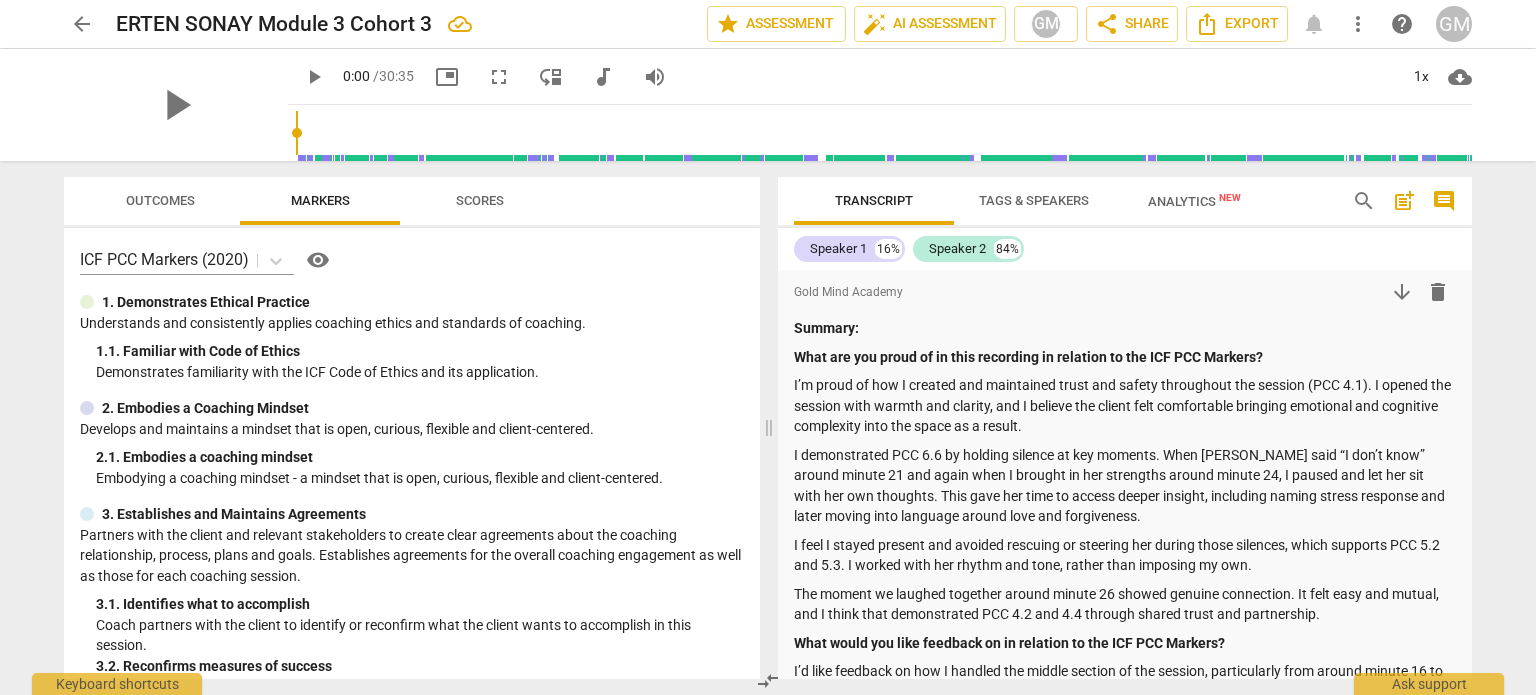 scroll, scrollTop: 0, scrollLeft: 0, axis: both 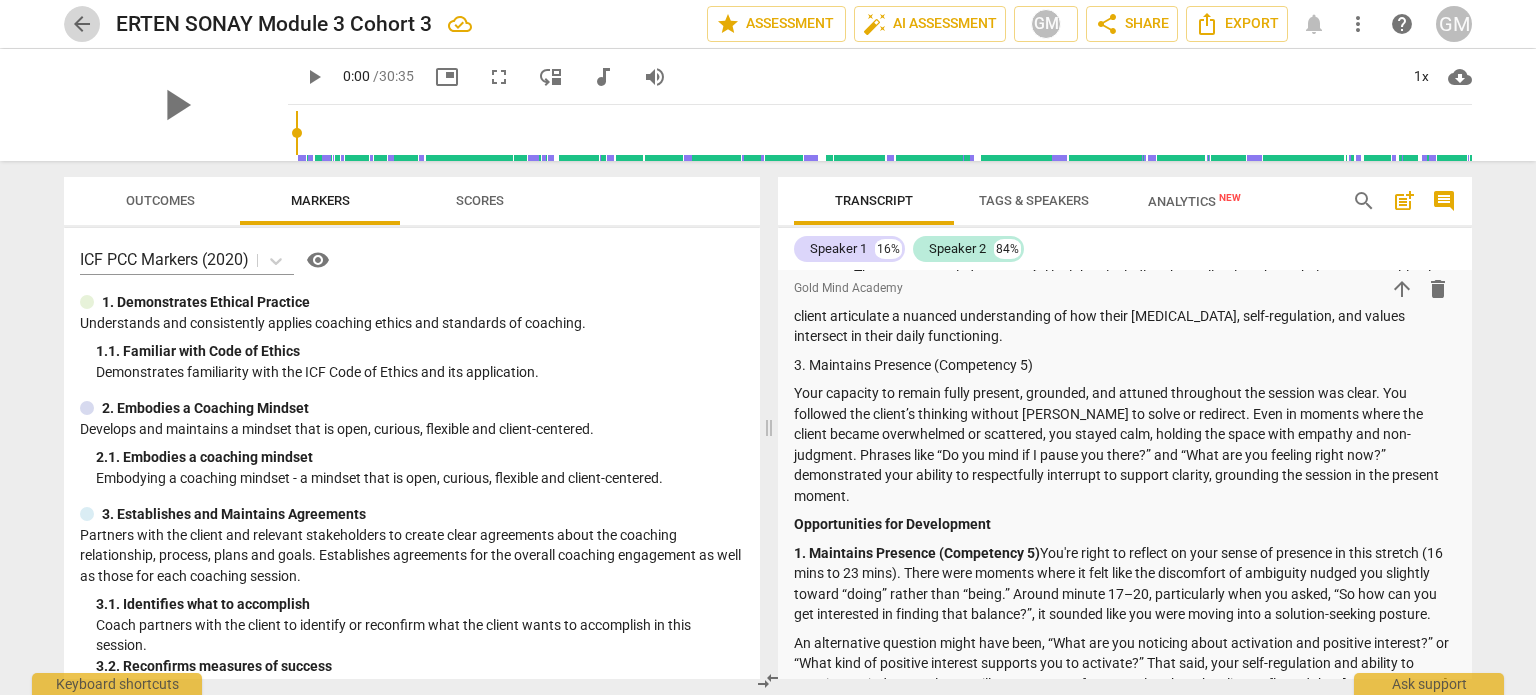 click on "arrow_back" at bounding box center (82, 24) 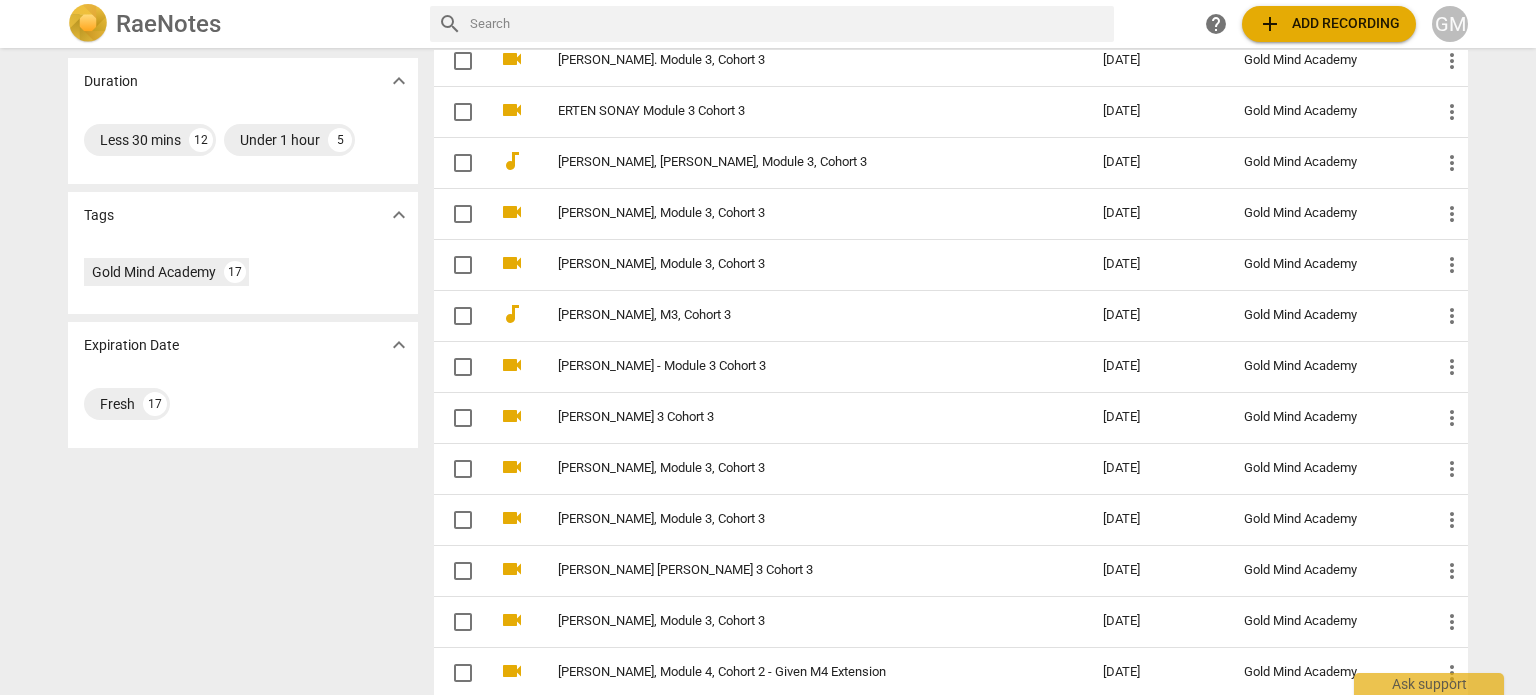 scroll, scrollTop: 369, scrollLeft: 0, axis: vertical 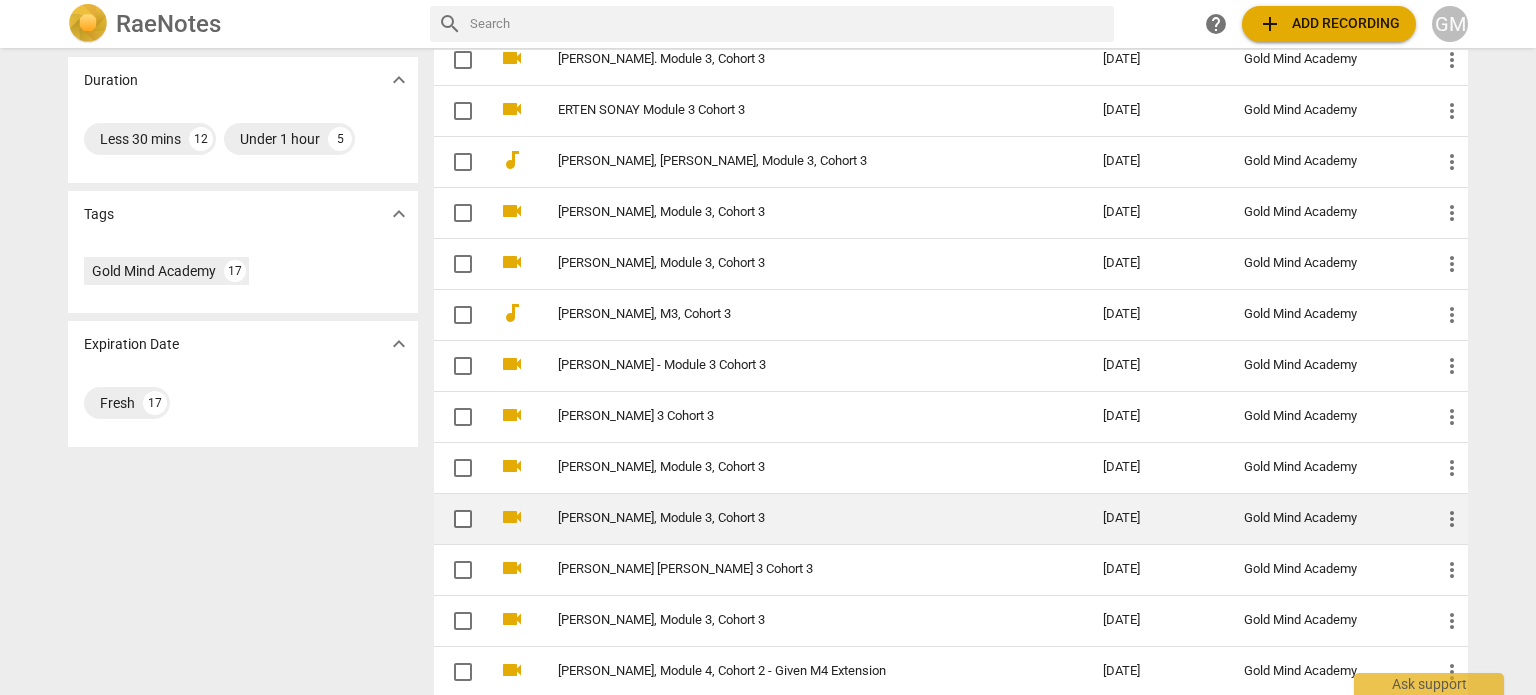 click on "videocam" at bounding box center (512, 517) 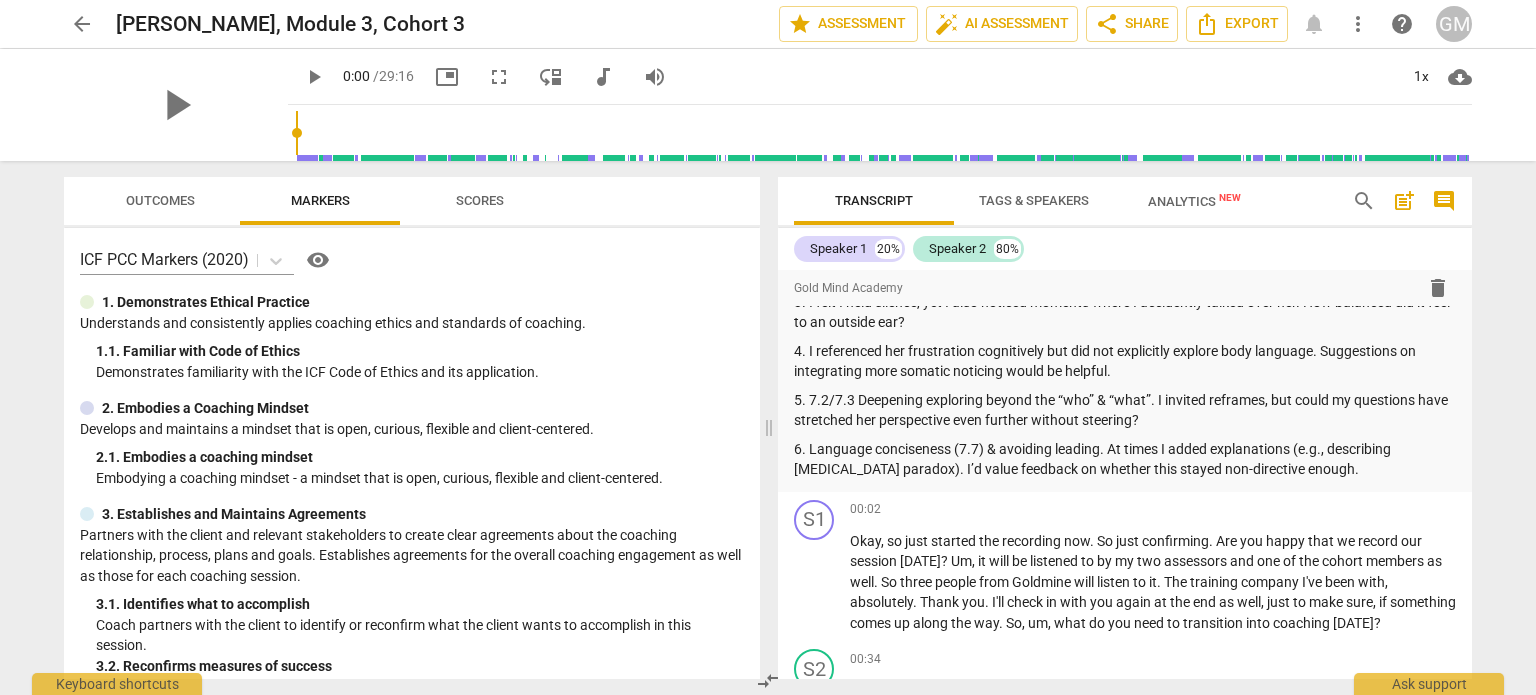 scroll, scrollTop: 1374, scrollLeft: 0, axis: vertical 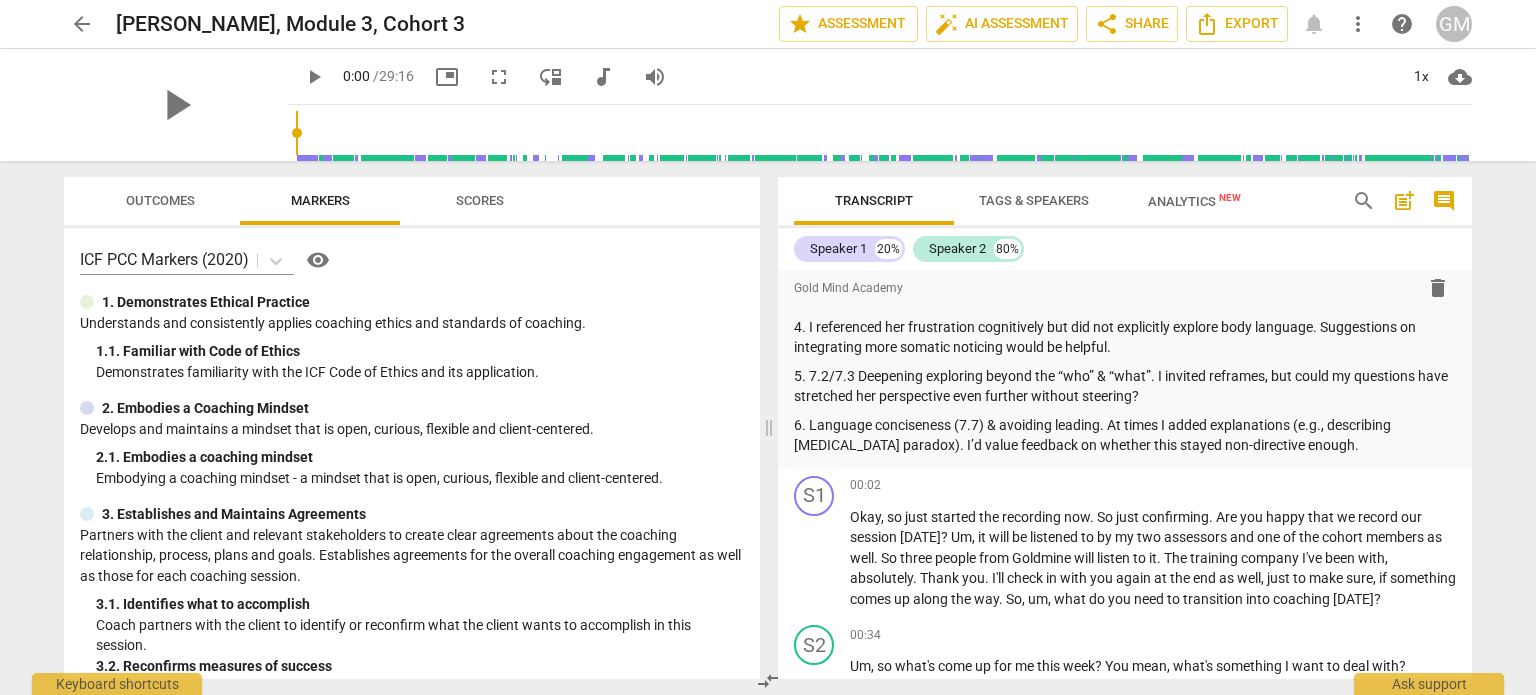 drag, startPoint x: 1464, startPoint y: 324, endPoint x: 1464, endPoint y: 342, distance: 18 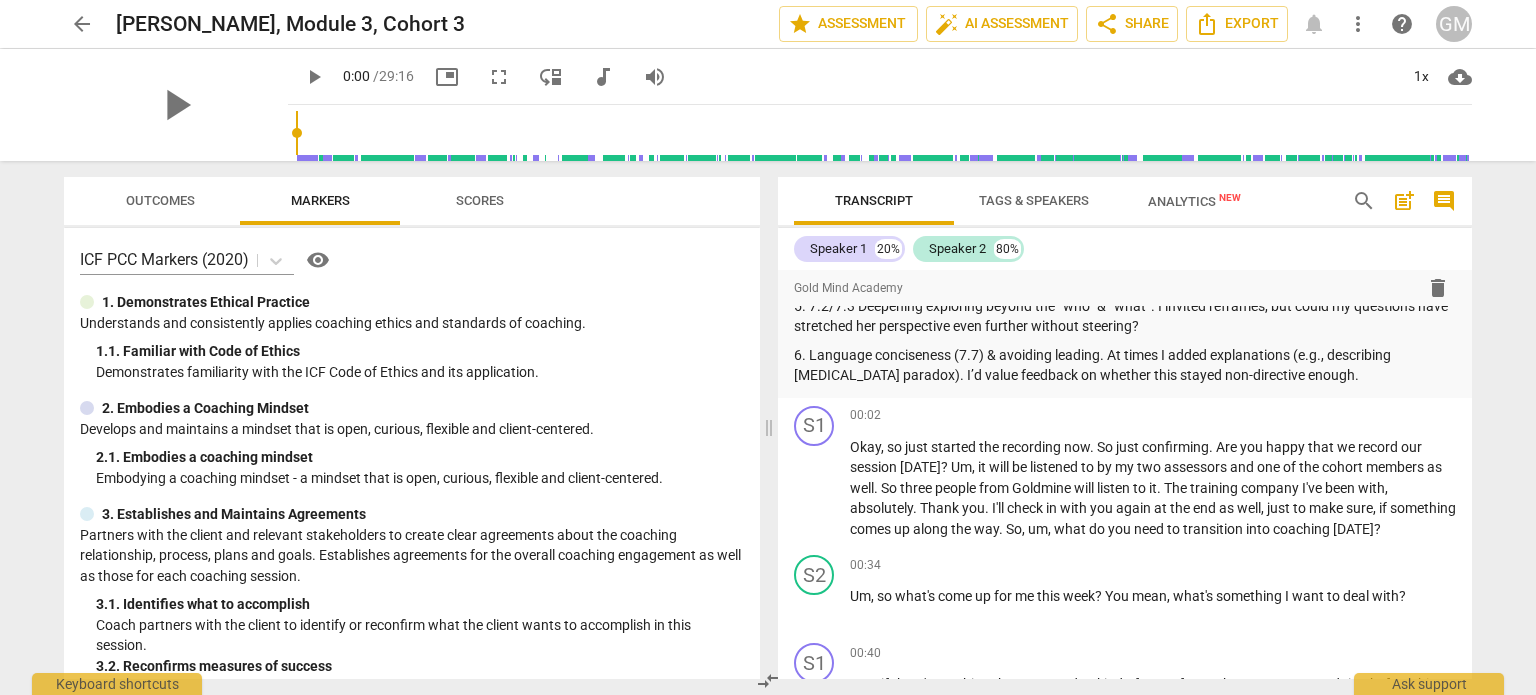 scroll, scrollTop: 1468, scrollLeft: 0, axis: vertical 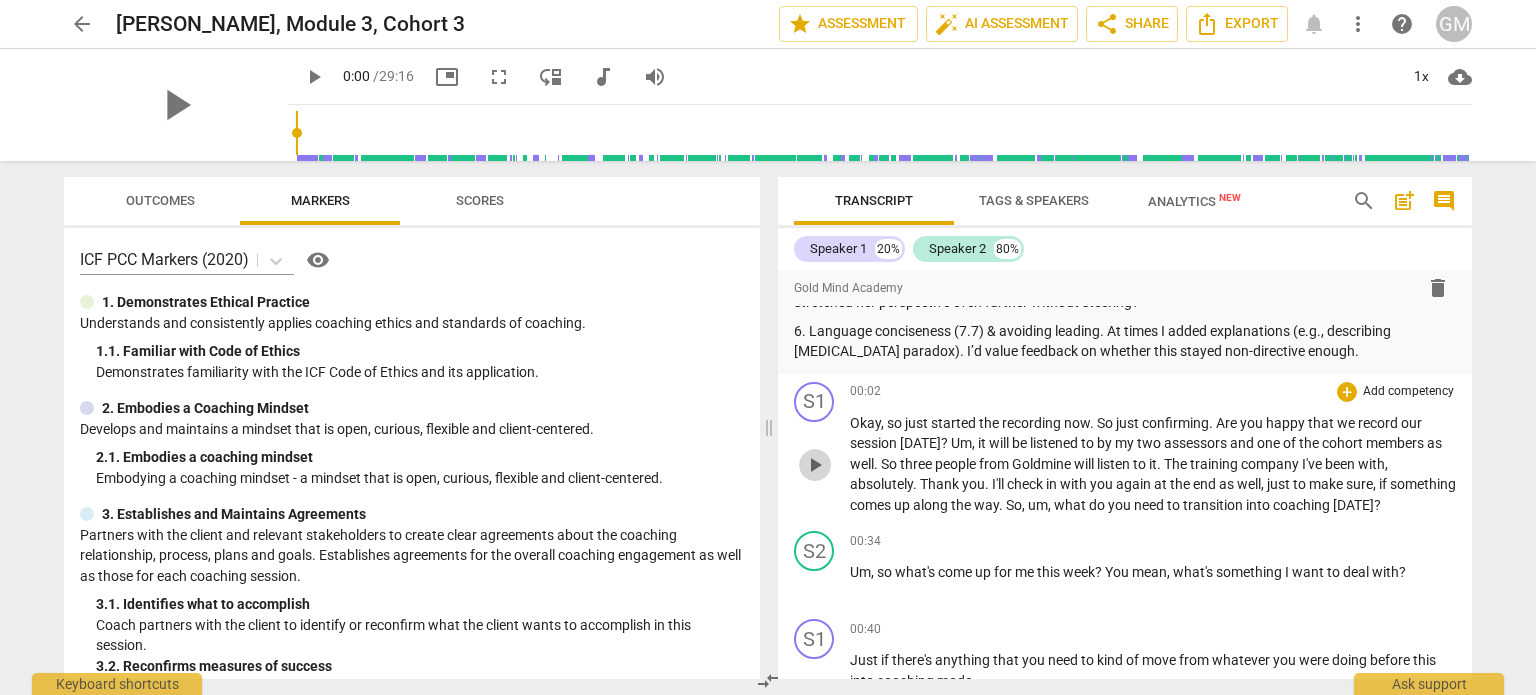click on "play_arrow" at bounding box center [815, 465] 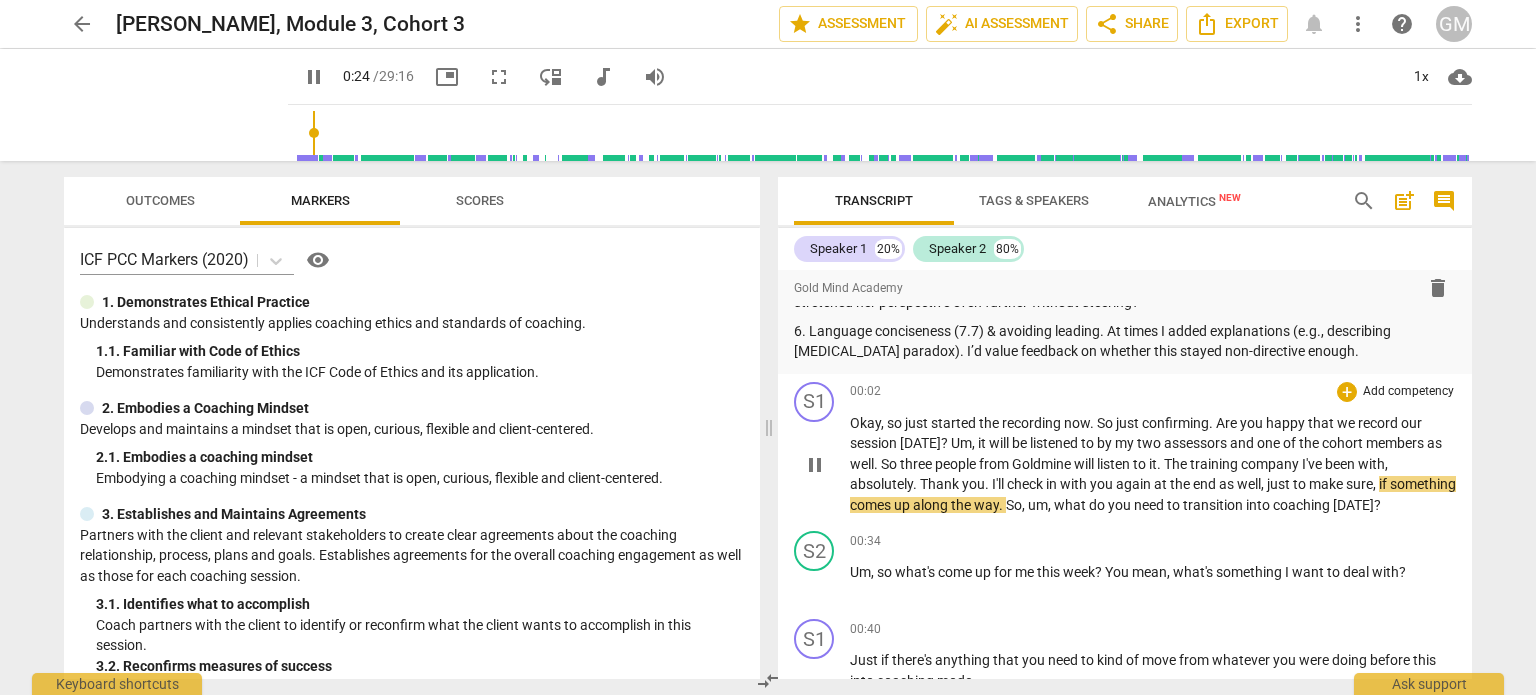 click on "pause" at bounding box center [815, 465] 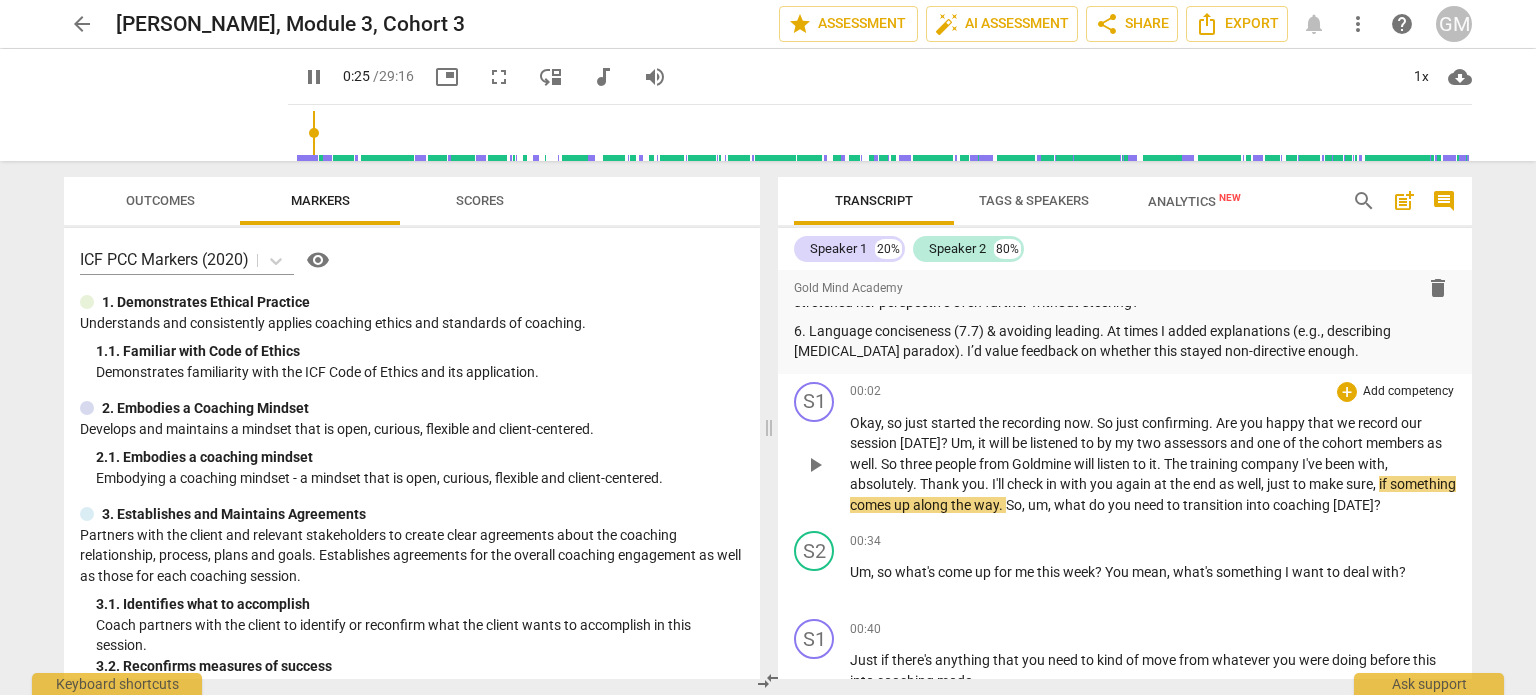type on "25" 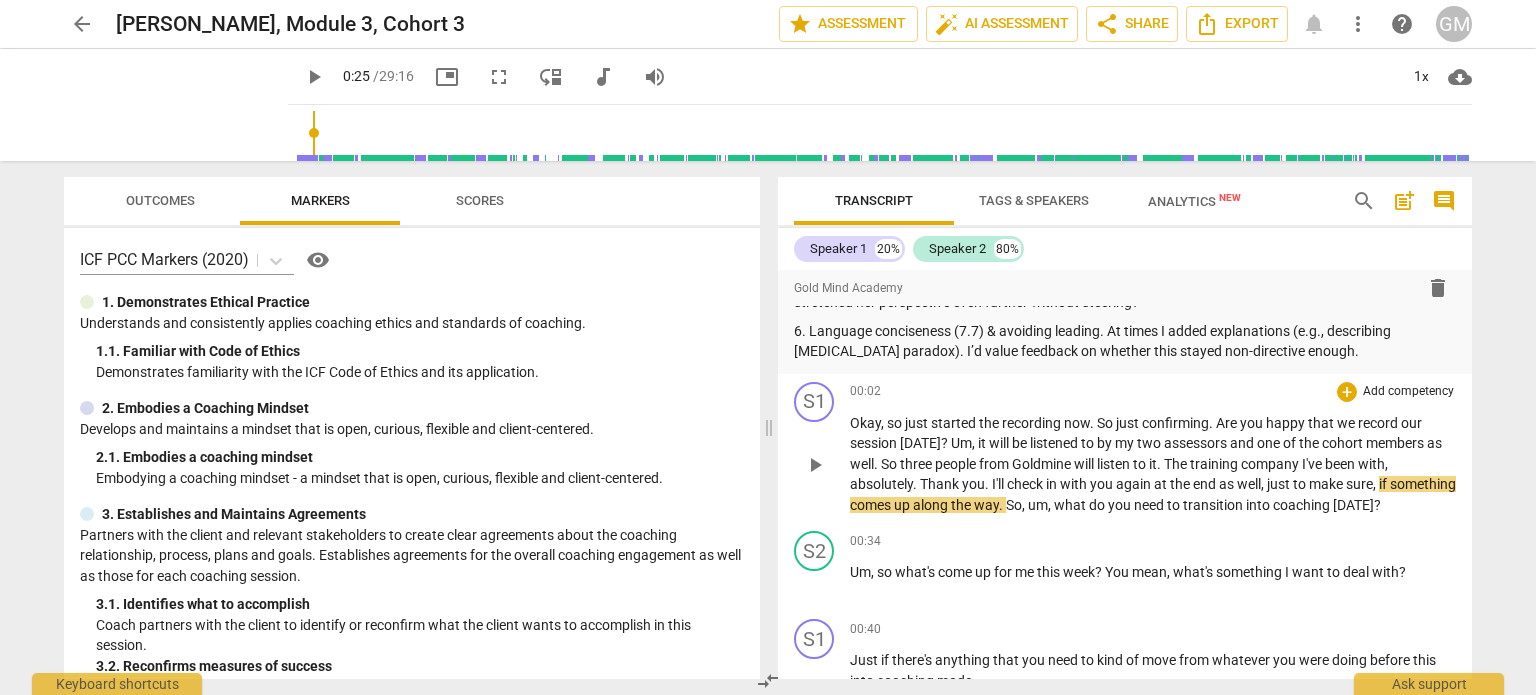 click on "+ Add competency" at bounding box center [1396, 392] 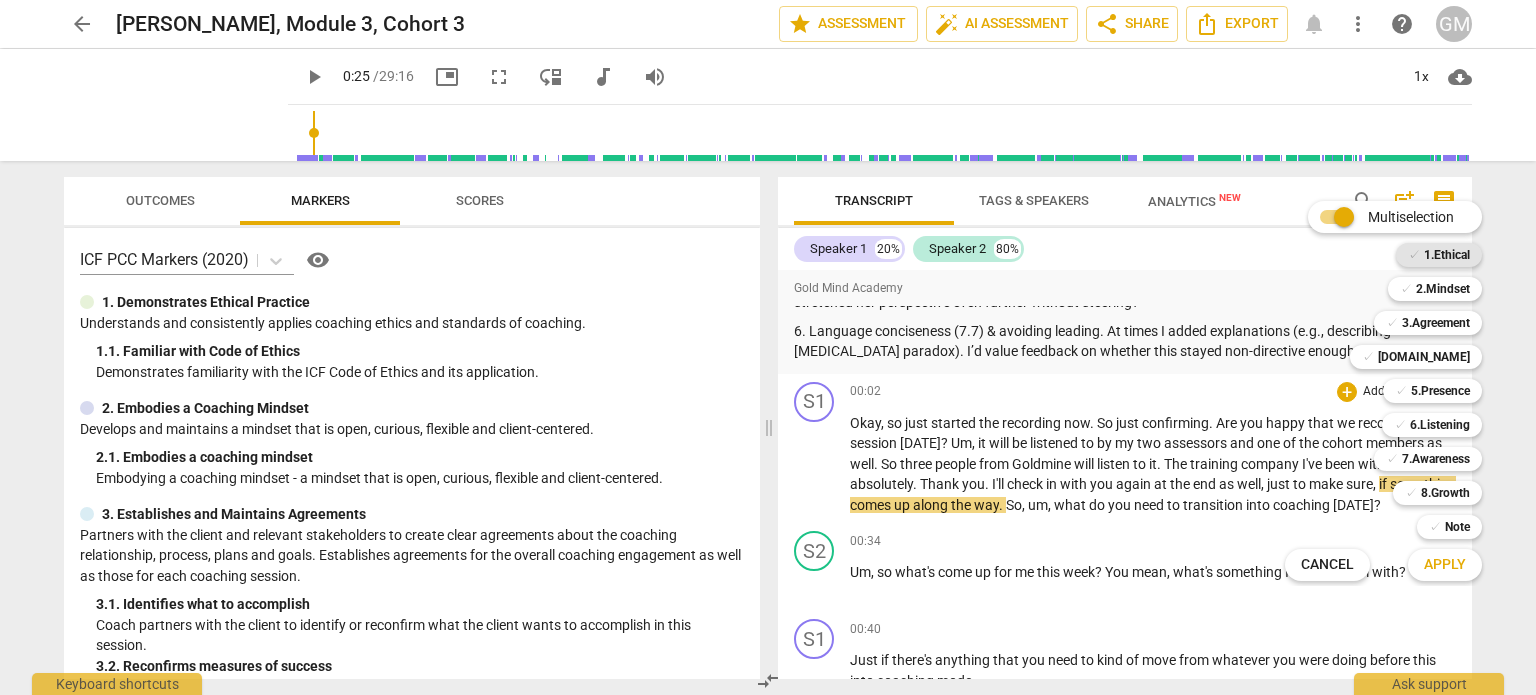 click on "1.Ethical" at bounding box center (1447, 255) 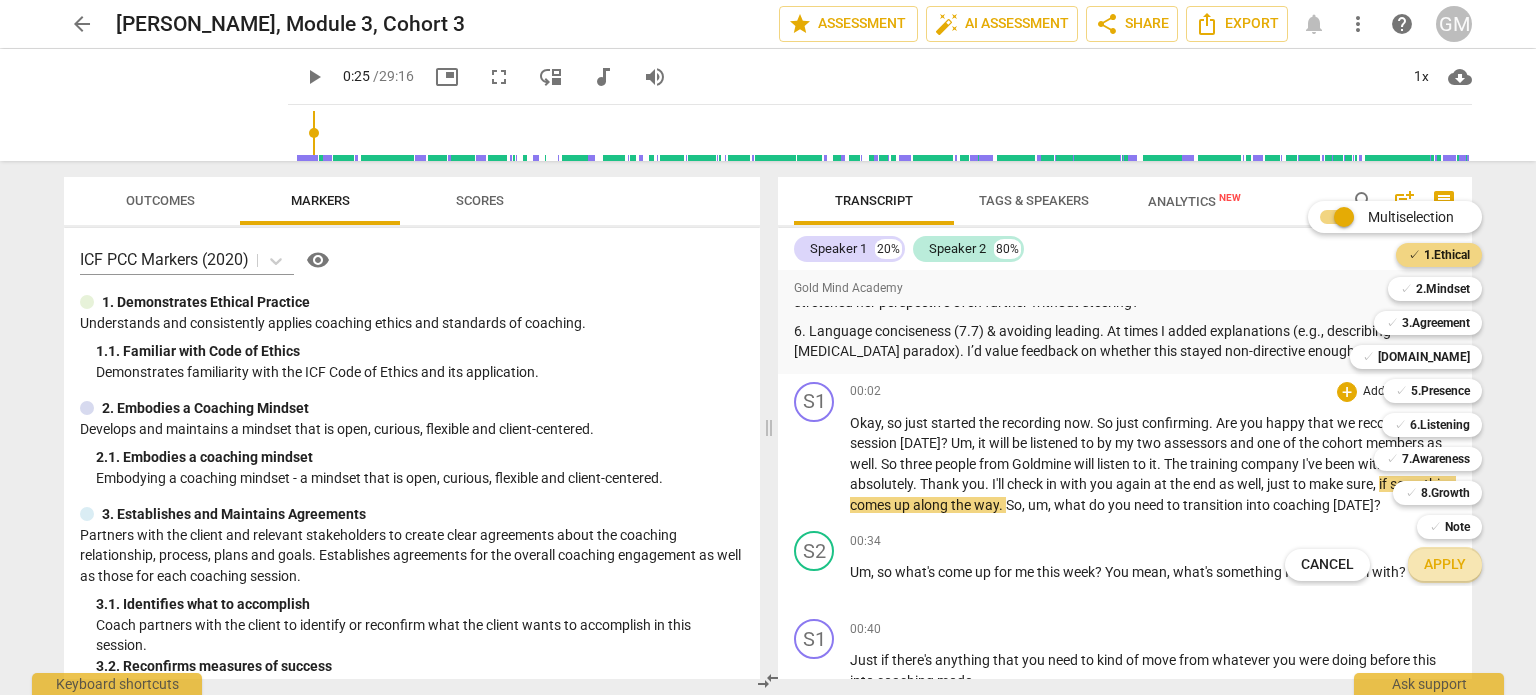 click on "Apply" at bounding box center [1445, 565] 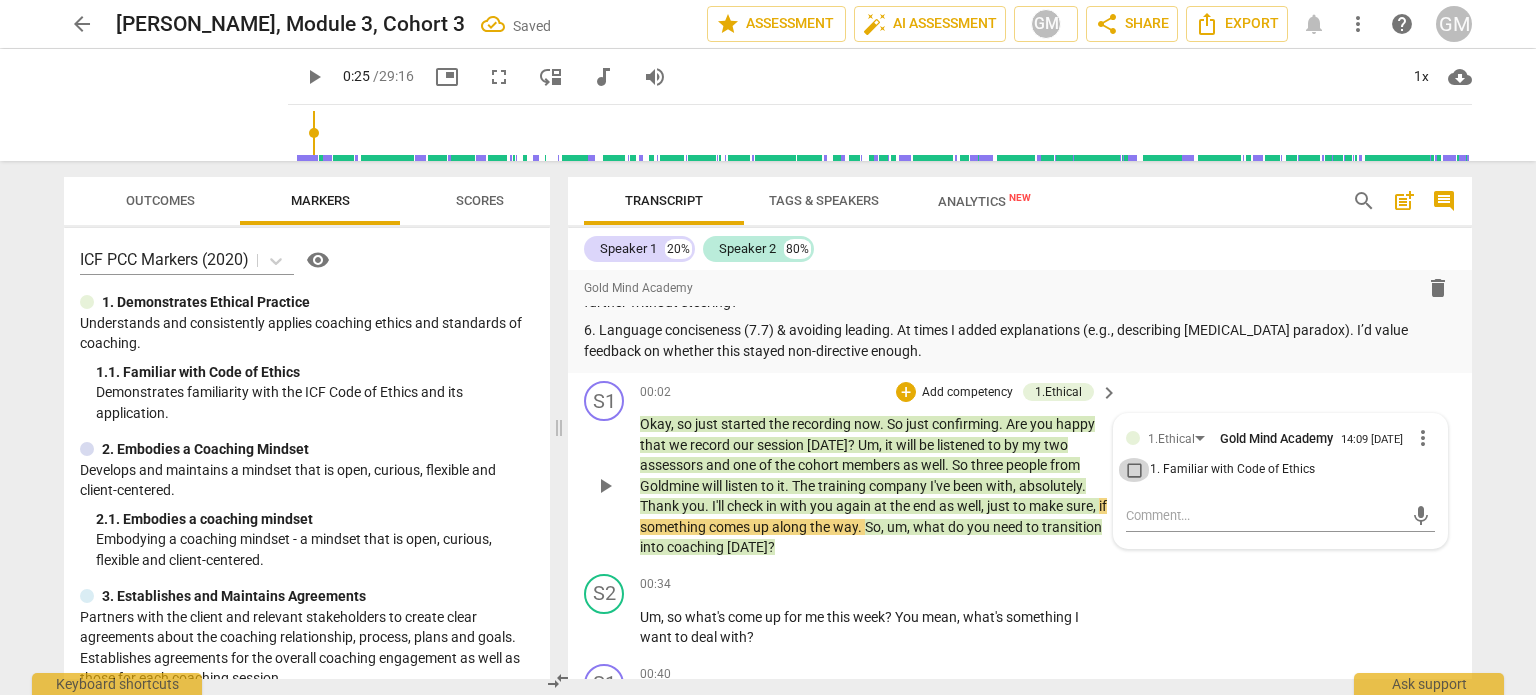 click on "1. Familiar with Code of Ethics" at bounding box center (1134, 470) 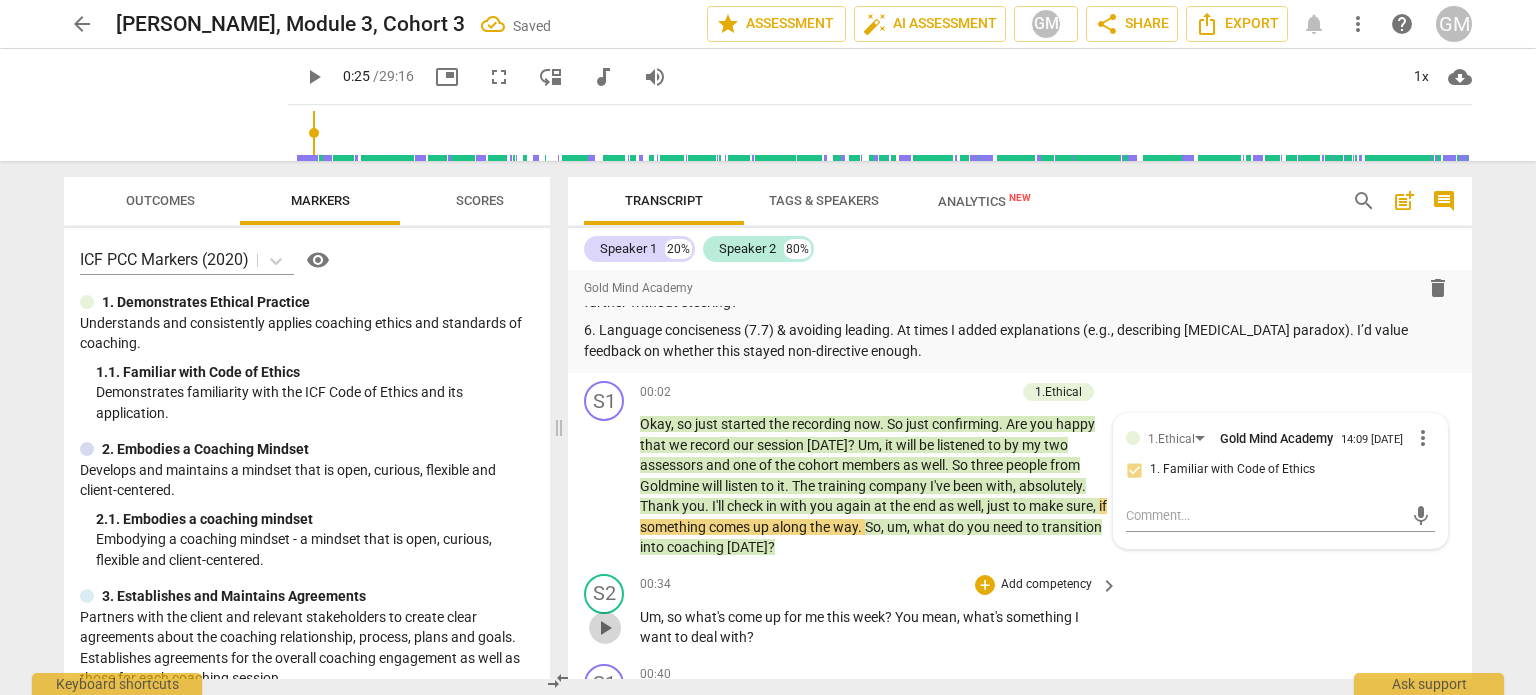 click on "play_arrow" at bounding box center [605, 628] 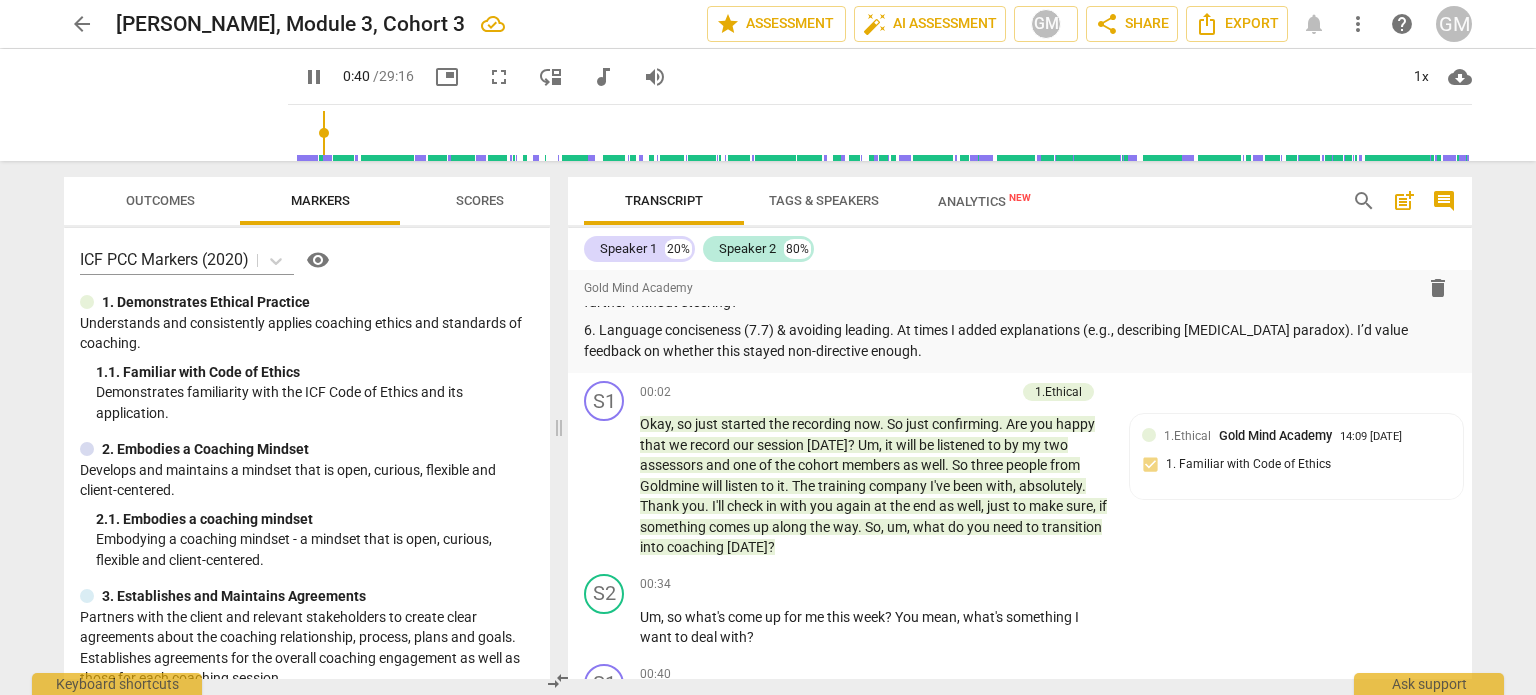 scroll, scrollTop: 1752, scrollLeft: 0, axis: vertical 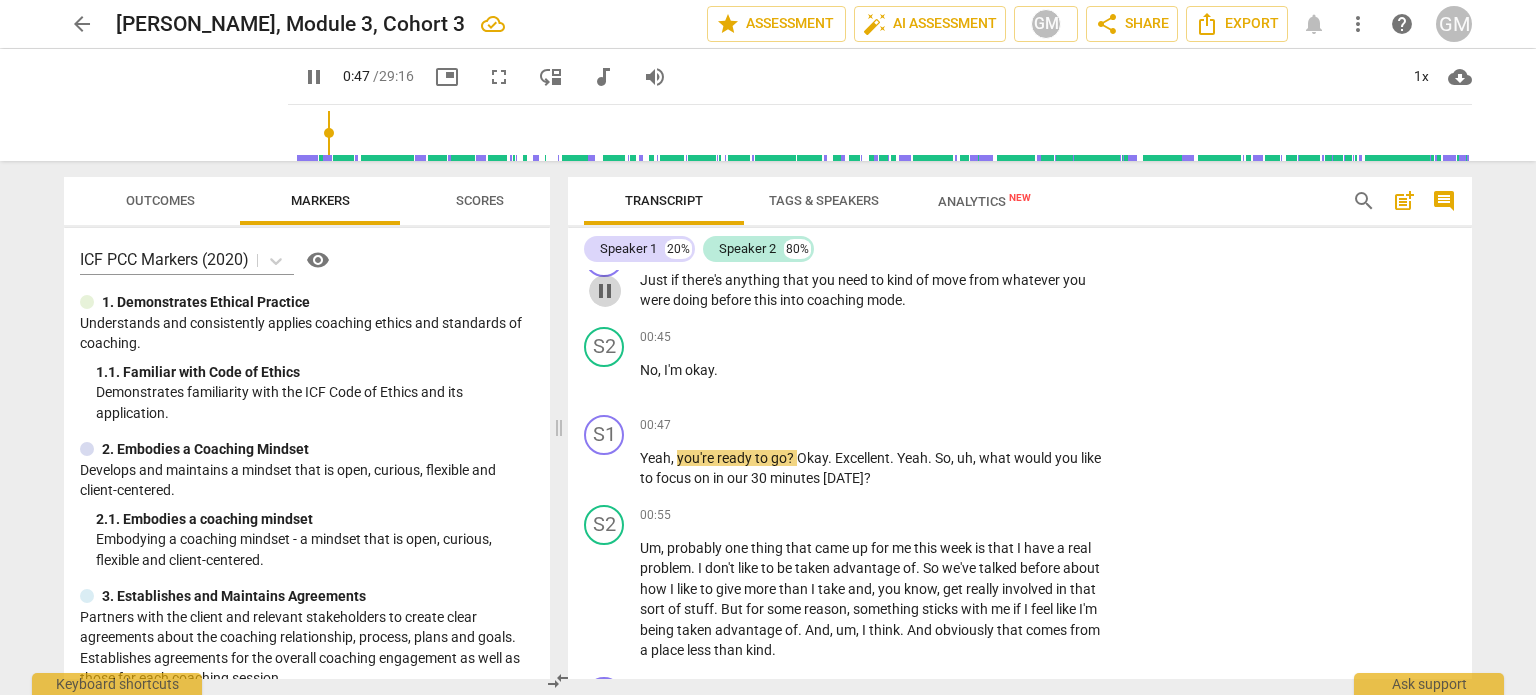 click on "pause" at bounding box center [605, 291] 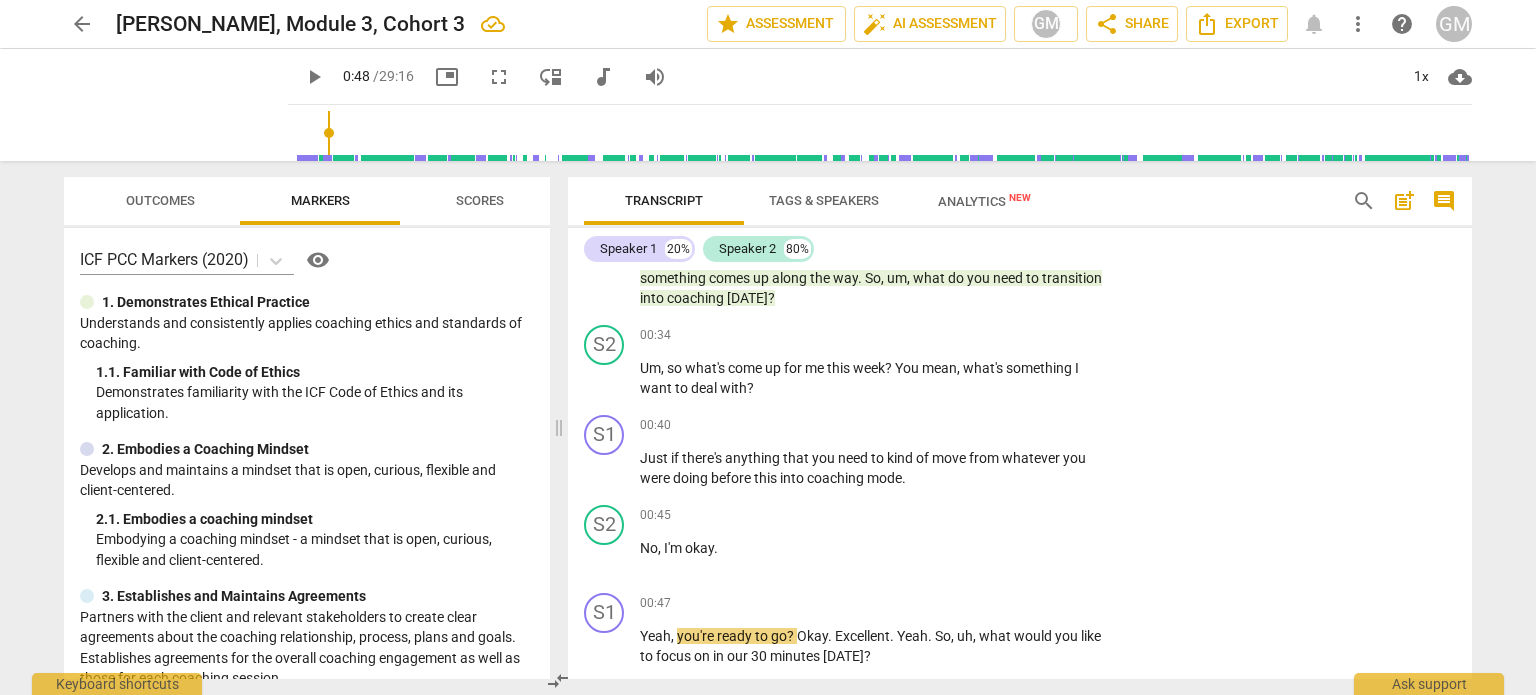 scroll, scrollTop: 1600, scrollLeft: 0, axis: vertical 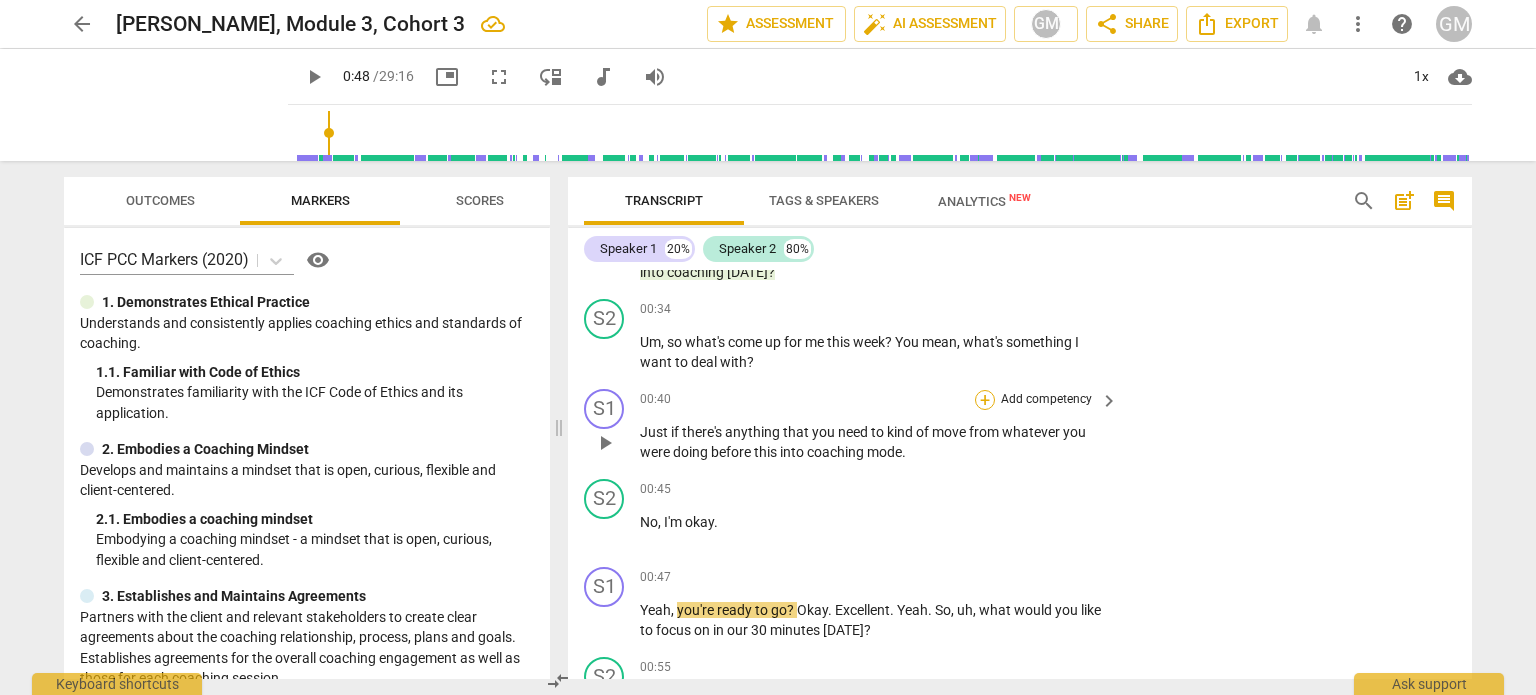 click on "+" at bounding box center (985, 400) 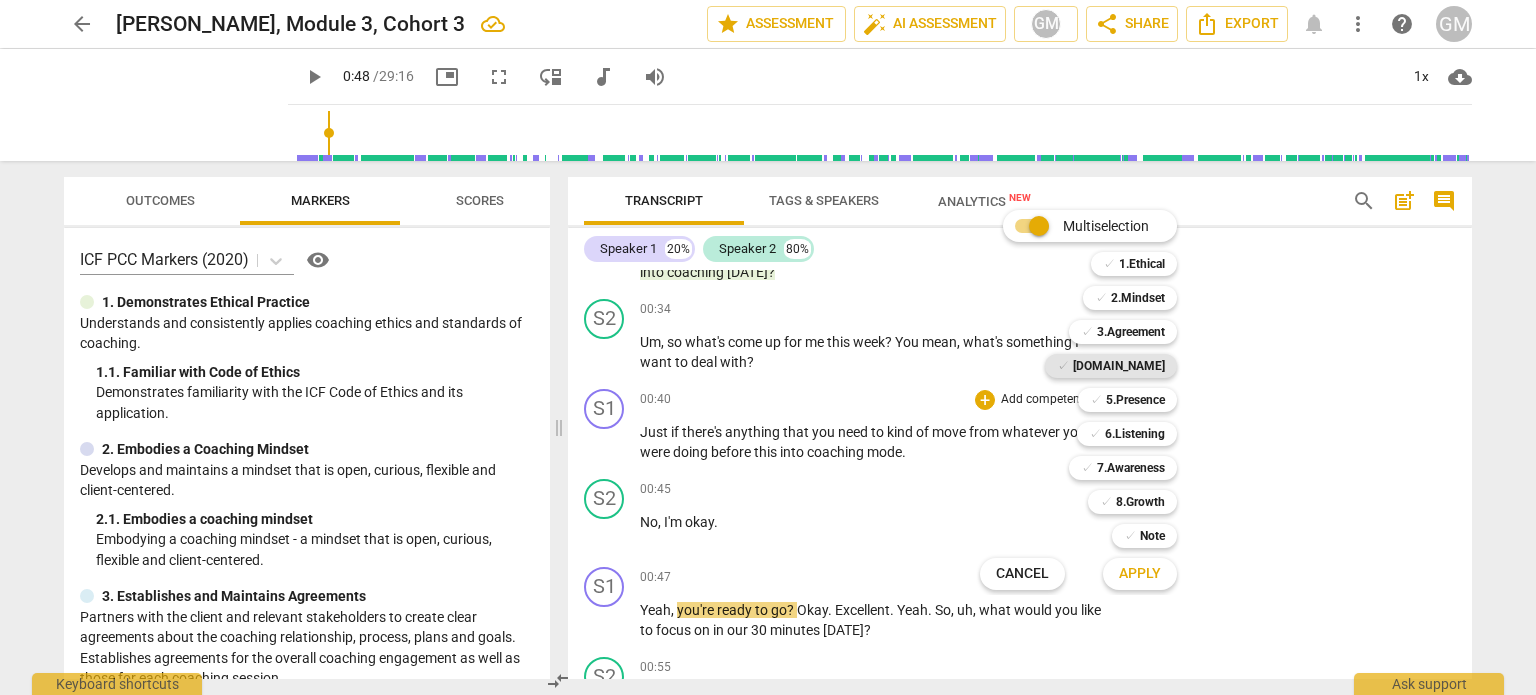 click on "[DOMAIN_NAME]" at bounding box center [1119, 366] 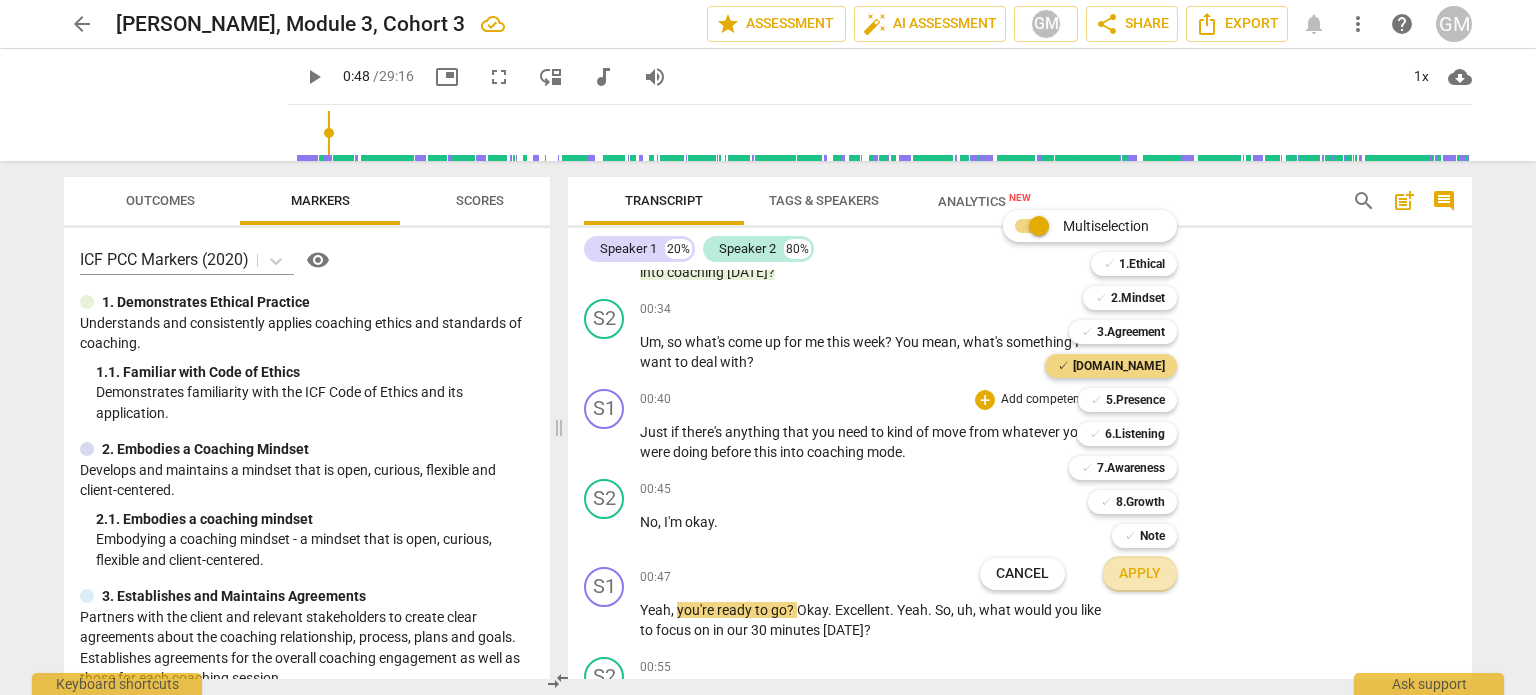 click on "Apply" at bounding box center (1140, 574) 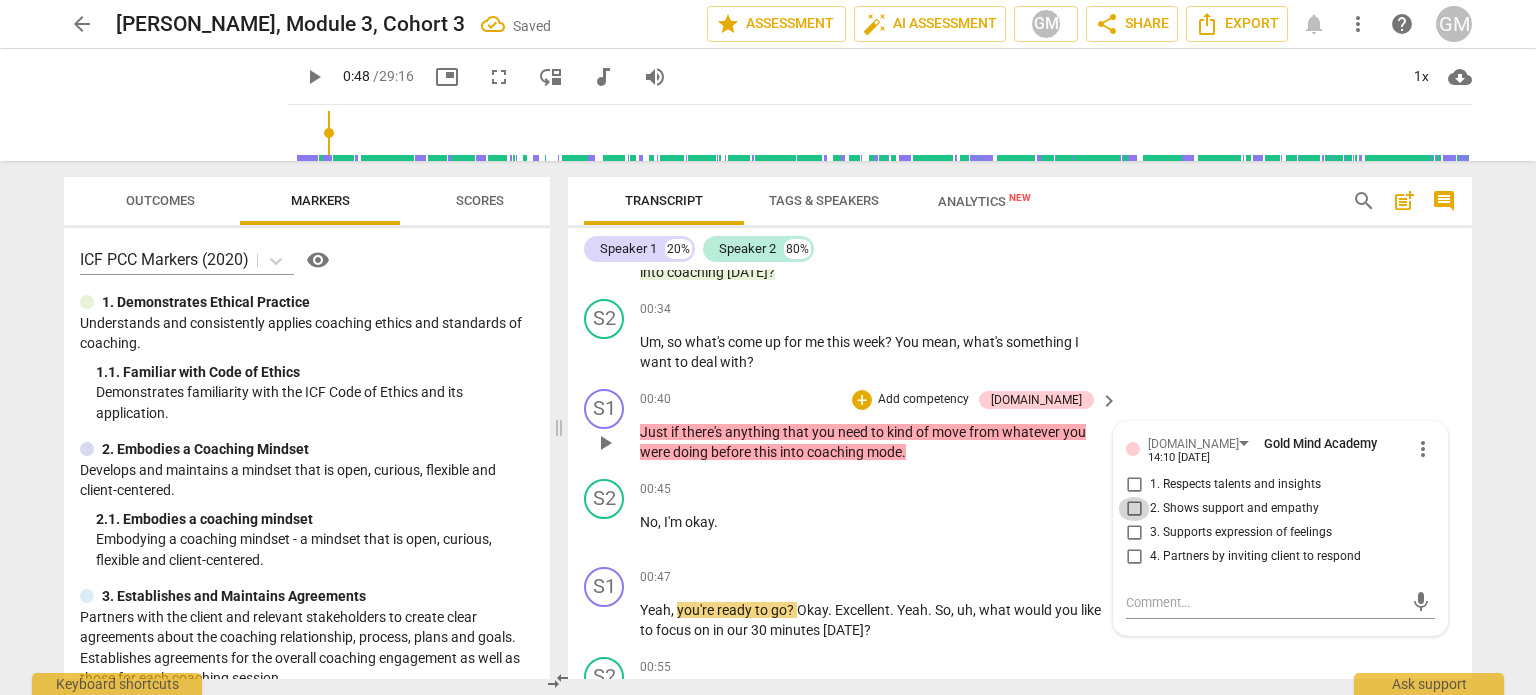 click on "2. Shows support and empathy" at bounding box center (1134, 509) 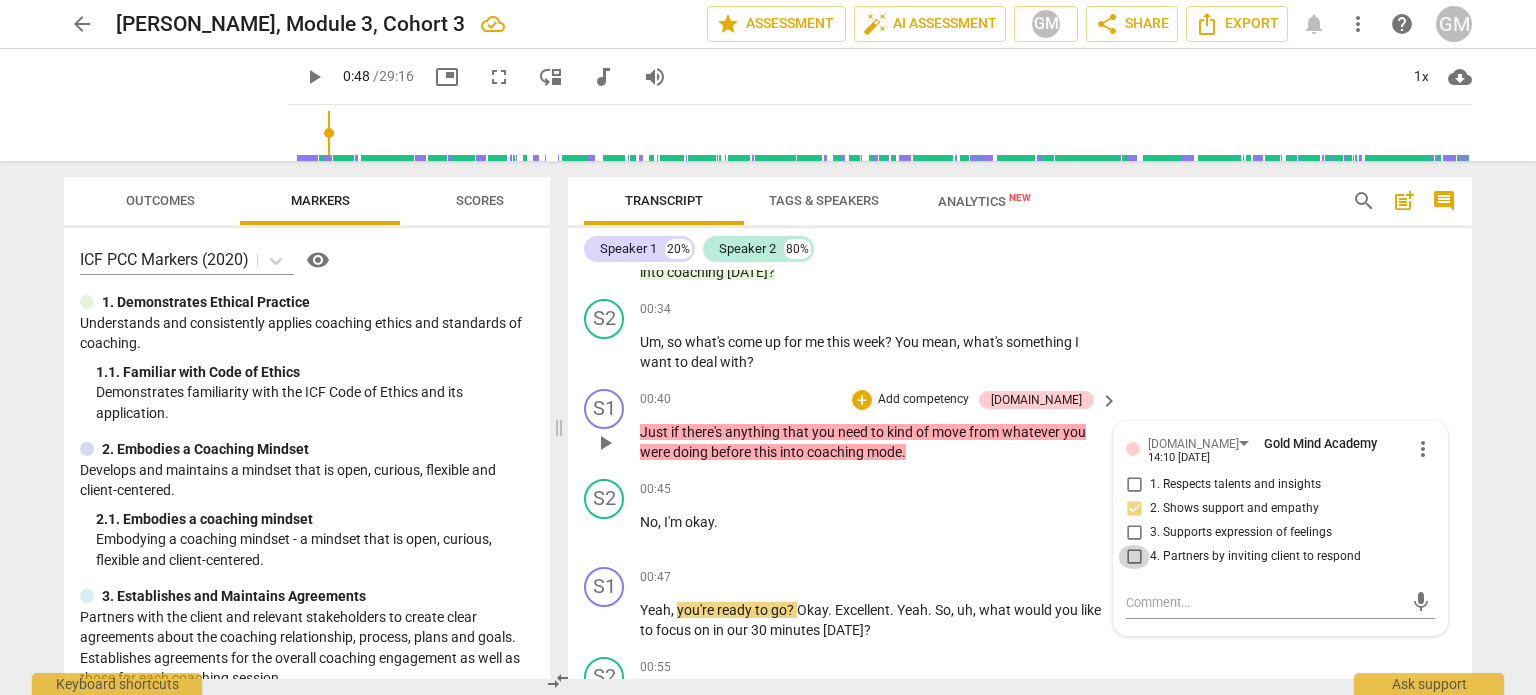 click on "4. Partners by inviting client to respond" at bounding box center [1134, 557] 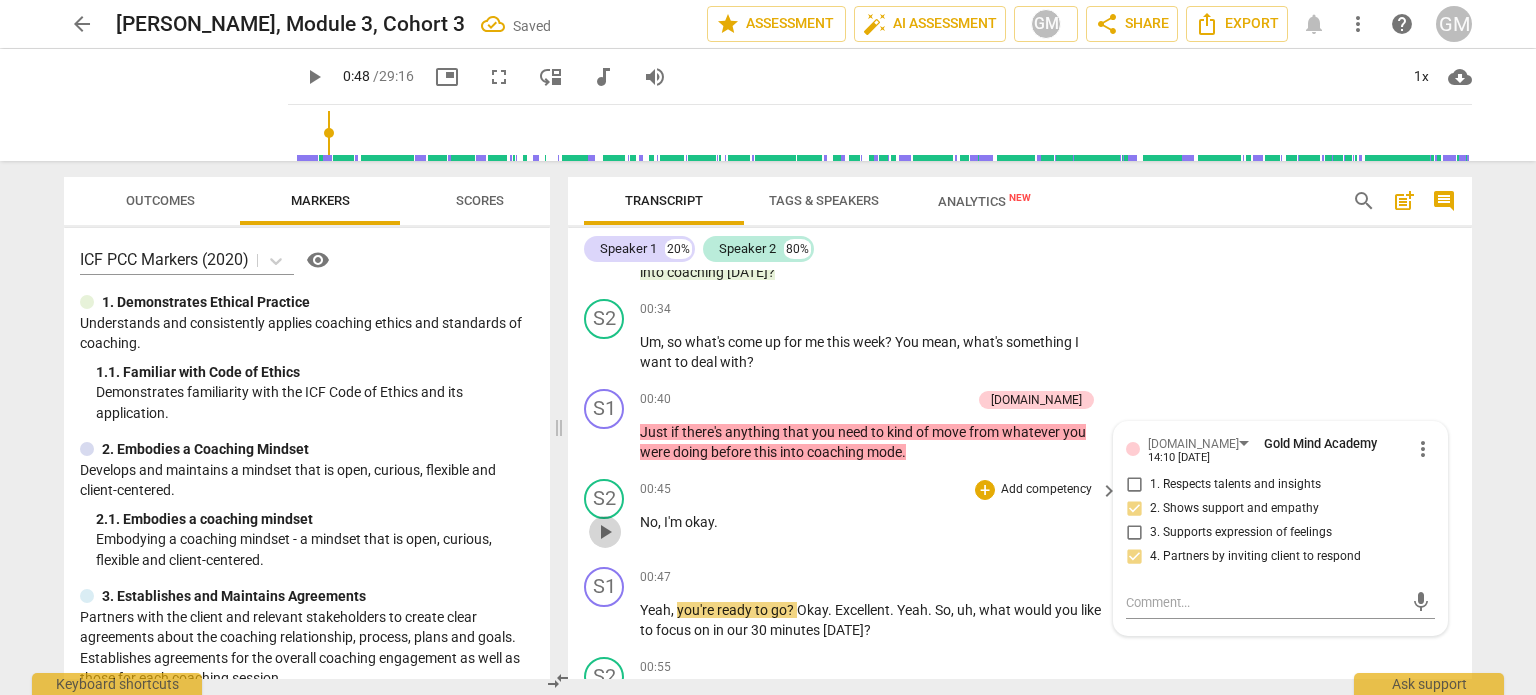 click on "play_arrow" at bounding box center [605, 532] 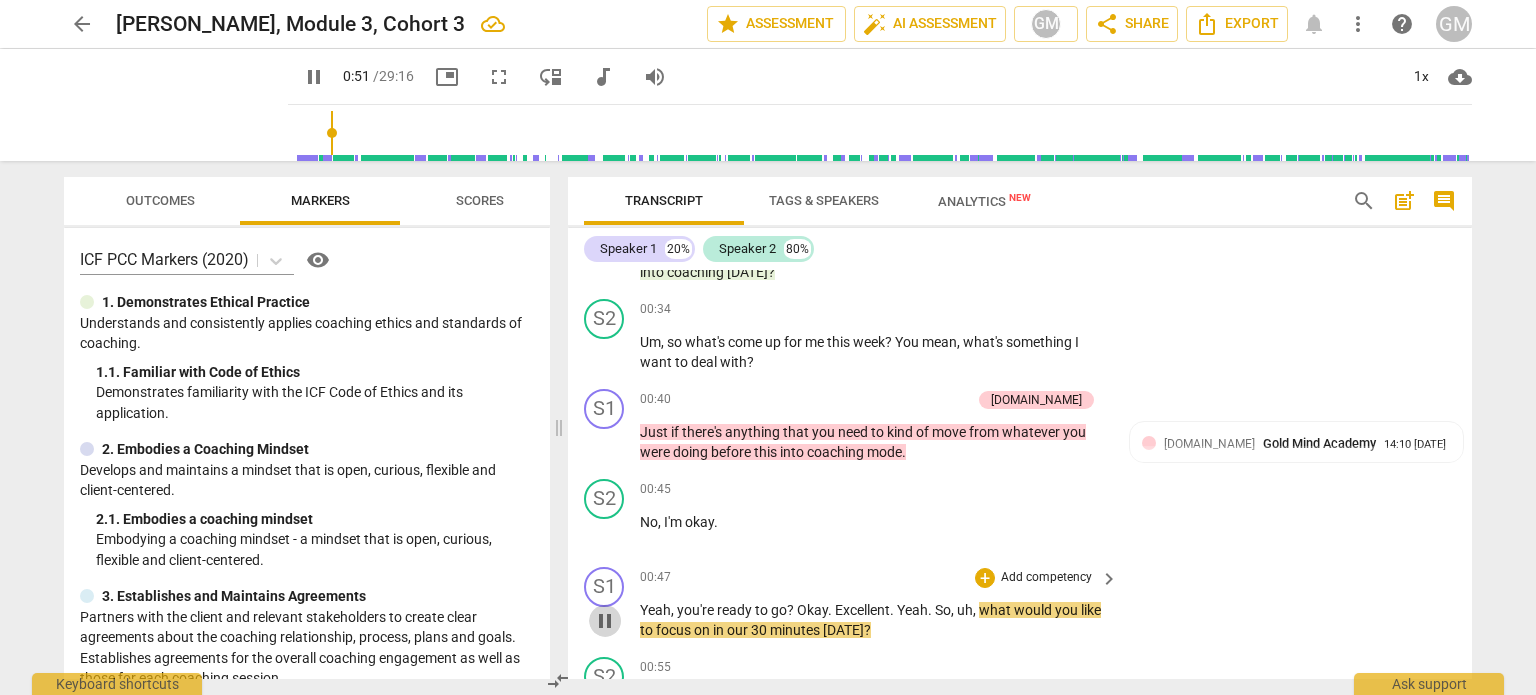click on "pause" at bounding box center (605, 621) 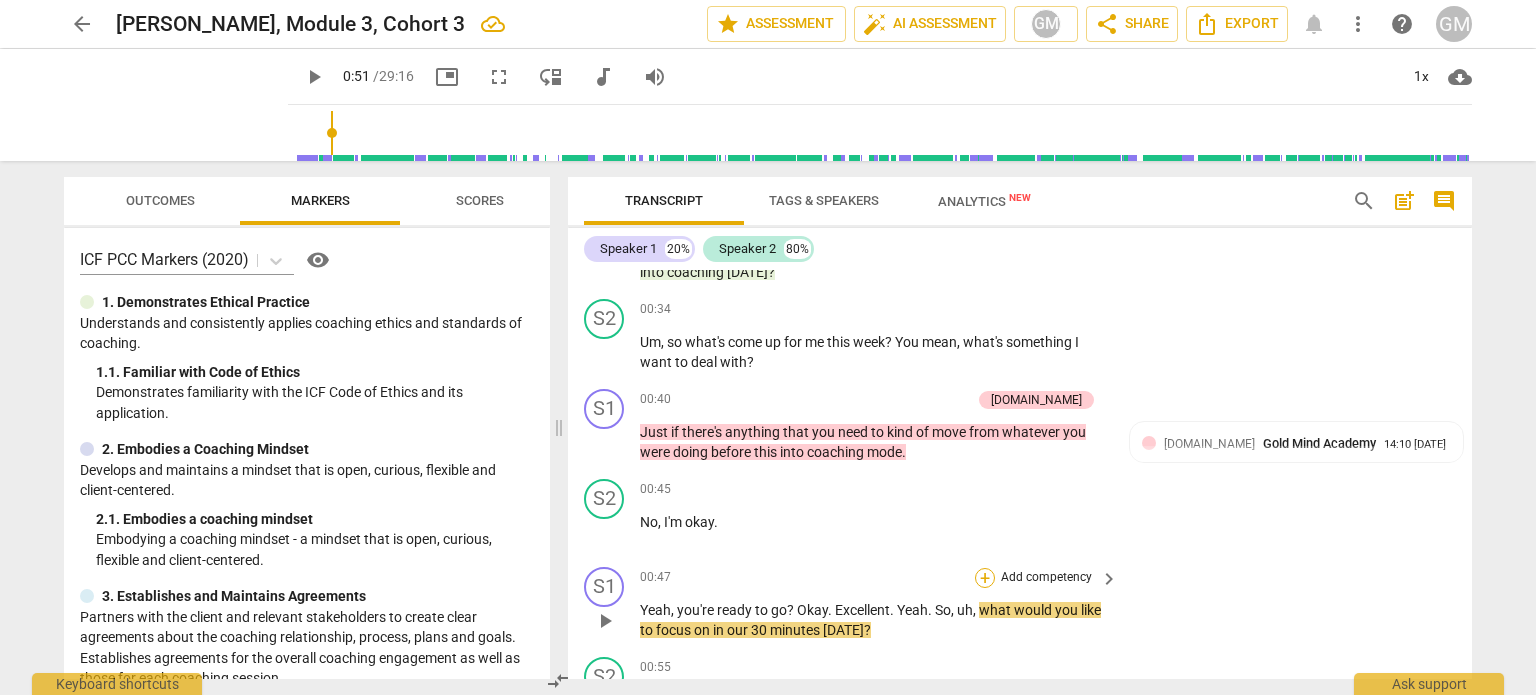 click on "+" at bounding box center [985, 578] 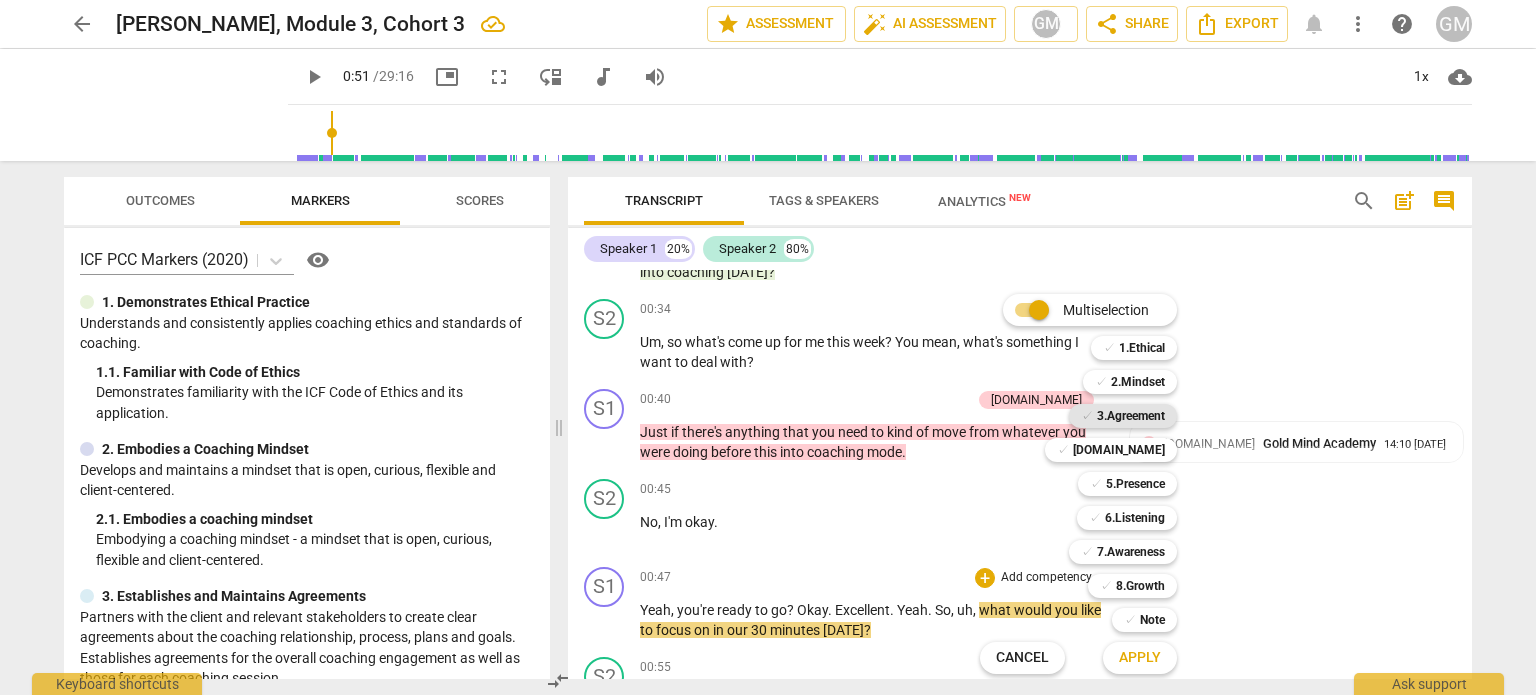 click on "3.Agreement" at bounding box center [1131, 416] 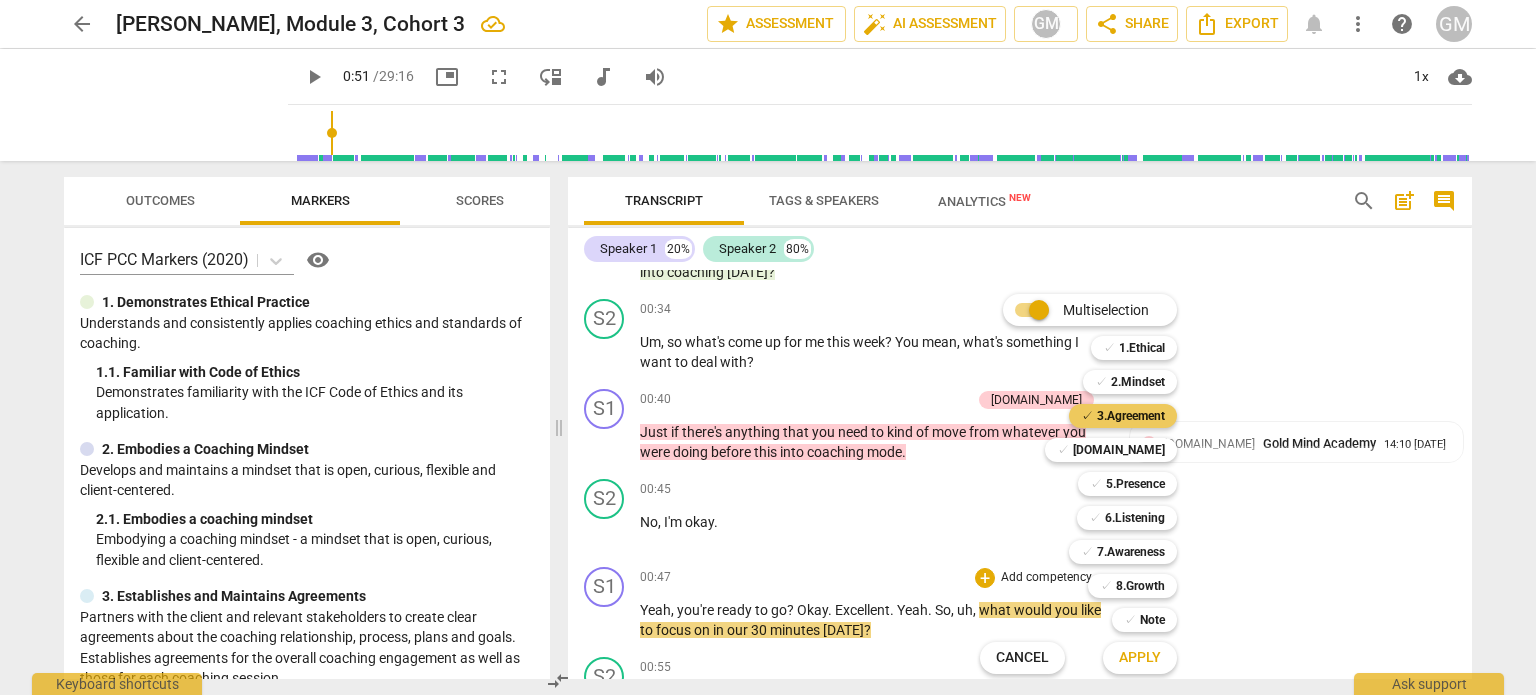 click on "3.Agreement" at bounding box center (1131, 416) 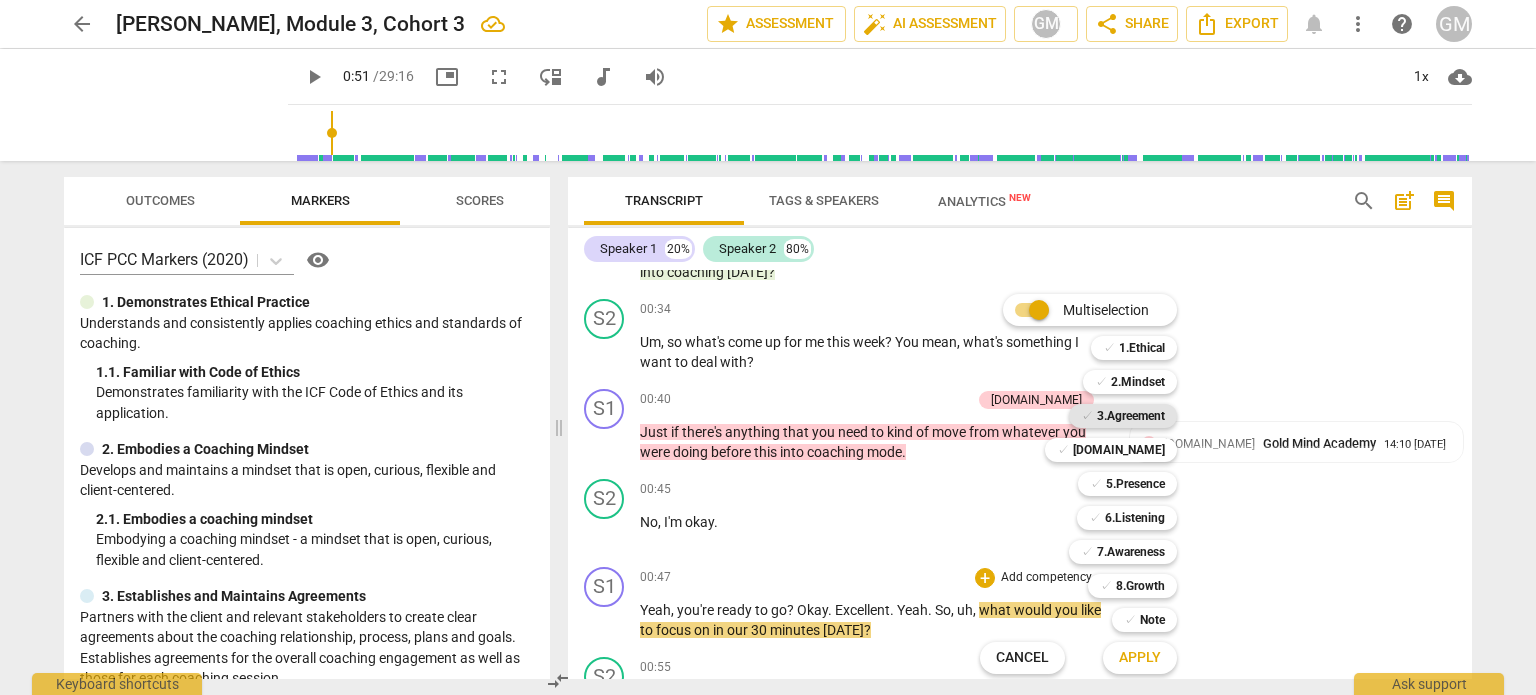 click on "3.Agreement" at bounding box center (1131, 416) 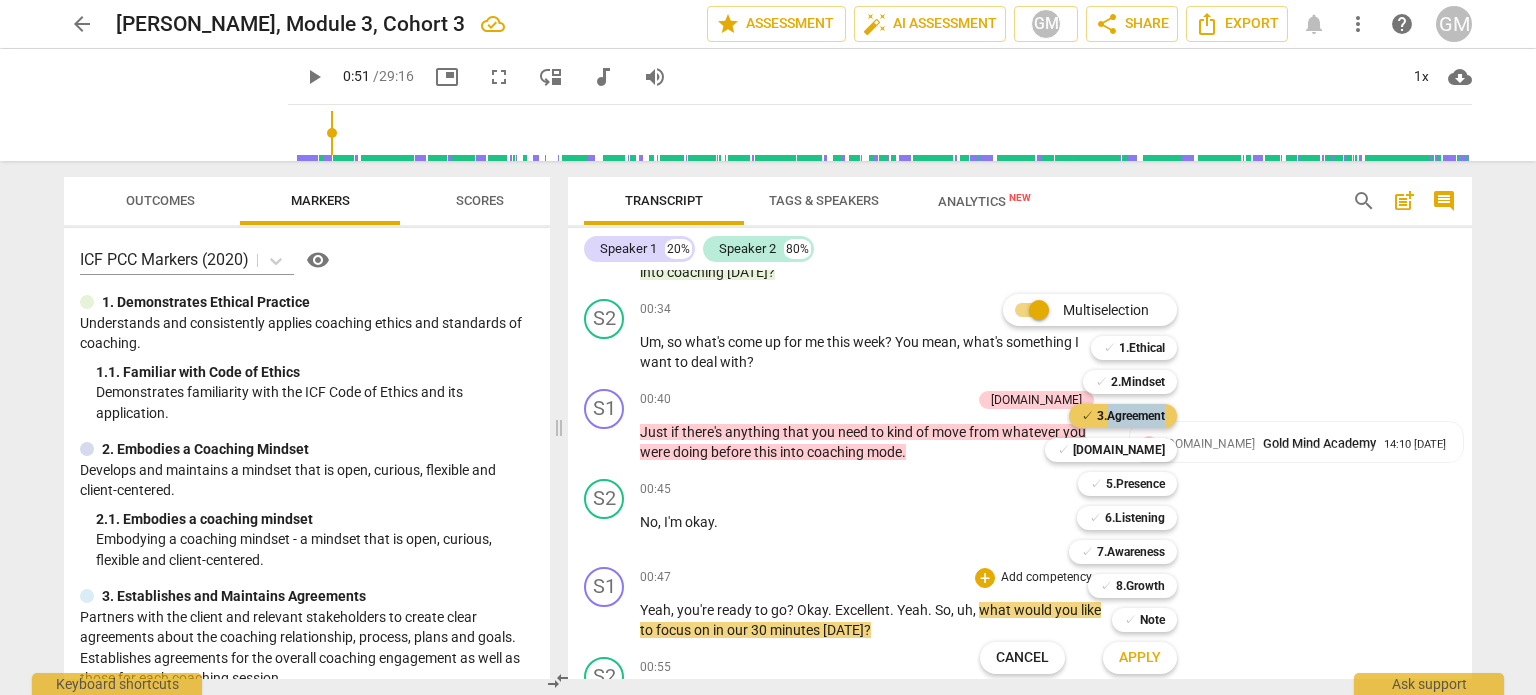 click on "3.Agreement" at bounding box center [1131, 416] 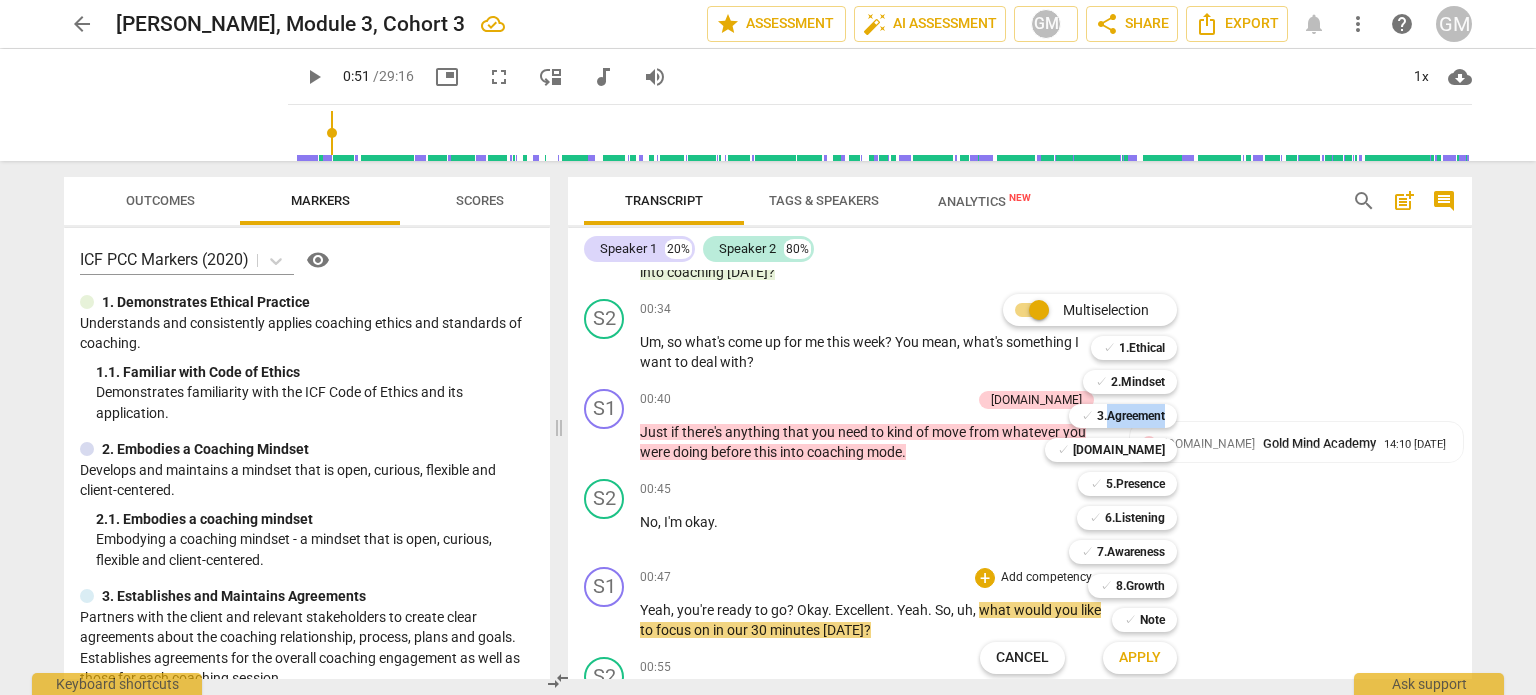 click on "Apply" at bounding box center [1140, 658] 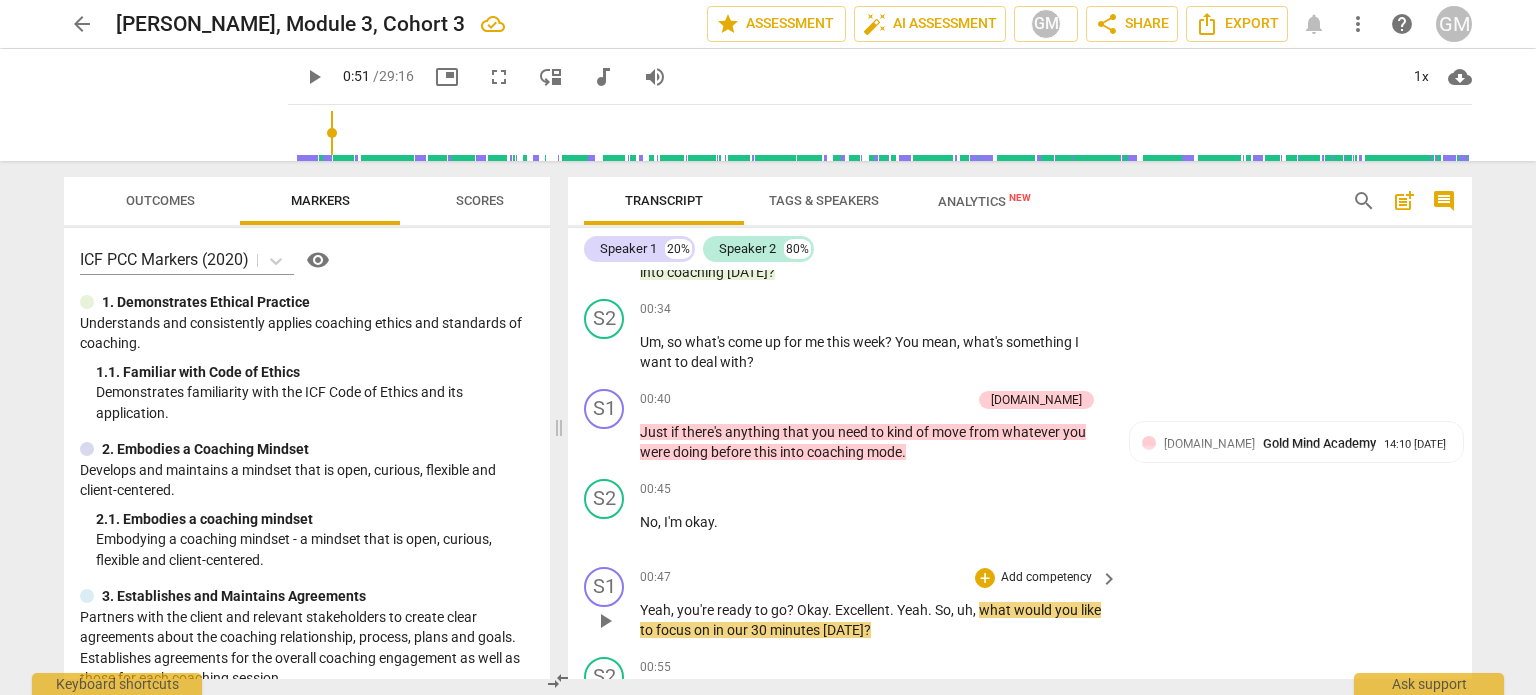 click on "Add competency" at bounding box center (1046, 578) 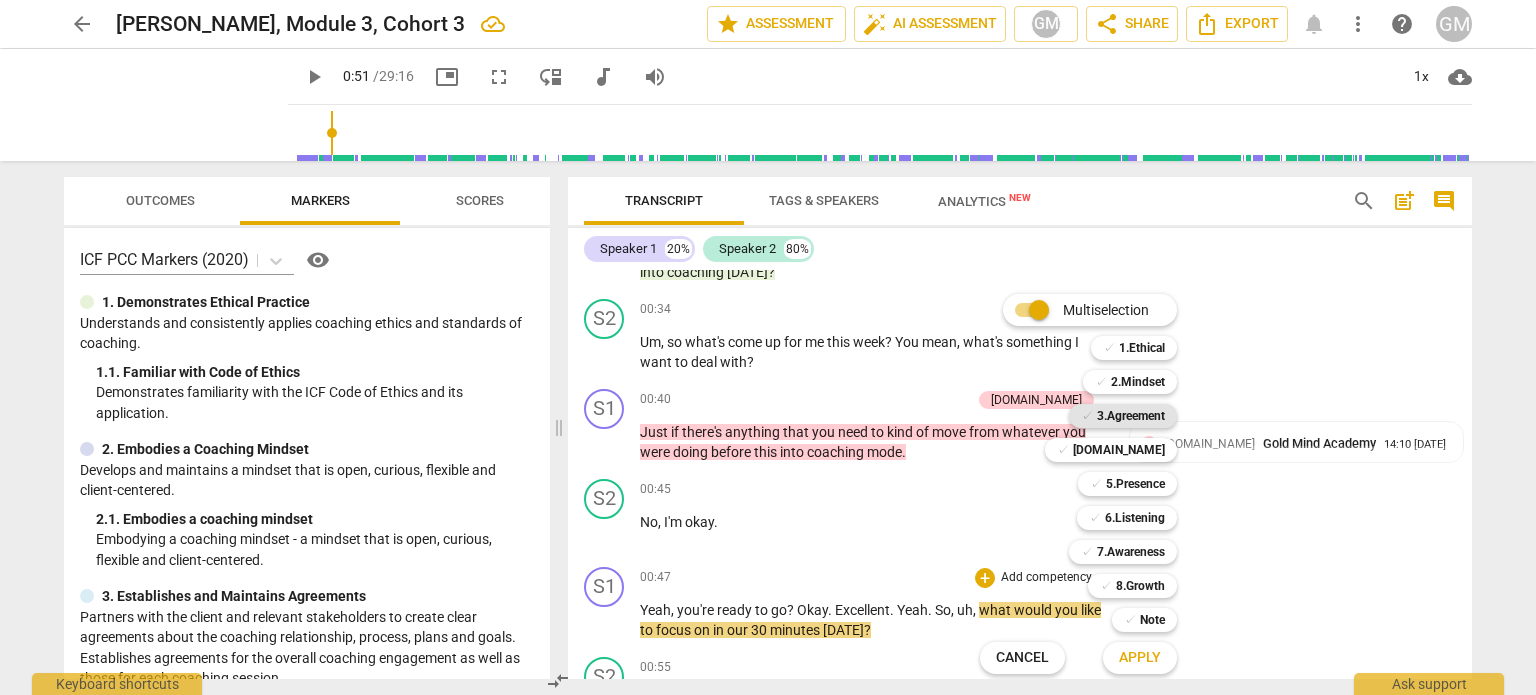 click on "3.Agreement" at bounding box center [1131, 416] 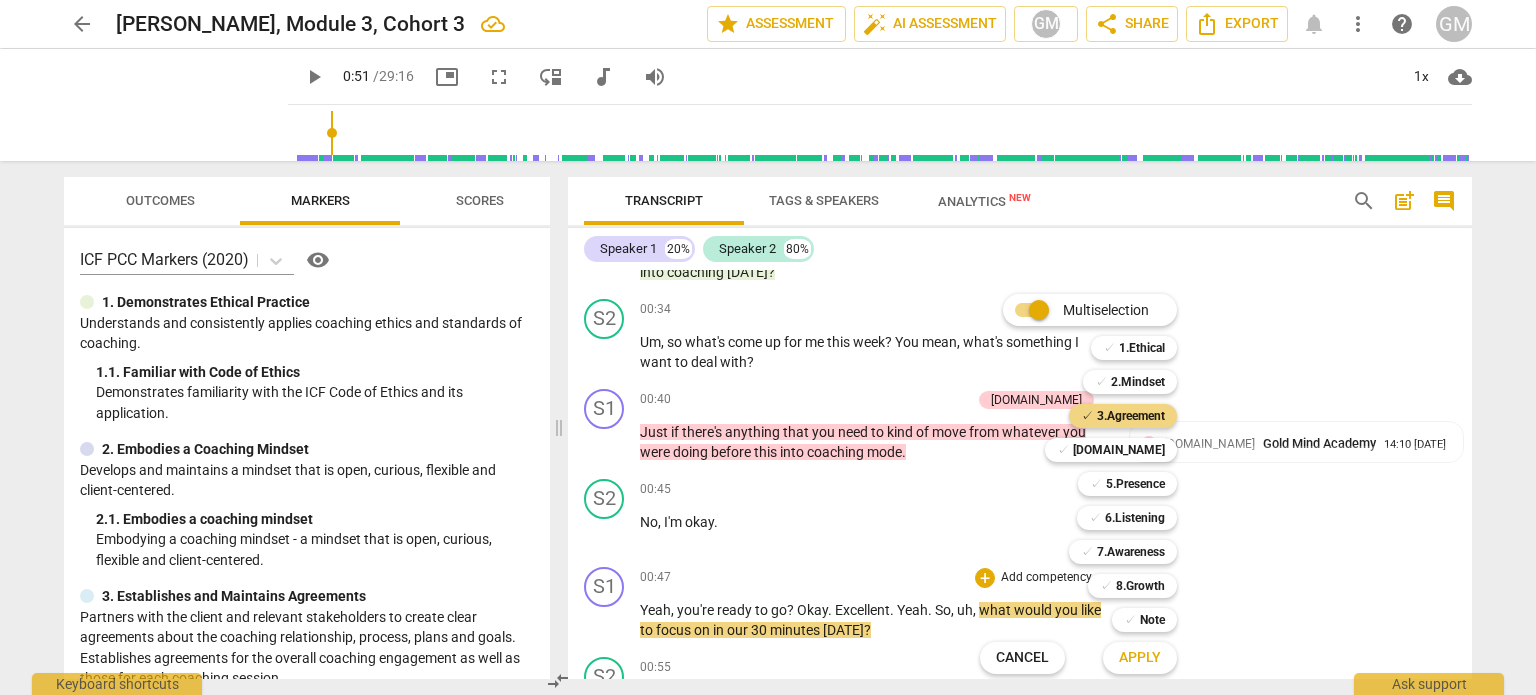 click on "Apply" at bounding box center [1140, 658] 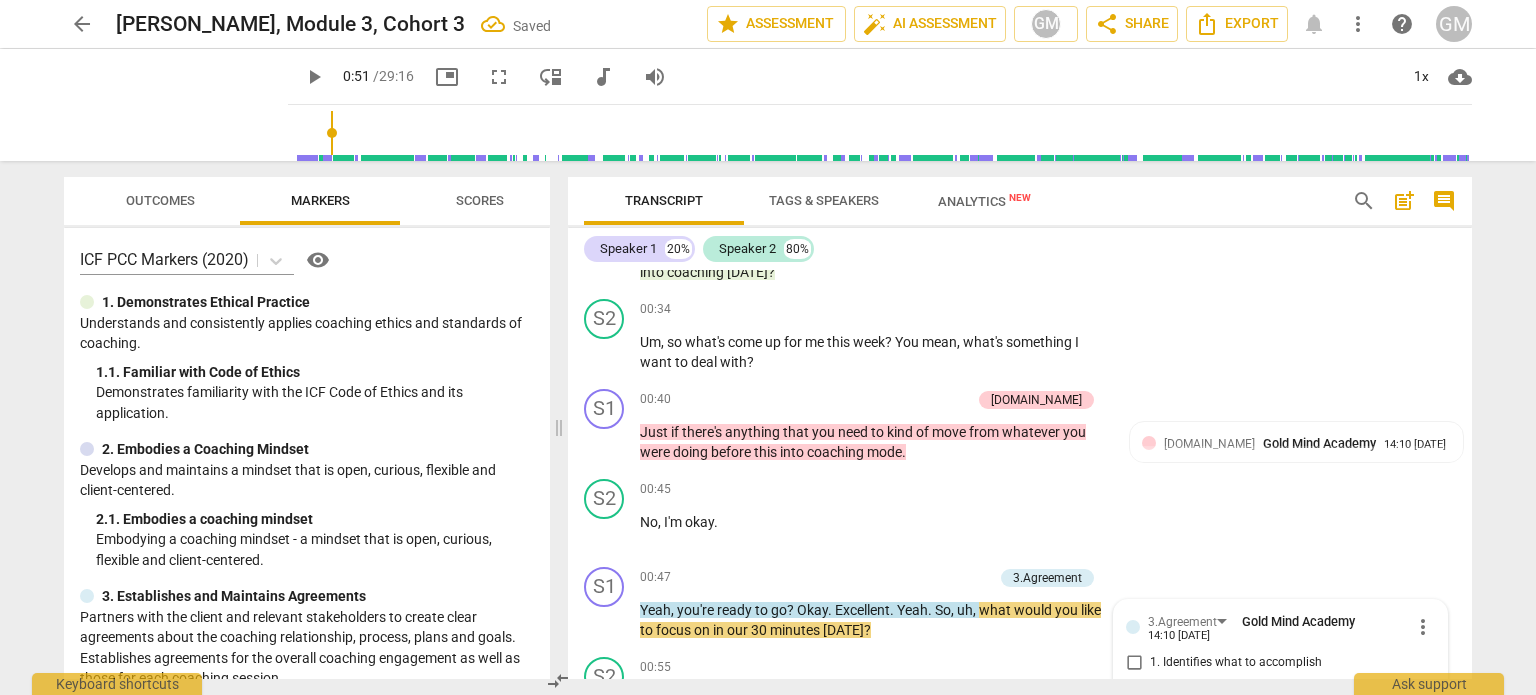 scroll, scrollTop: 1905, scrollLeft: 0, axis: vertical 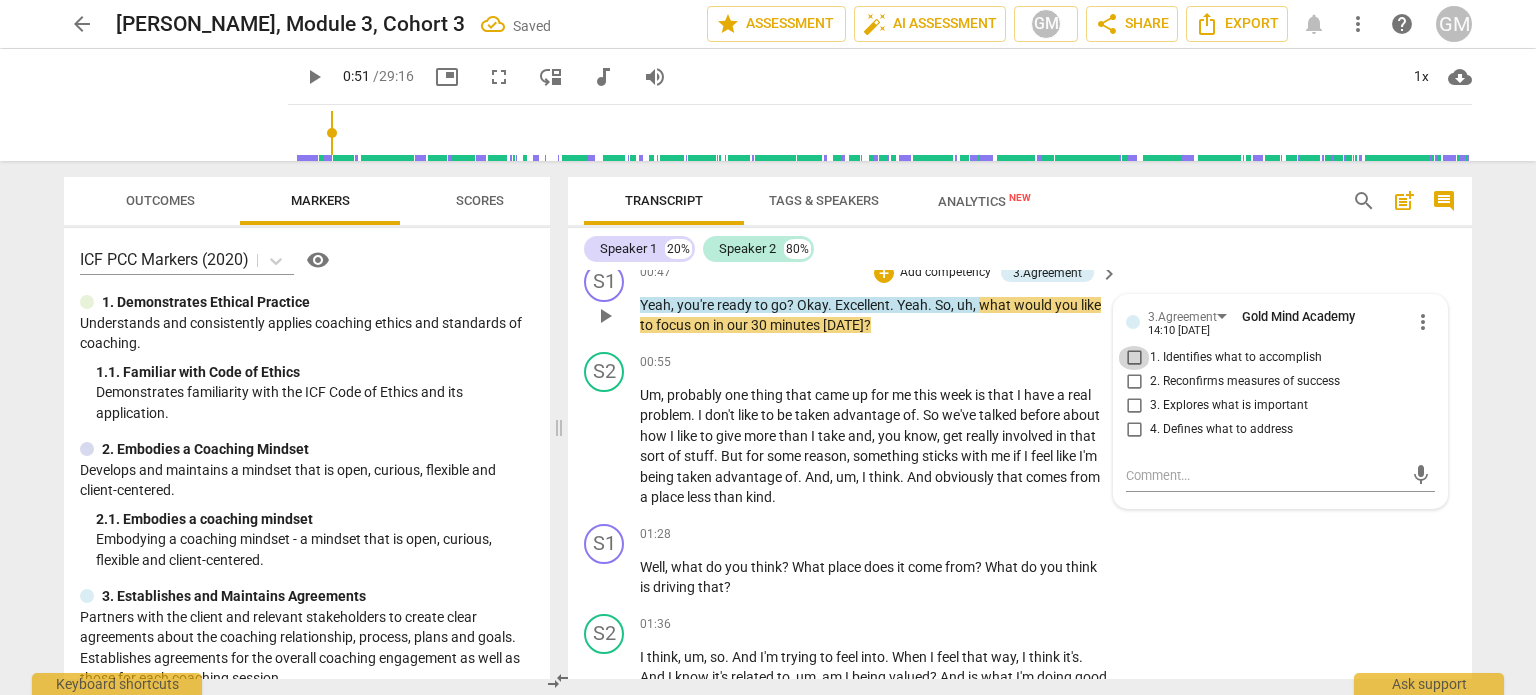 click on "1. Identifies what to accomplish" at bounding box center [1134, 358] 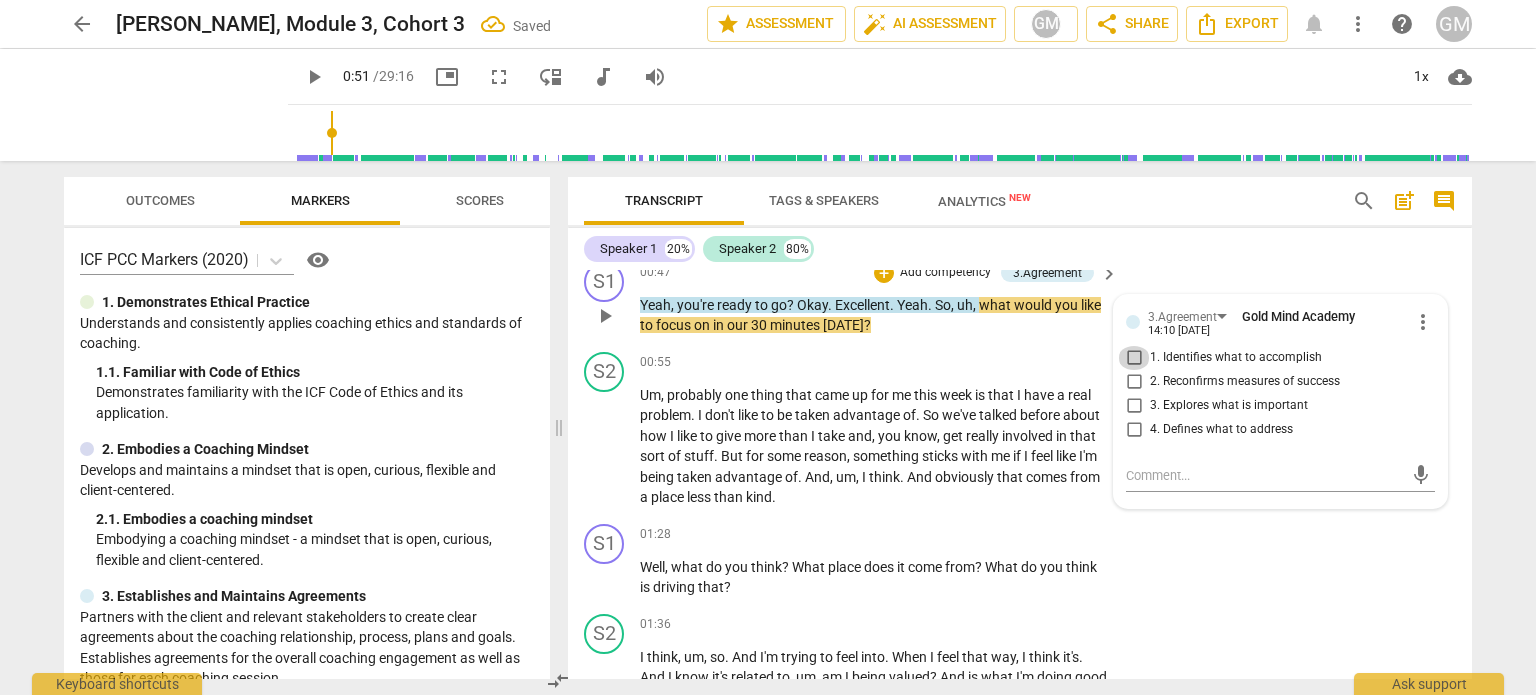 checkbox on "true" 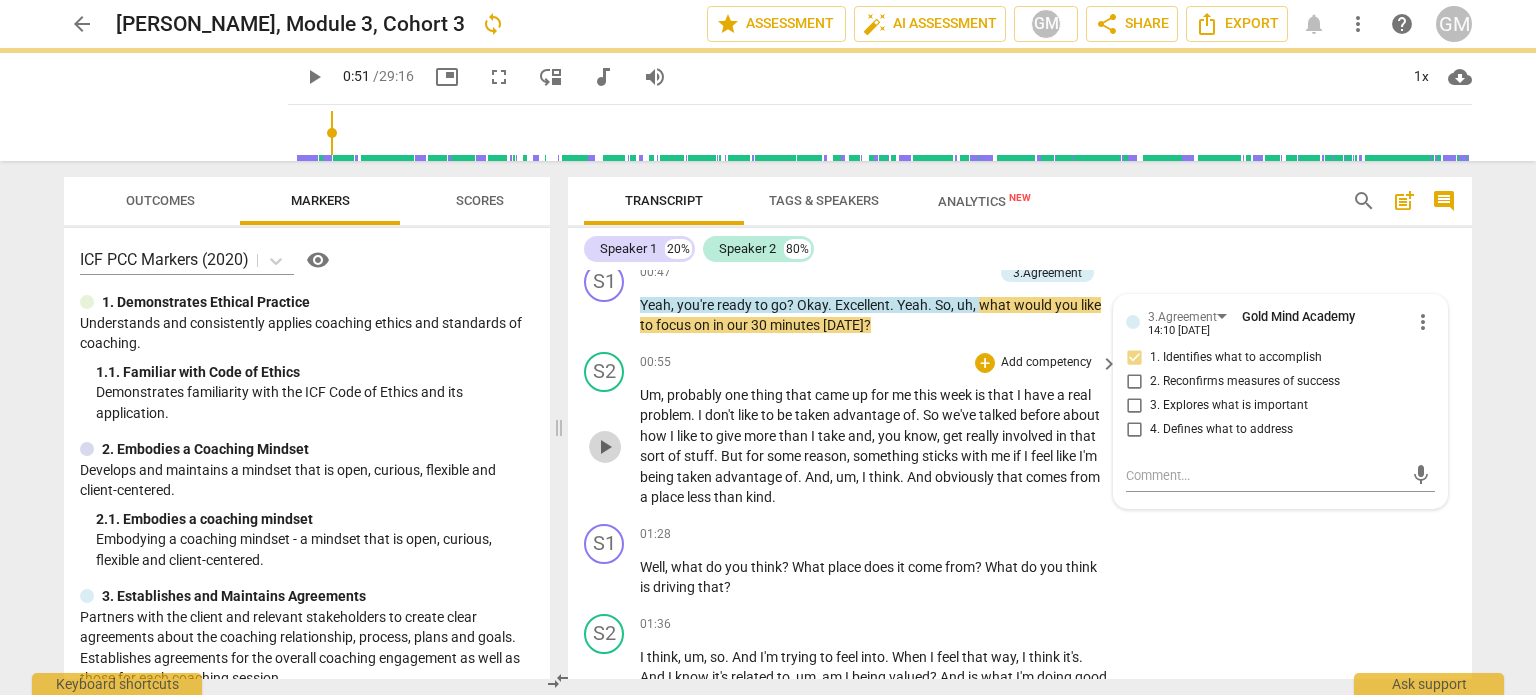 click on "play_arrow" at bounding box center [605, 447] 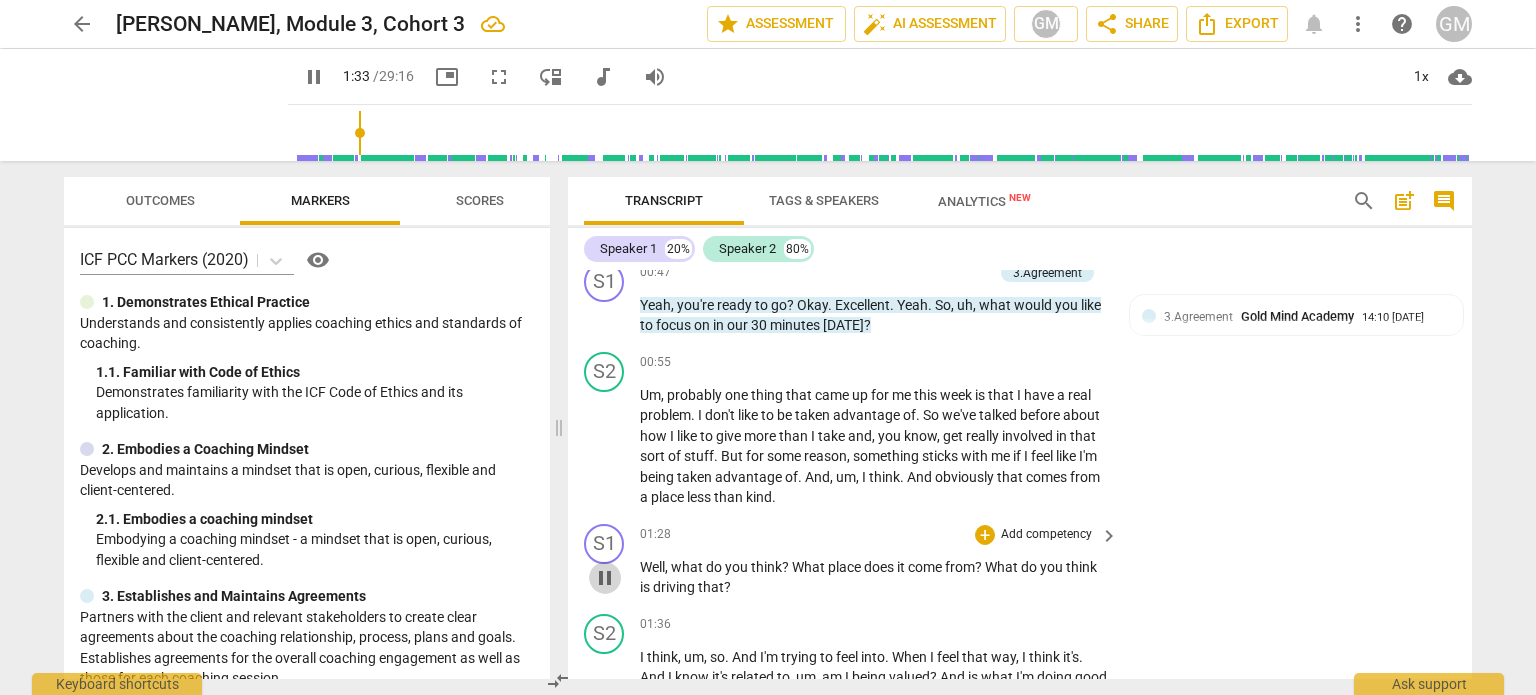 click on "pause" at bounding box center [605, 578] 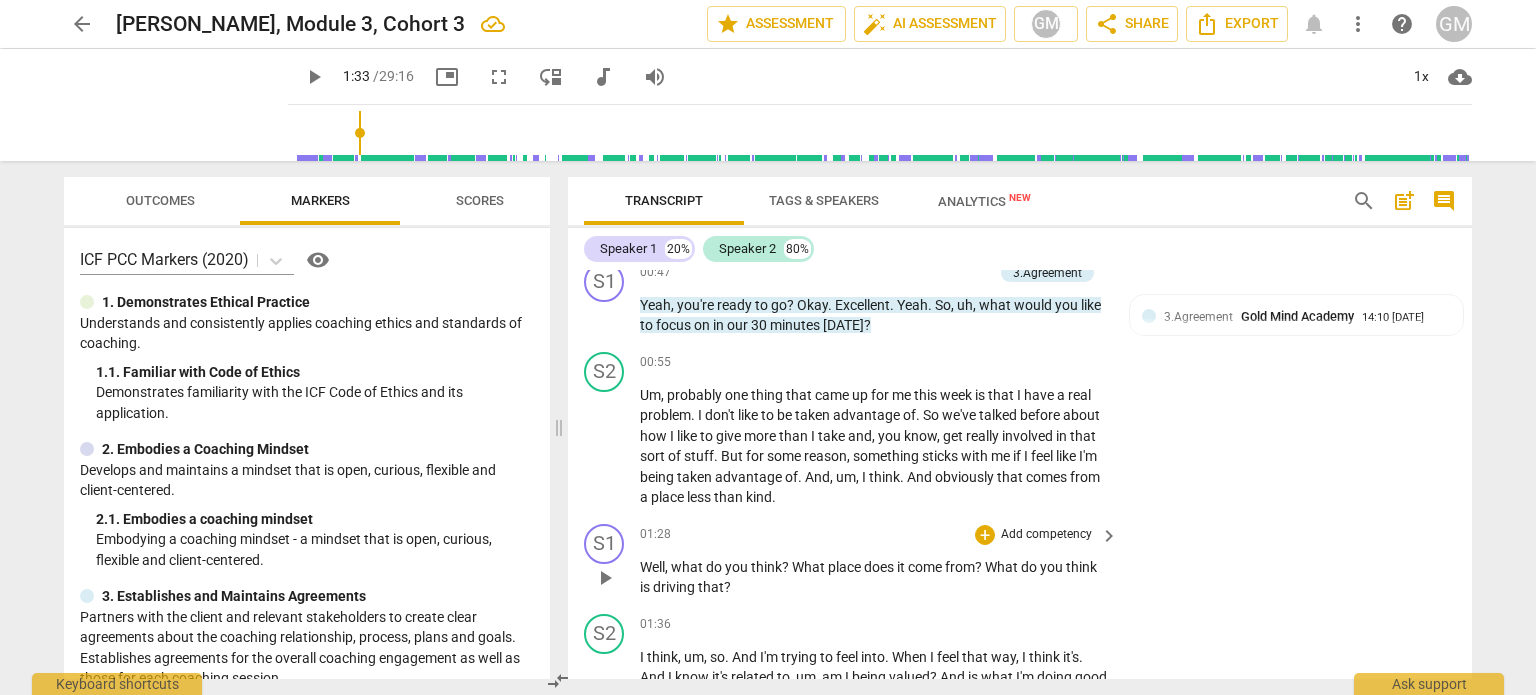 click on "Add competency" at bounding box center (1046, 535) 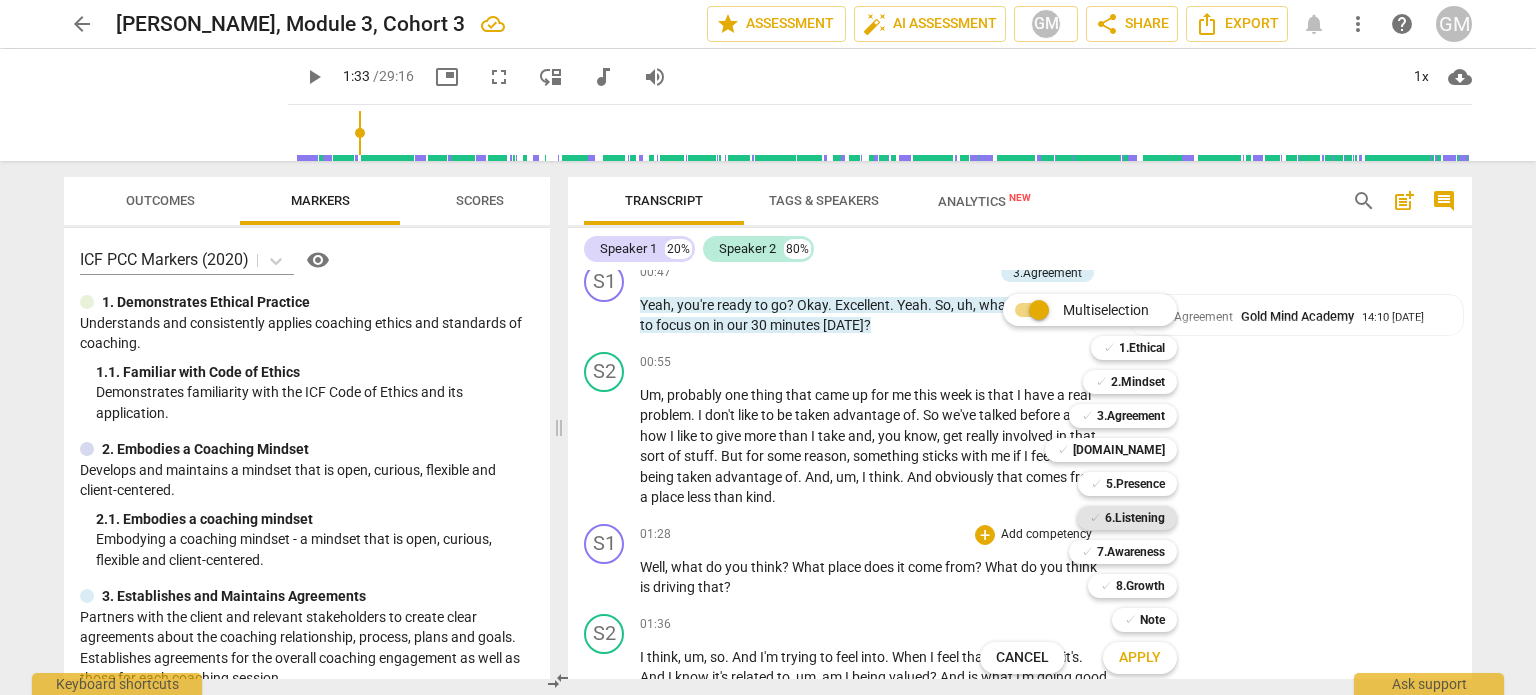 click on "6.Listening" at bounding box center (1135, 518) 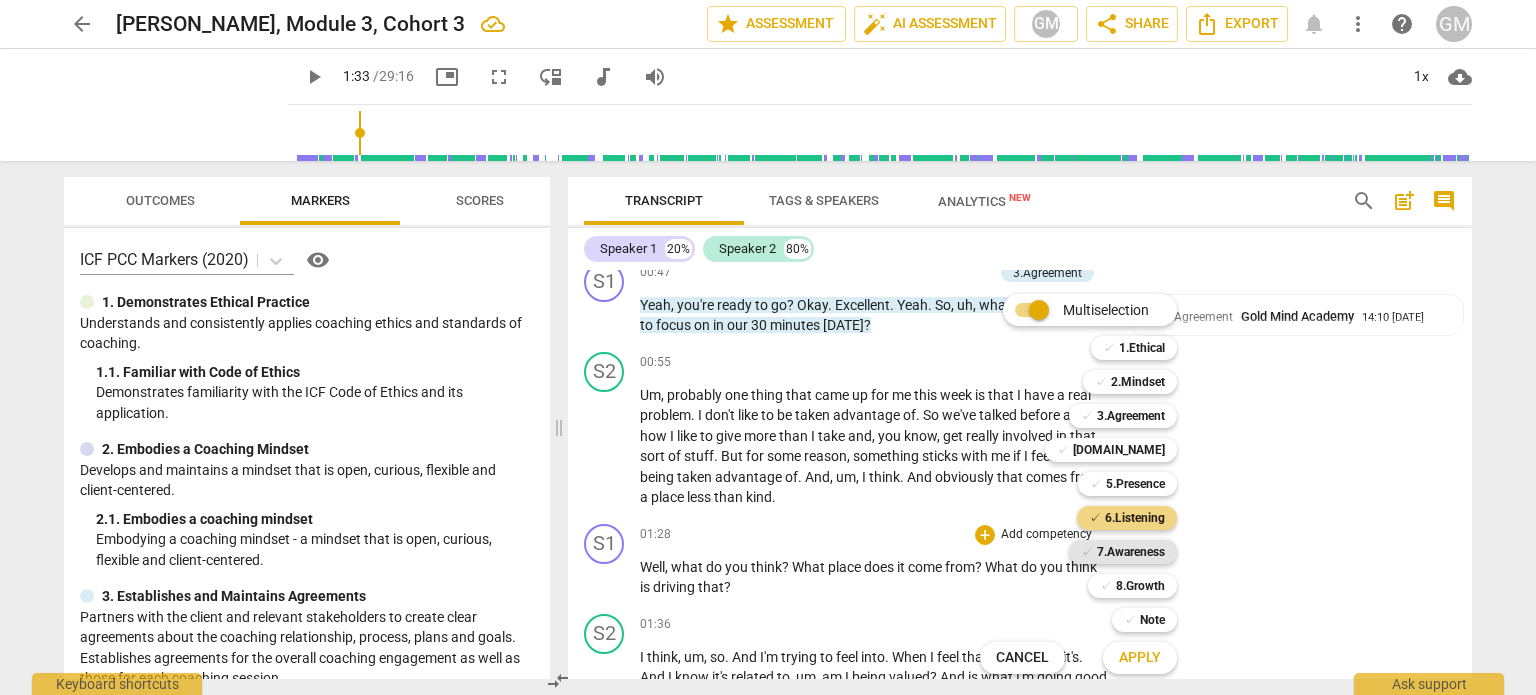 click on "7.Awareness" at bounding box center [1131, 552] 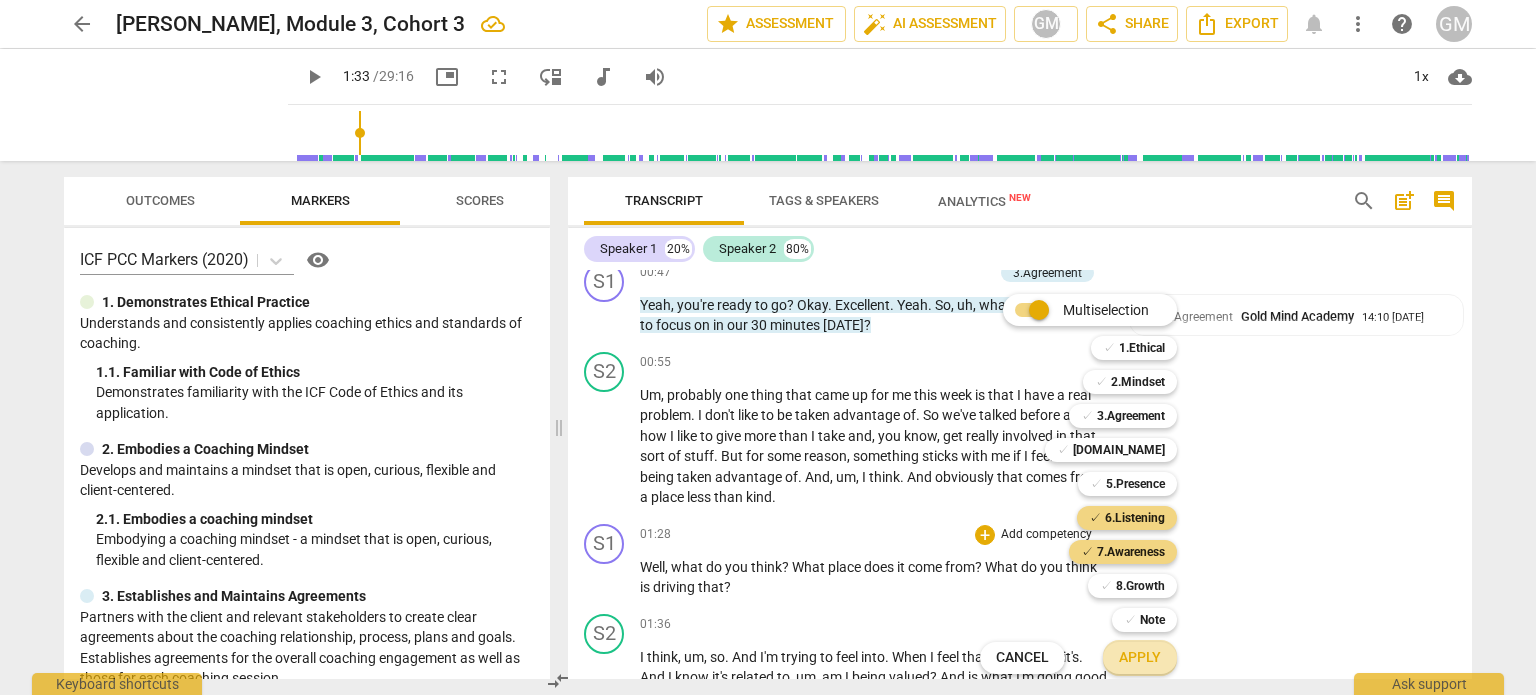 click on "Apply" at bounding box center (1140, 658) 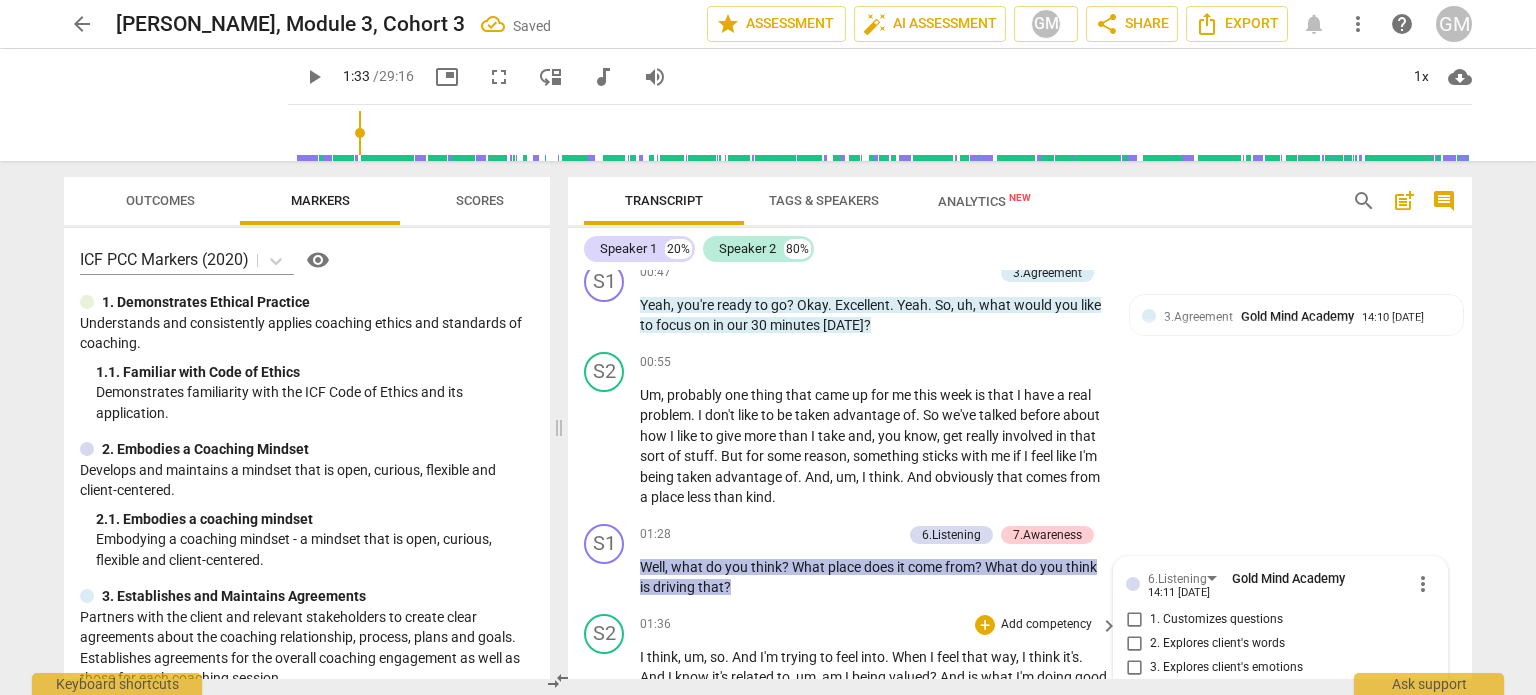scroll, scrollTop: 2239, scrollLeft: 0, axis: vertical 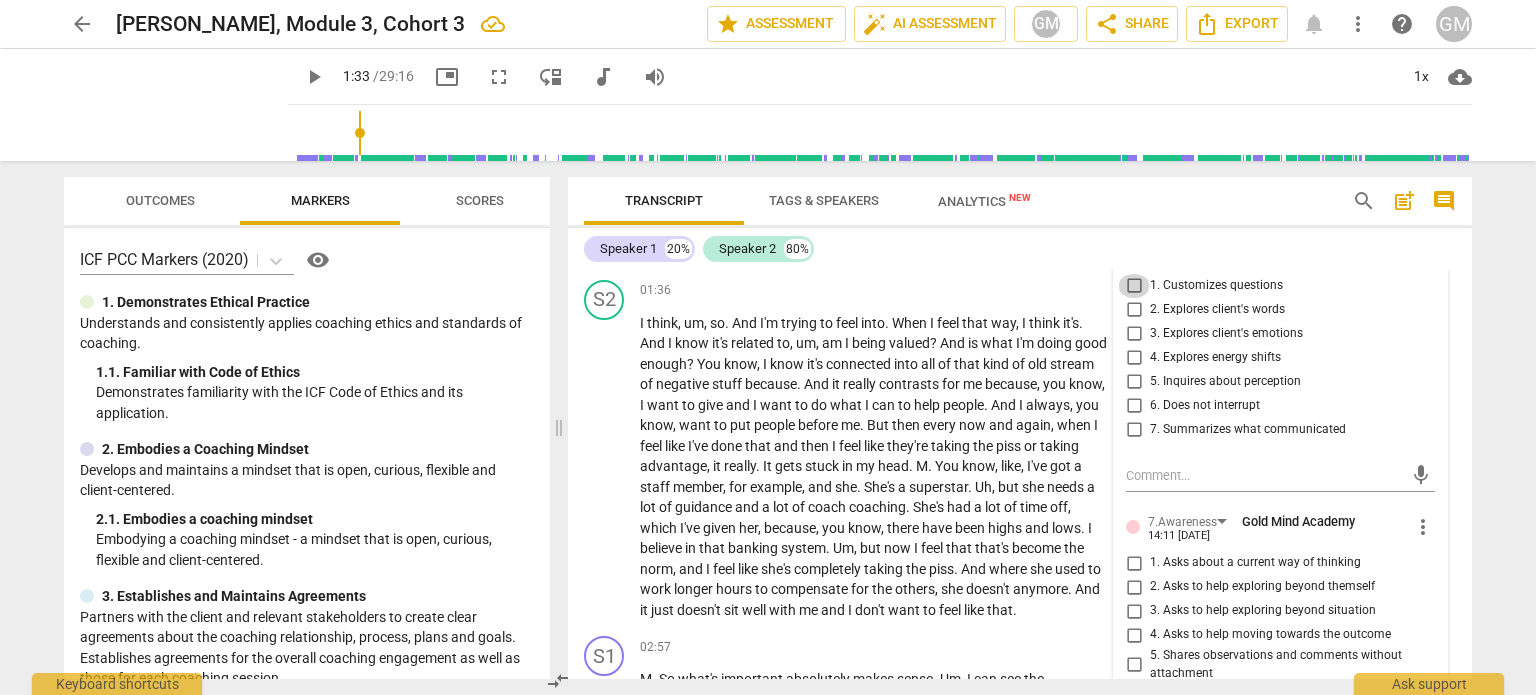 click on "1. Customizes questions" at bounding box center [1134, 286] 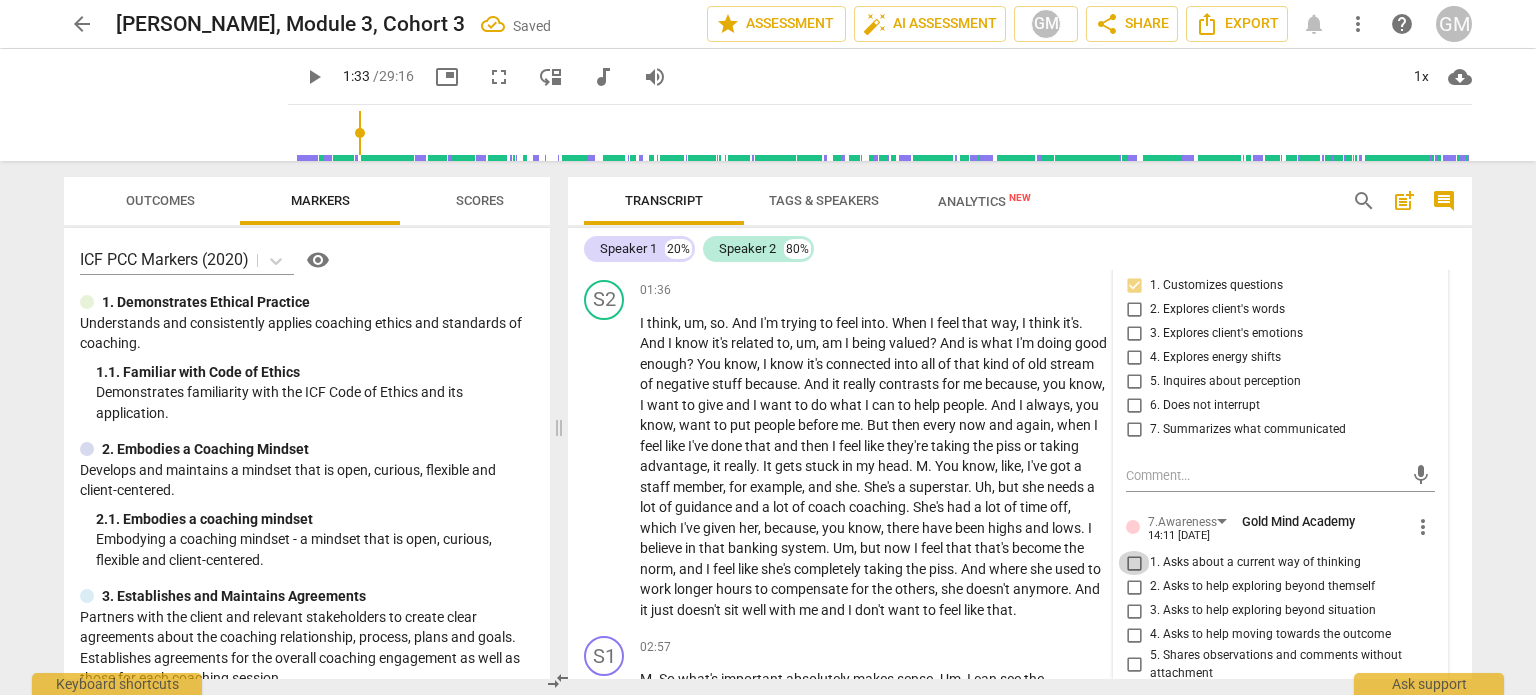 click on "1. Asks about a current way of thinking" at bounding box center (1134, 563) 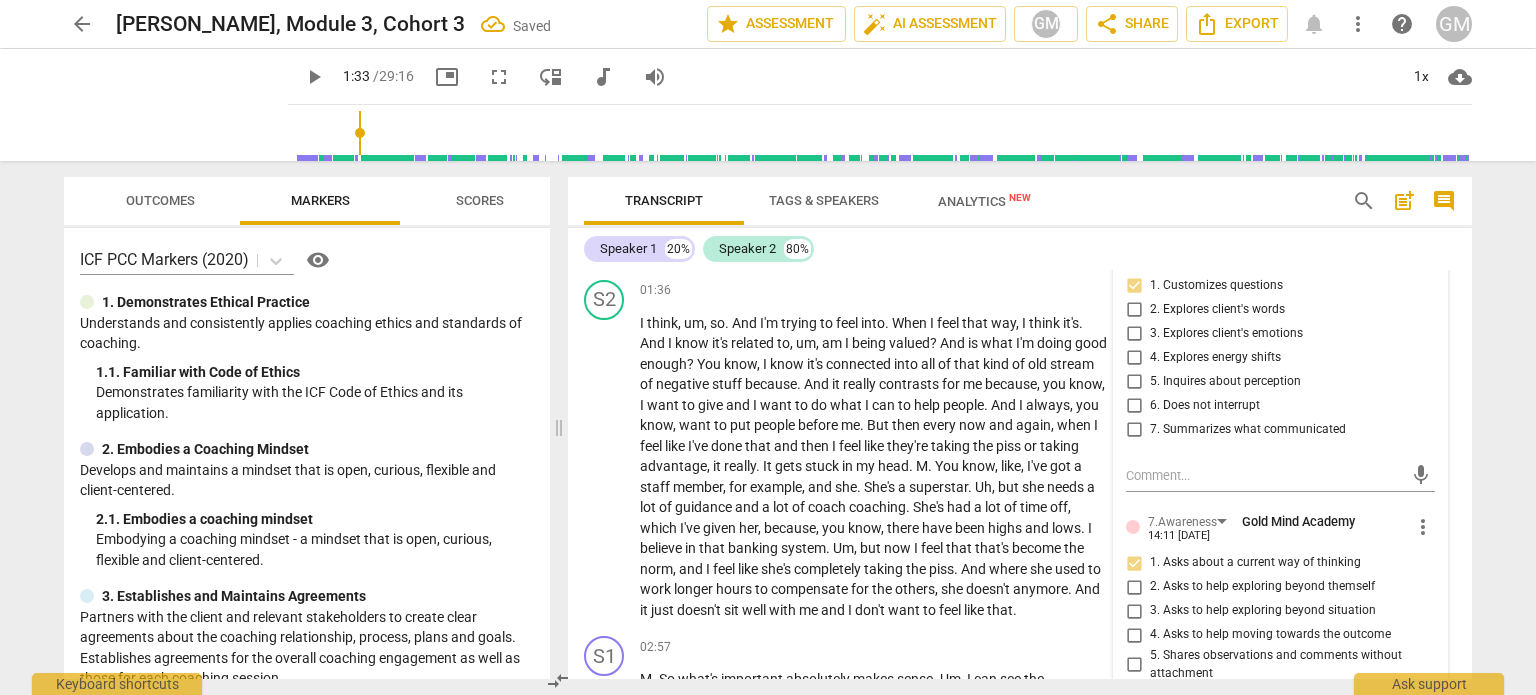 scroll, scrollTop: 1881, scrollLeft: 0, axis: vertical 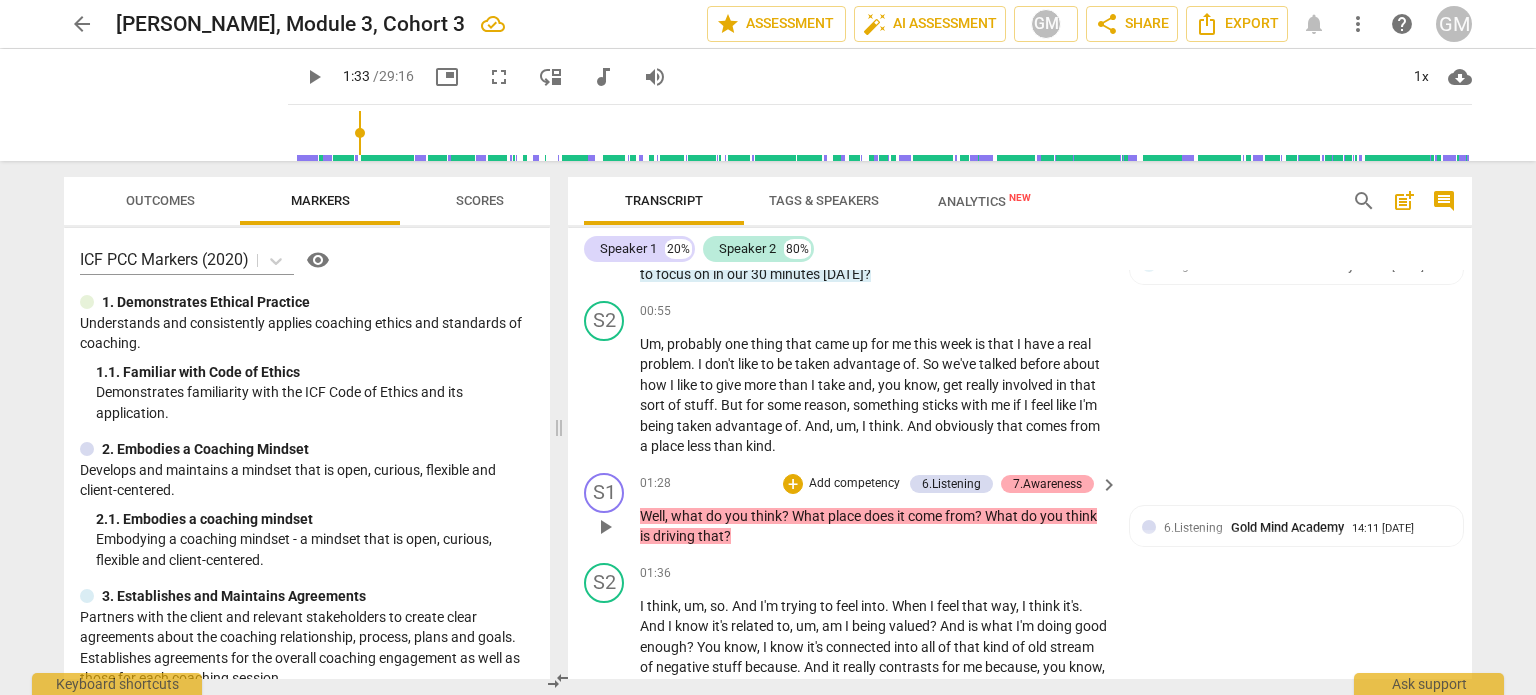 click on "7.Awareness" at bounding box center (1047, 484) 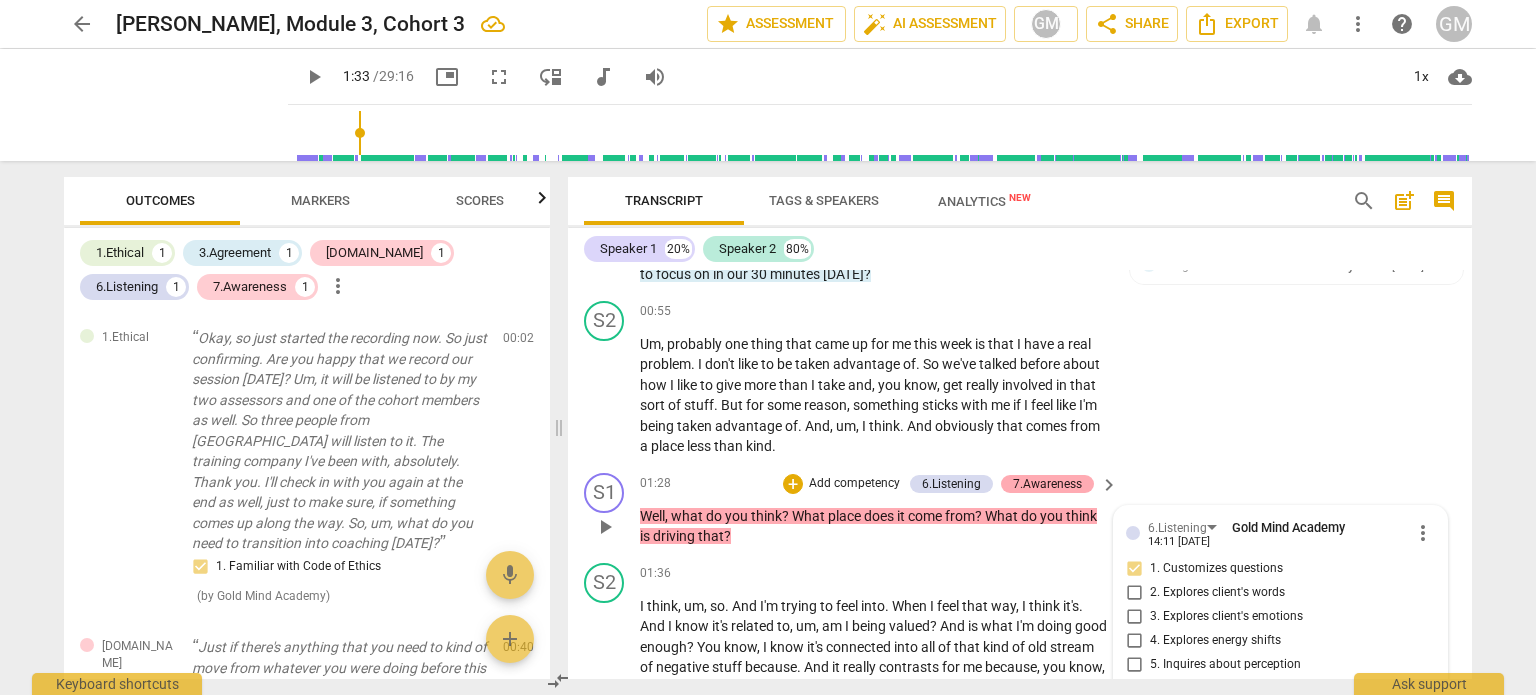 scroll, scrollTop: 2239, scrollLeft: 0, axis: vertical 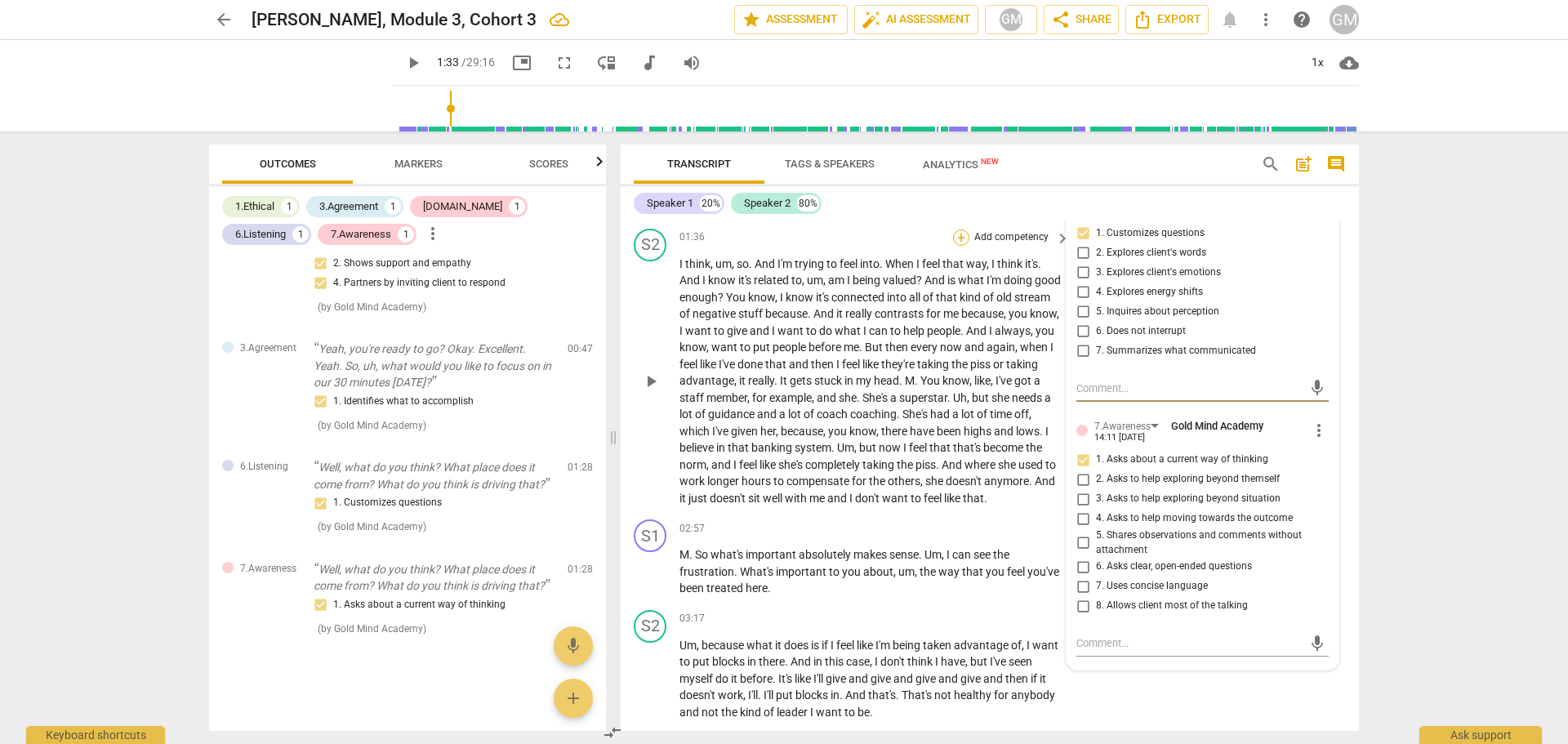 click on "+" at bounding box center [961, 238] 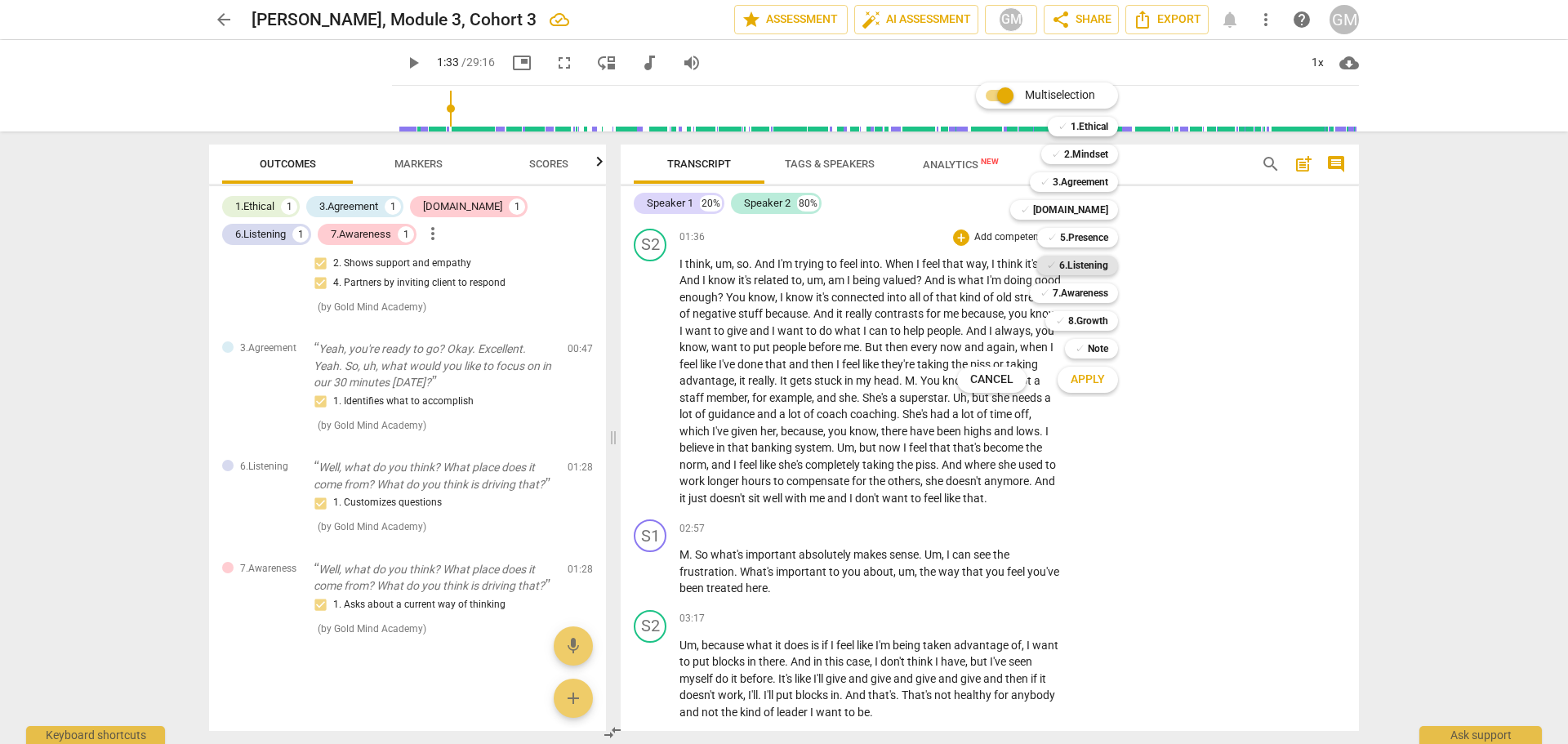 click on "6.Listening" at bounding box center (1084, 265) 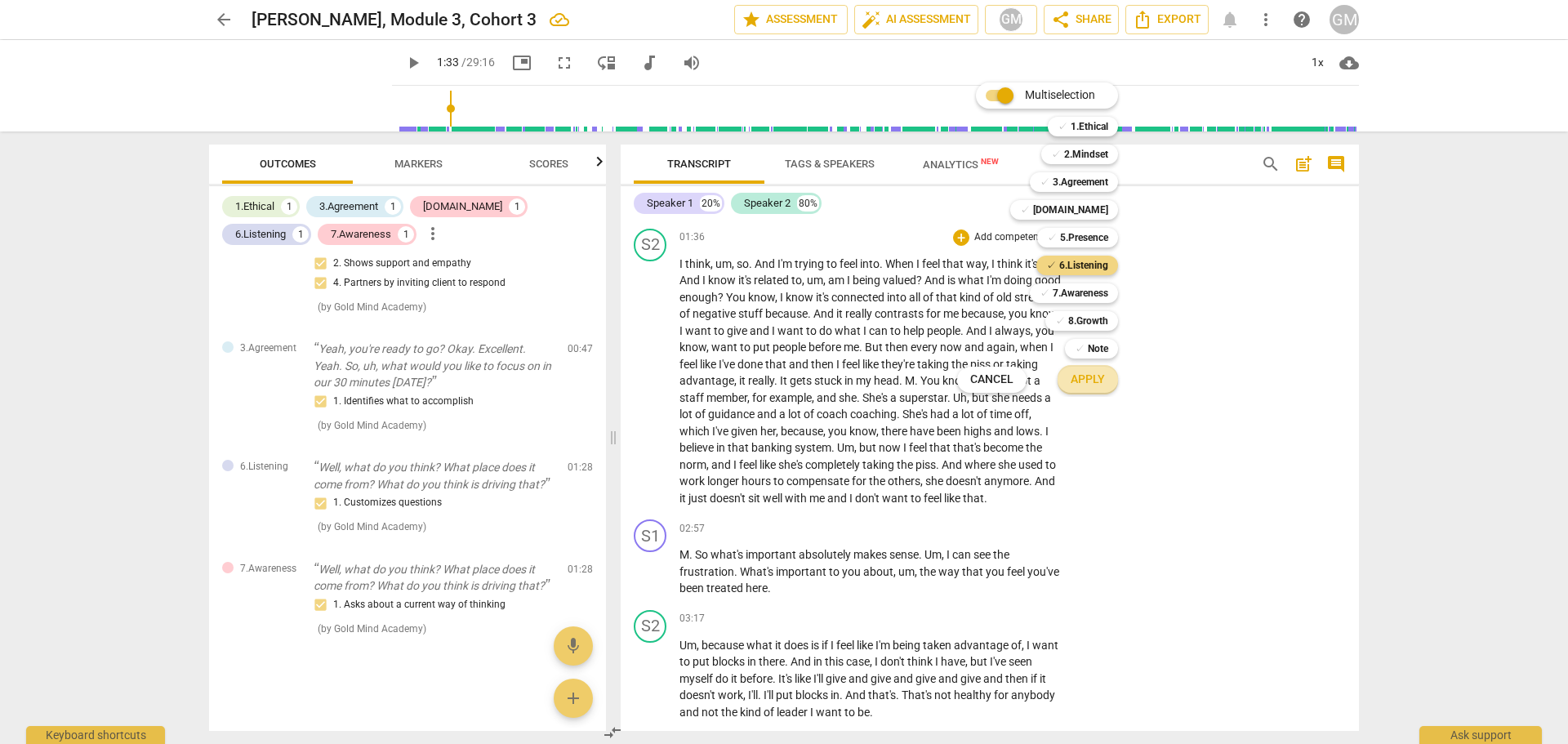 click on "Apply" at bounding box center [1088, 380] 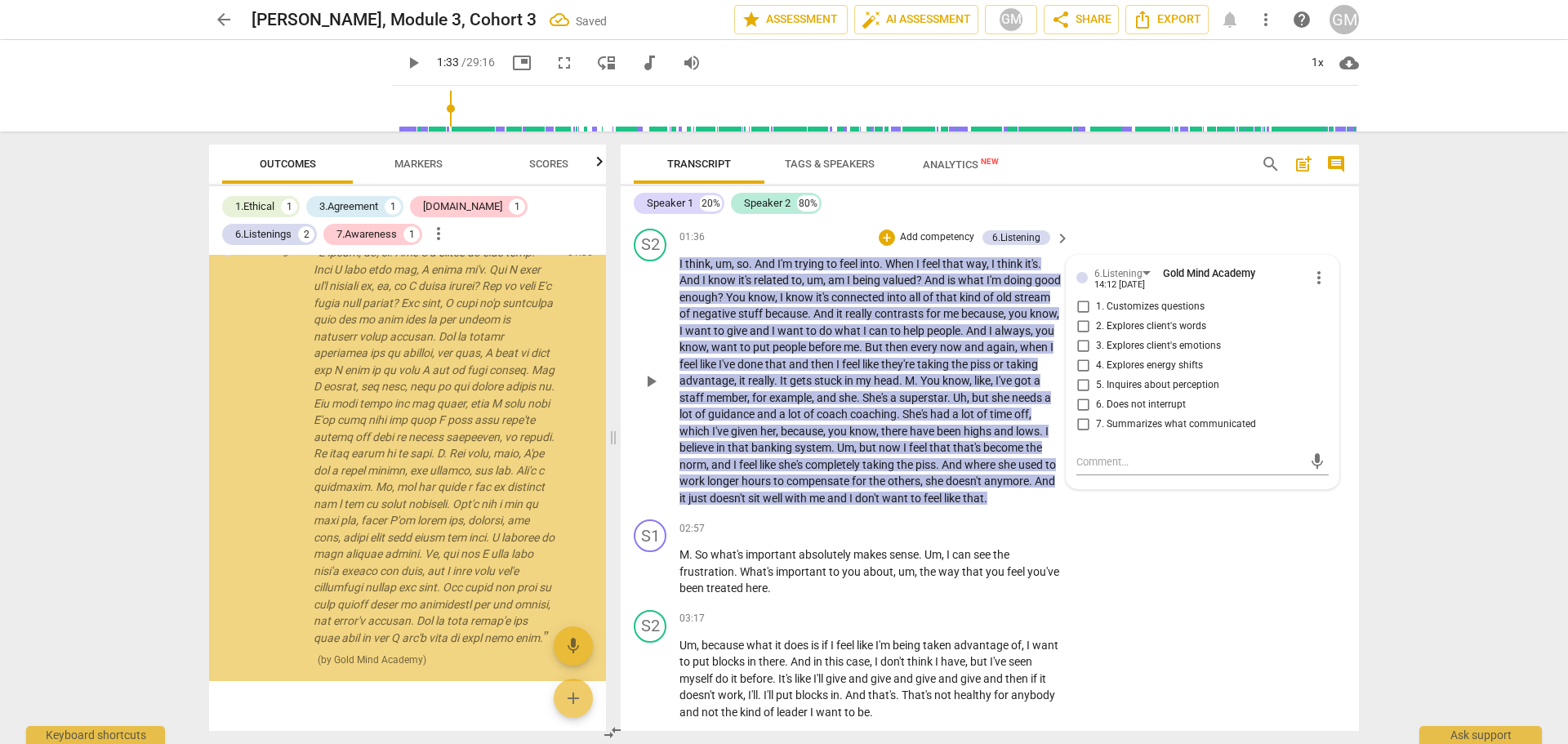scroll, scrollTop: 741, scrollLeft: 0, axis: vertical 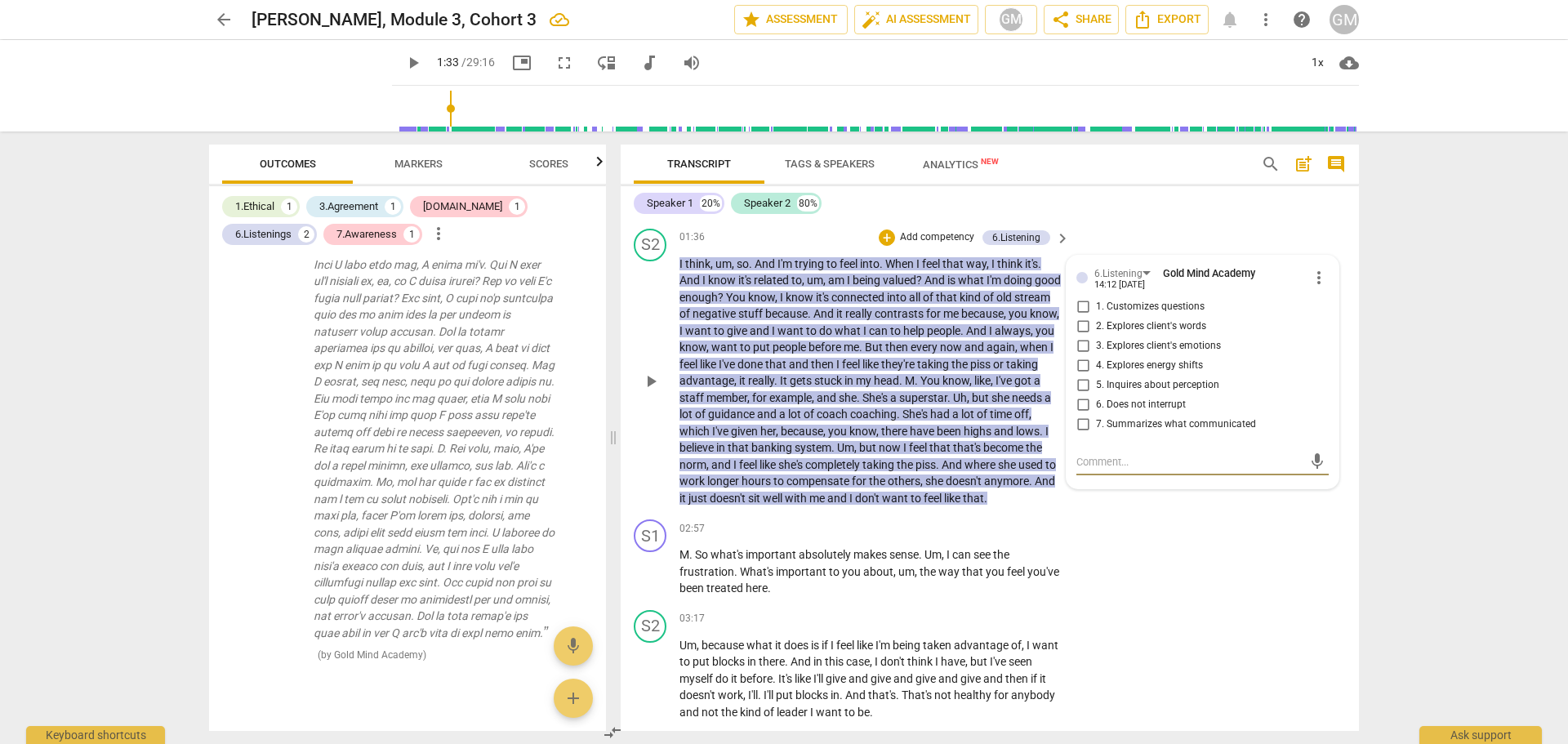 click on "more_vert" at bounding box center (1319, 278) 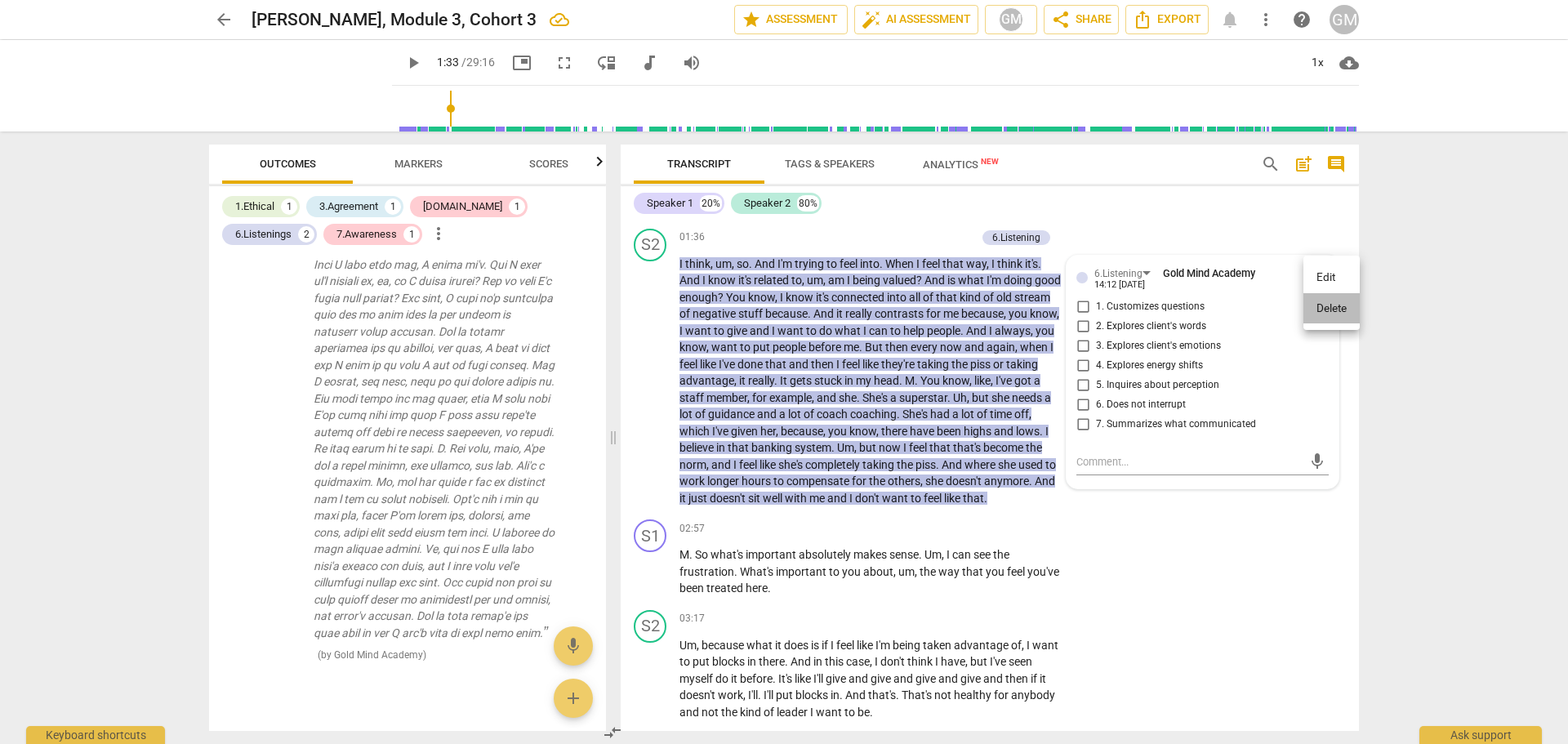 click on "Delete" at bounding box center (1331, 309) 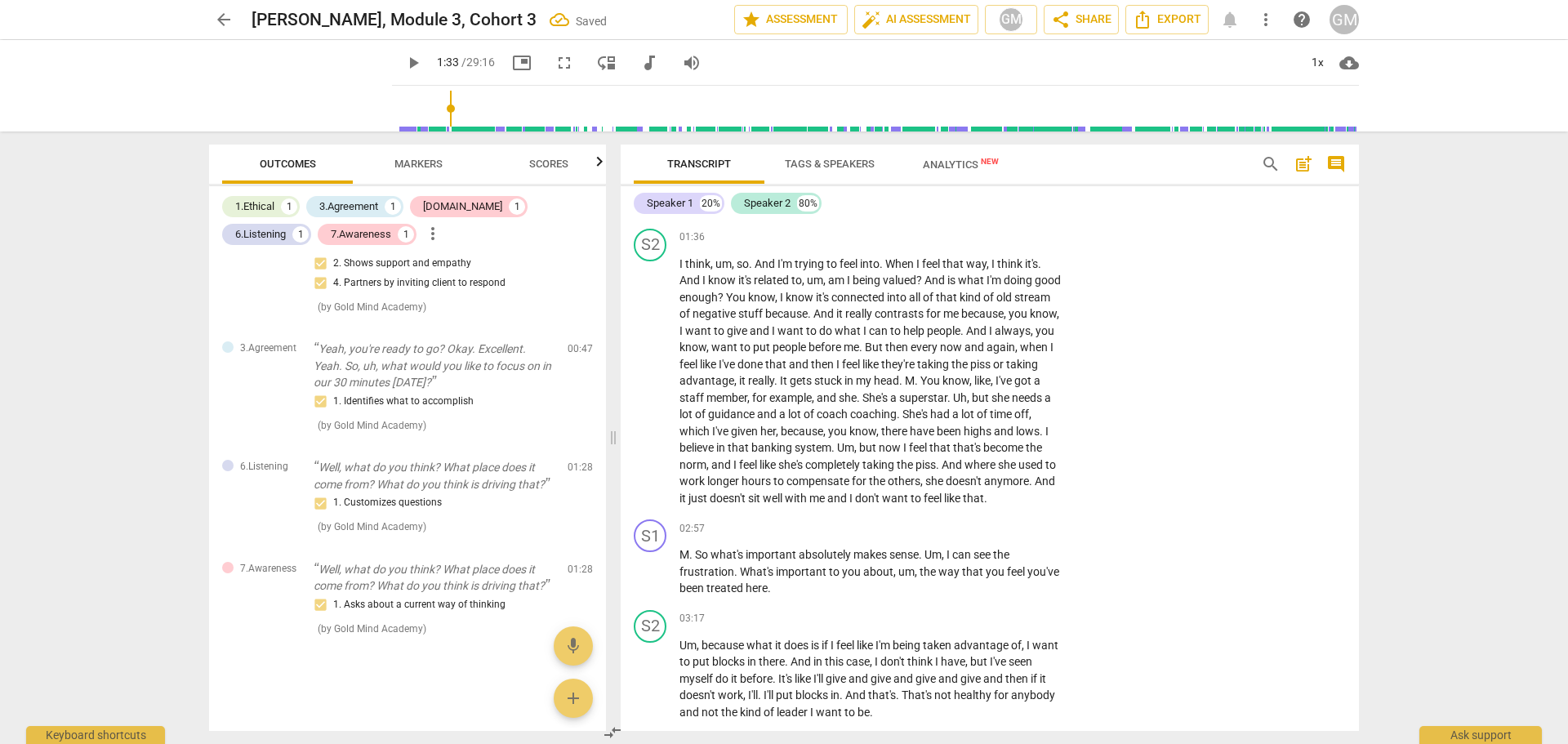 scroll, scrollTop: 351, scrollLeft: 0, axis: vertical 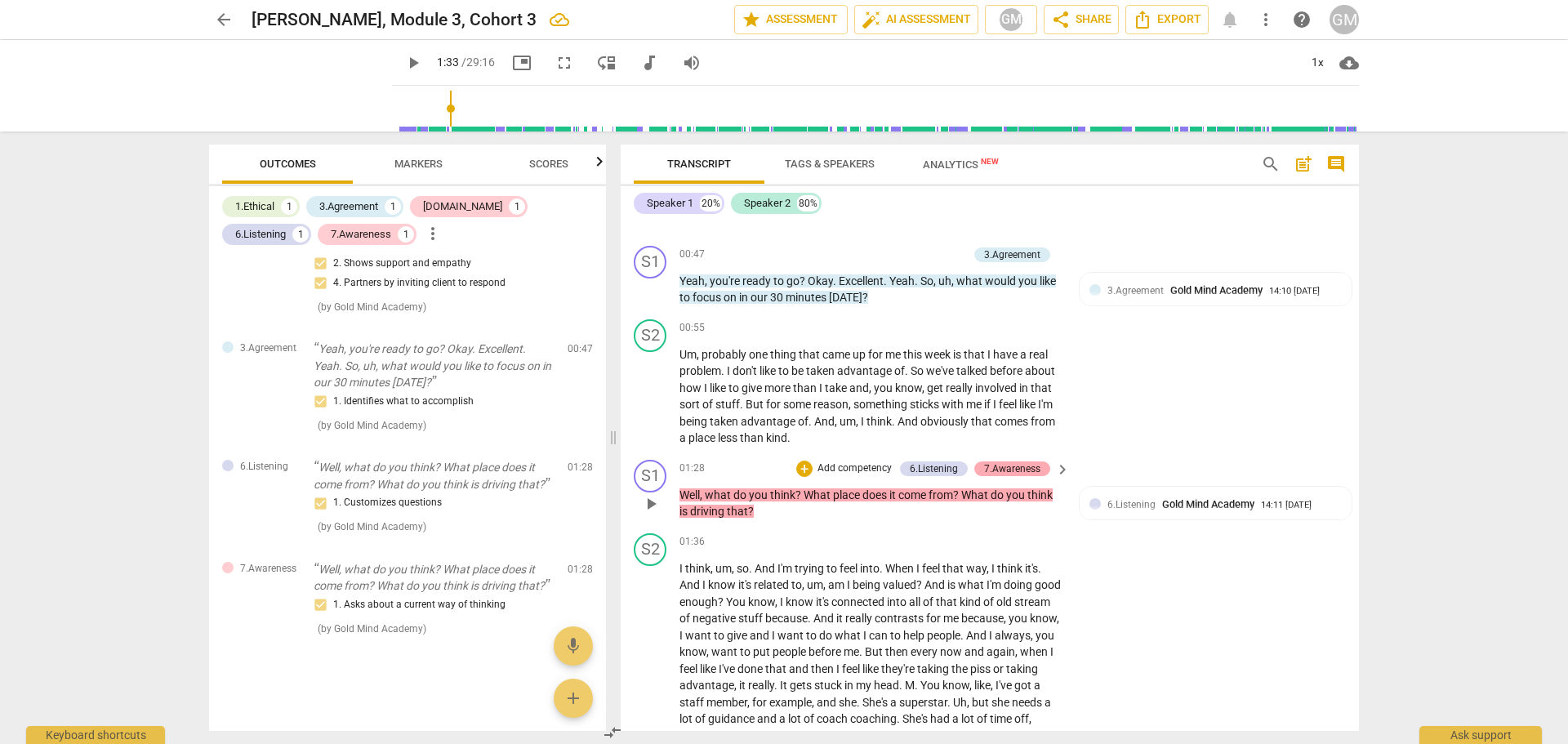click on "7.Awareness" at bounding box center [1012, 469] 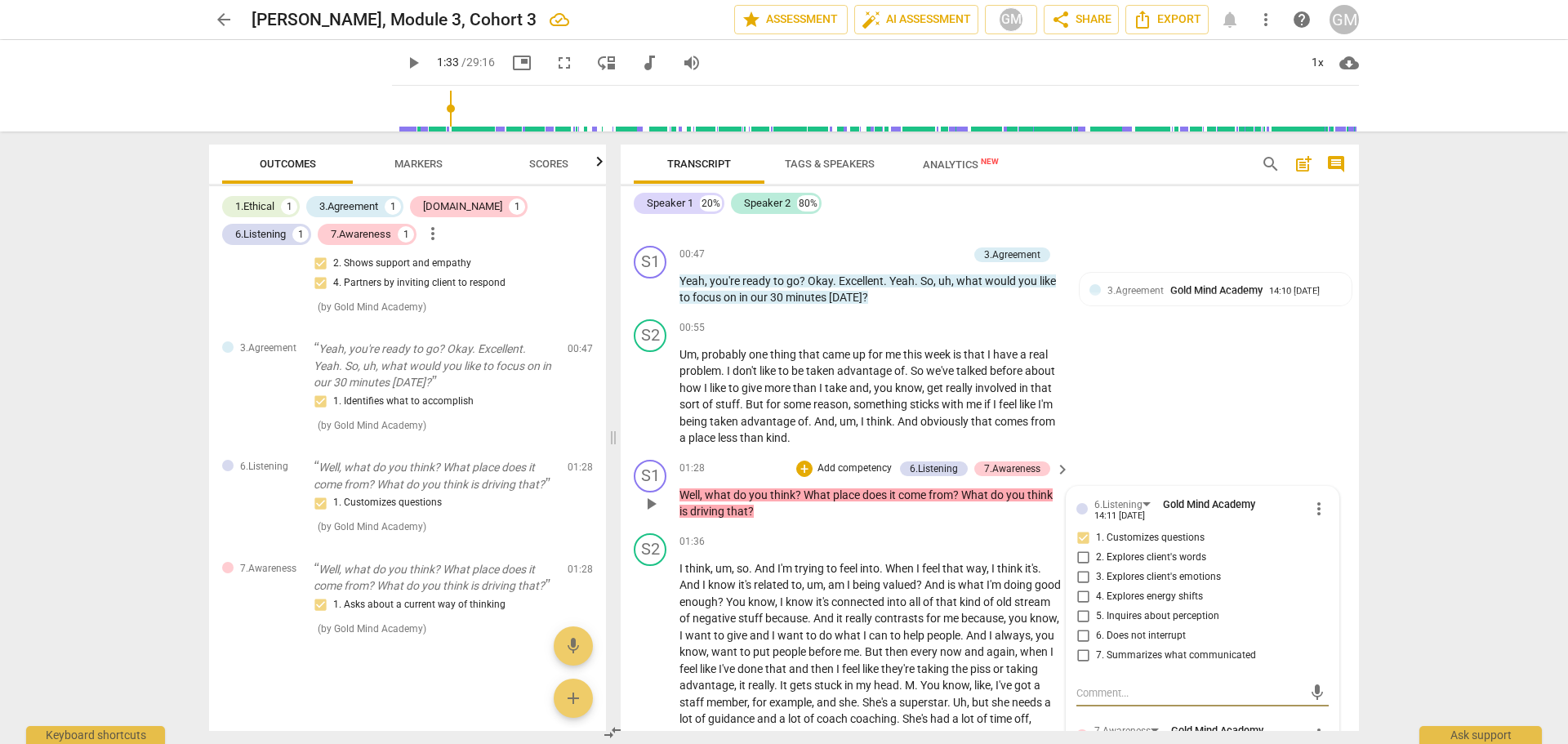 type on "D" 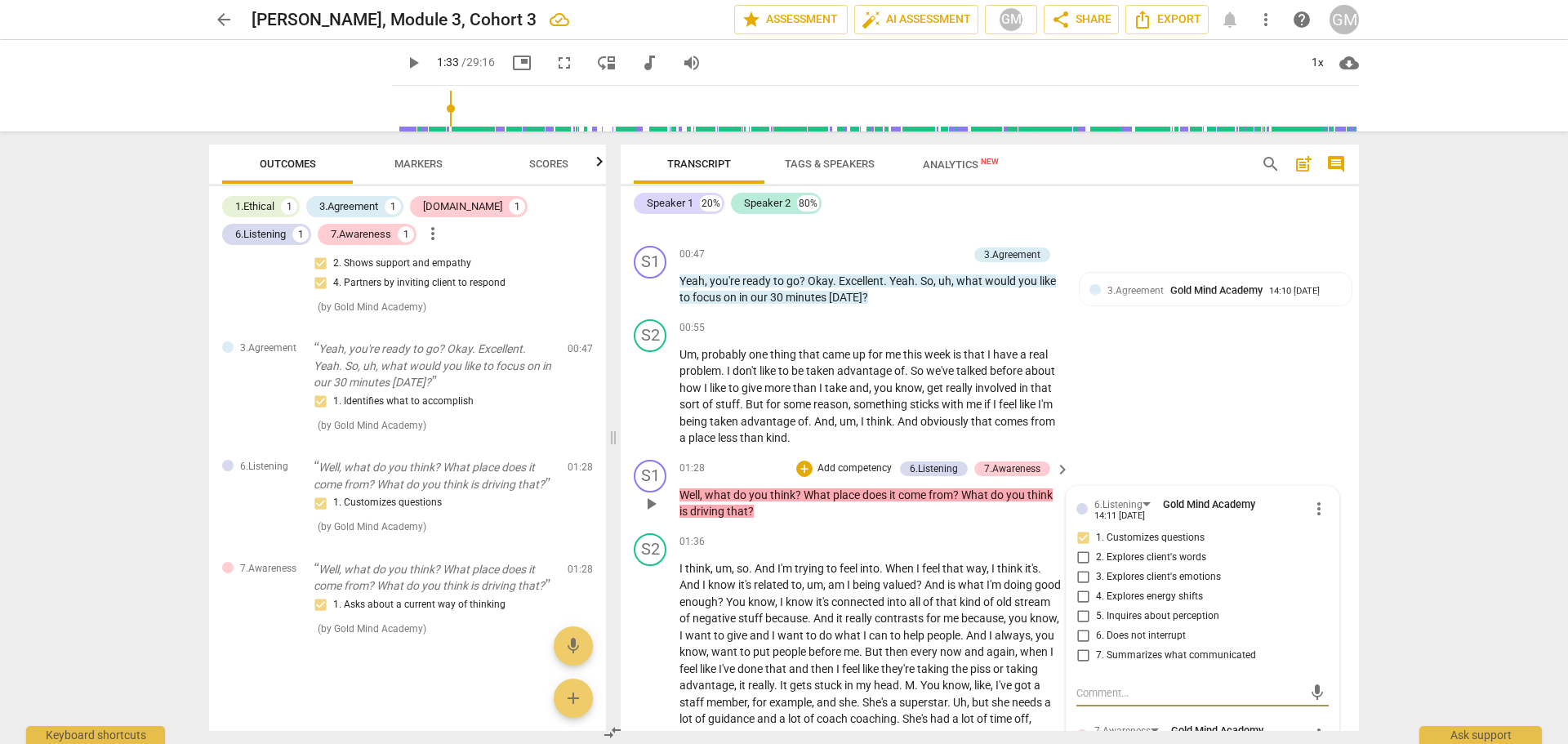 type on "D" 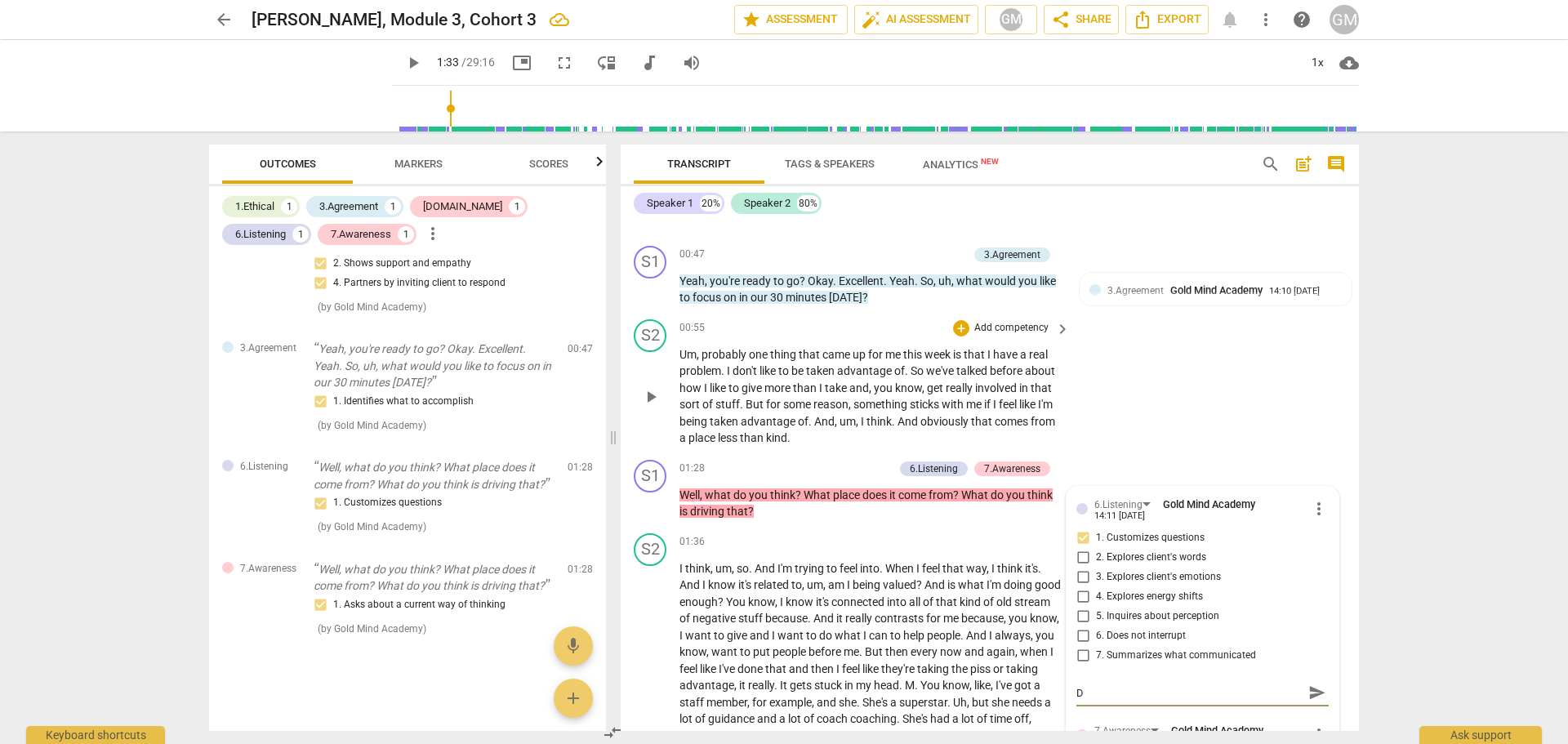 type on "DE" 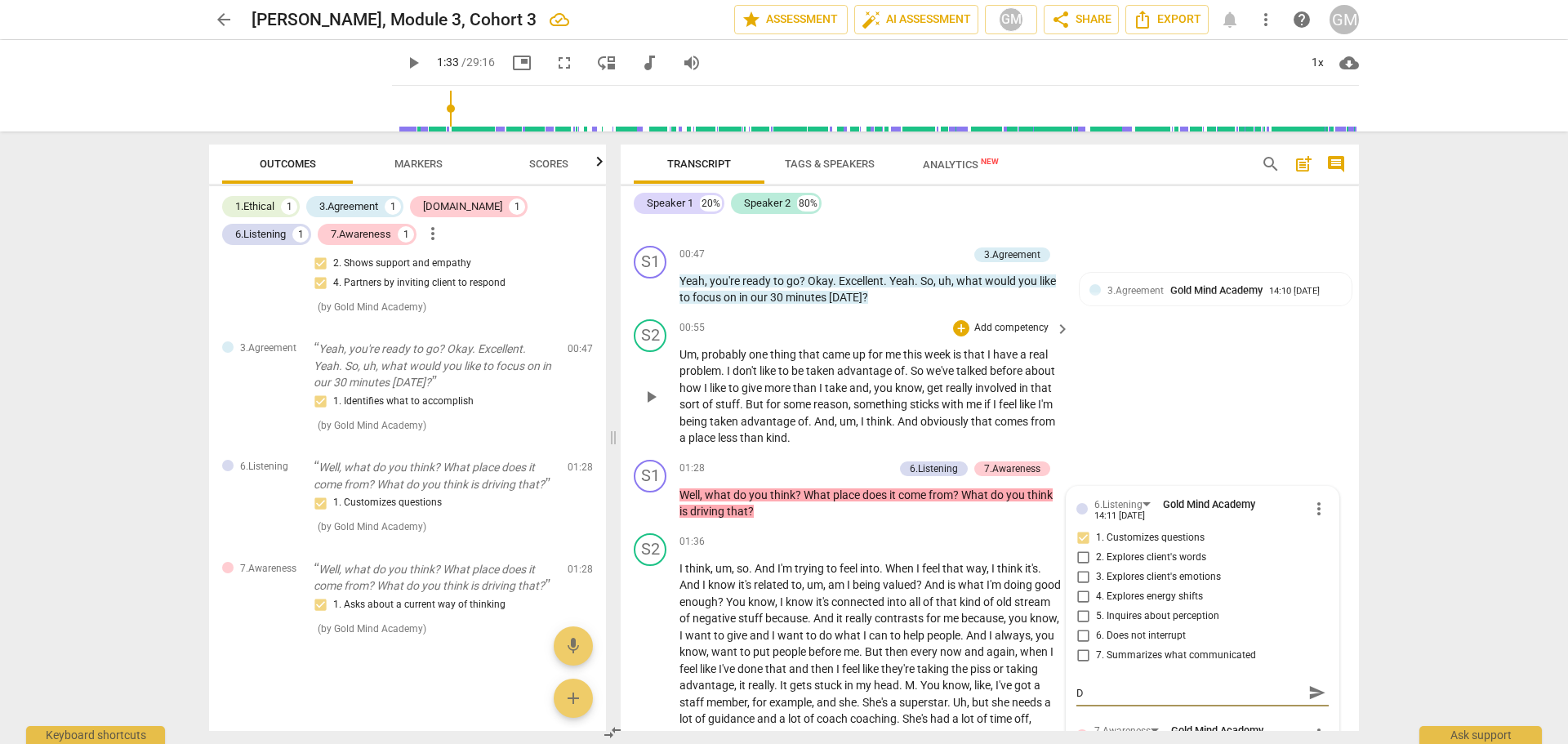 type on "DE" 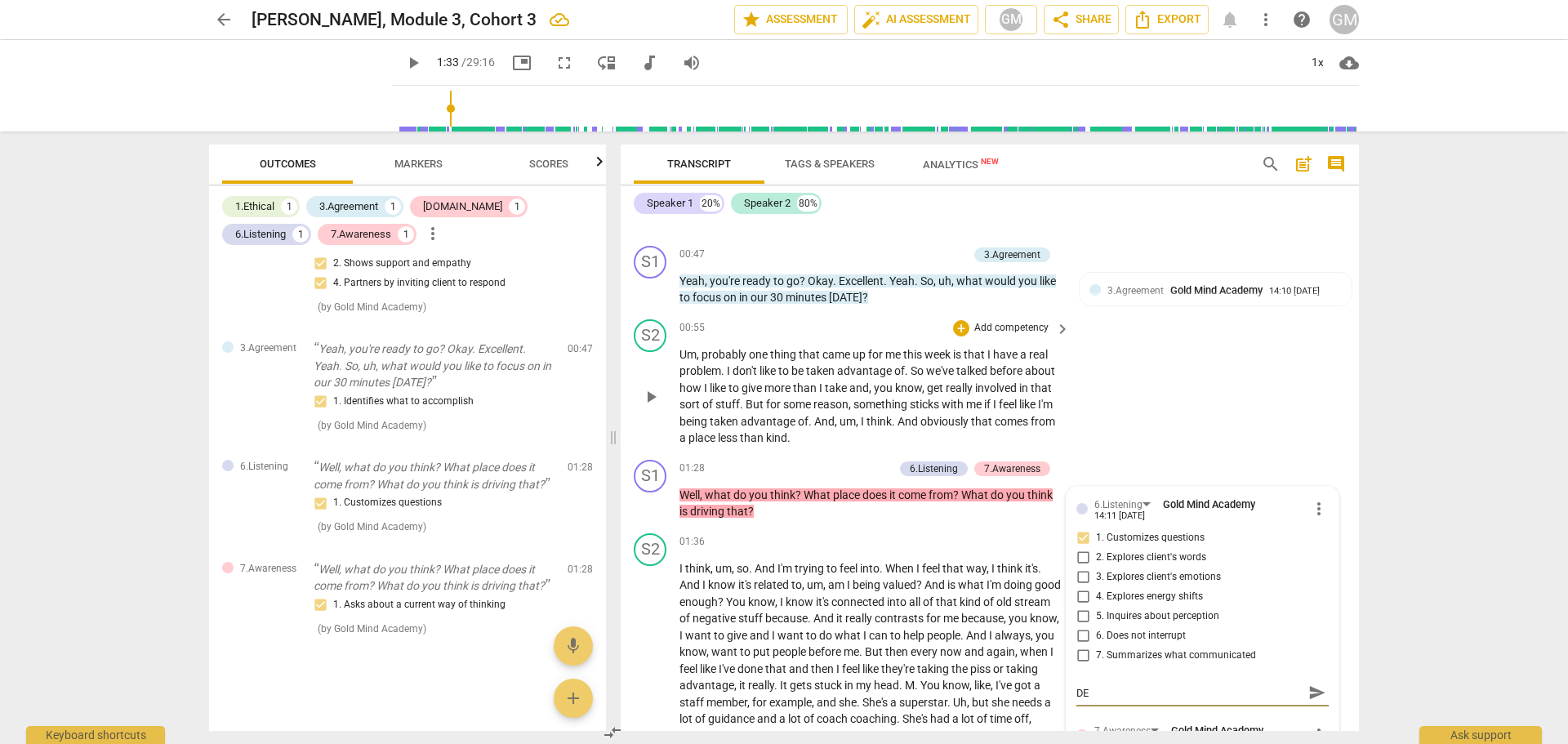 type on "DEV" 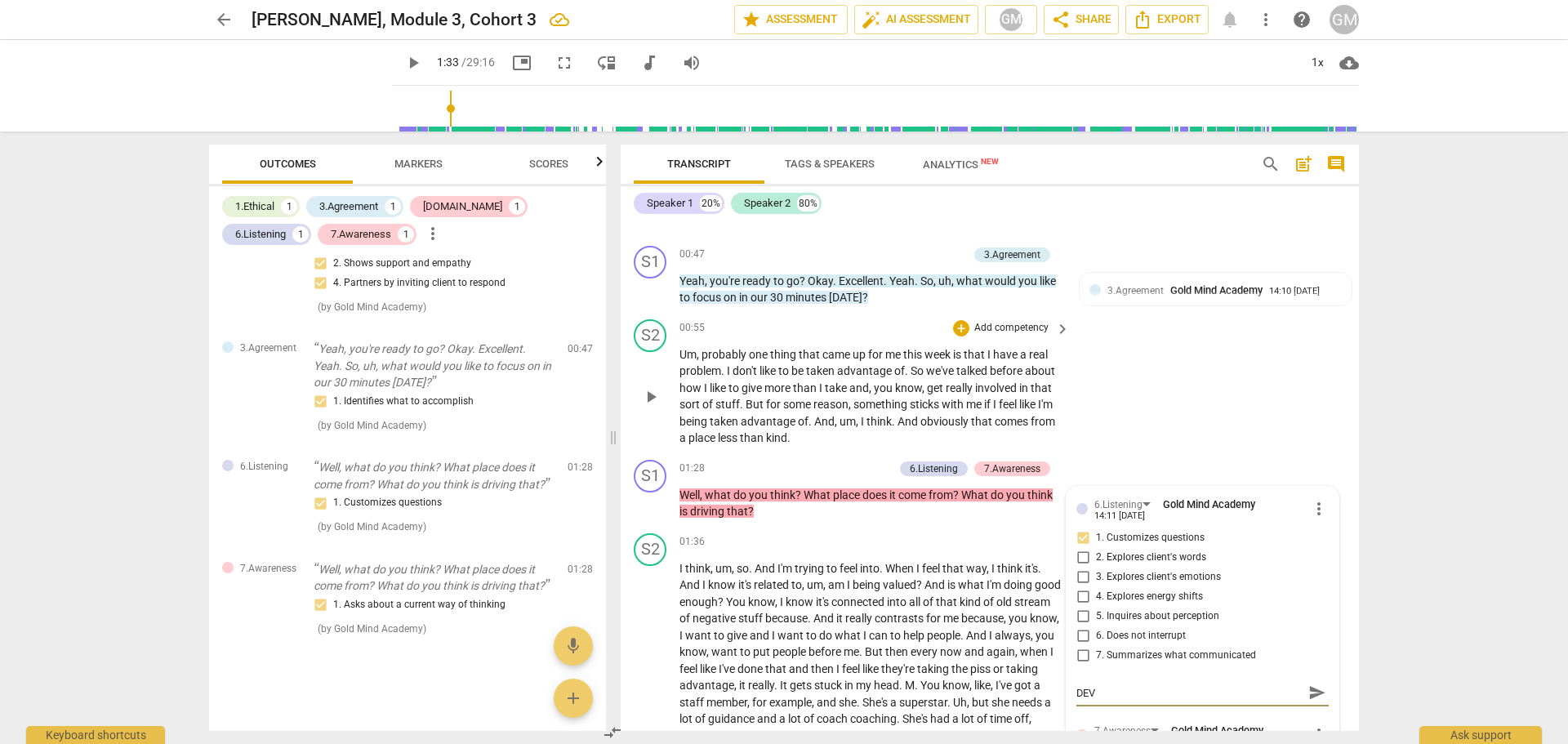type on "DEVE" 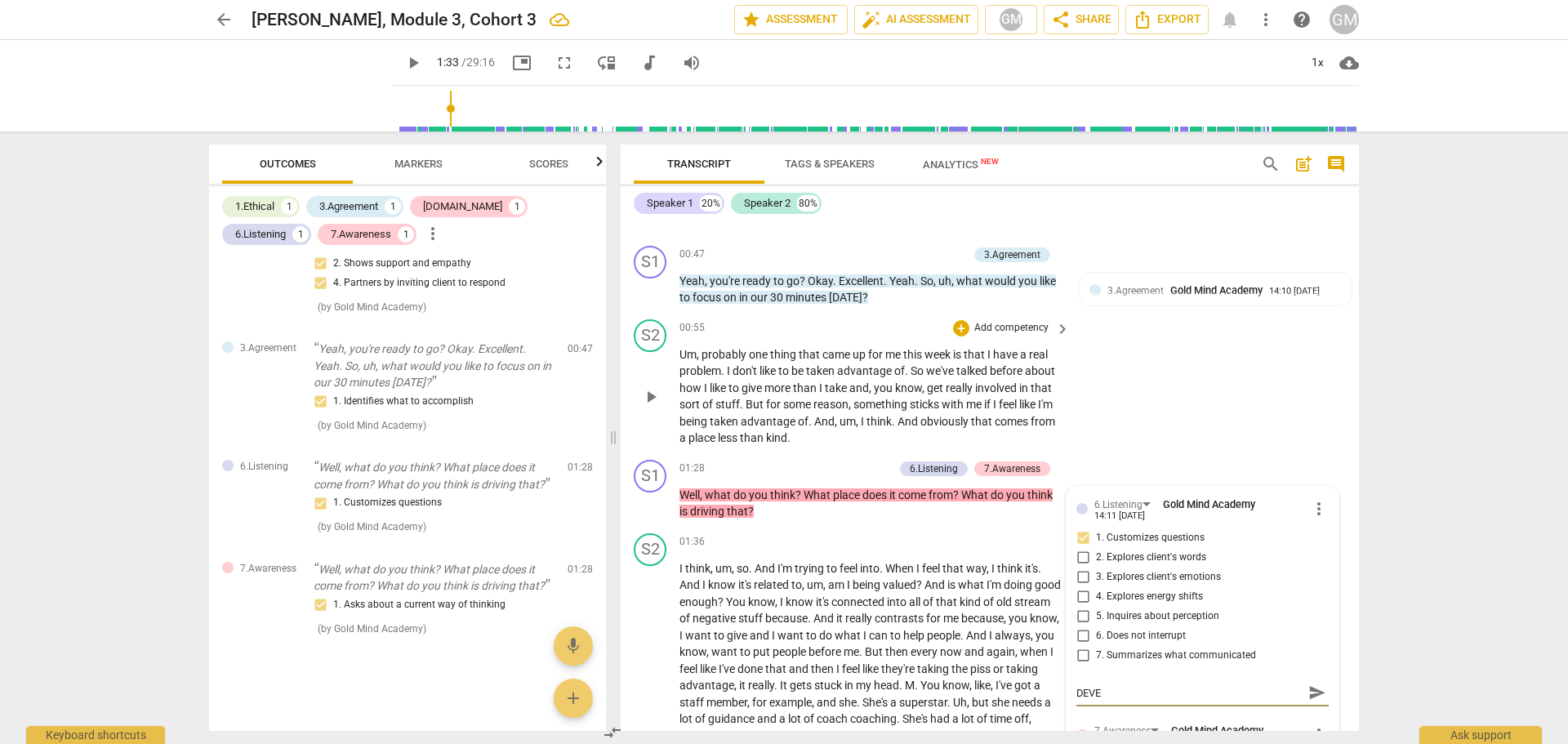 type on "DEVEL" 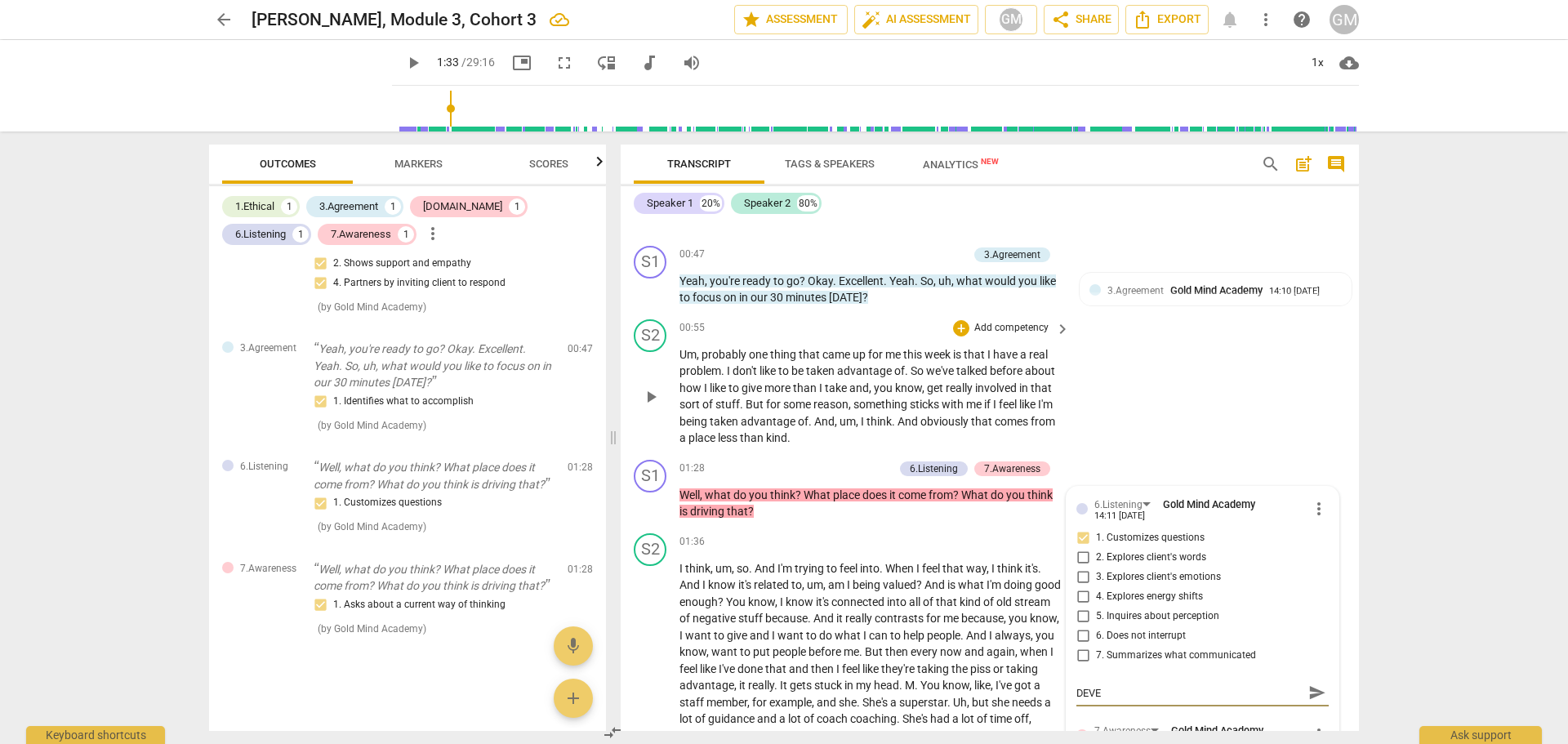 type on "DEVEL" 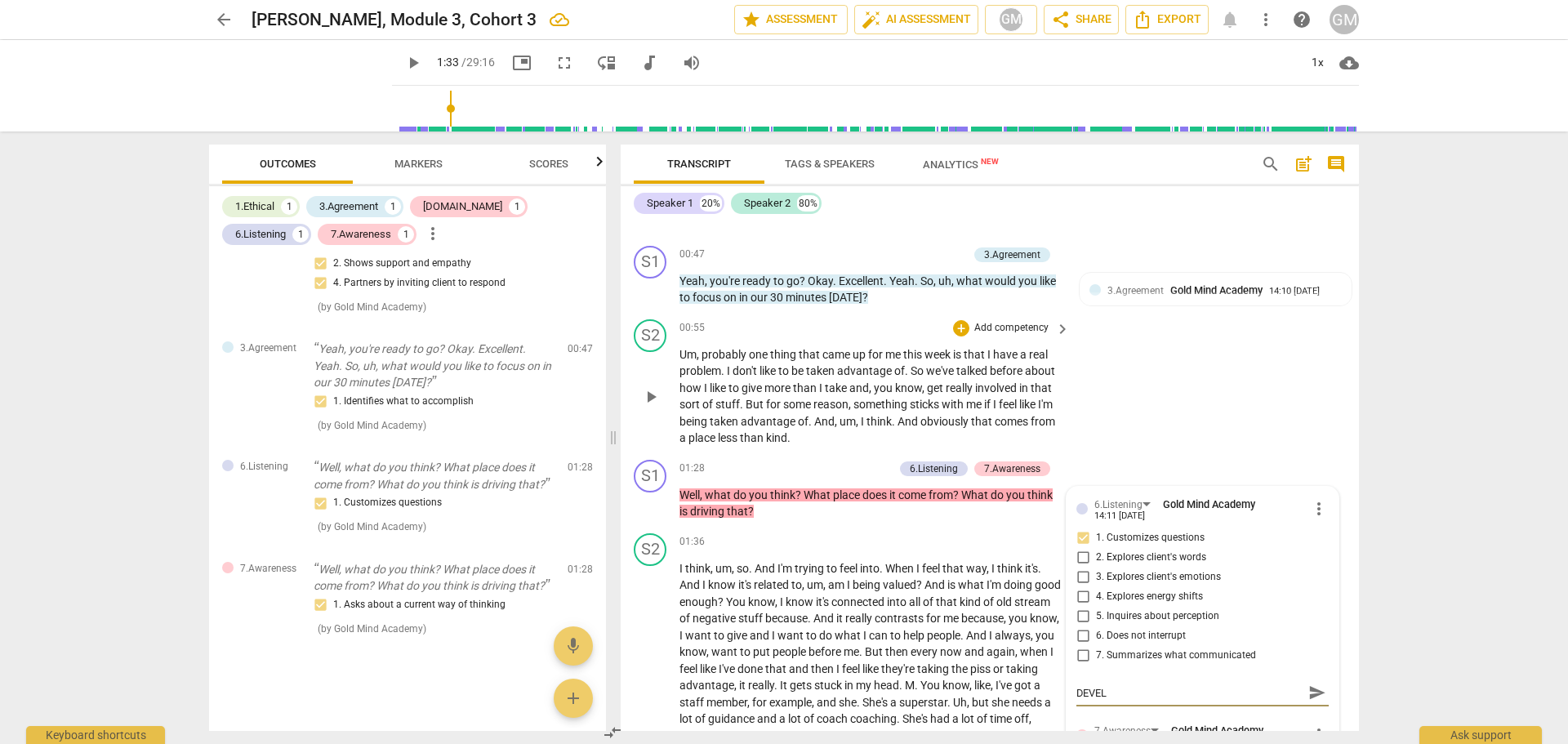 type on "DEVELO" 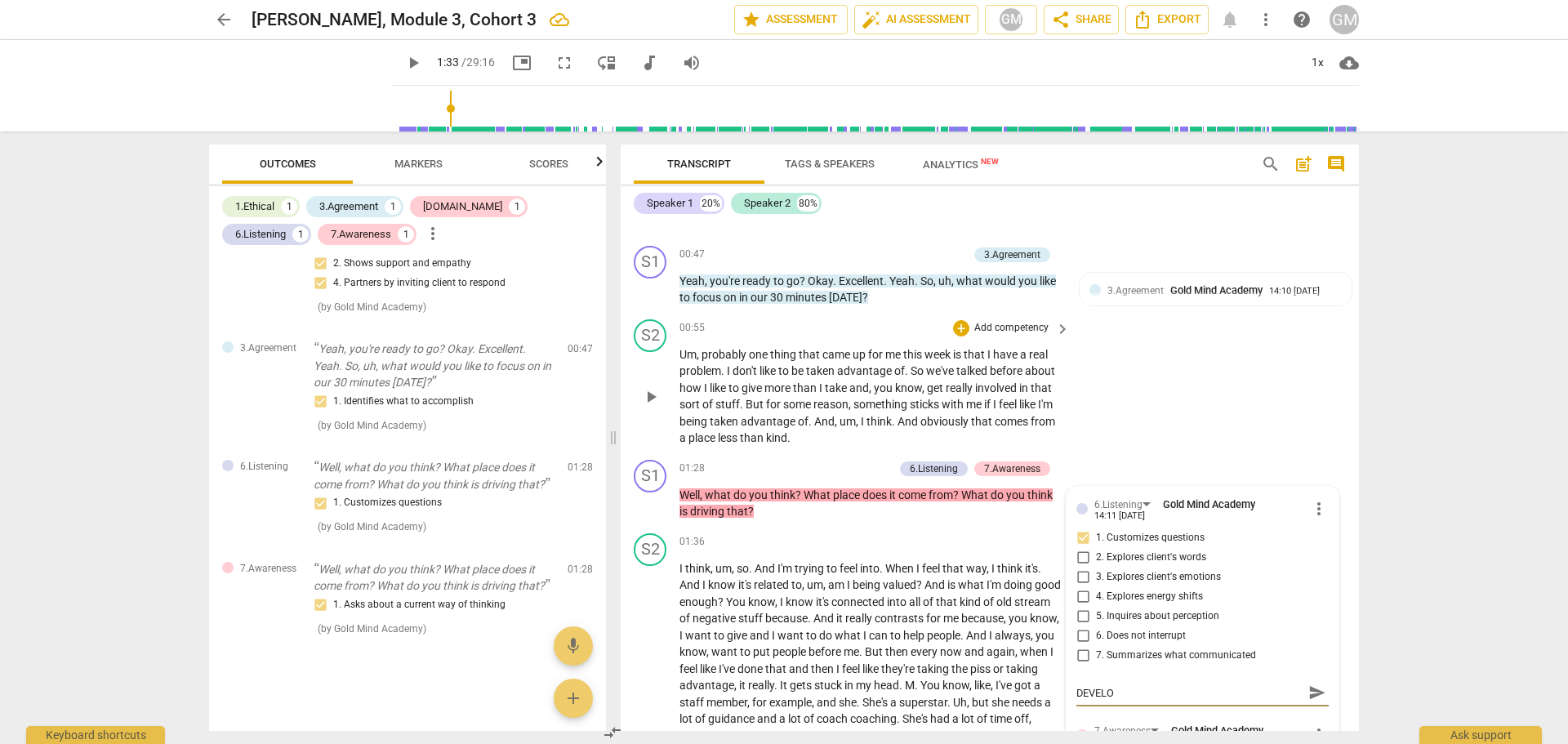 type on "DEVELOP" 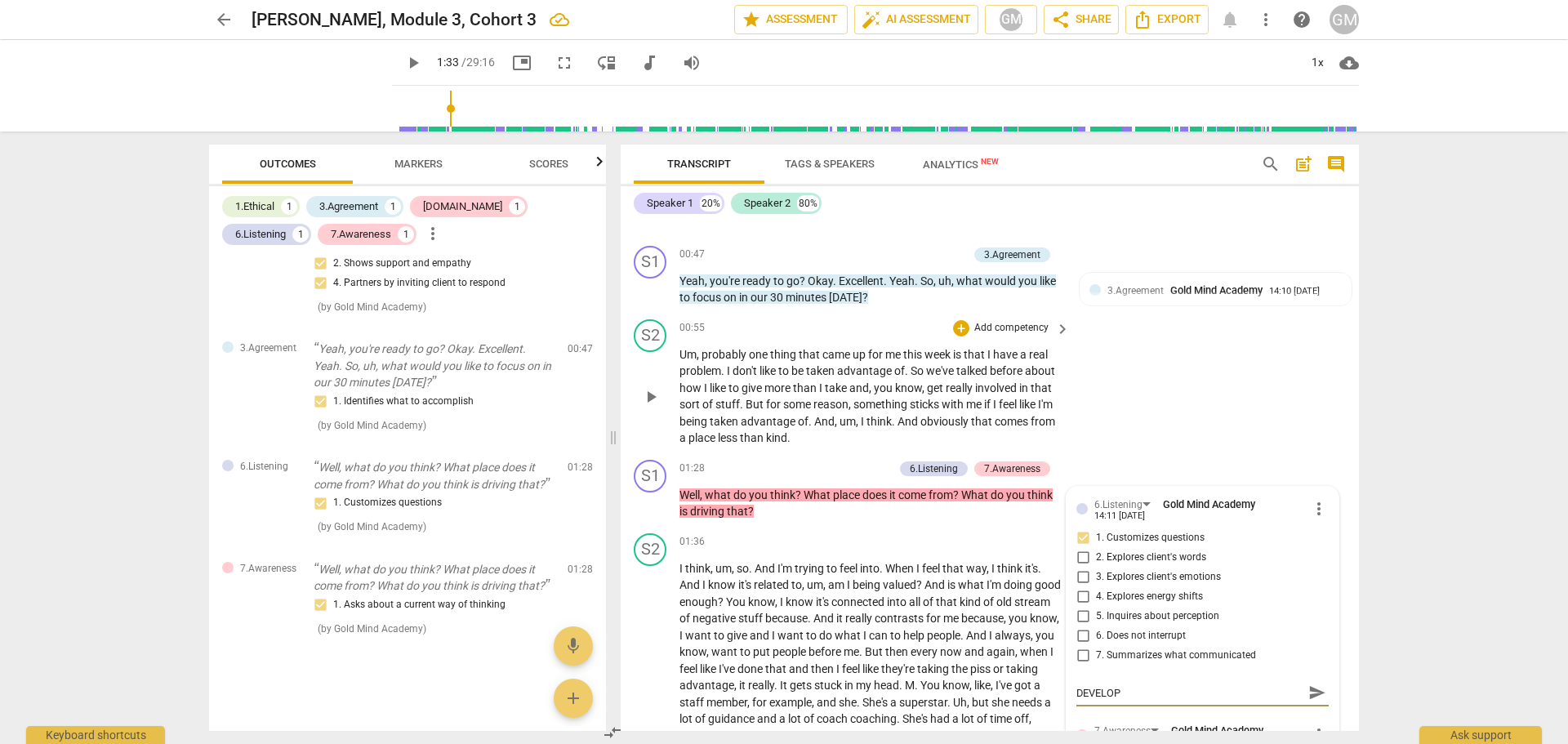 type on "DEVELOPM" 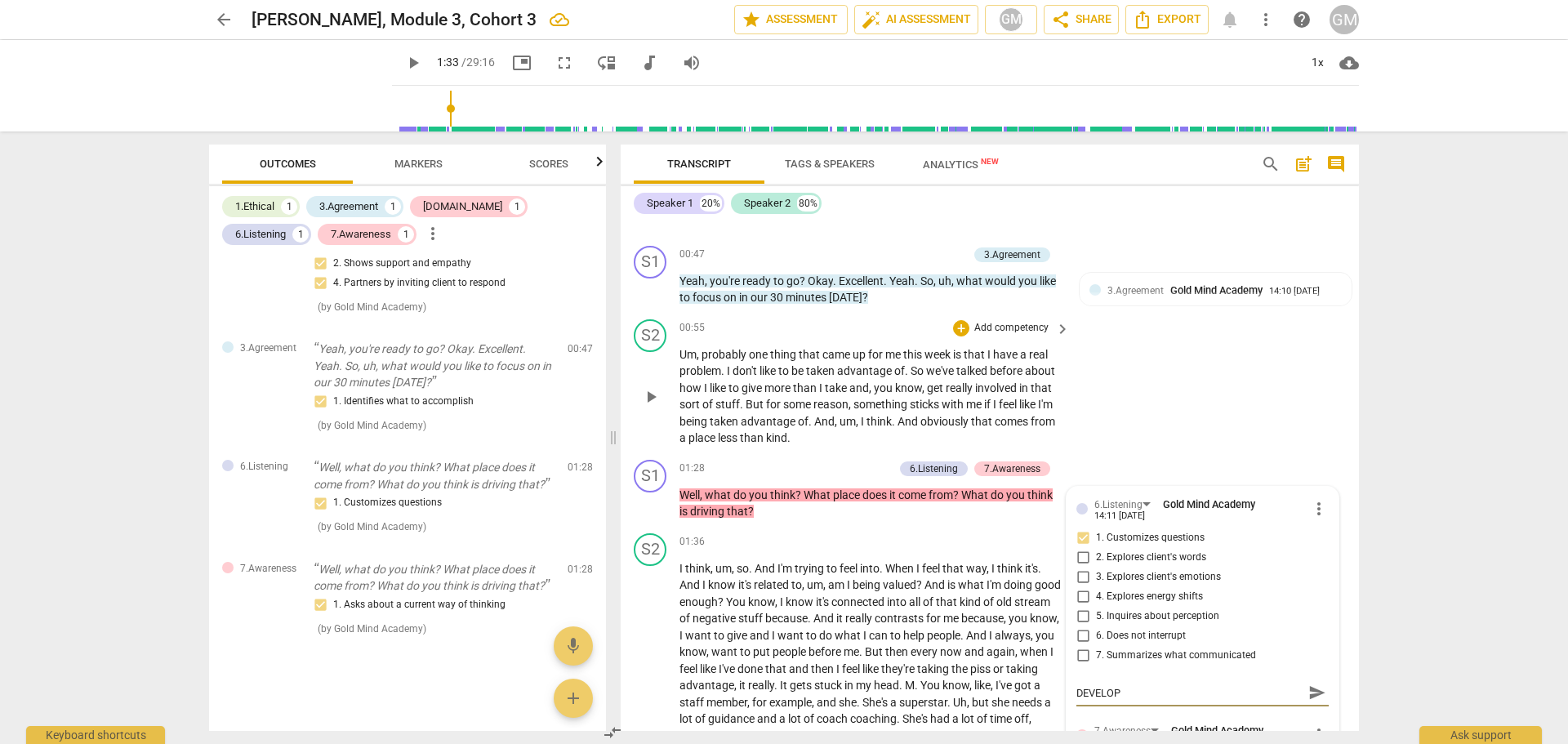 type on "DEVELOPM" 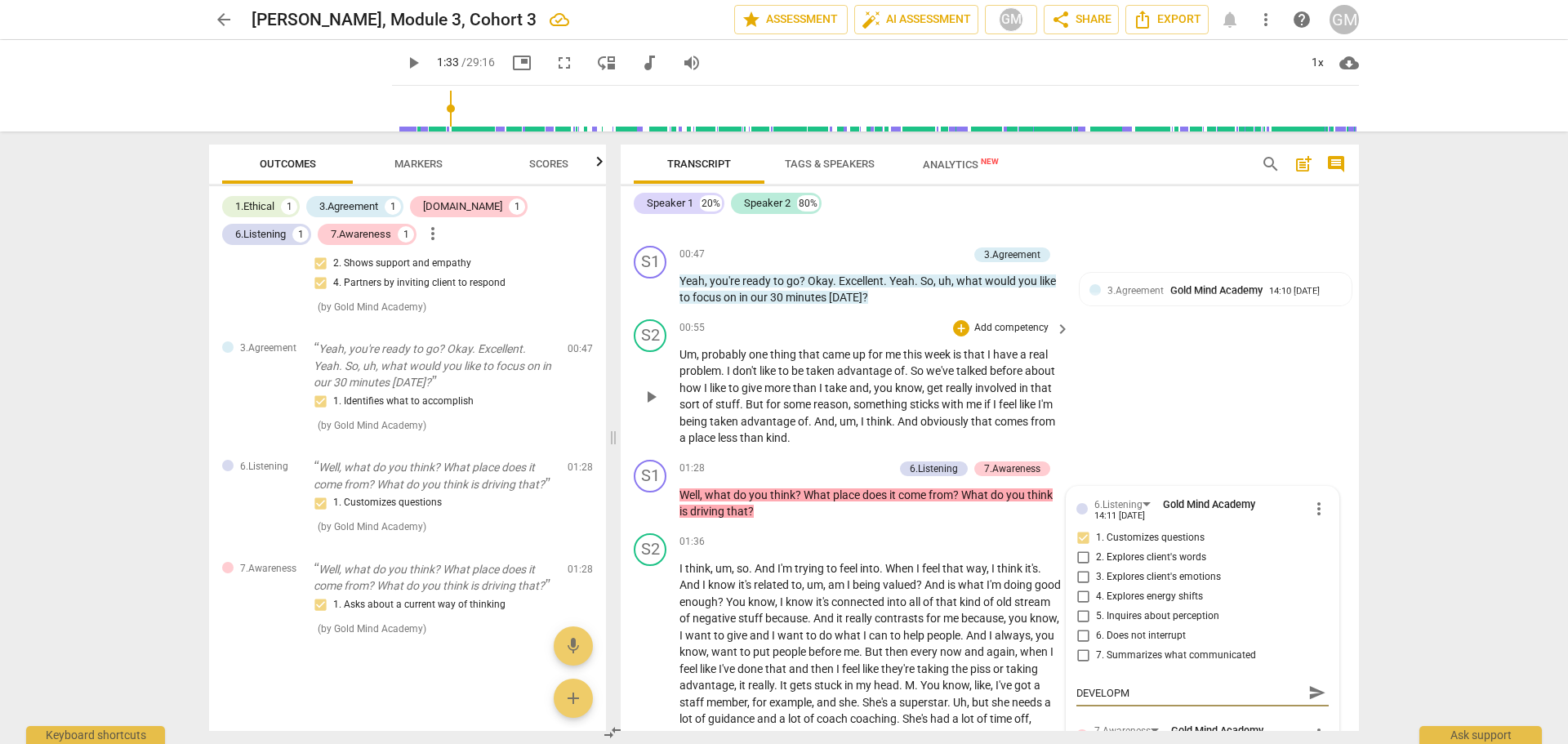 type on "DEVELOPME" 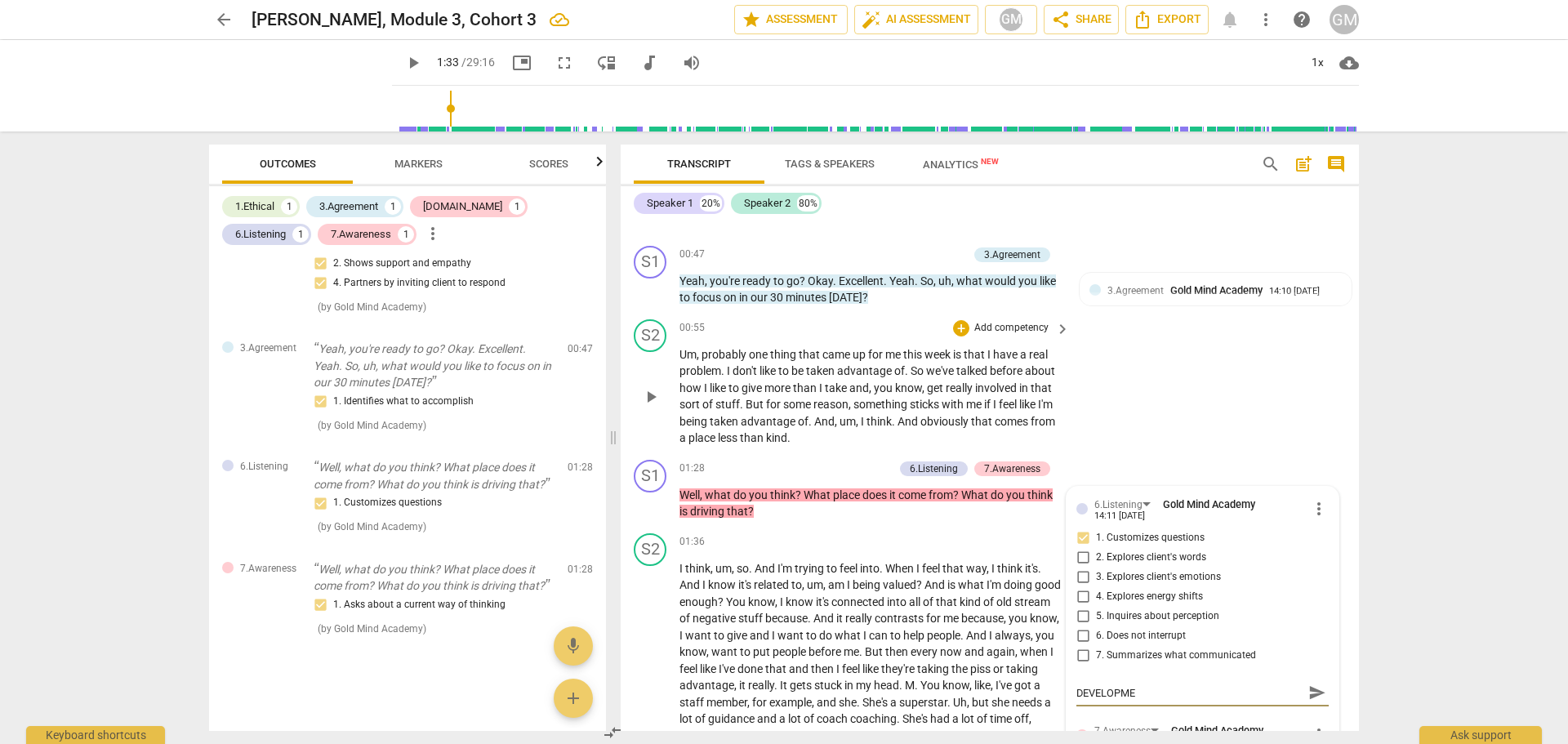 type on "DEVELOPMEN" 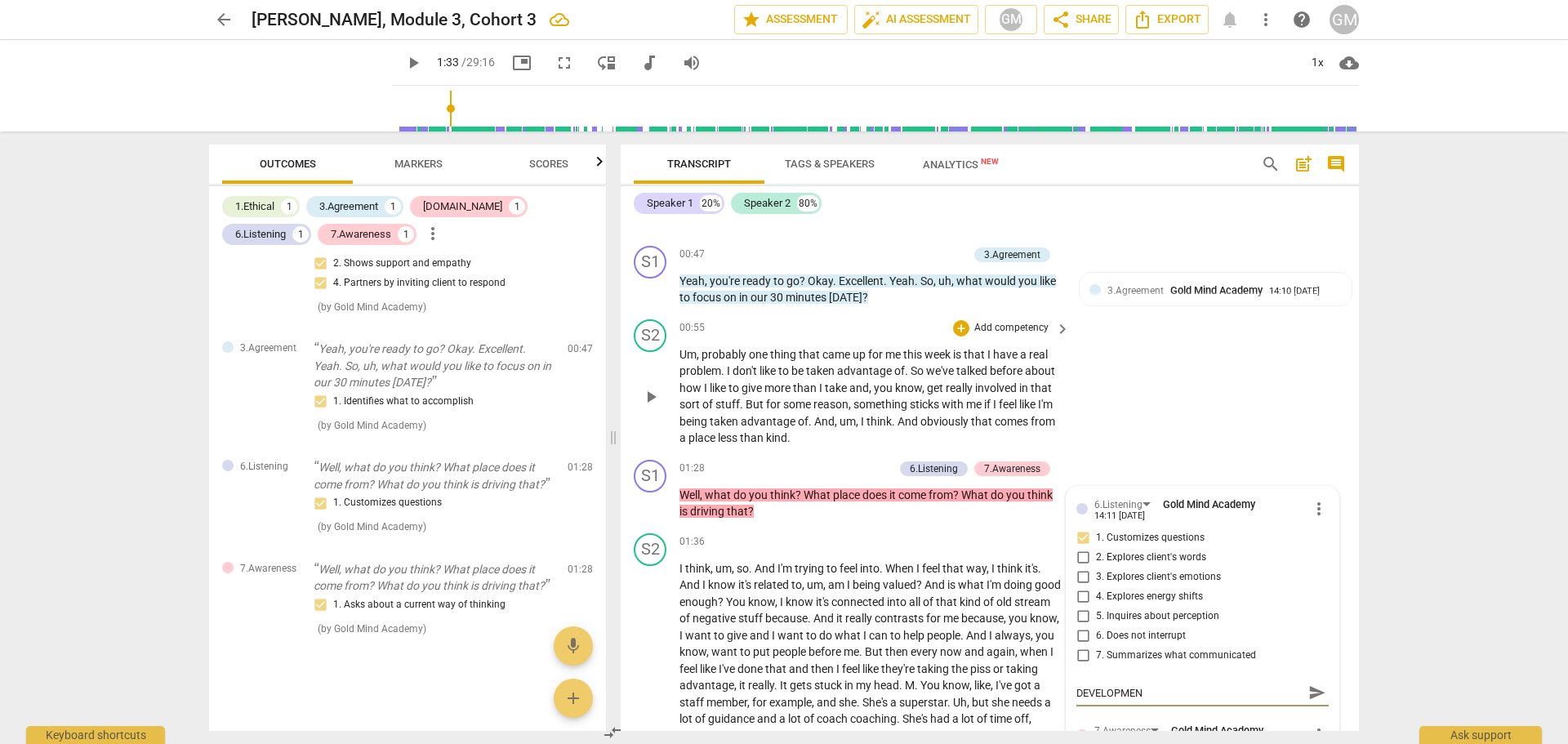 type on "DEVELOPMENT" 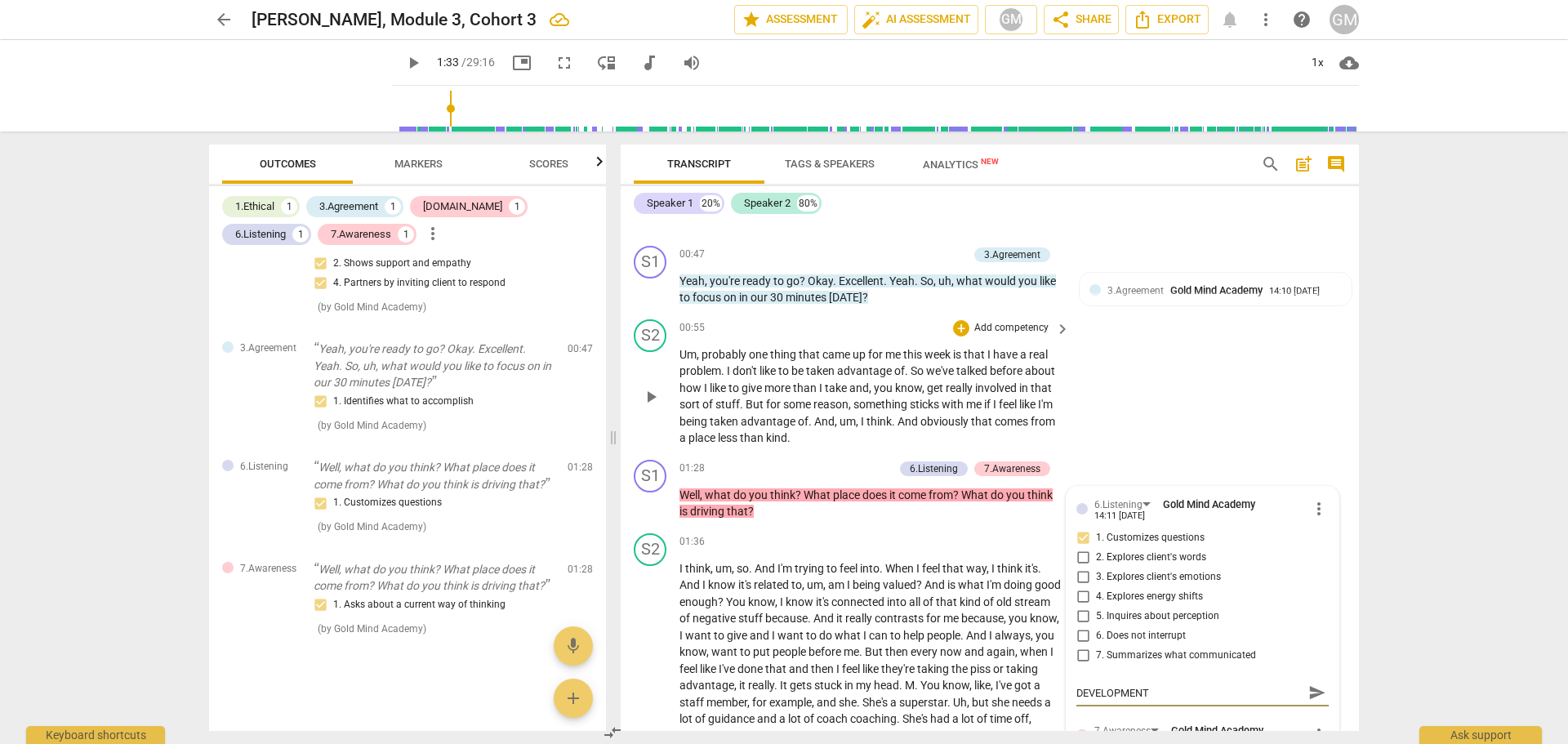 type on "DEVELOPMENT" 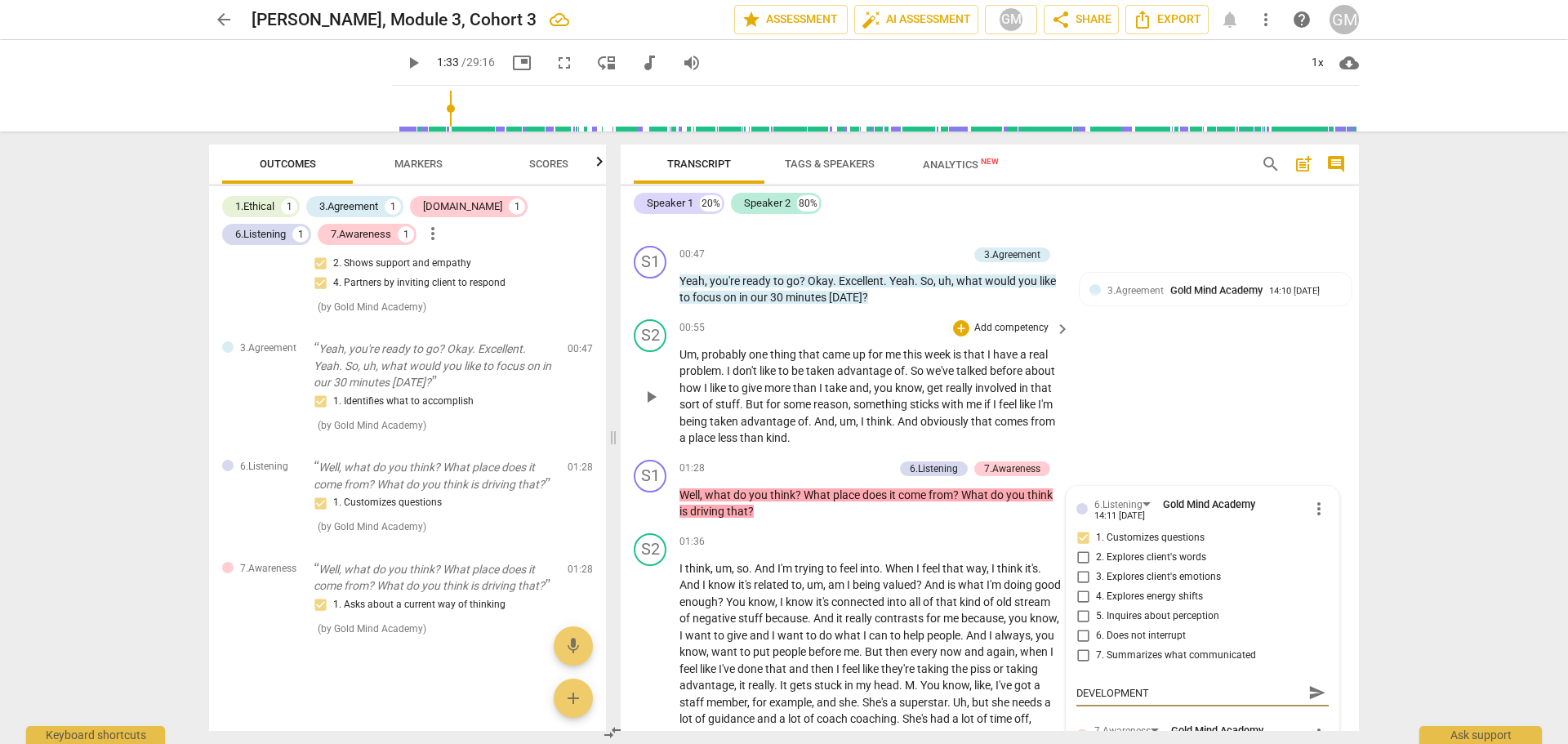 type on "DEVELOPMENT" 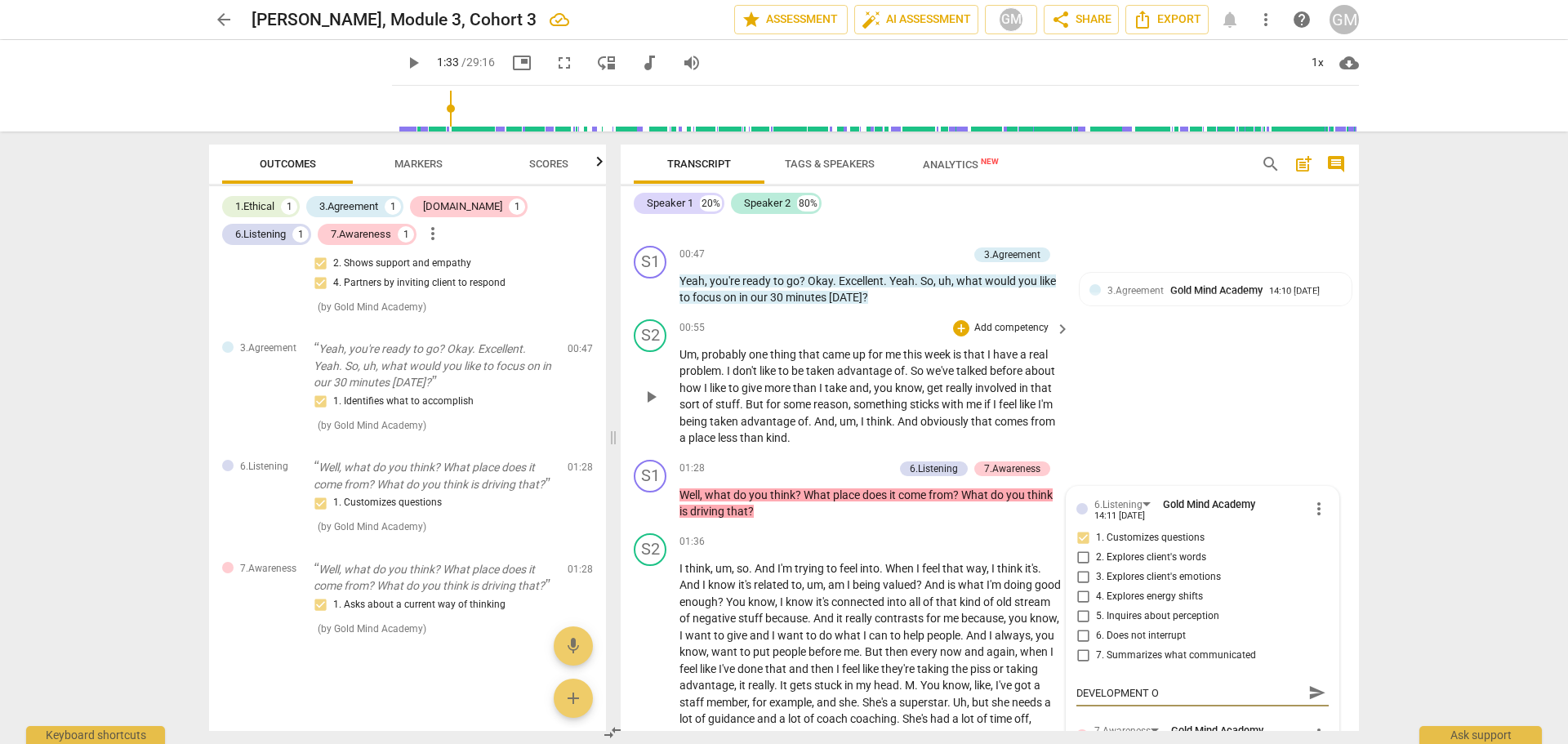 type on "DEVELOPMENT OP" 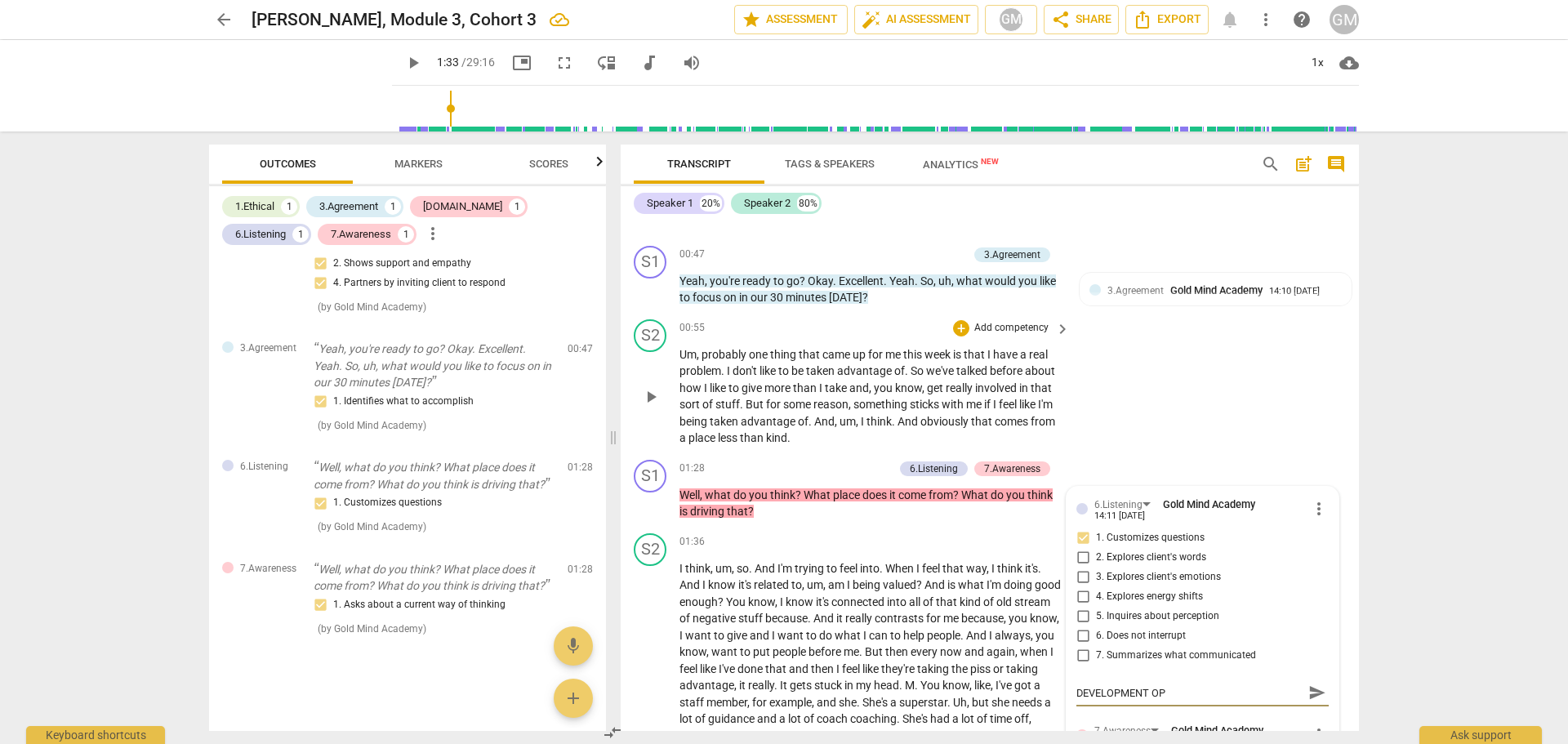 type on "DEVELOPMENT OPP" 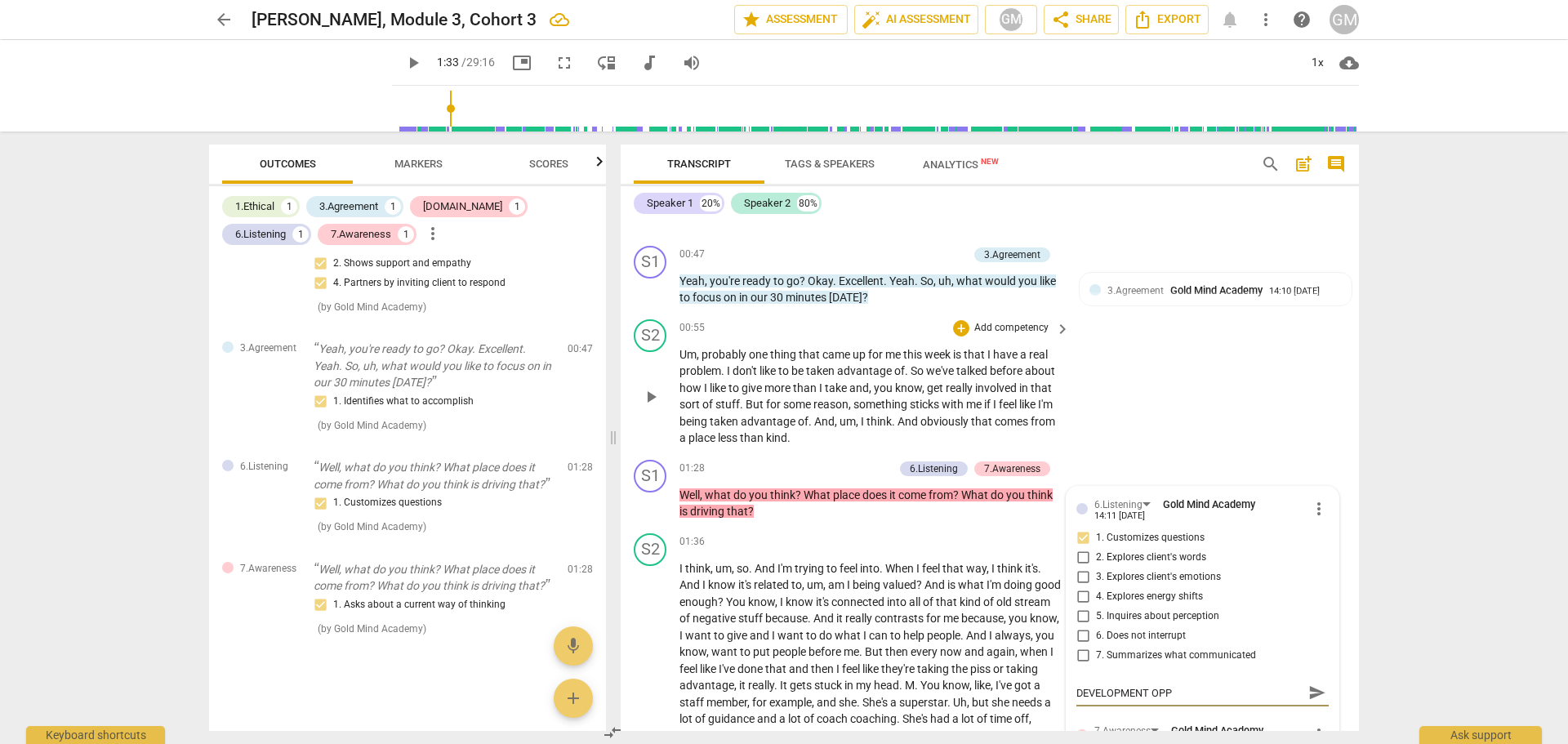 type on "DEVELOPMENT OPPO" 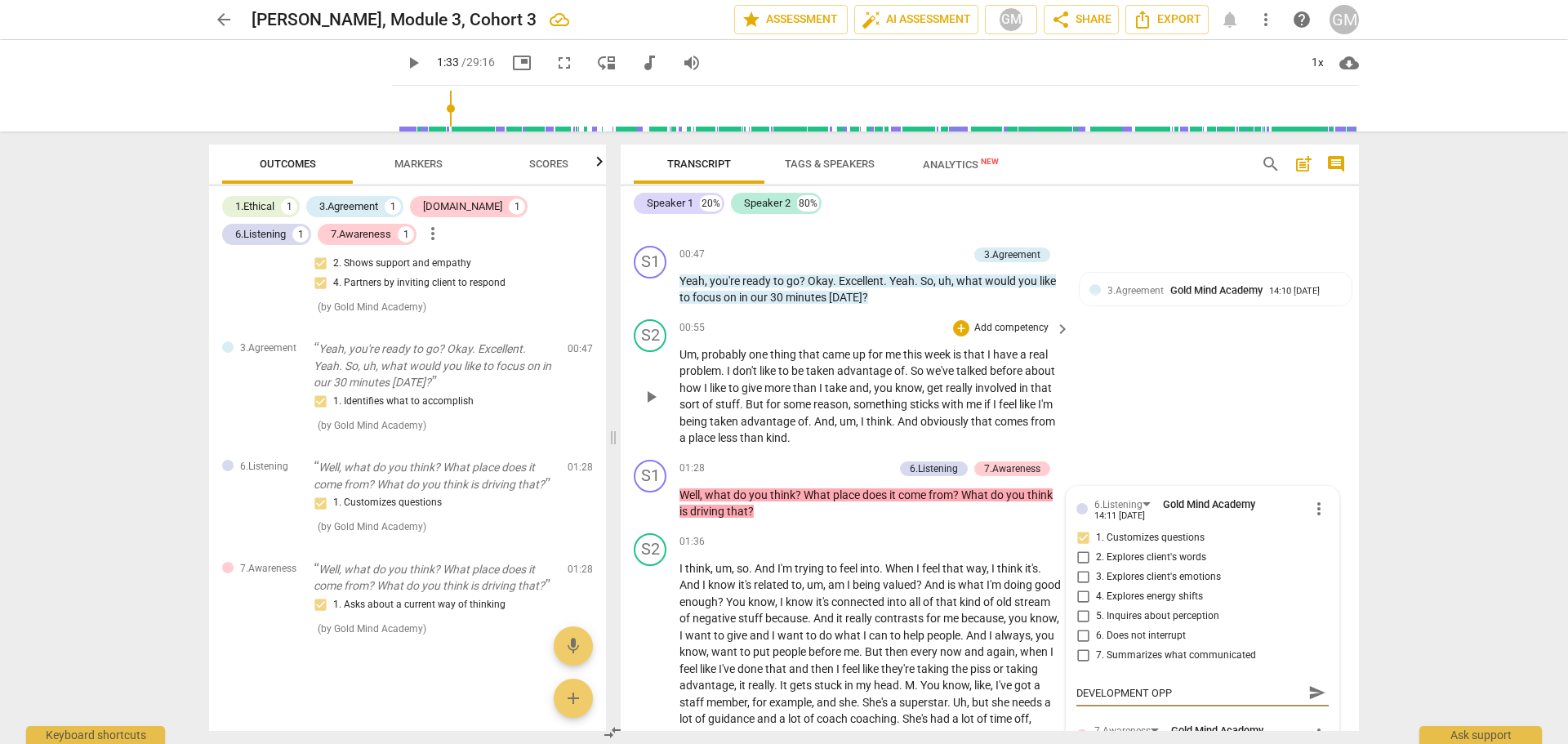 type on "DEVELOPMENT OPPO" 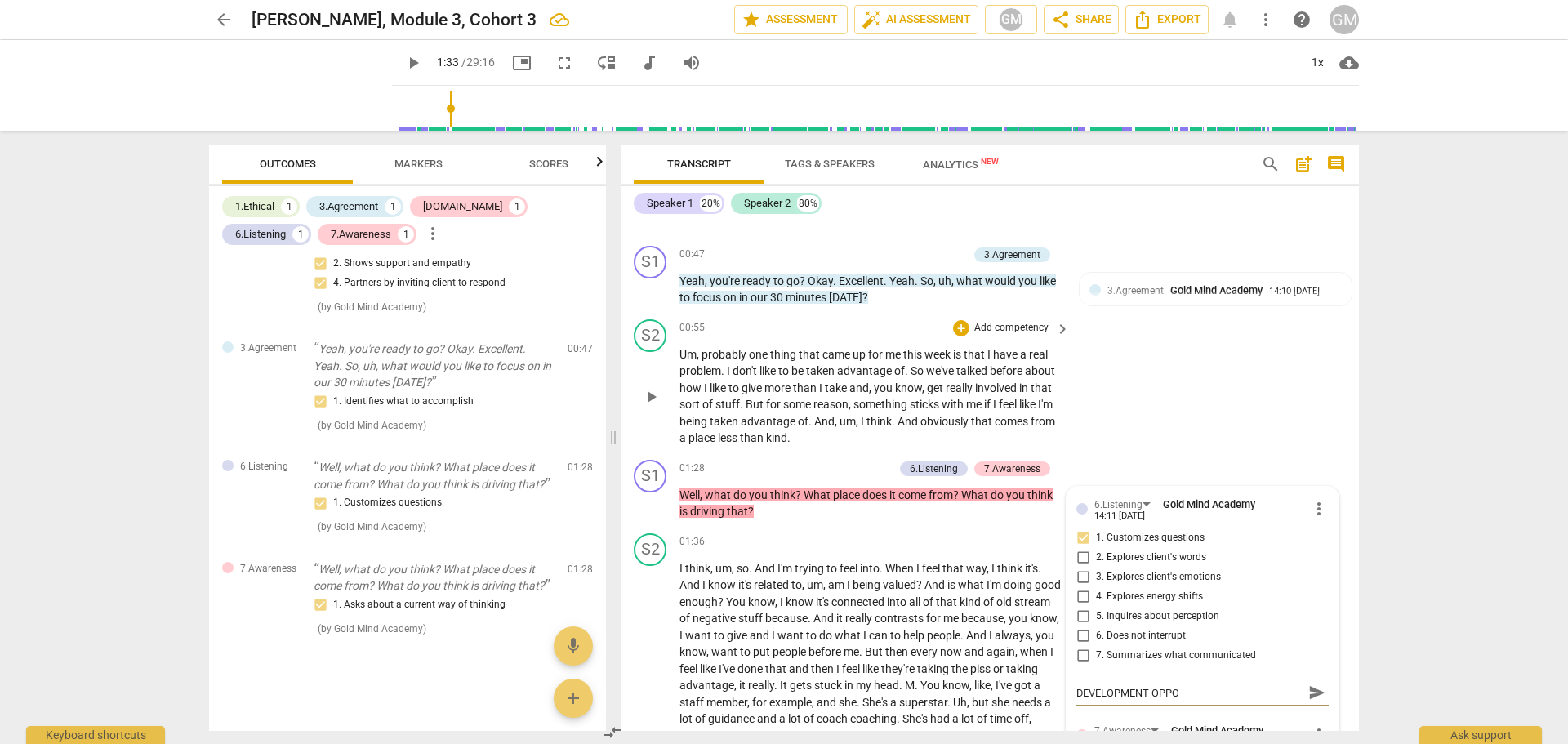 type on "DEVELOPMENT OPPOR" 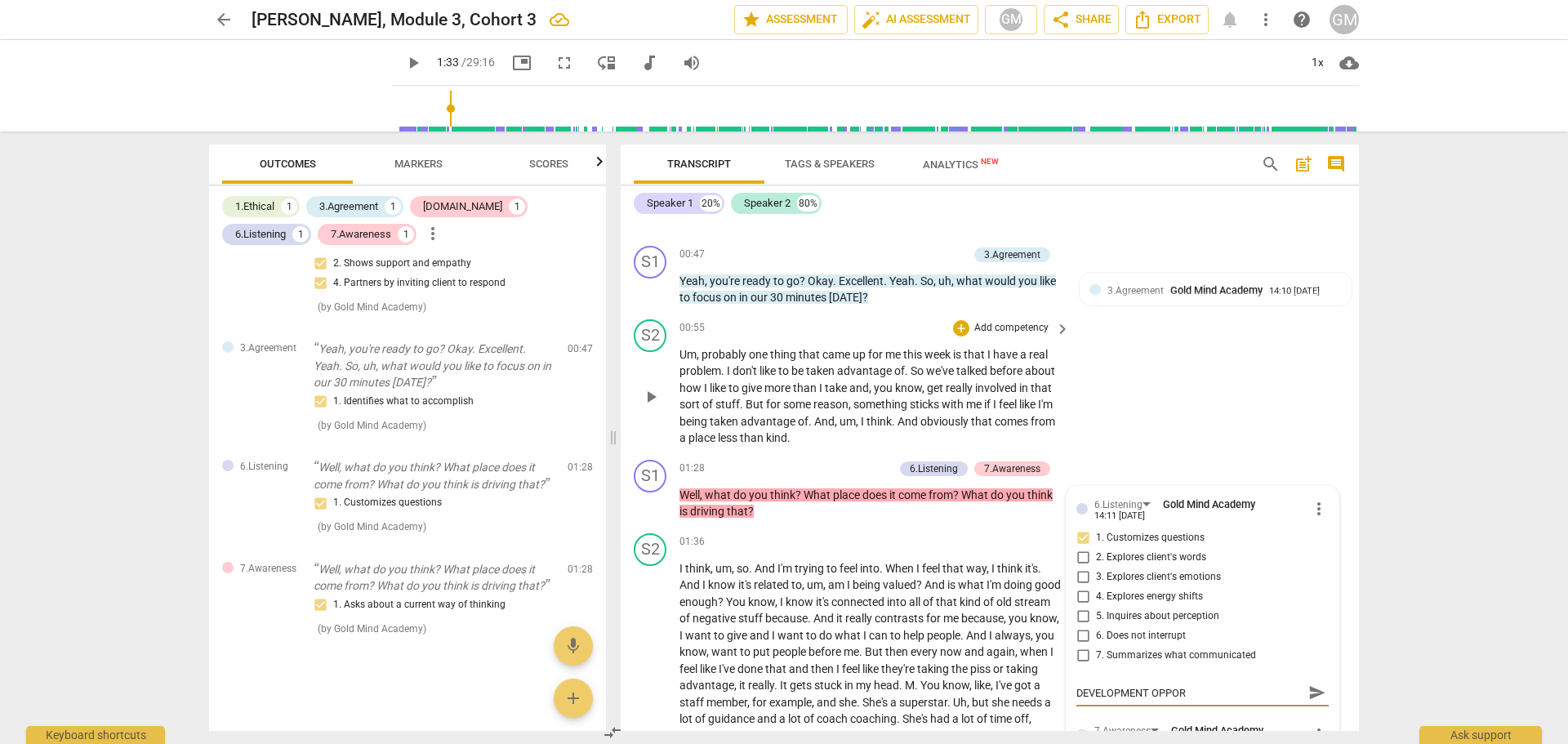 type on "DEVELOPMENT OPPORT" 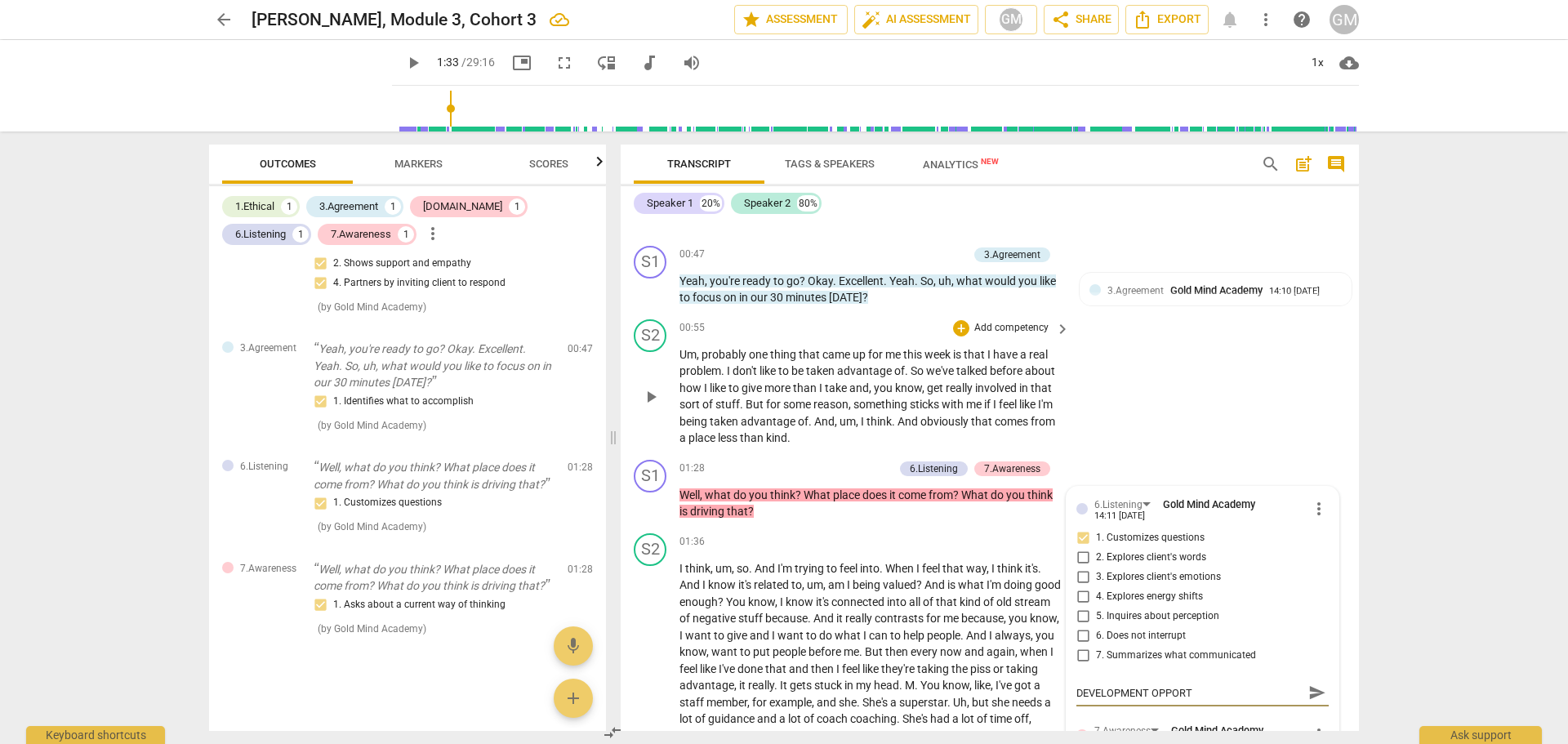 type on "DEVELOPMENT OPPORTU" 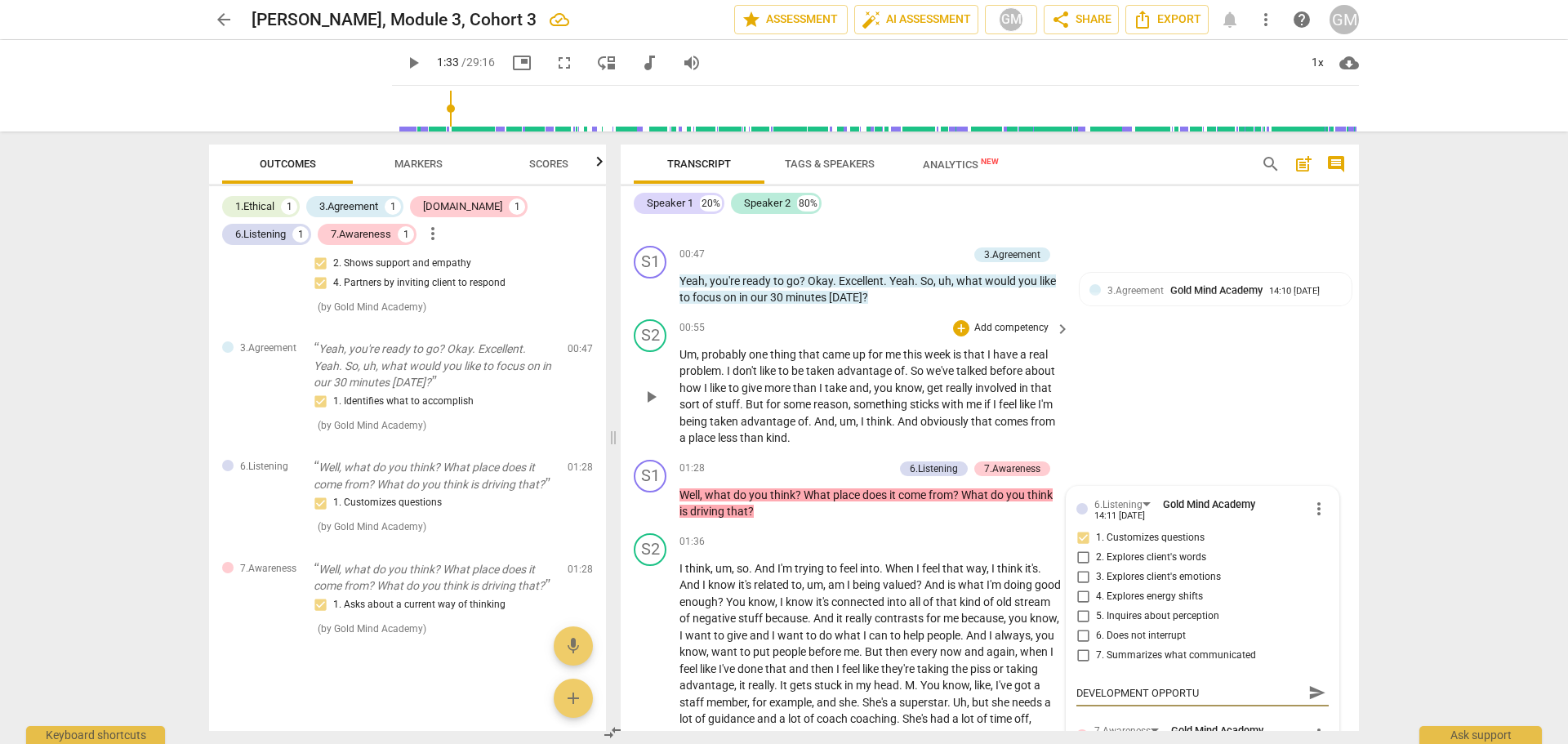 type on "DEVELOPMENT OPPORTUN" 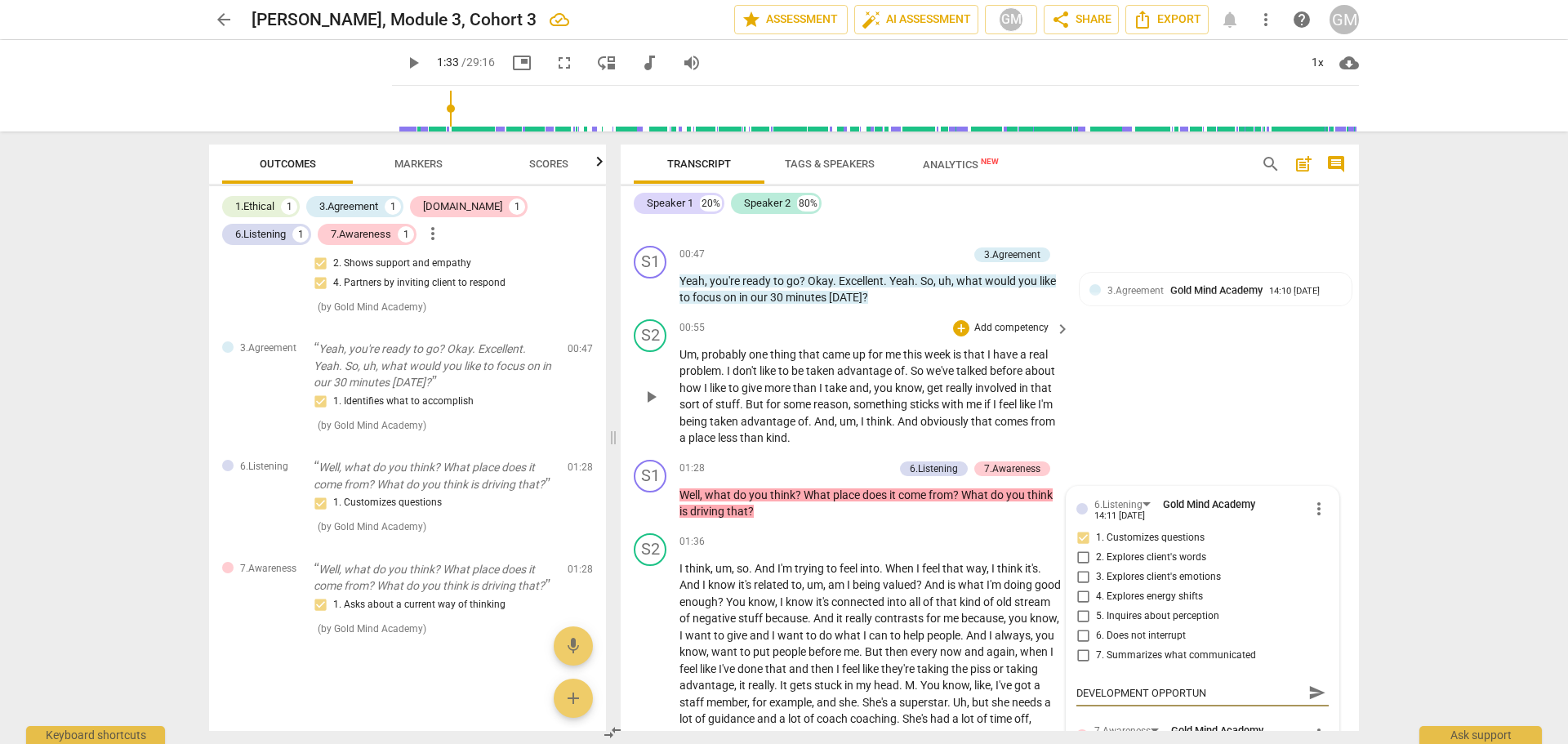type on "DEVELOPMENT OPPORTUNI" 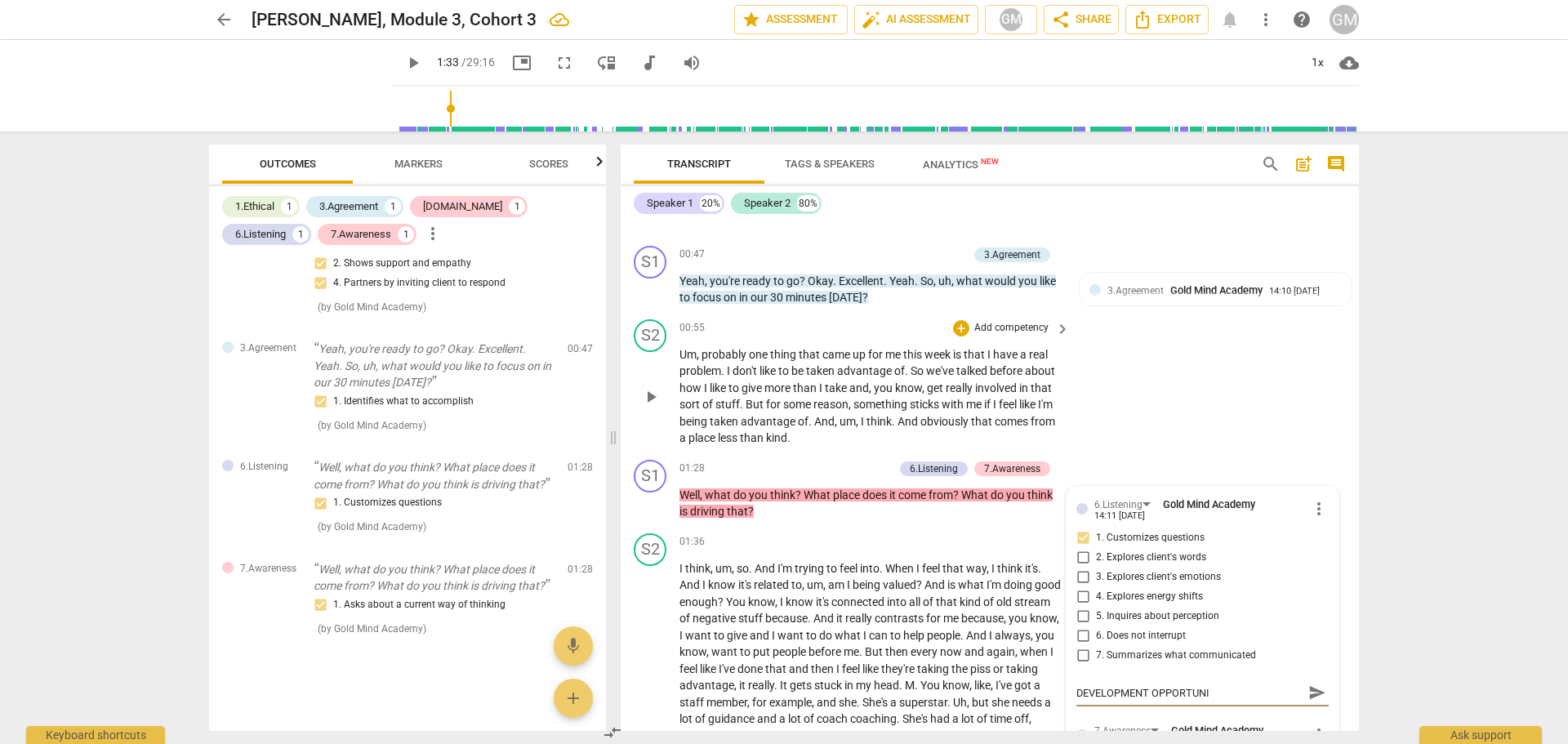 type on "DEVELOPMENT OPPORTUNIT" 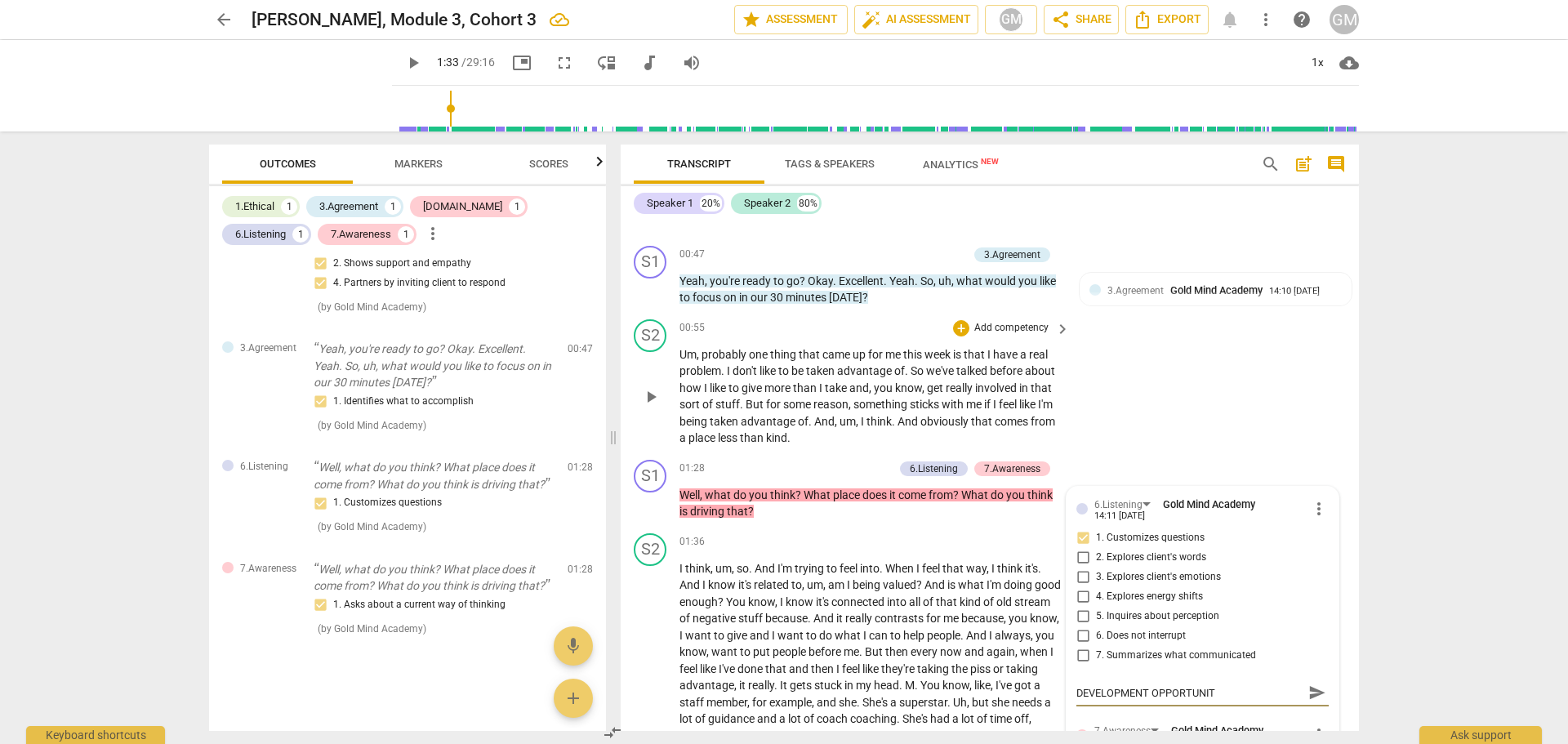 type on "DEVELOPMENT OPPORTUNITY" 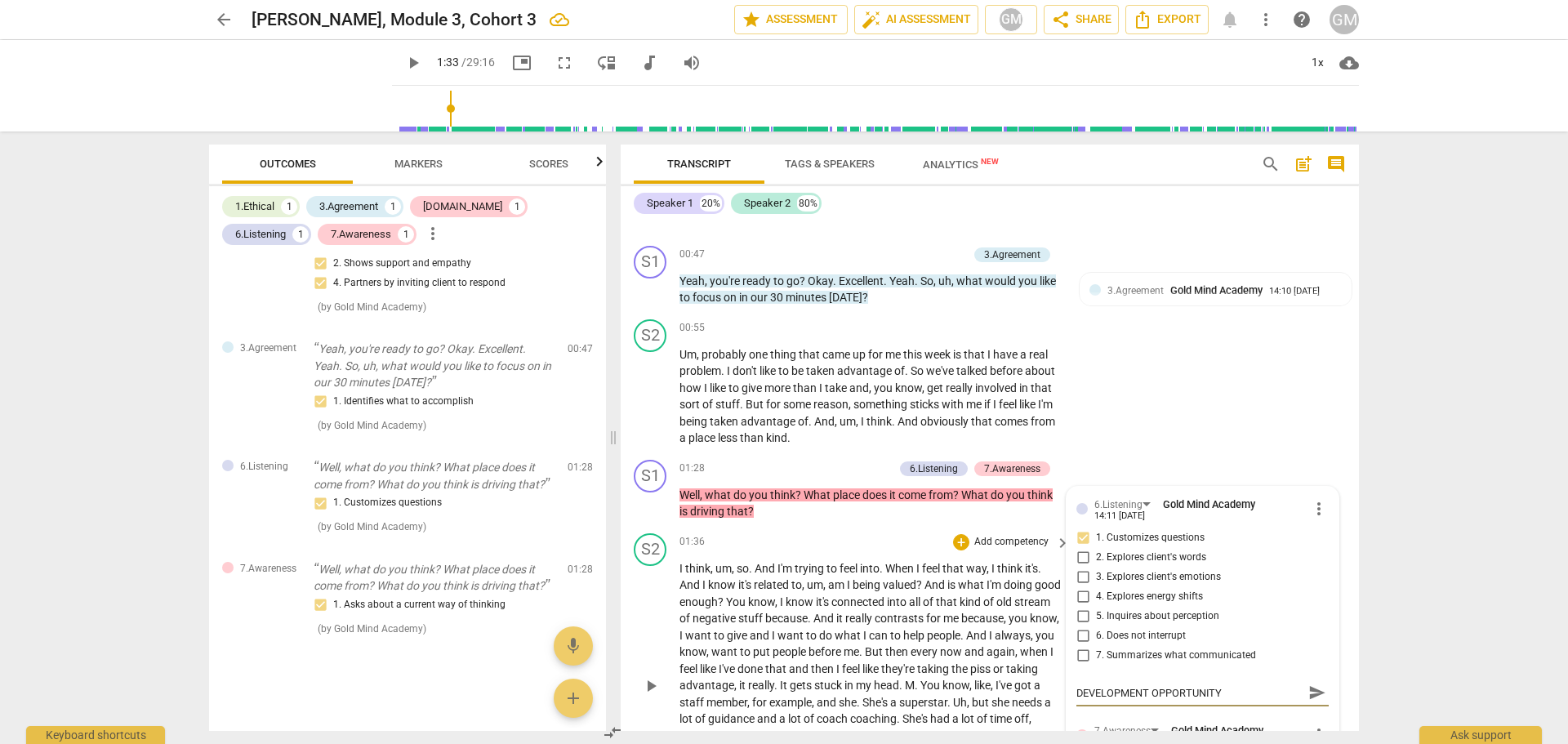 drag, startPoint x: 1222, startPoint y: 690, endPoint x: 1055, endPoint y: 693, distance: 167.02694 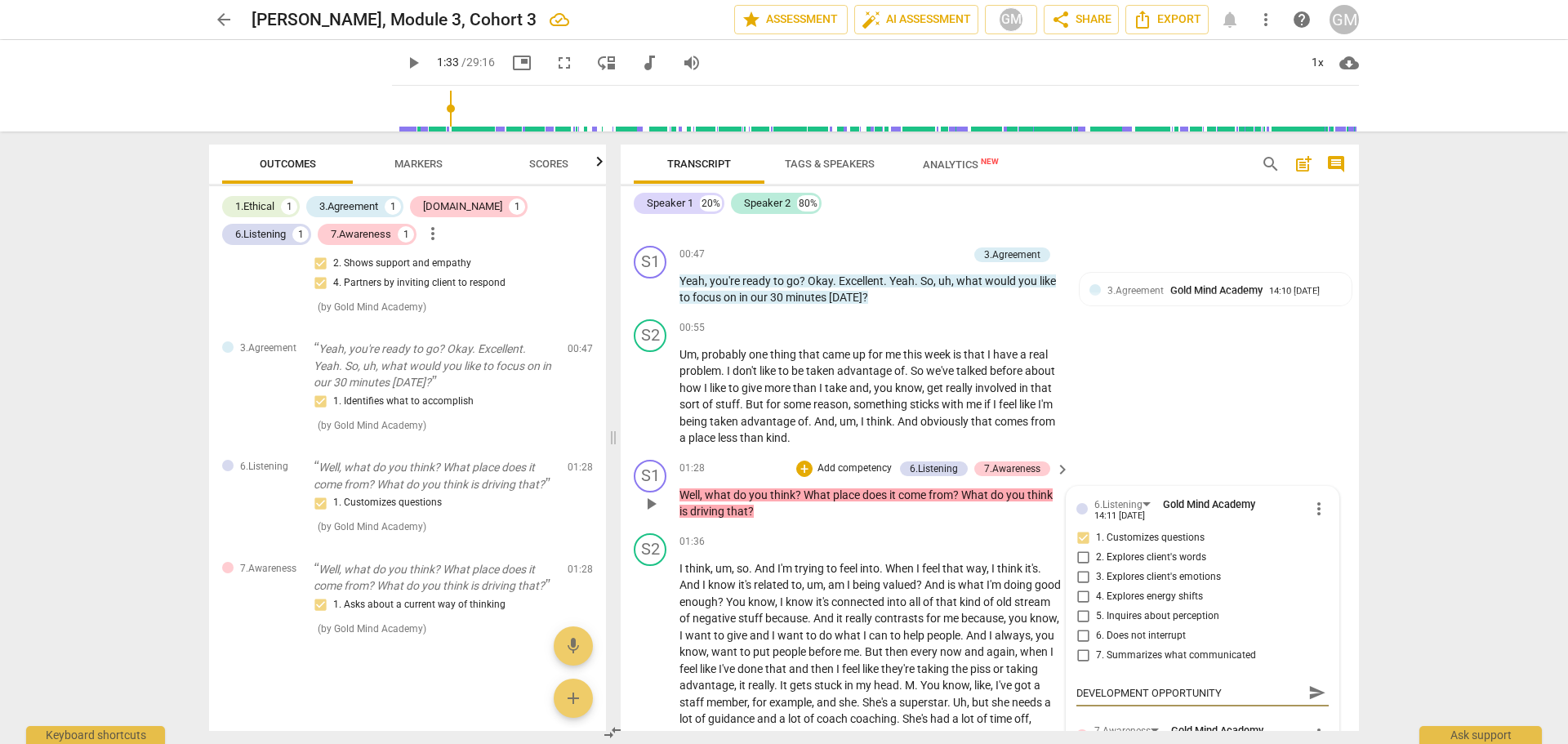 click on "DEVELOPMENT OPPORTUNITY" at bounding box center (1189, 693) 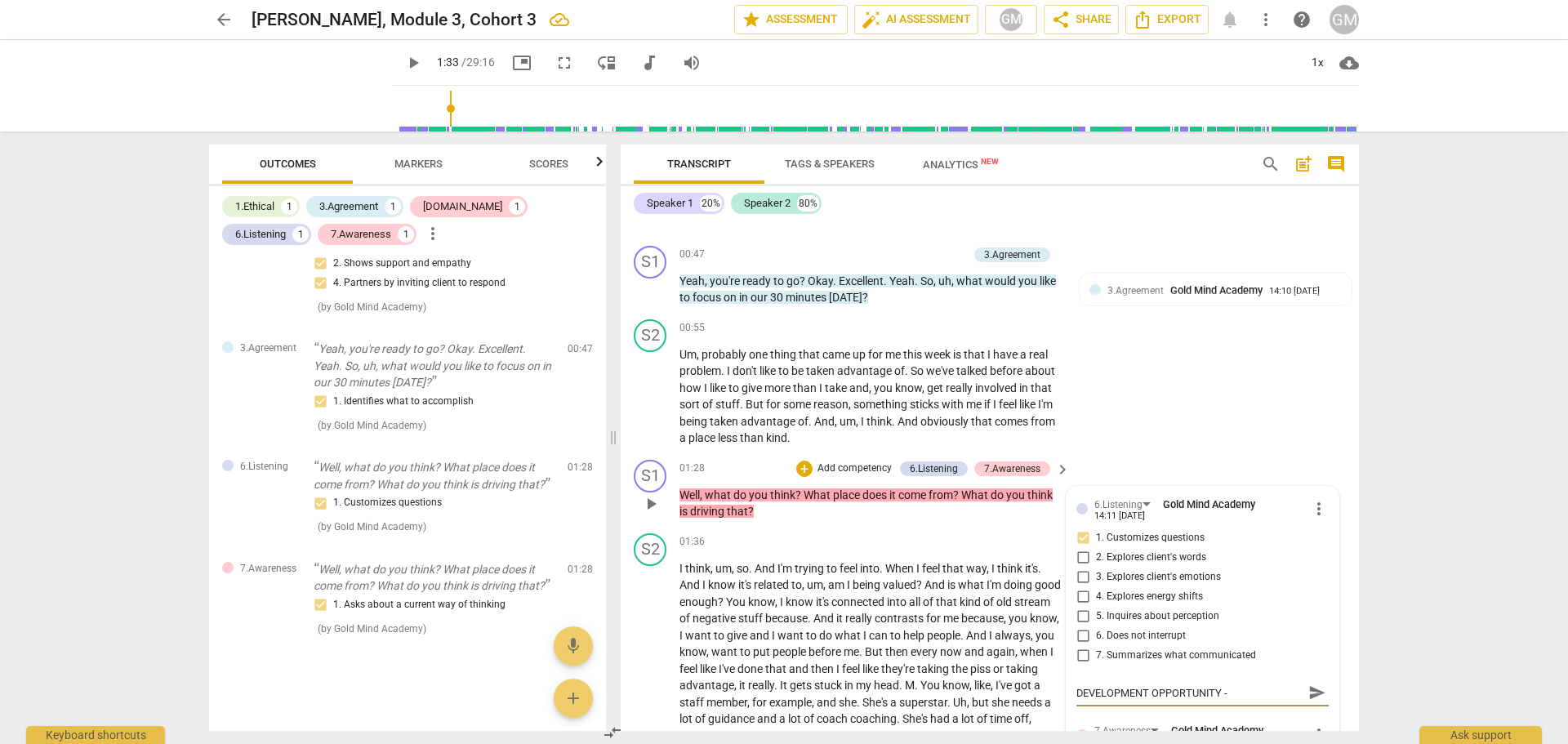 type on "DEVELOPMENT OPPORTUNITY -" 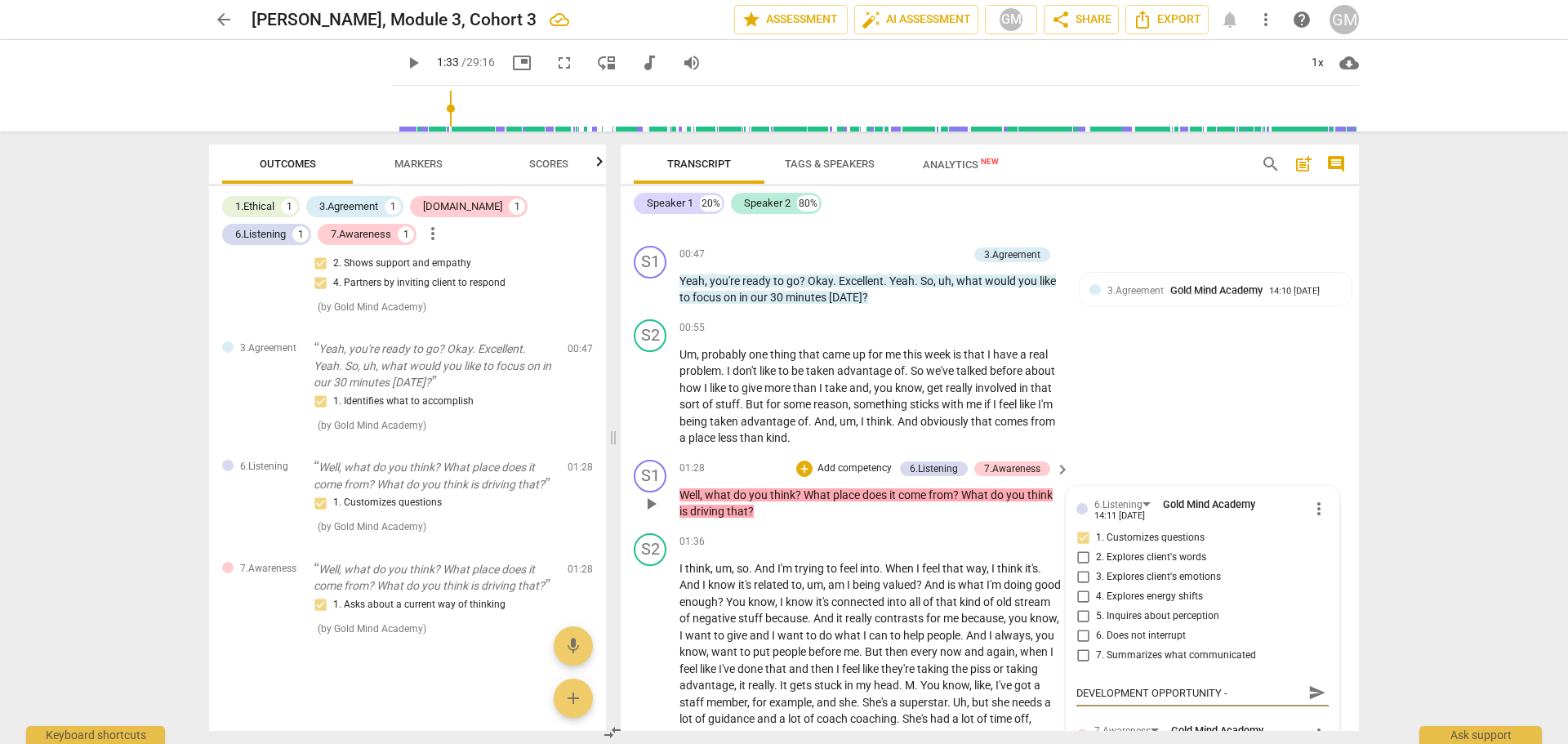 type on "DEVELOPMENT OPPORTUNITY -" 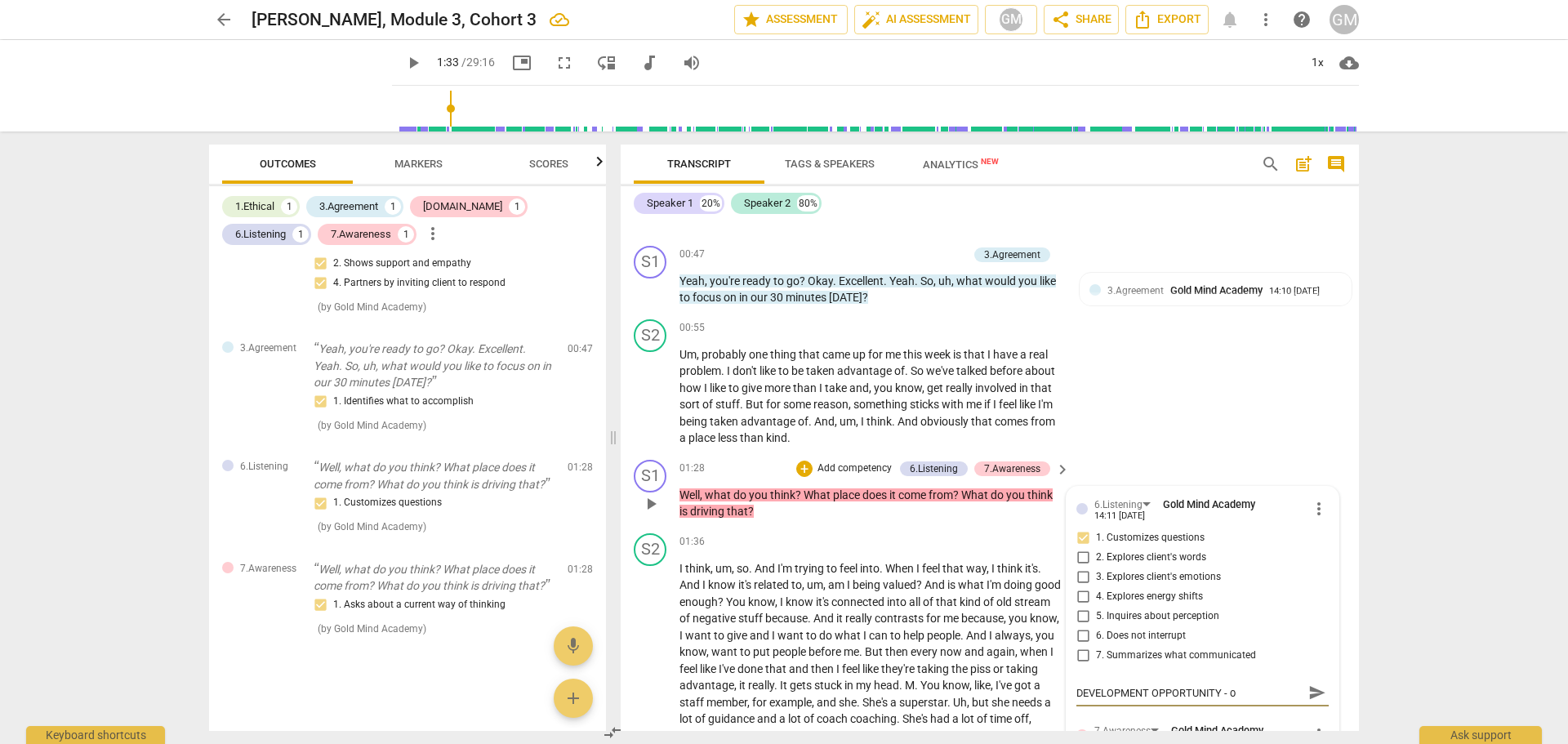 type on "DEVELOPMENT OPPORTUNITY - on" 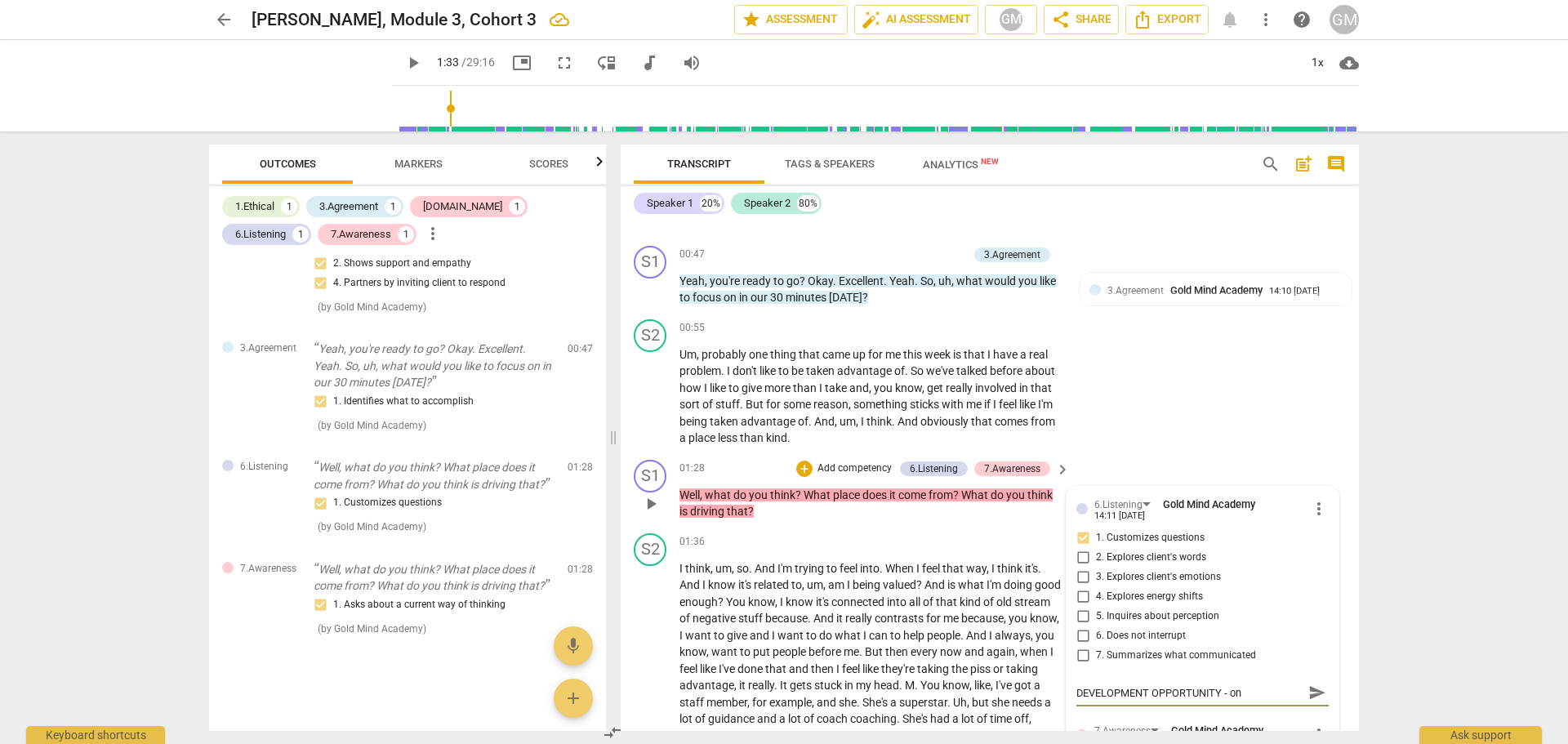 type on "DEVELOPMENT OPPORTUNITY - one" 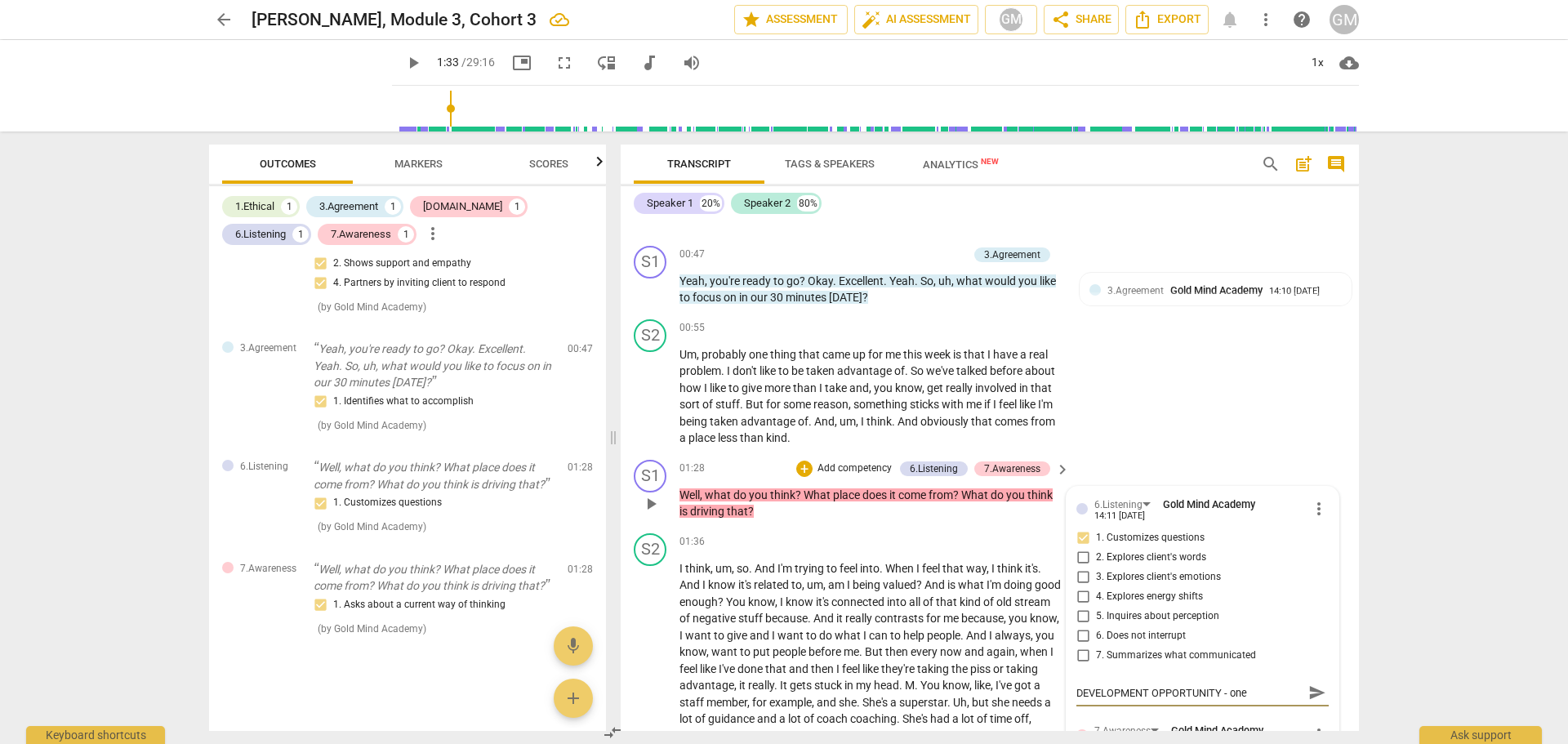 type on "DEVELOPMENT OPPORTUNITY - one" 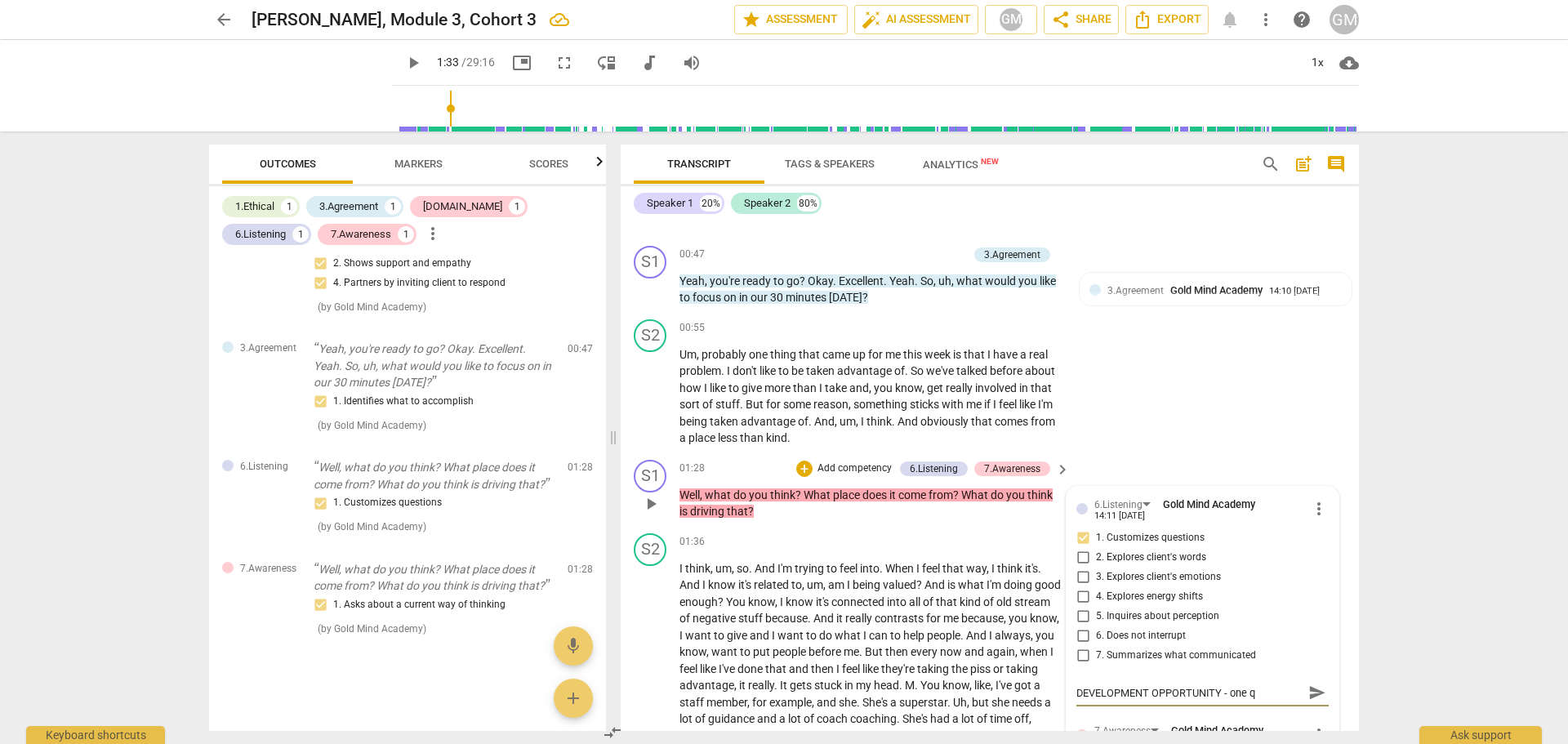 type on "DEVELOPMENT OPPORTUNITY - one qu" 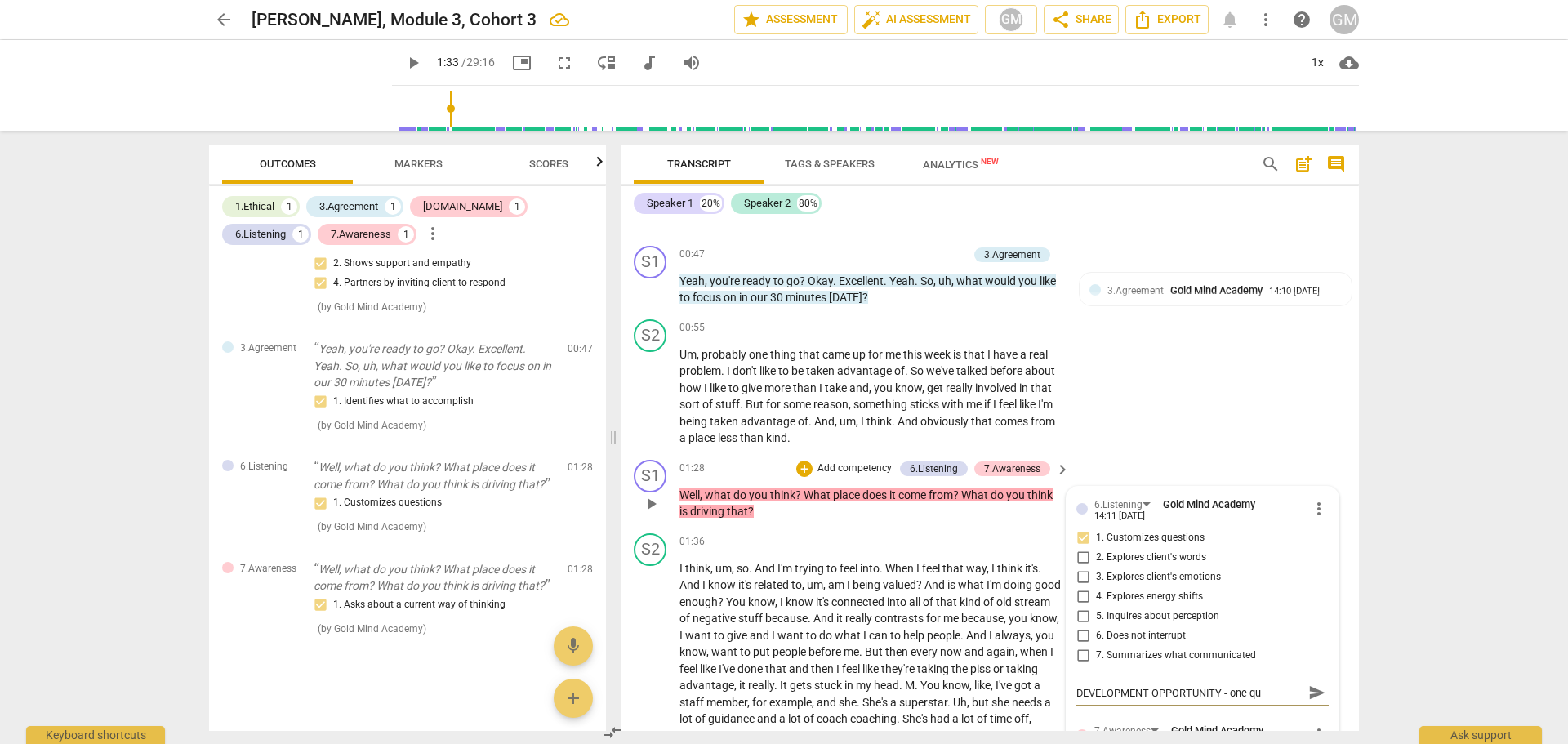 type on "DEVELOPMENT OPPORTUNITY - one que" 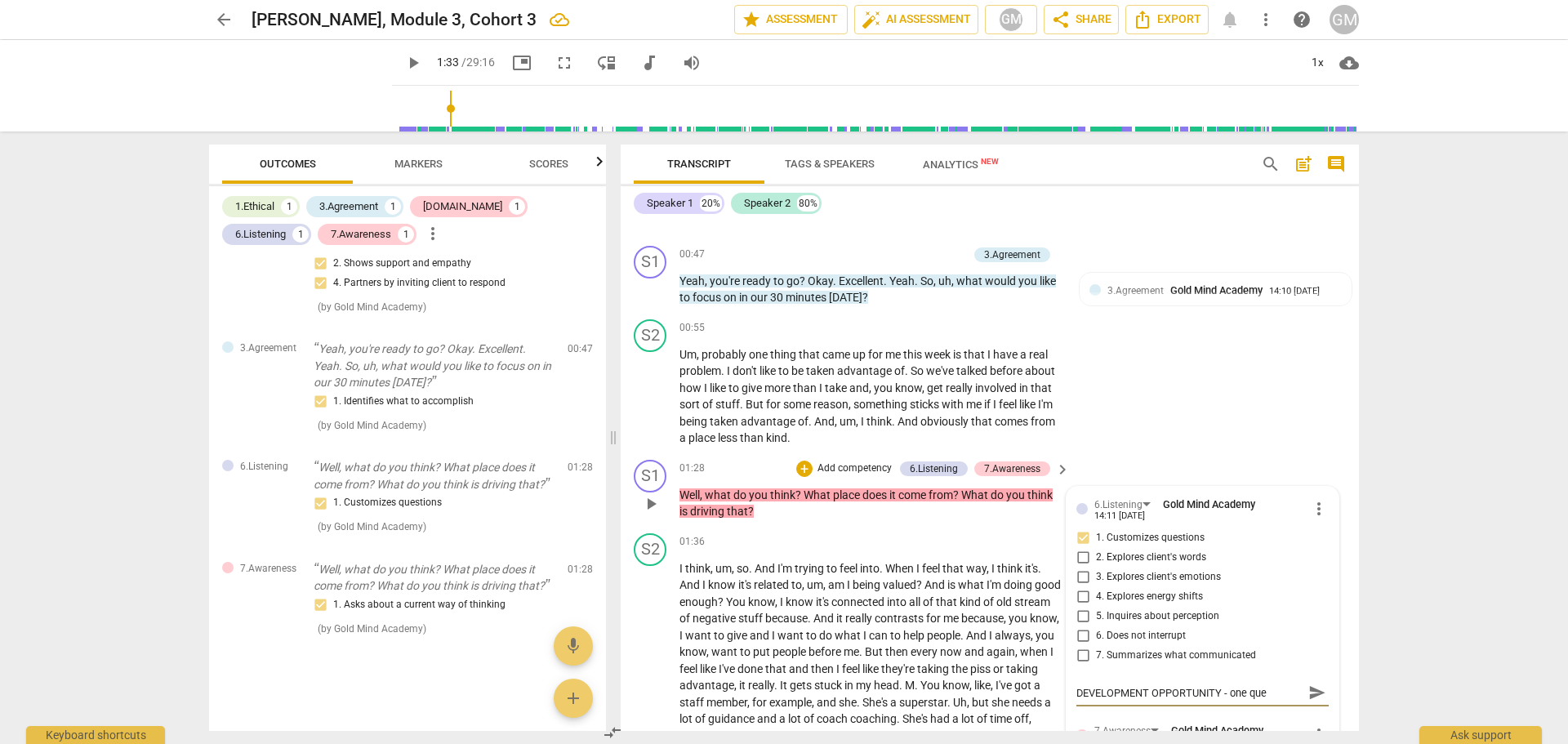 type on "DEVELOPMENT OPPORTUNITY - one ques" 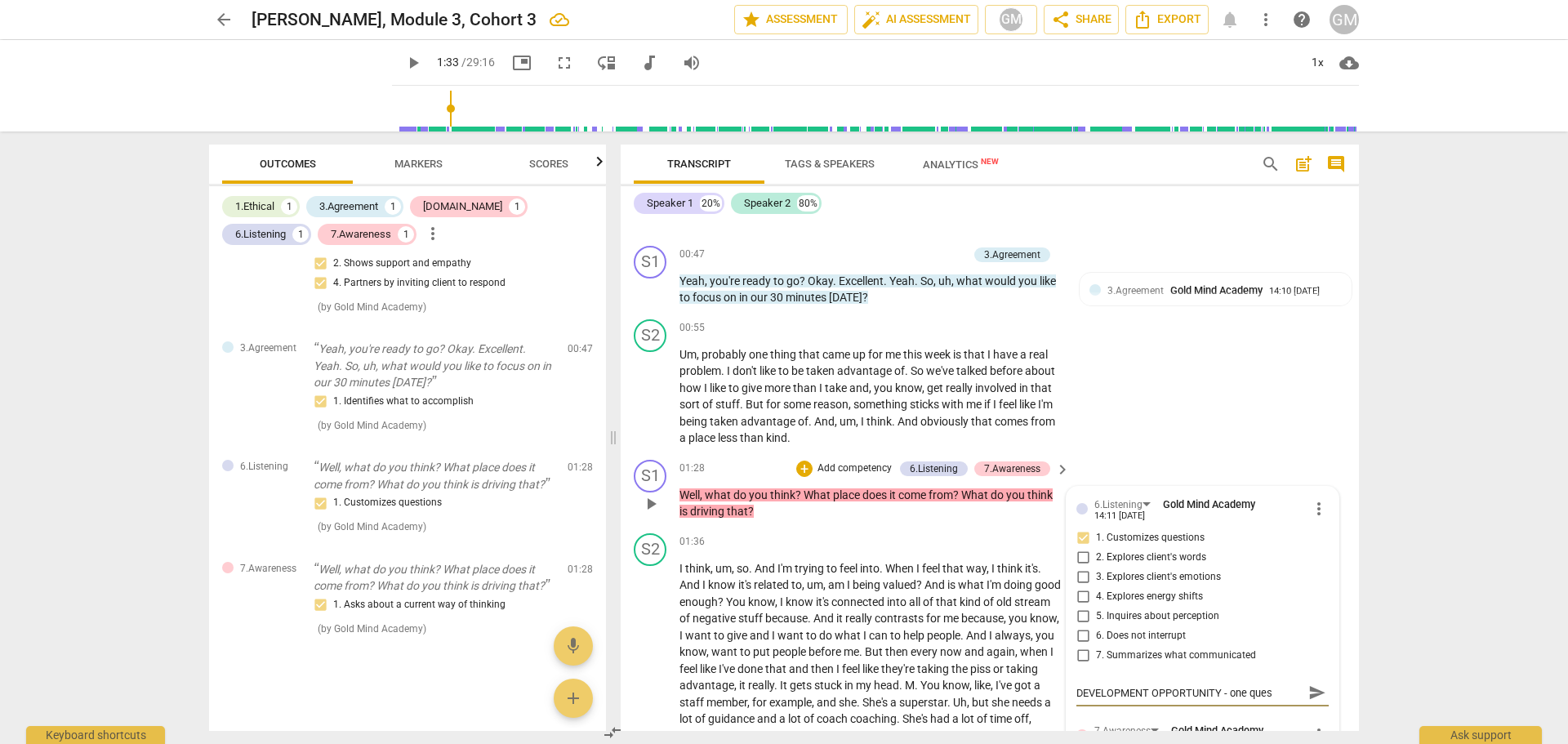 type on "DEVELOPMENT OPPORTUNITY - one quest" 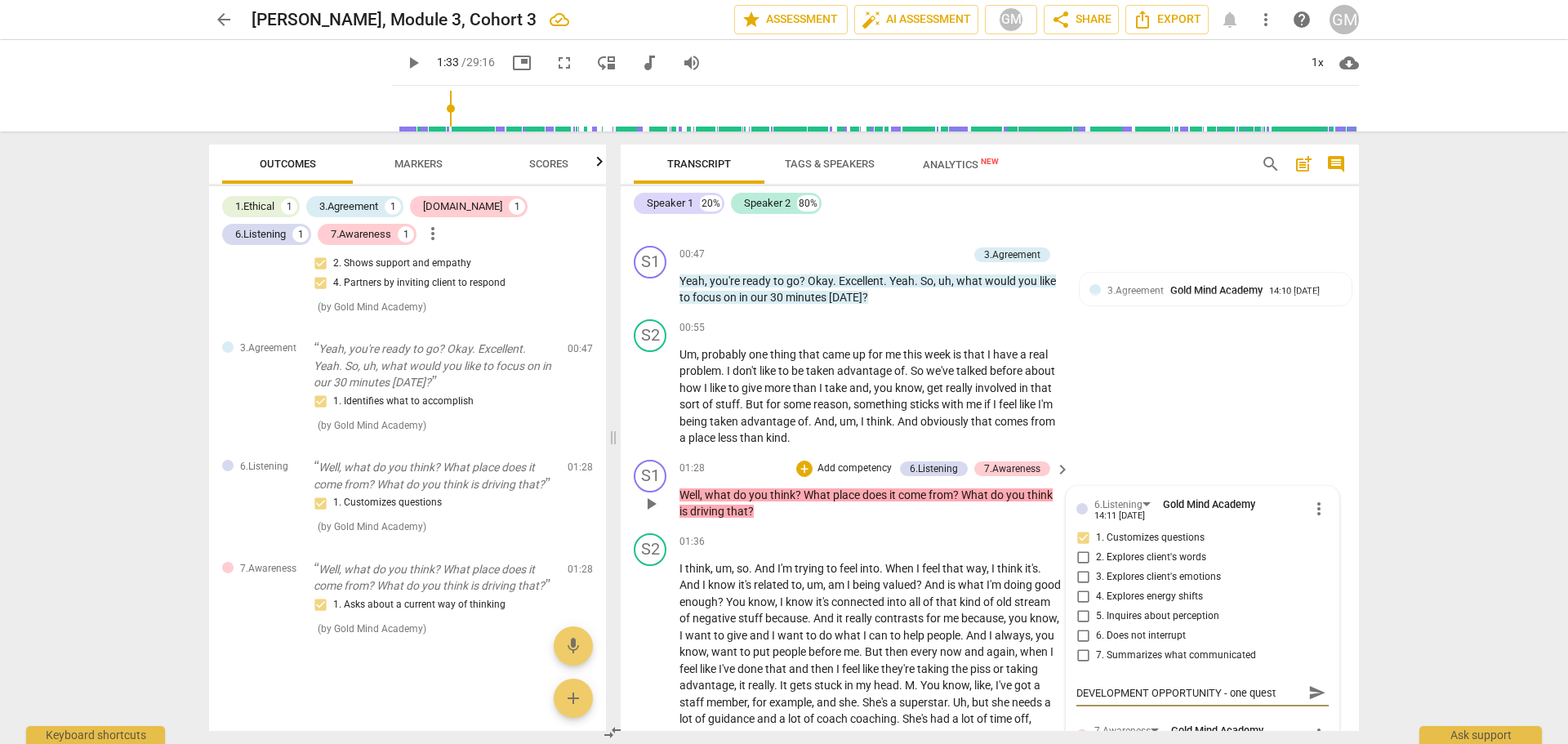 type on "DEVELOPMENT OPPORTUNITY - one questi" 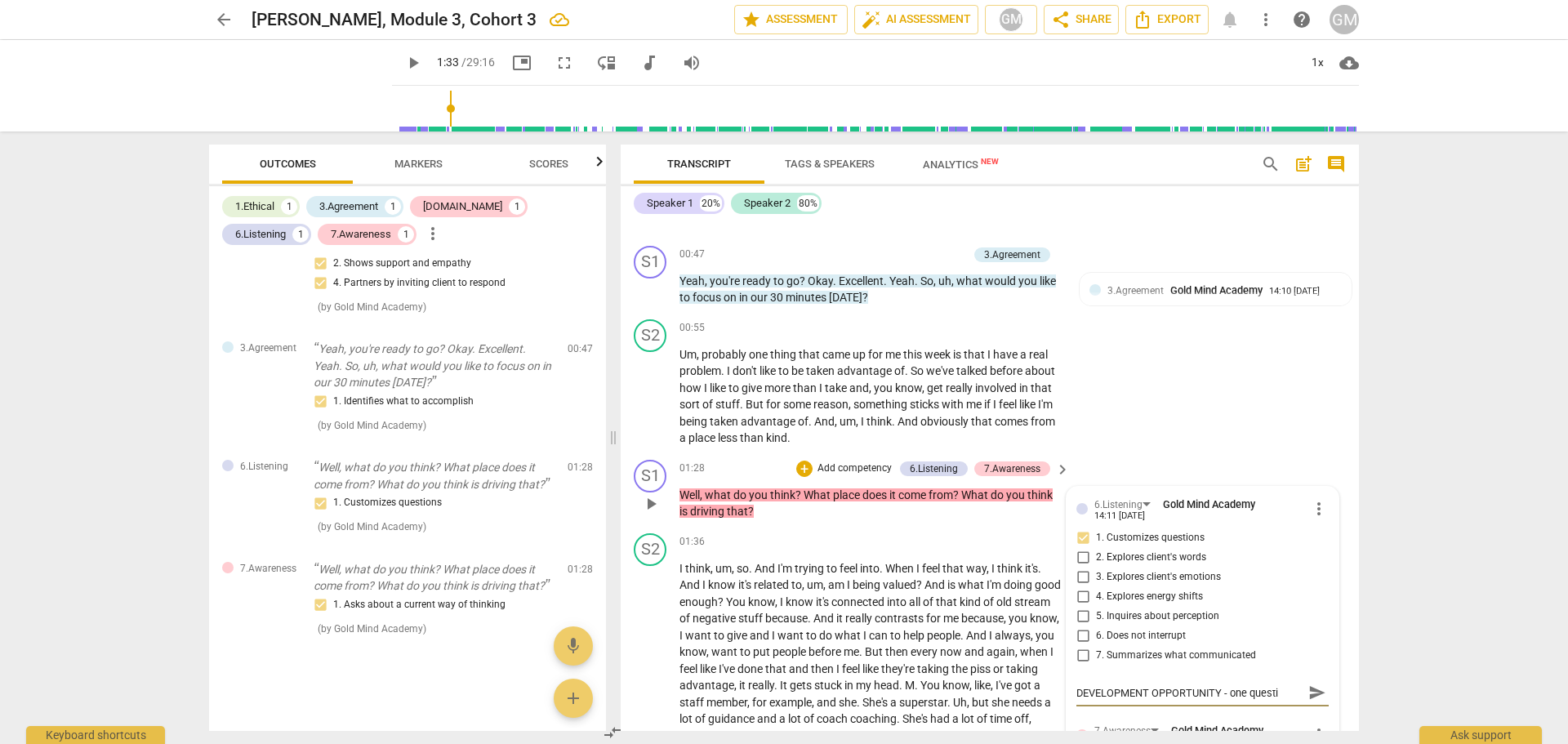 type on "DEVELOPMENT OPPORTUNITY - one questio" 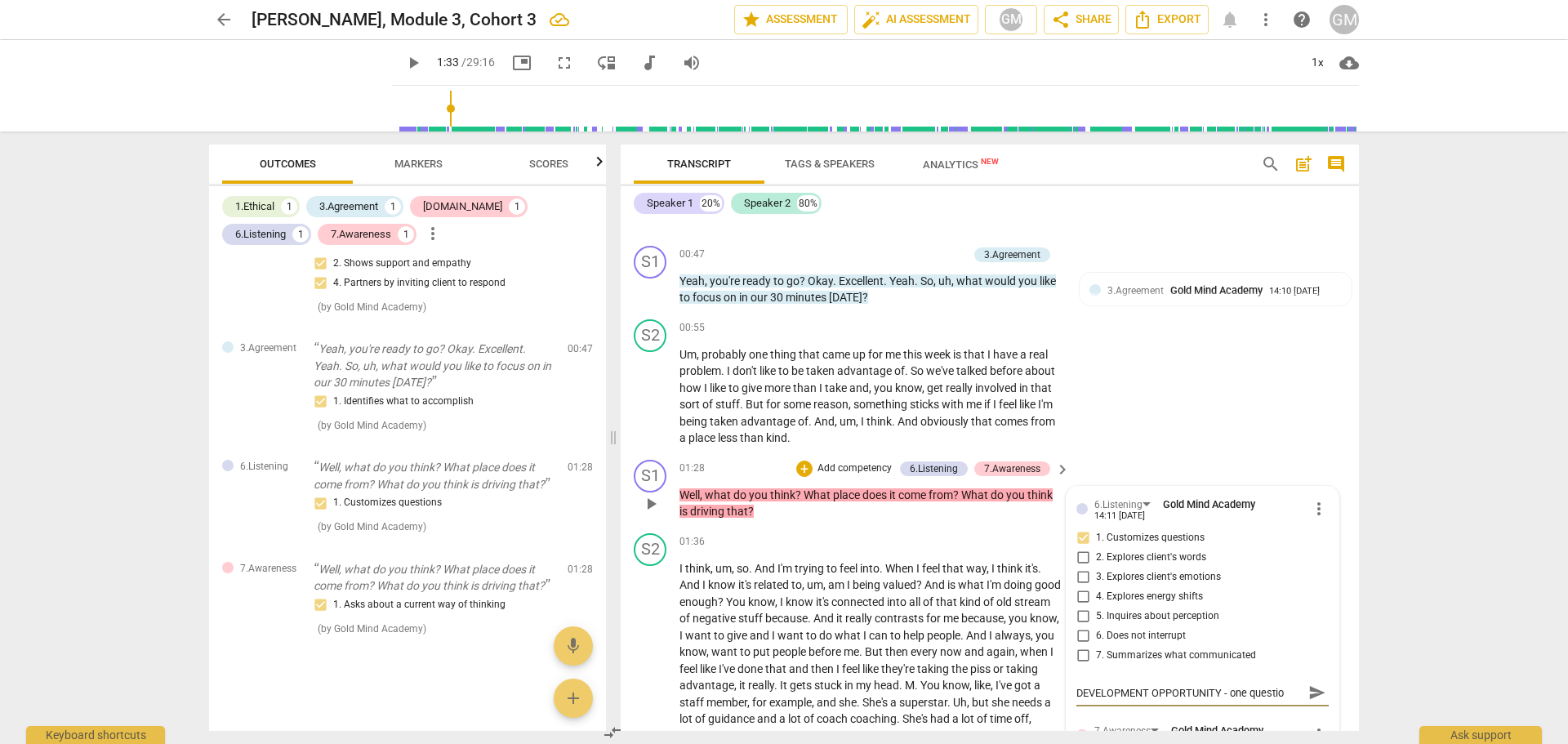 type on "DEVELOPMENT OPPORTUNITY - one question" 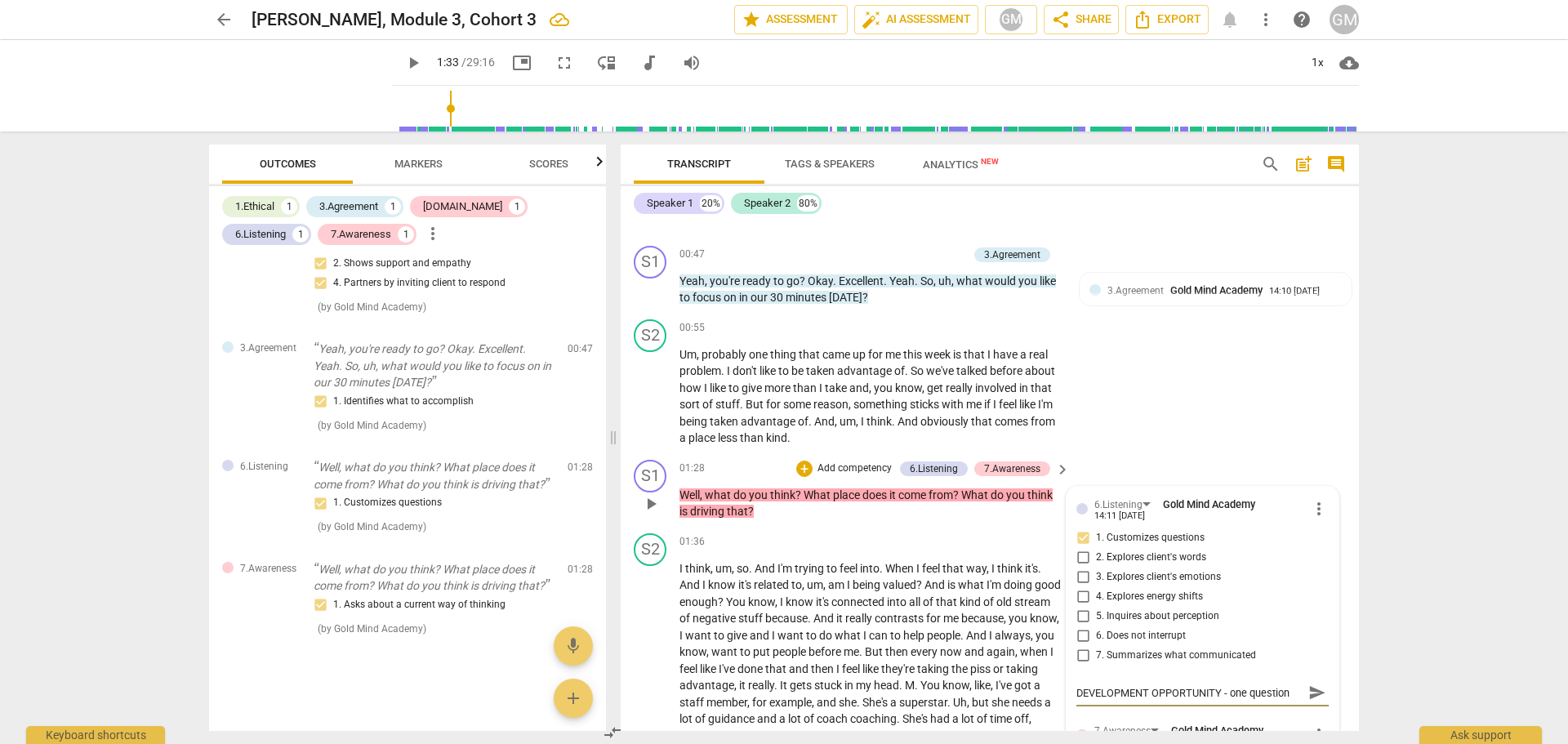 type on "DEVELOPMENT OPPORTUNITY - one question" 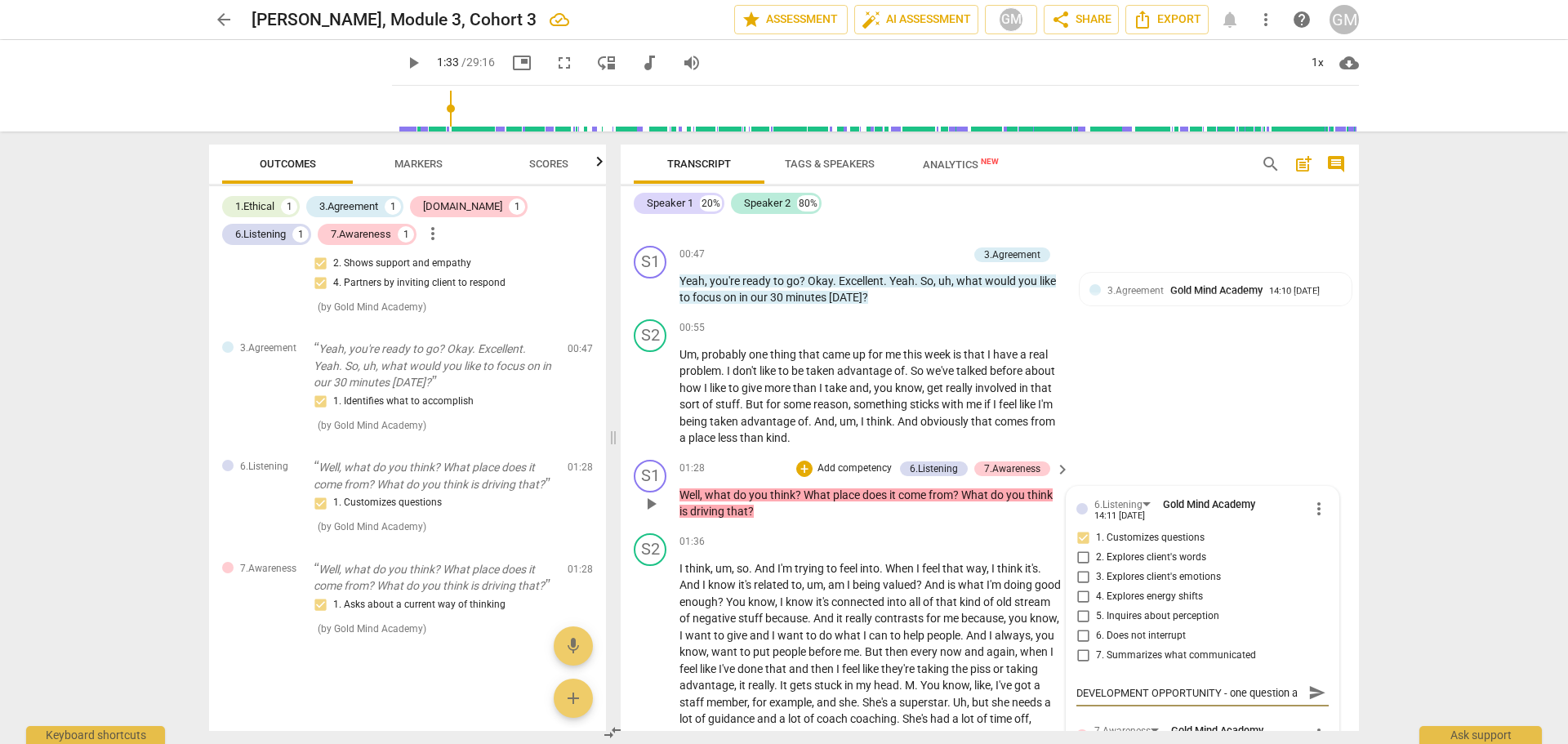type on "DEVELOPMENT OPPORTUNITY - one question at" 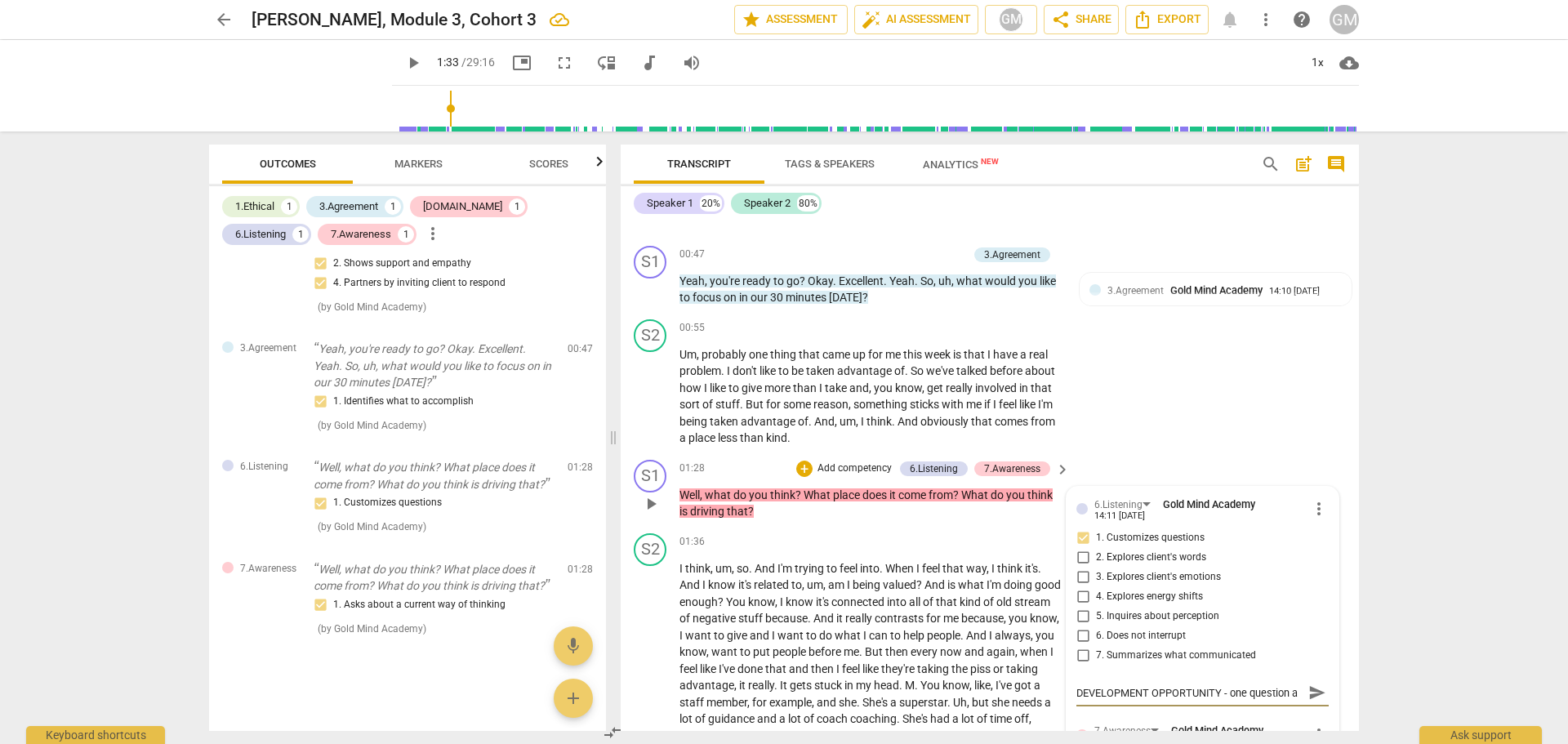 type on "DEVELOPMENT OPPORTUNITY - one question at" 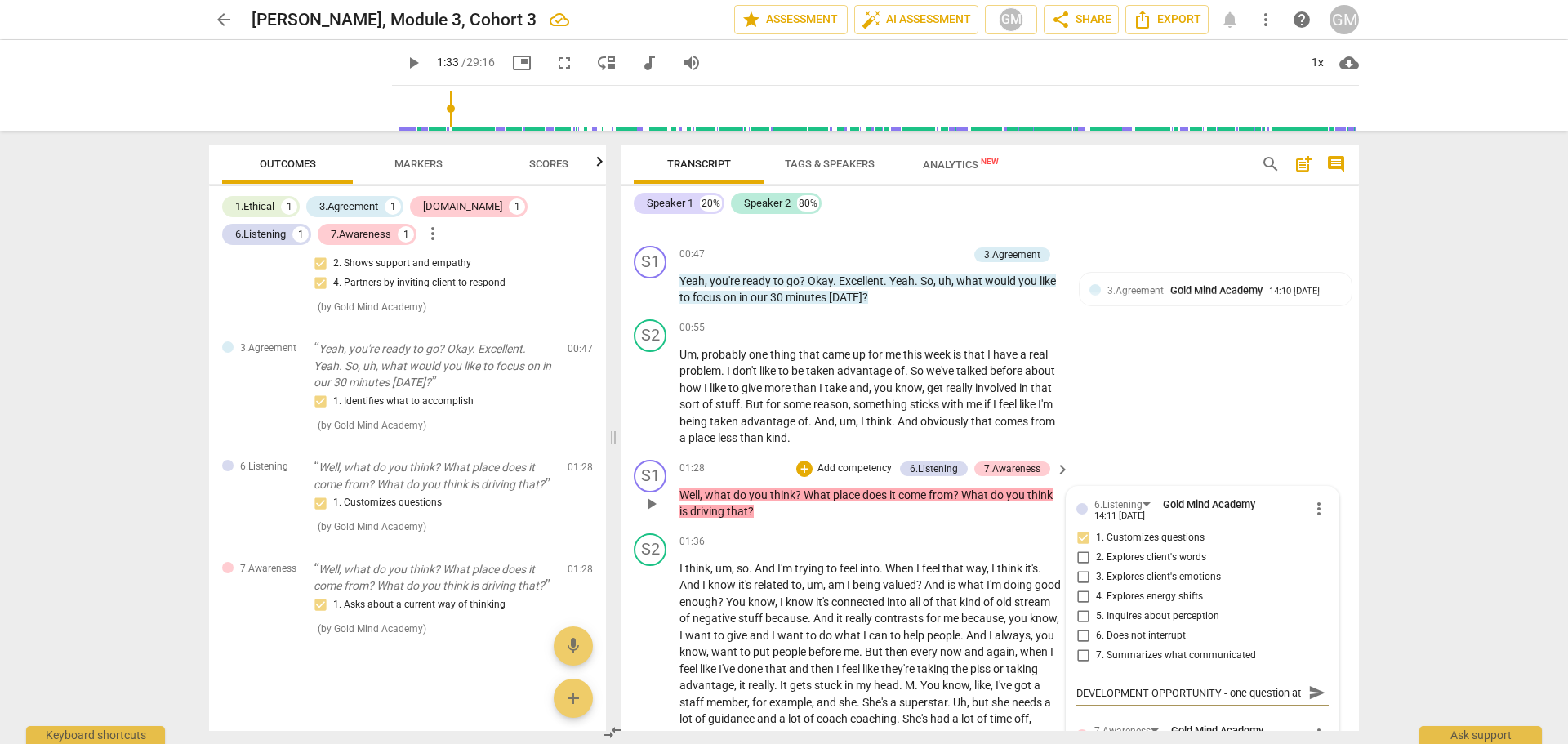 type on "DEVELOPMENT OPPORTUNITY - one question at" 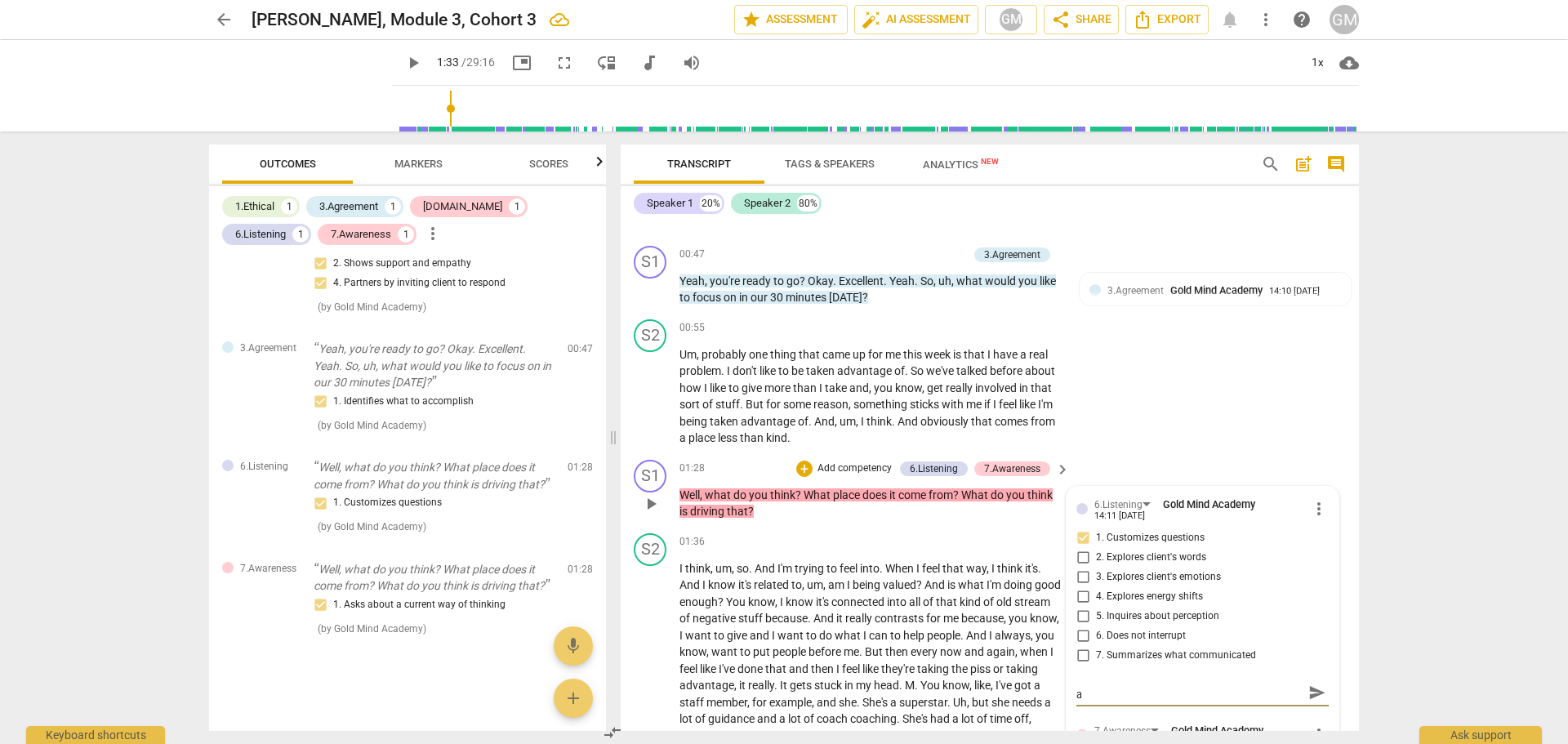 type on "DEVELOPMENT OPPORTUNITY - one question at a" 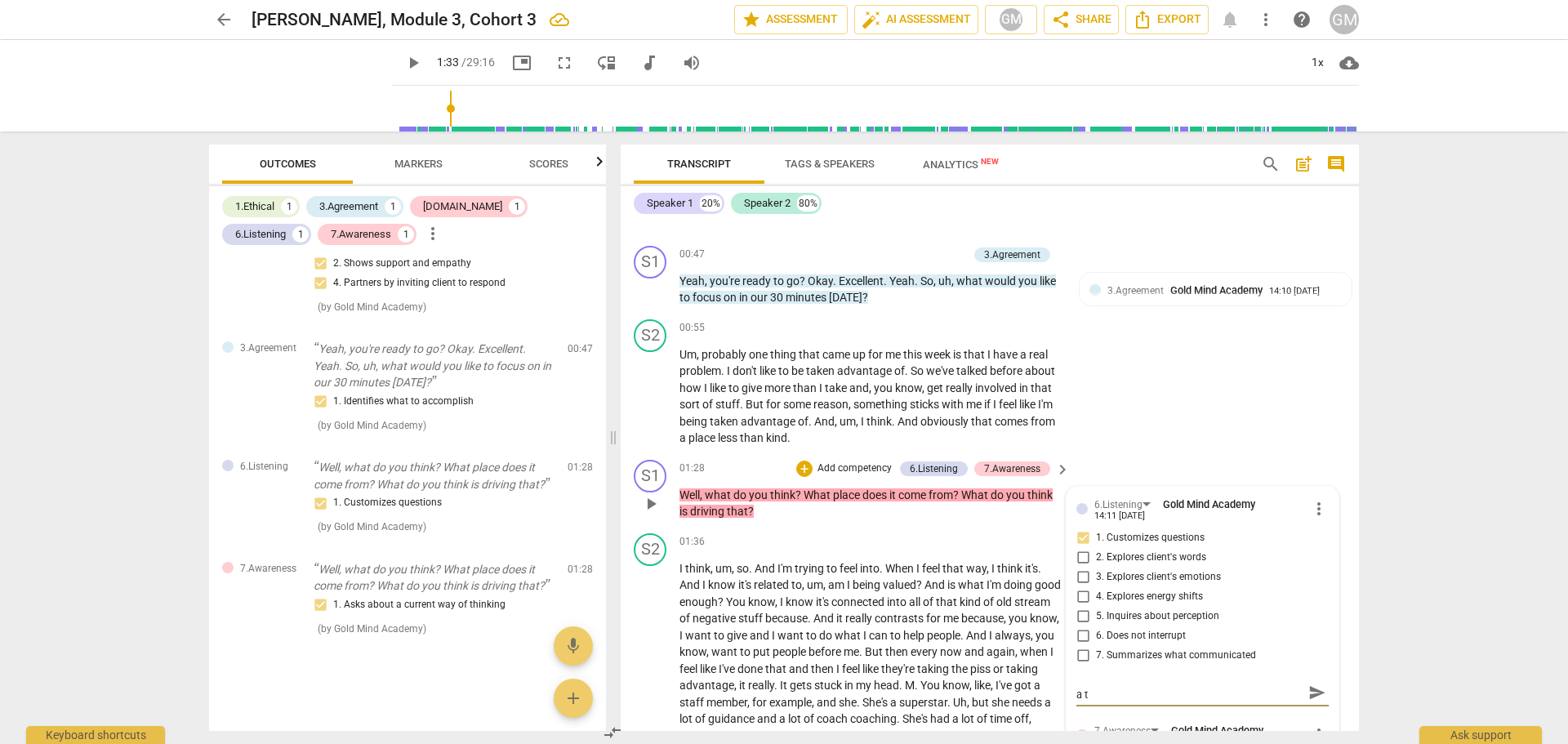 type on "DEVELOPMENT OPPORTUNITY - one question at a ti" 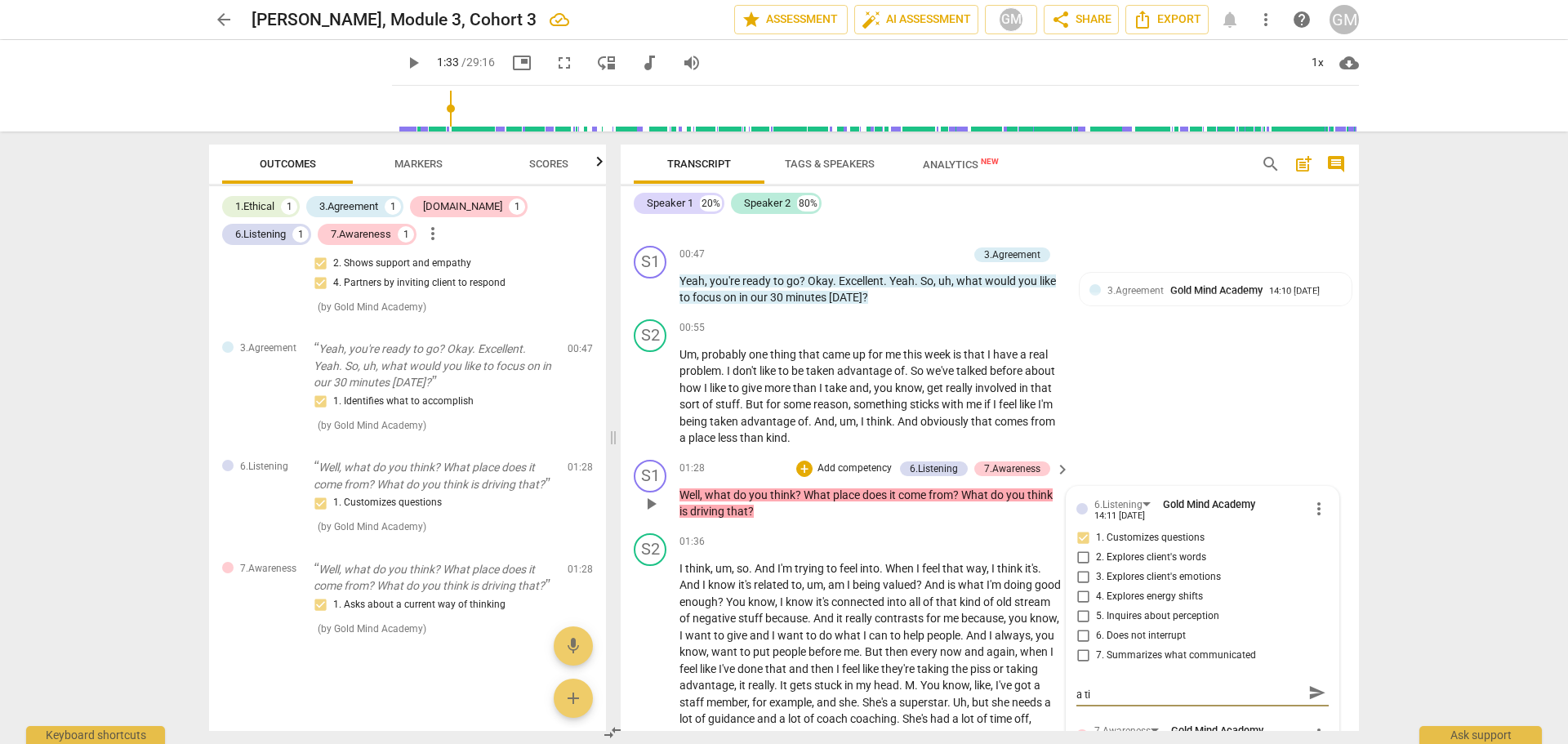 type on "DEVELOPMENT OPPORTUNITY - one question at a [PERSON_NAME]" 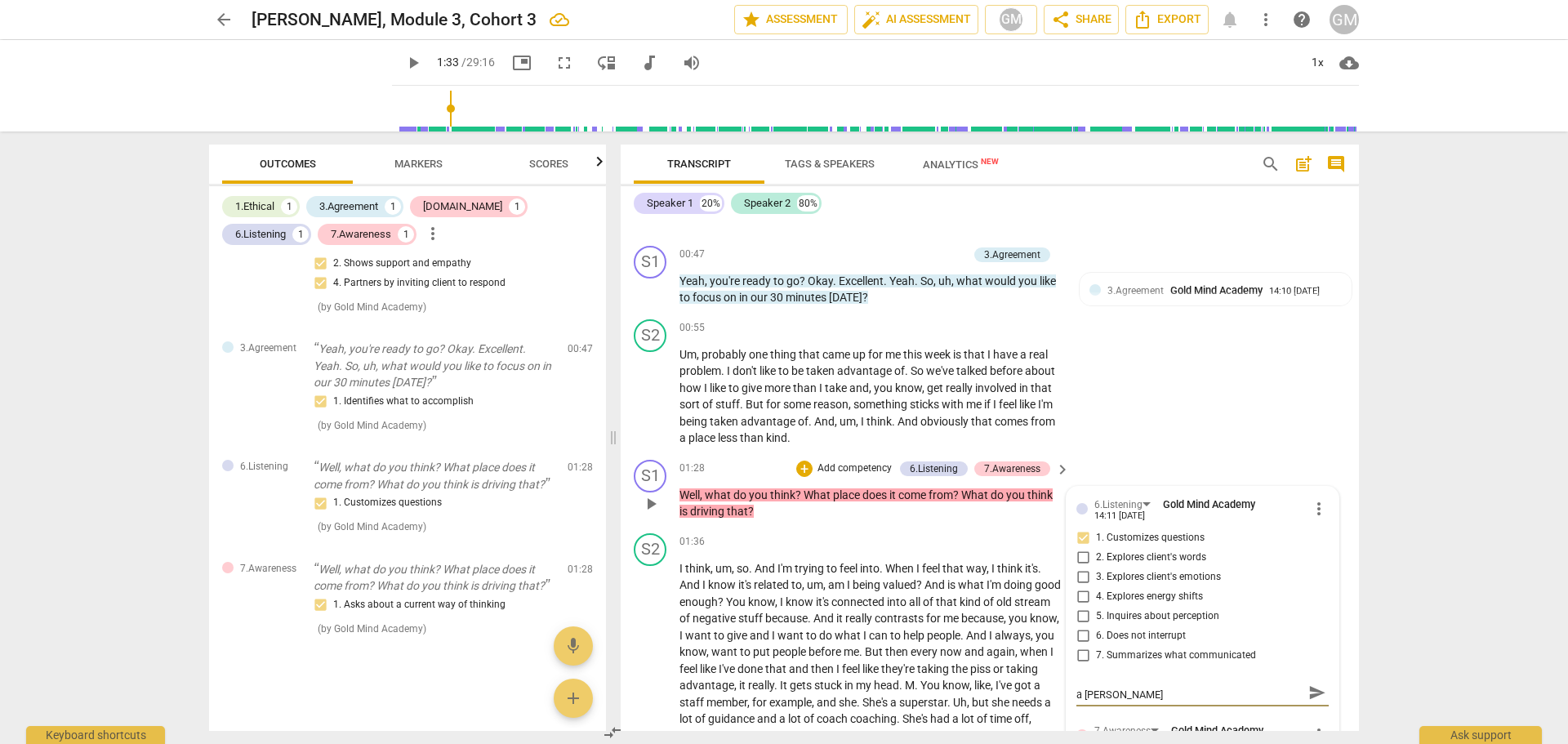 type on "DEVELOPMENT OPPORTUNITY - one question at a time" 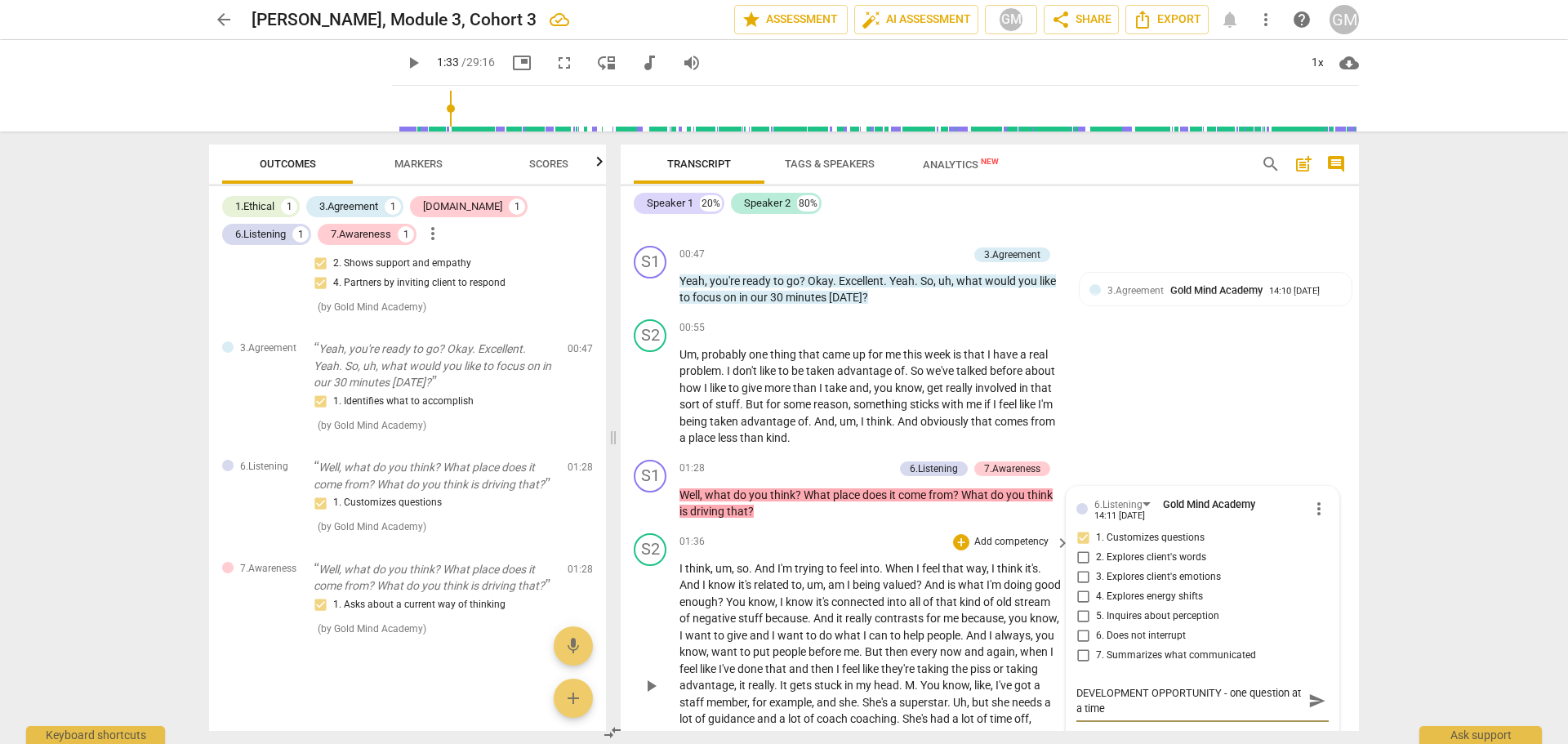 type on "DEVELOPMENT OPPORTUNITY - one question at a time" 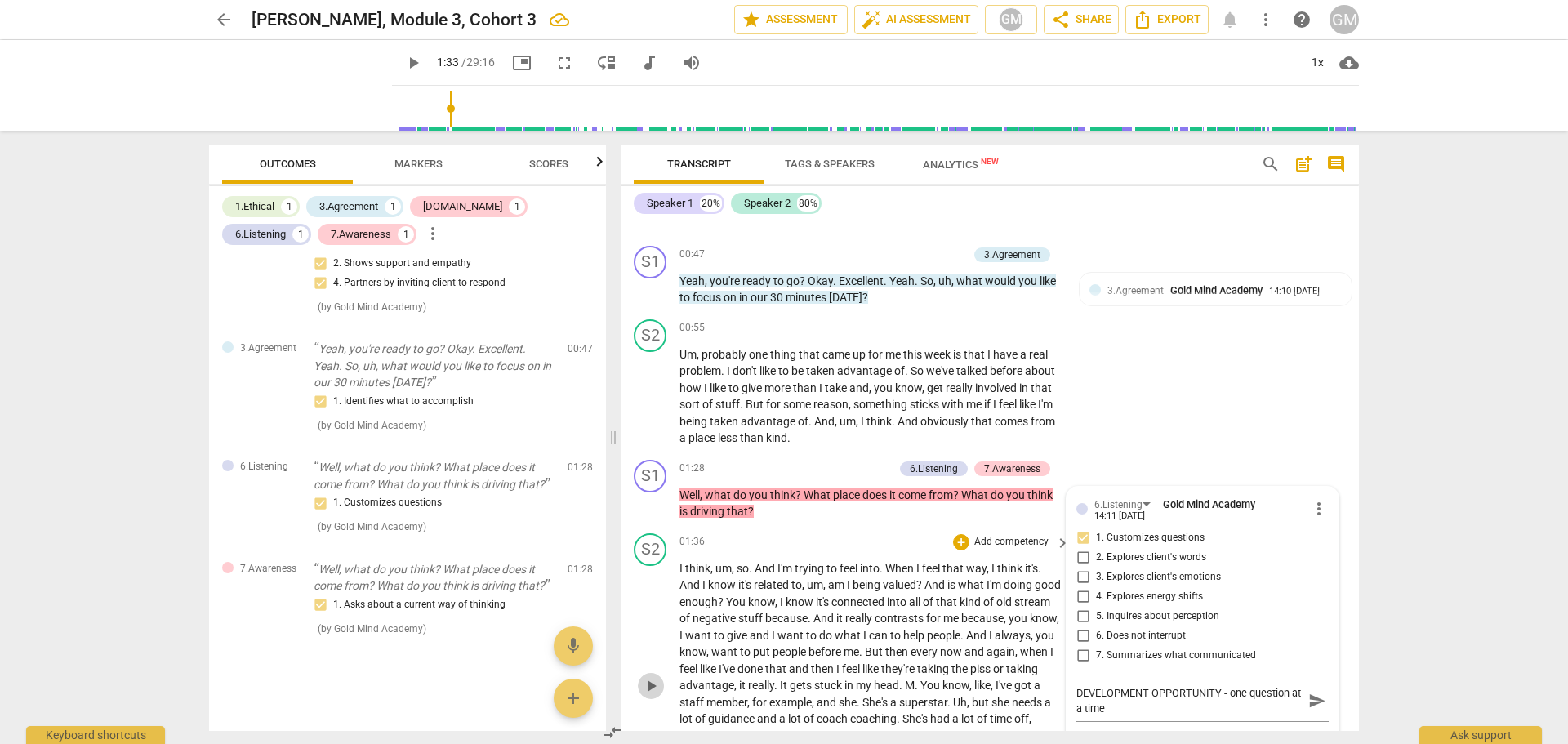click on "play_arrow" at bounding box center [651, 686] 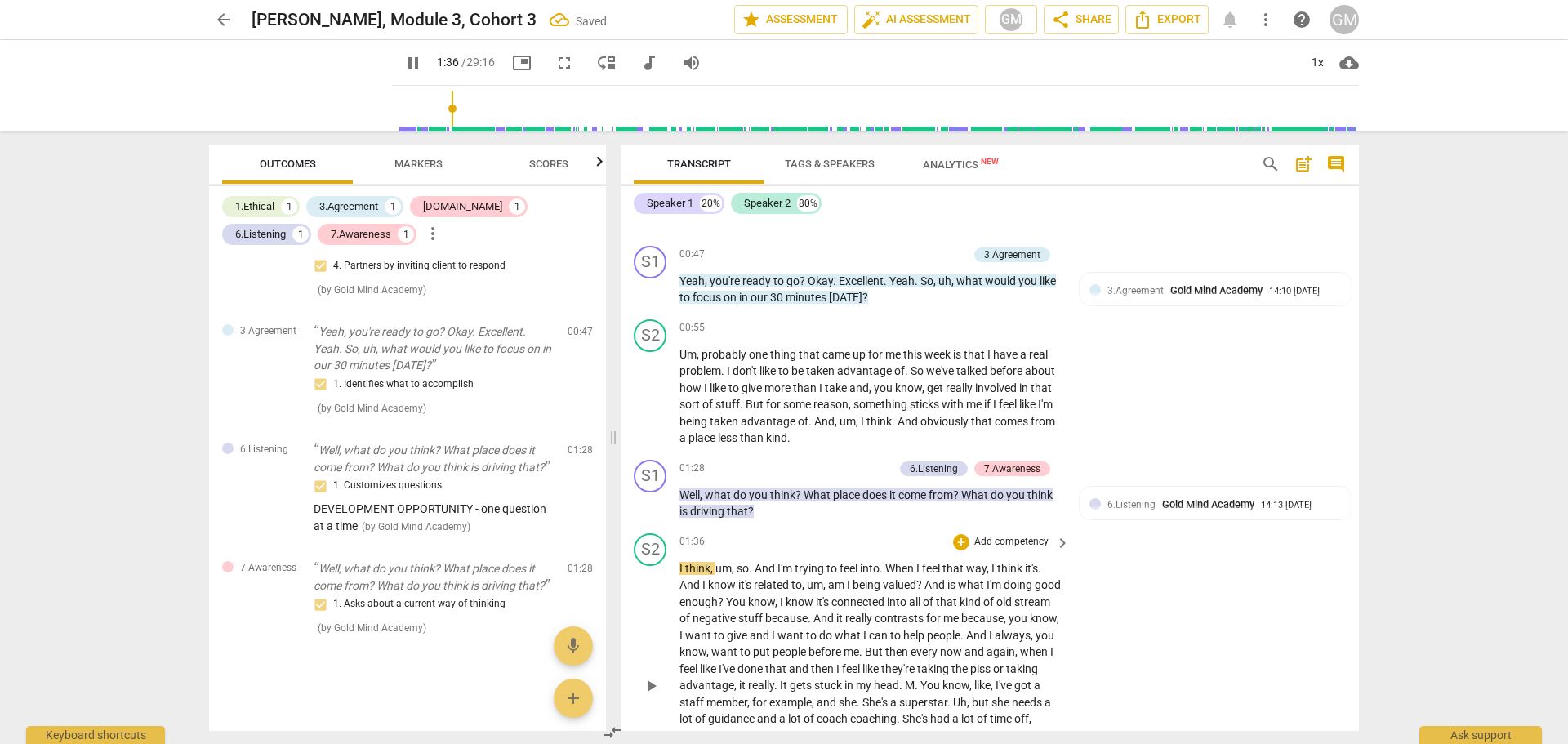 scroll, scrollTop: 368, scrollLeft: 0, axis: vertical 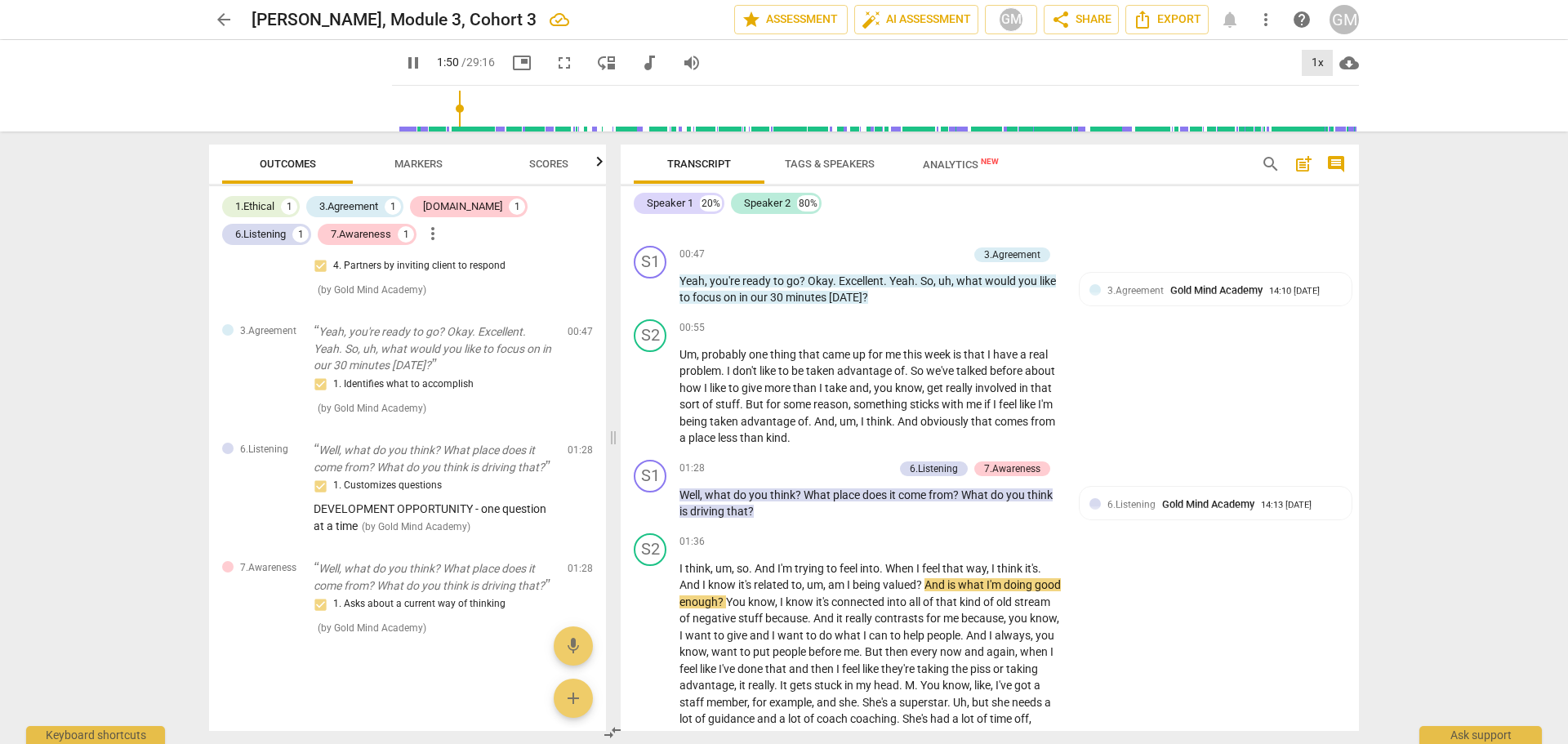 click on "1x" at bounding box center [1317, 63] 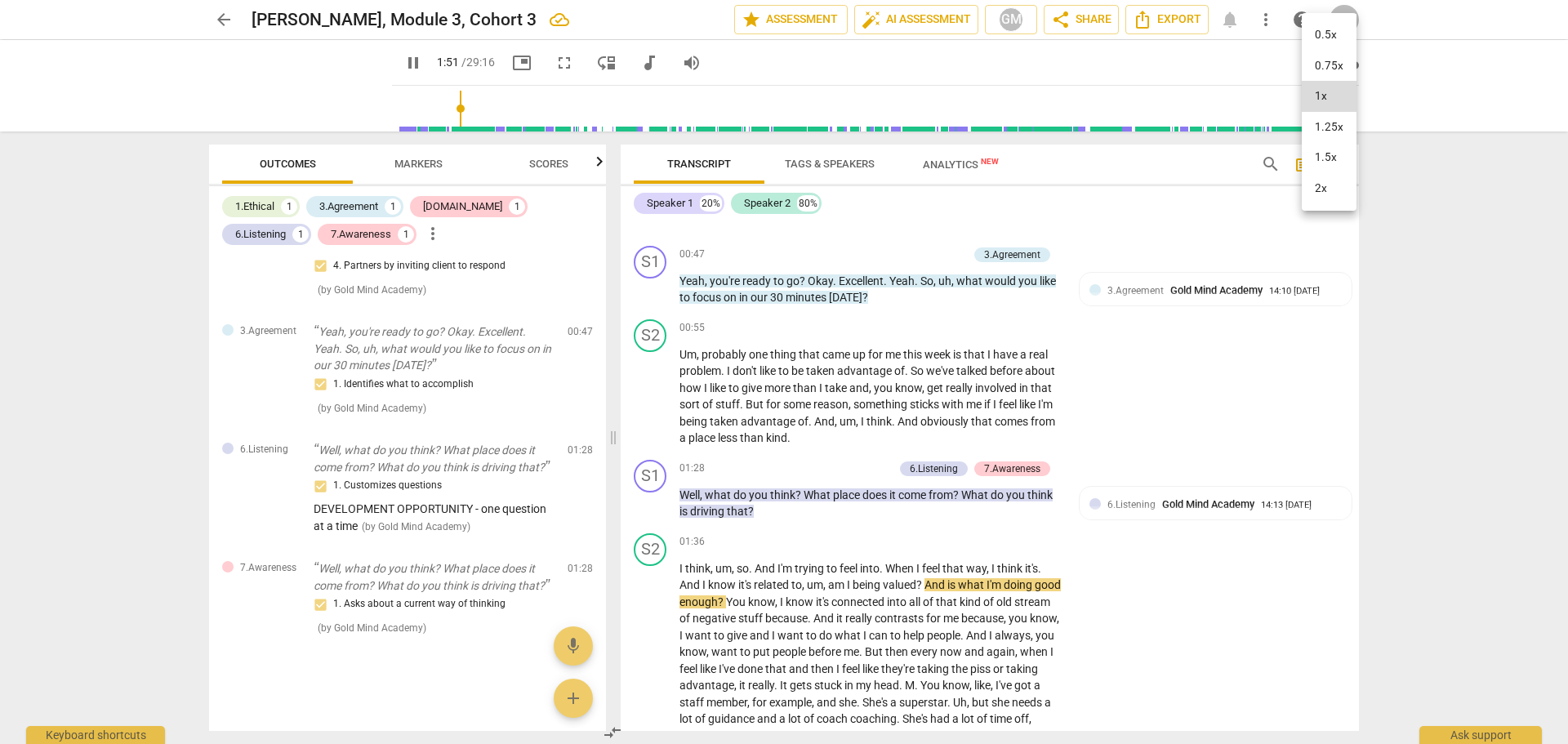 click on "1.25x" at bounding box center (1329, 127) 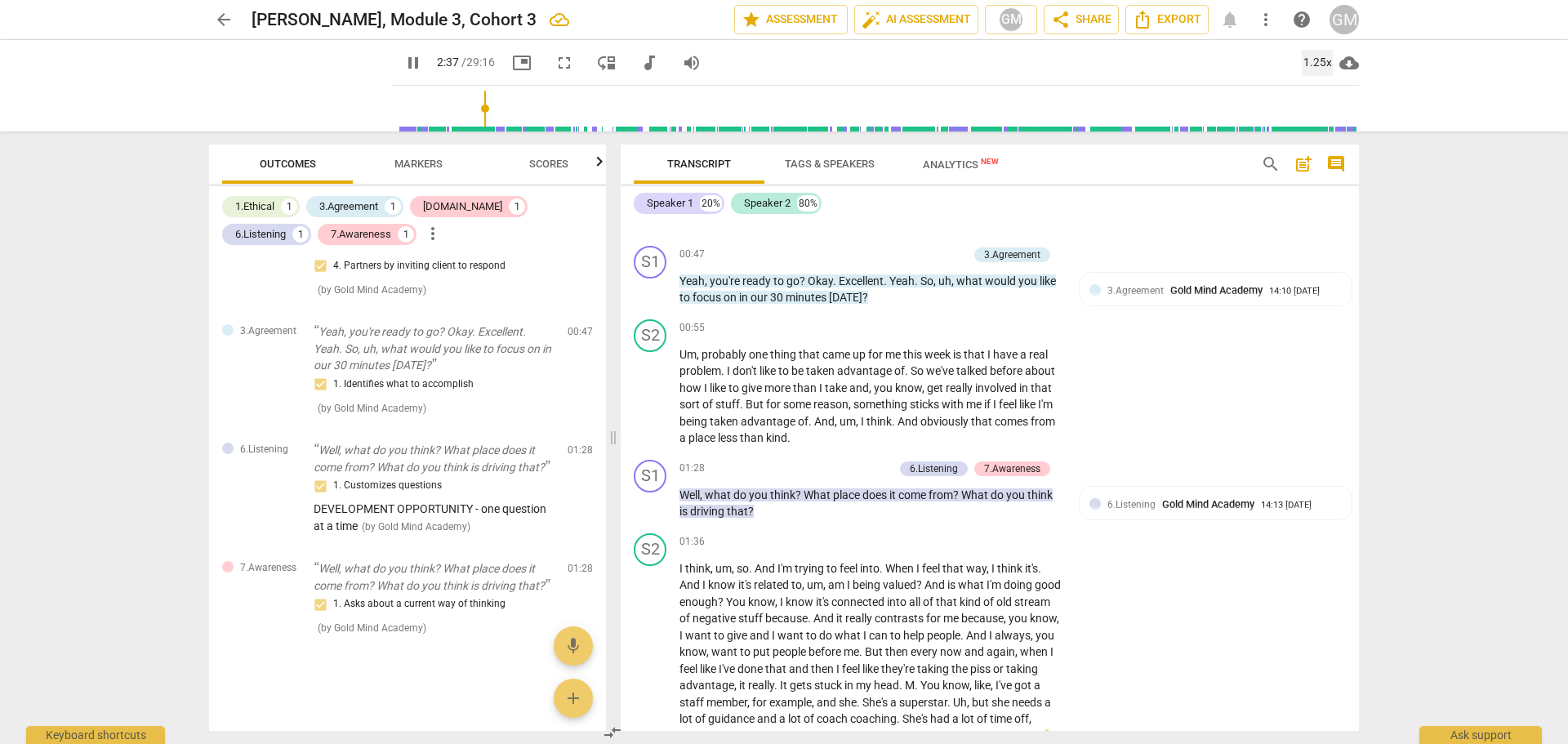 scroll, scrollTop: 2048, scrollLeft: 0, axis: vertical 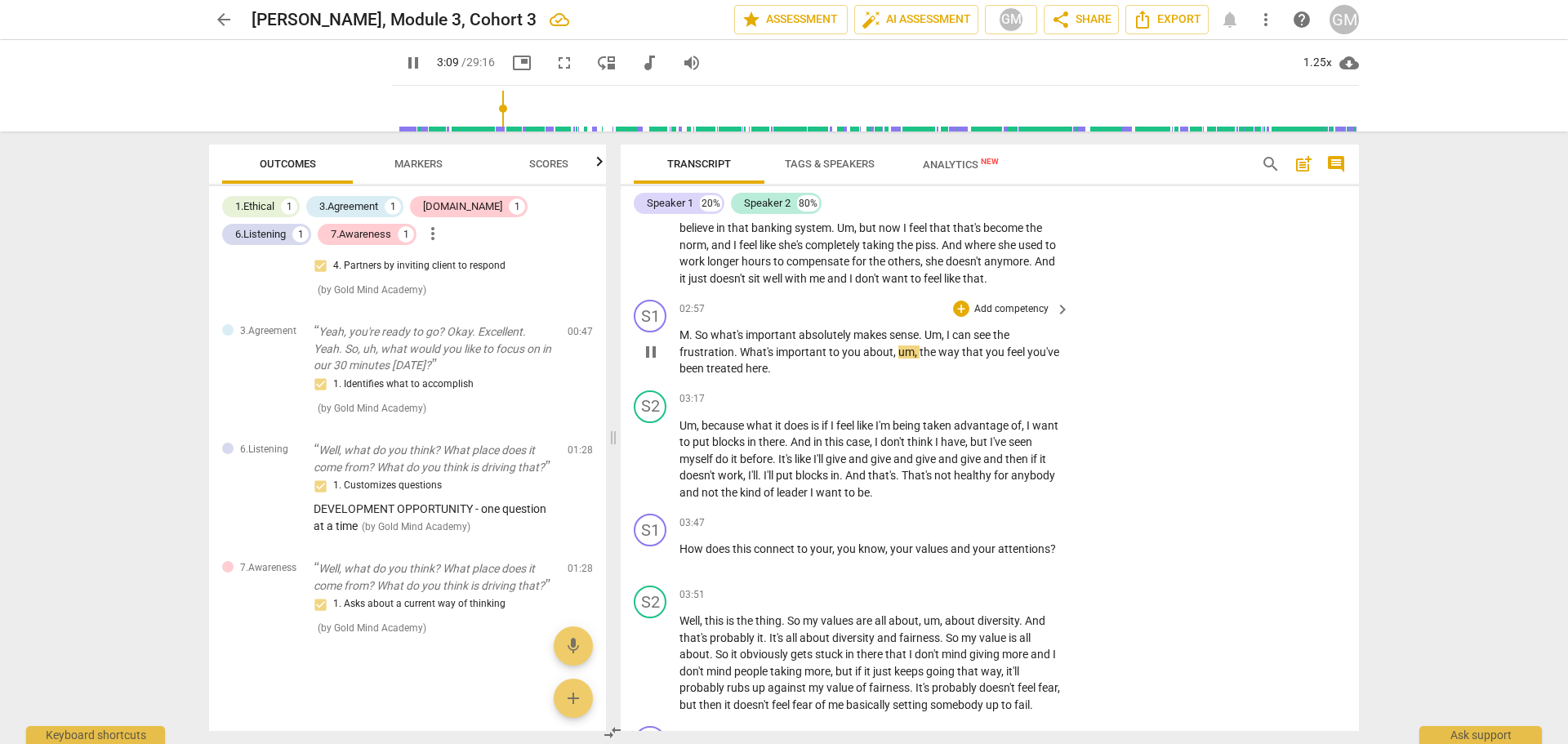 click on "pause" at bounding box center (651, 352) 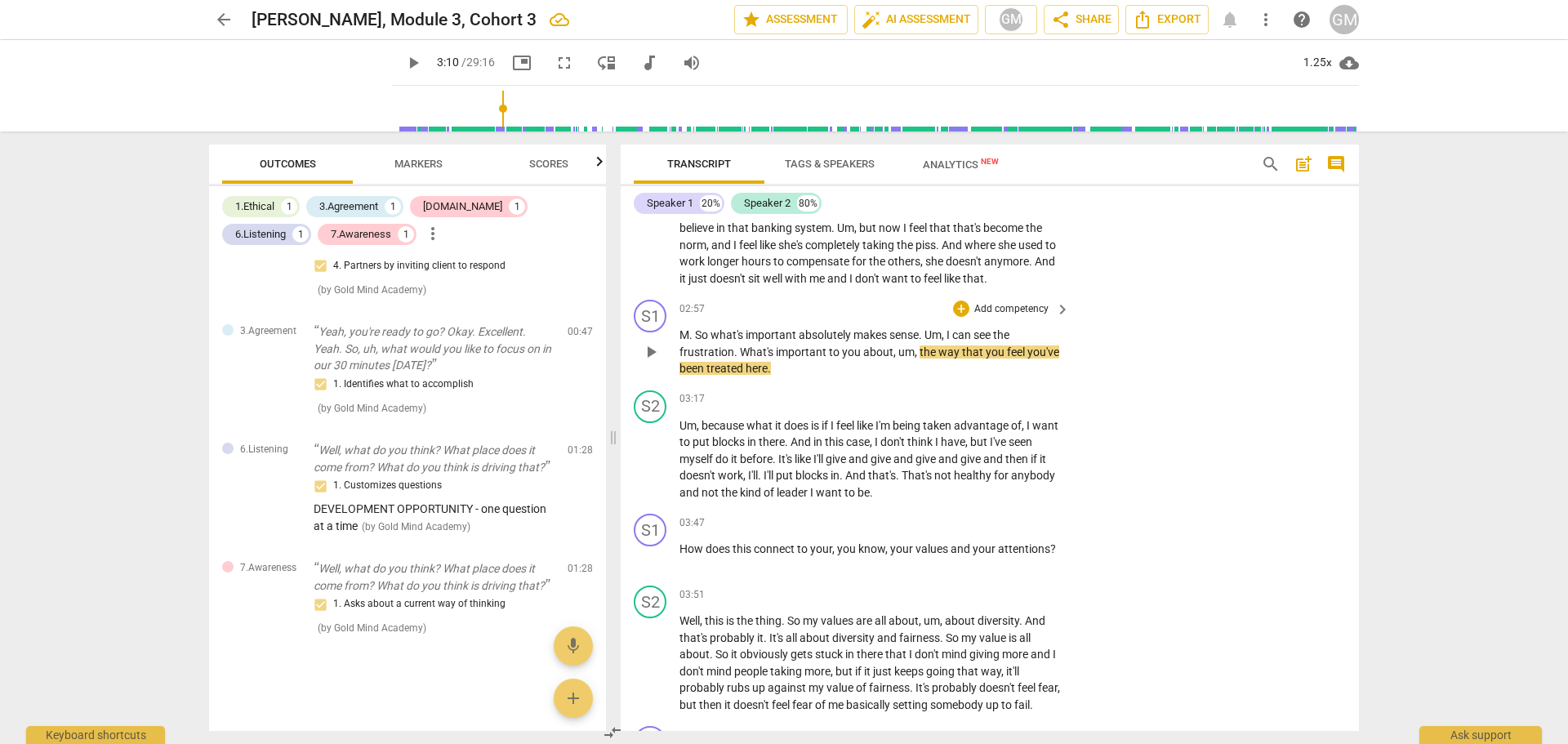 click on "play_arrow" at bounding box center [651, 352] 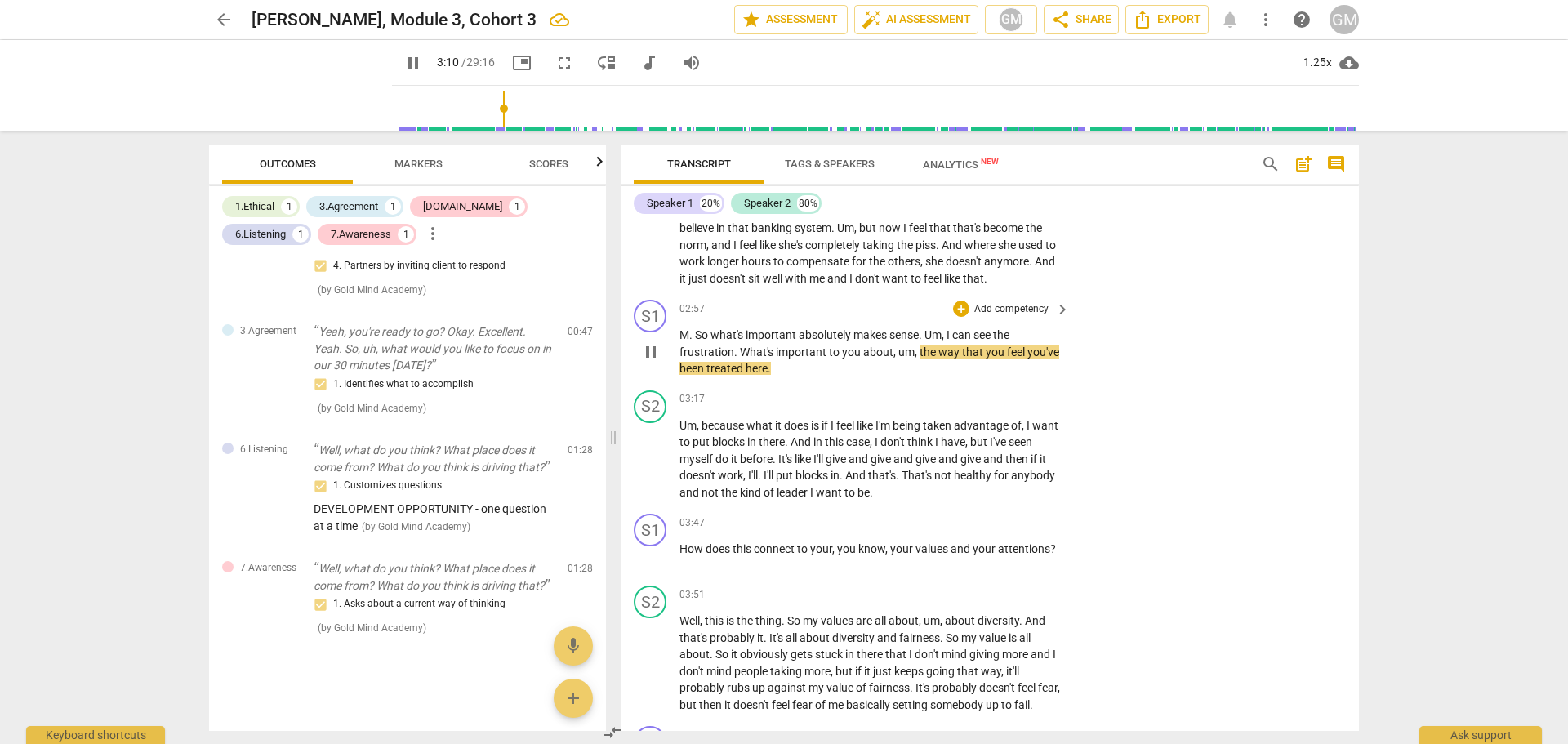 click on "play_arrow pause" at bounding box center (658, 352) 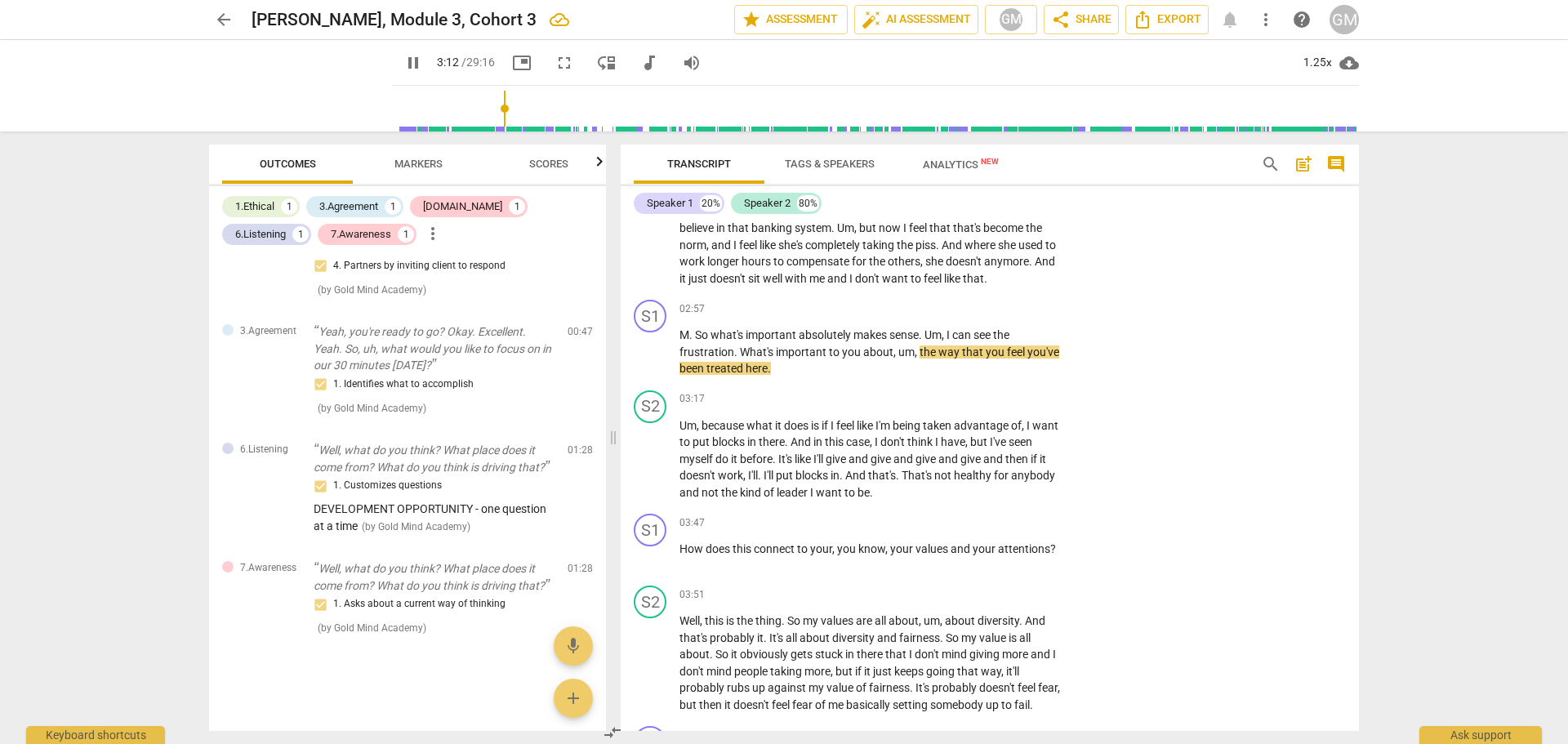 click on "like" at bounding box center (953, 278) 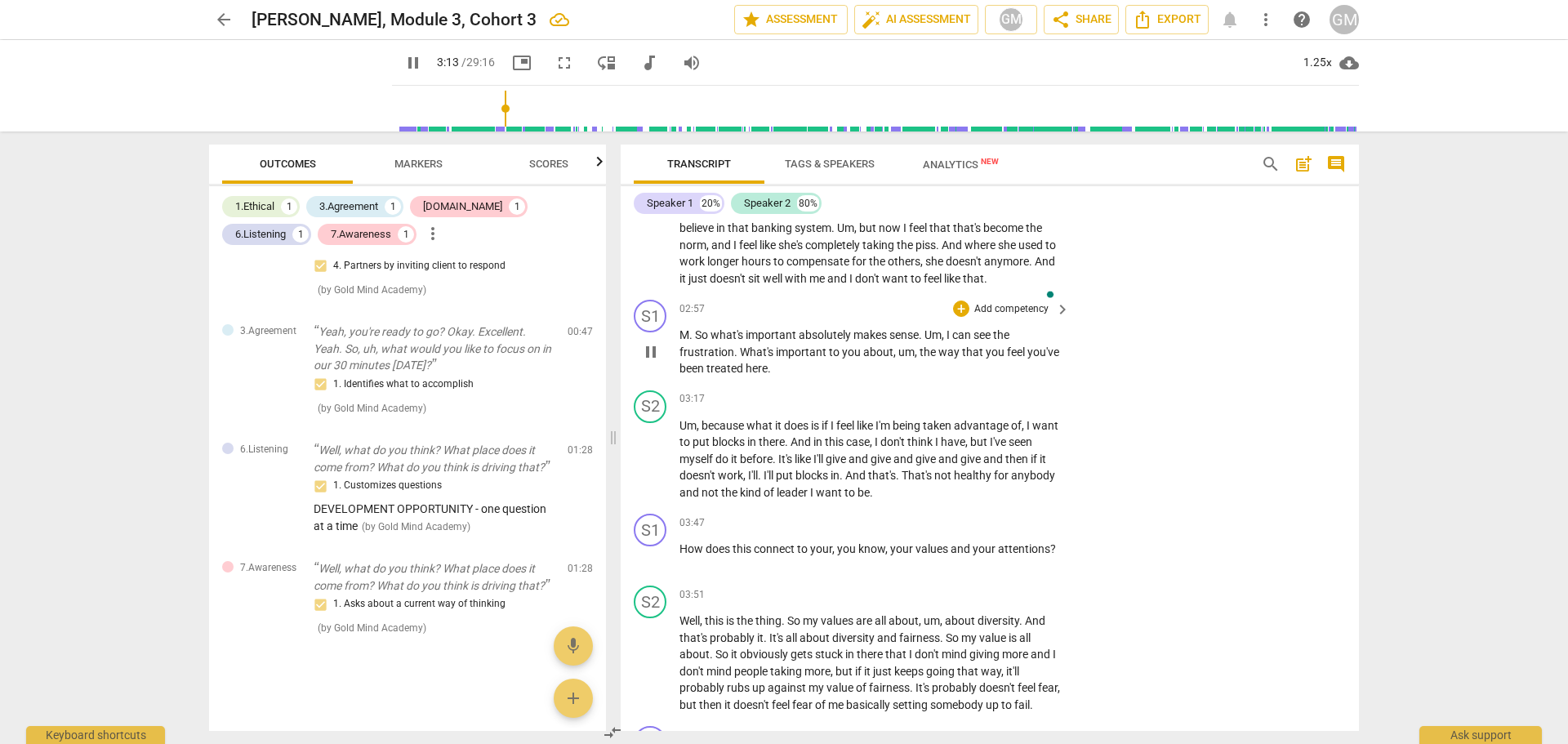click on "pause" at bounding box center (651, 352) 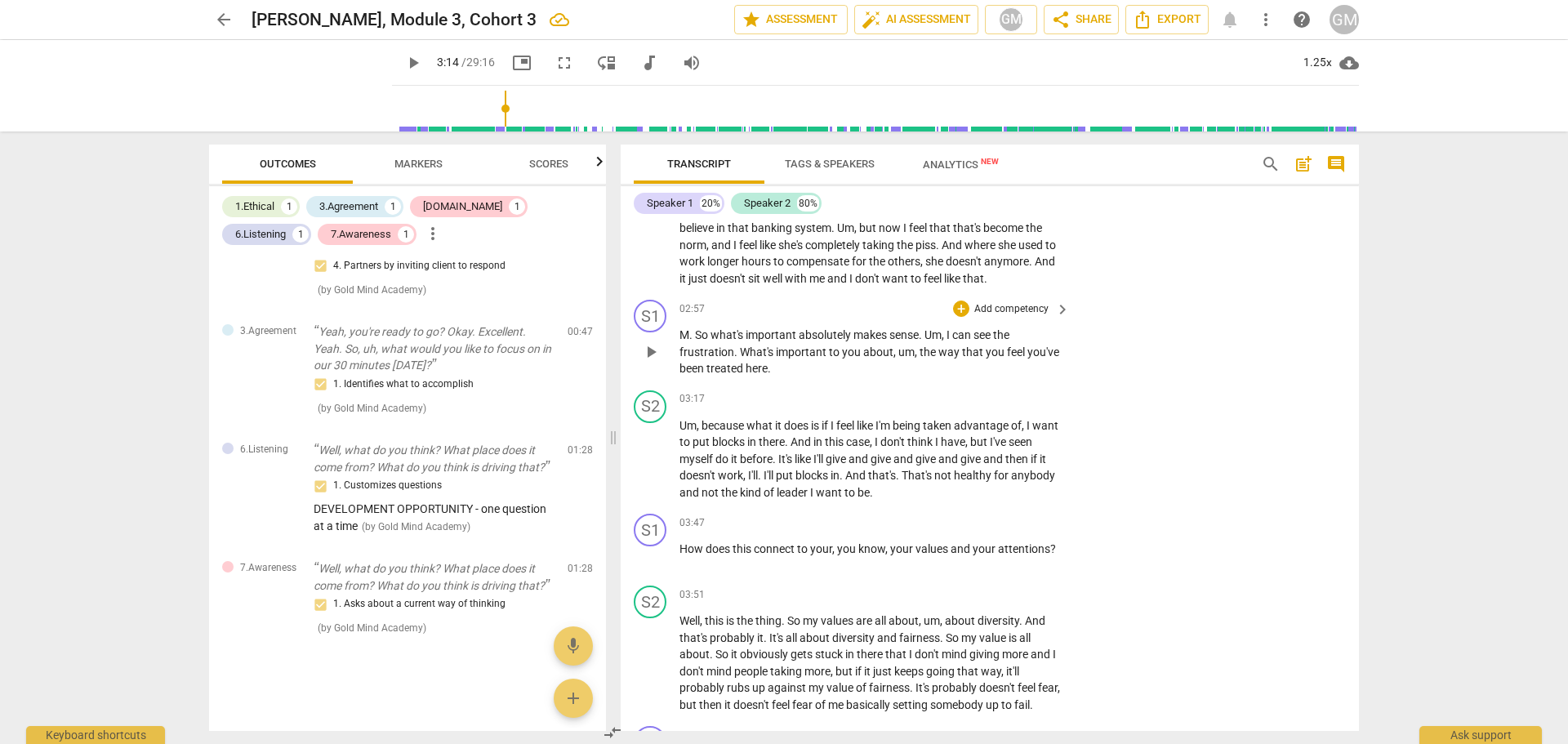 click on "play_arrow" at bounding box center [651, 352] 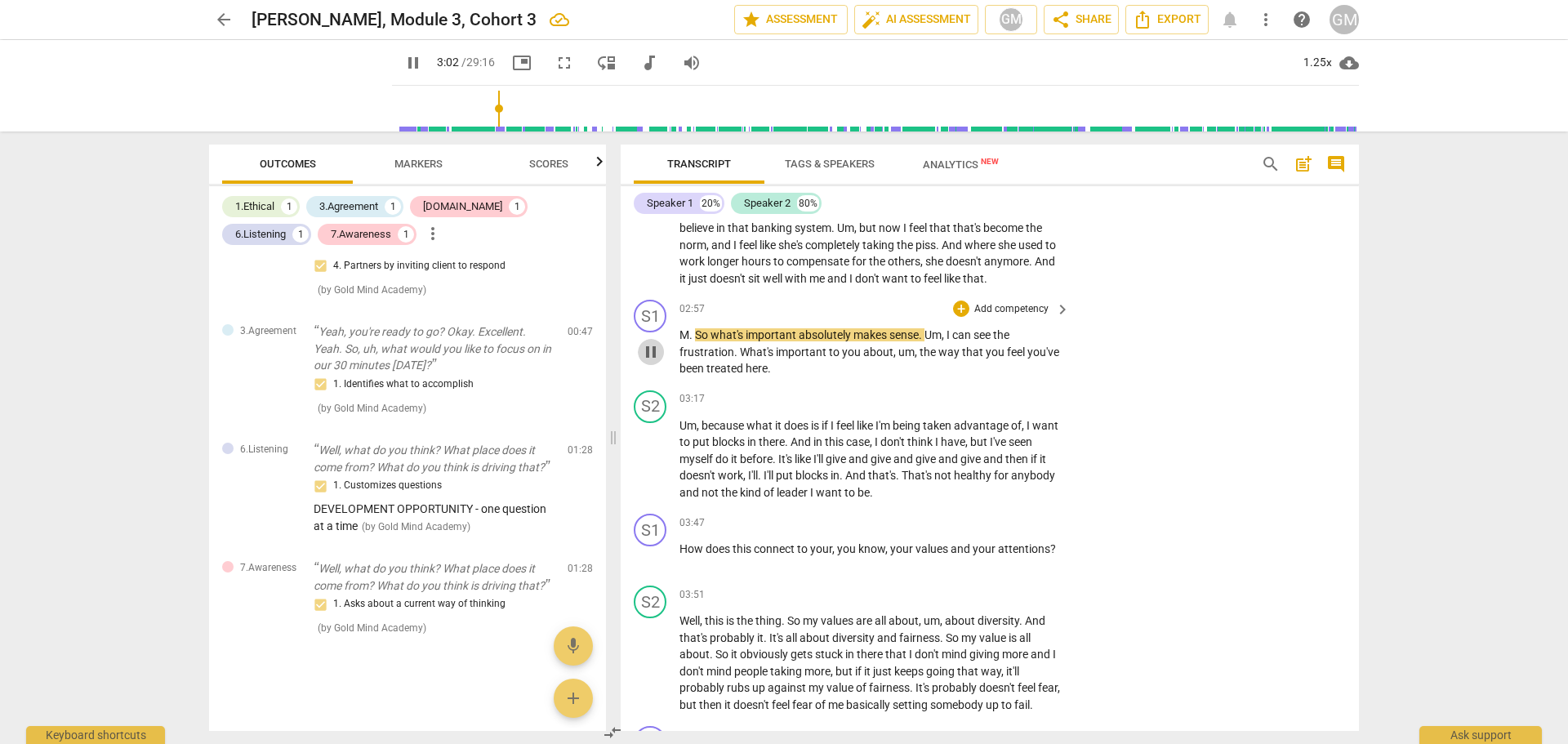 click on "pause" at bounding box center (651, 352) 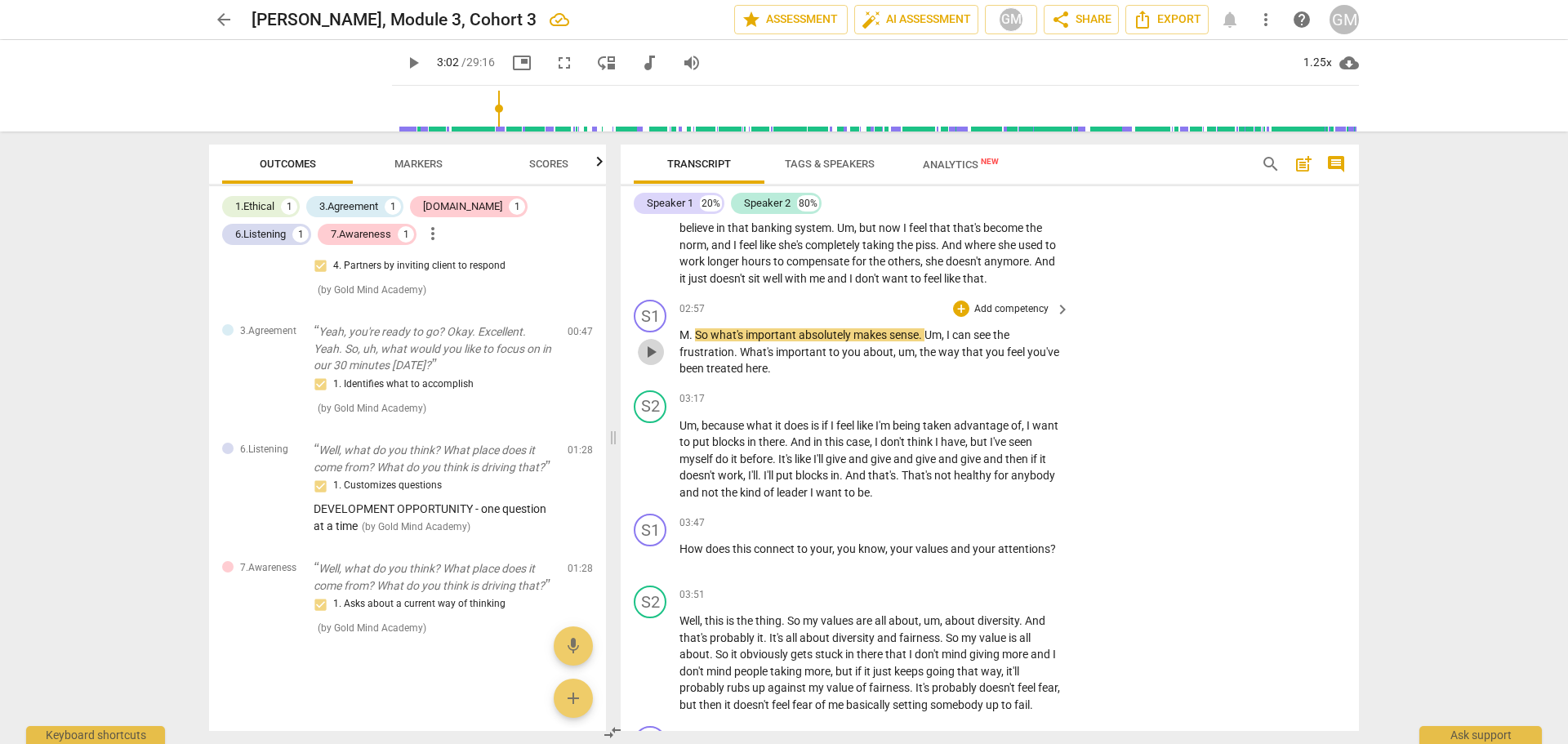 click on "play_arrow" at bounding box center [651, 352] 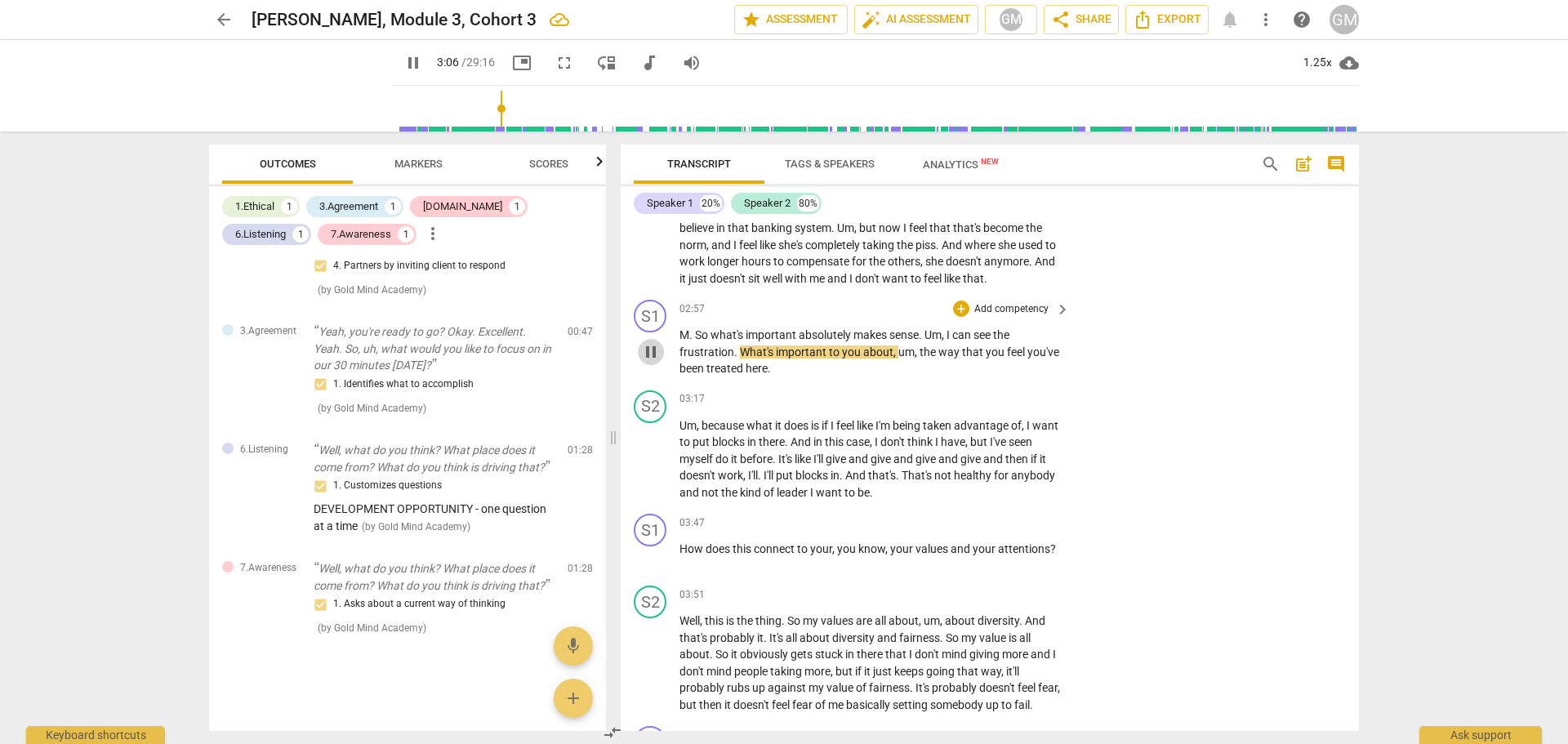 click on "pause" at bounding box center [651, 352] 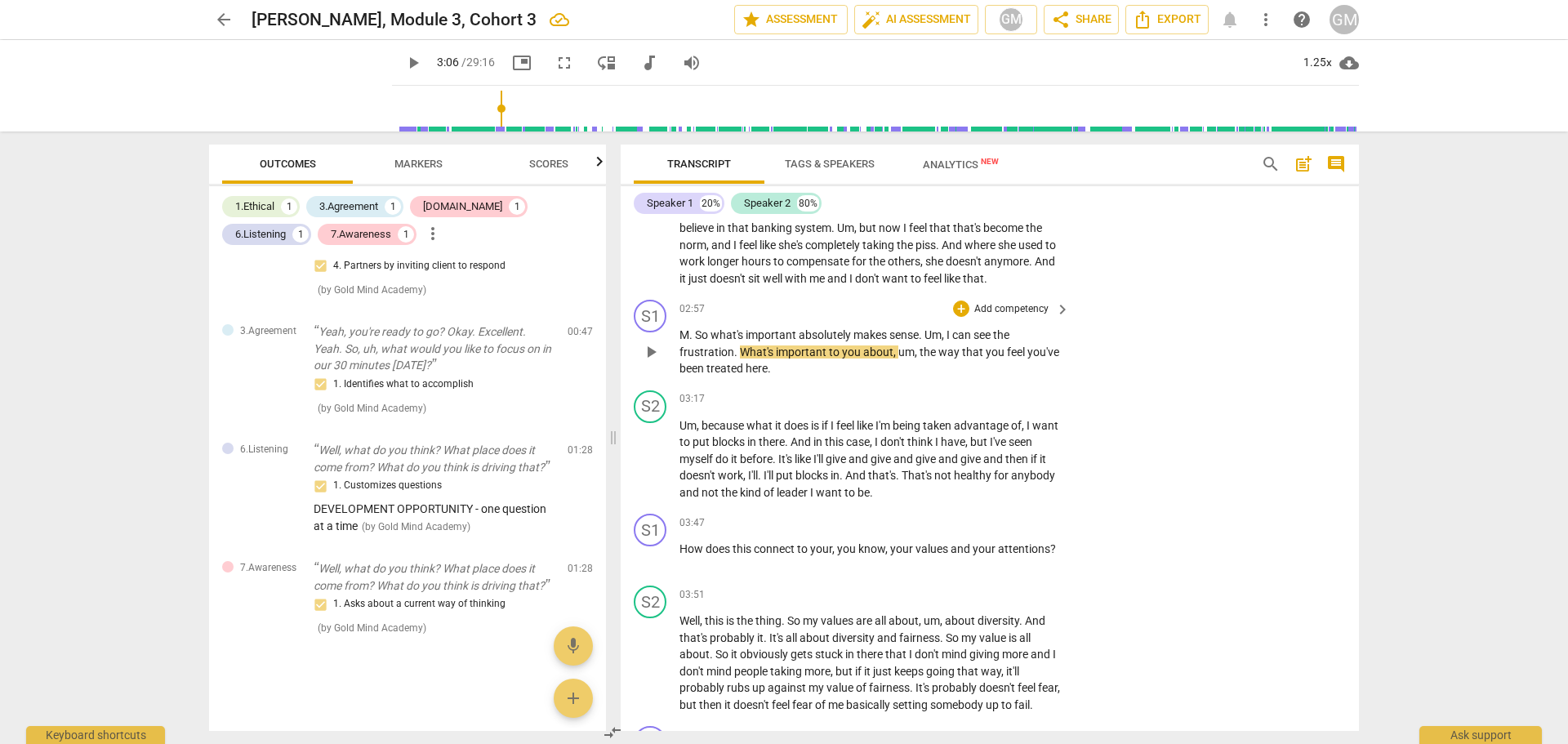 click on "+ Add competency" at bounding box center (1001, 309) 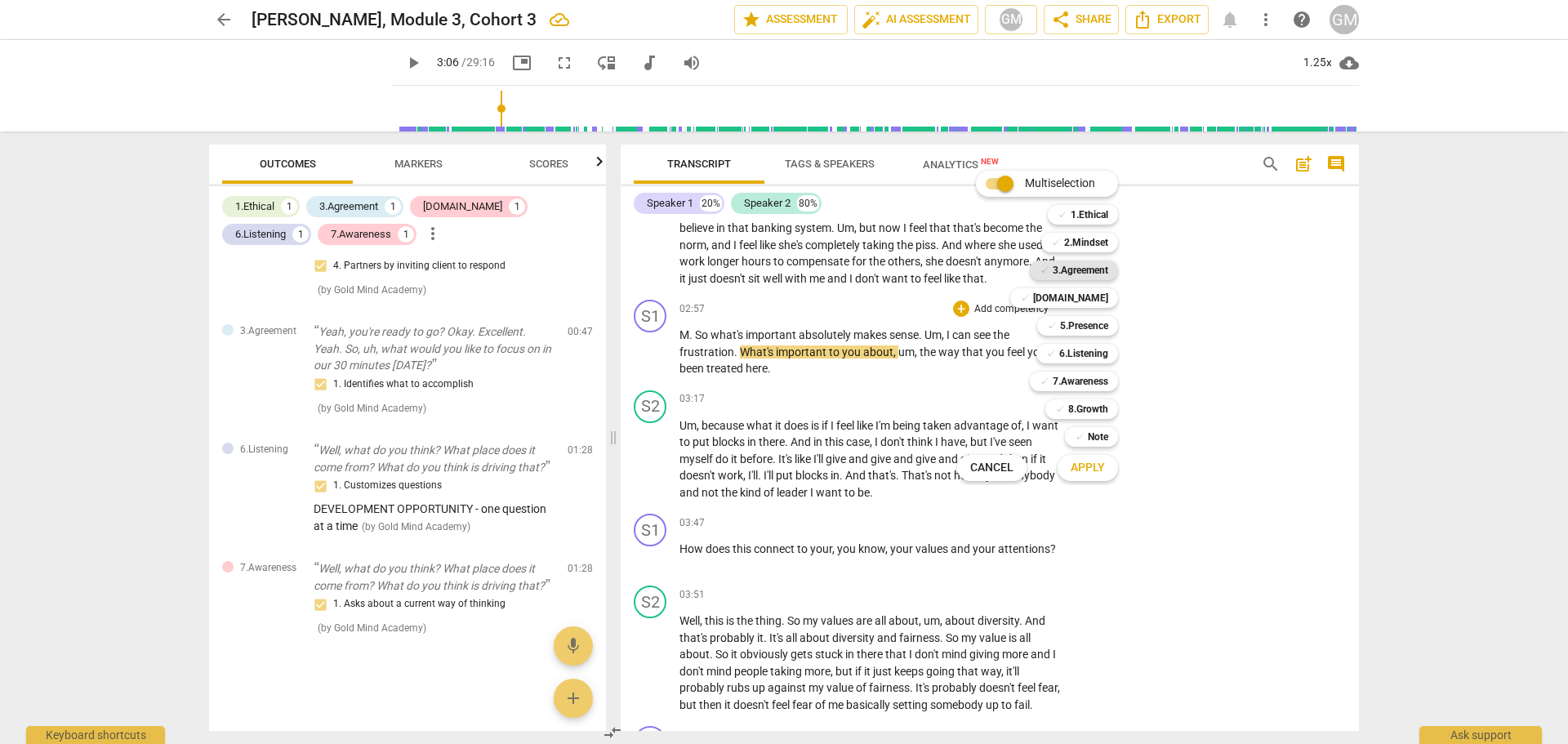 click on "3.Agreement" at bounding box center (1080, 270) 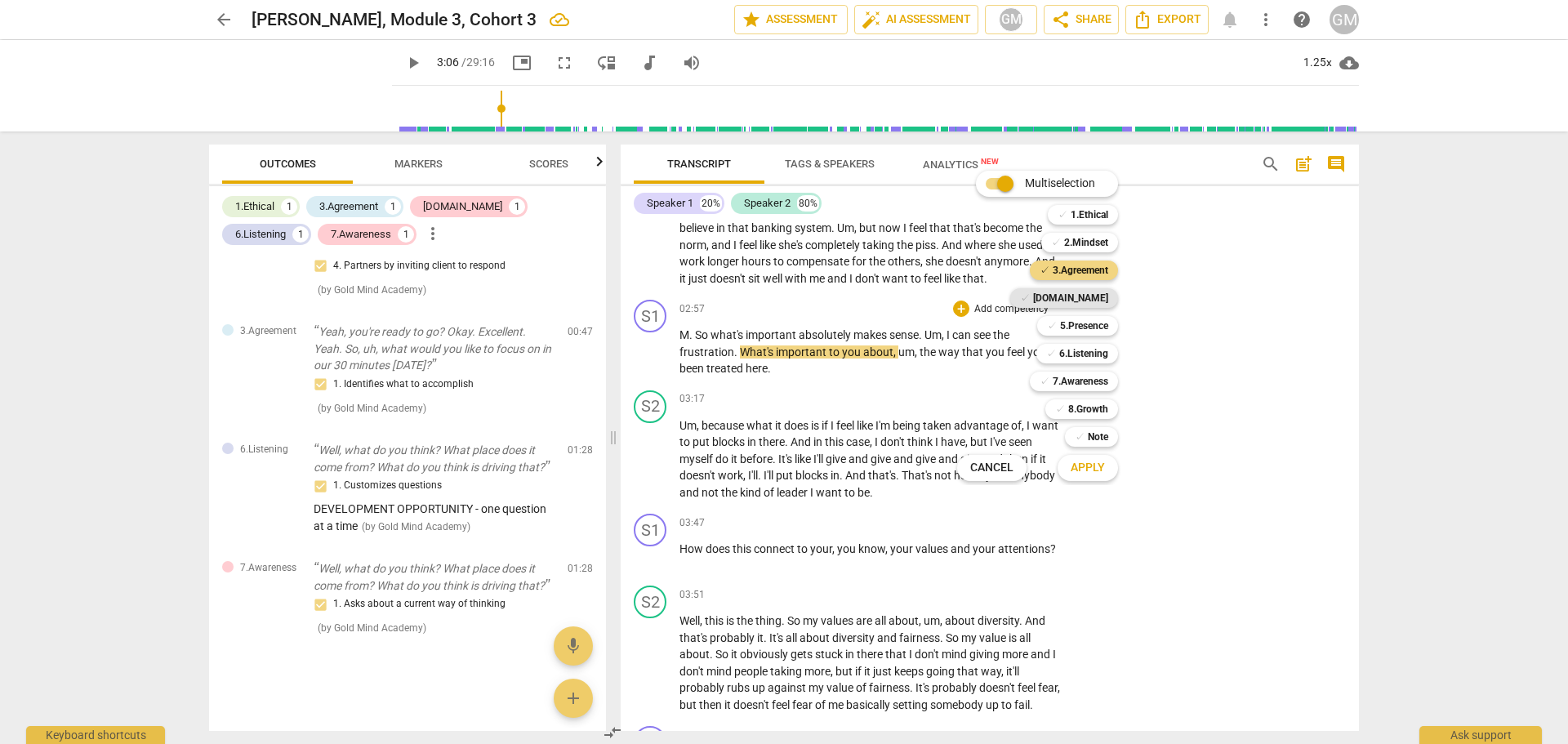 click on "[DOMAIN_NAME]" at bounding box center (1071, 298) 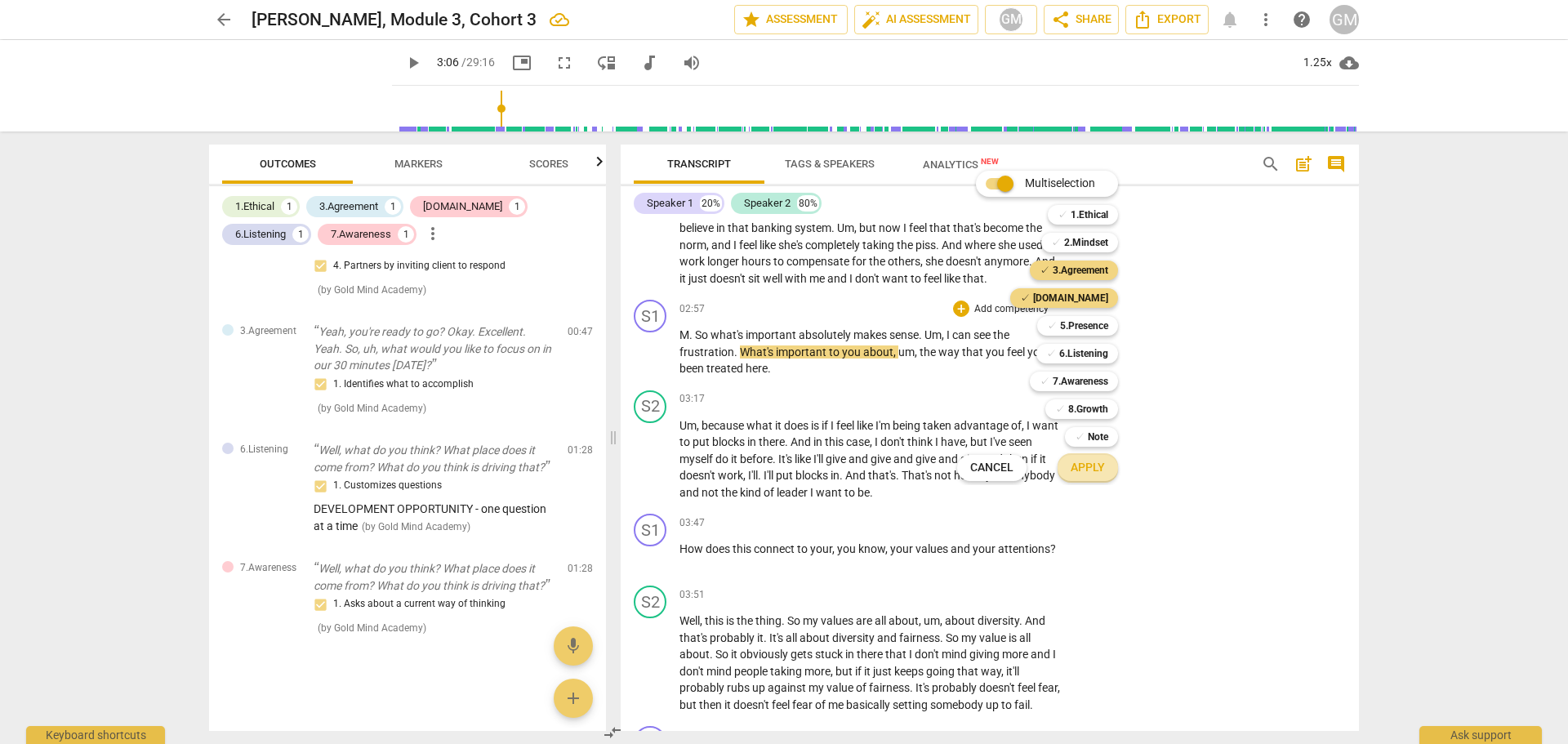 click on "Apply" at bounding box center (1088, 468) 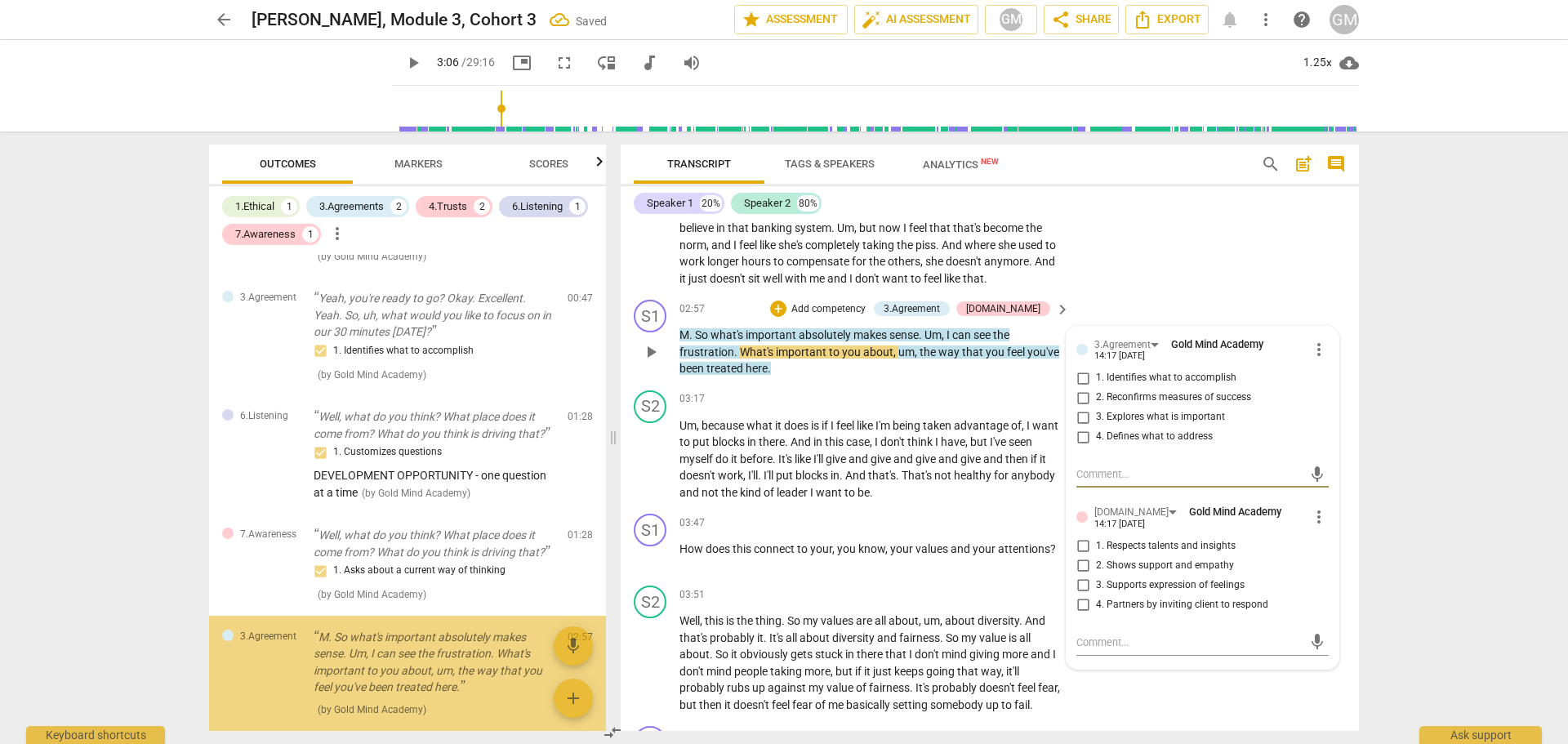 scroll, scrollTop: 598, scrollLeft: 0, axis: vertical 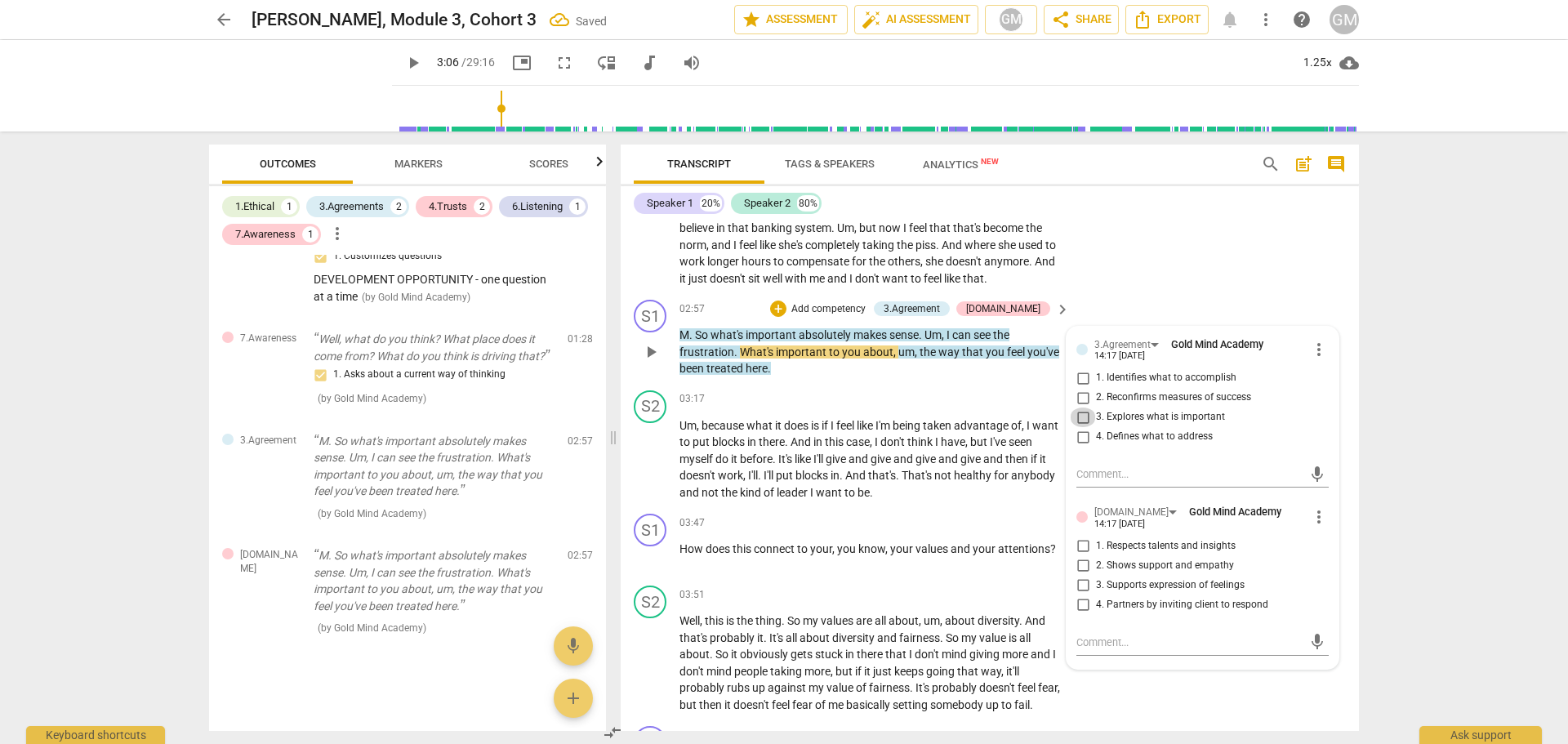 click on "3. Explores what is important" at bounding box center [1083, 417] 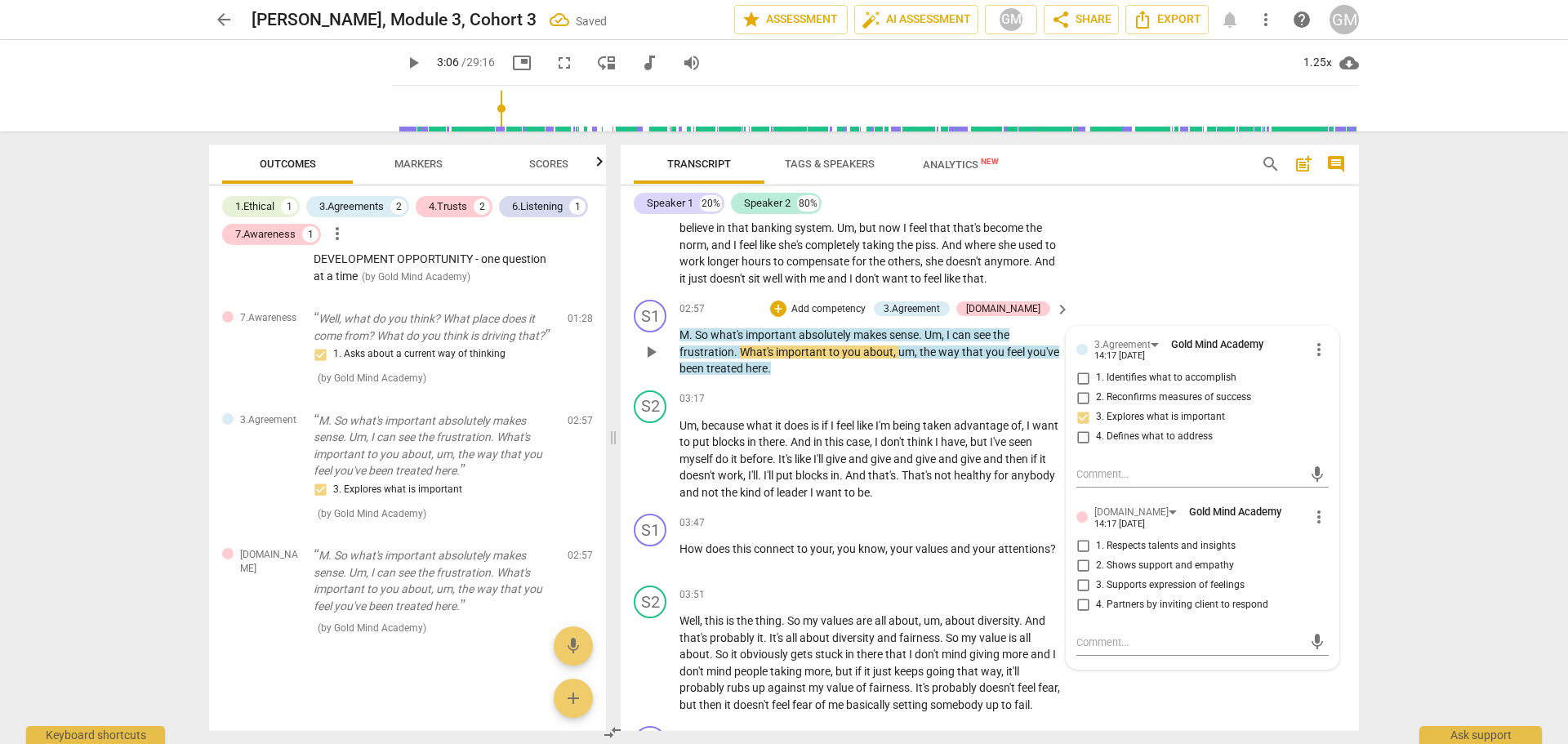 scroll, scrollTop: 618, scrollLeft: 0, axis: vertical 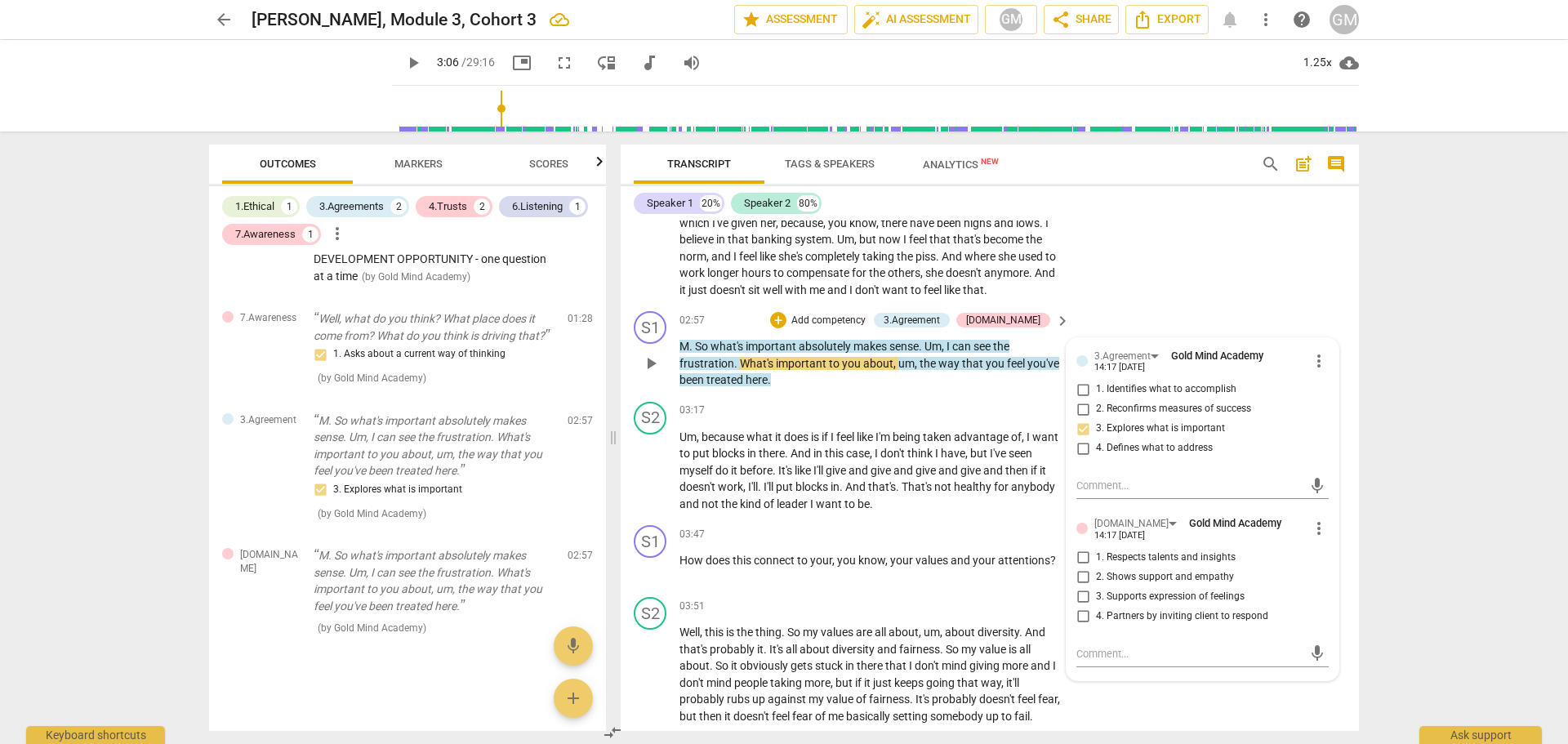 click on "3.Agreement Gold Mind Academy 14:17 [DATE] more_vert 1. Identifies what to accomplish 2. Reconfirms measures of success 3. Explores what is important 4. Defines what to address mic [DOMAIN_NAME] [GEOGRAPHIC_DATA] 14:17 [DATE] more_vert 1. Respects talents and insights 2. Shows support and empathy 3. Supports expression of feelings 4. Partners by inviting client to respond mic" at bounding box center [1202, 509] 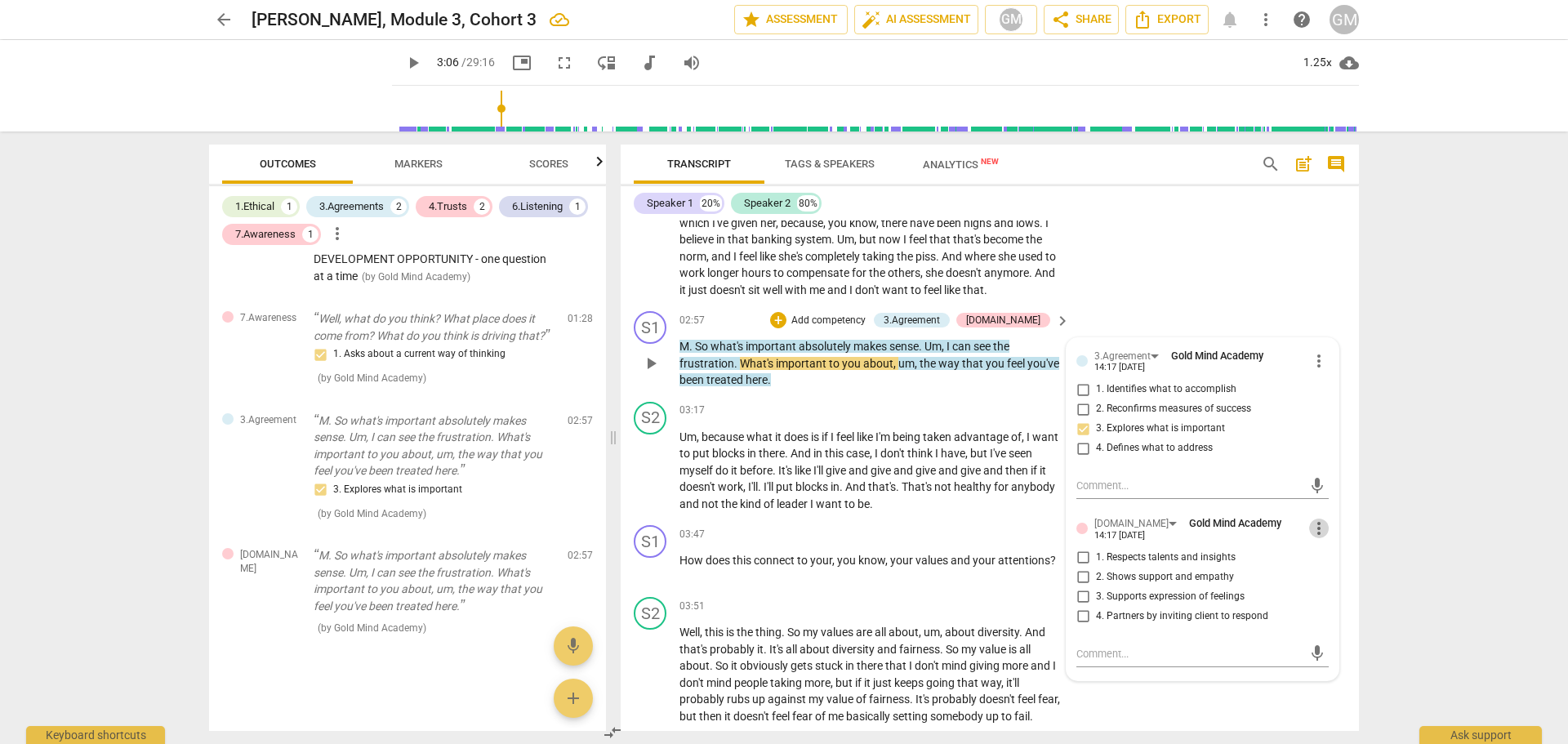 click on "more_vert" at bounding box center (1319, 528) 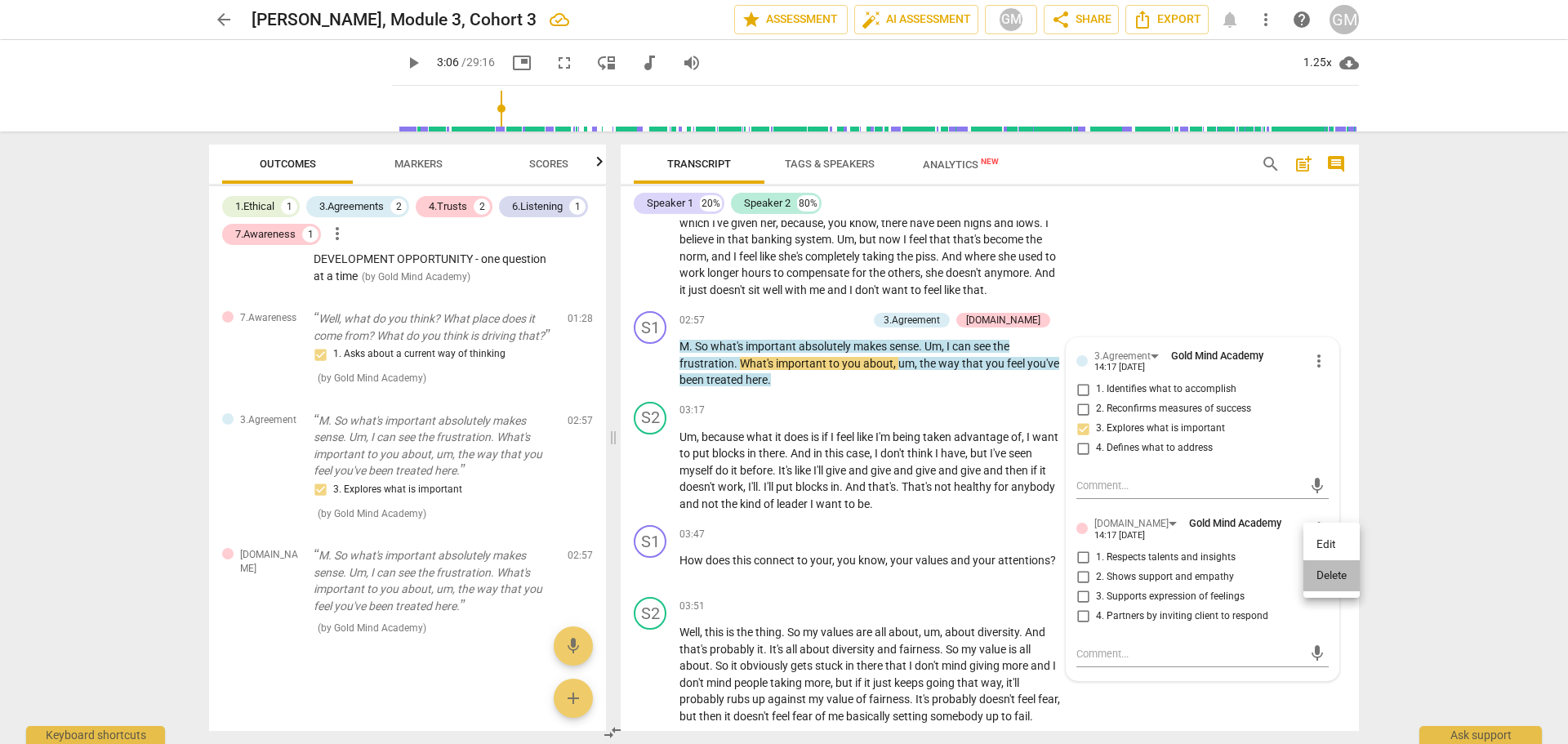 click on "Delete" at bounding box center [1331, 576] 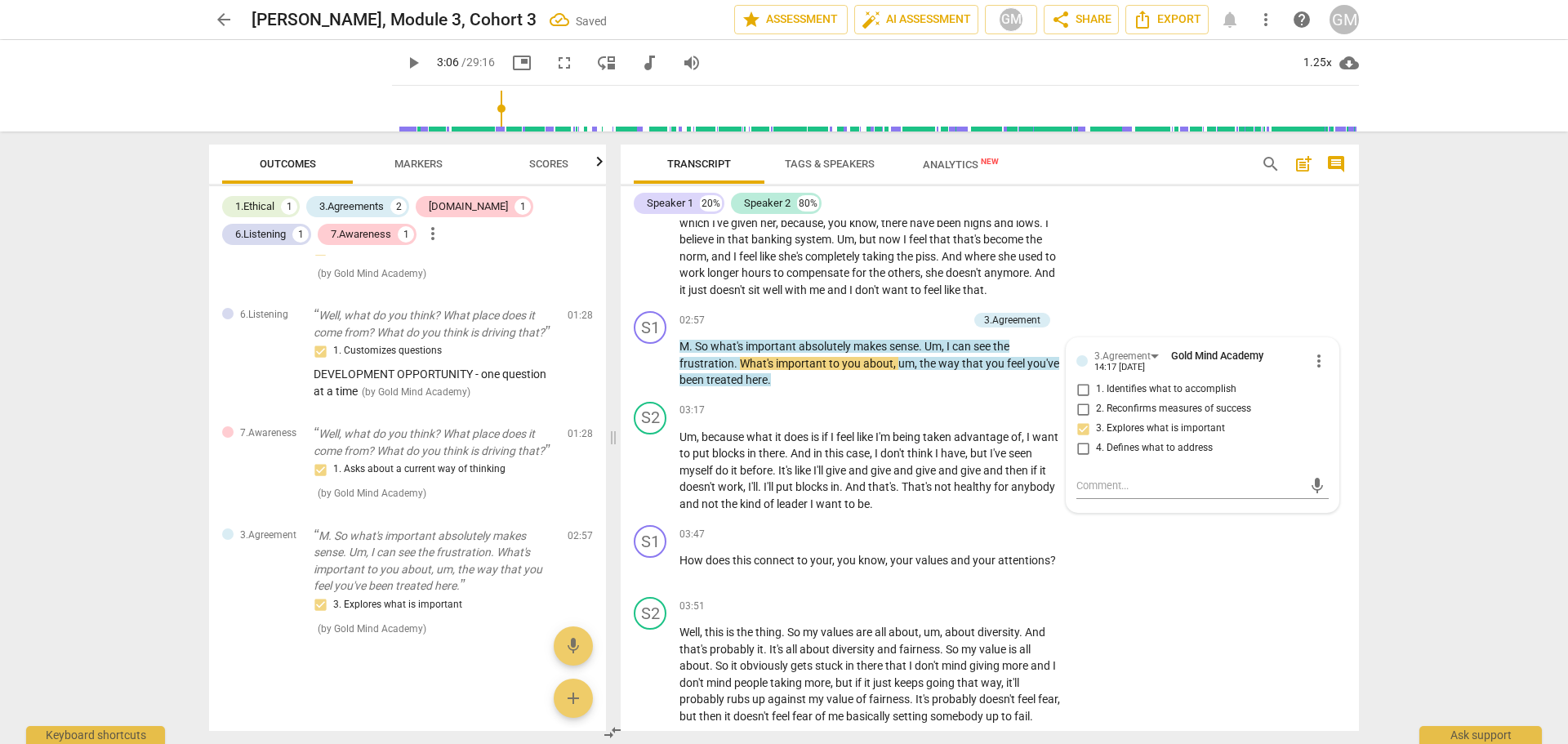 scroll, scrollTop: 503, scrollLeft: 0, axis: vertical 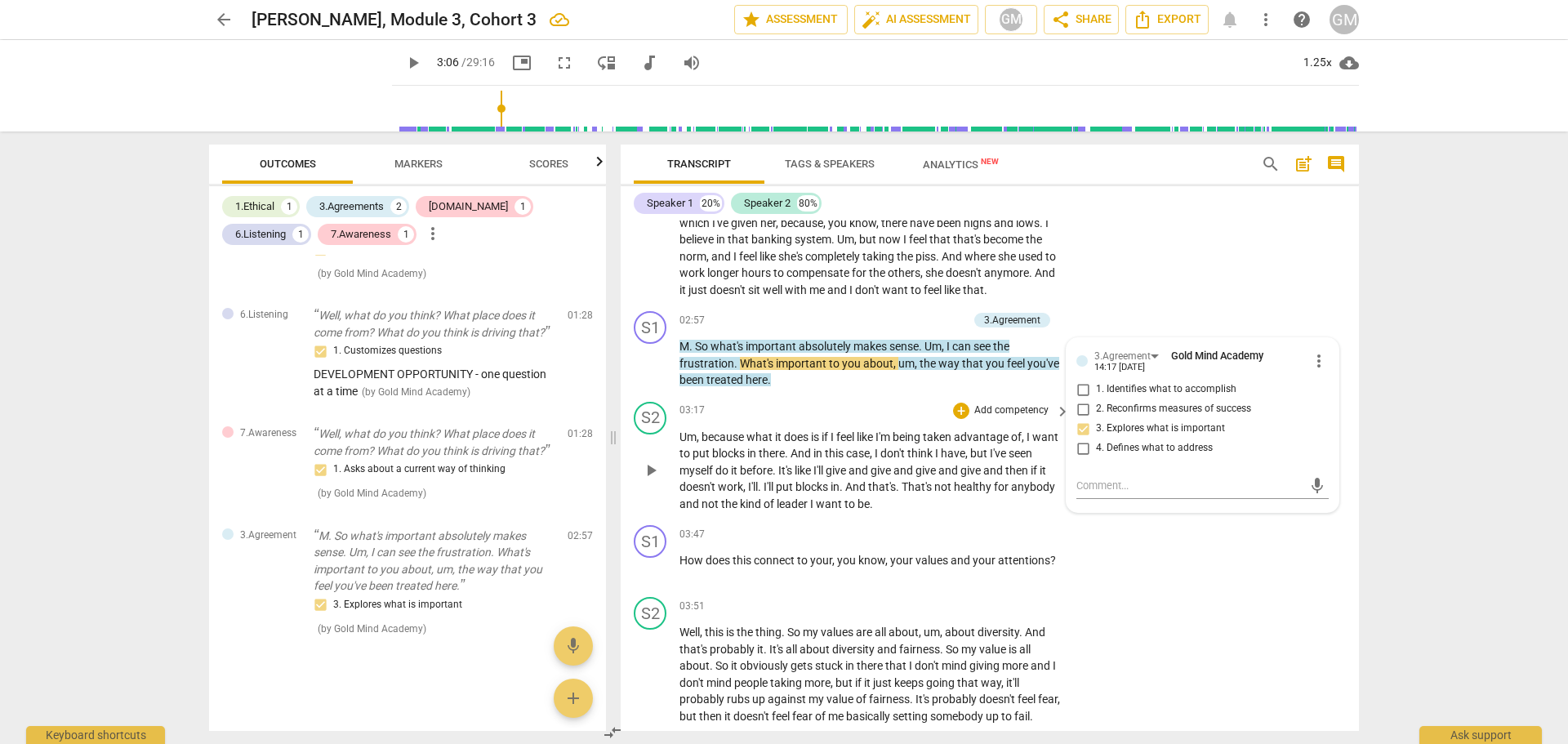 click on "play_arrow" at bounding box center (651, 470) 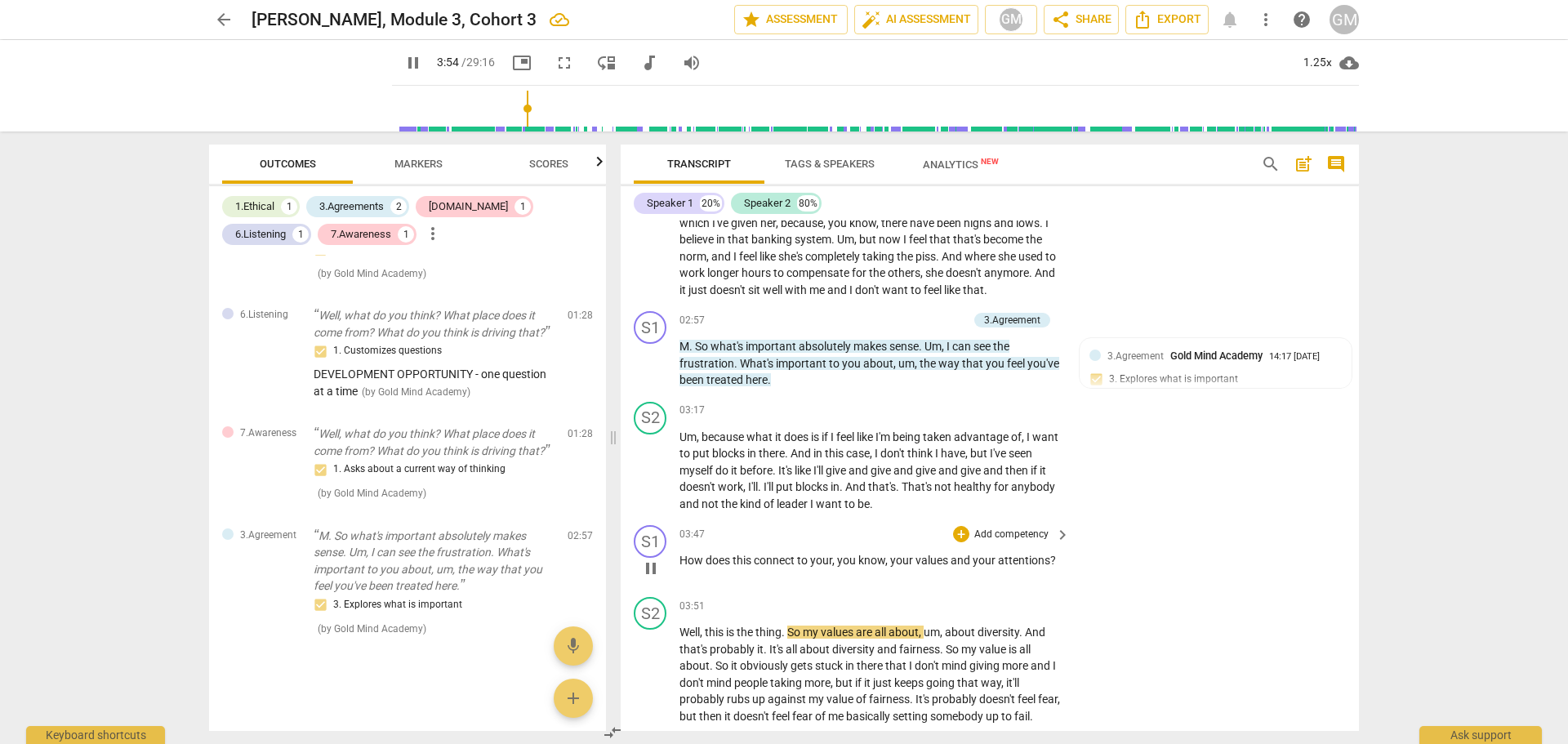 click on "pause" at bounding box center (651, 568) 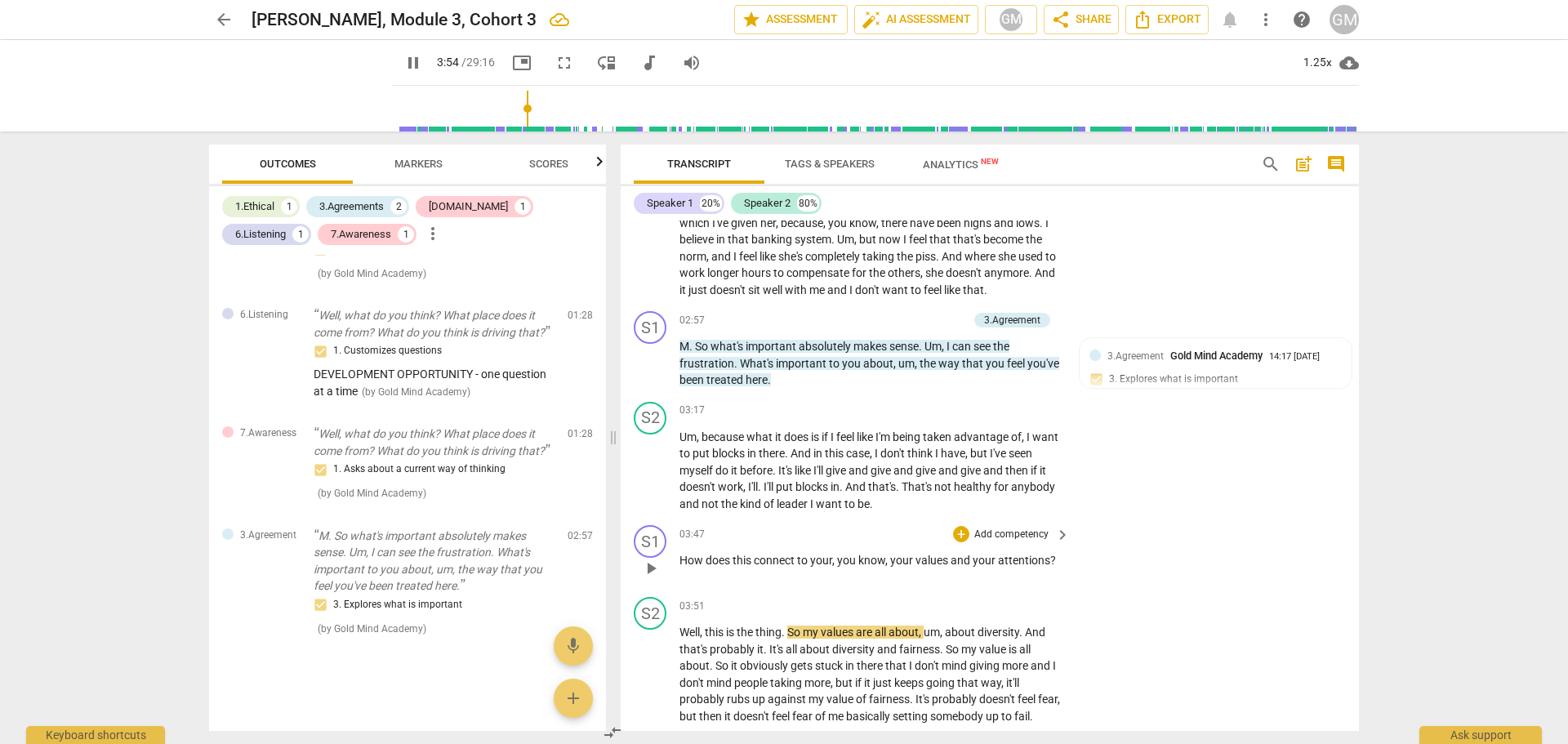 type on "235" 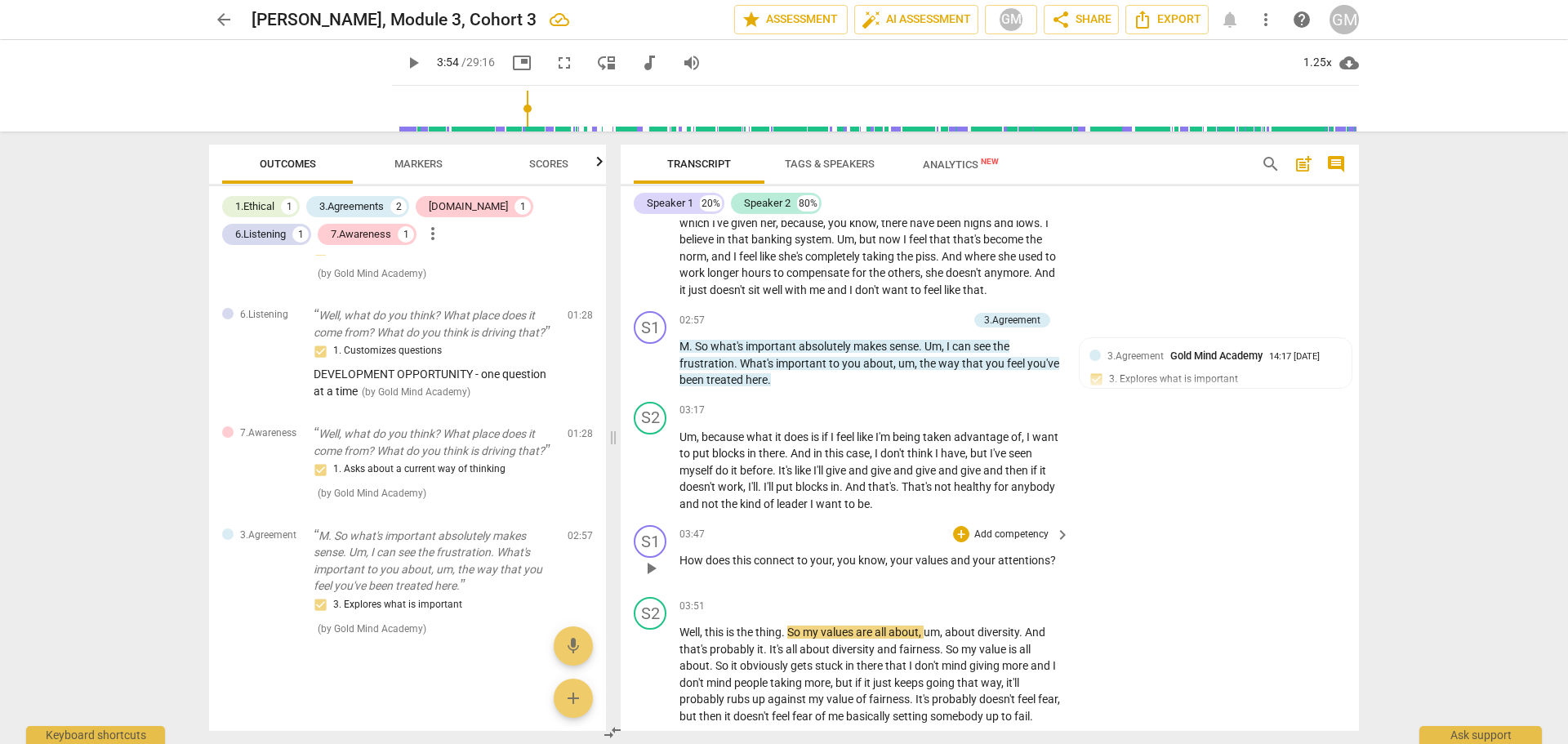 click on "Add competency" at bounding box center (1011, 535) 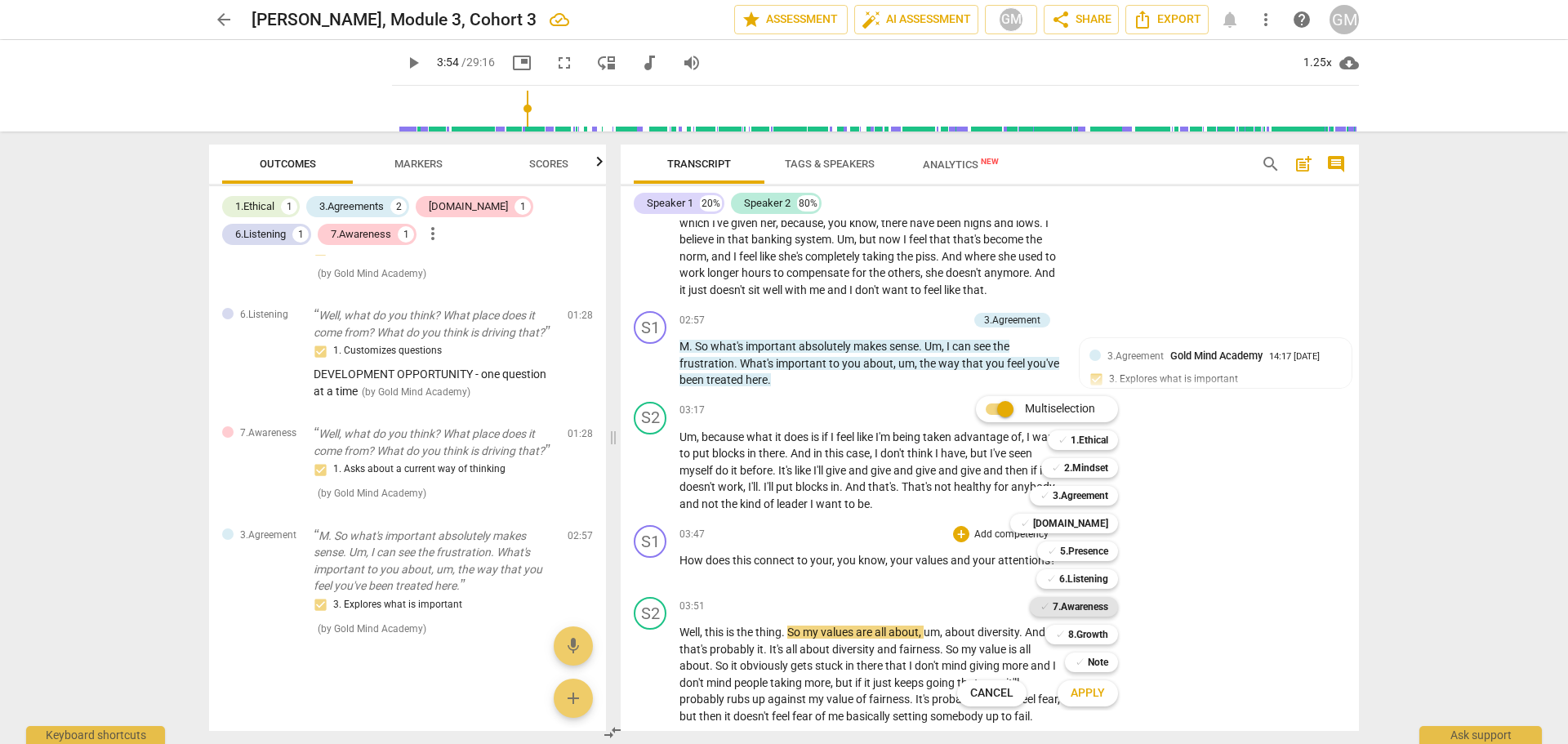 click on "7.Awareness" at bounding box center (1080, 607) 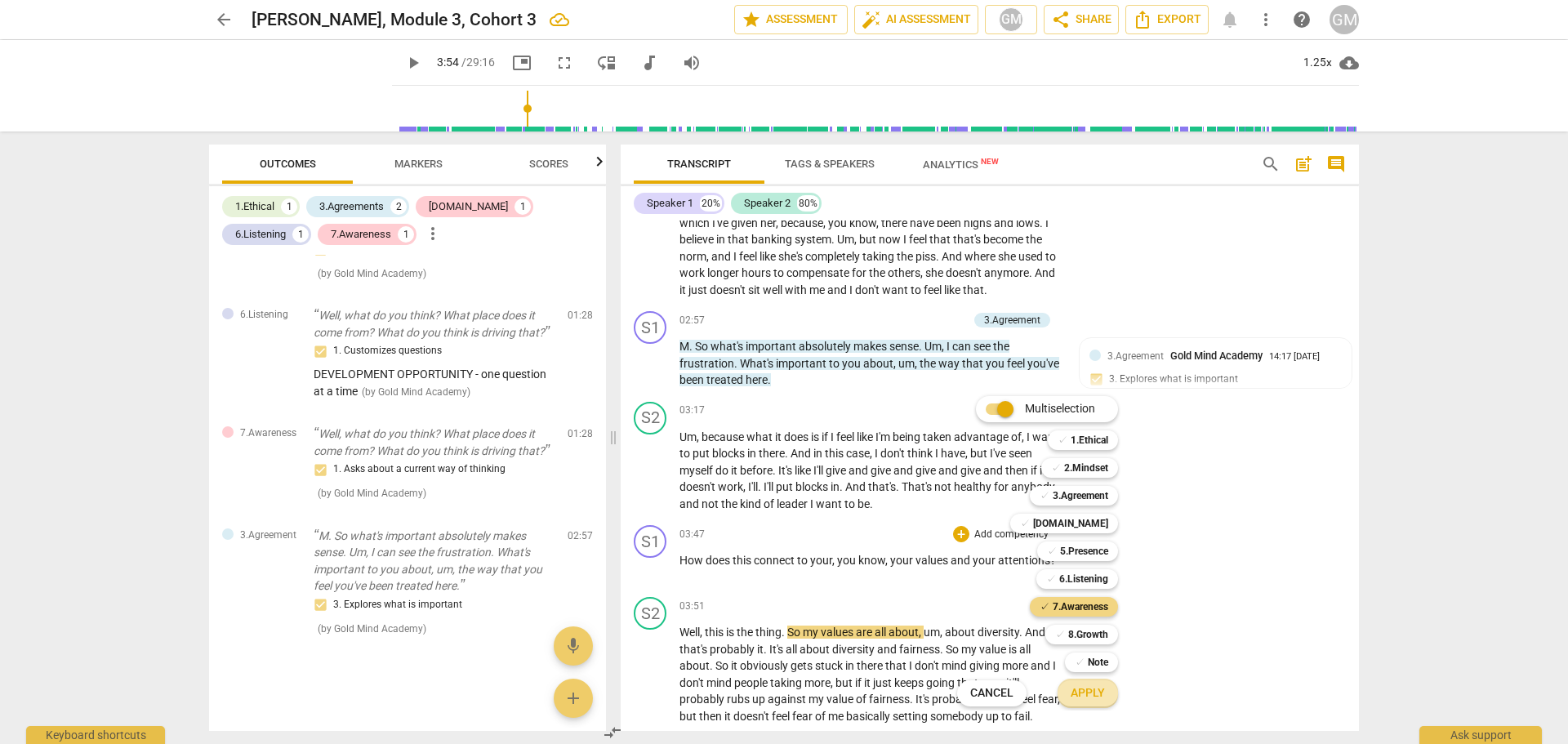 click on "Apply" at bounding box center (1088, 693) 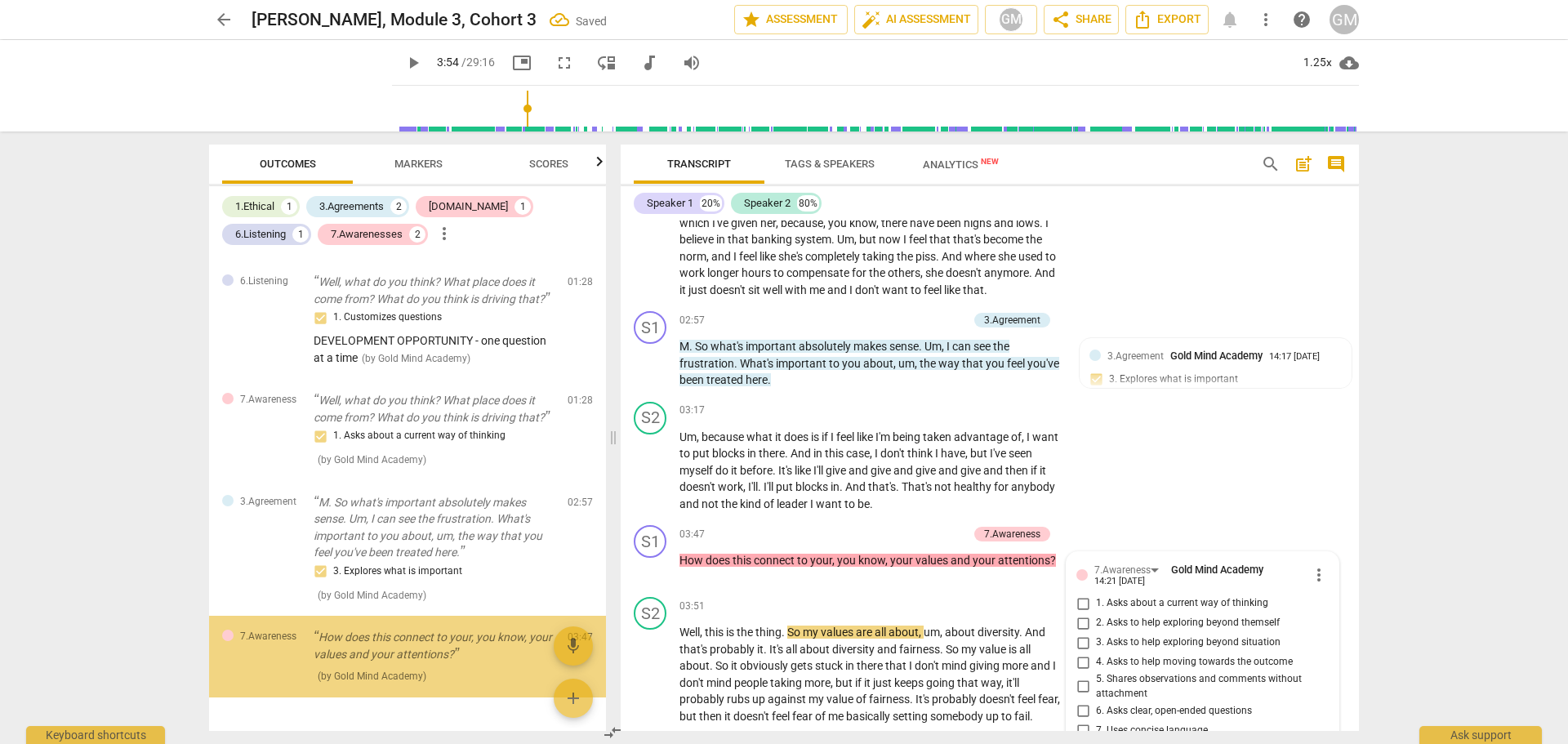 scroll, scrollTop: 2365, scrollLeft: 0, axis: vertical 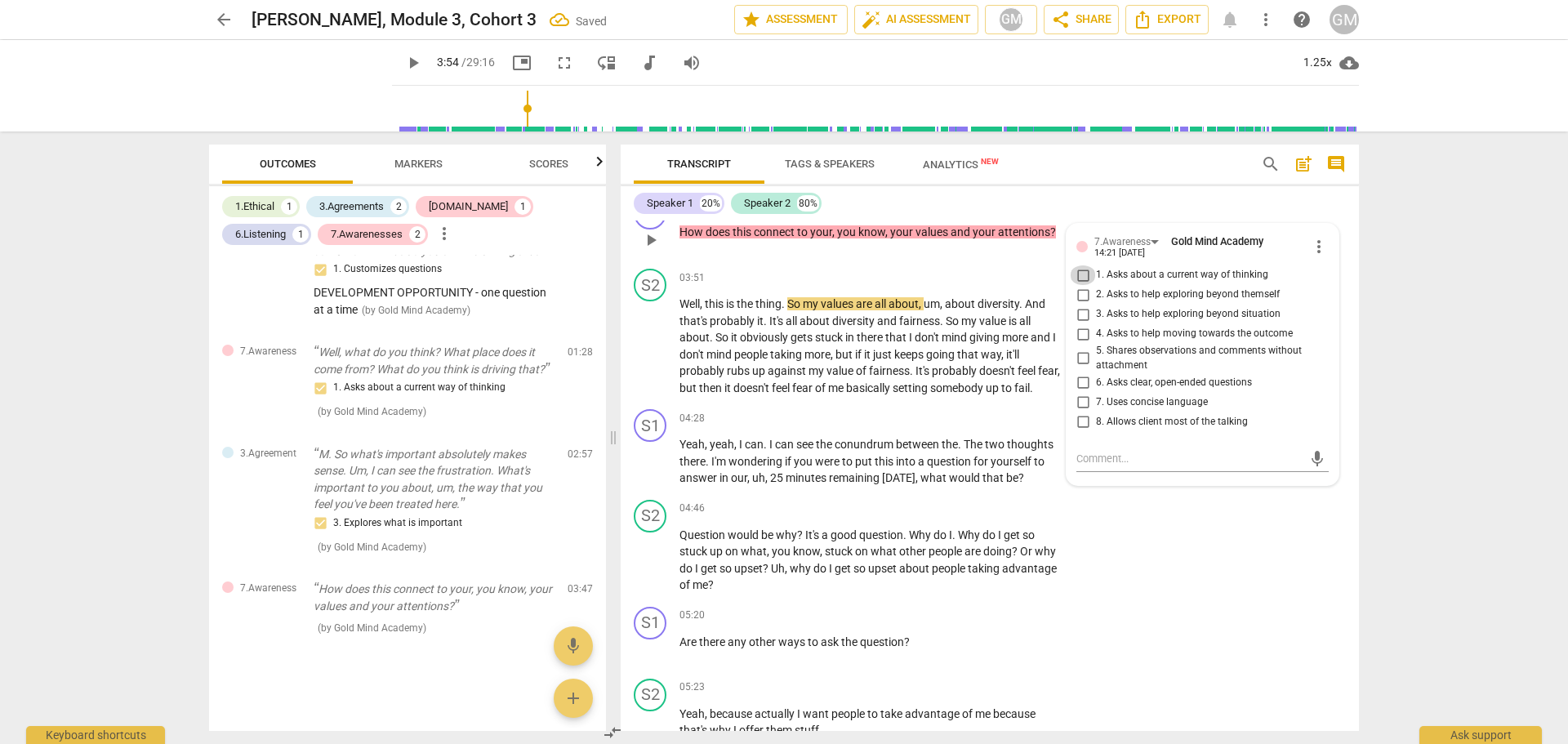 click on "1. Asks about a current way of thinking" at bounding box center (1083, 275) 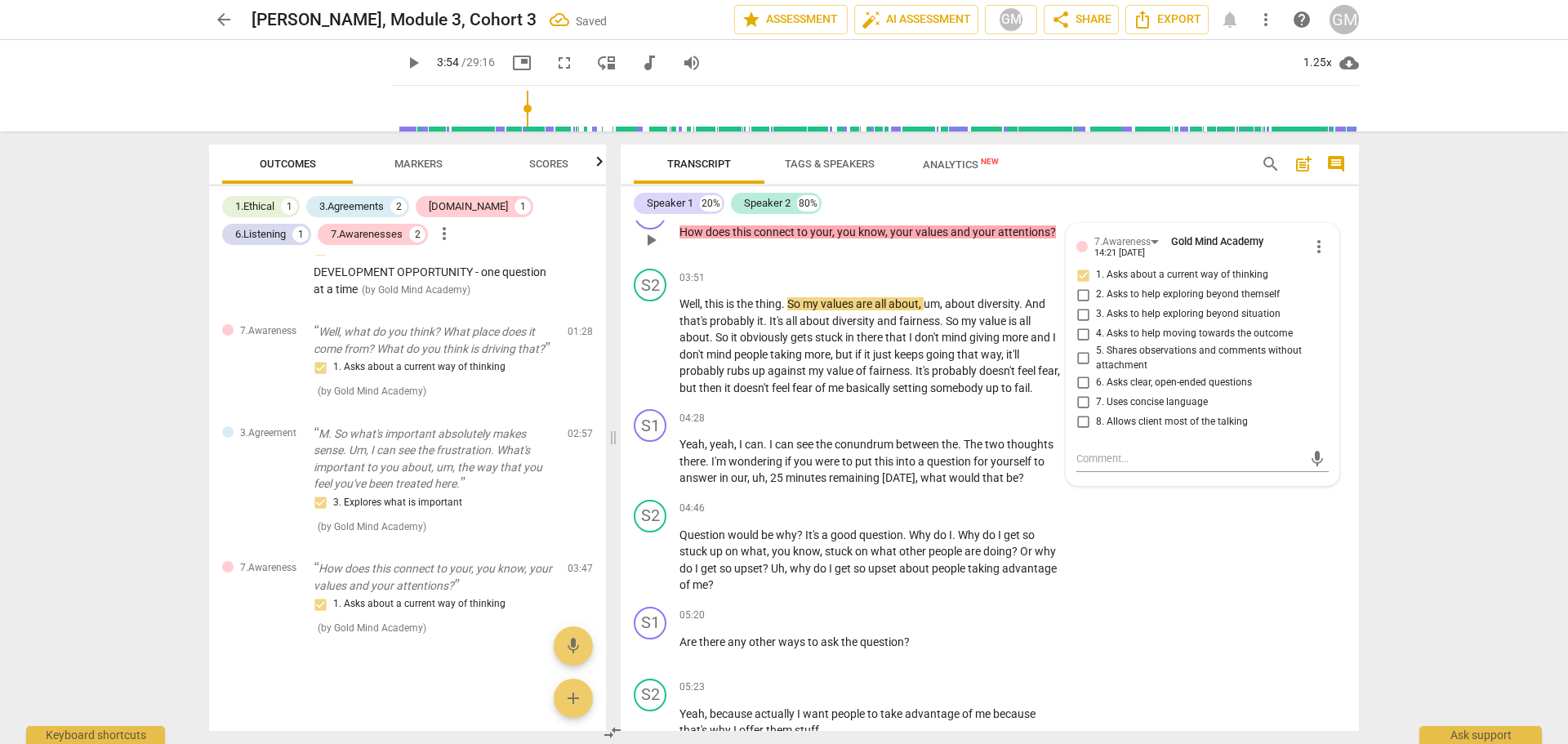 scroll, scrollTop: 605, scrollLeft: 0, axis: vertical 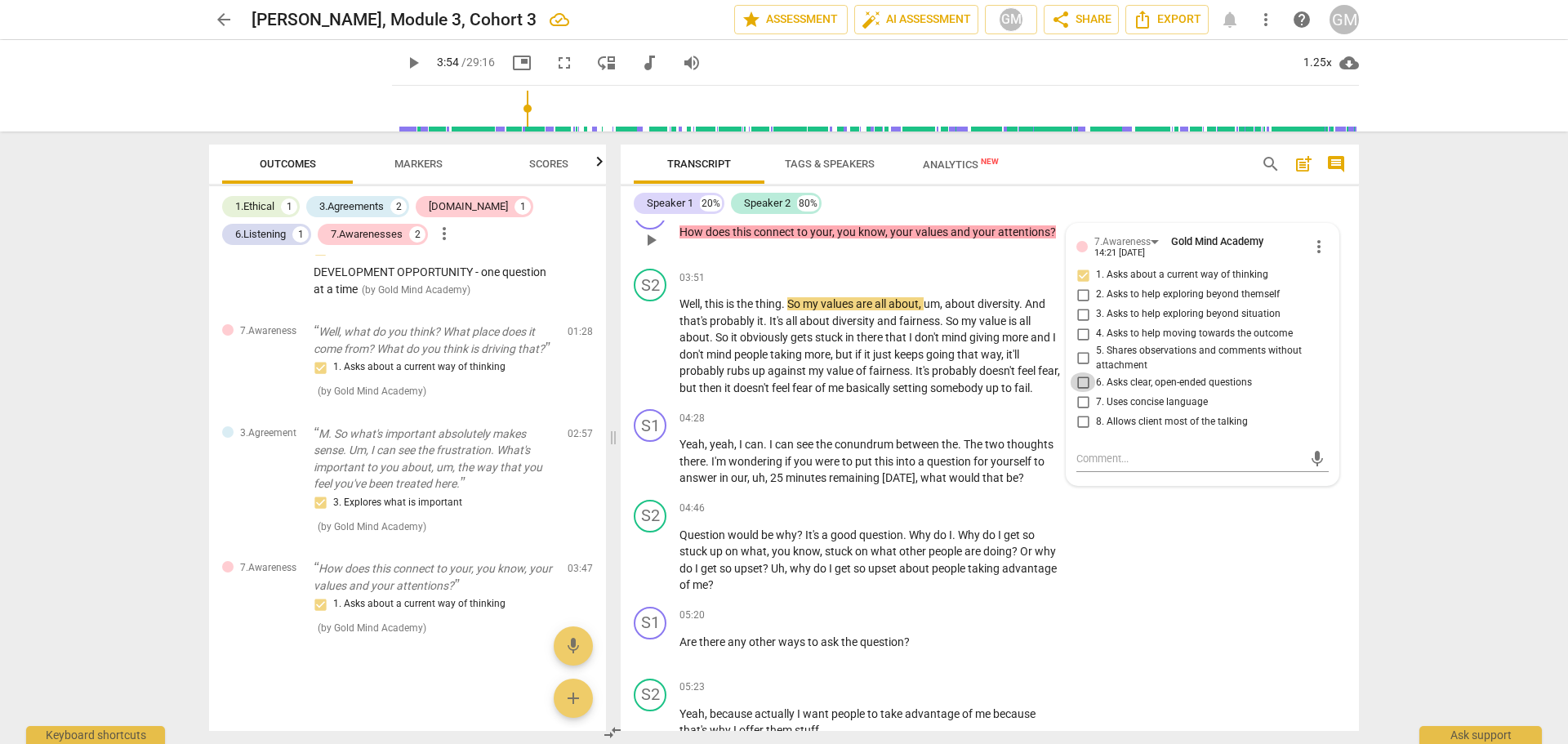 click on "6. Asks clear, open-ended questions" at bounding box center [1083, 382] 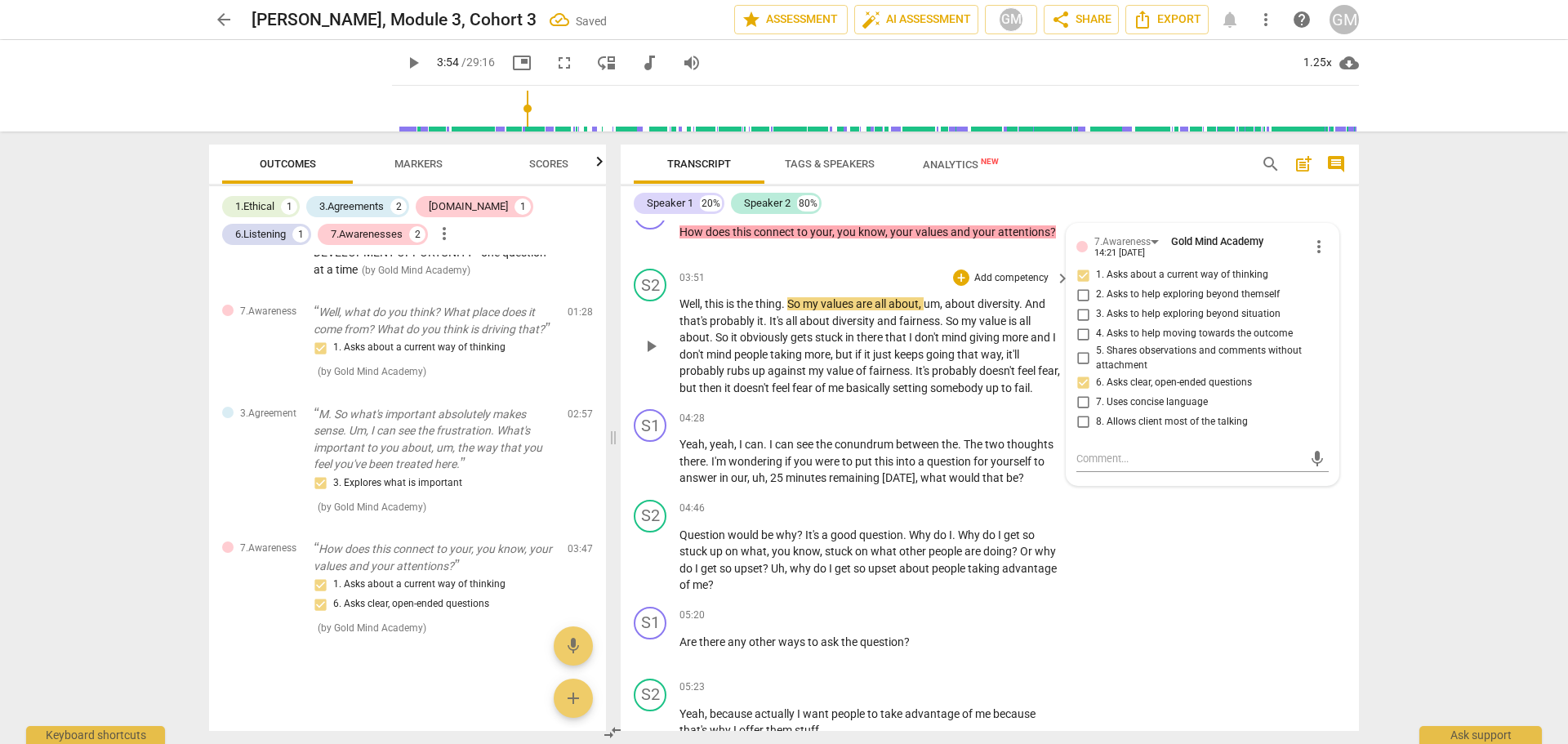 scroll, scrollTop: 625, scrollLeft: 0, axis: vertical 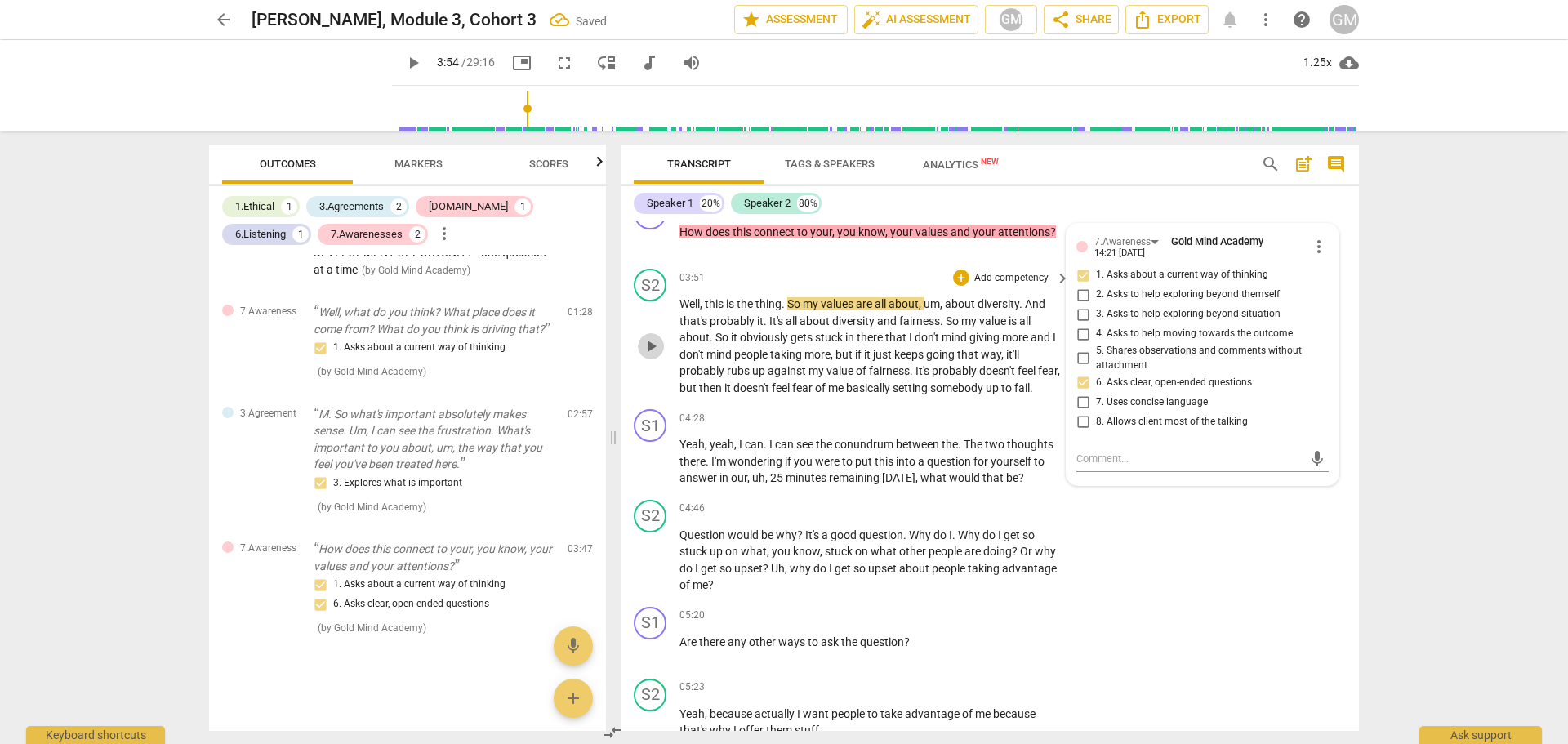 click on "play_arrow" at bounding box center [651, 346] 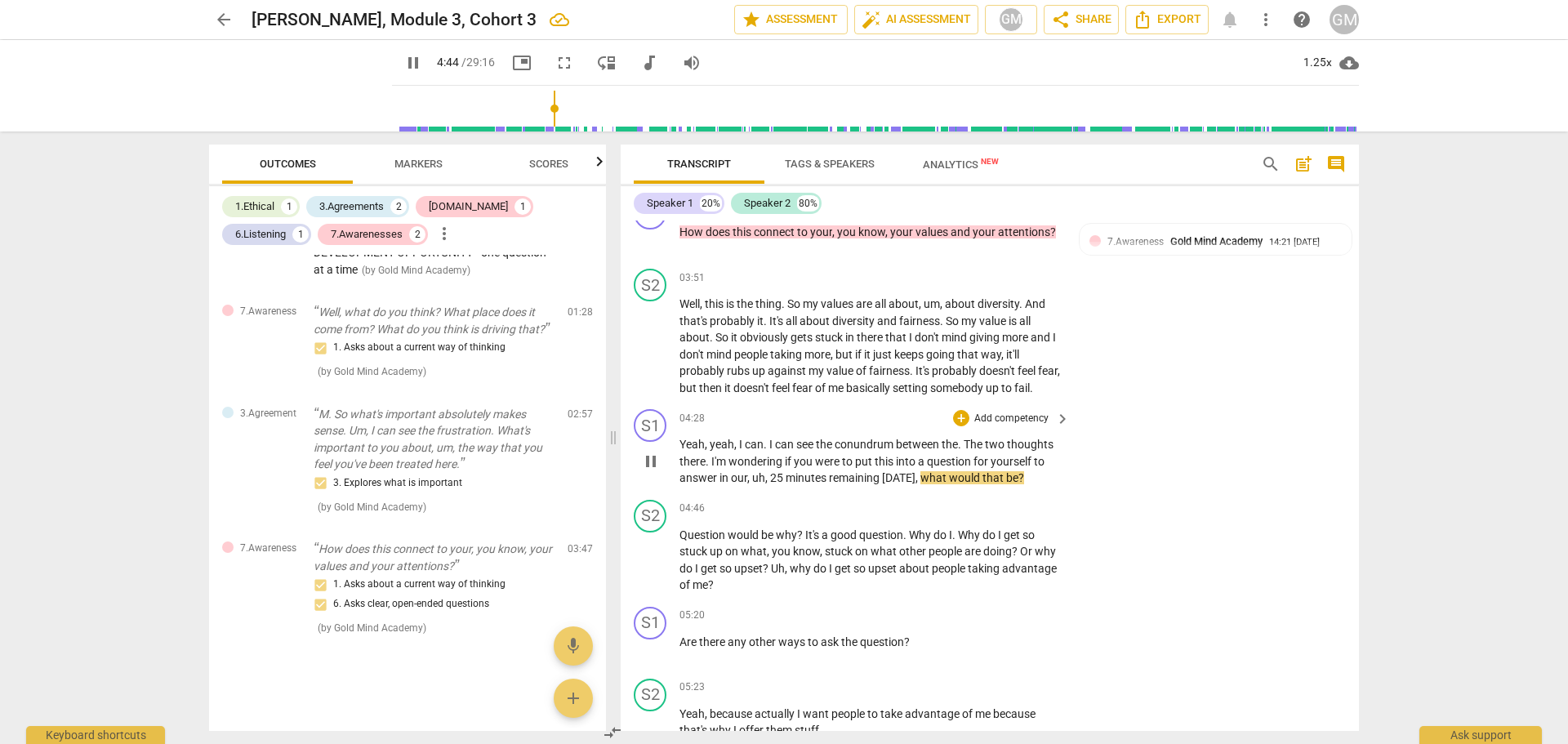 click on "pause" at bounding box center [651, 461] 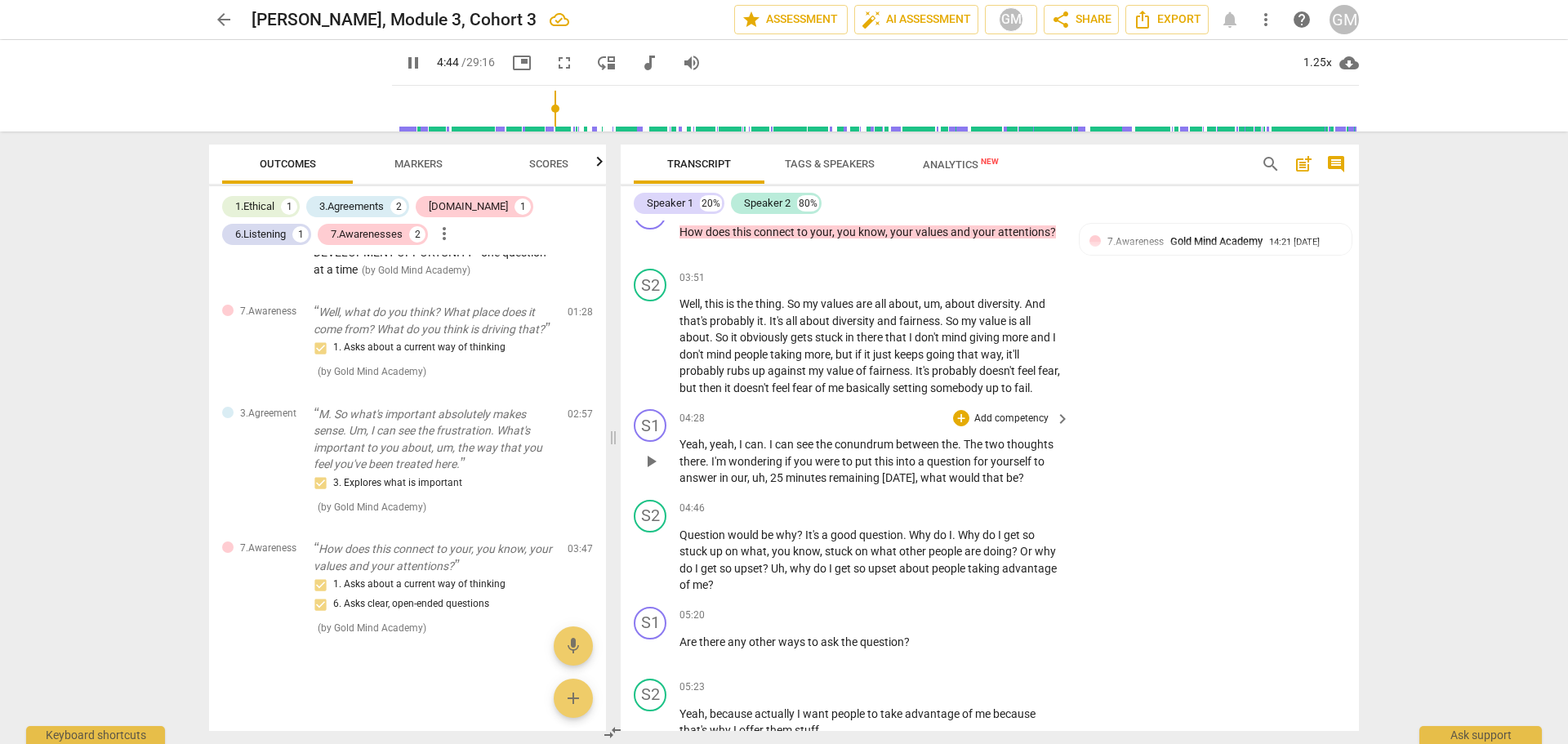 type on "285" 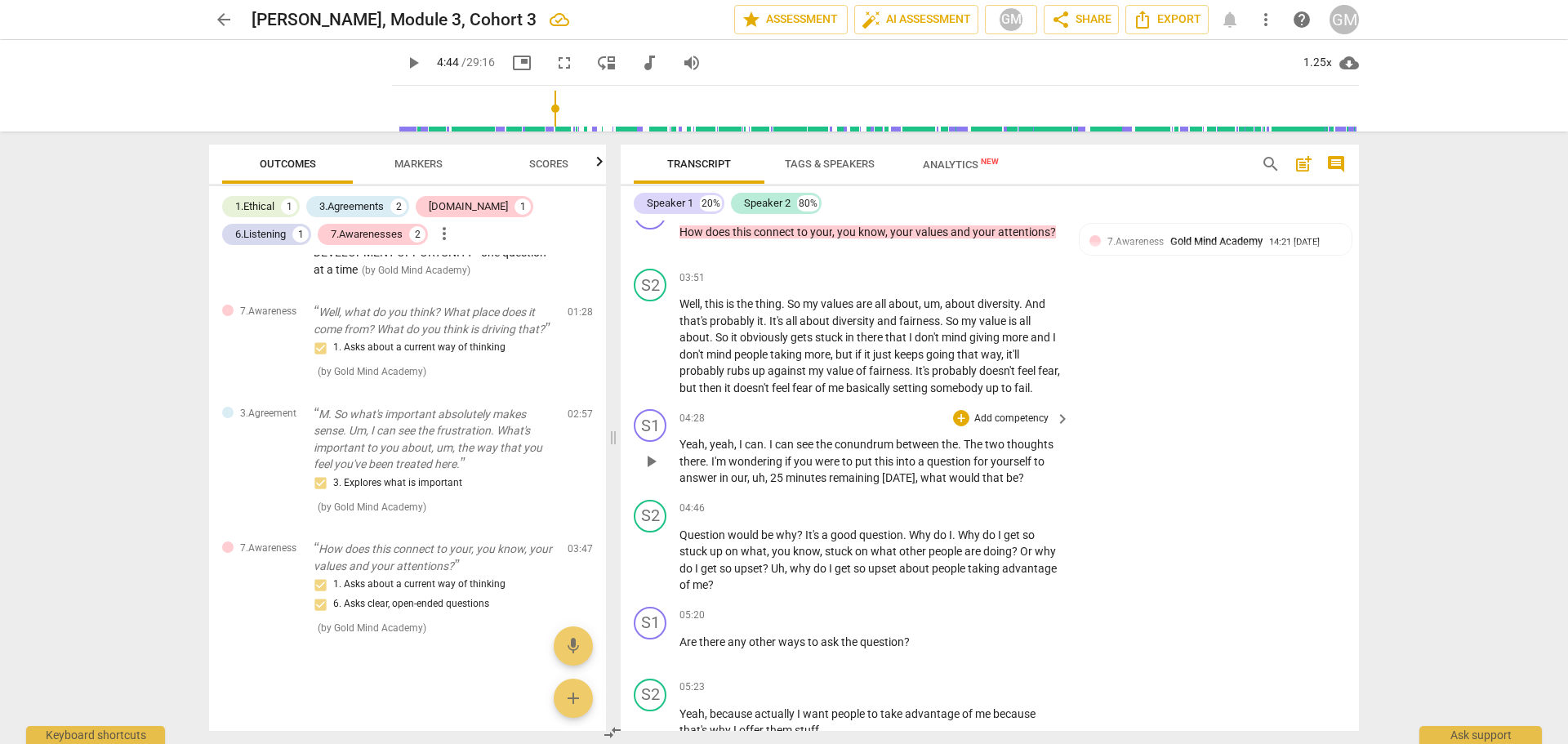 click on "Add competency" at bounding box center [1011, 419] 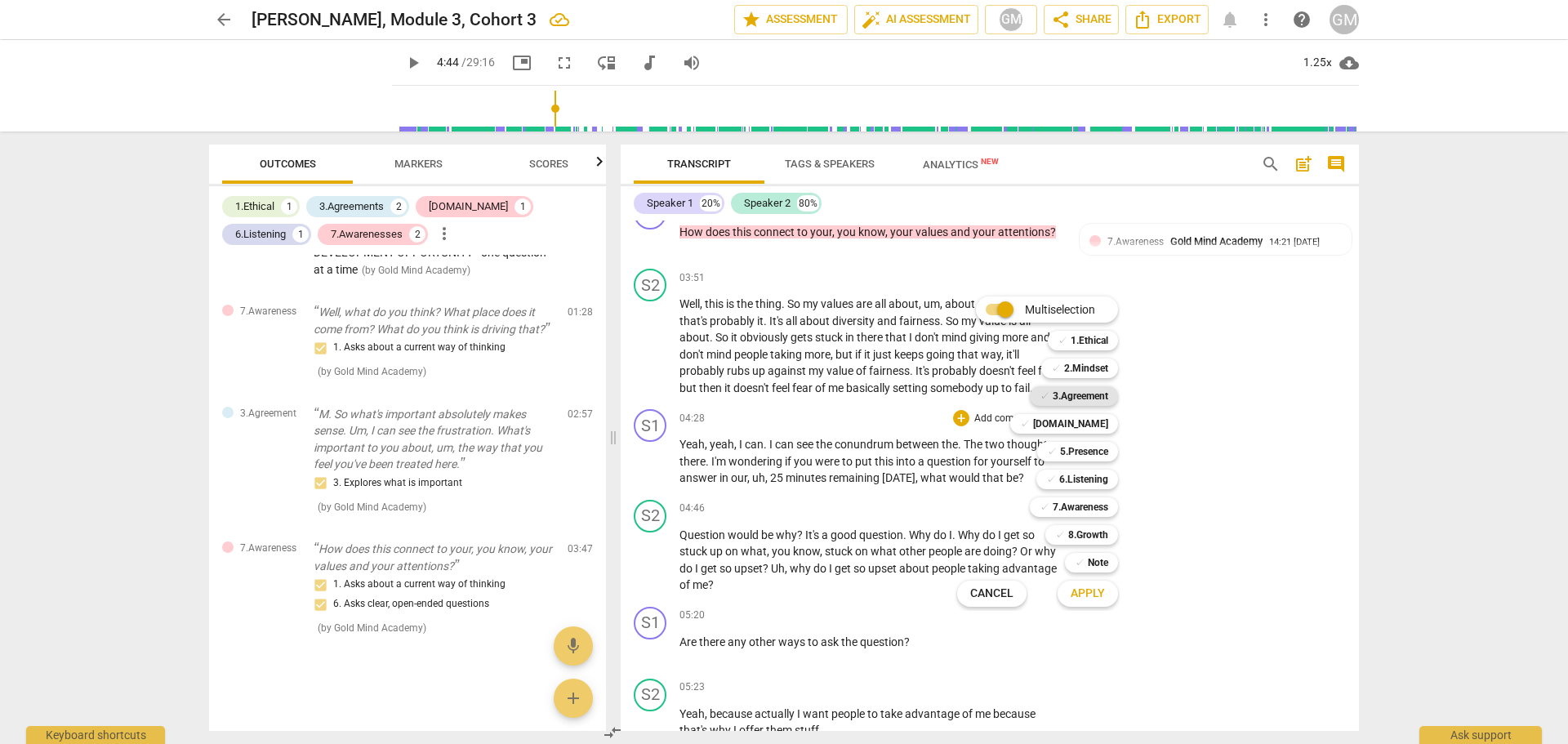 click on "3.Agreement" at bounding box center (1080, 396) 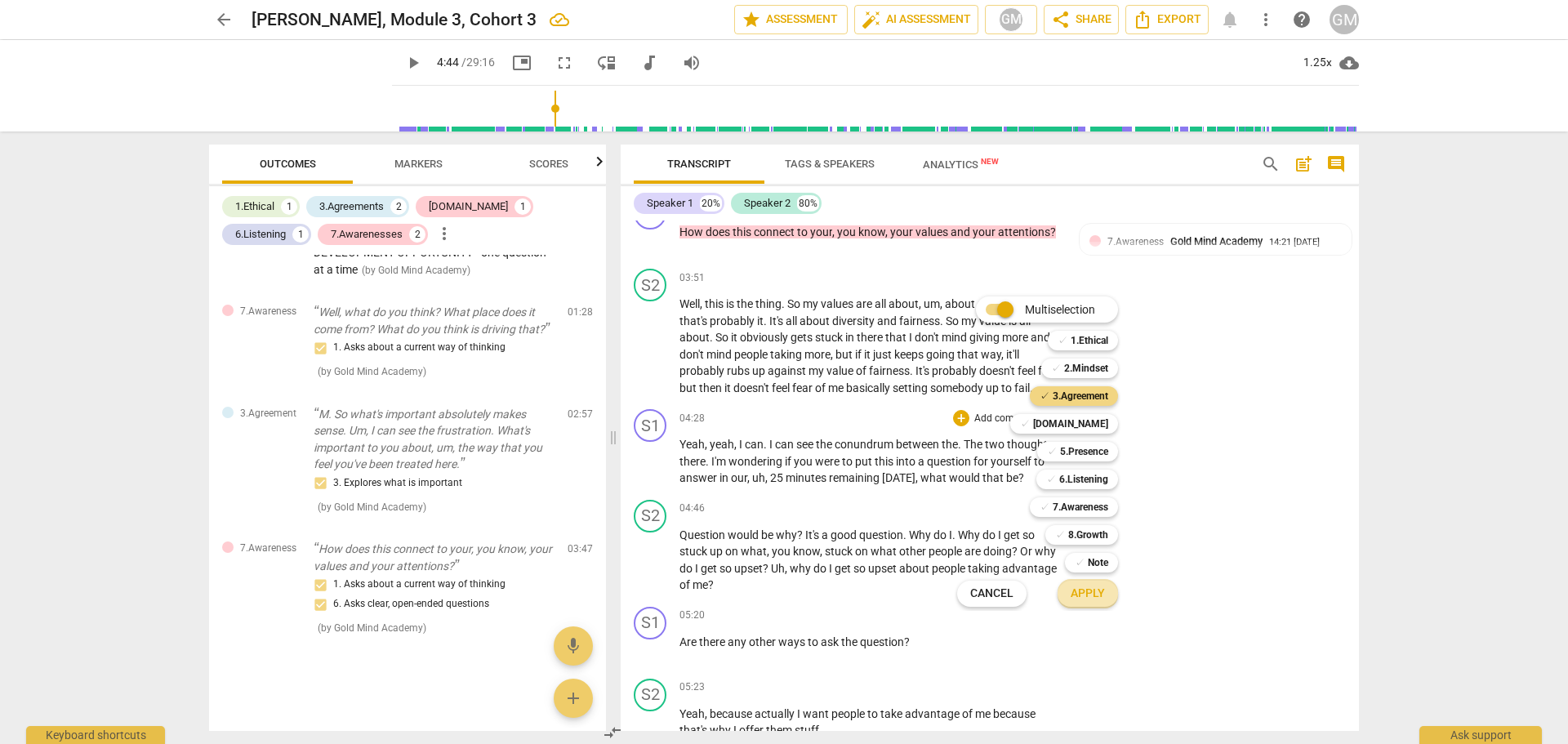 click on "Apply" at bounding box center [1088, 594] 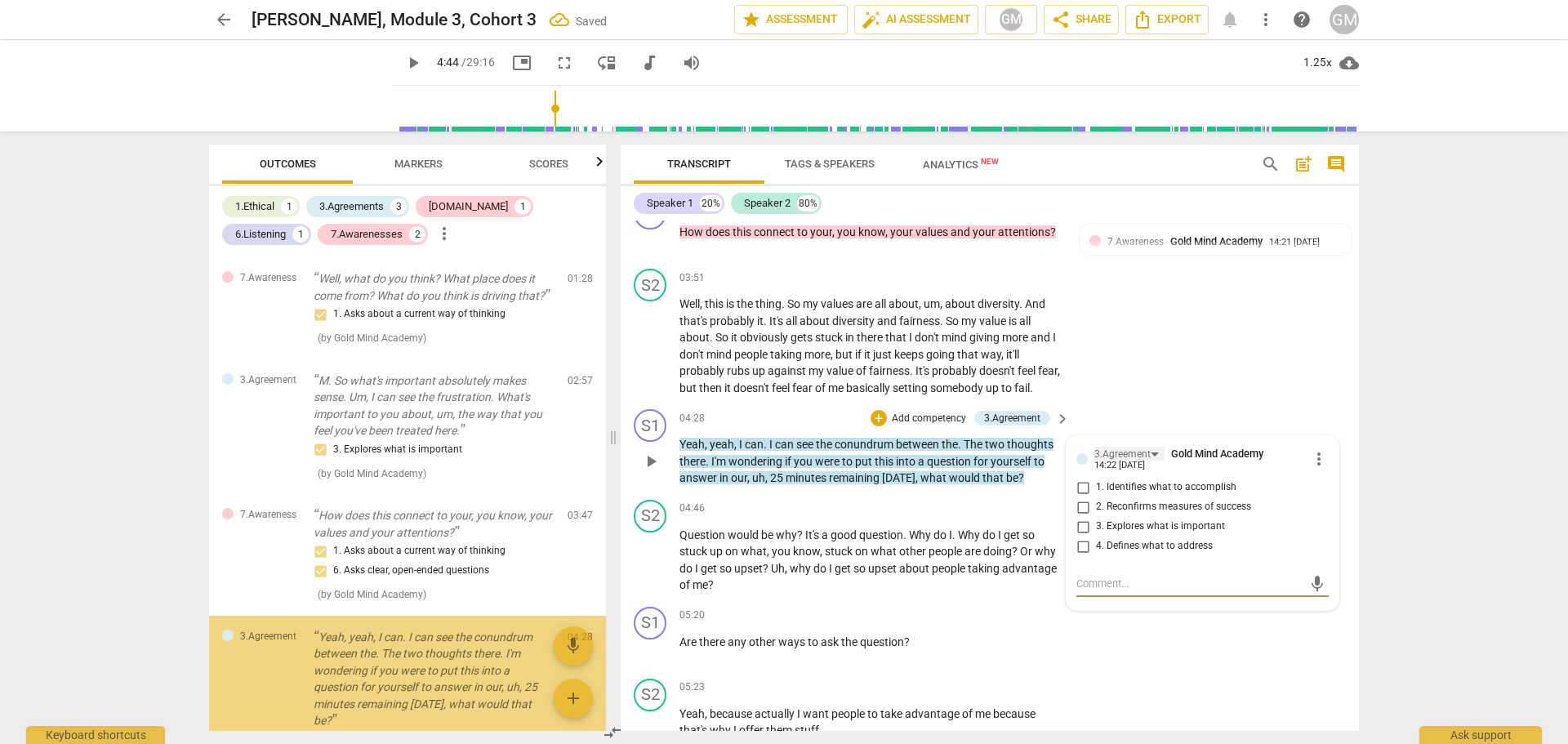 scroll, scrollTop: 773, scrollLeft: 0, axis: vertical 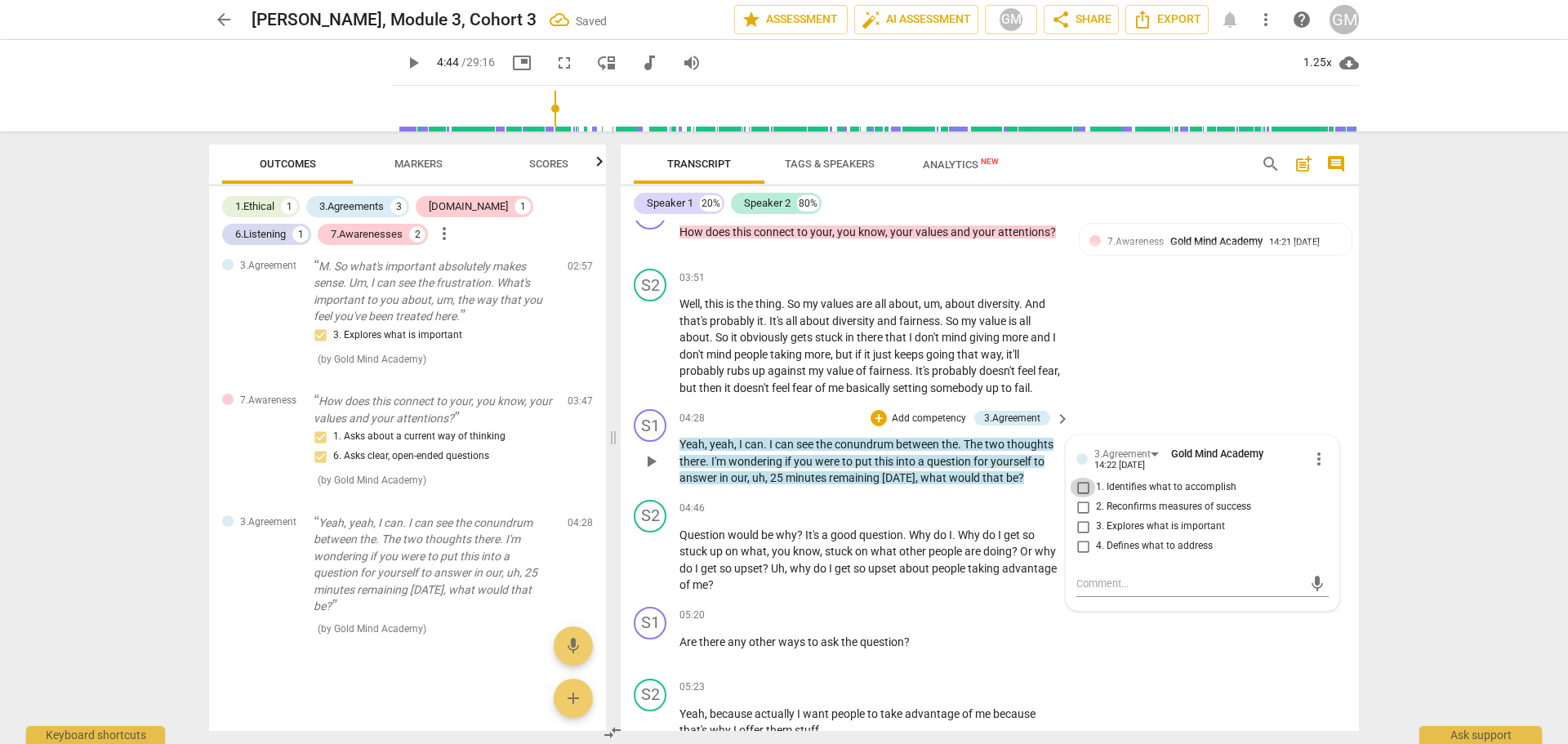 click on "1. Identifies what to accomplish" at bounding box center [1083, 488] 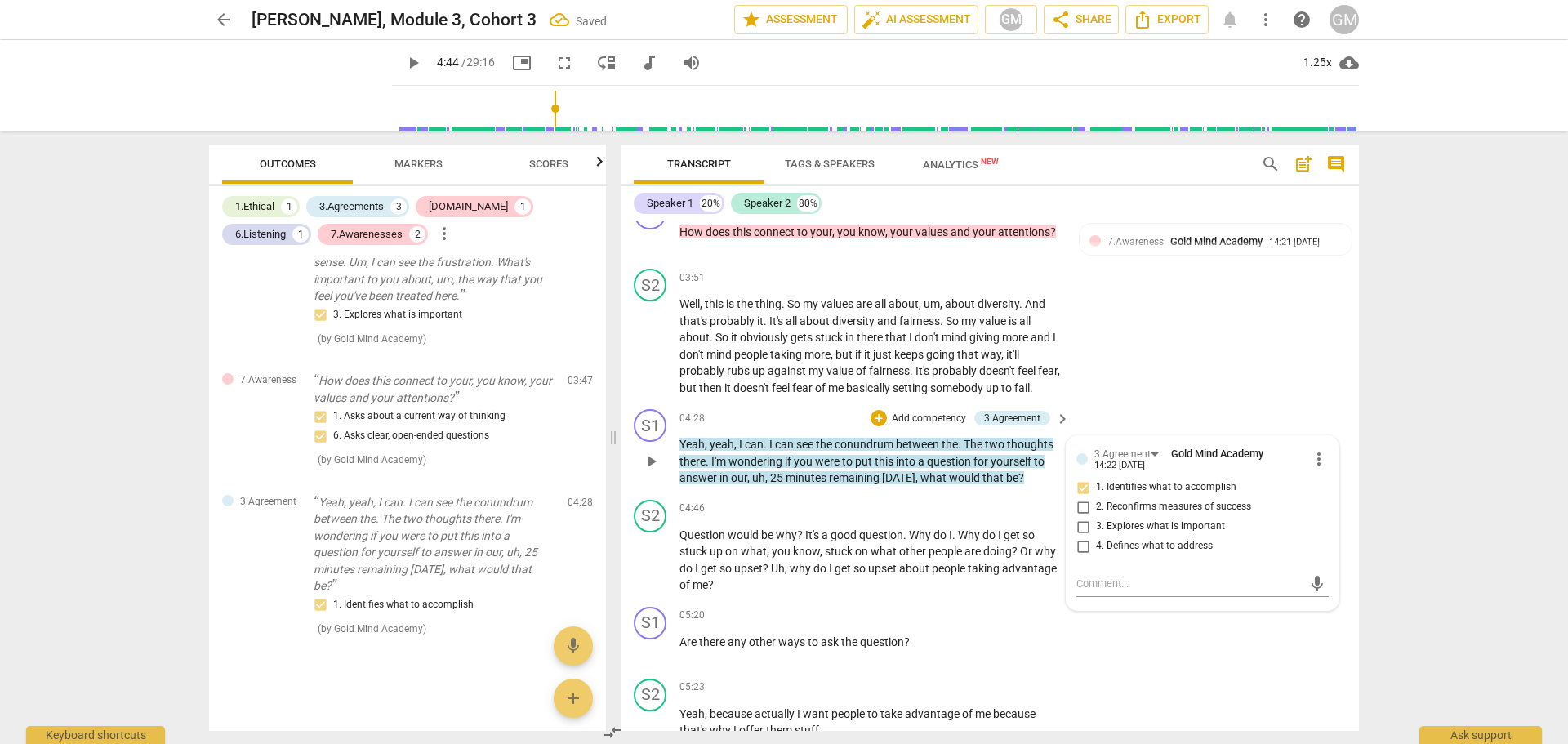 click on "Add competency" at bounding box center [929, 419] 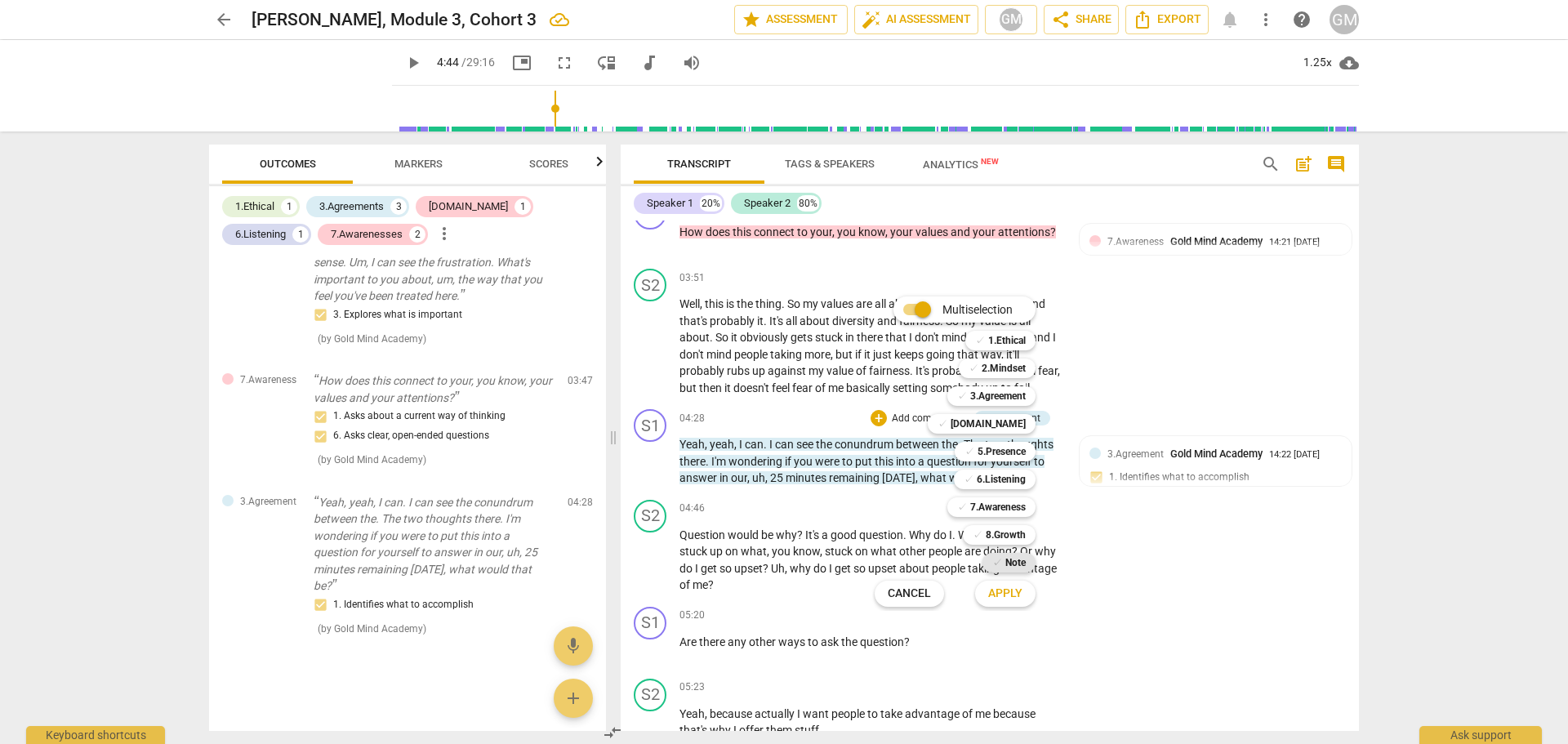 click on "Note" at bounding box center [1015, 563] 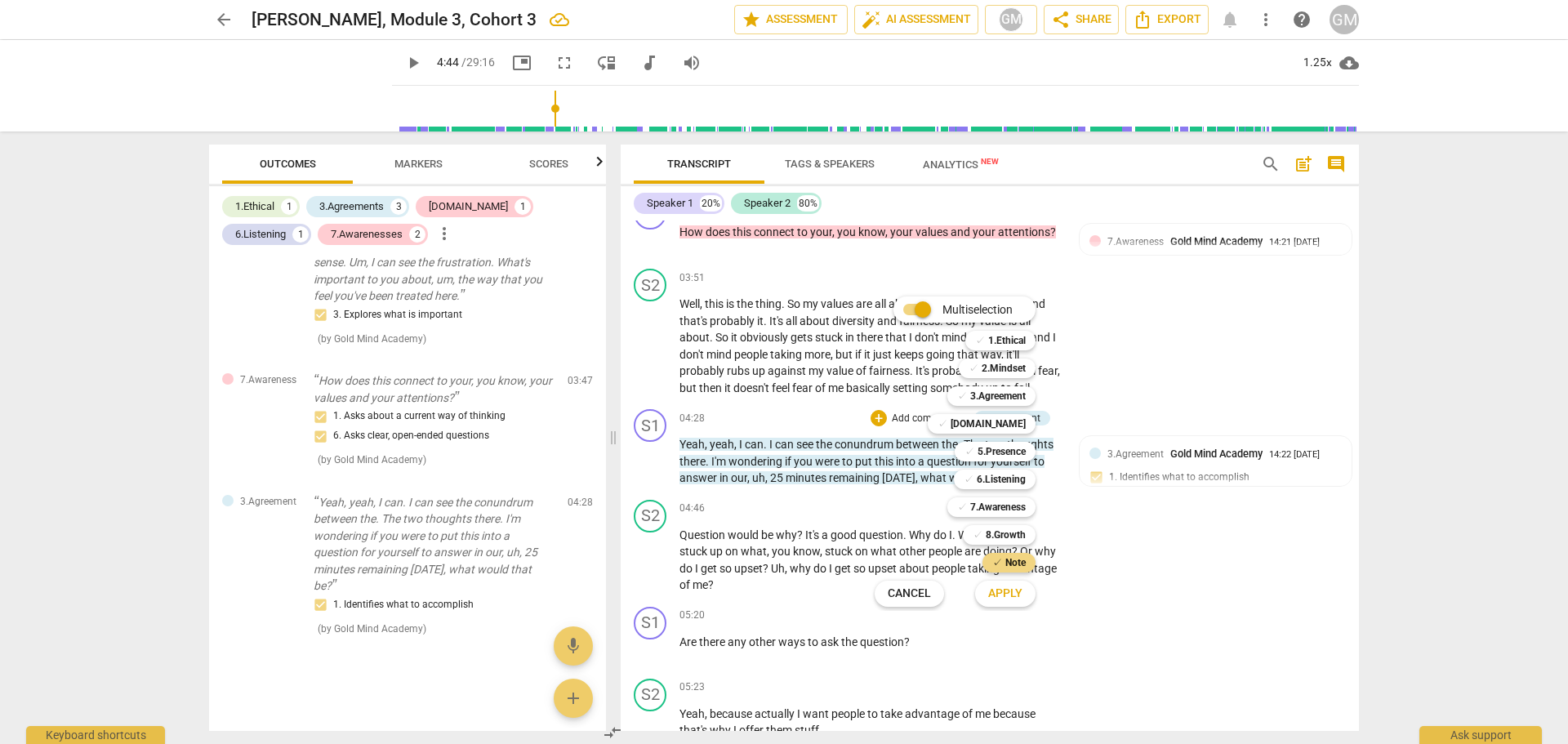 click on "Apply" at bounding box center [1005, 594] 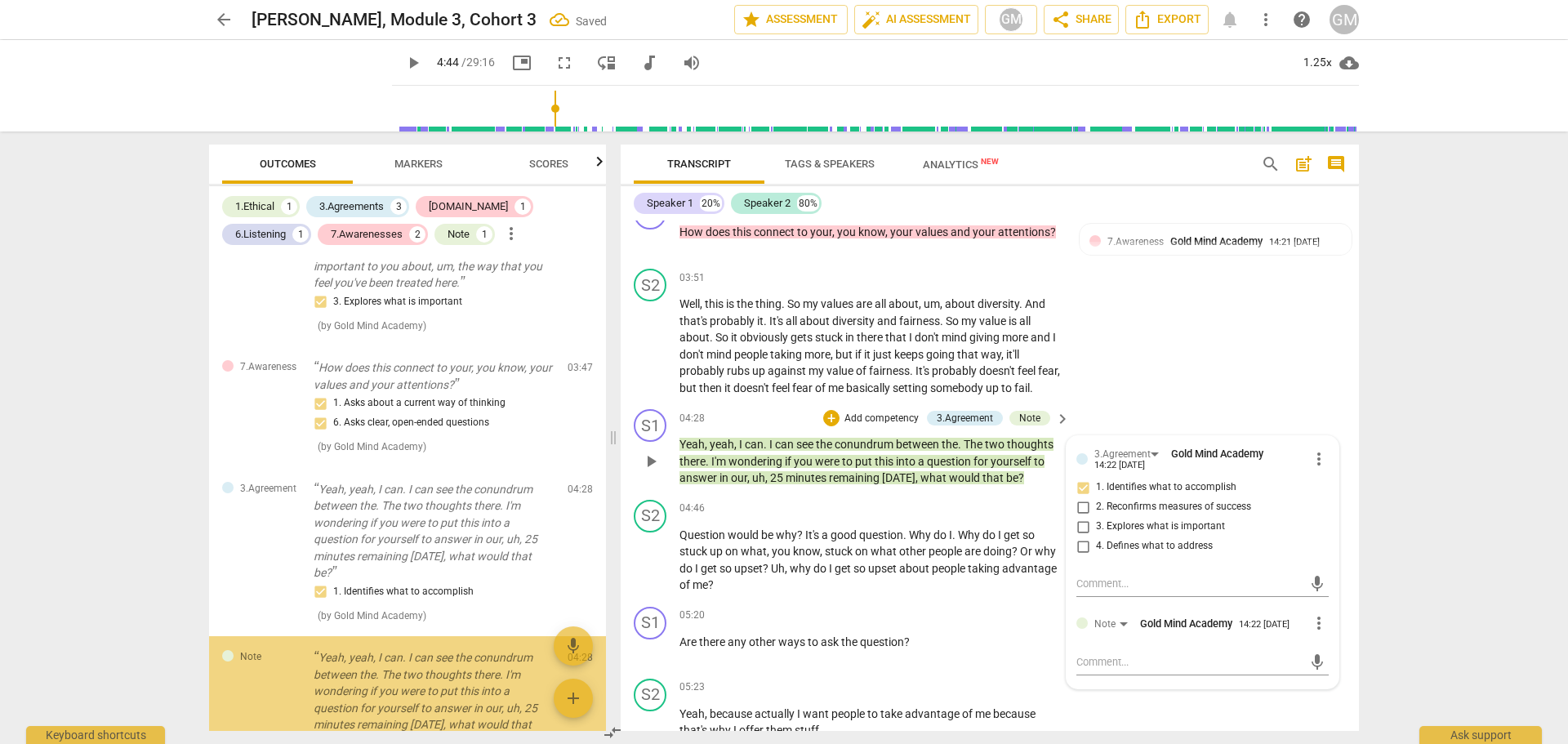 scroll, scrollTop: 938, scrollLeft: 0, axis: vertical 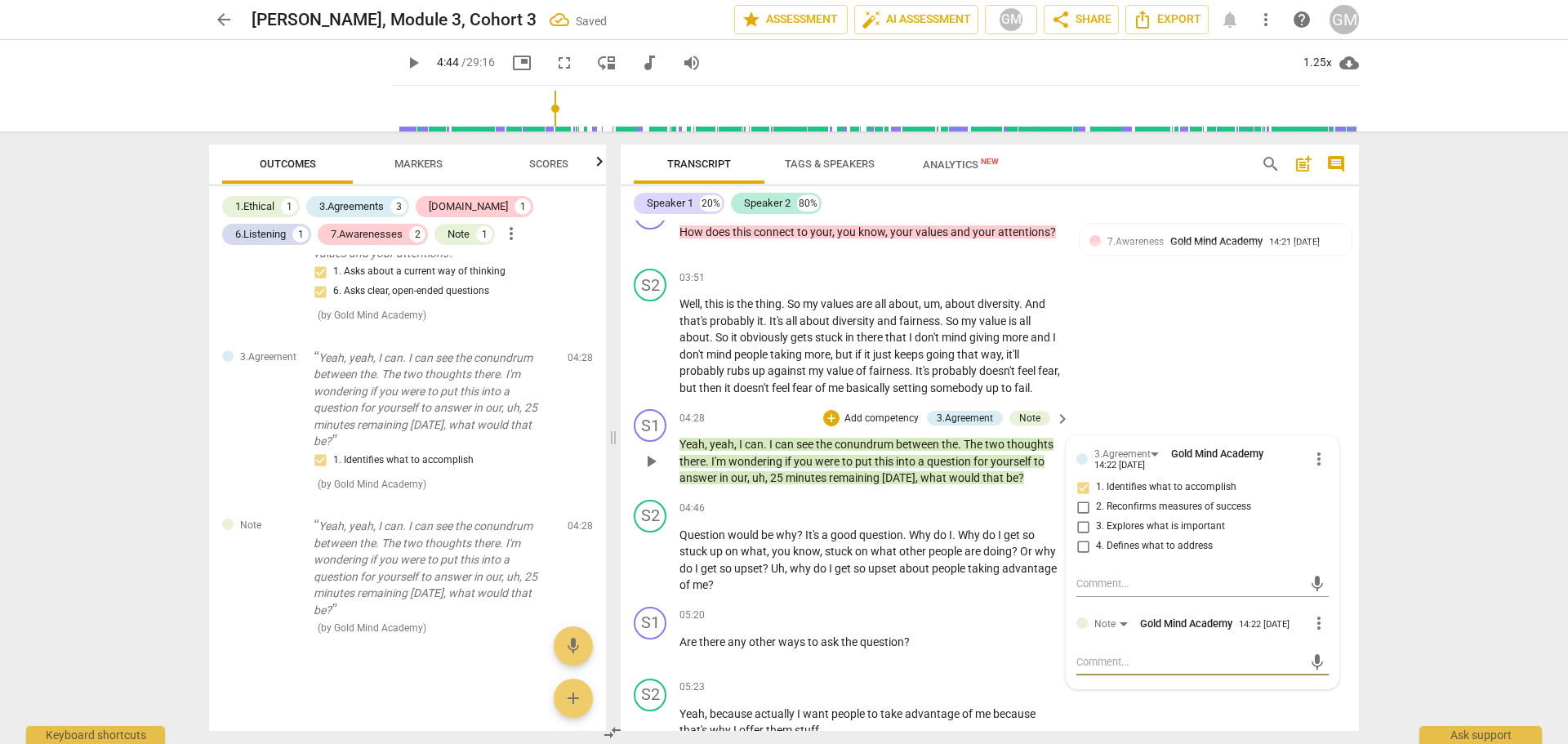 click at bounding box center [1189, 662] 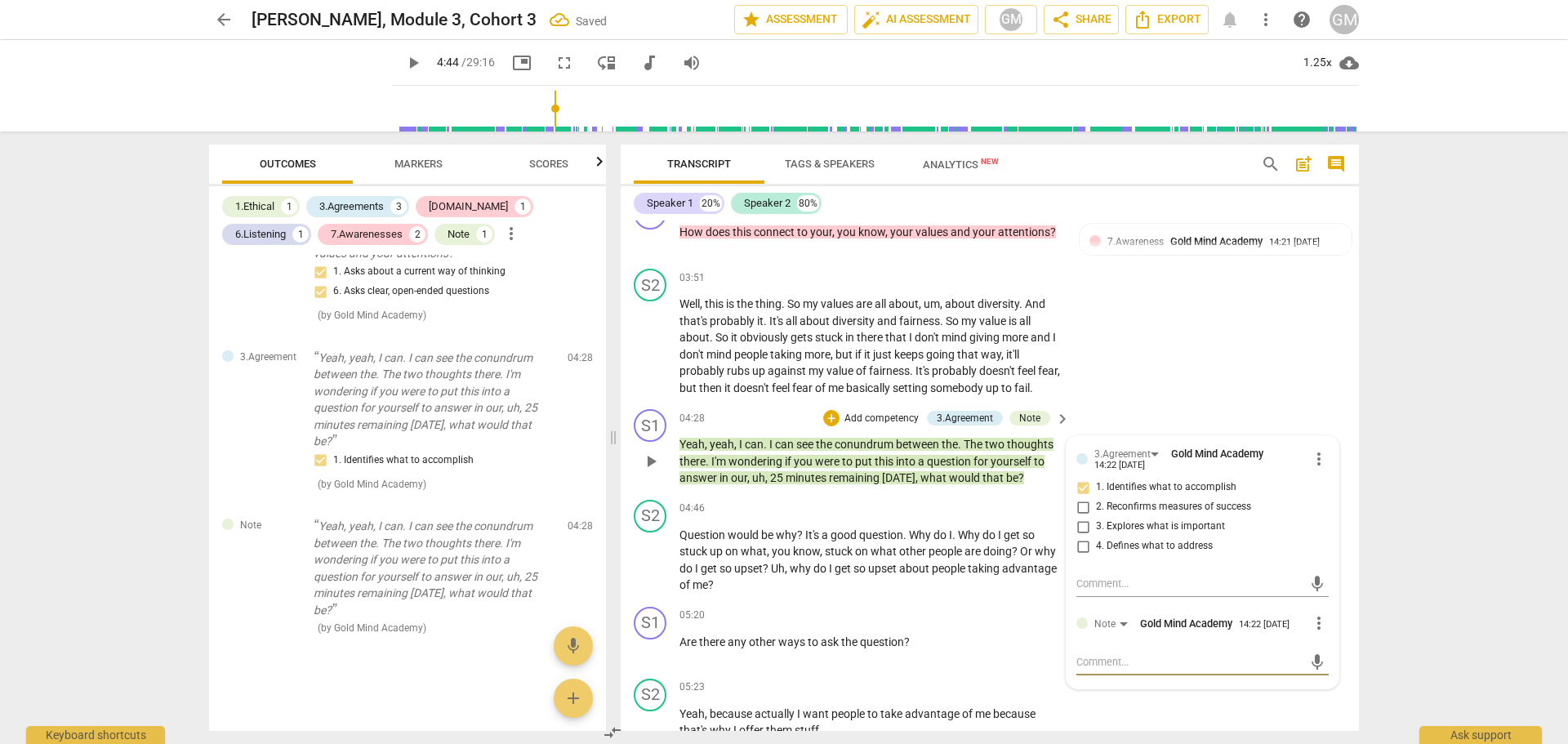 type on "T" 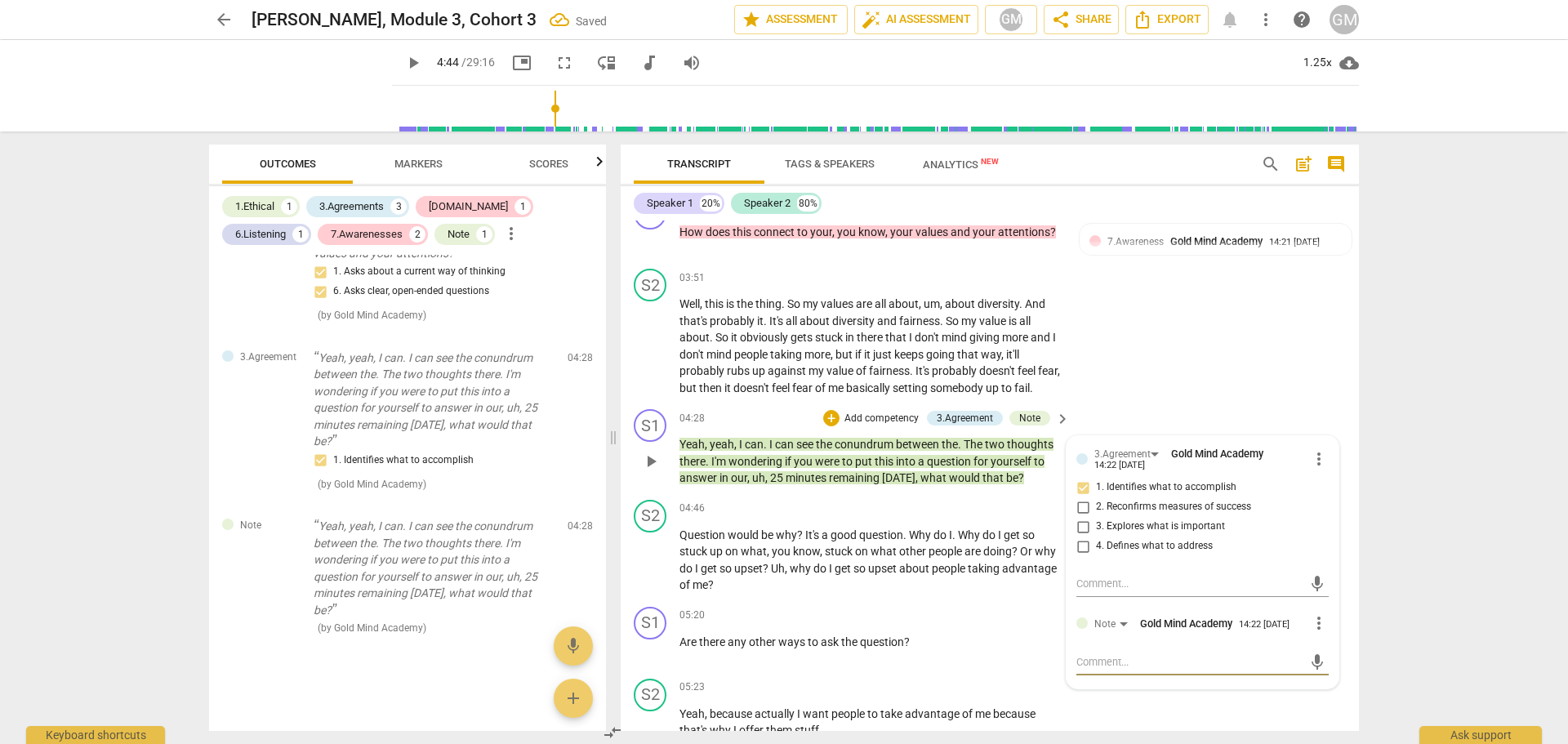 type on "T" 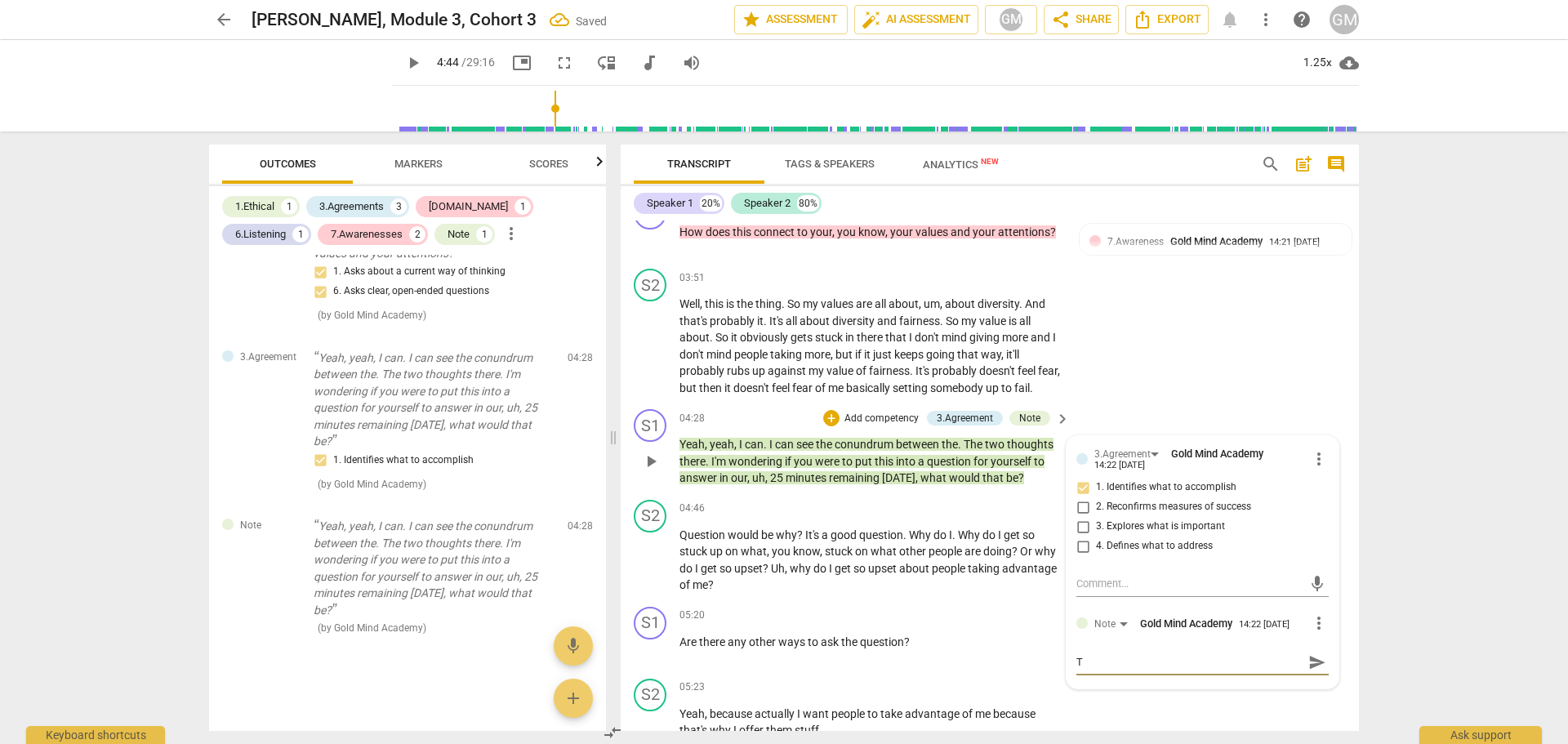 type on "TI" 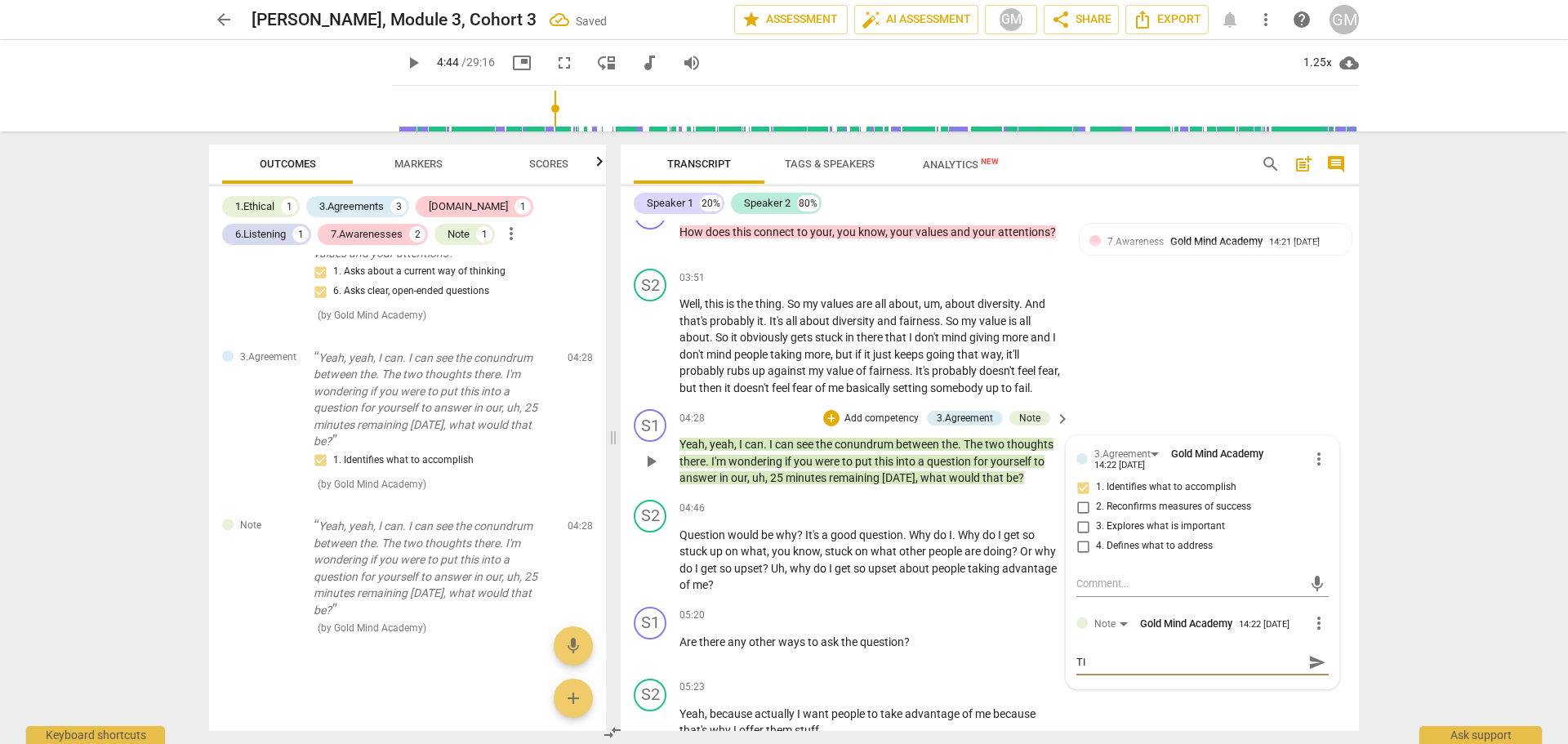 type on "[PERSON_NAME]" 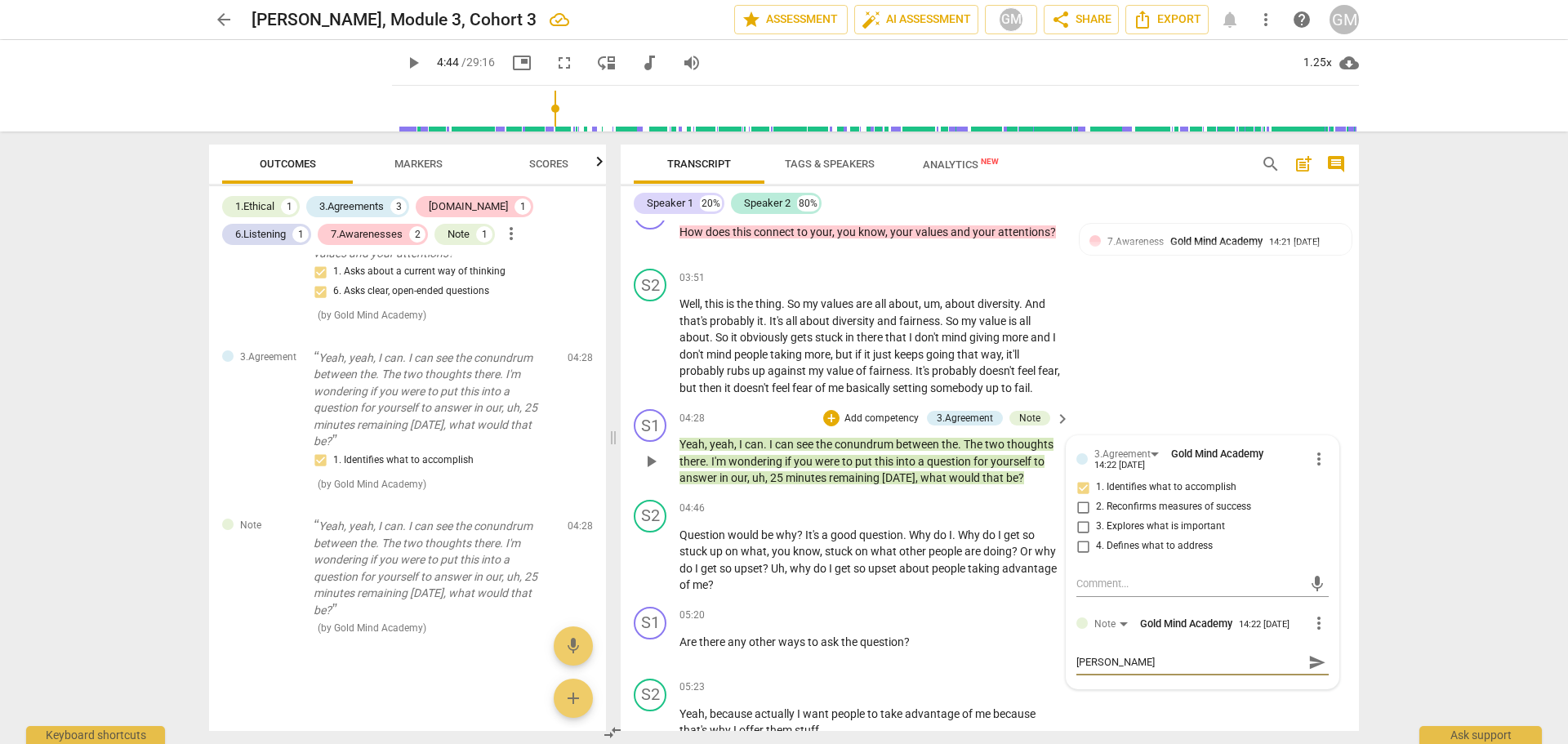 type on "TIME" 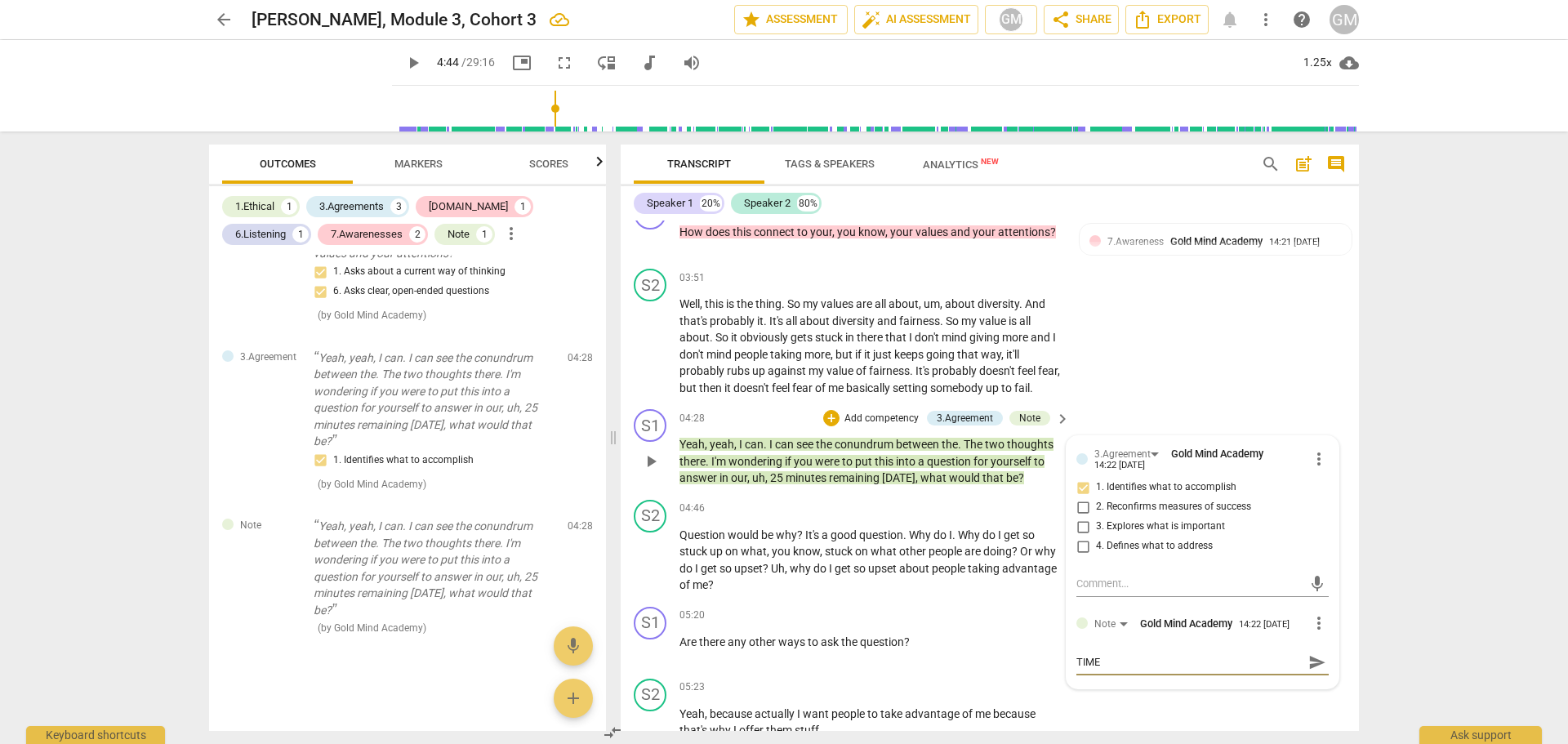 type on "TIME" 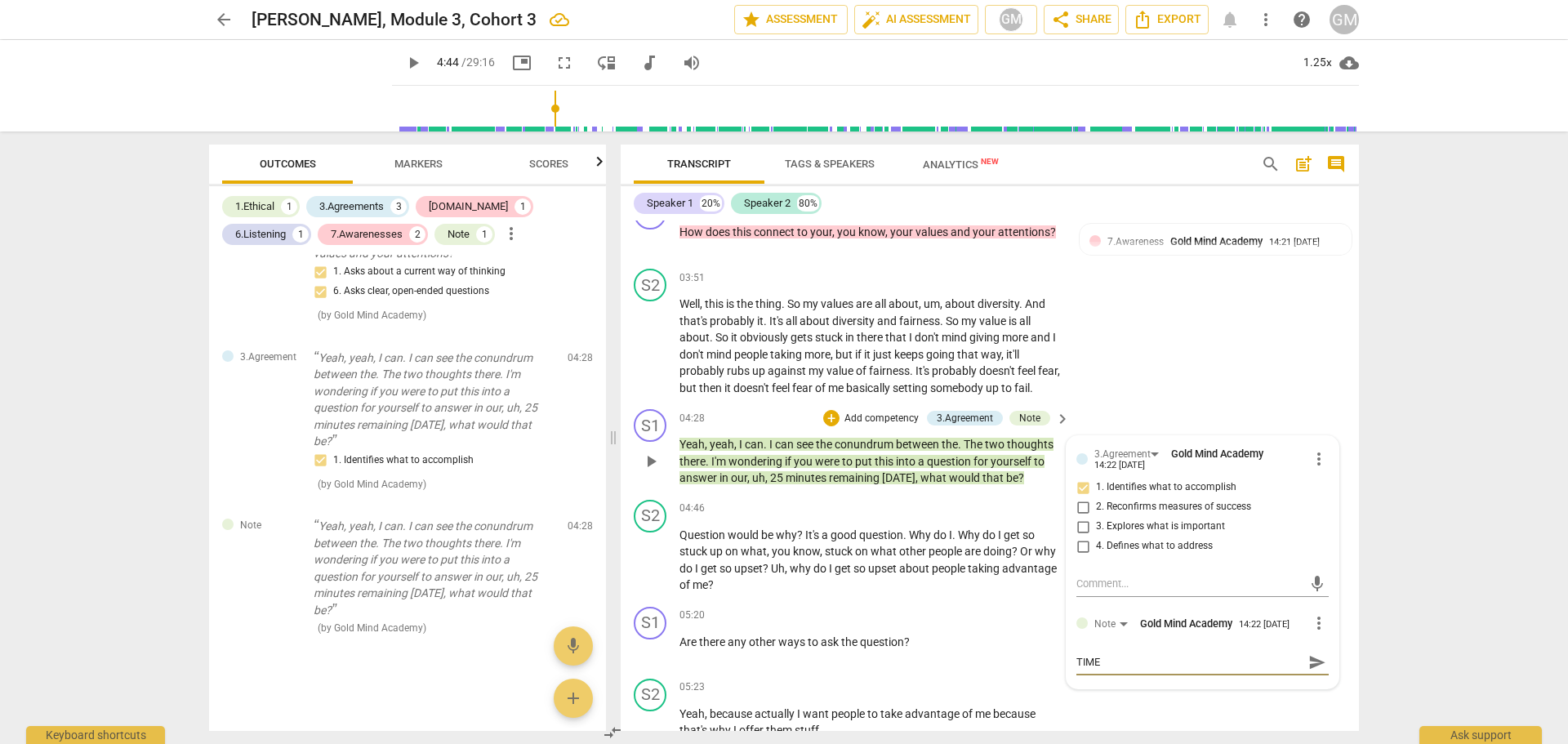type on "TIME" 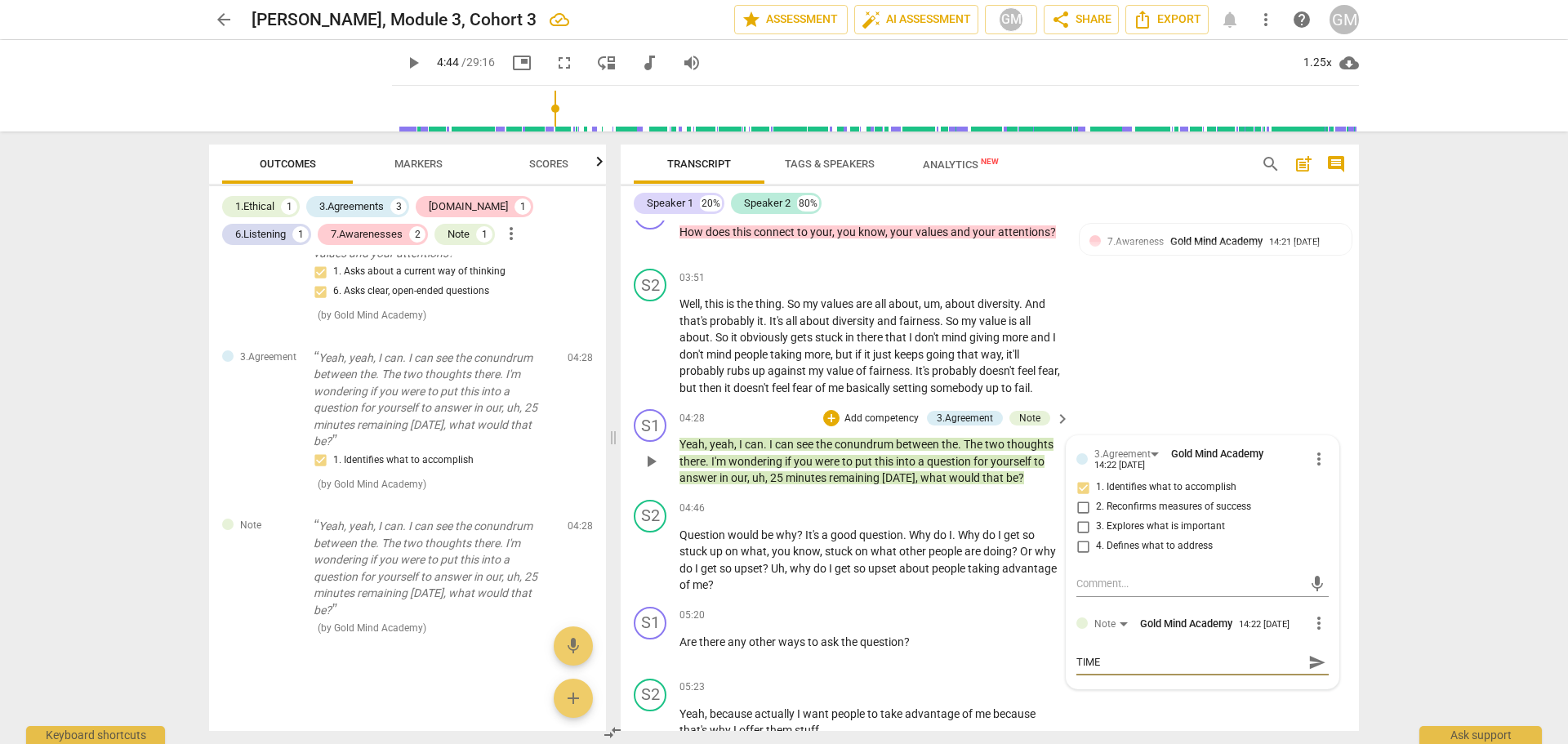 type on "TIME S" 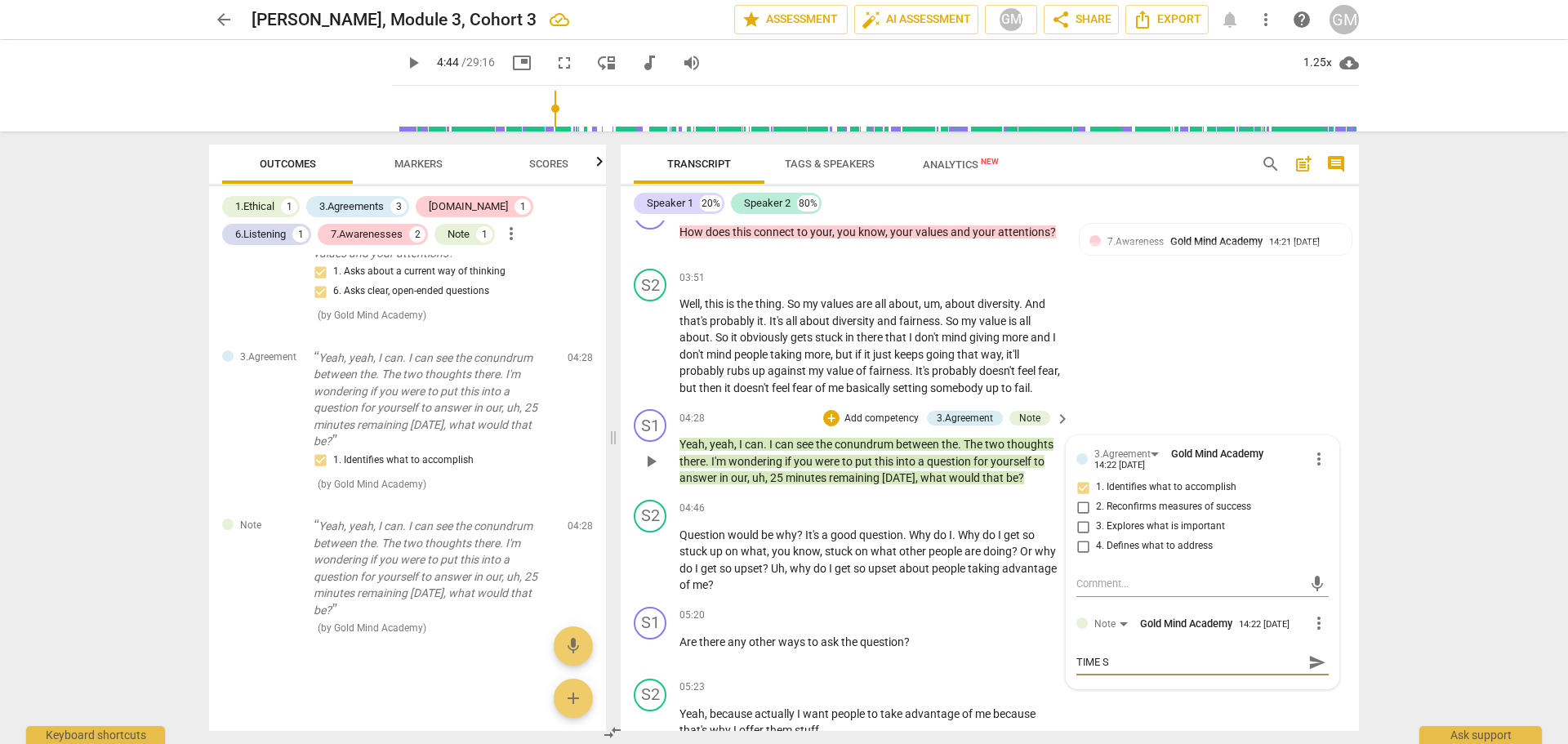 type on "TIME ST" 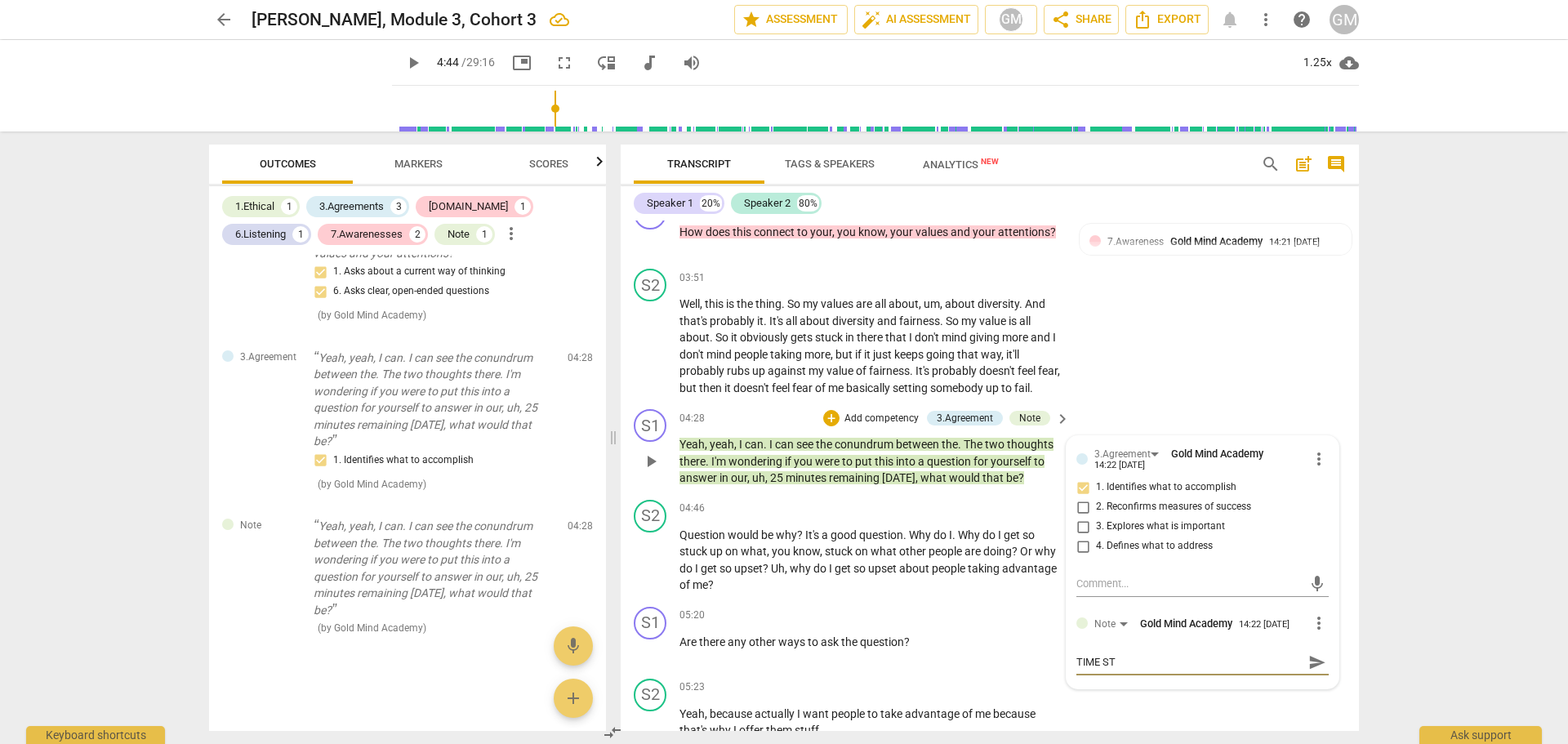 type on "TIME STA" 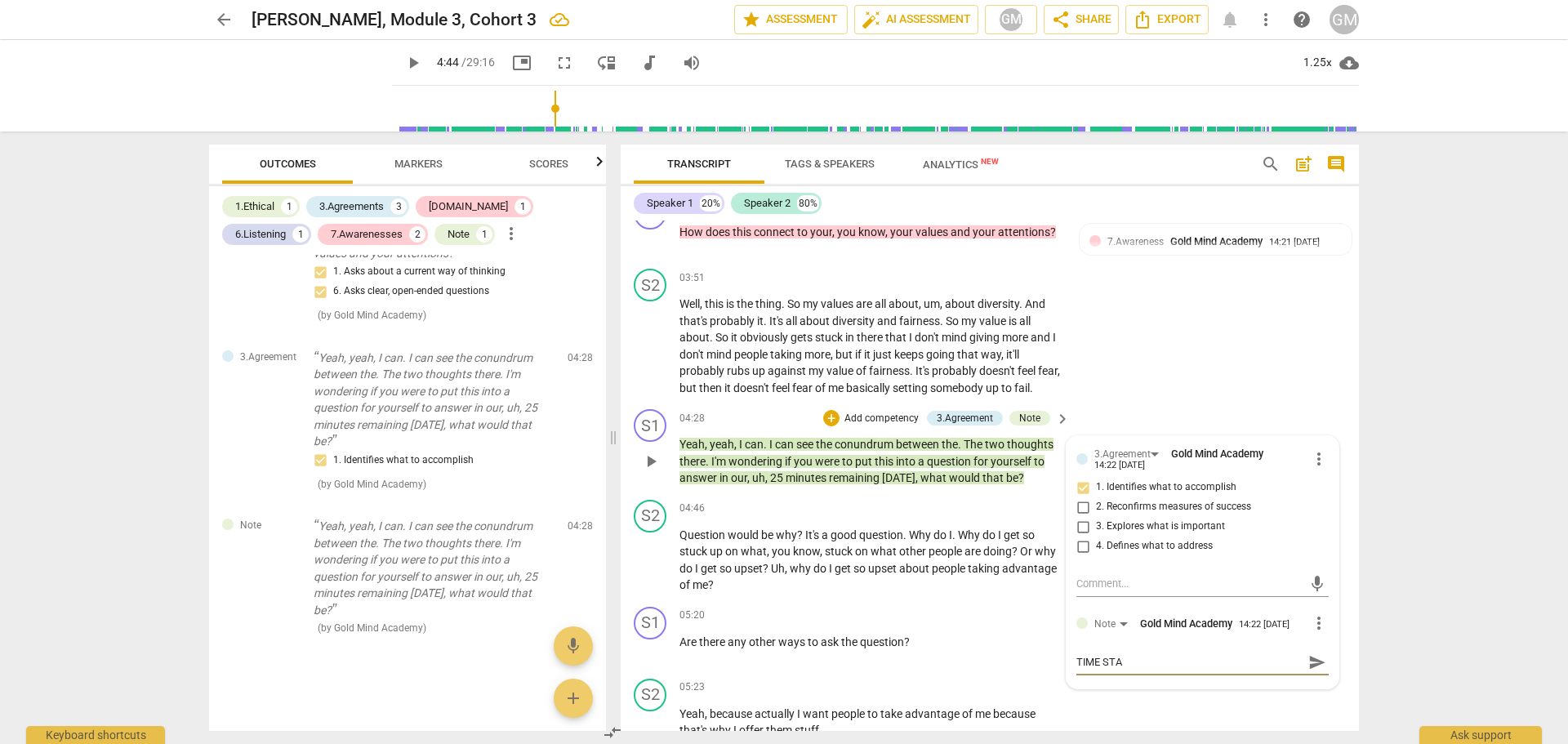 type on "TIME STAM" 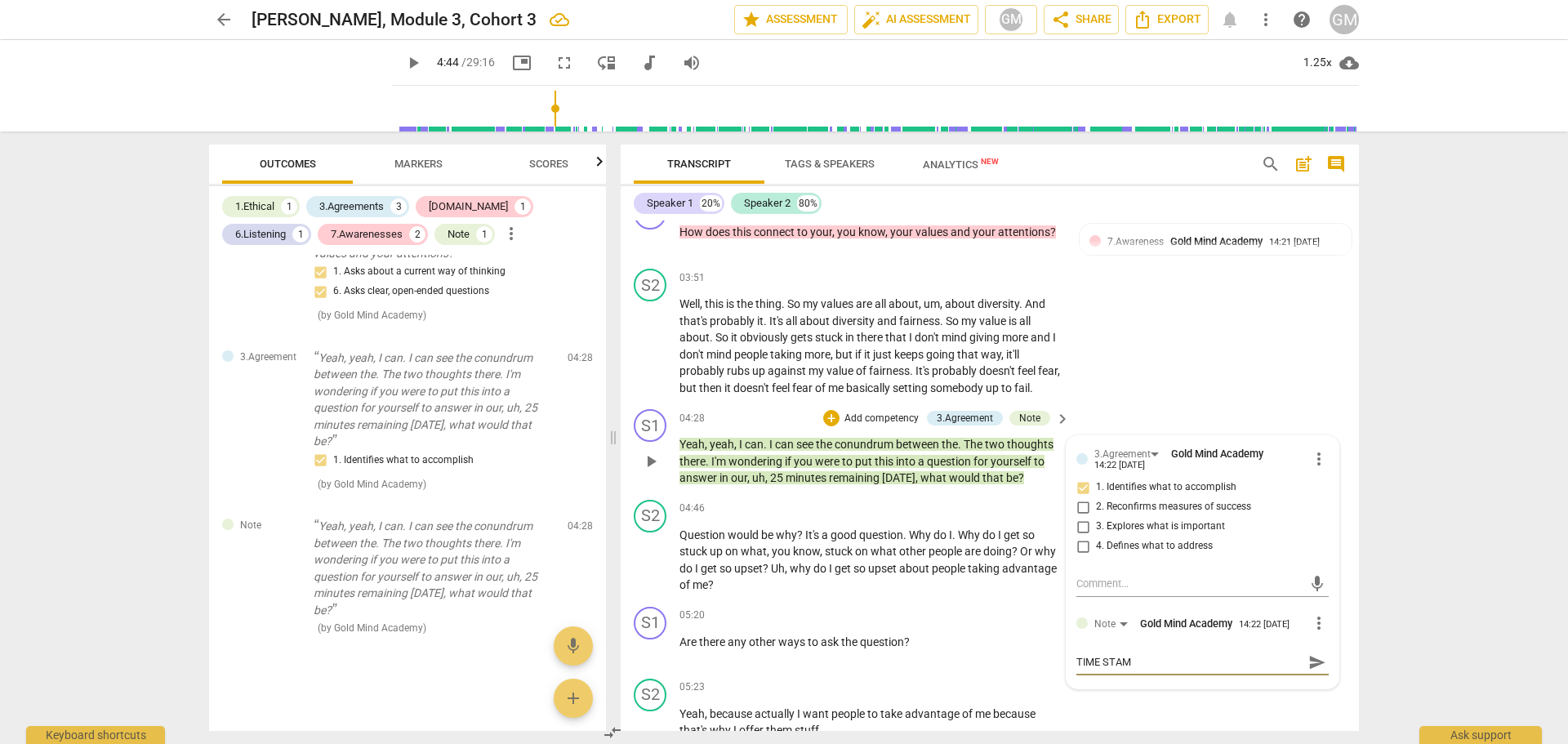 type on "TIME STAMP" 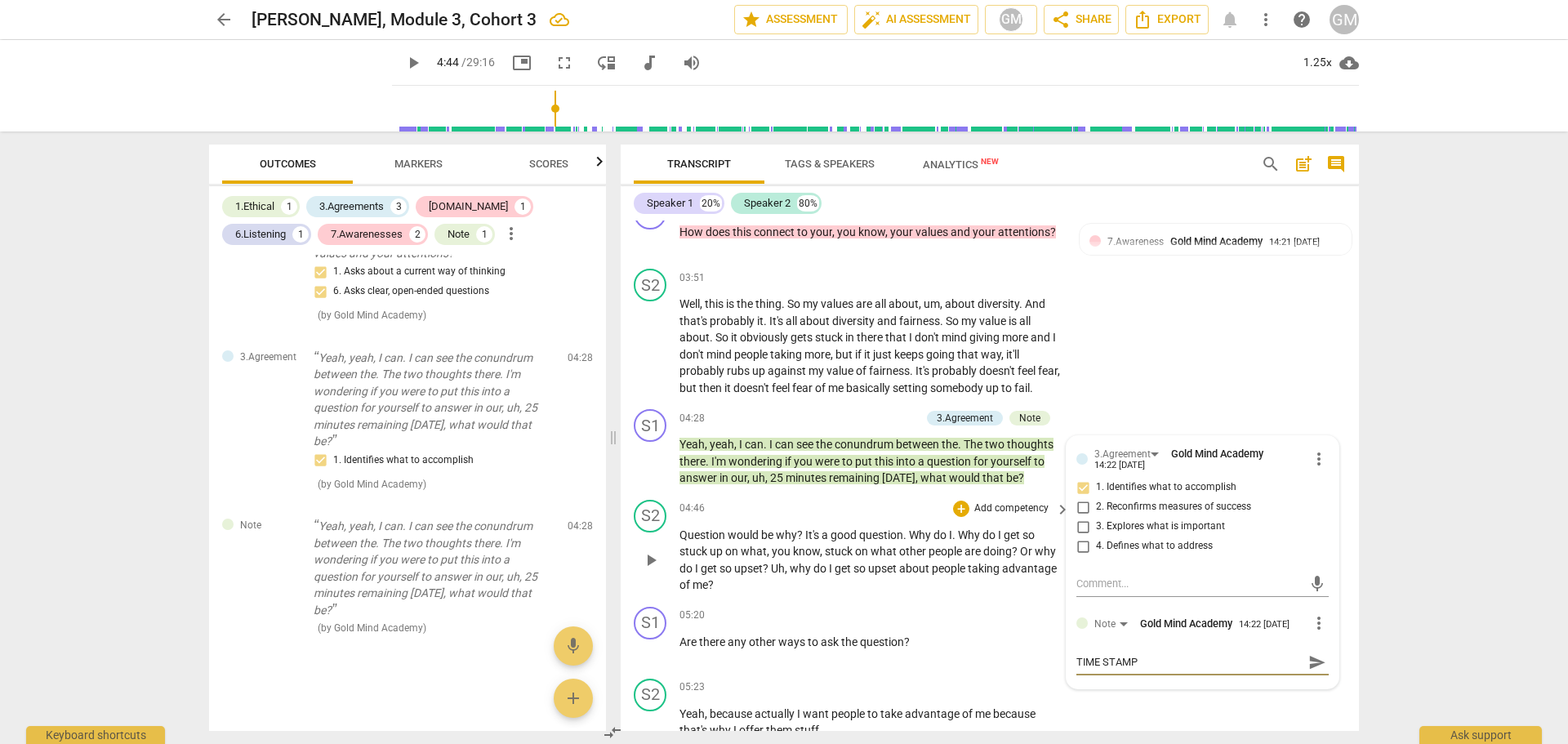 type on "TIME STAMP" 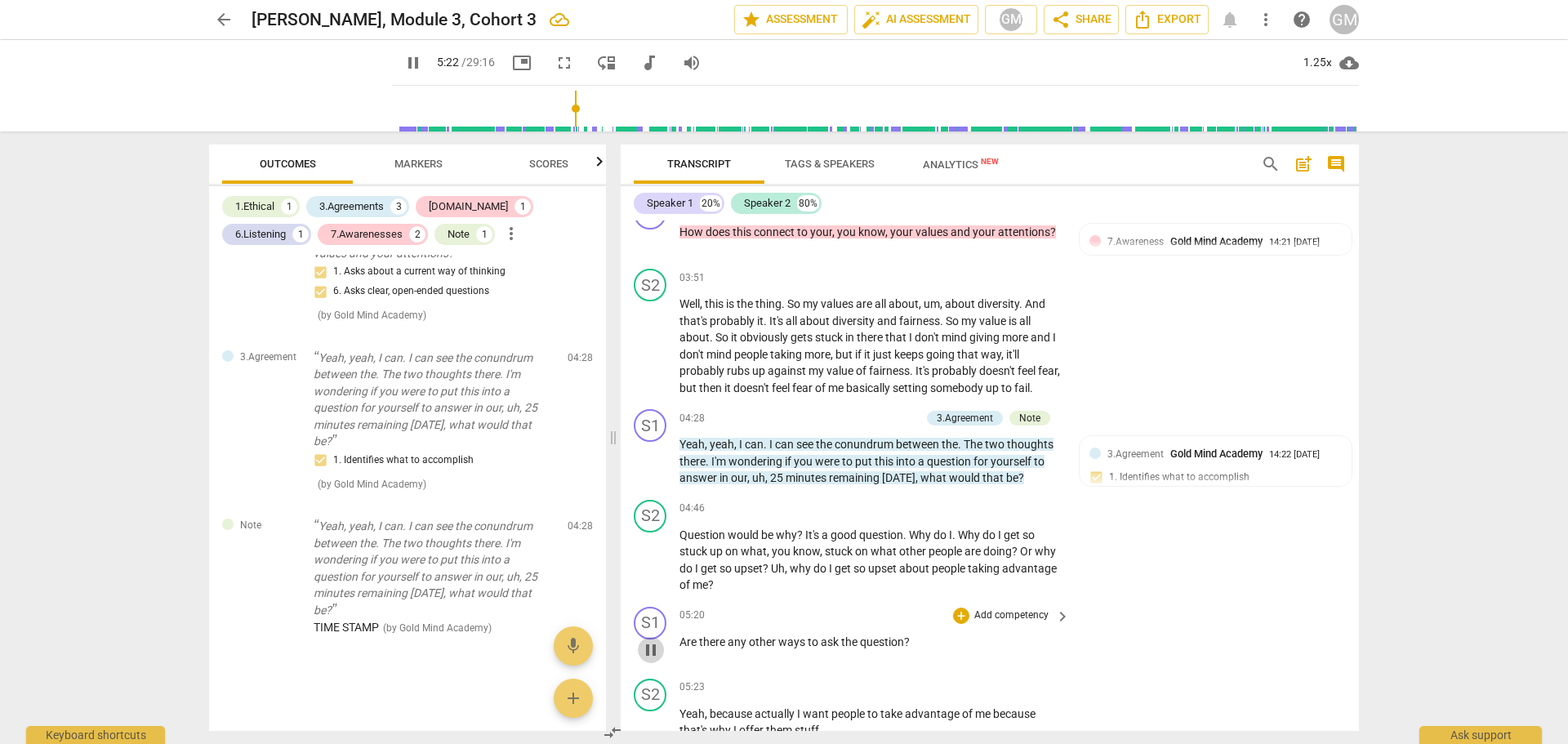 click on "pause" at bounding box center (651, 650) 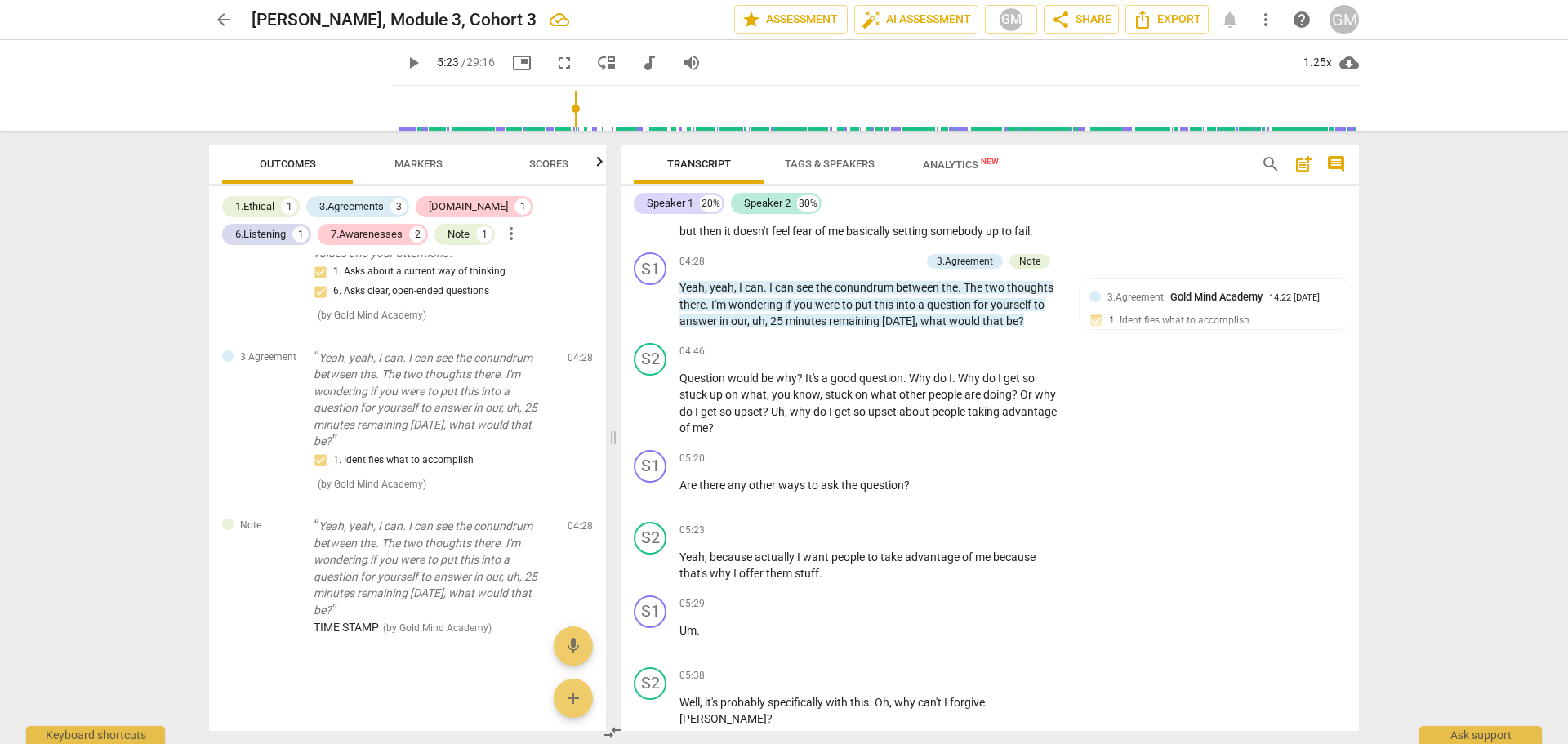 scroll, scrollTop: 2675, scrollLeft: 0, axis: vertical 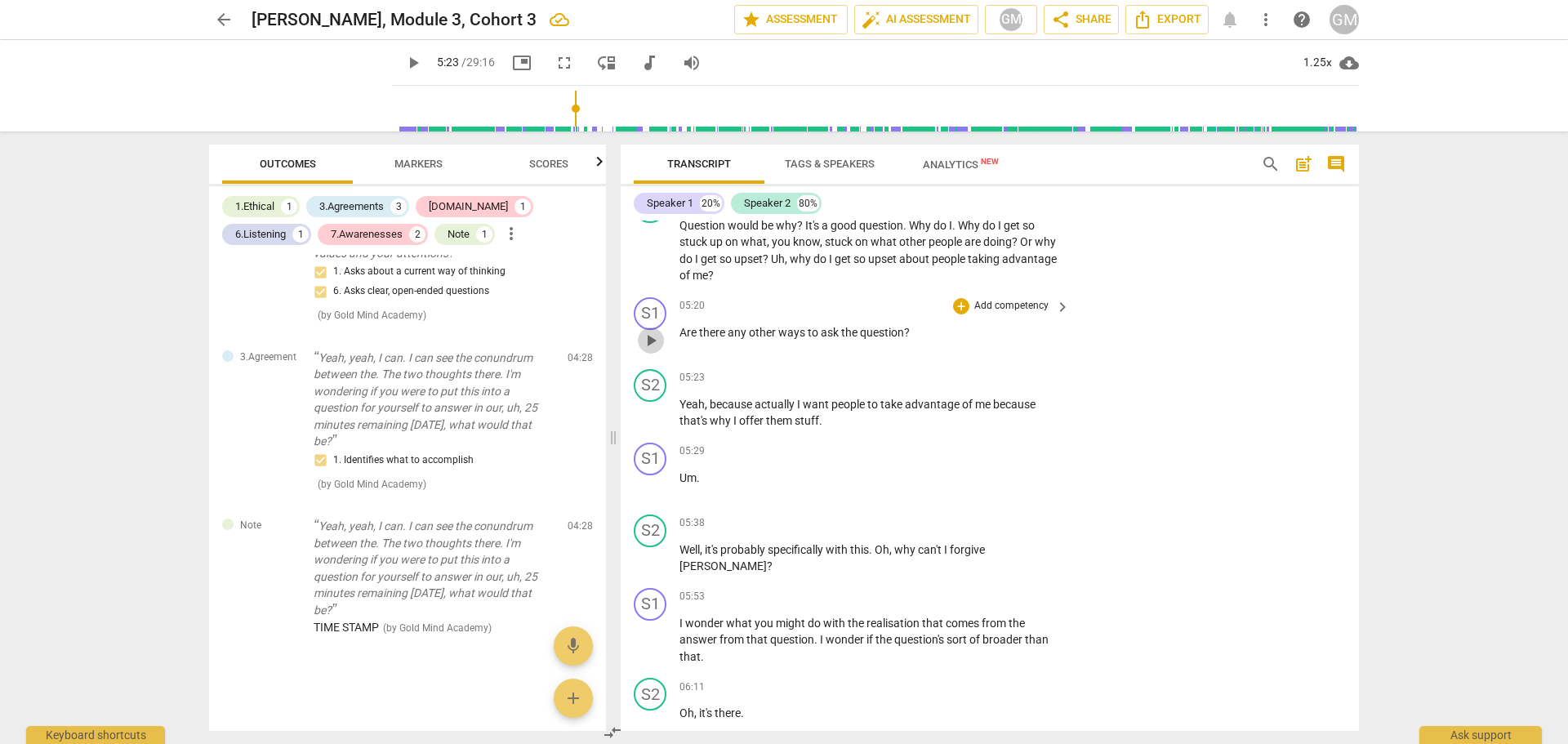 click on "play_arrow" at bounding box center (651, 341) 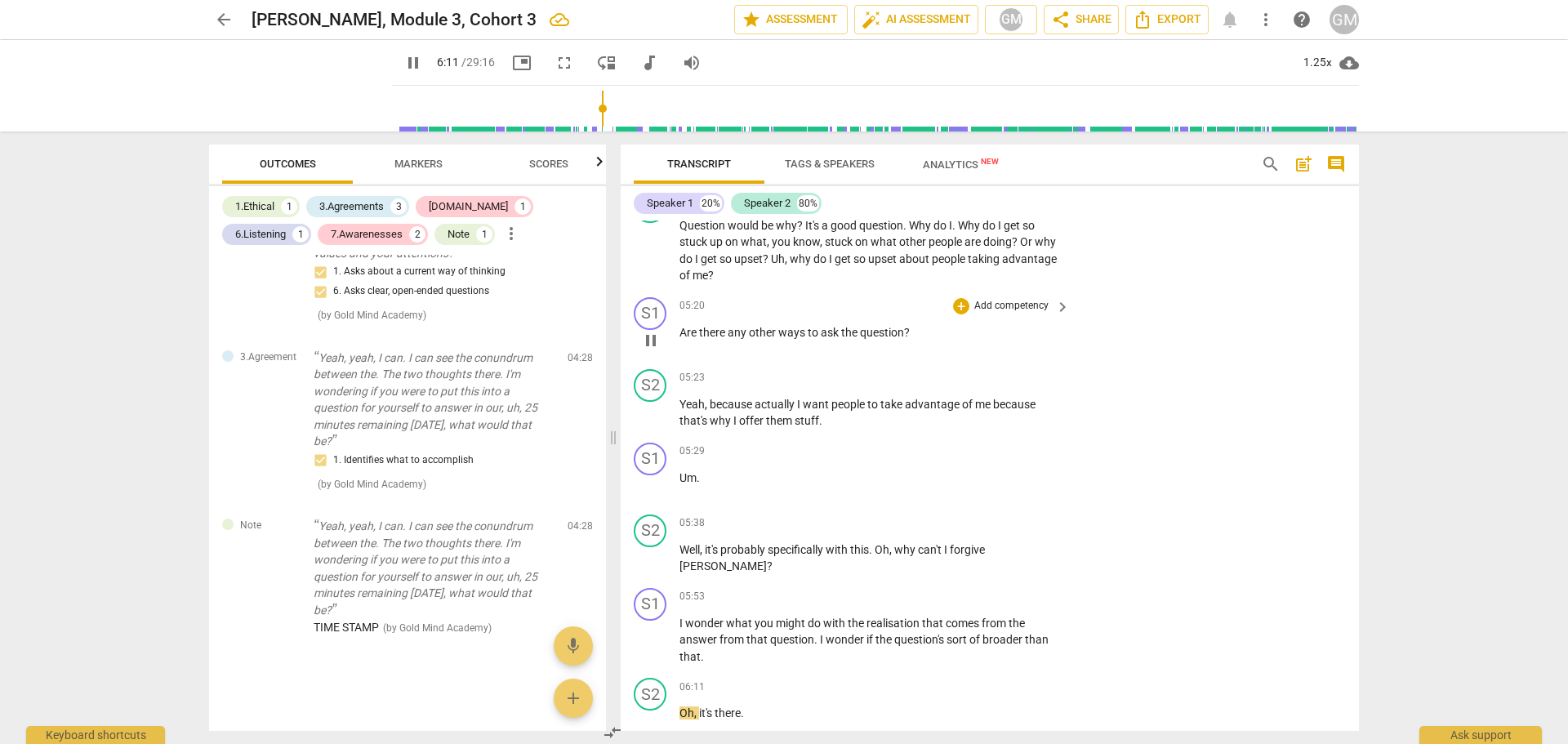 scroll, scrollTop: 3192, scrollLeft: 0, axis: vertical 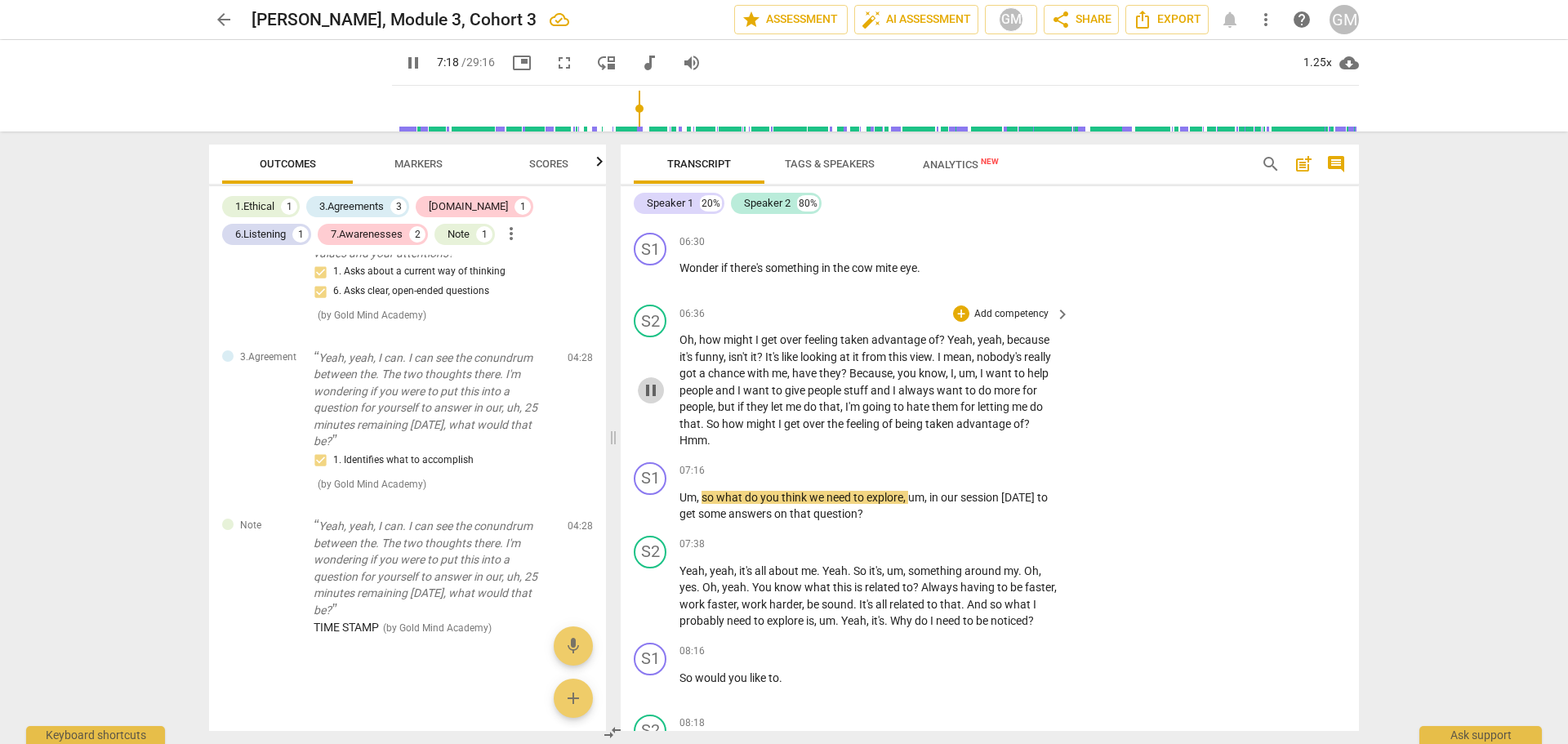 click on "pause" at bounding box center (651, 390) 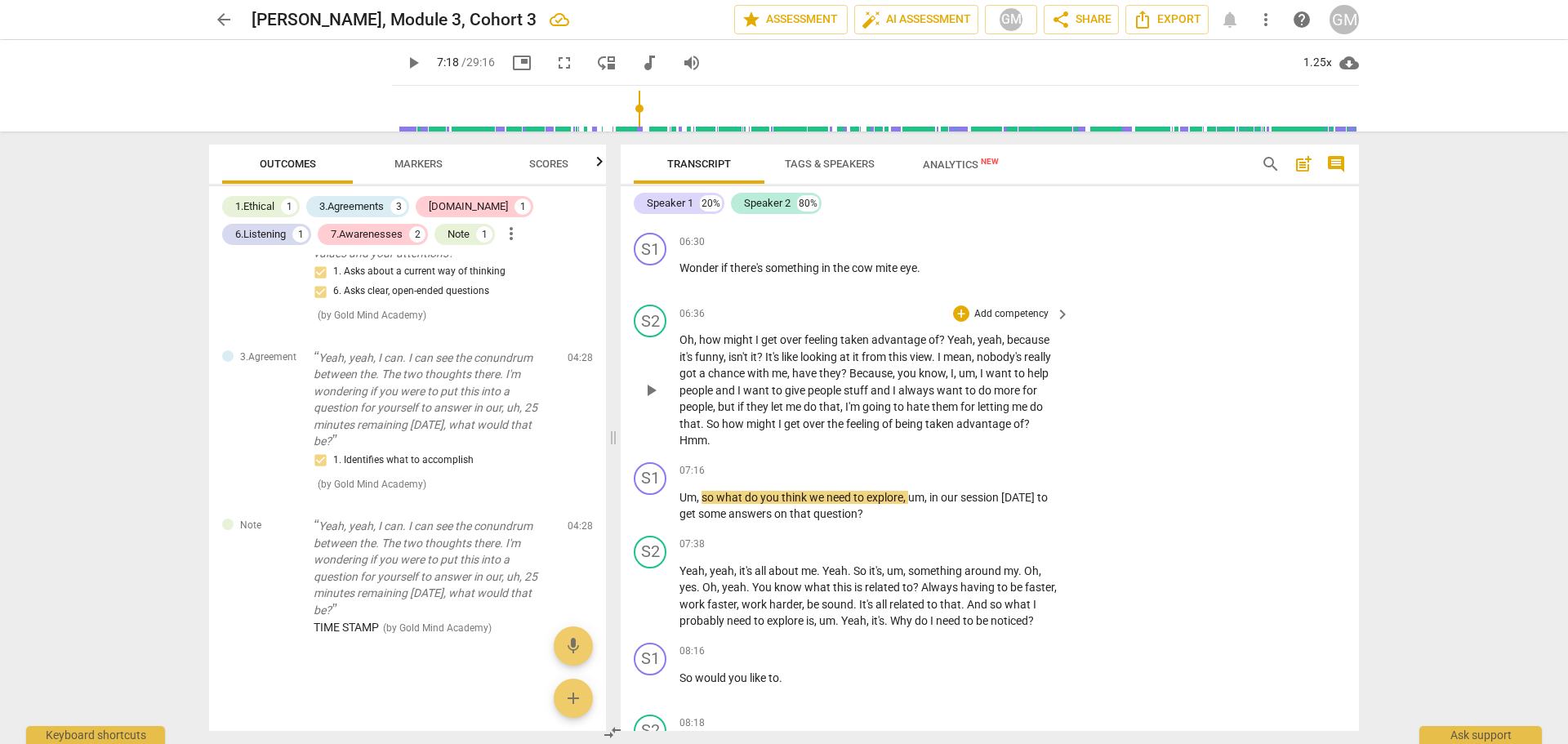 drag, startPoint x: 1360, startPoint y: 389, endPoint x: 1341, endPoint y: 396, distance: 20.248457 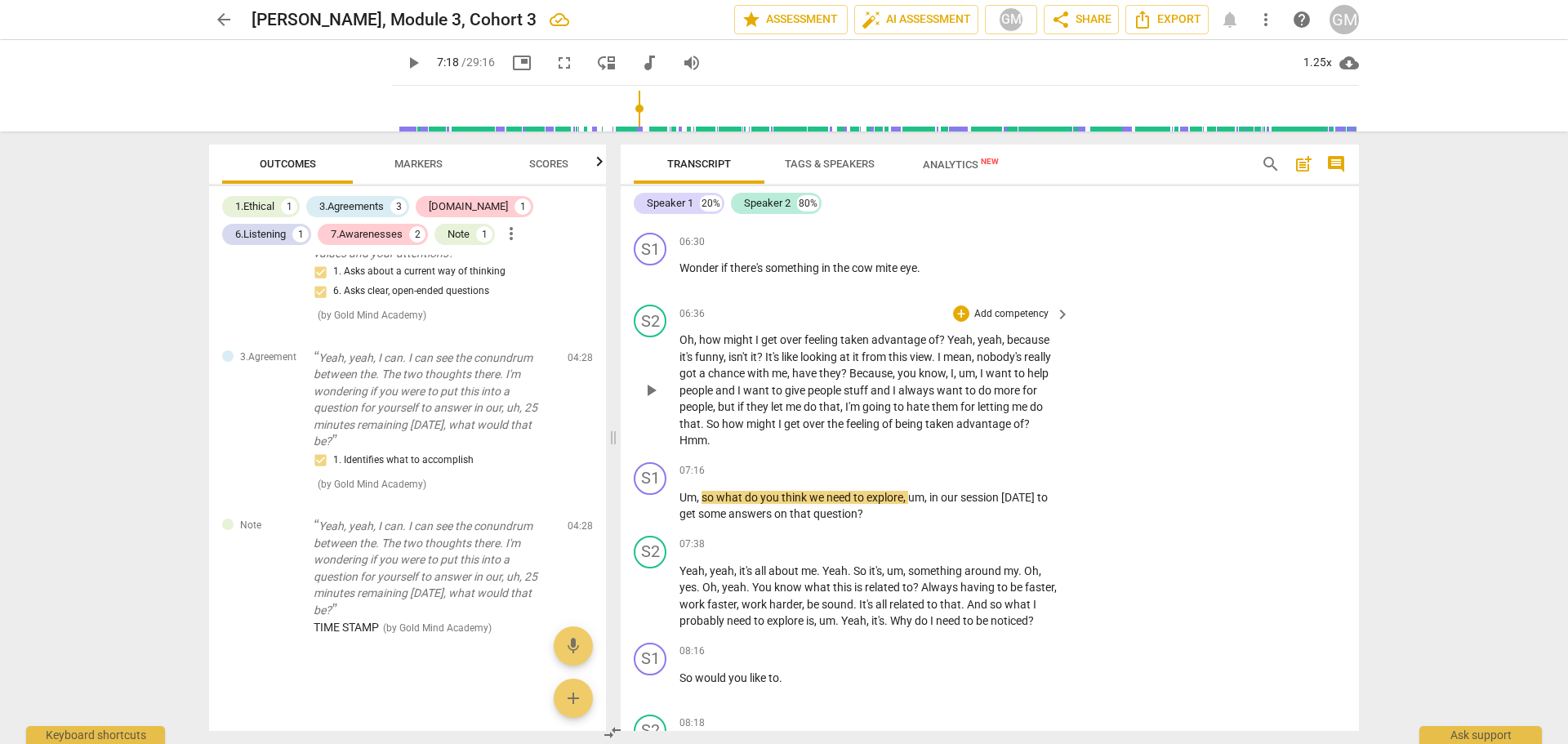 click on "Transcript Tags & Speakers Analytics   New search post_add comment Speaker 1 20% Speaker 2 80% format_bold format_list_bulleted Gold Mind Academy delete Summary:    What are you proud of in this recording in relation to the ICF PCC Markers? Establish & maintain agreement (3) I partnered to define the focus (3.1). I explored what’s important to her about how she feels she is being treated (3.3), and explored it further by asking how it connects to her values and intentions. I co-created a success question for the session (3.2).  I defined what to address (3.4) Cultivating trust & safety (4) Throughout I validated [PERSON_NAME]’s feelings to [PERSON_NAME] psychological safety (4.2) I asked her how it made her feel (4.3) I acknowledged her growth mindset at the close (4.1) I invited her to respond any way she liked with the [MEDICAL_DATA] lens and strengths introduction (4.4) Maintaining presence (5)  I revisited the goal mid-session to gauge progress and chose next steps (5.2) I invited her to choose direction multiple times (5.3)" at bounding box center (993, 438) 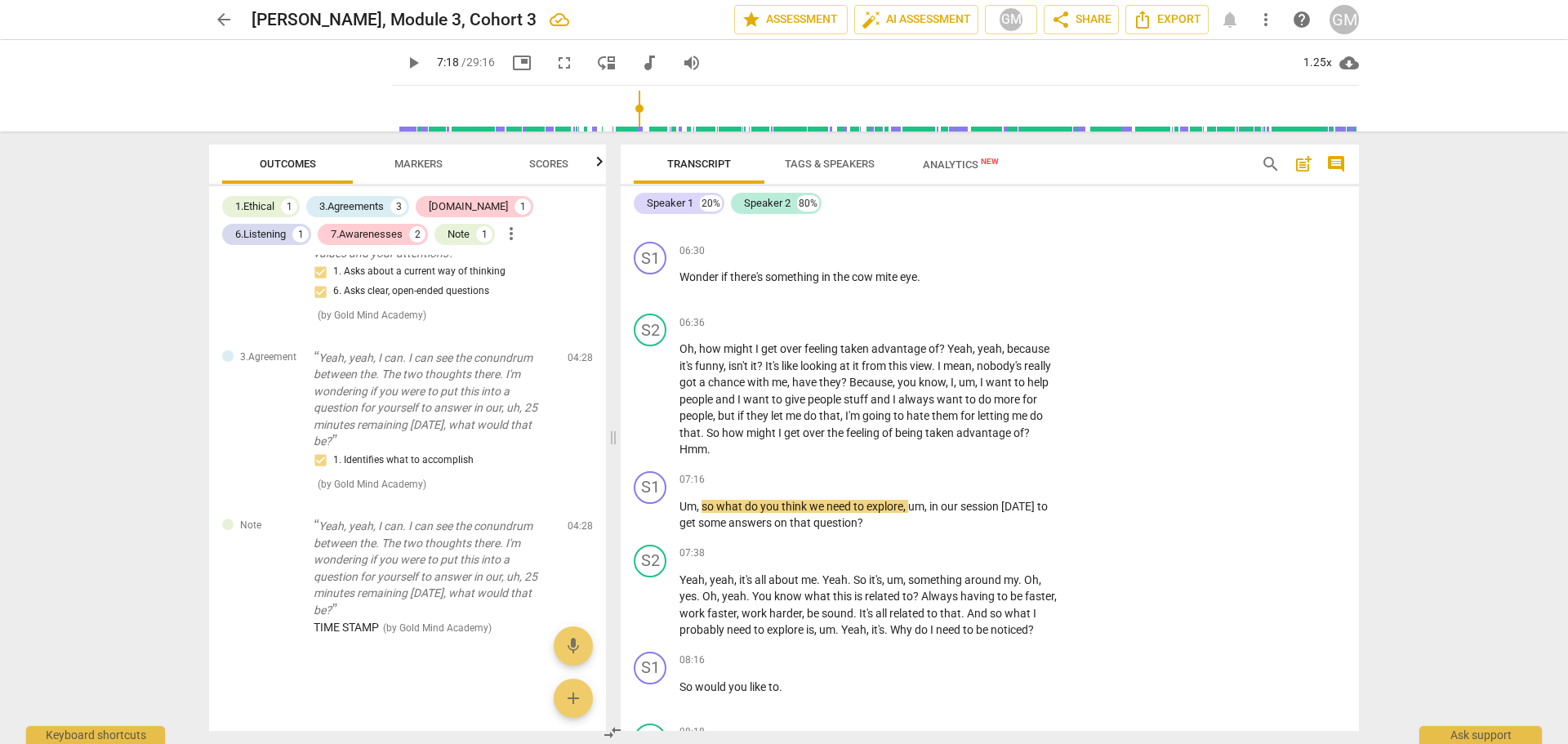 scroll, scrollTop: 3165, scrollLeft: 0, axis: vertical 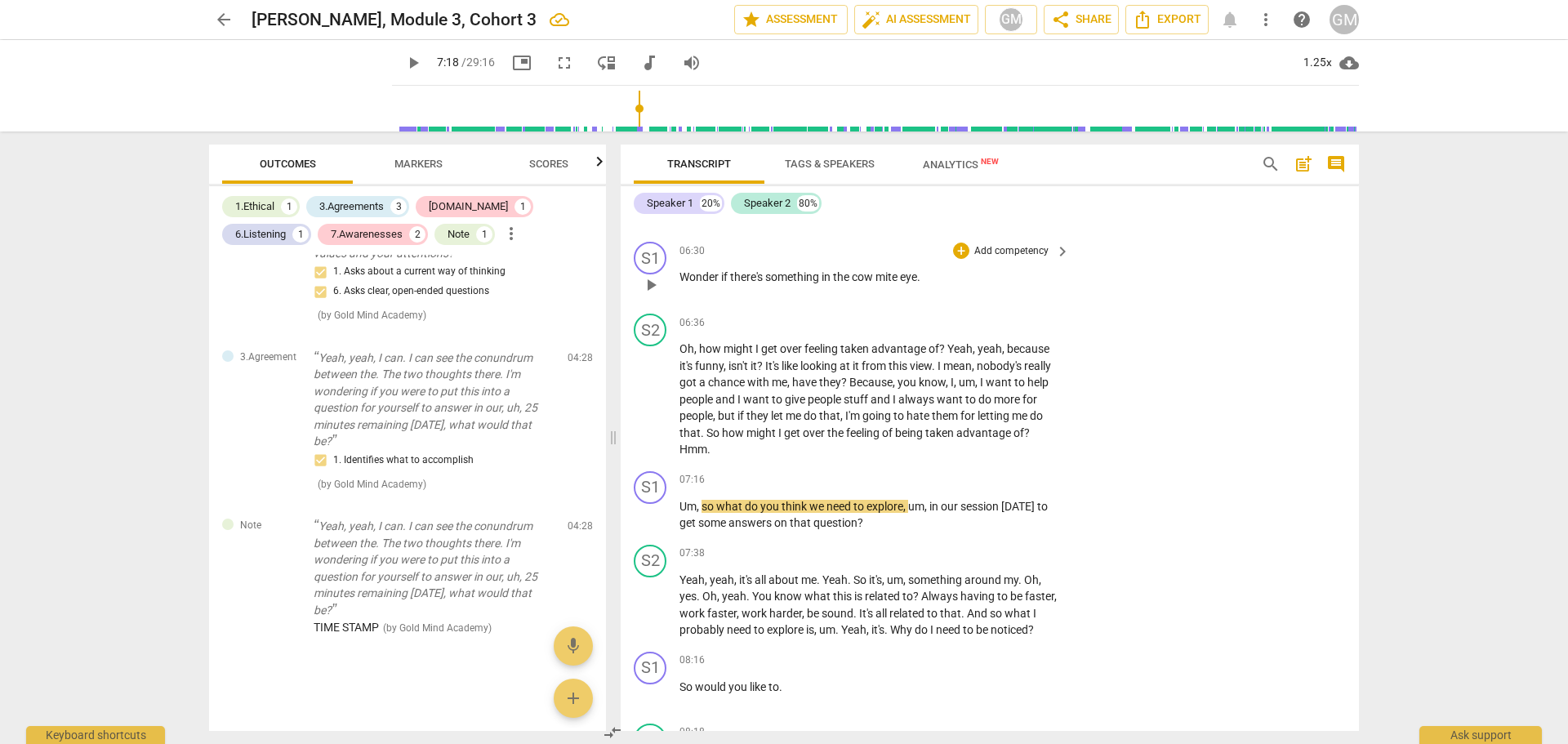 click on "Wonder   if   there's   something   in   the   cow   mite   eye ." at bounding box center (871, 277) 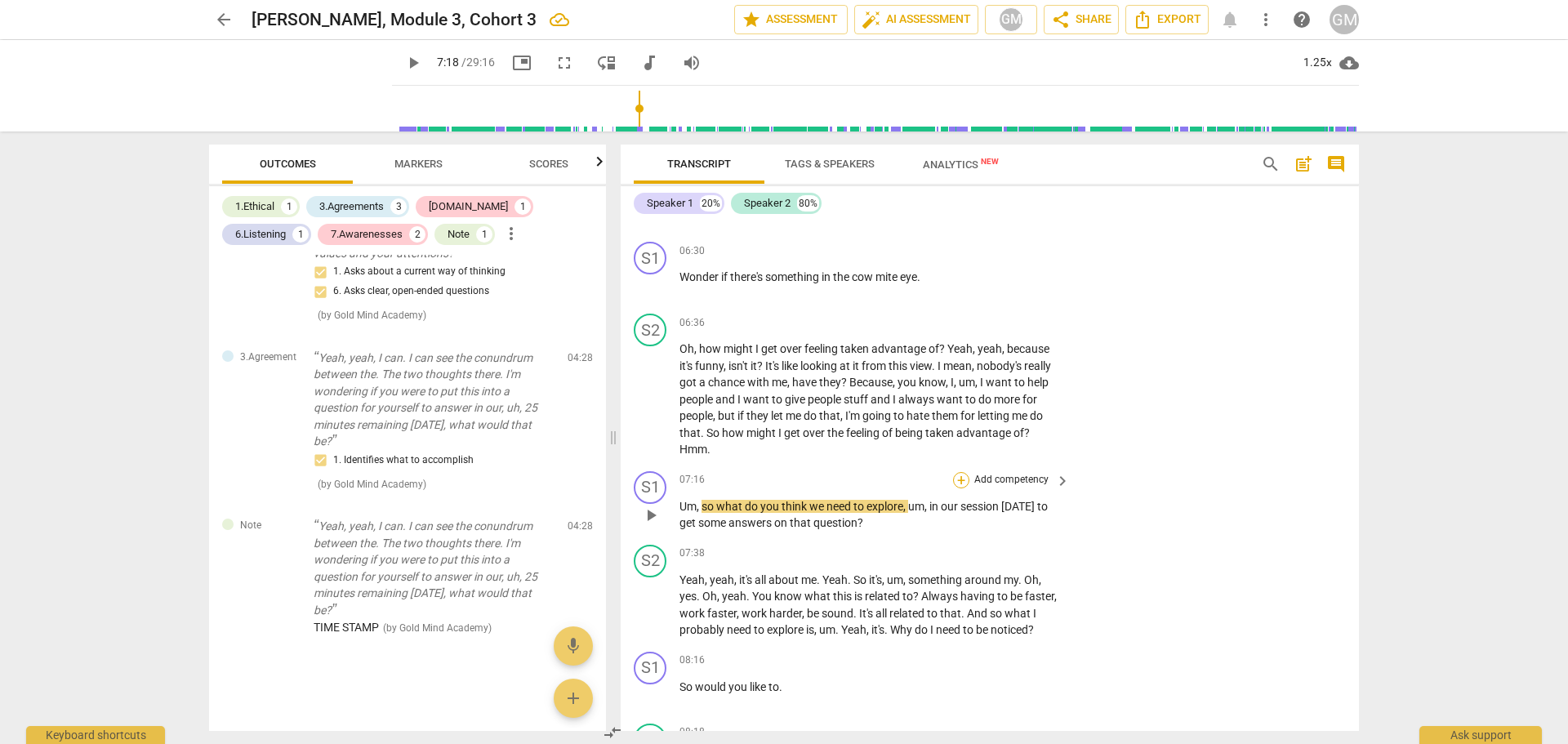 click on "+" at bounding box center (961, 480) 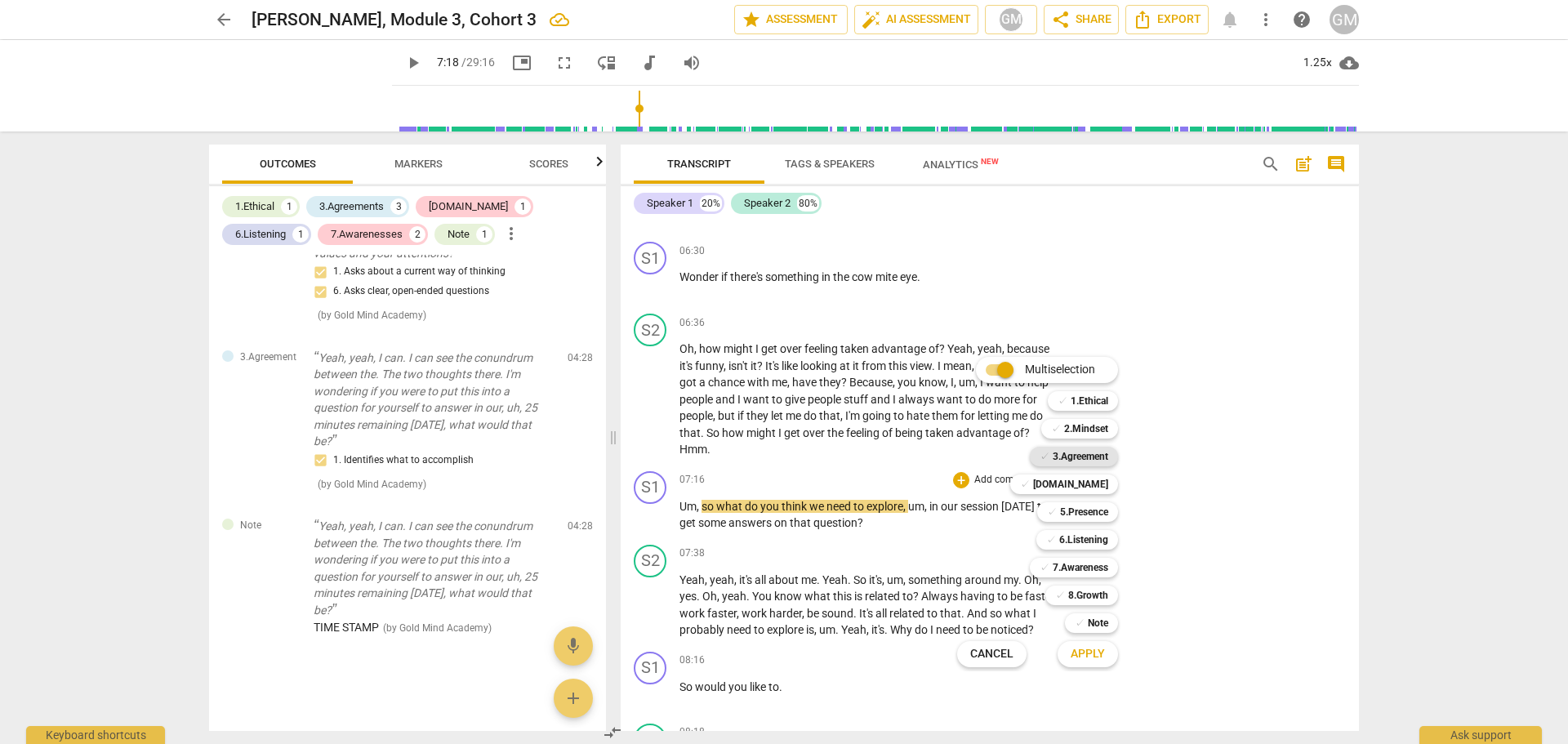click on "3.Agreement" at bounding box center (1080, 457) 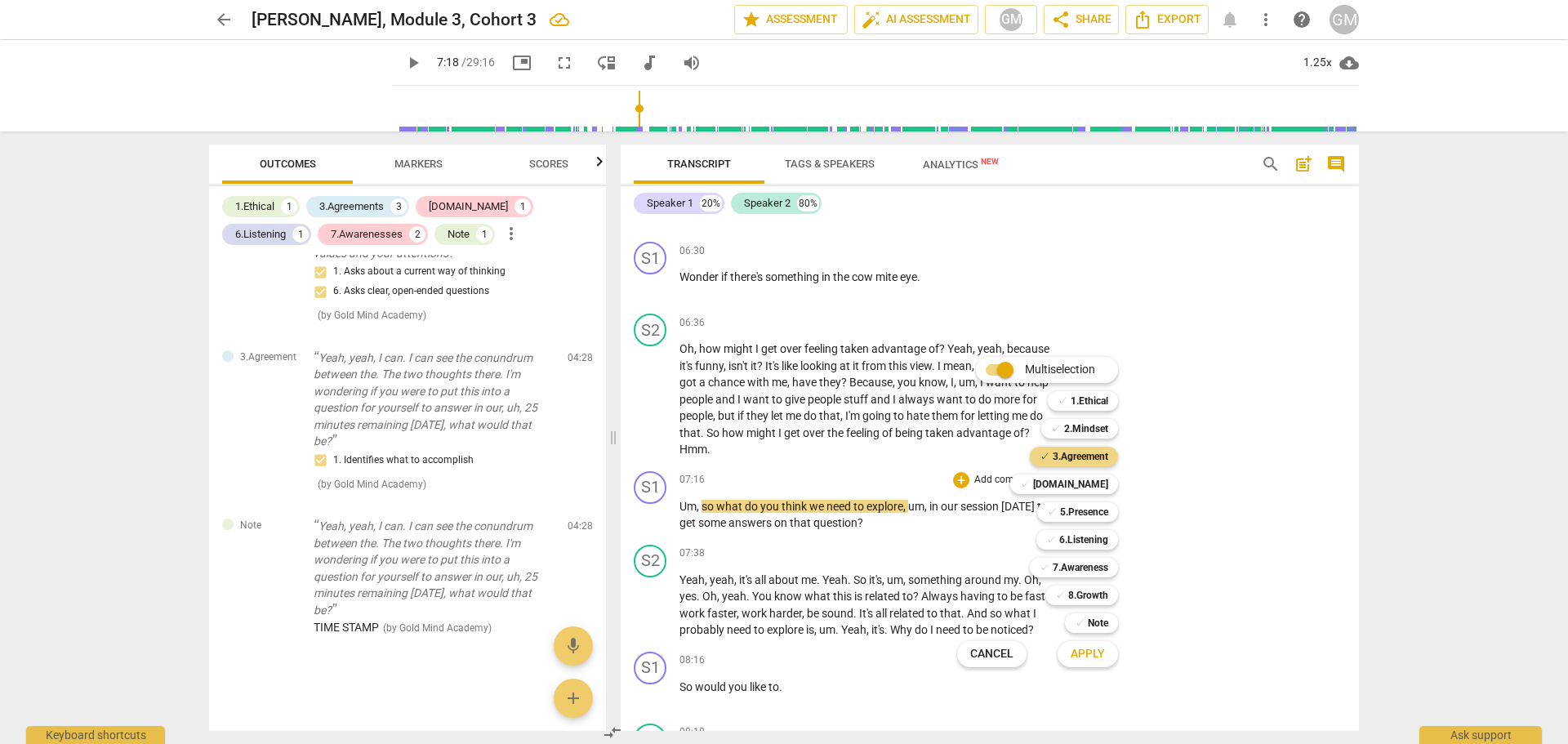 click on "Apply" at bounding box center (1088, 654) 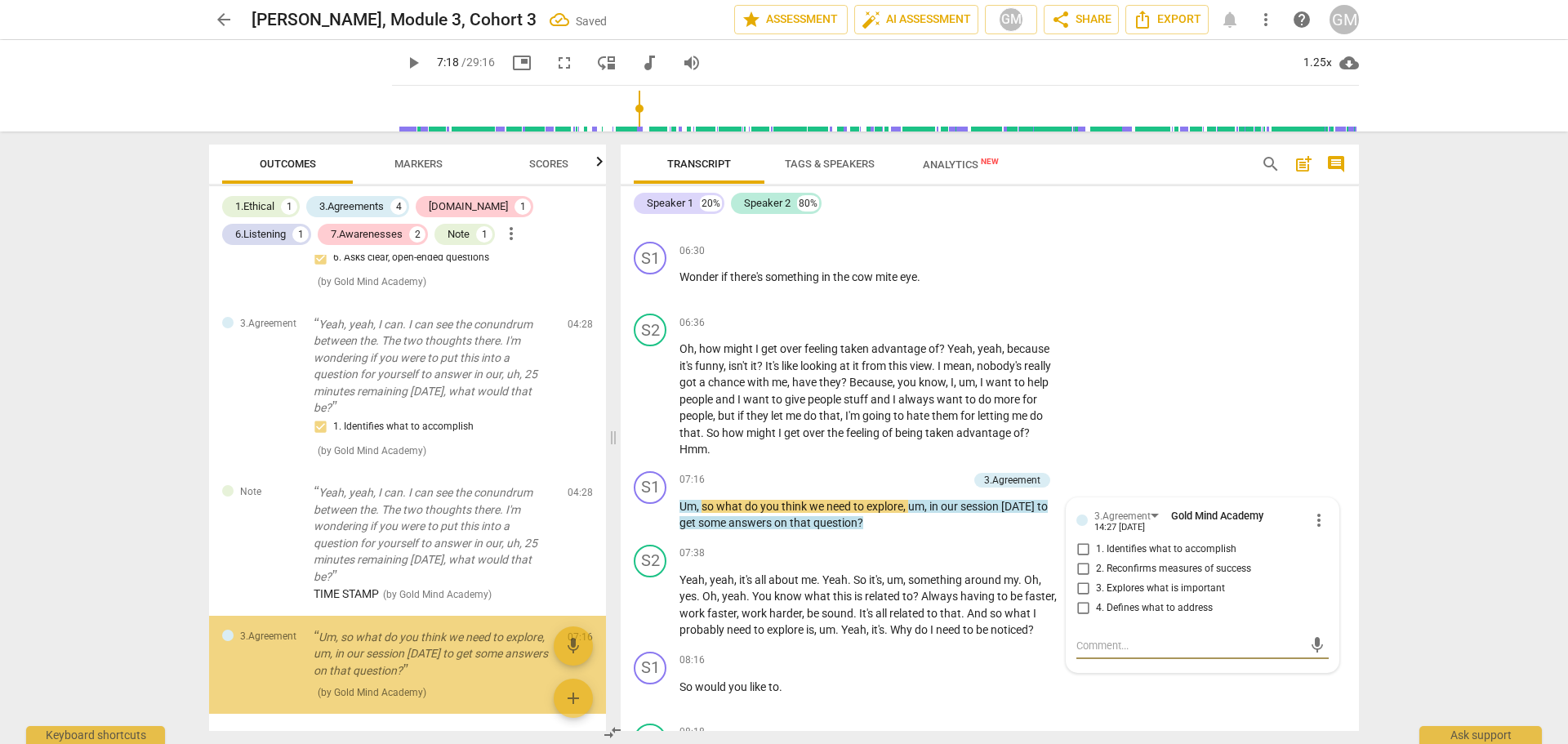 scroll, scrollTop: 1036, scrollLeft: 0, axis: vertical 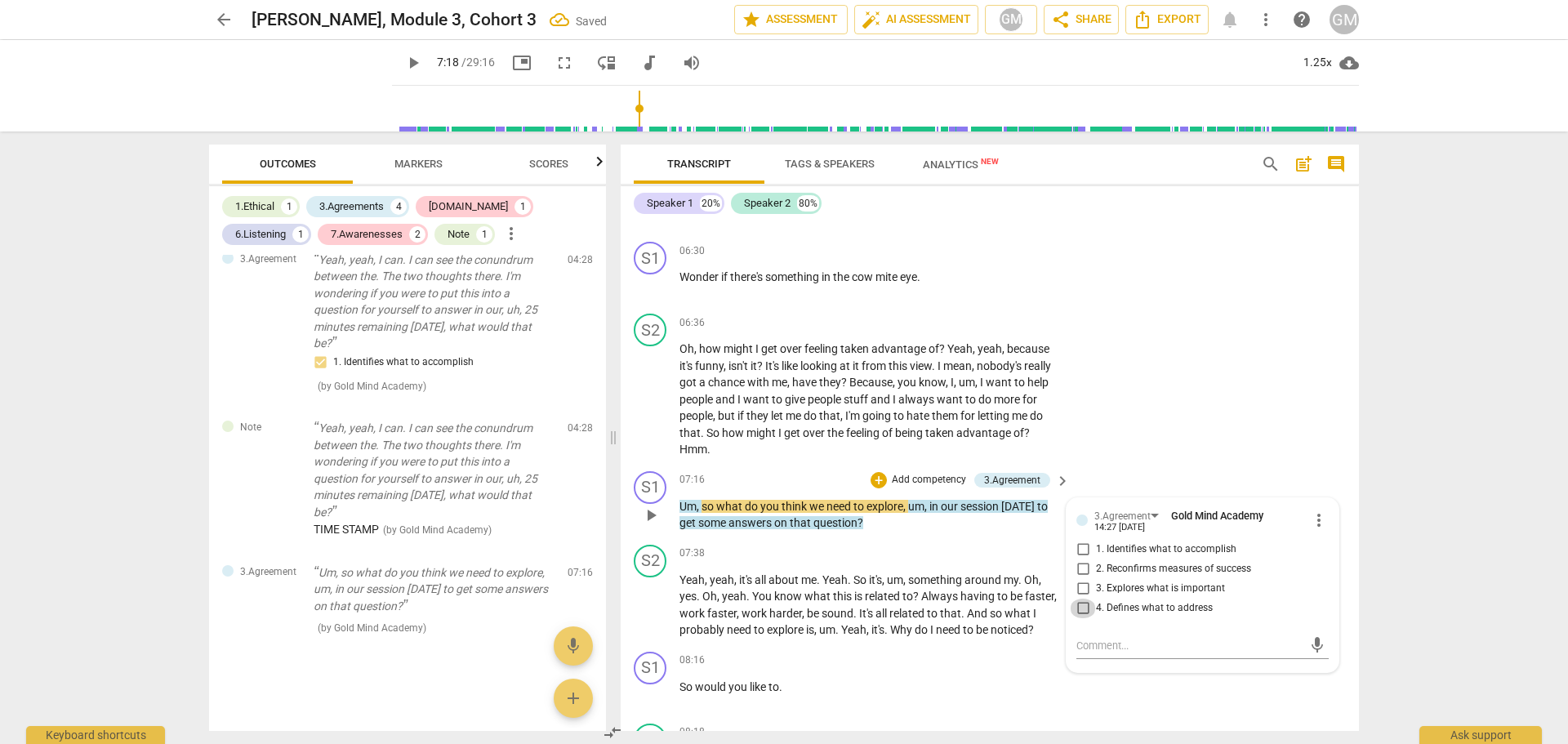 click on "4. Defines what to address" at bounding box center [1083, 608] 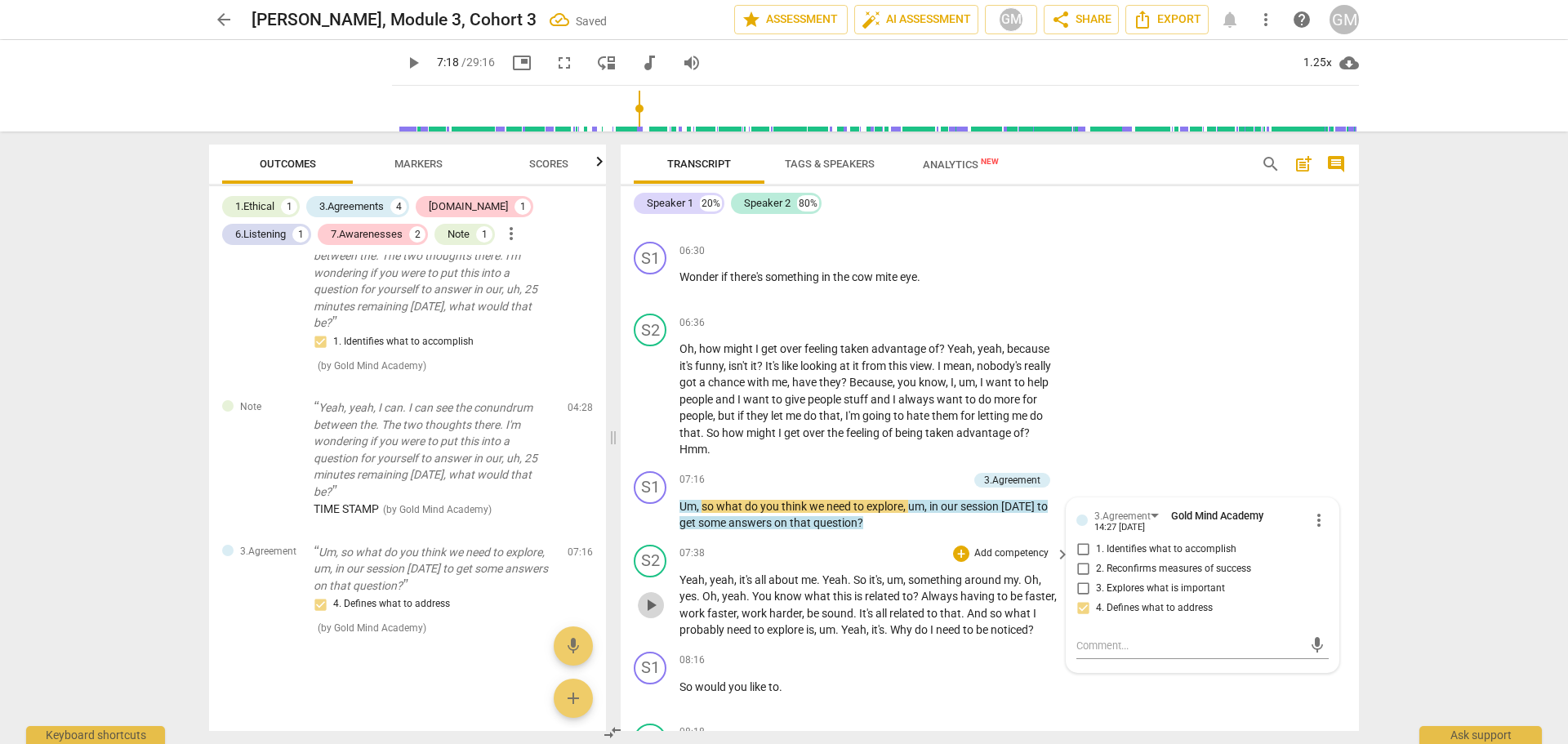 click on "play_arrow" at bounding box center (651, 605) 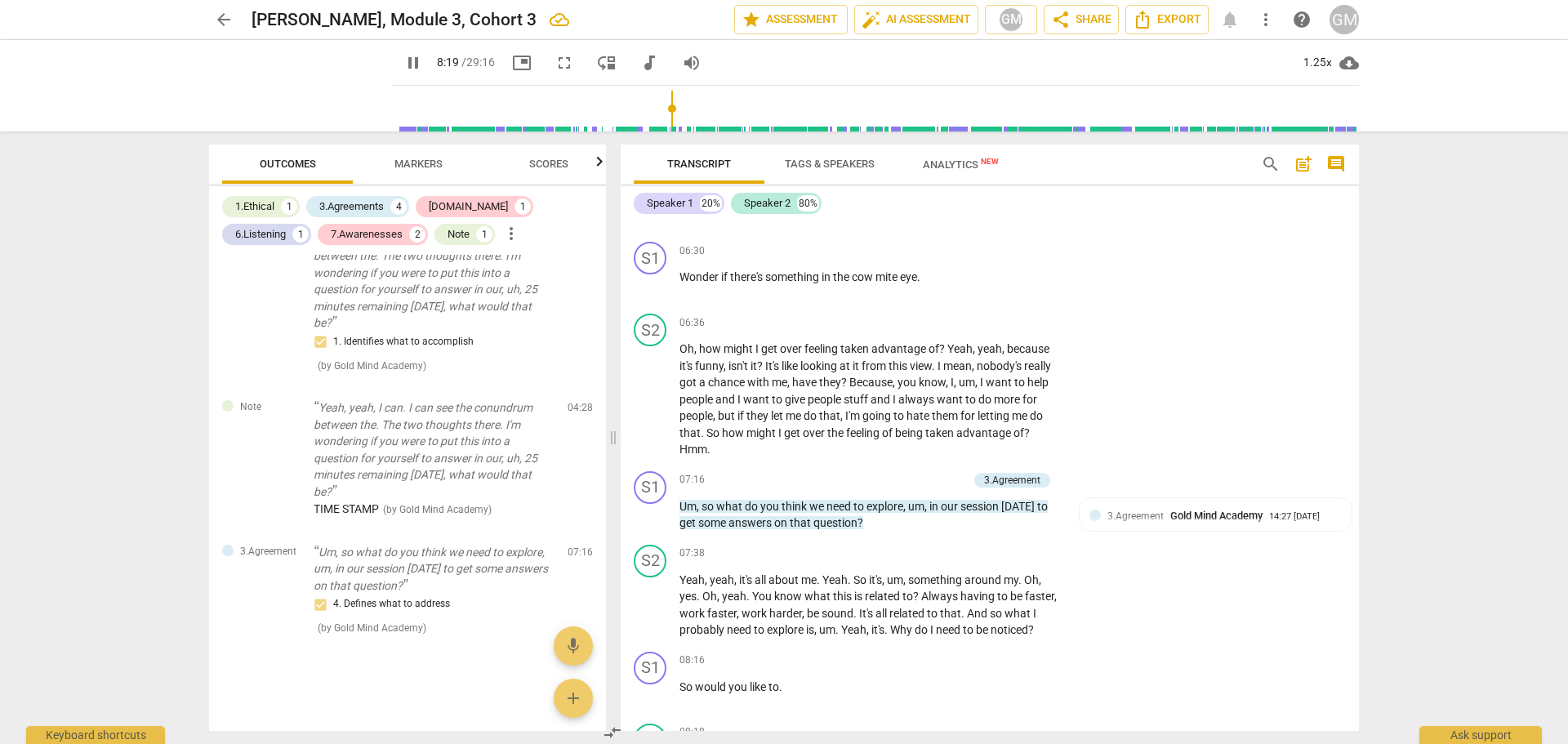 scroll, scrollTop: 3745, scrollLeft: 0, axis: vertical 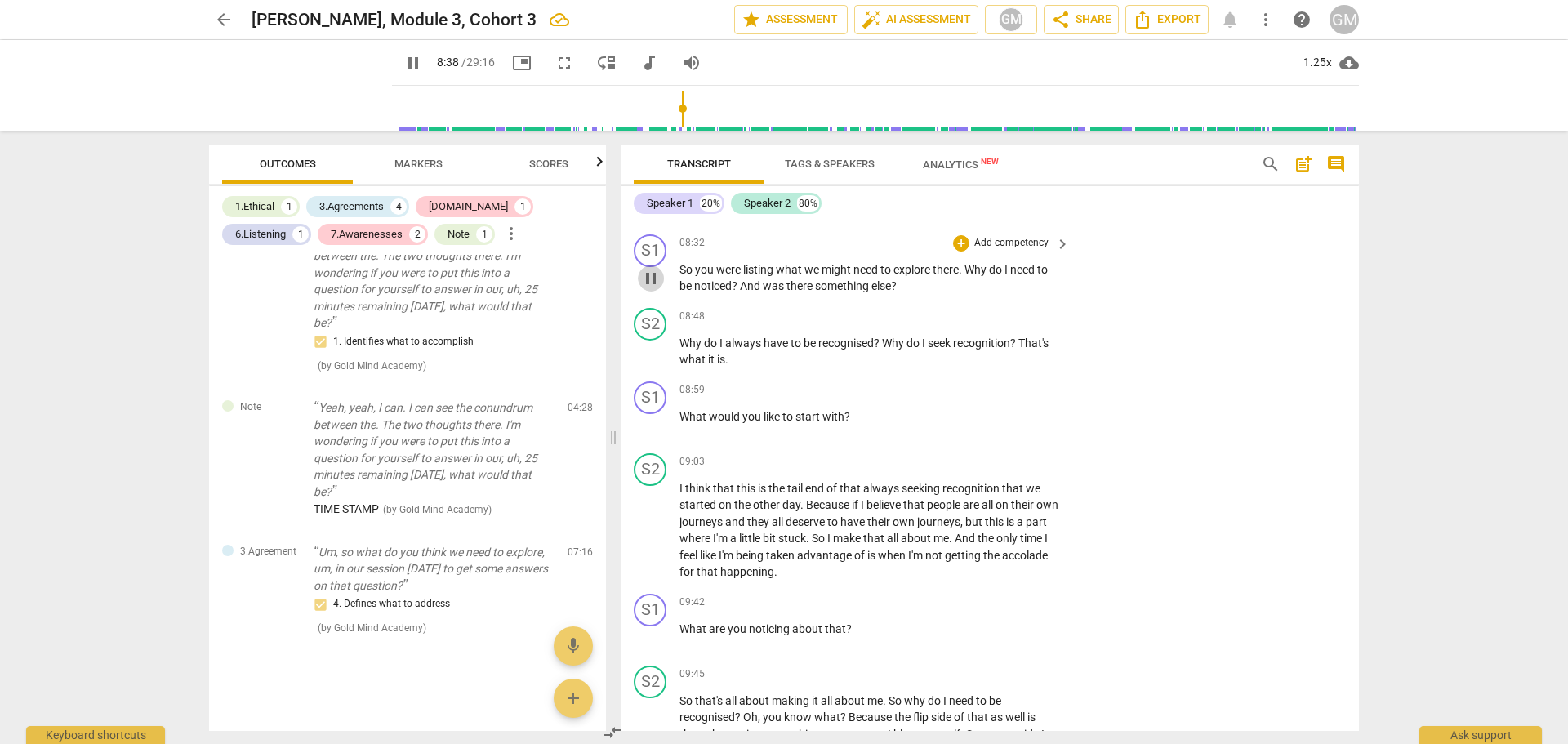 click on "pause" at bounding box center (651, 278) 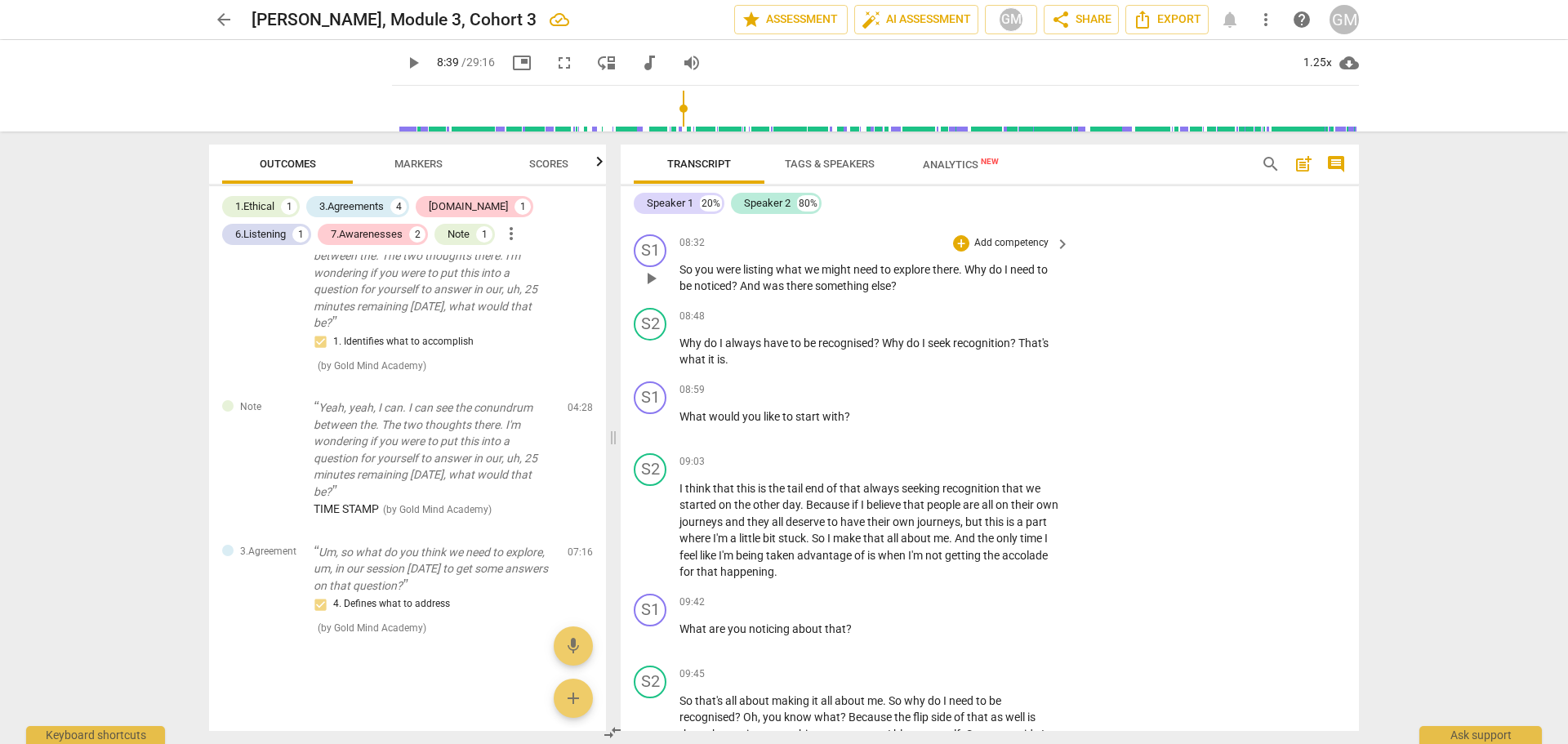 click on "noticed" at bounding box center (713, 286) 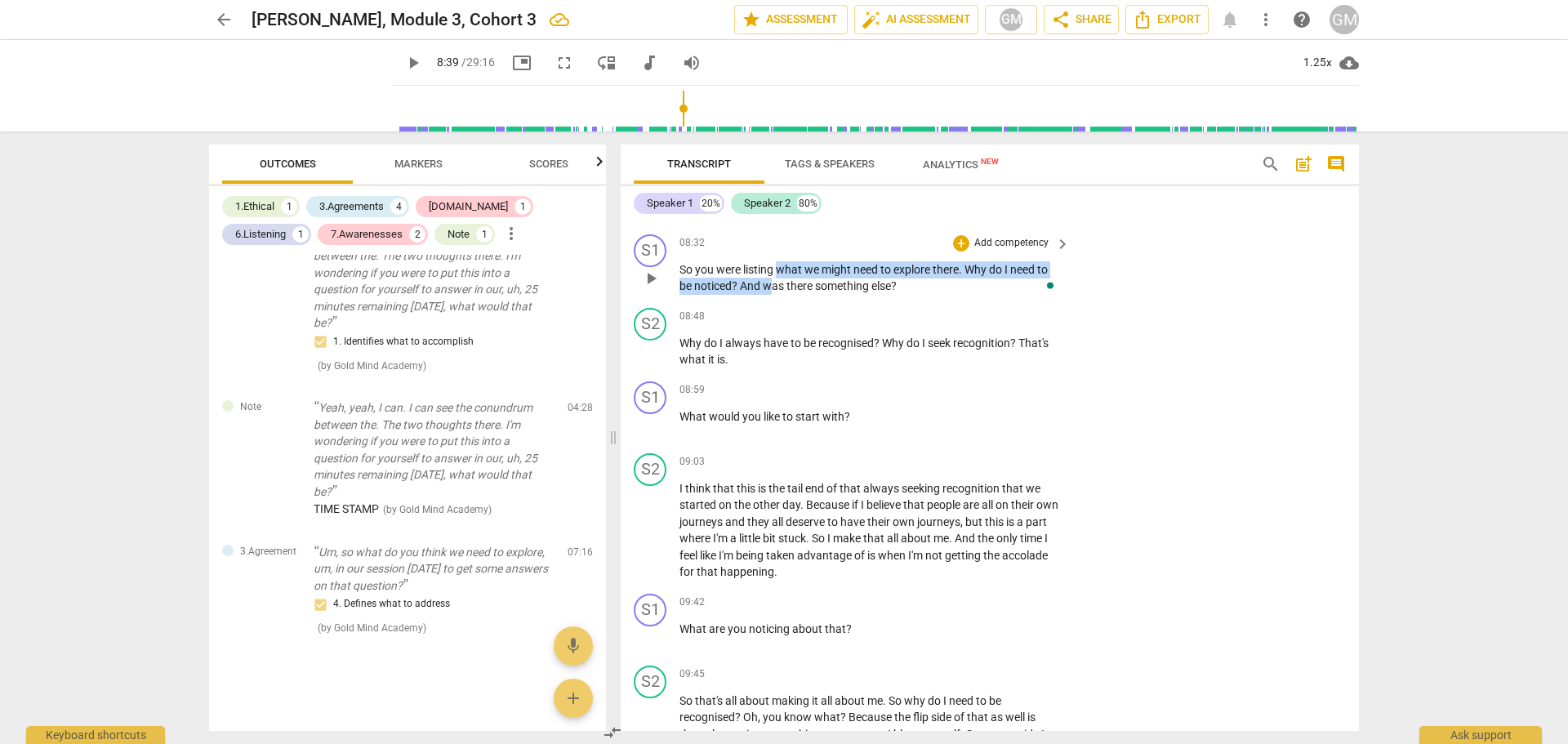 drag, startPoint x: 771, startPoint y: 310, endPoint x: 780, endPoint y: 296, distance: 16.643317 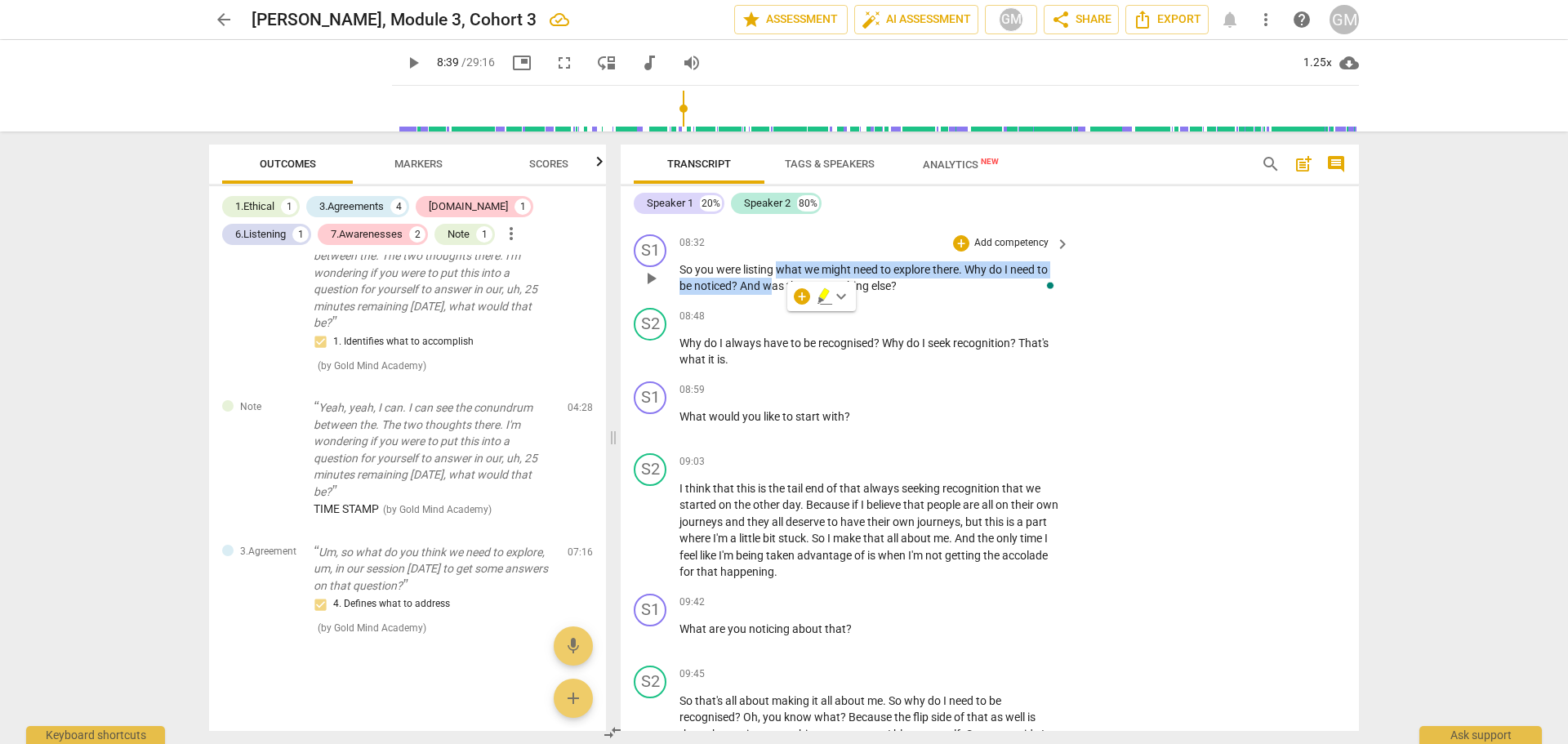 click on "what" at bounding box center [790, 270] 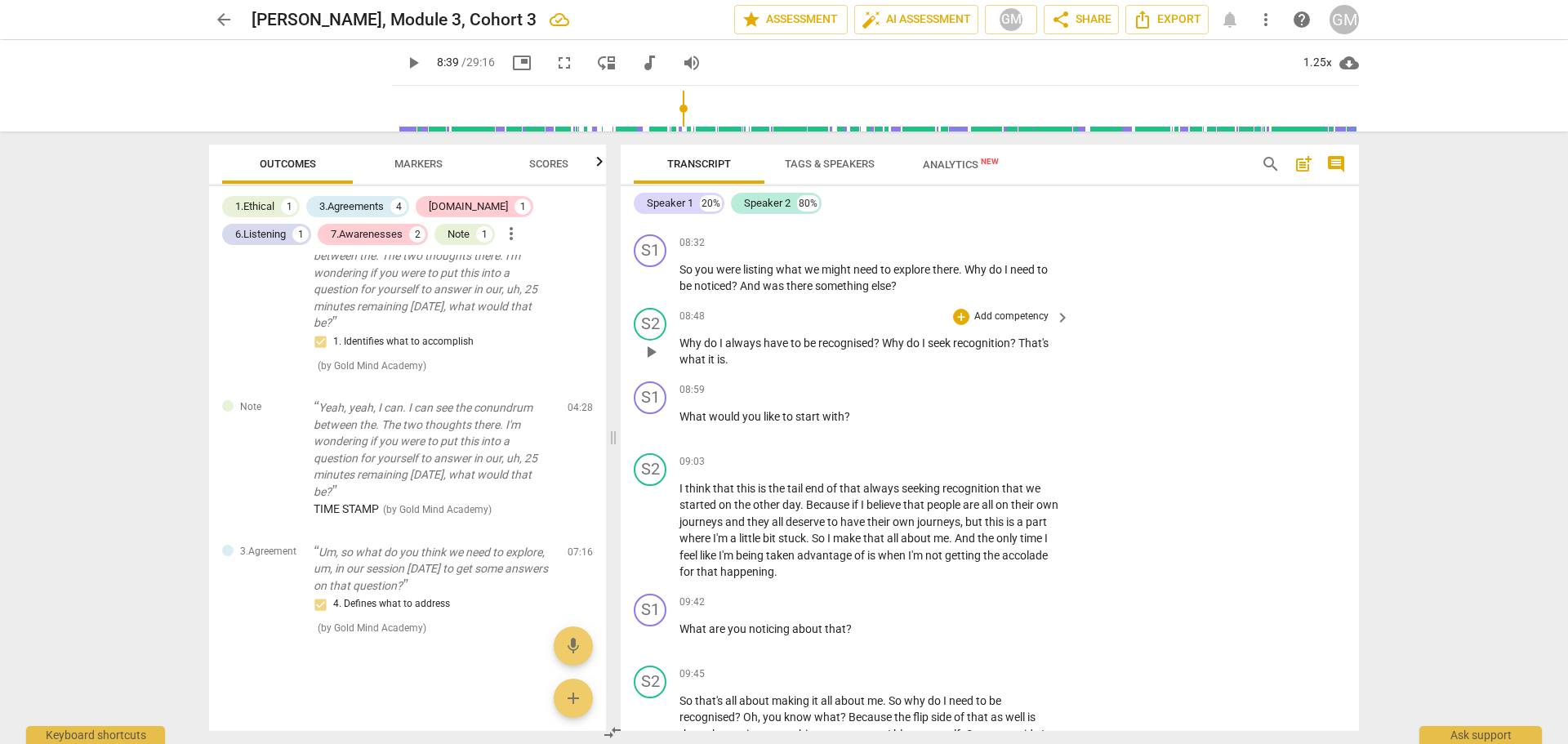 click on "08:48 + Add competency keyboard_arrow_right" at bounding box center (875, 317) 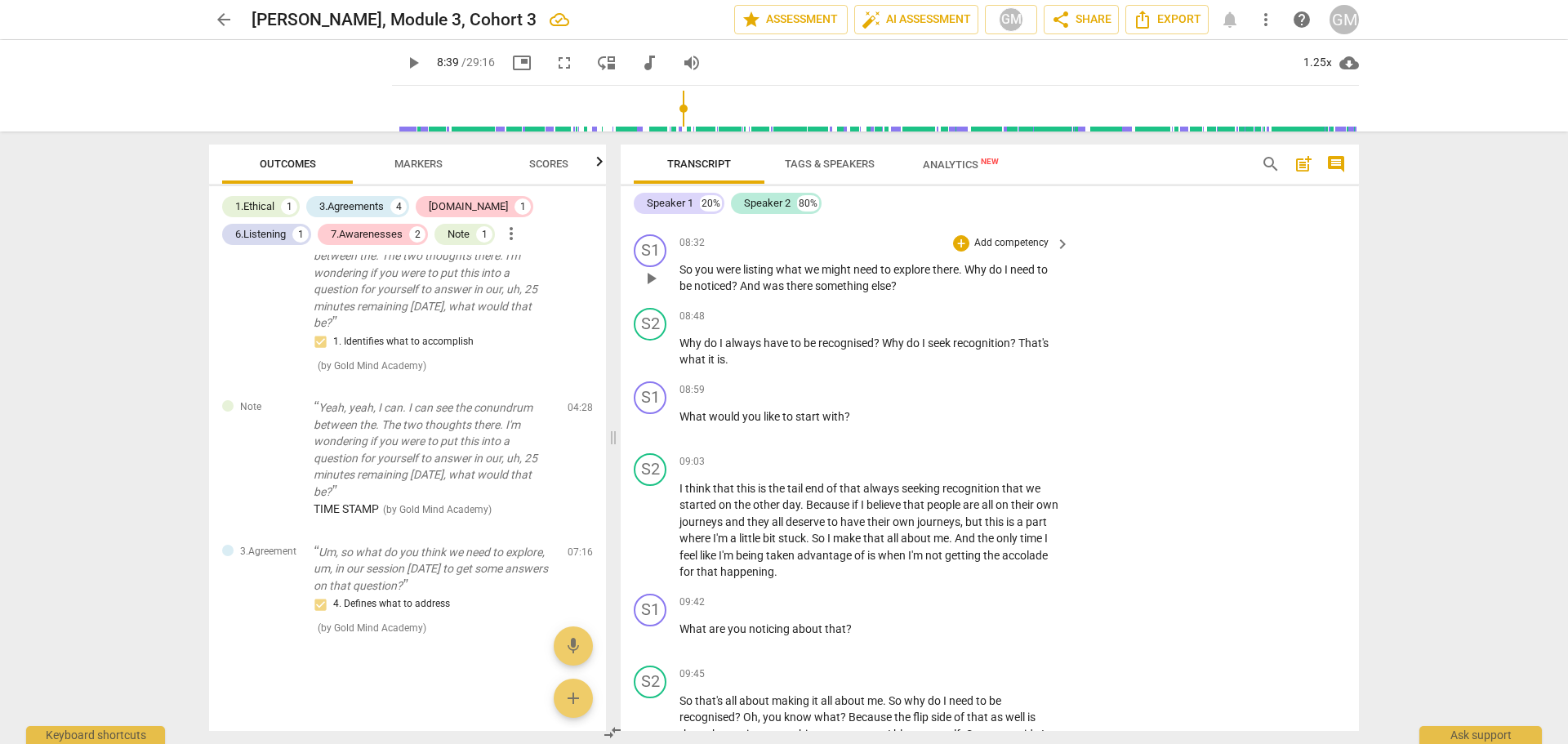 click on "Add competency" at bounding box center (1011, 243) 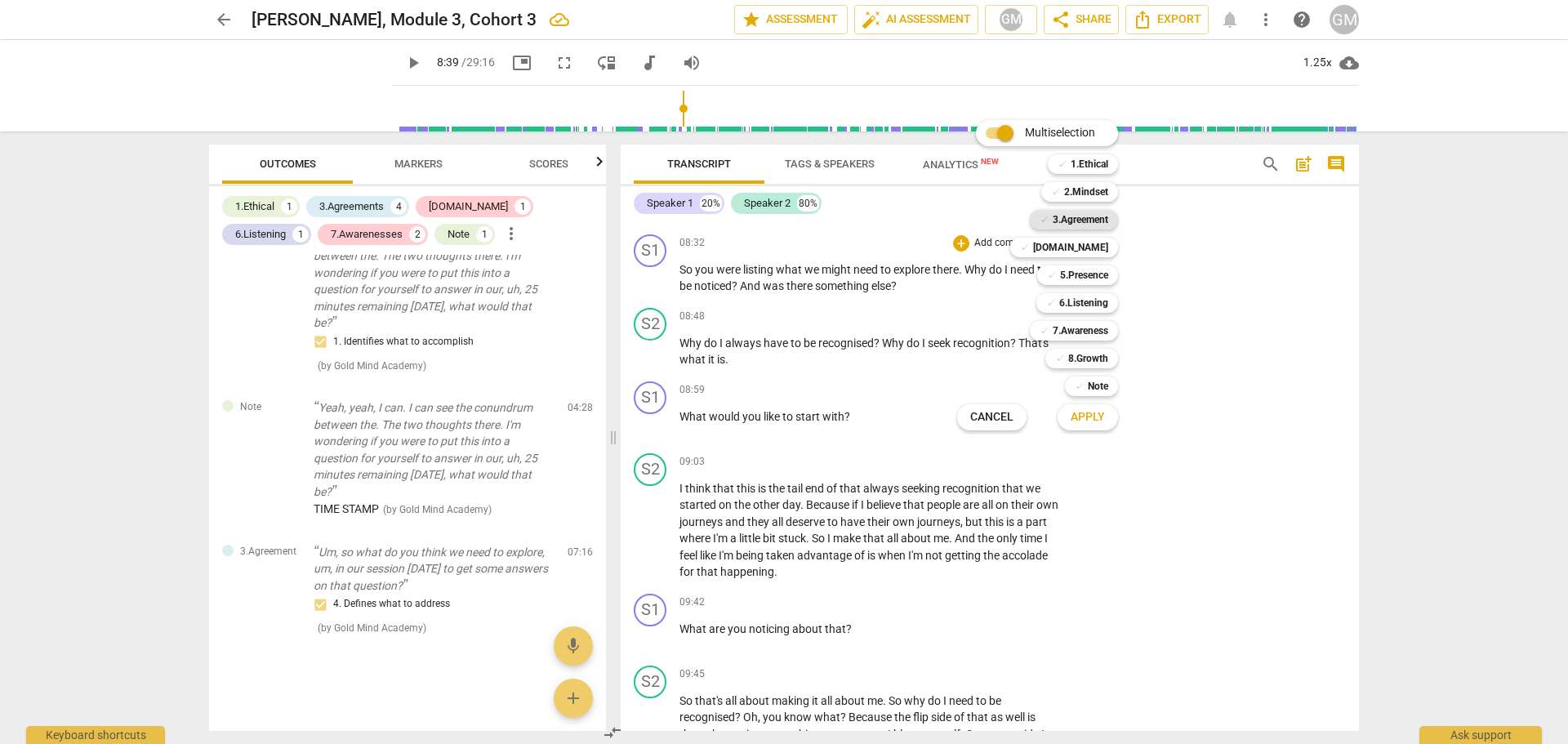 click on "3.Agreement" at bounding box center (1080, 220) 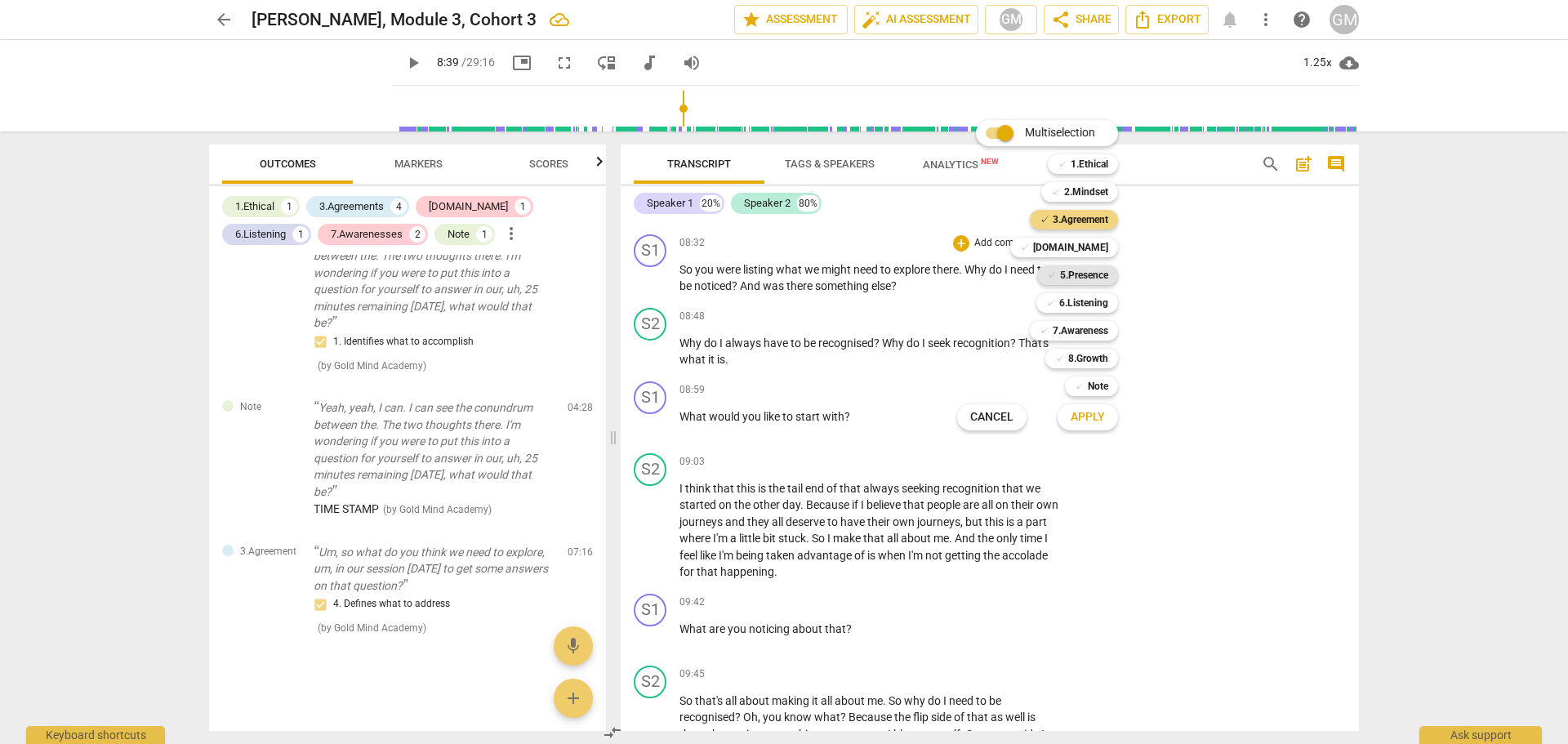 click on "5.Presence" at bounding box center [1084, 275] 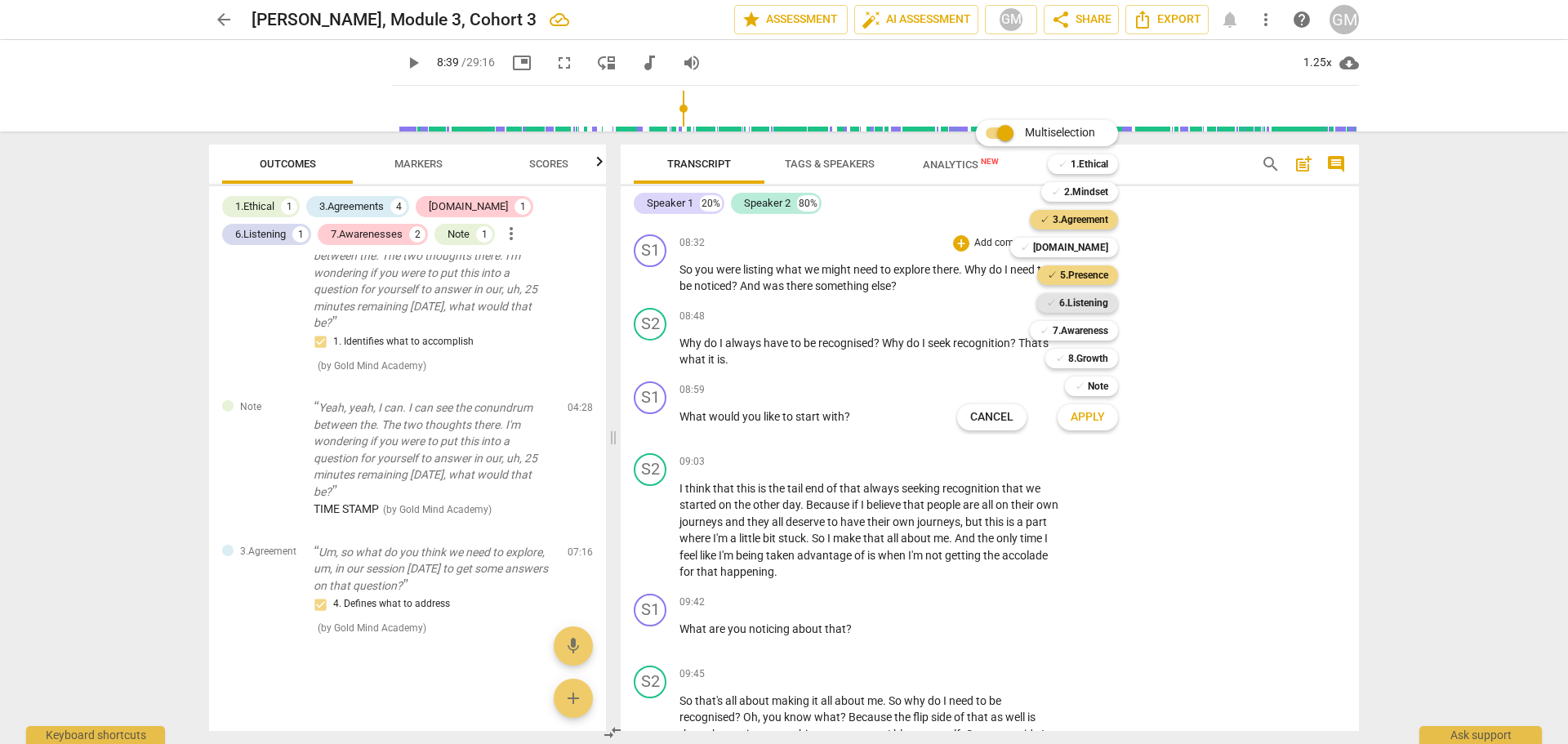 click on "6.Listening" at bounding box center (1084, 303) 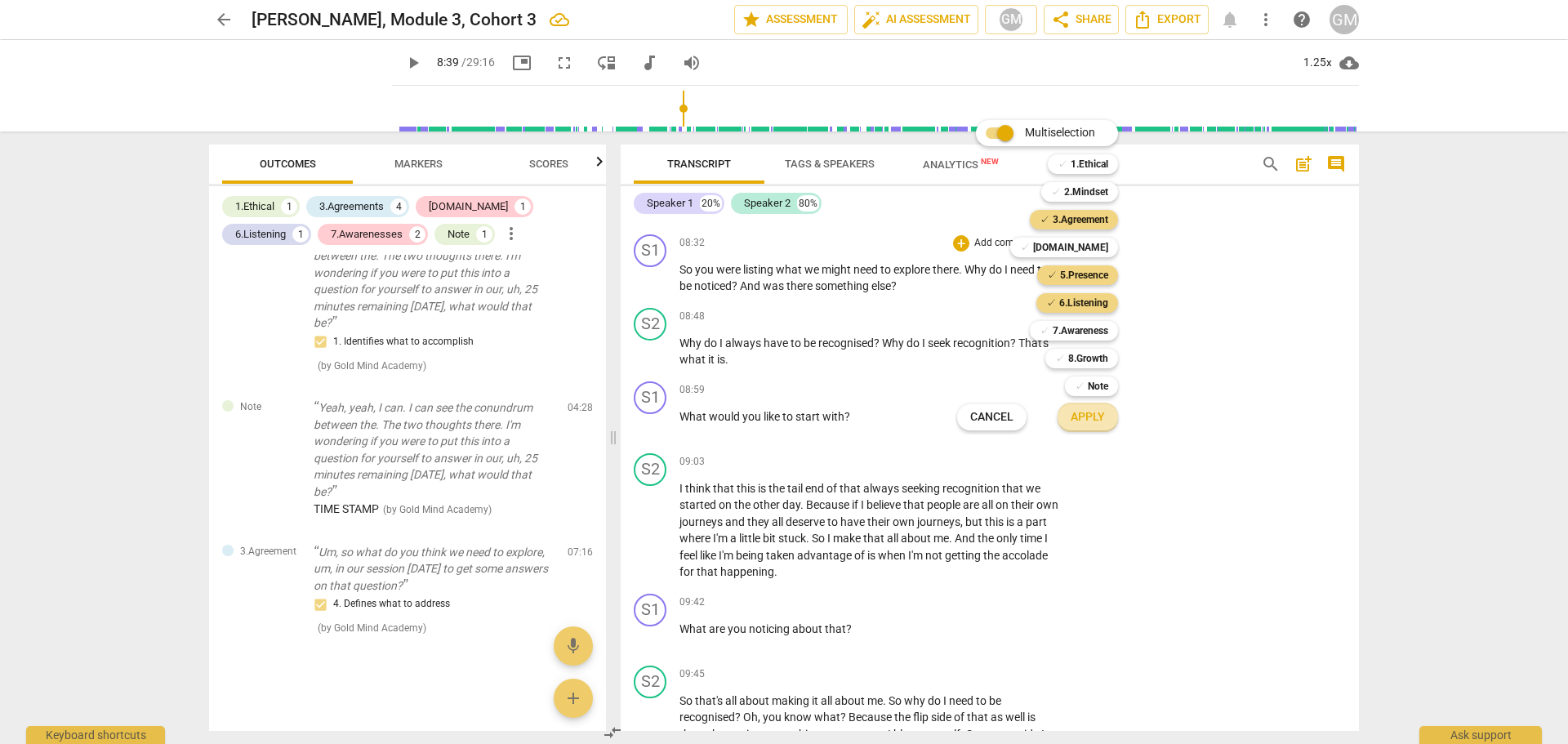 click on "Apply" at bounding box center [1088, 417] 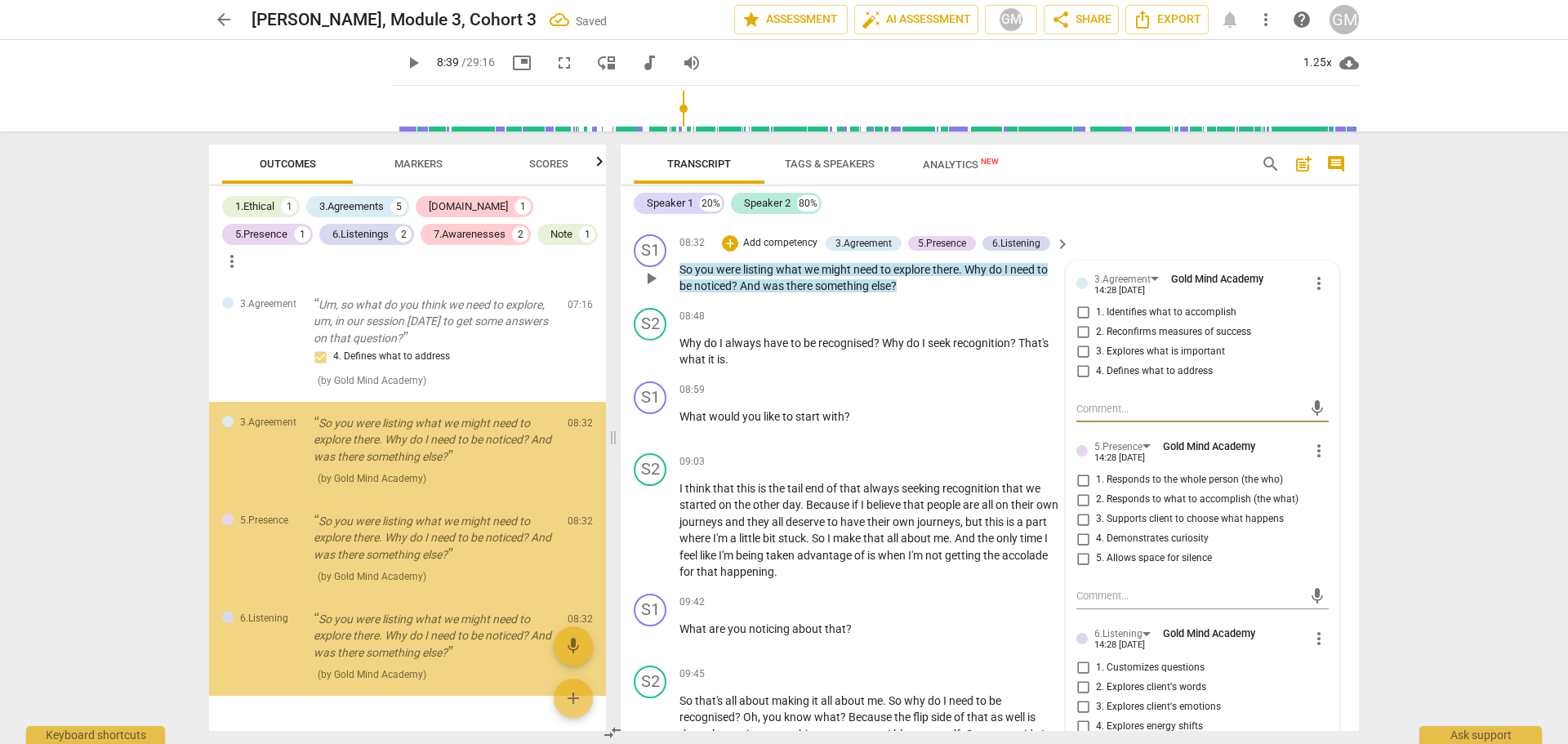 scroll, scrollTop: 1350, scrollLeft: 0, axis: vertical 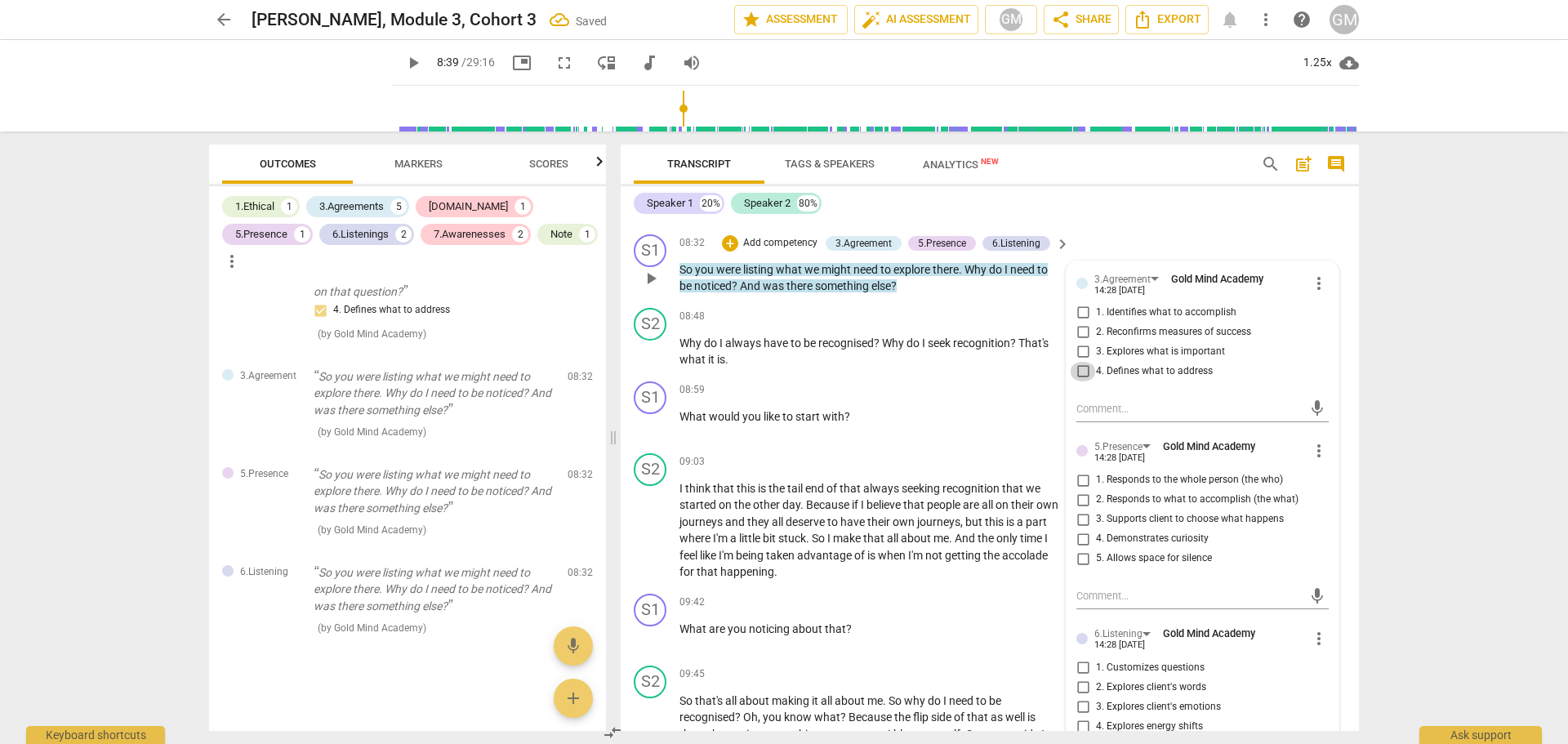 click on "4. Defines what to address" at bounding box center [1083, 372] 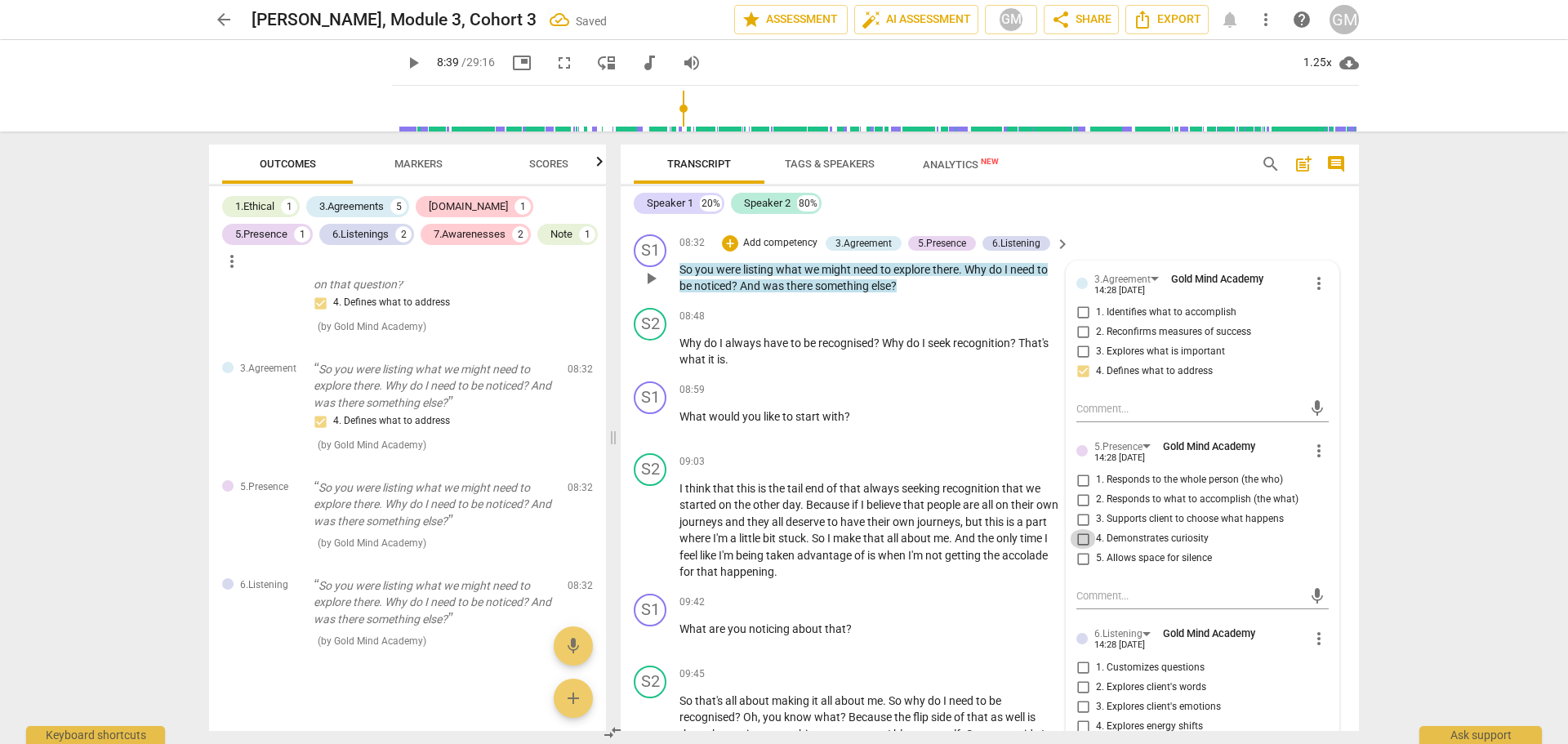 click on "4. Demonstrates curiosity" at bounding box center [1083, 539] 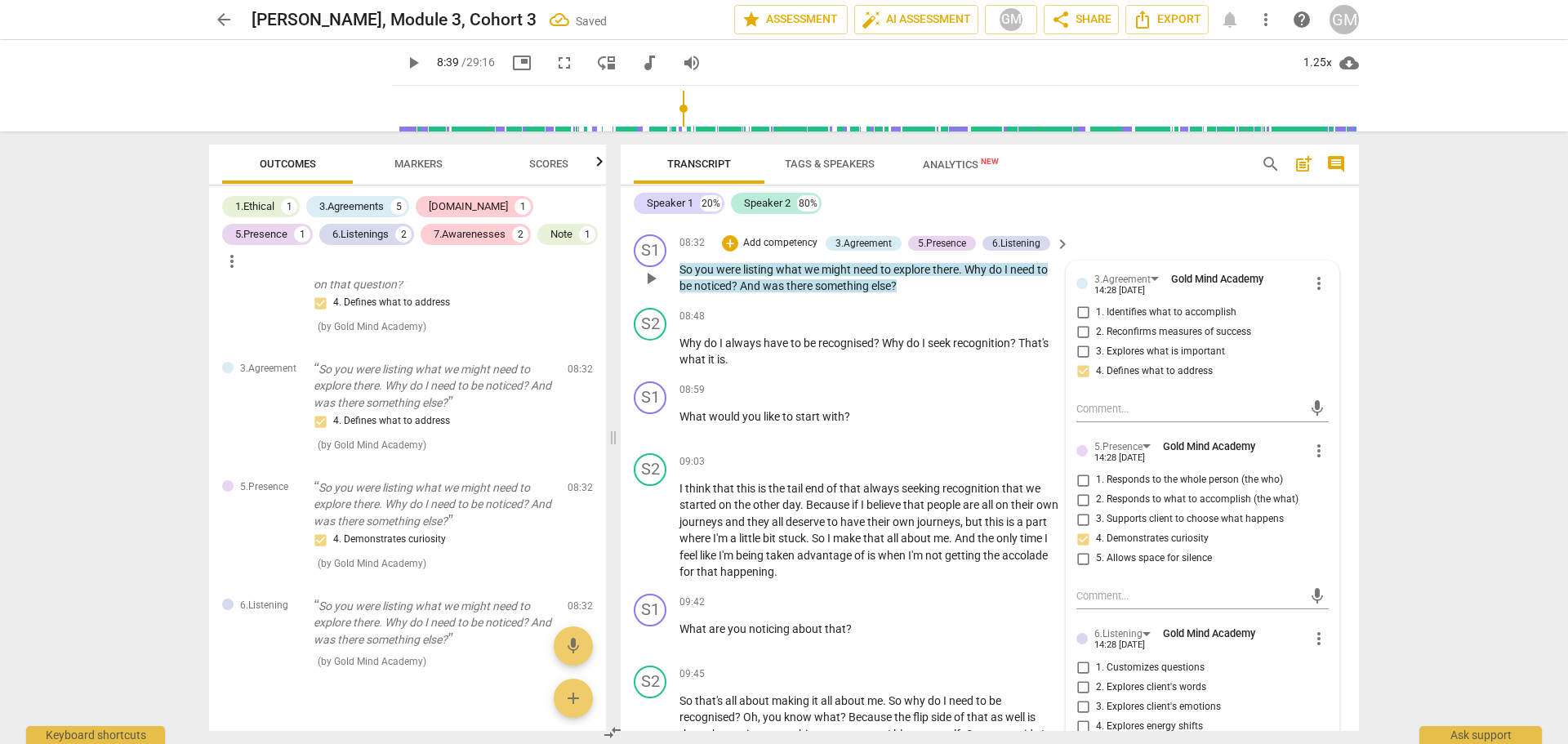 click on "2. Responds to what to accomplish (the what)" at bounding box center (1083, 500) 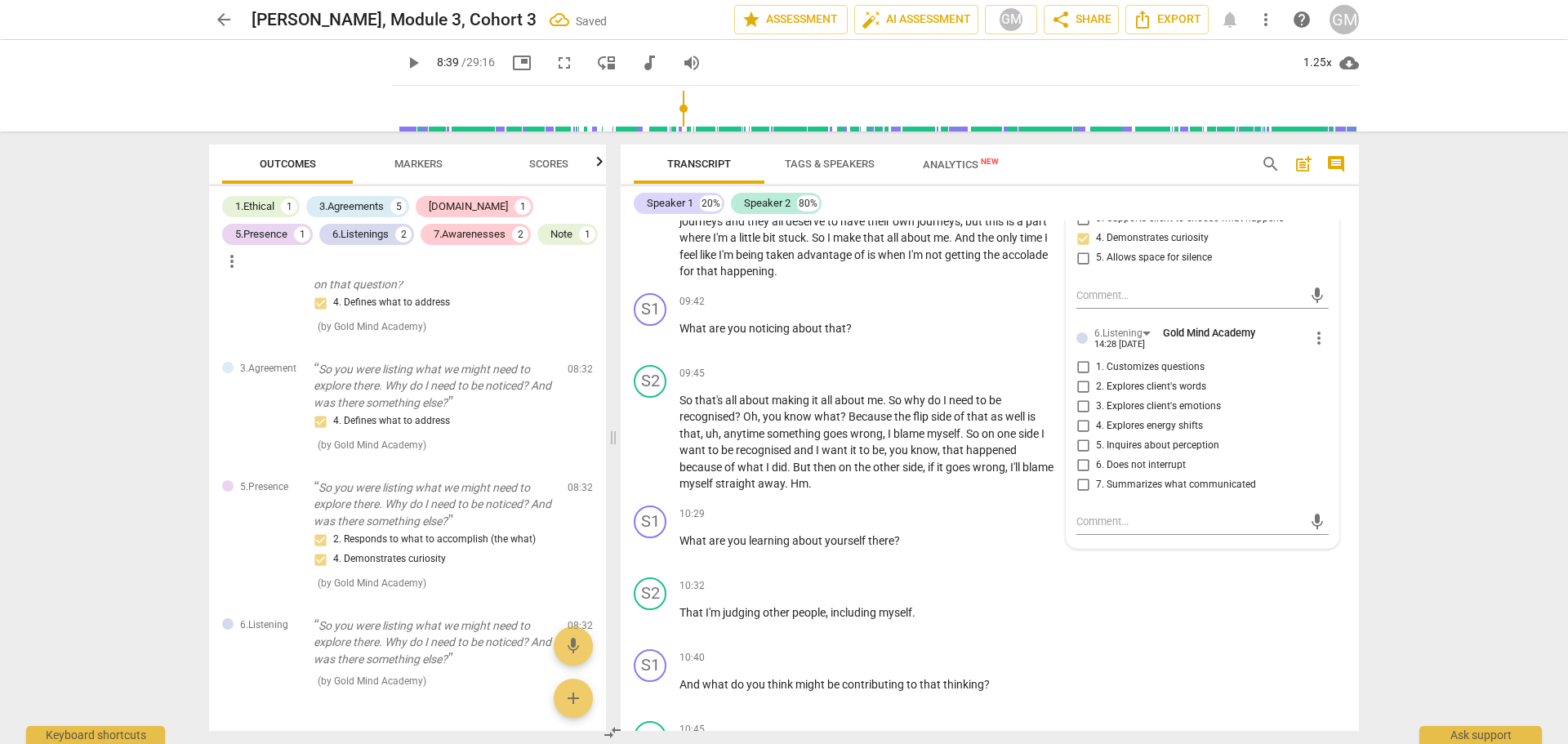 scroll, scrollTop: 3978, scrollLeft: 0, axis: vertical 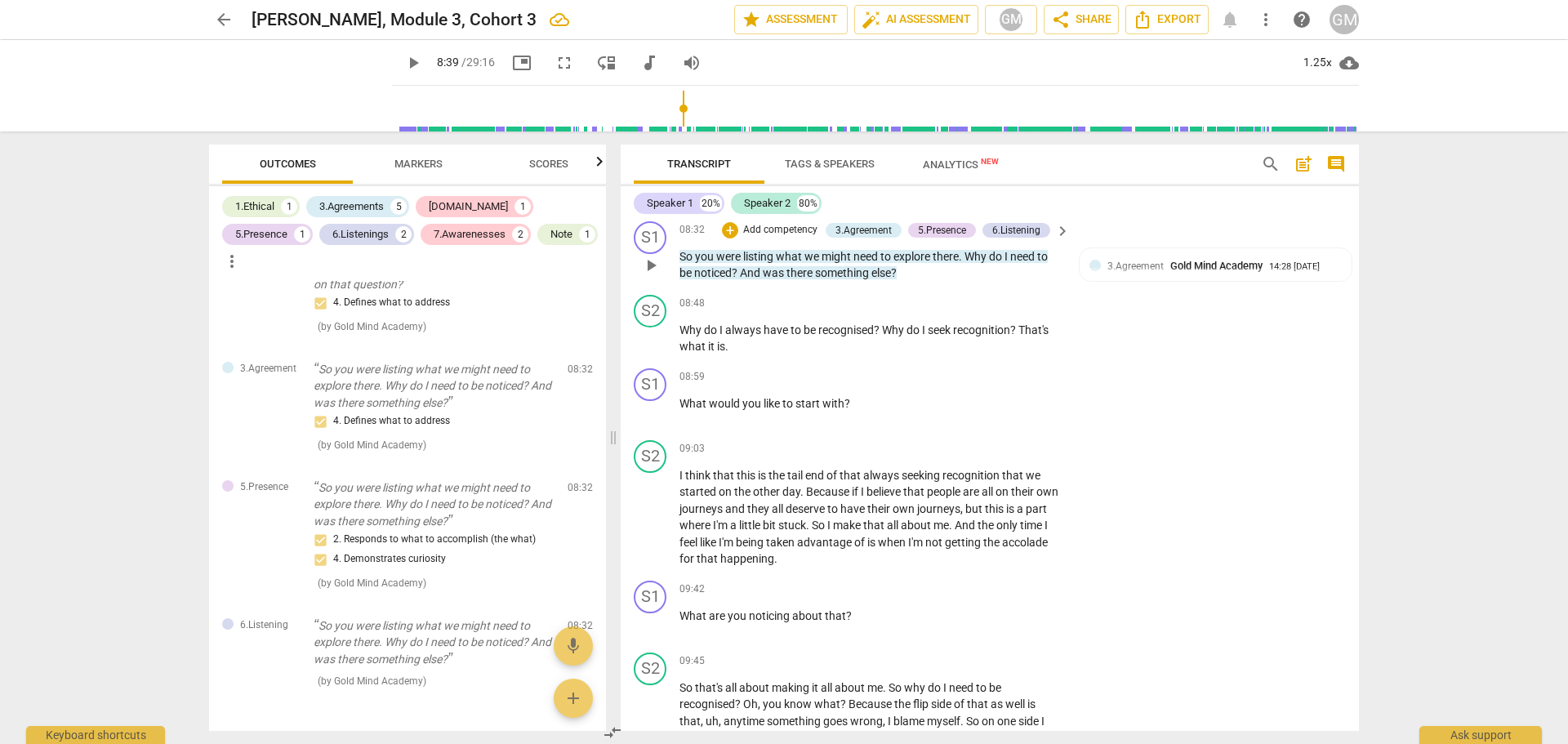 click on "+ Add competency 3.Agreement 5.Presence 6.Listening" at bounding box center [886, 230] 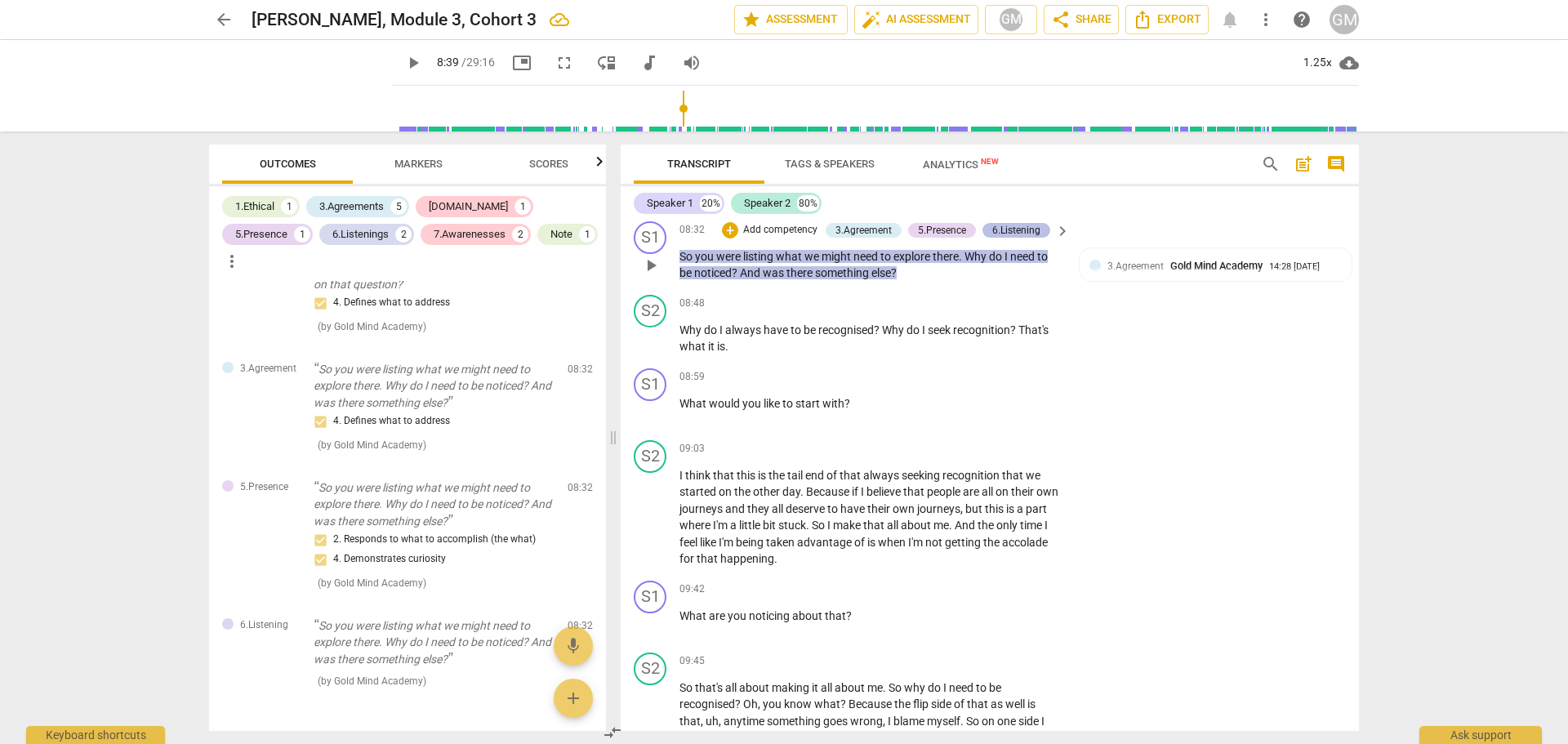 click on "6.Listening" at bounding box center [1016, 230] 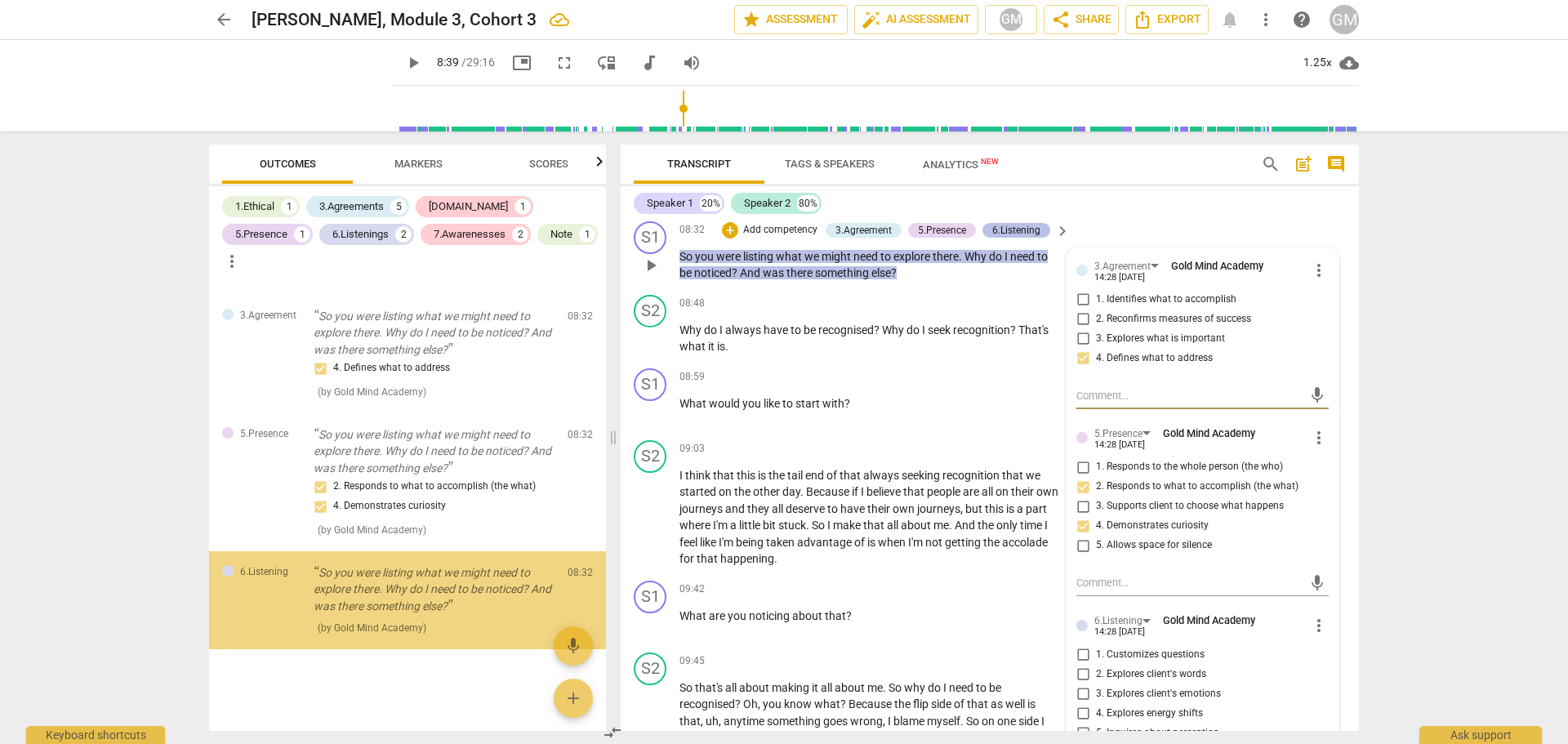 scroll, scrollTop: 1410, scrollLeft: 0, axis: vertical 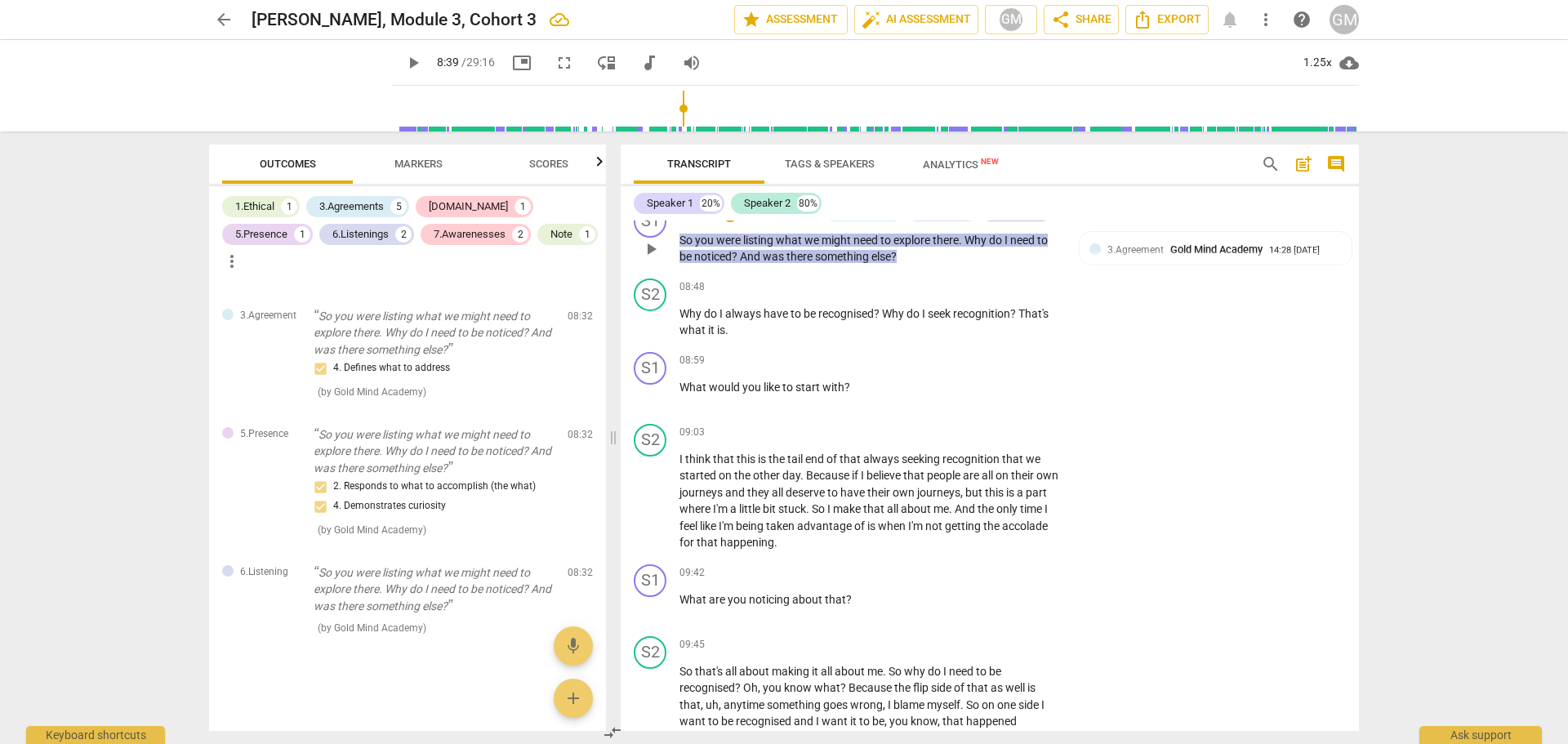 click on "6.Listening" at bounding box center [1016, 214] 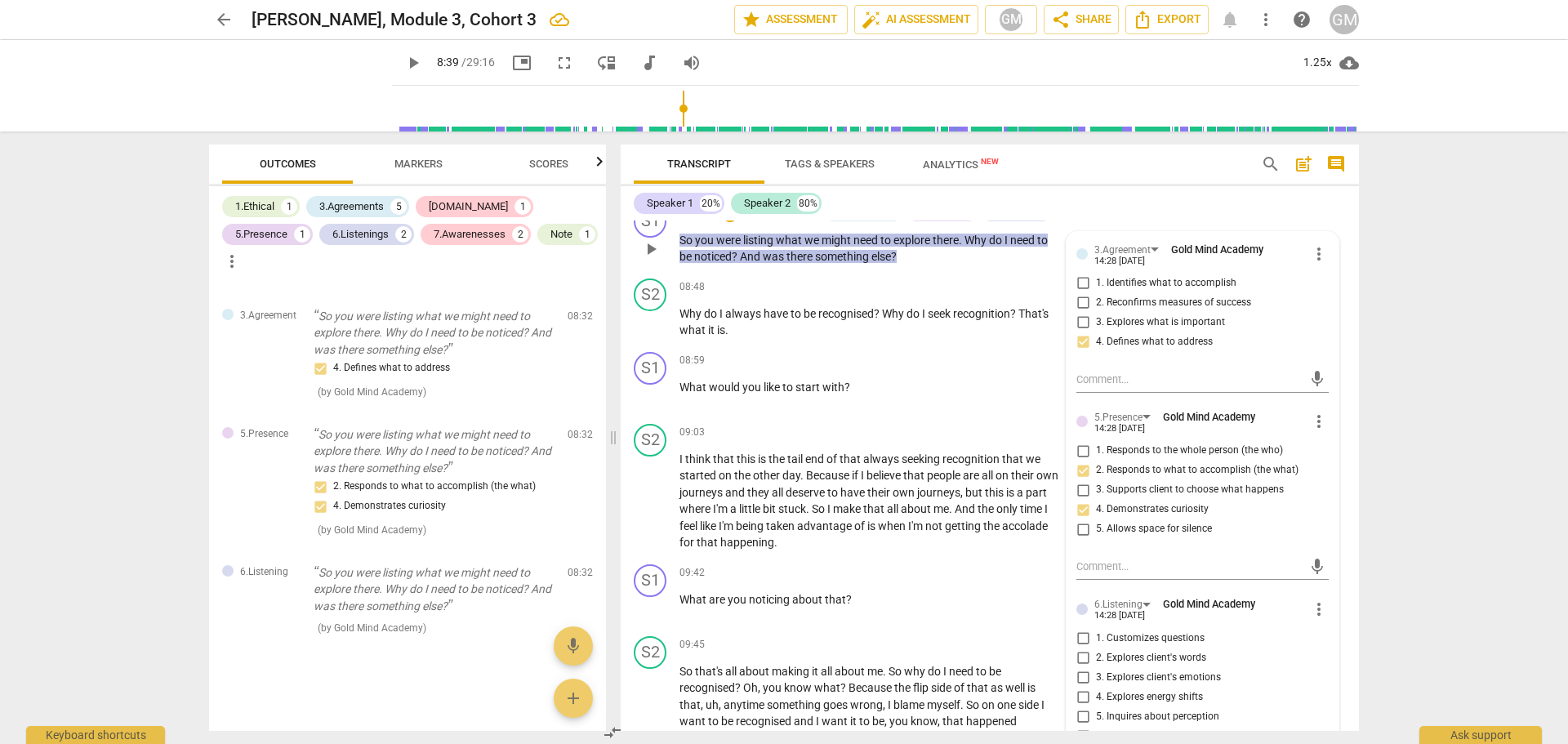 click on "1. Customizes questions" at bounding box center [1150, 639] 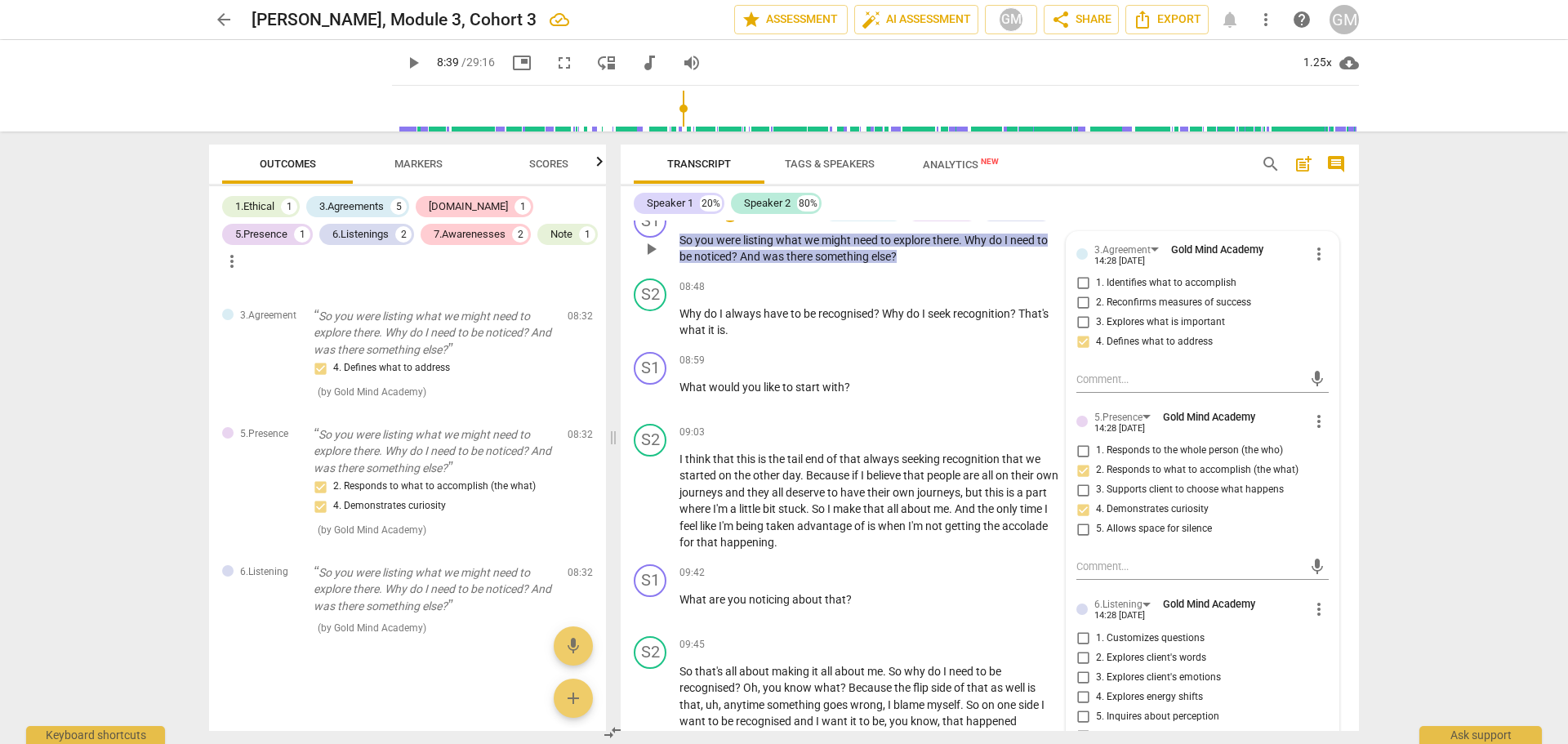 click on "1. Customizes questions" at bounding box center [1083, 638] 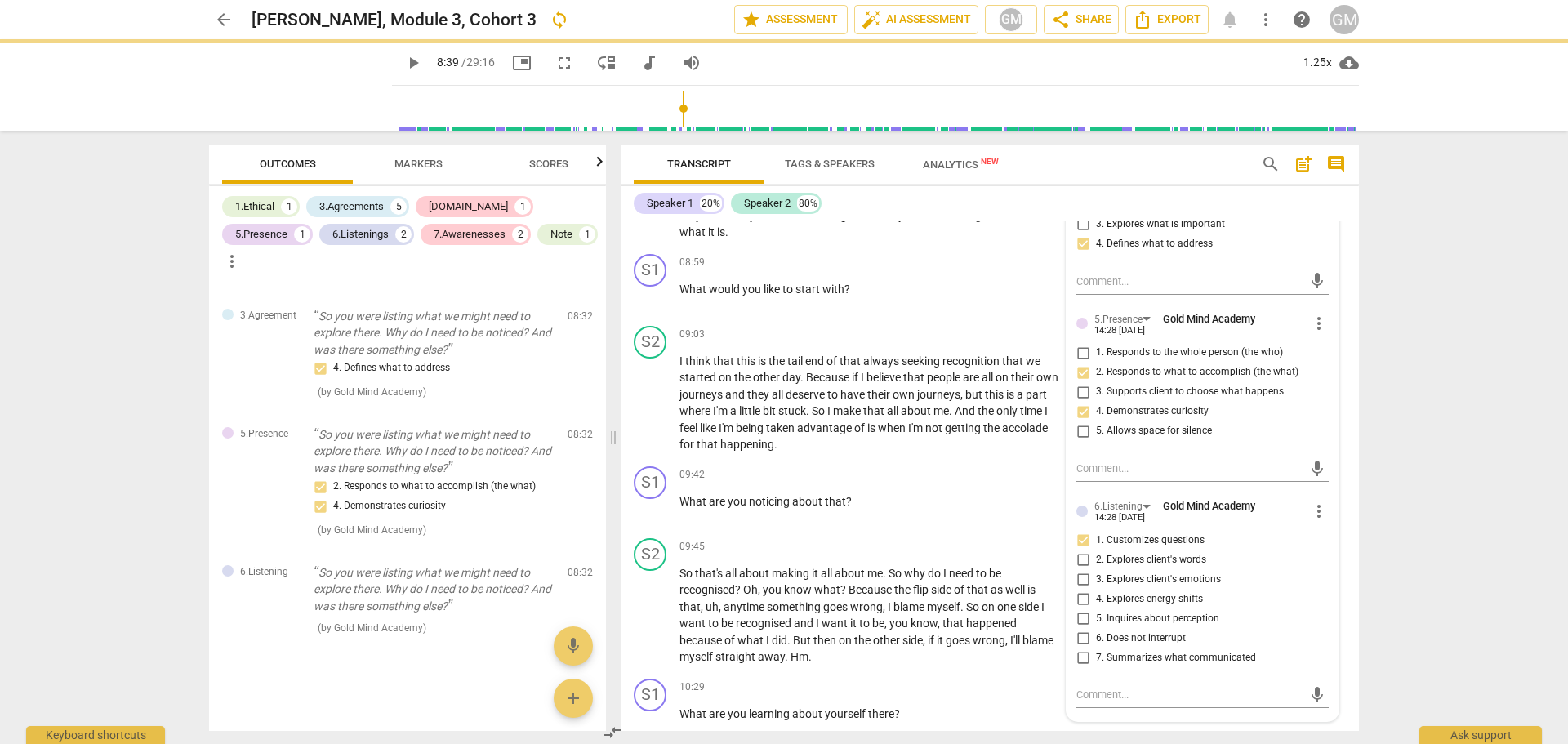 scroll, scrollTop: 3905, scrollLeft: 0, axis: vertical 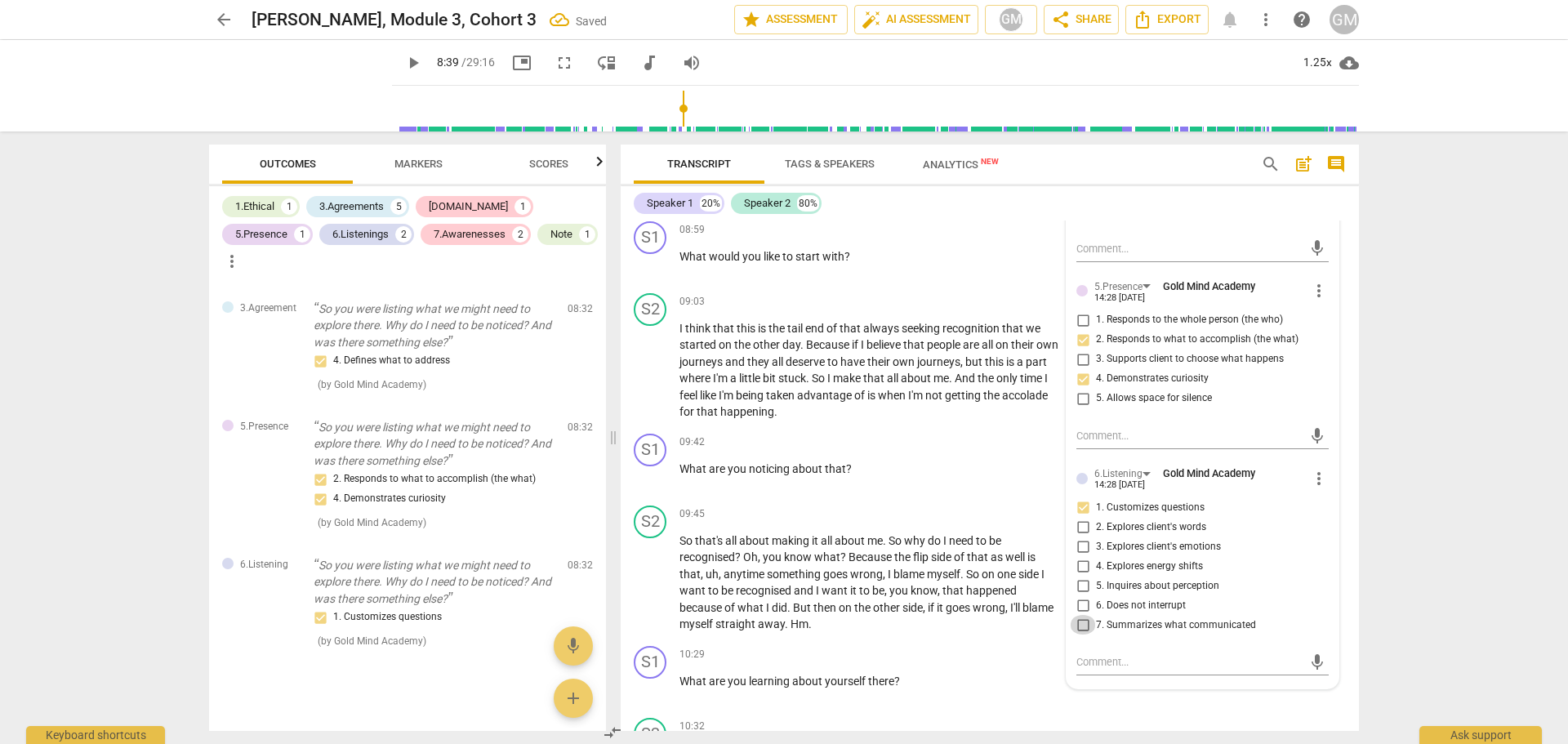 click on "7. Summarizes what communicated" at bounding box center (1083, 625) 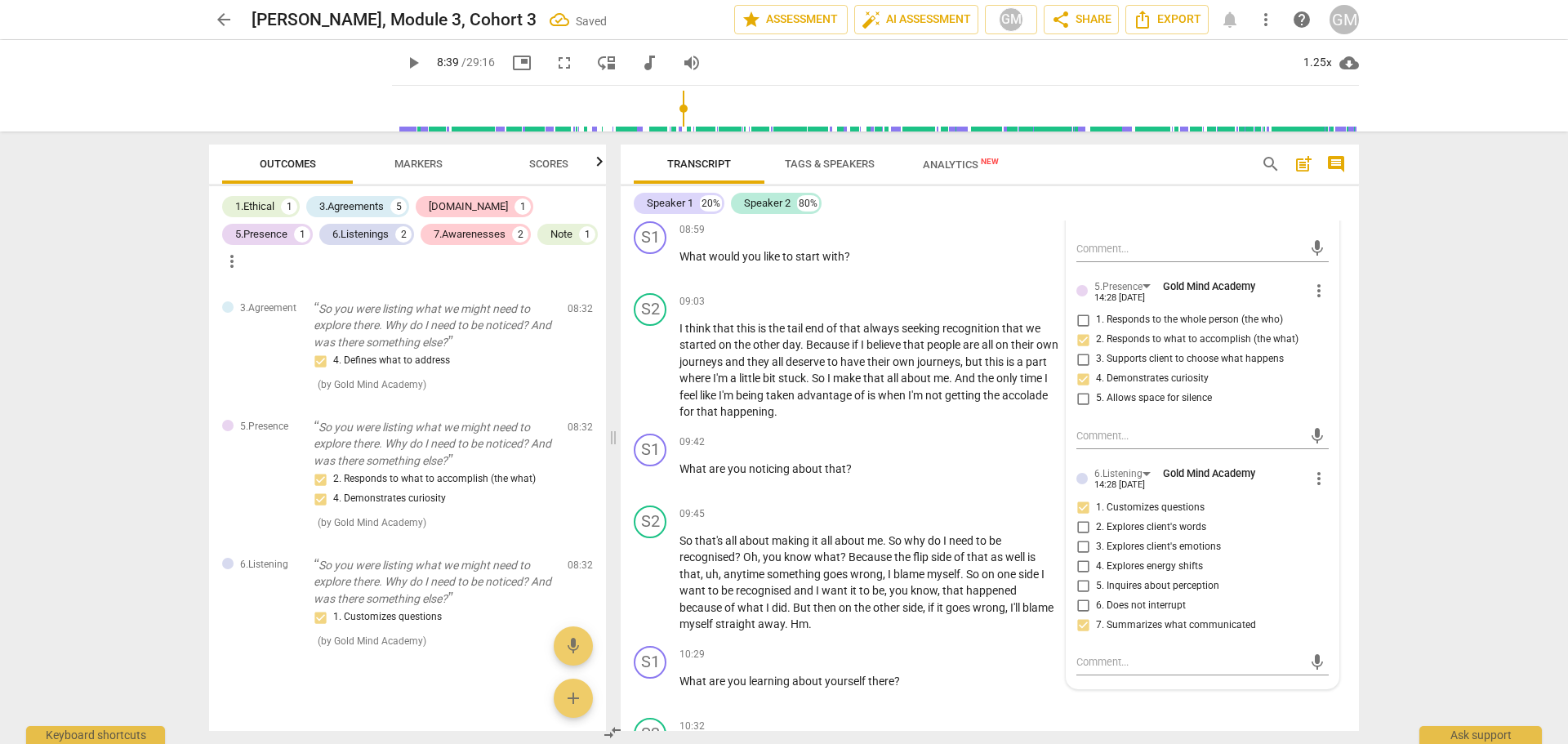 click on "1. Customizes questions" at bounding box center (1083, 507) 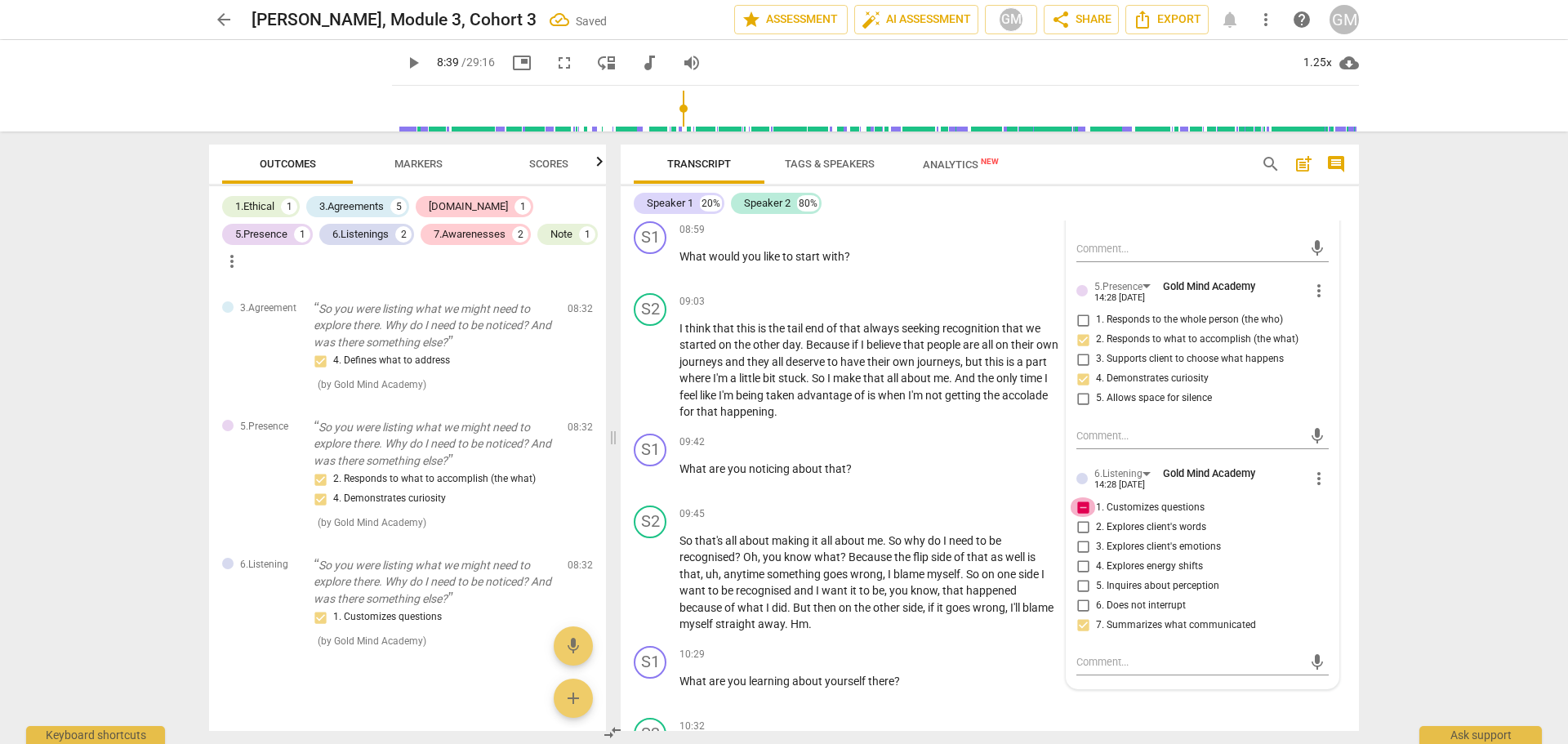 click on "1. Customizes questions" at bounding box center [1083, 507] 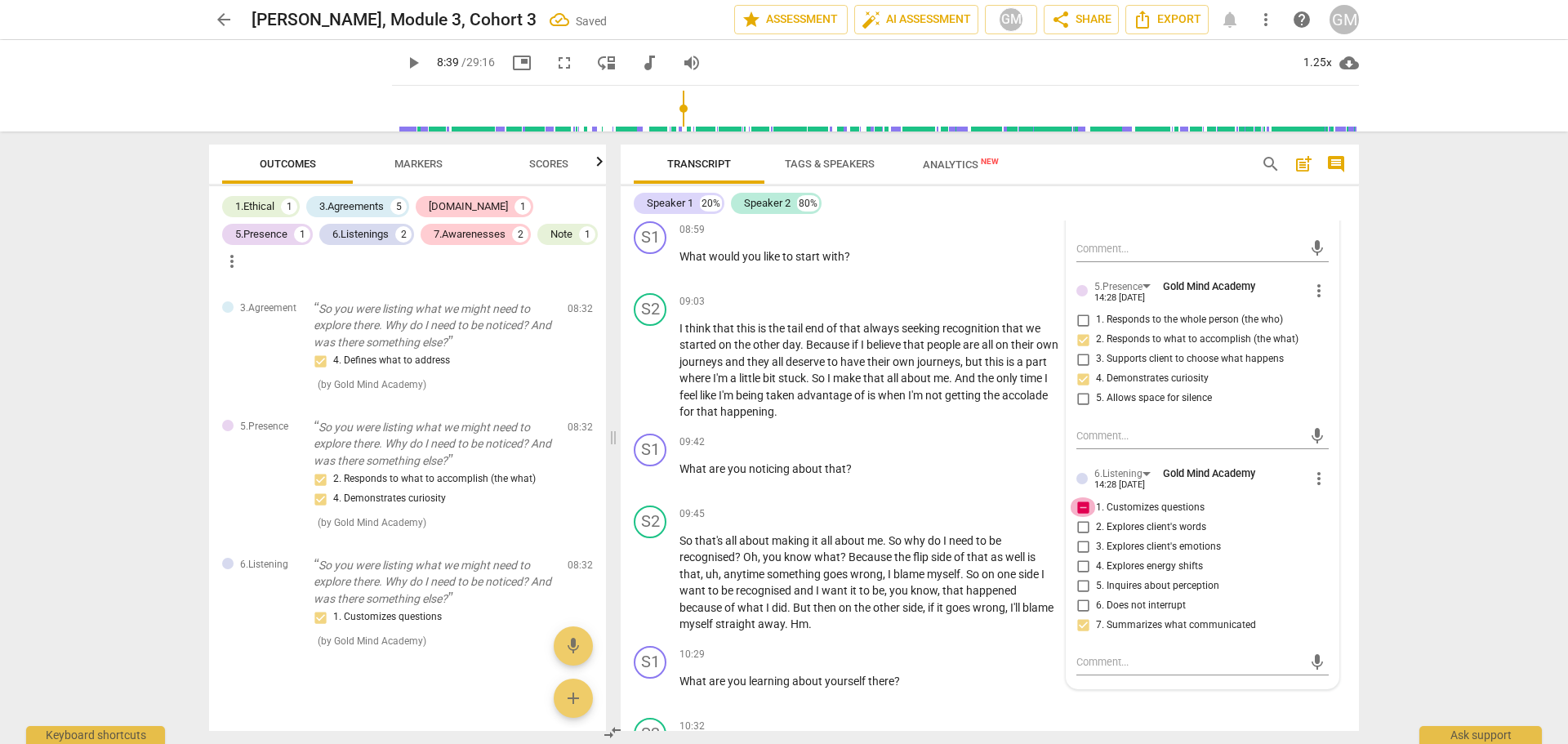 checkbox on "false" 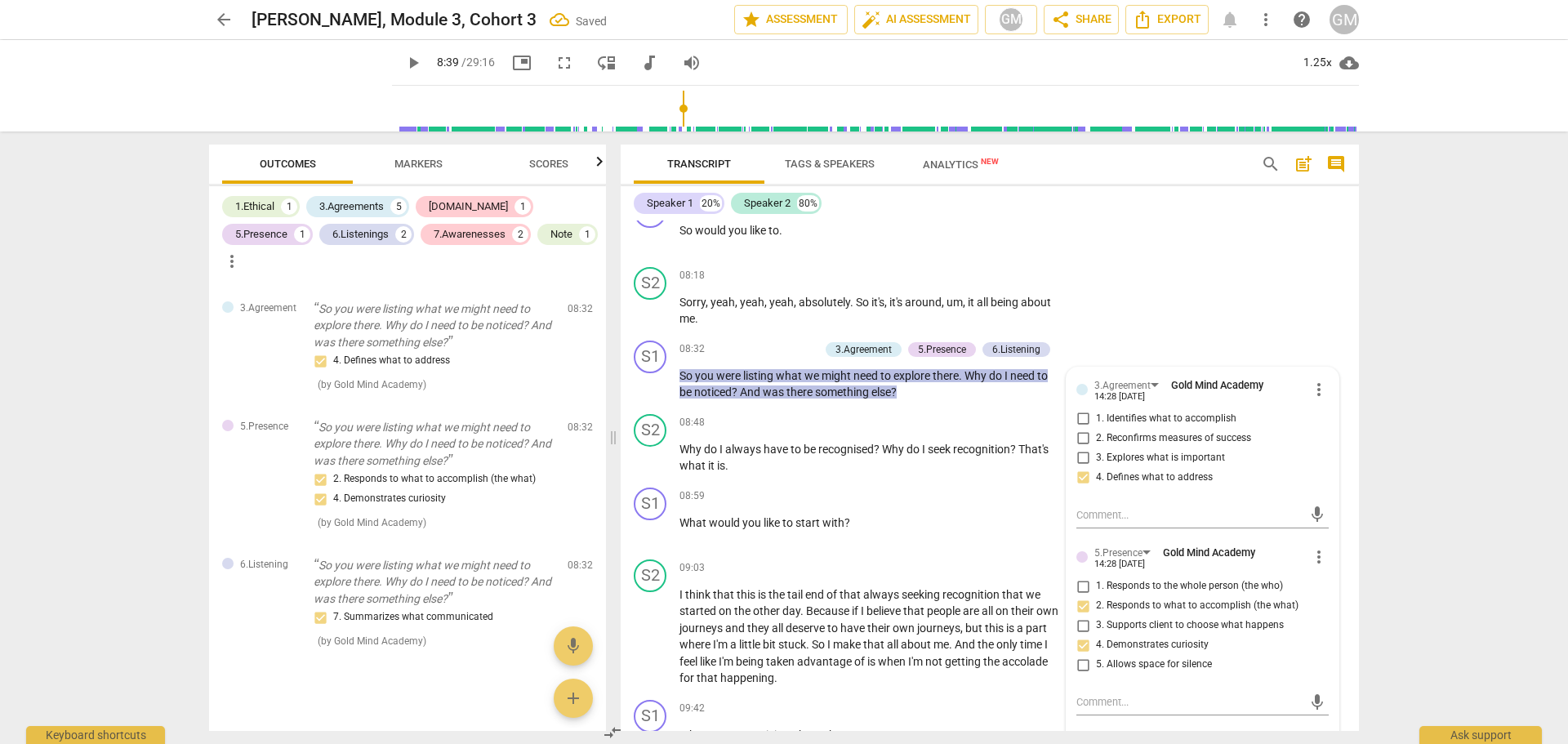 scroll, scrollTop: 3656, scrollLeft: 0, axis: vertical 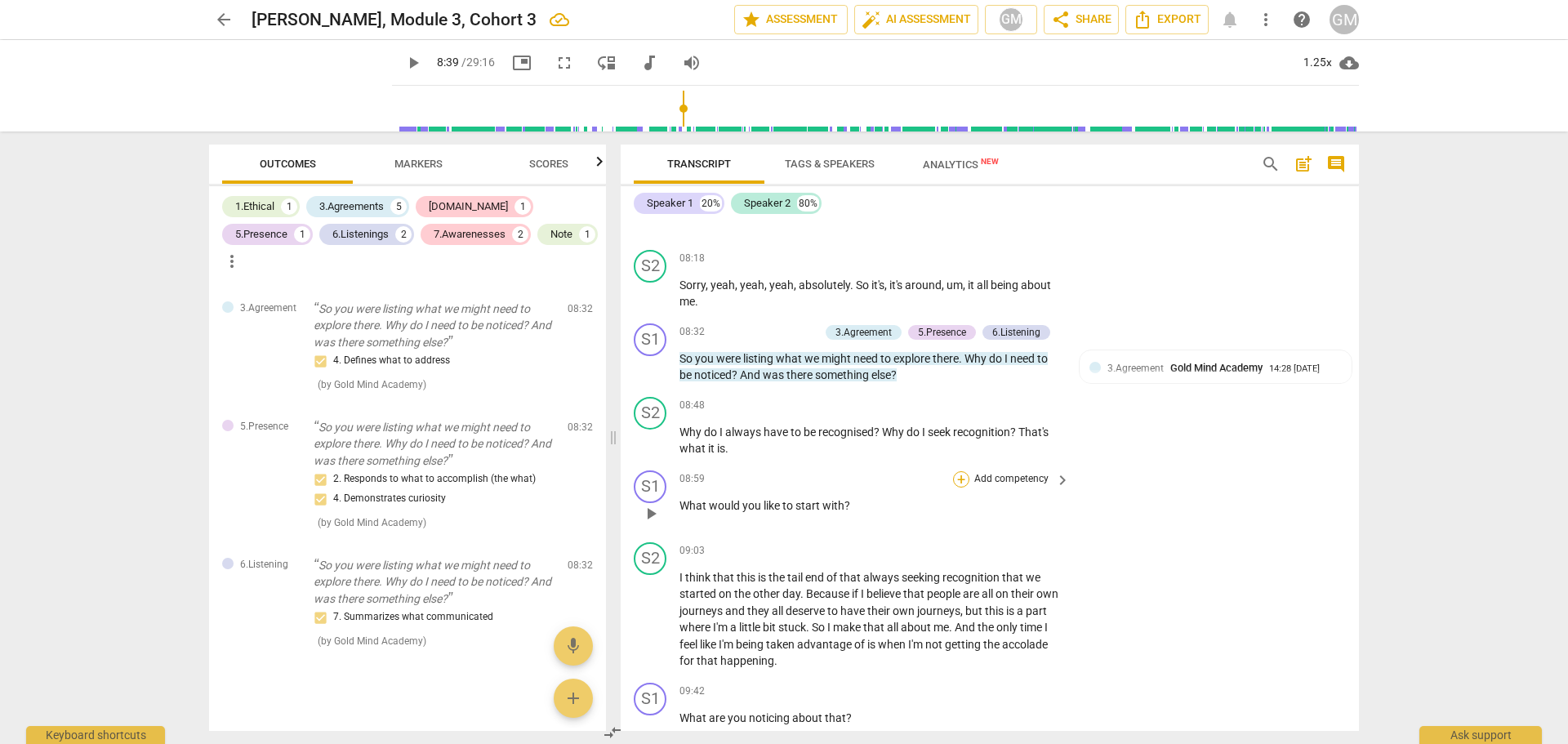 click on "+" at bounding box center (961, 479) 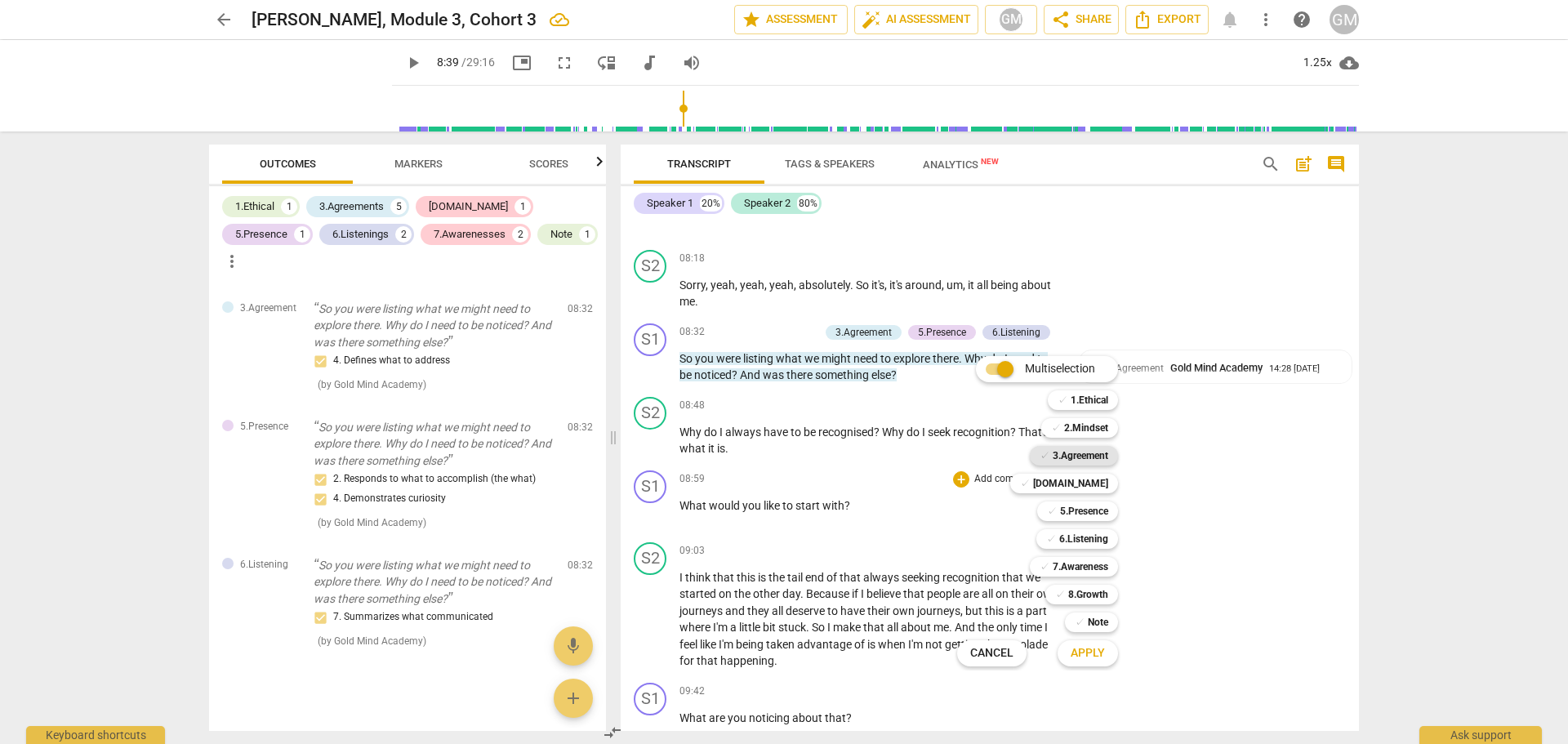 click on "3.Agreement" at bounding box center [1080, 456] 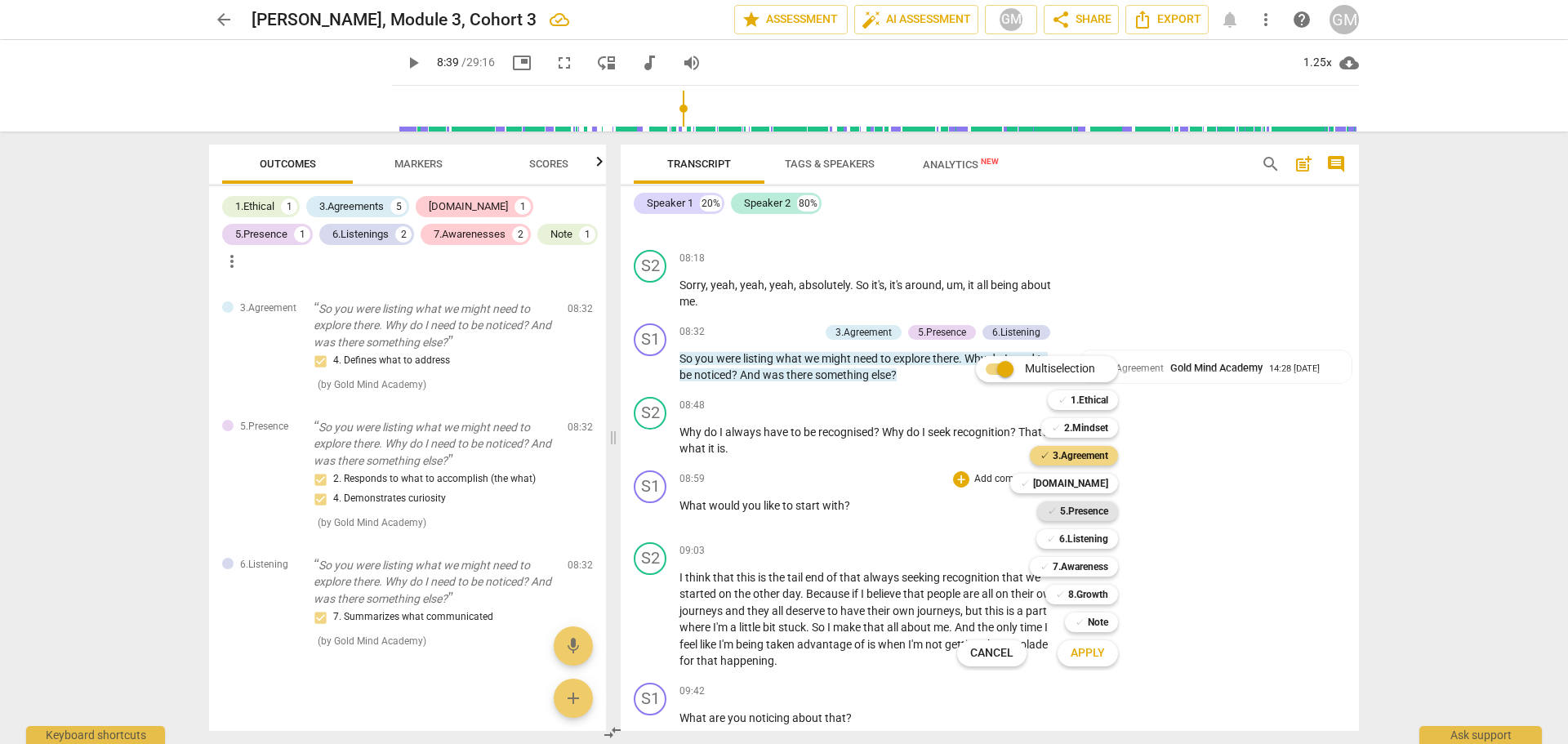 click on "5.Presence" at bounding box center [1084, 511] 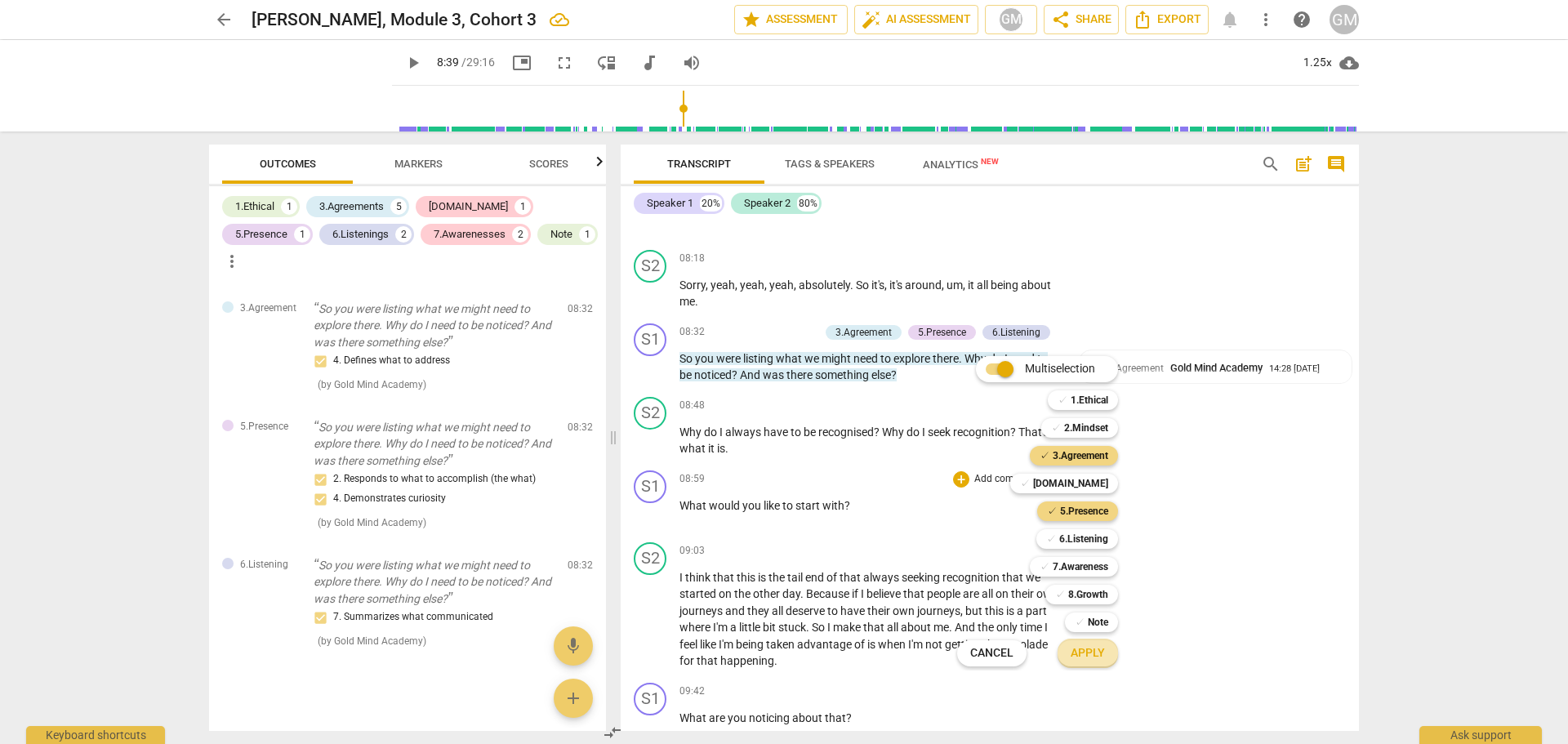 click on "Apply" at bounding box center [1088, 653] 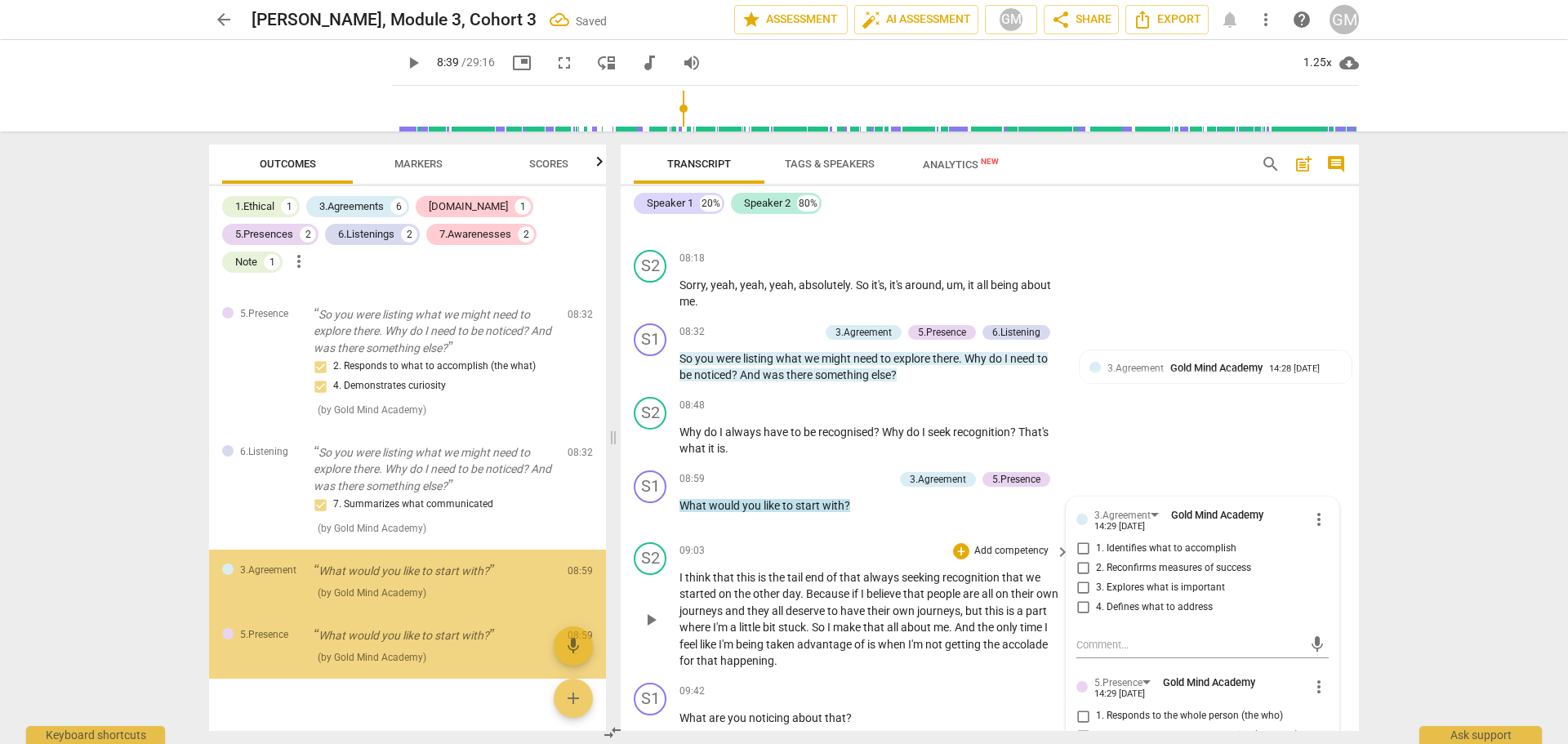 scroll, scrollTop: 1560, scrollLeft: 0, axis: vertical 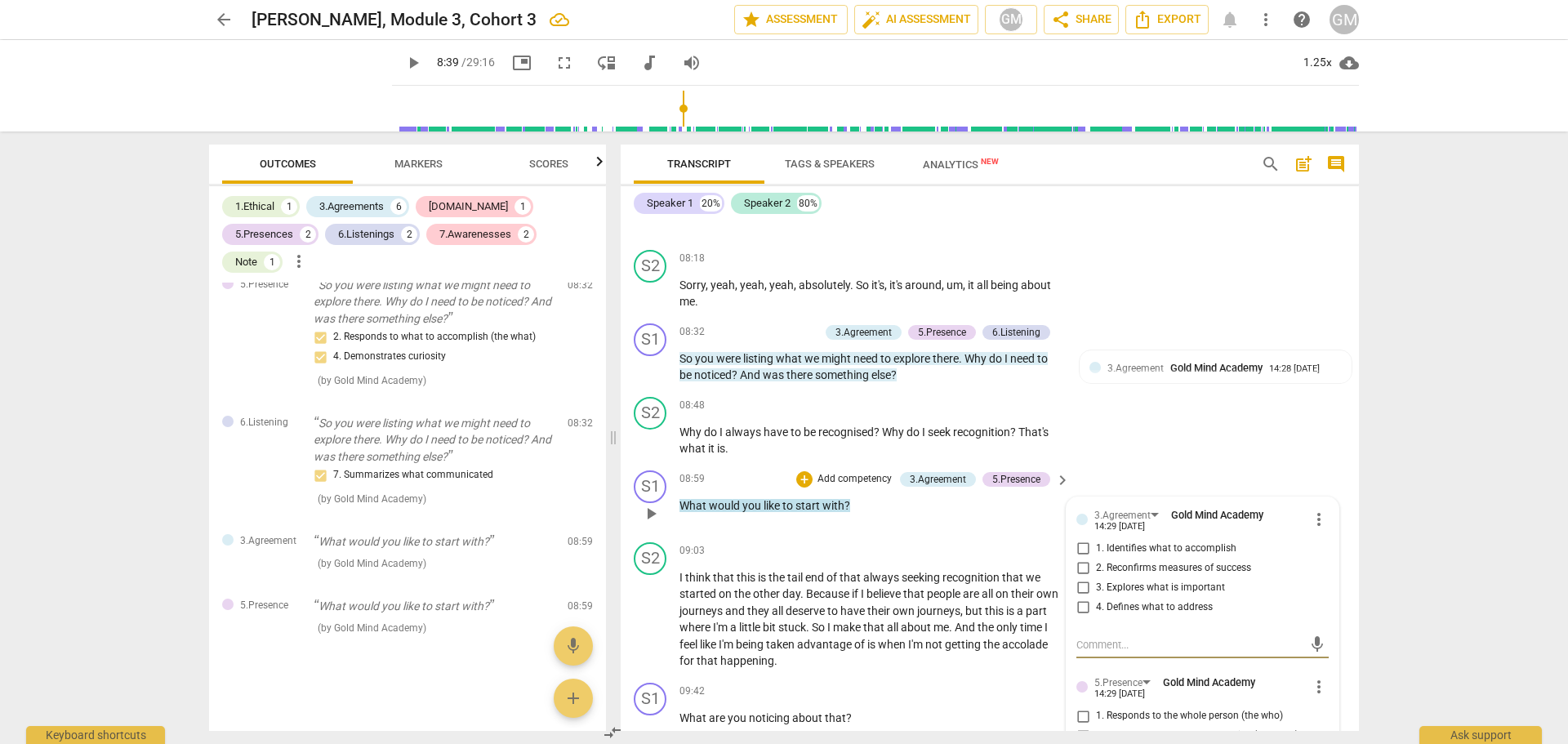click on "more_vert" at bounding box center [1319, 519] 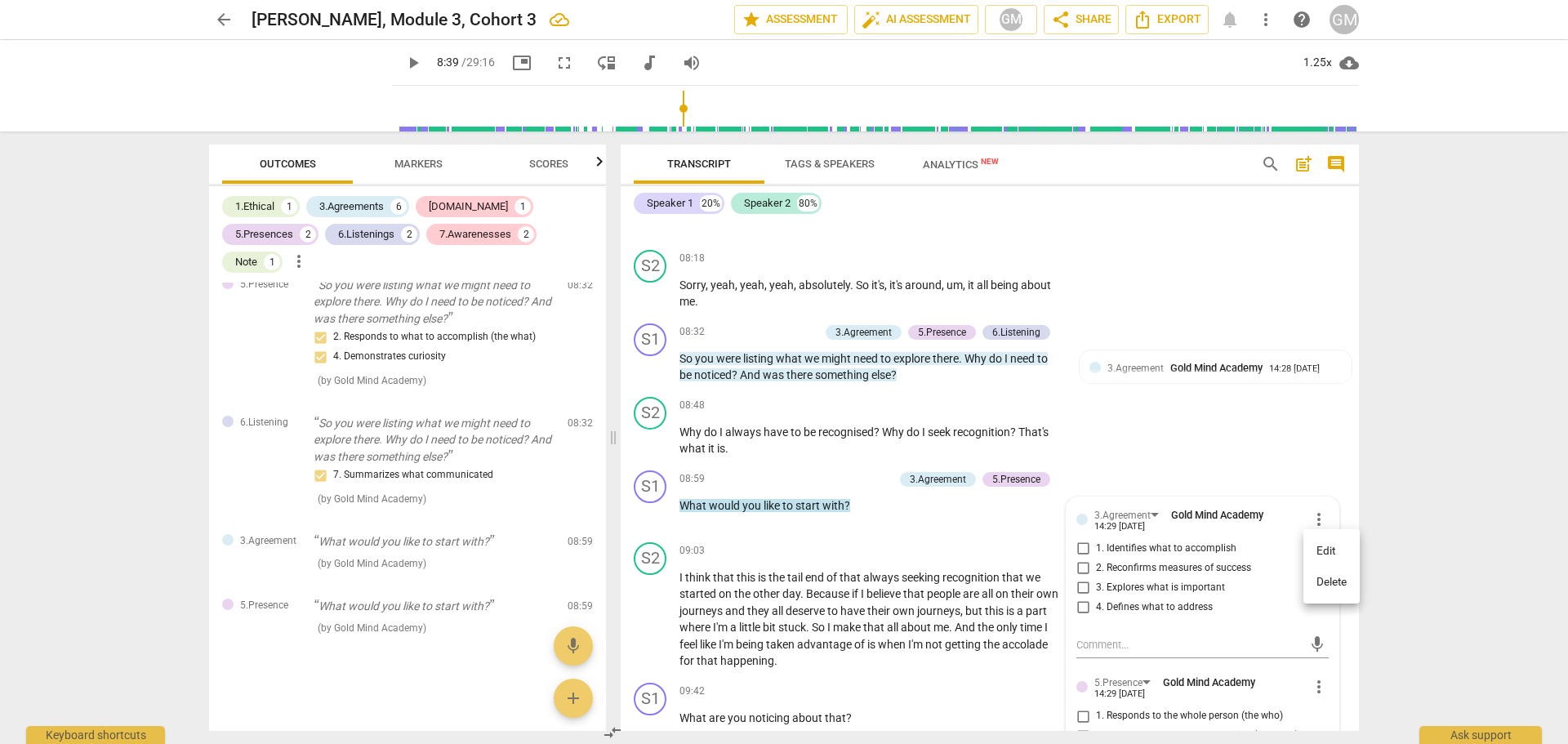 click on "Delete" at bounding box center [1331, 582] 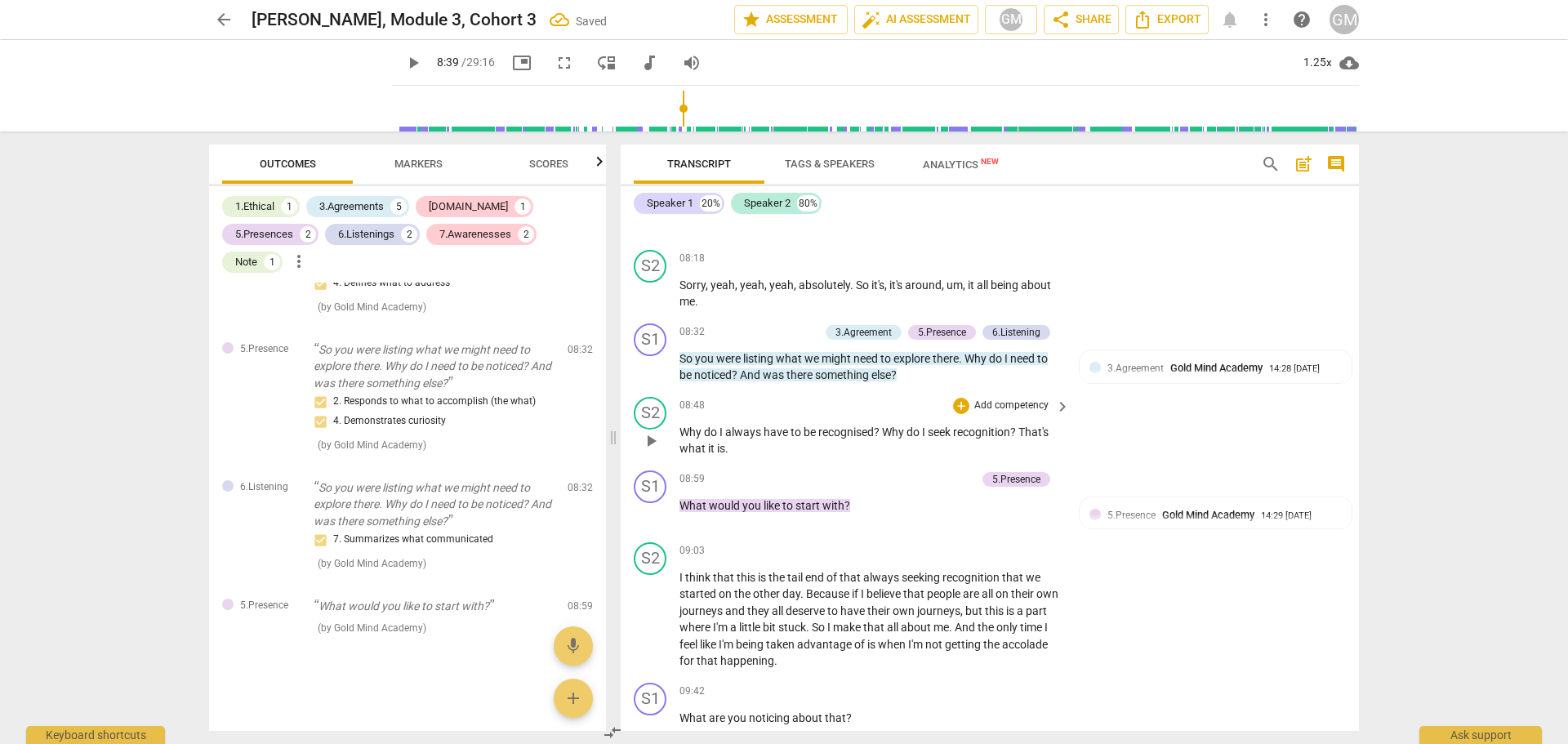 scroll, scrollTop: 1495, scrollLeft: 0, axis: vertical 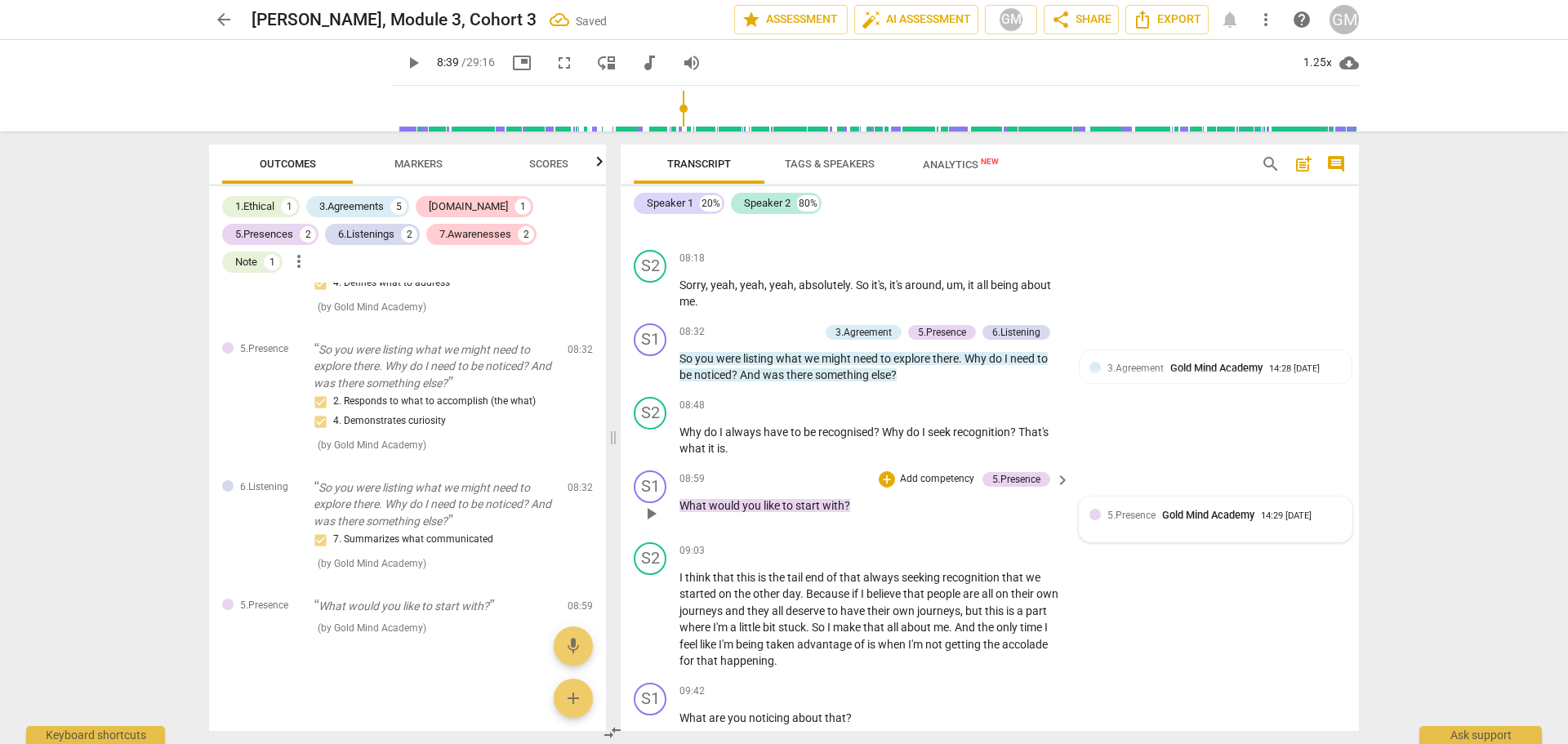 click on "5.Presence" at bounding box center (1131, 515) 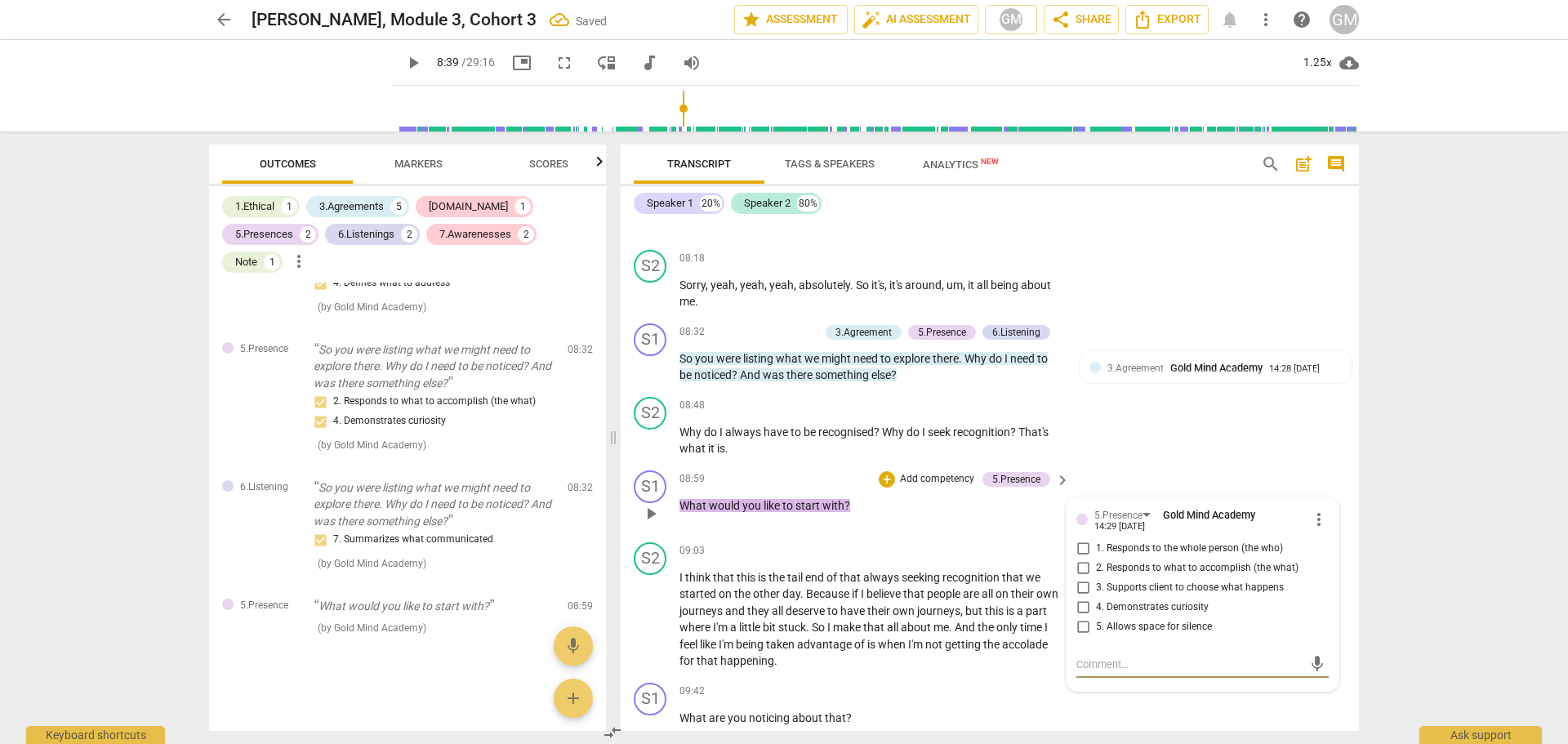 click on "3. Supports client to choose what happens" at bounding box center [1083, 588] 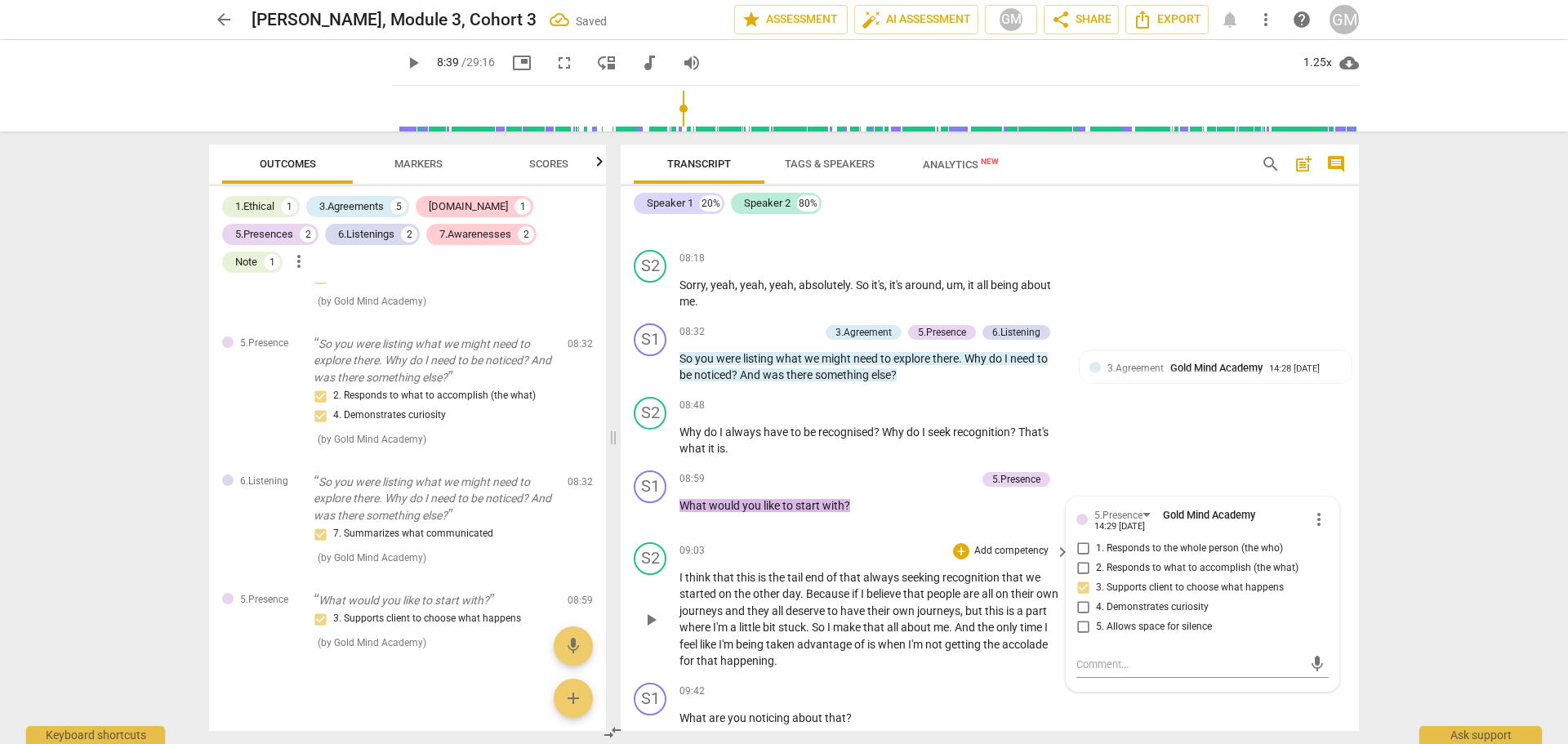 scroll, scrollTop: 1516, scrollLeft: 0, axis: vertical 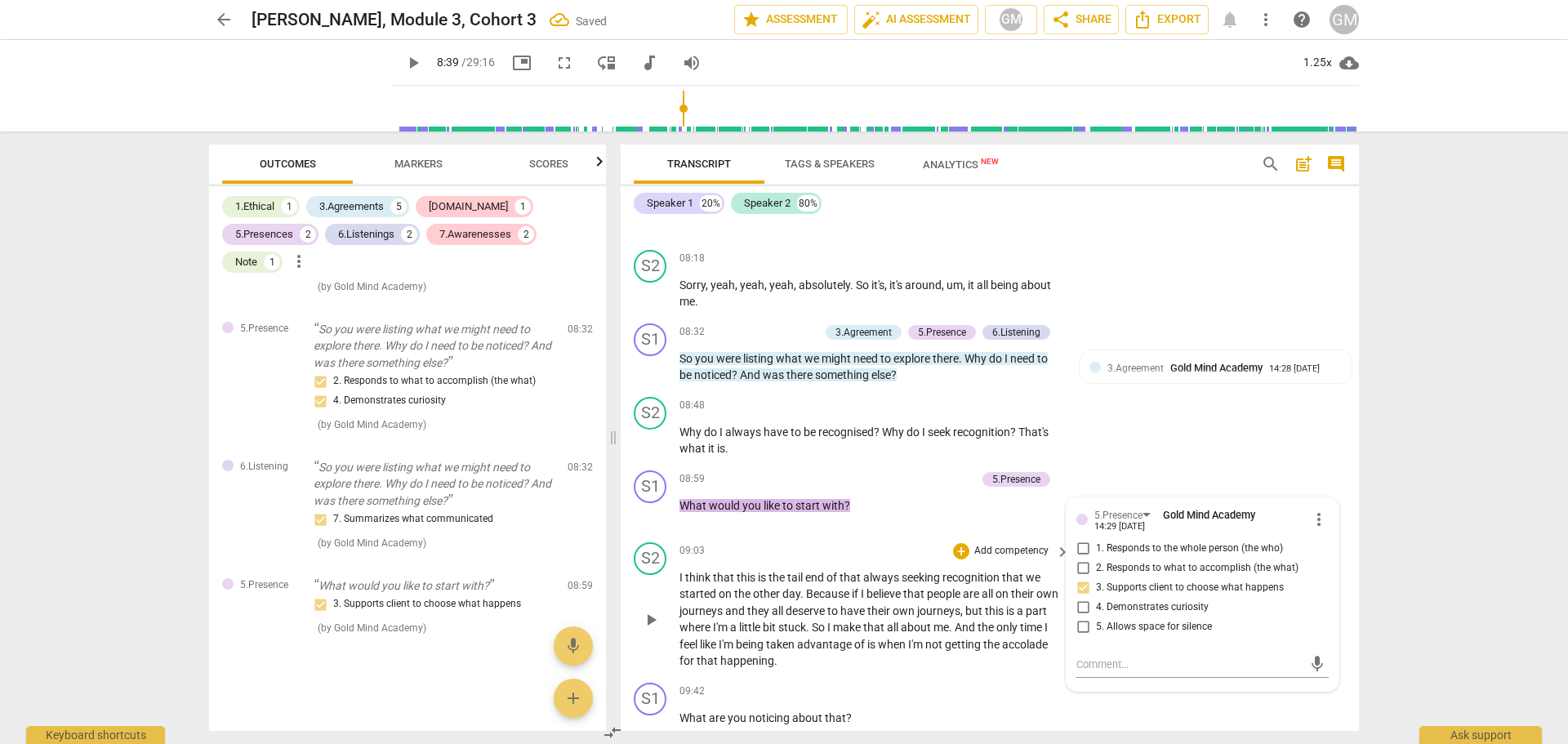 click on "play_arrow" at bounding box center [651, 620] 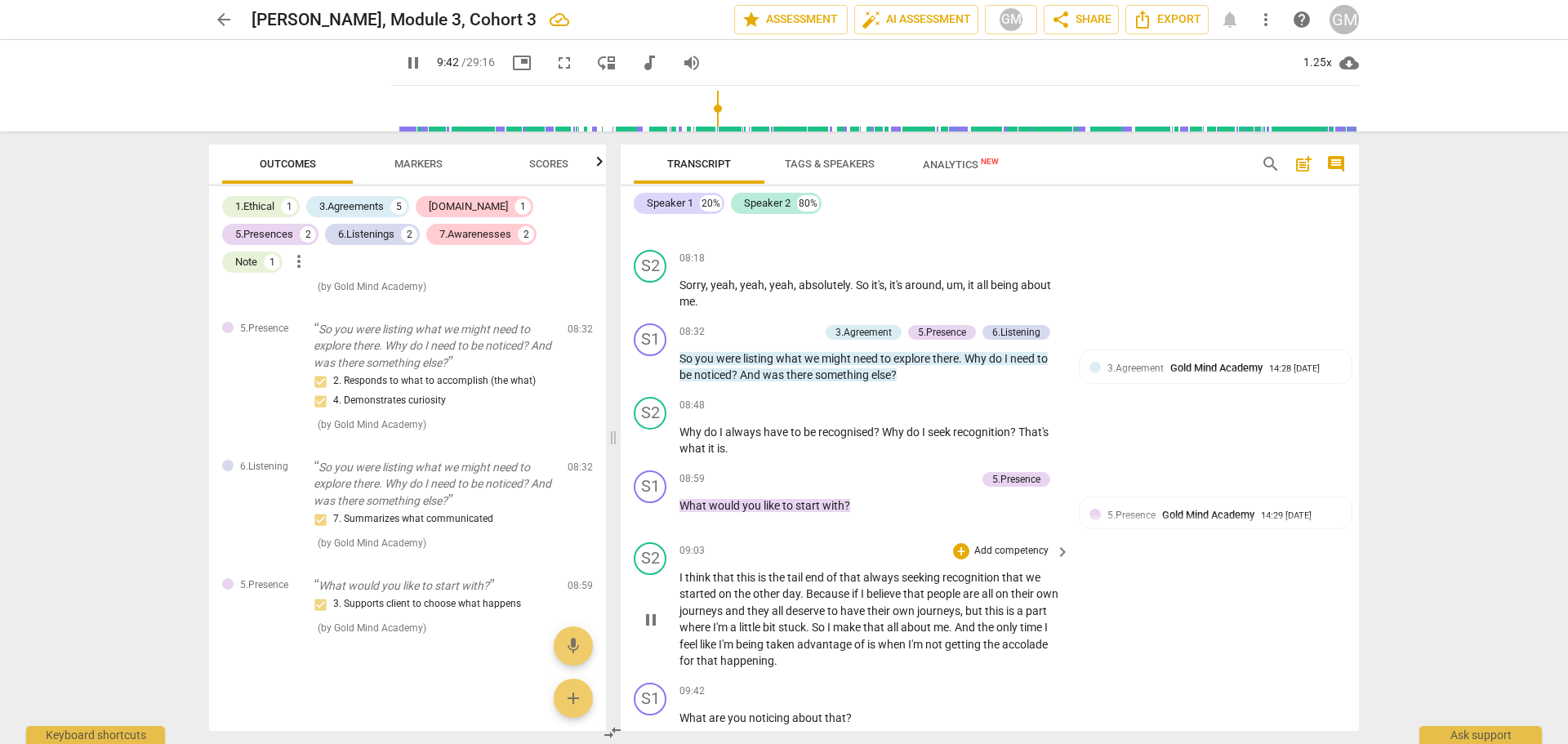 scroll, scrollTop: 4178, scrollLeft: 0, axis: vertical 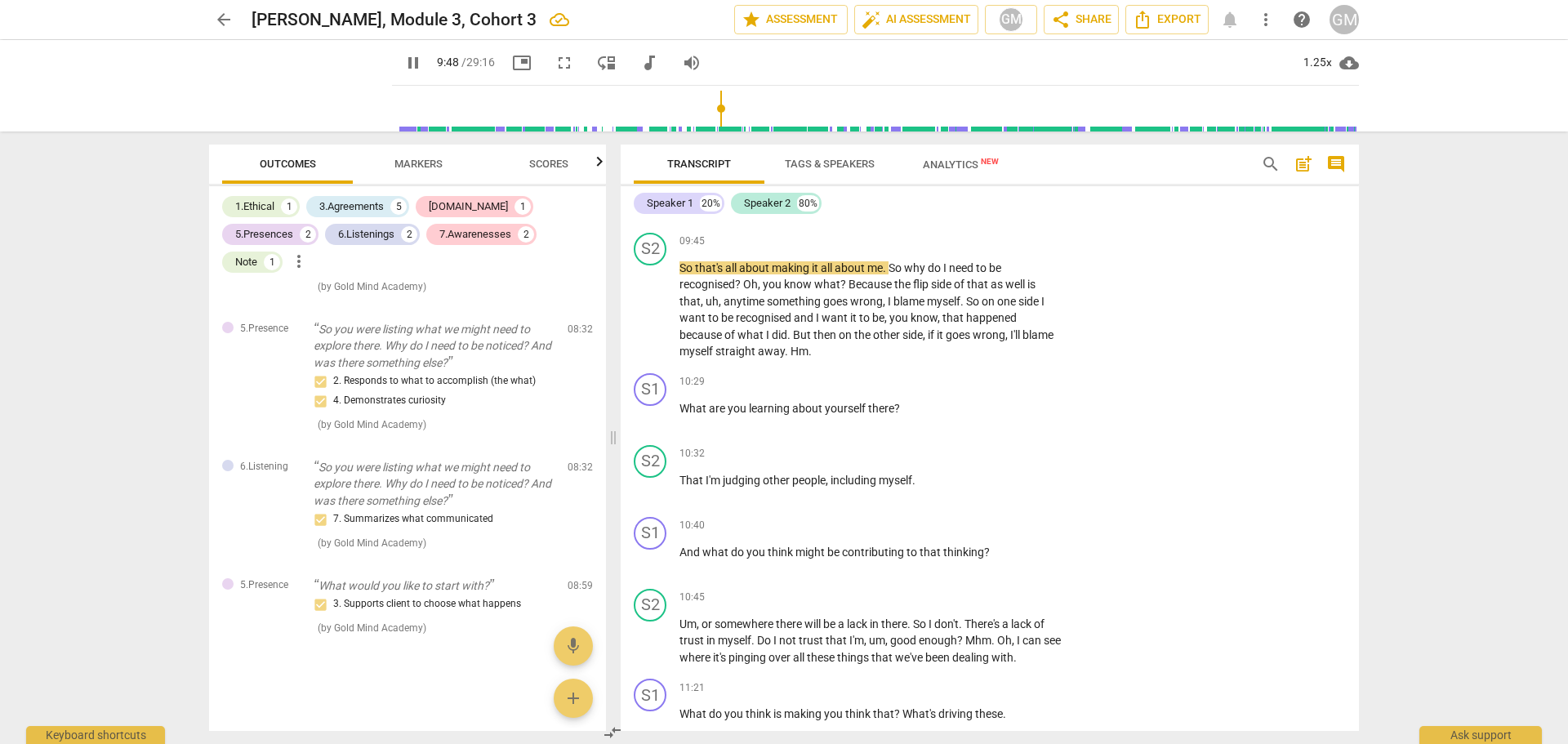 click on "pause" at bounding box center (651, 204) 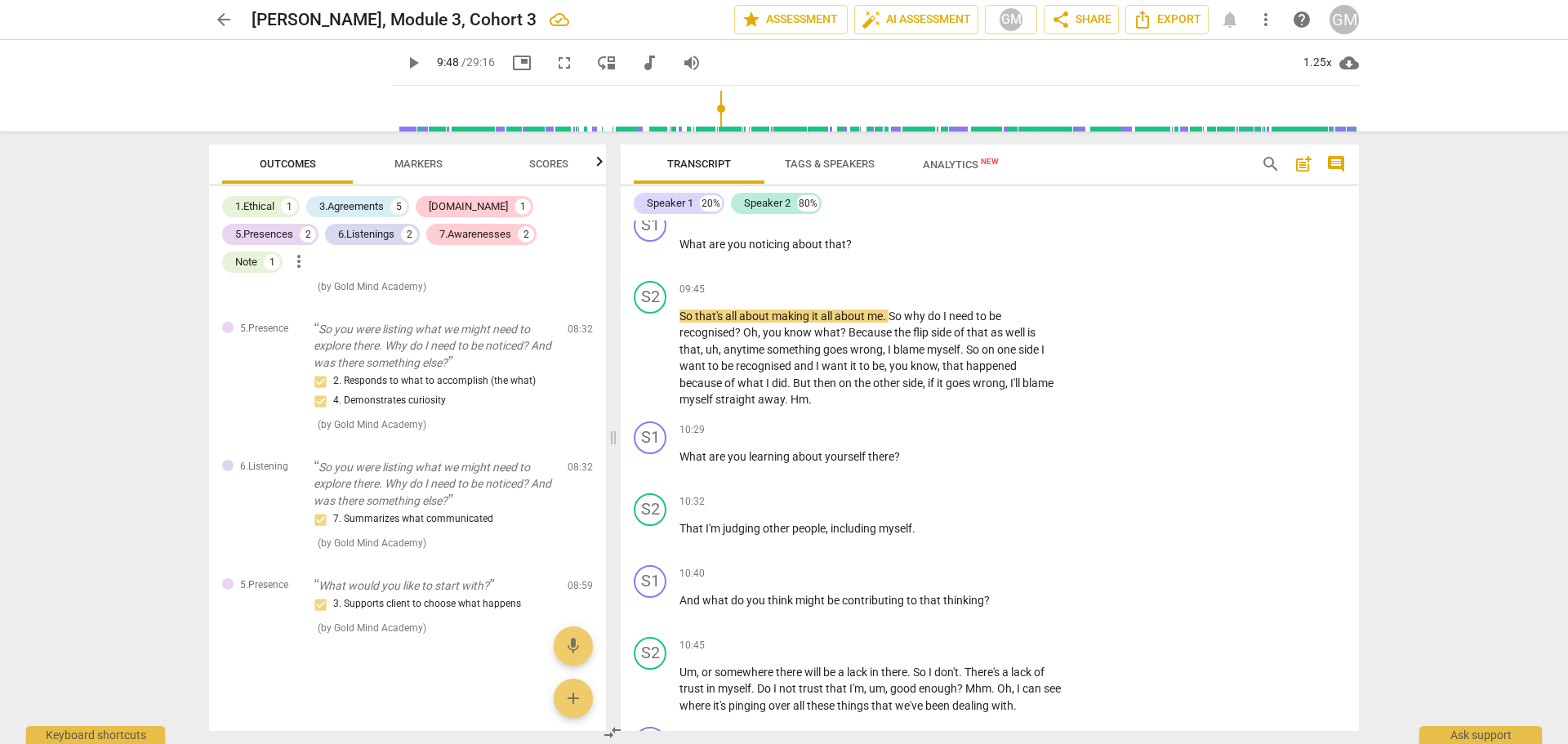 scroll, scrollTop: 4012, scrollLeft: 0, axis: vertical 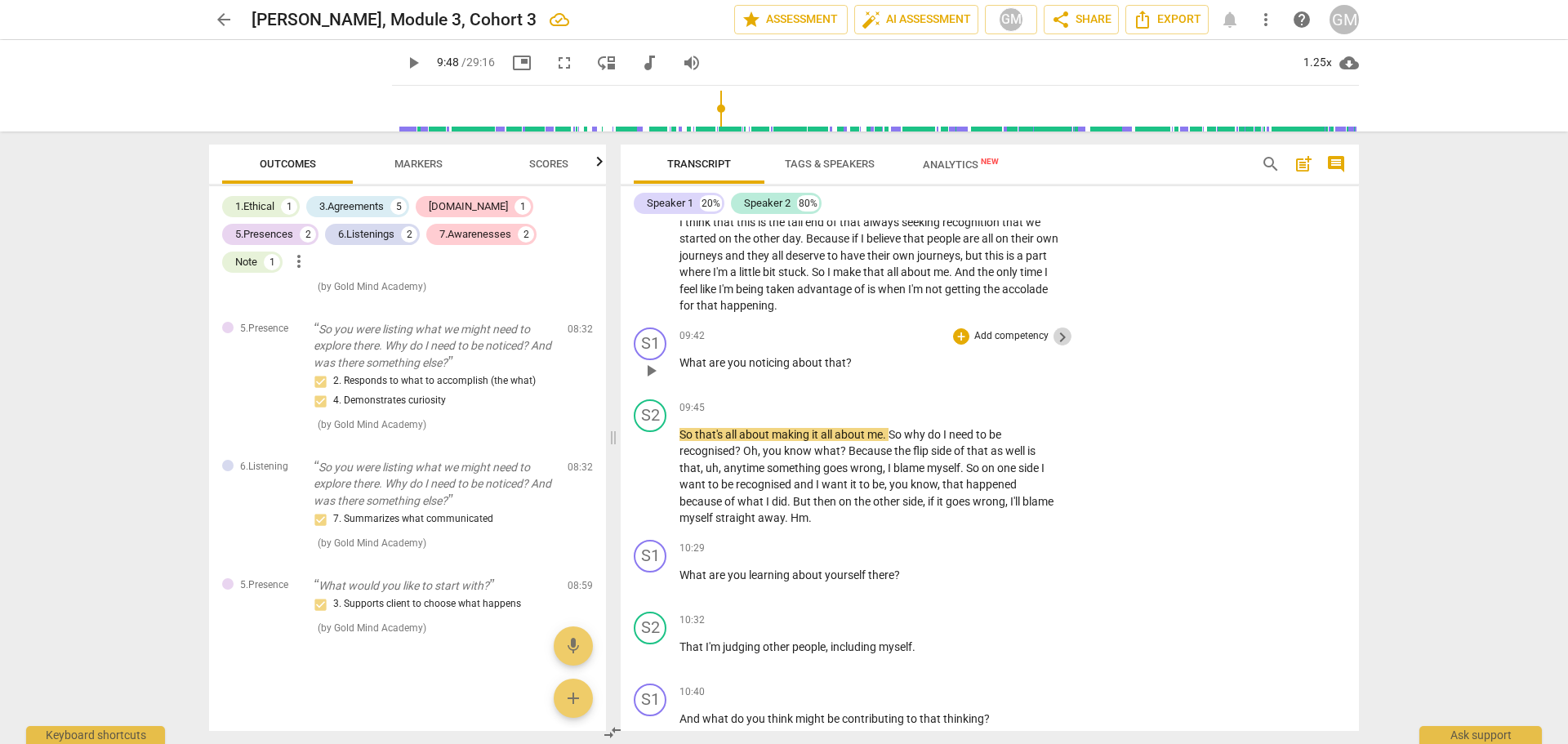 click on "keyboard_arrow_right" at bounding box center (1062, 337) 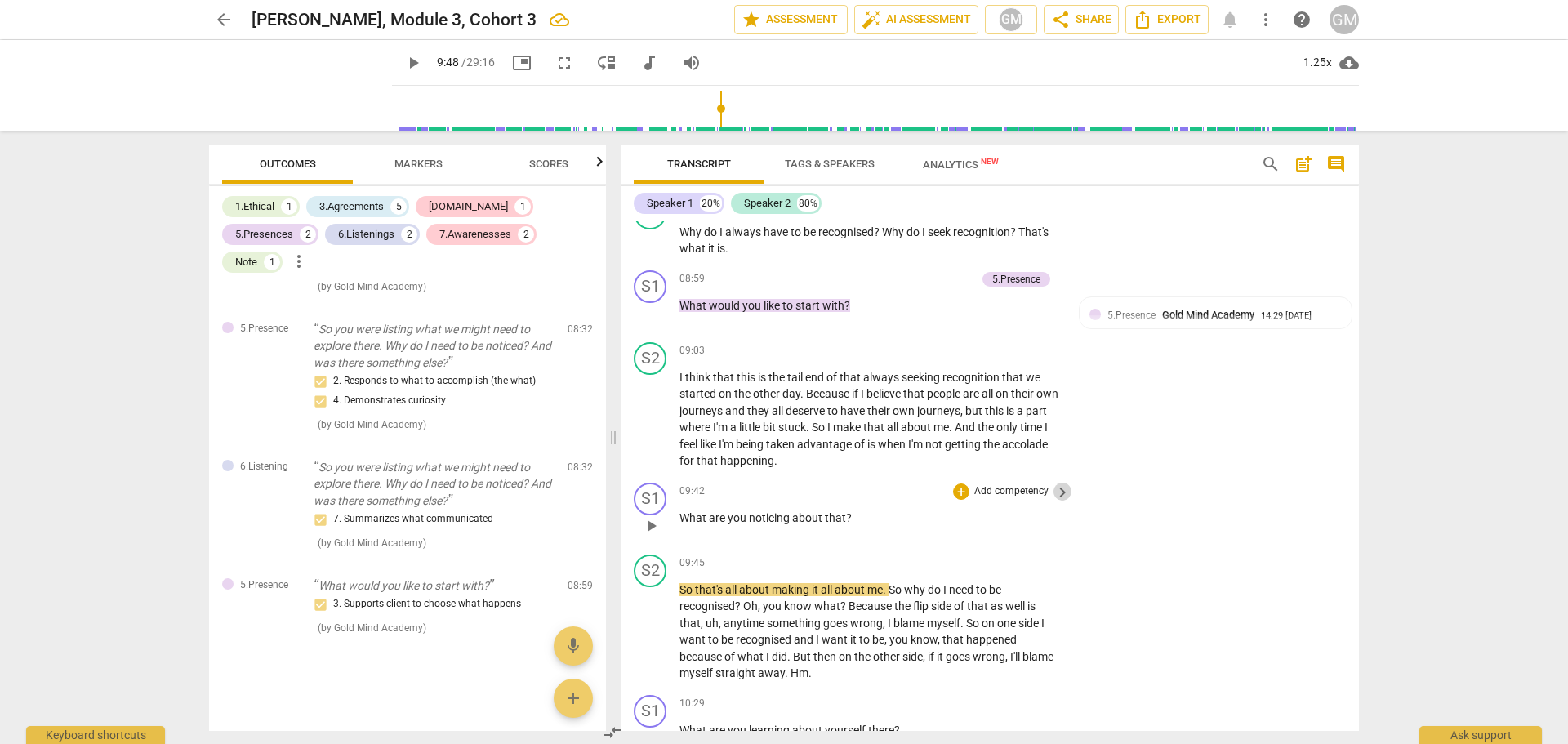 scroll, scrollTop: 1147, scrollLeft: 0, axis: vertical 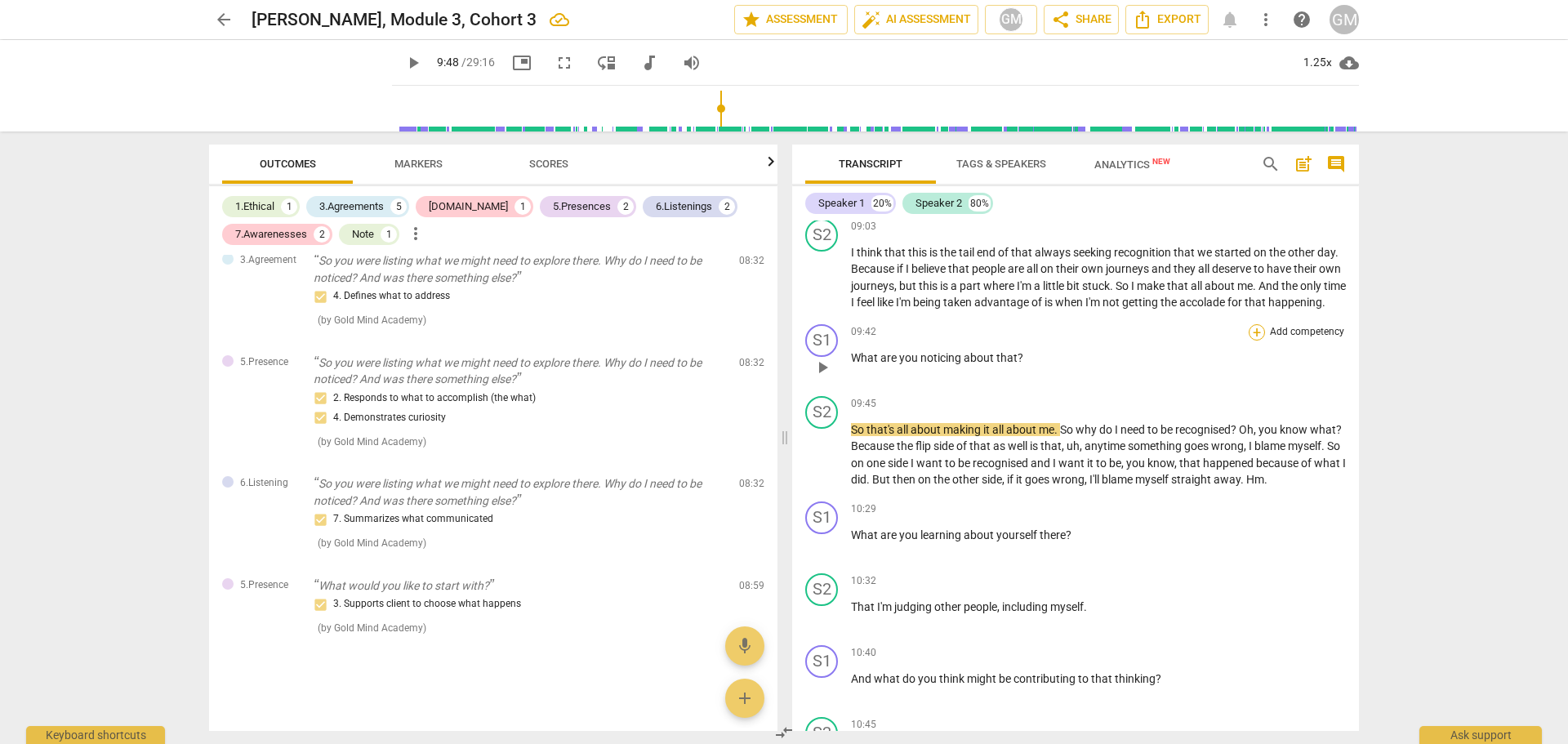 click on "+" at bounding box center [1257, 332] 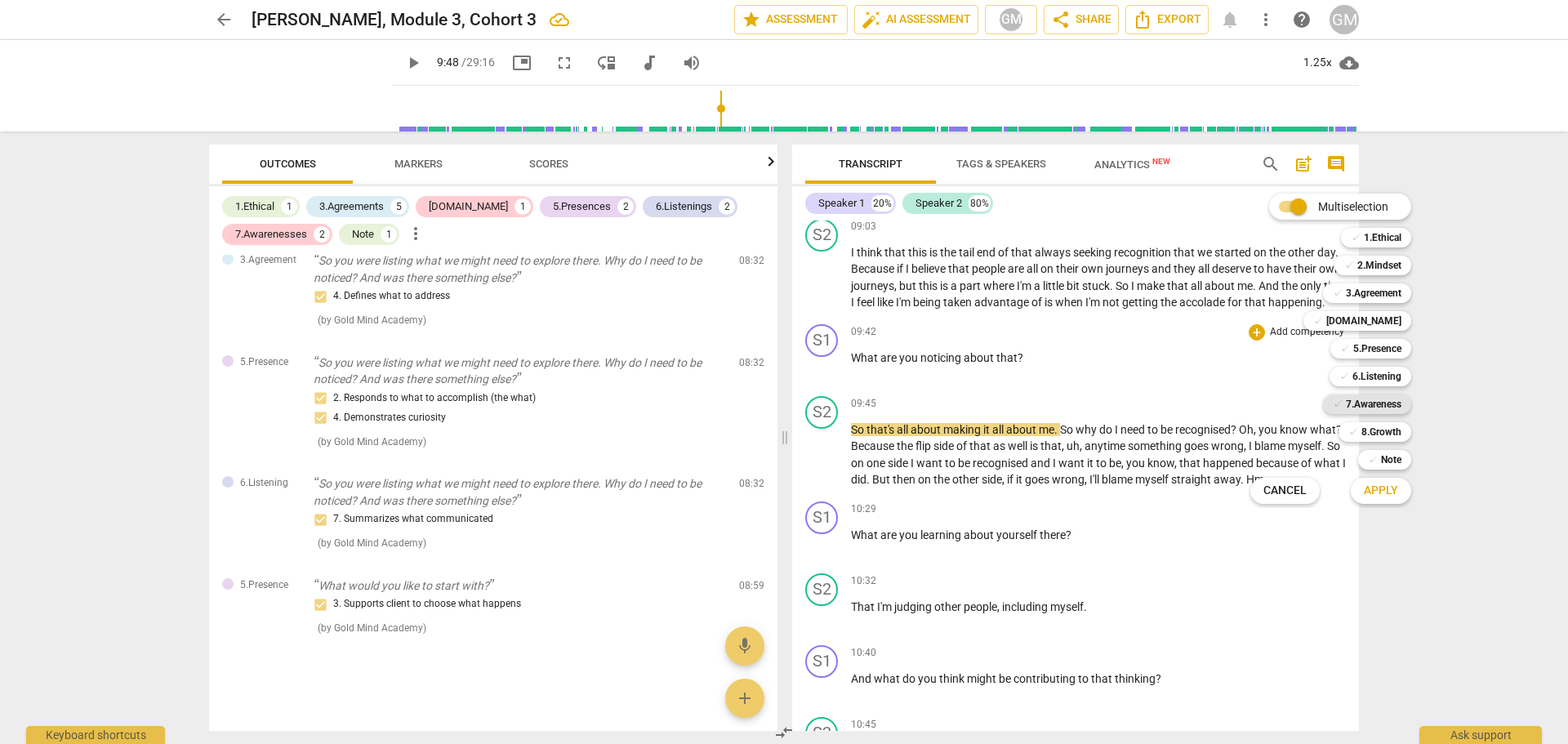 click on "7.Awareness" at bounding box center [1374, 404] 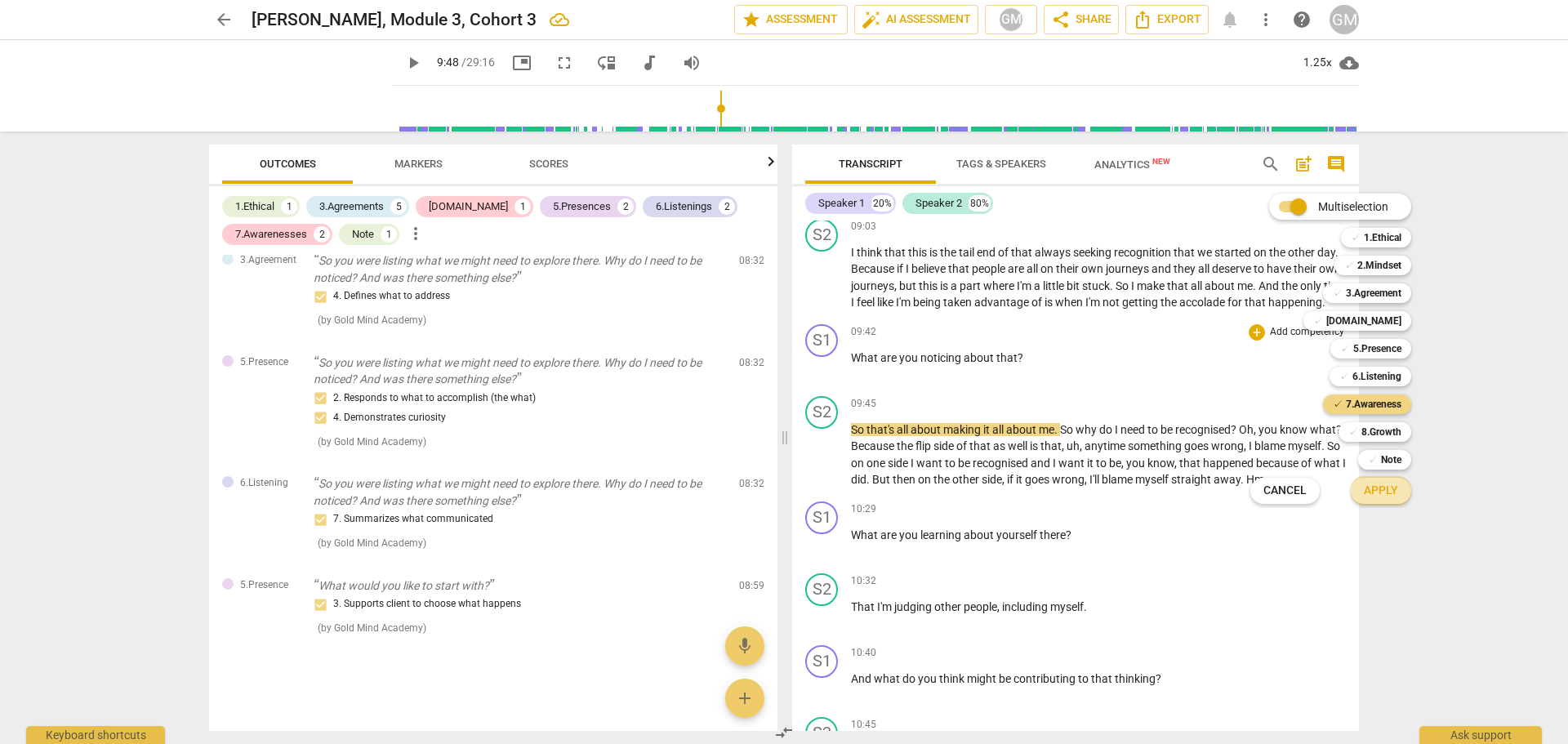 click on "Apply" at bounding box center [1381, 491] 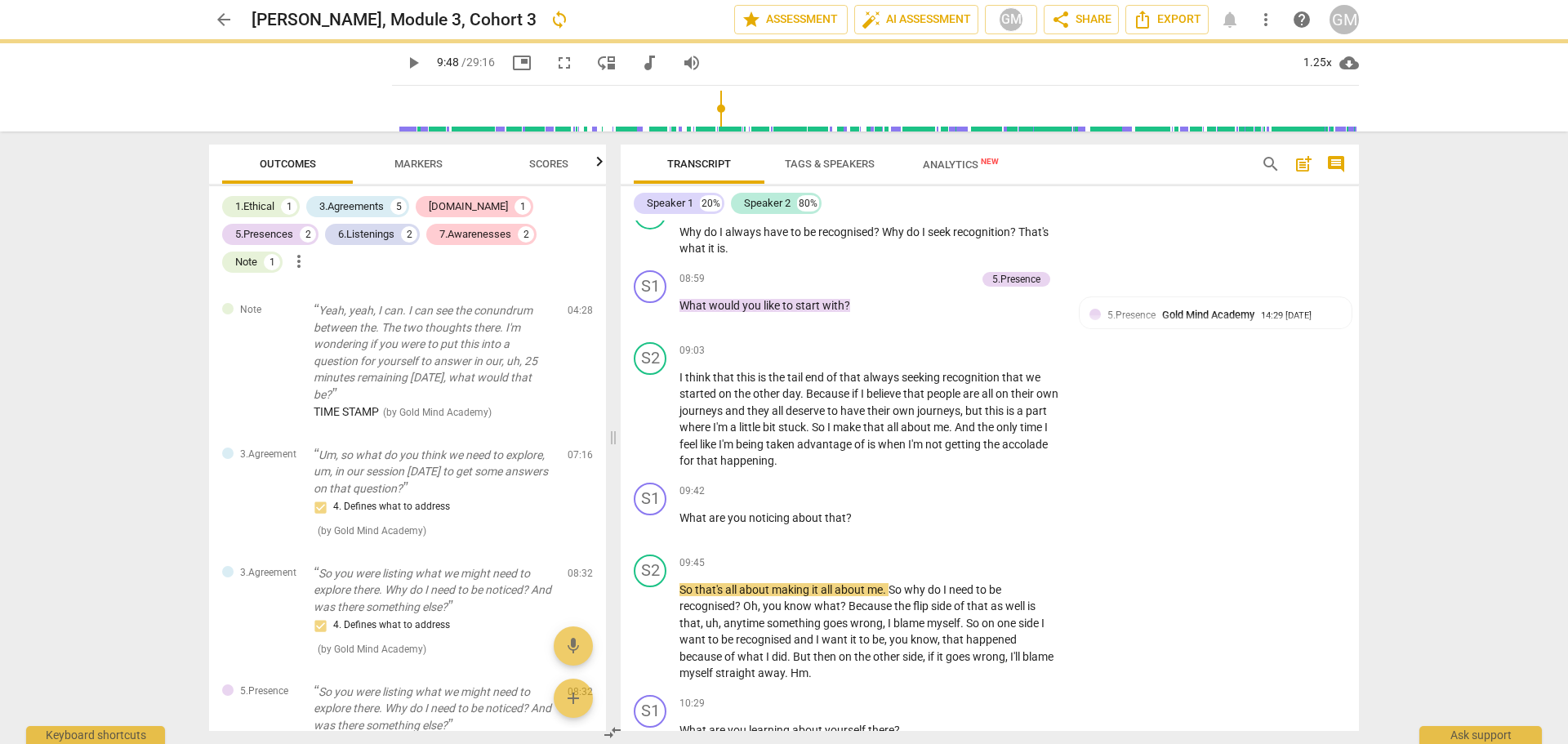 scroll, scrollTop: 4012, scrollLeft: 0, axis: vertical 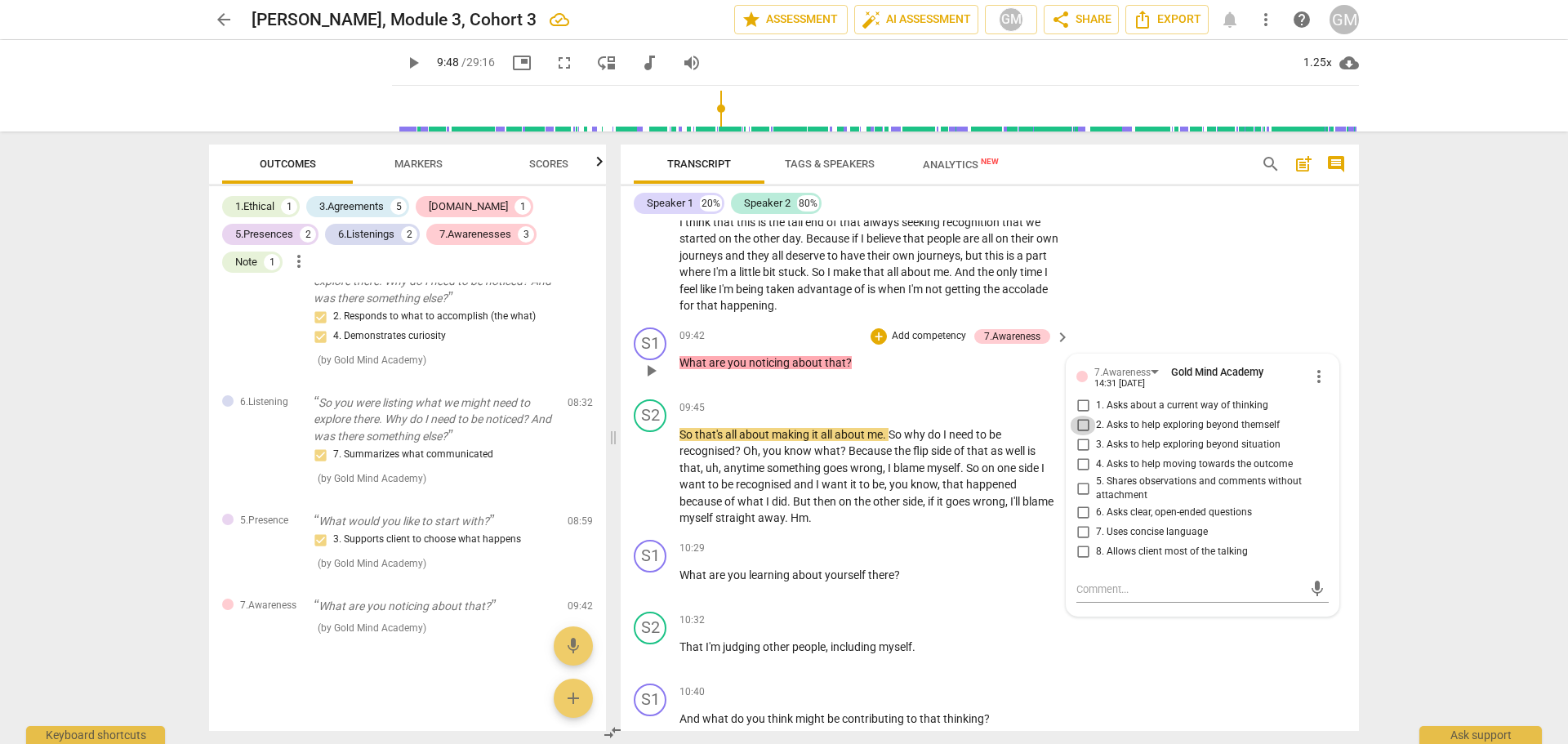 click on "2. Asks to help exploring beyond themself" at bounding box center [1083, 425] 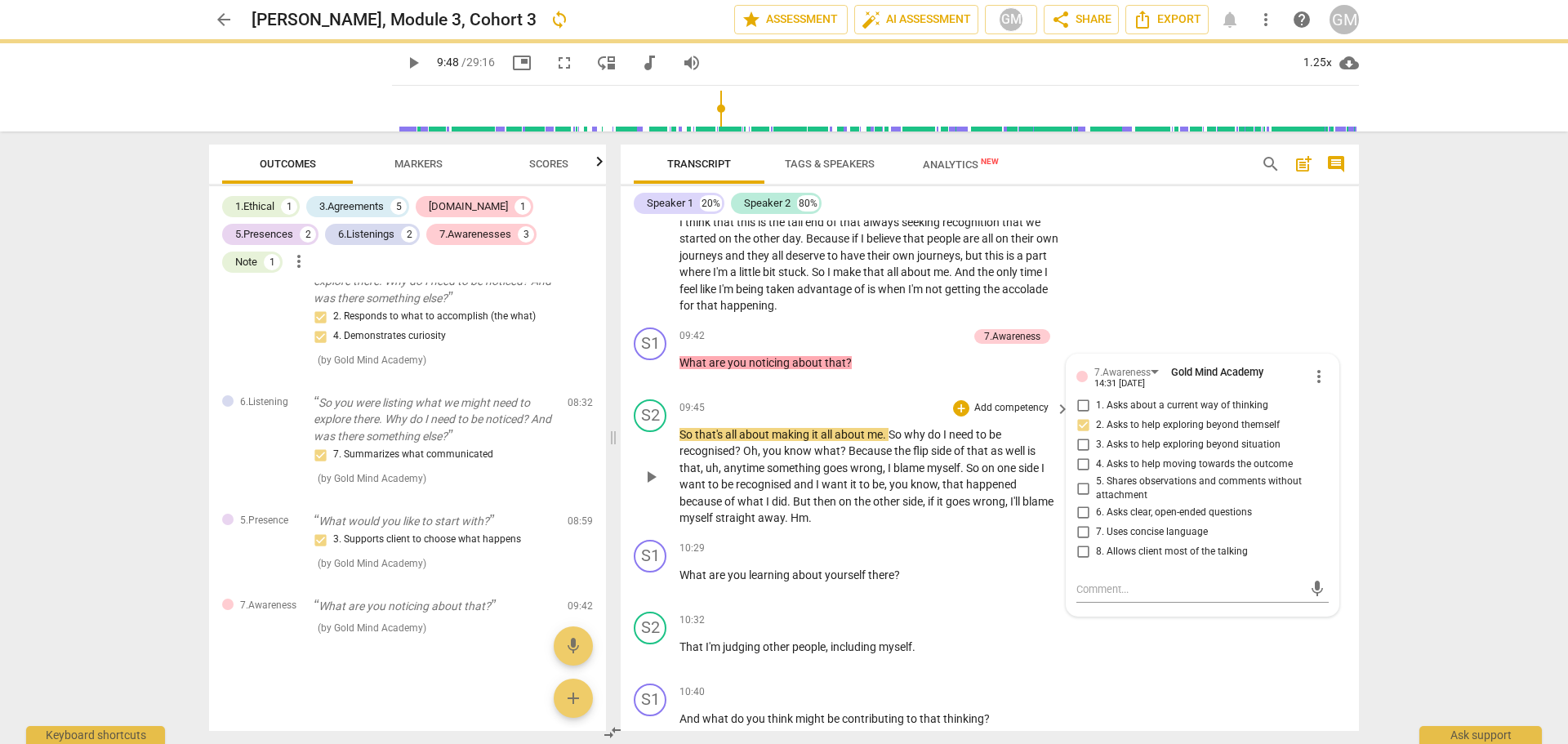 click on "play_arrow" at bounding box center (651, 477) 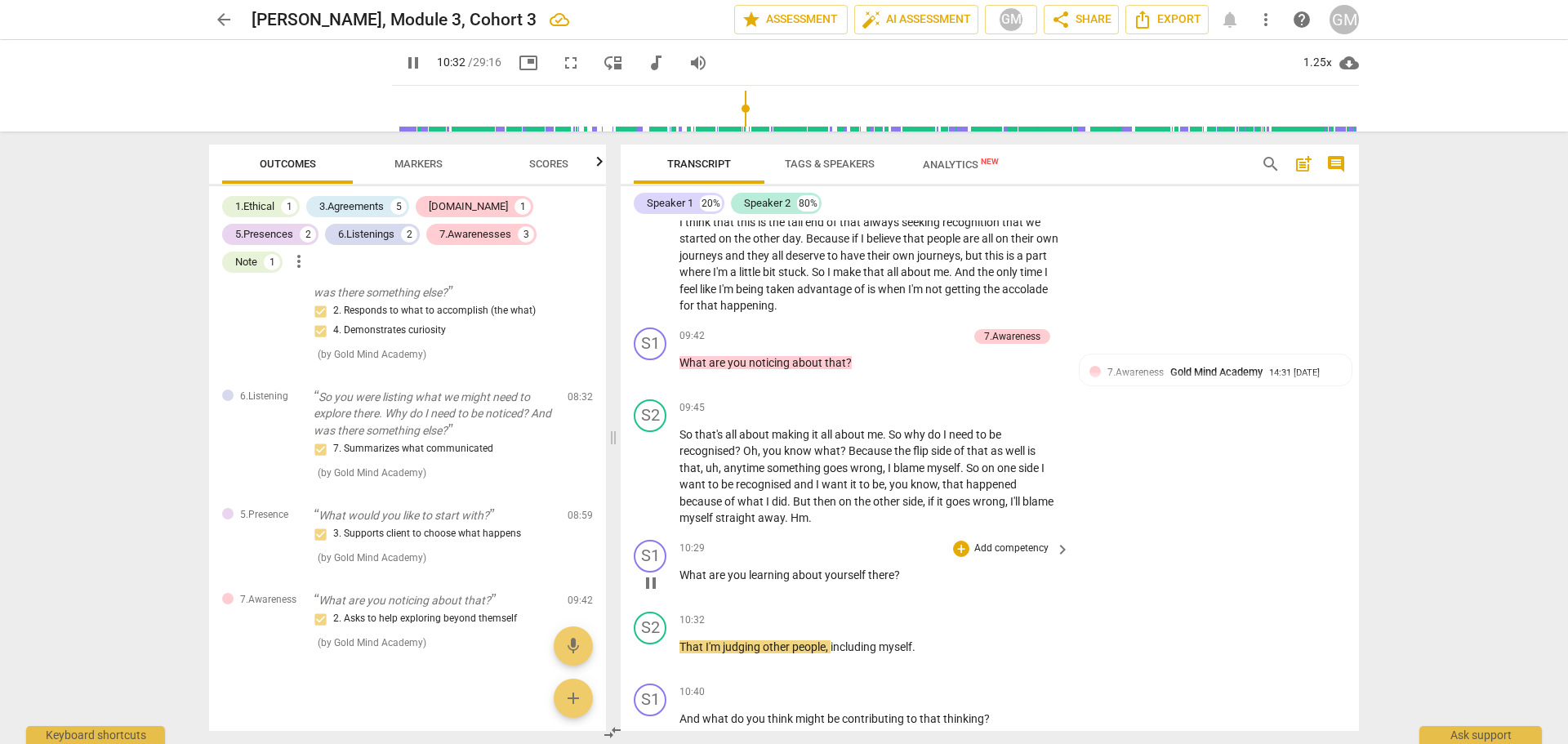 click on "pause" at bounding box center (651, 583) 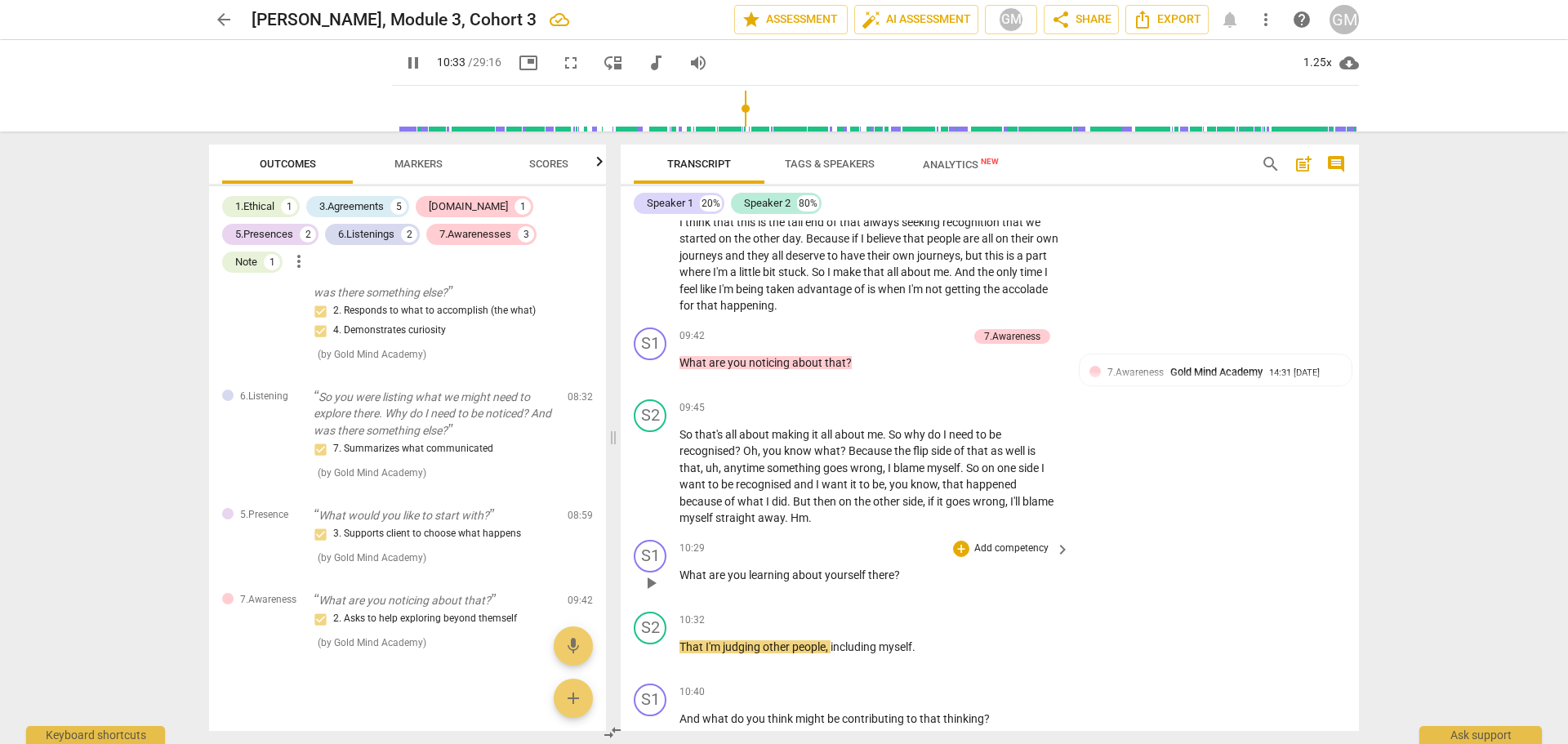 type on "633" 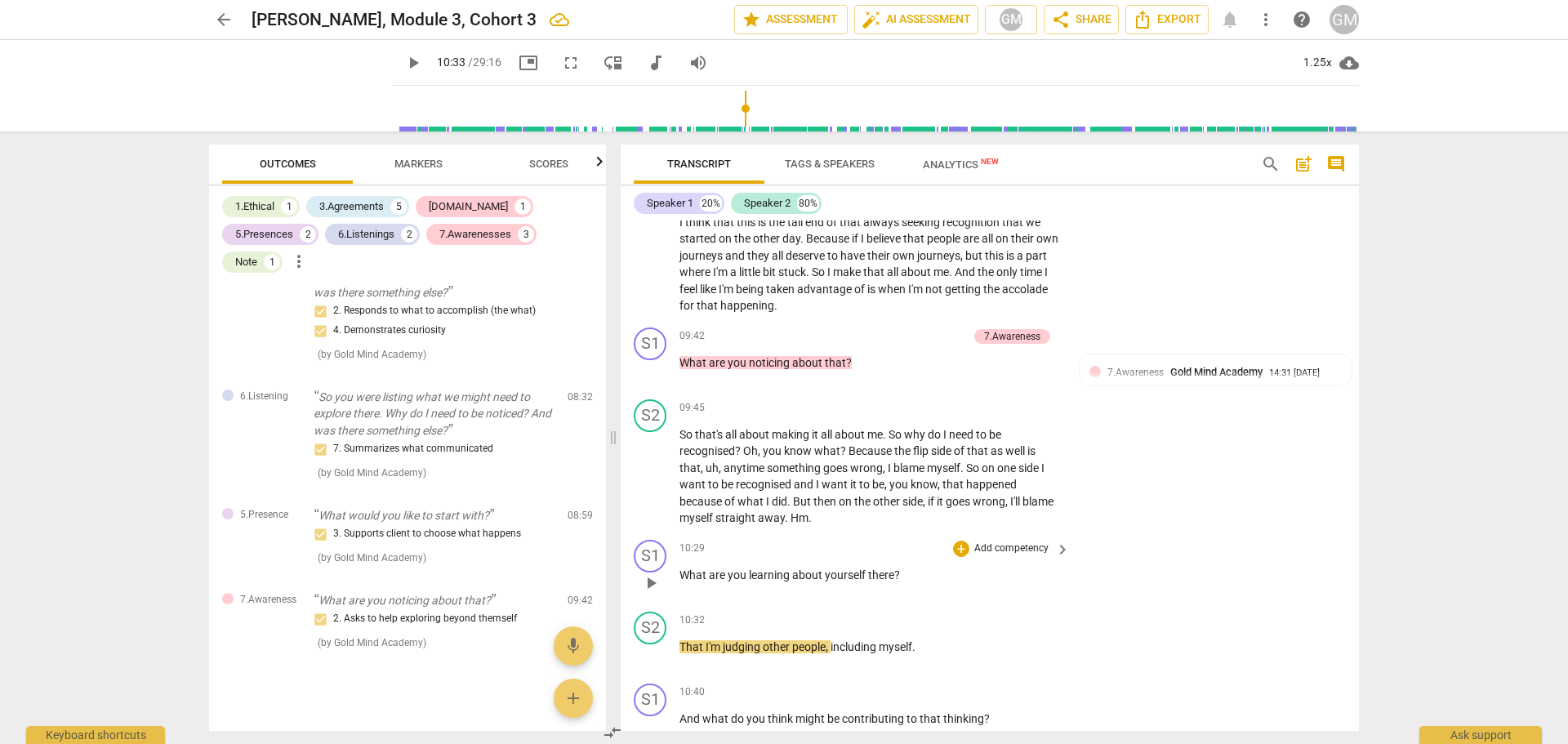 click on "Add competency" at bounding box center (1011, 549) 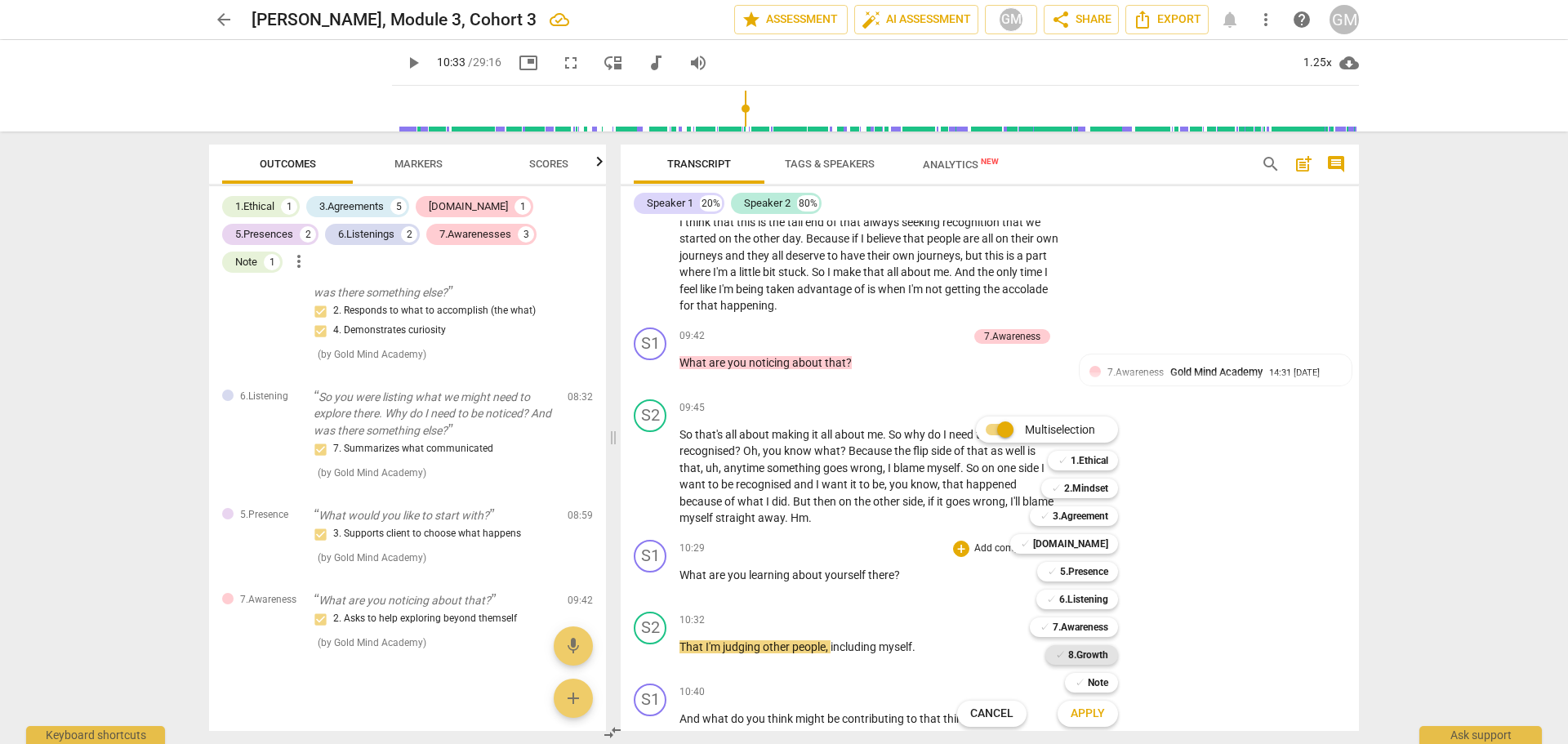 click on "8.Growth" at bounding box center [1088, 655] 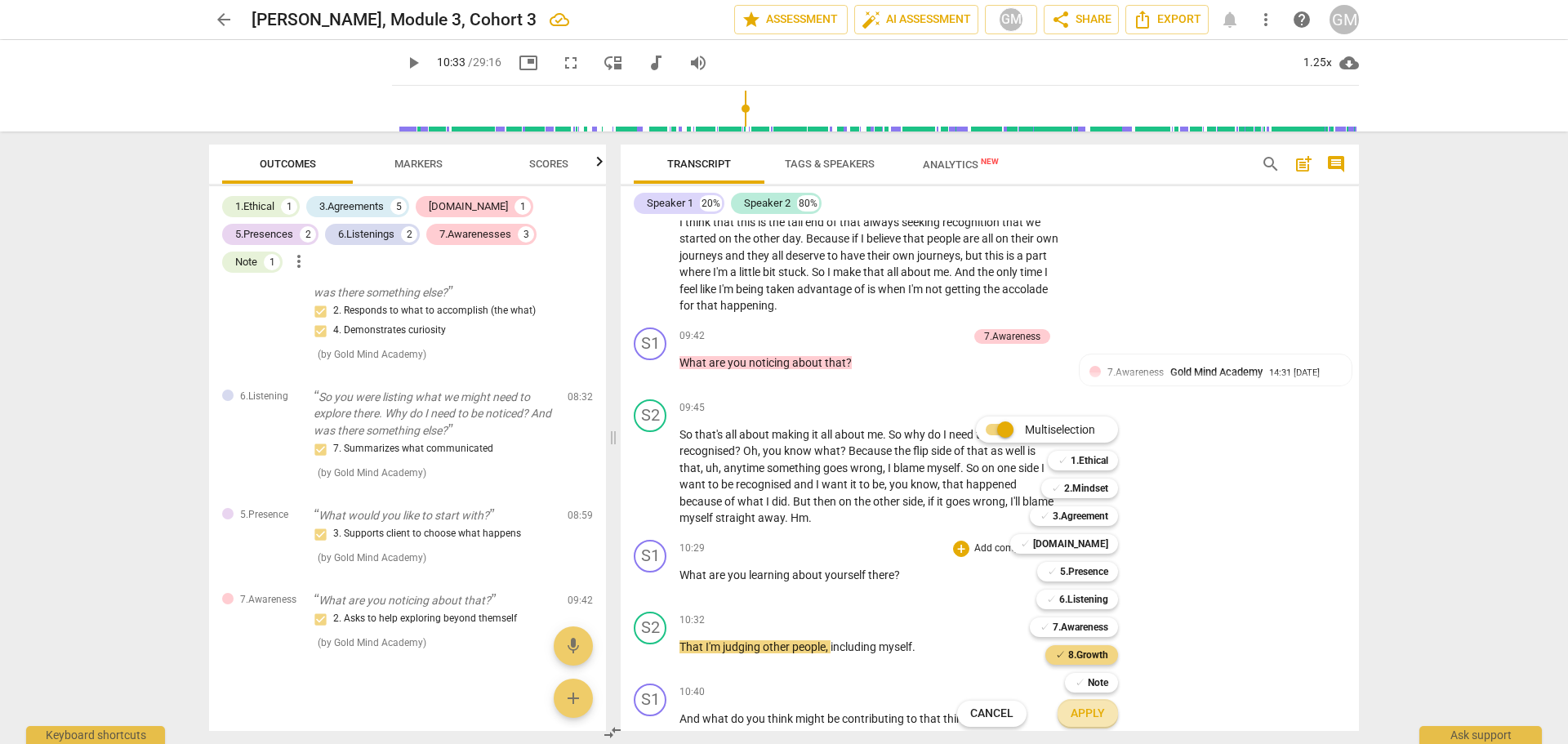 click on "Apply" at bounding box center (1088, 714) 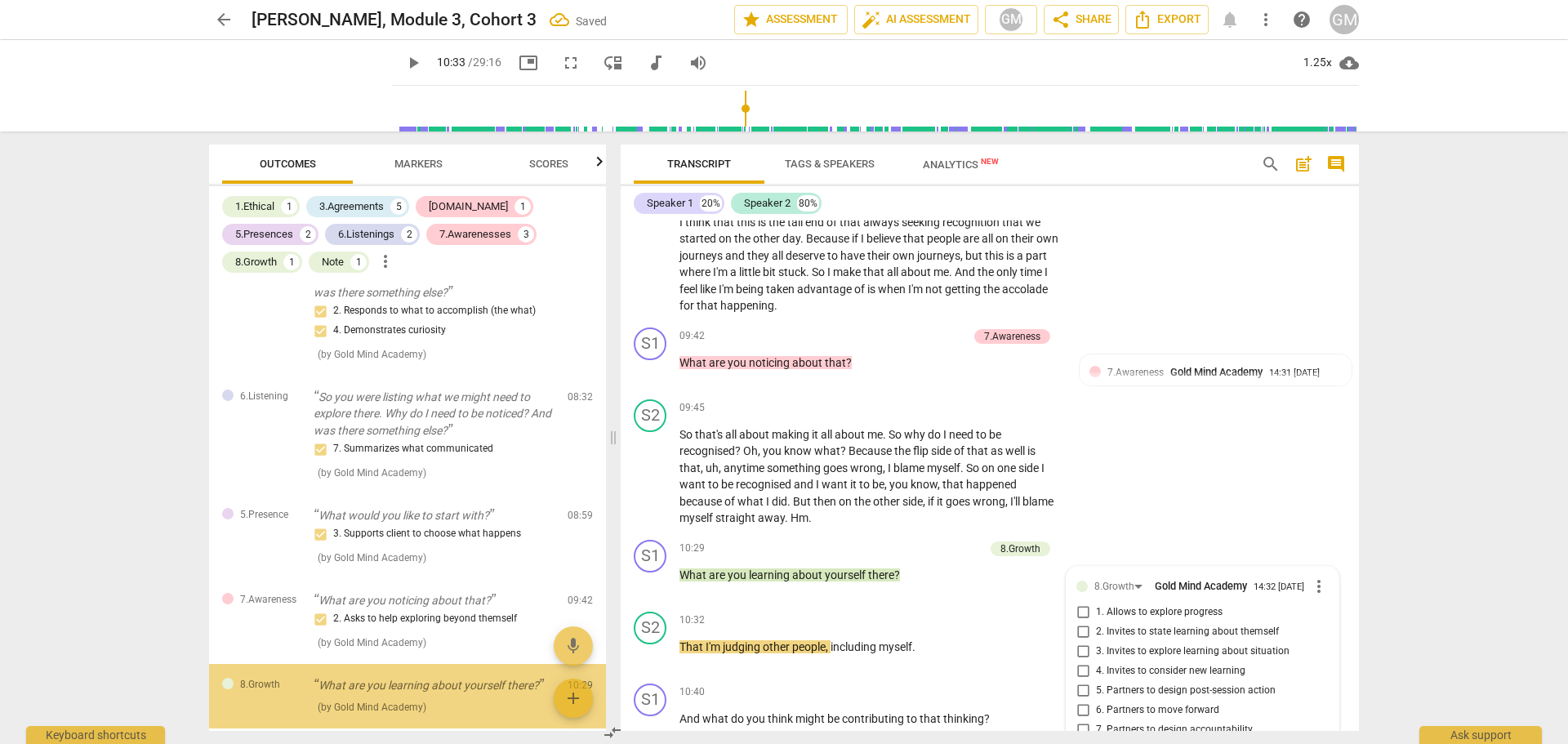 scroll, scrollTop: 4380, scrollLeft: 0, axis: vertical 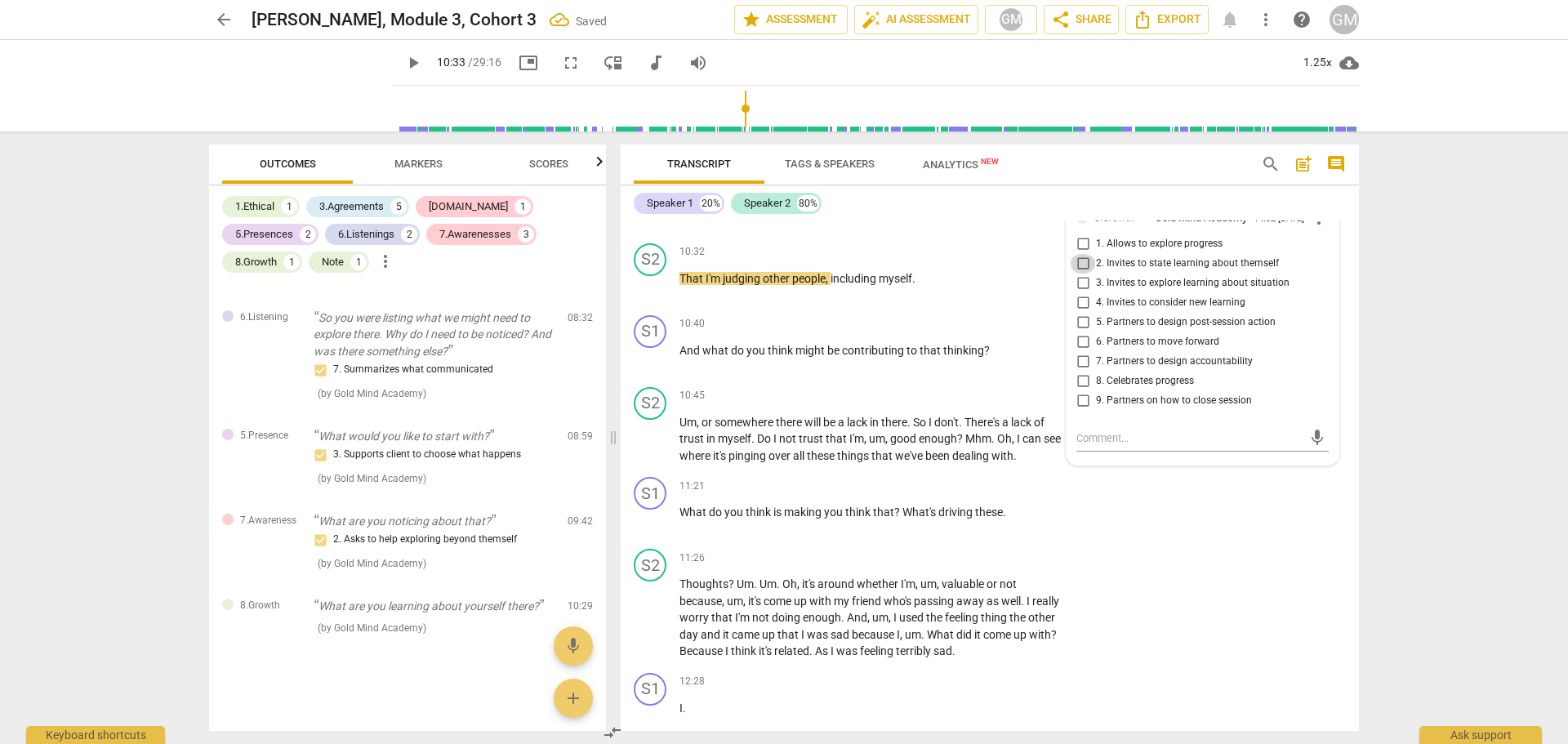 click on "2. Invites to state learning about themself" at bounding box center [1083, 264] 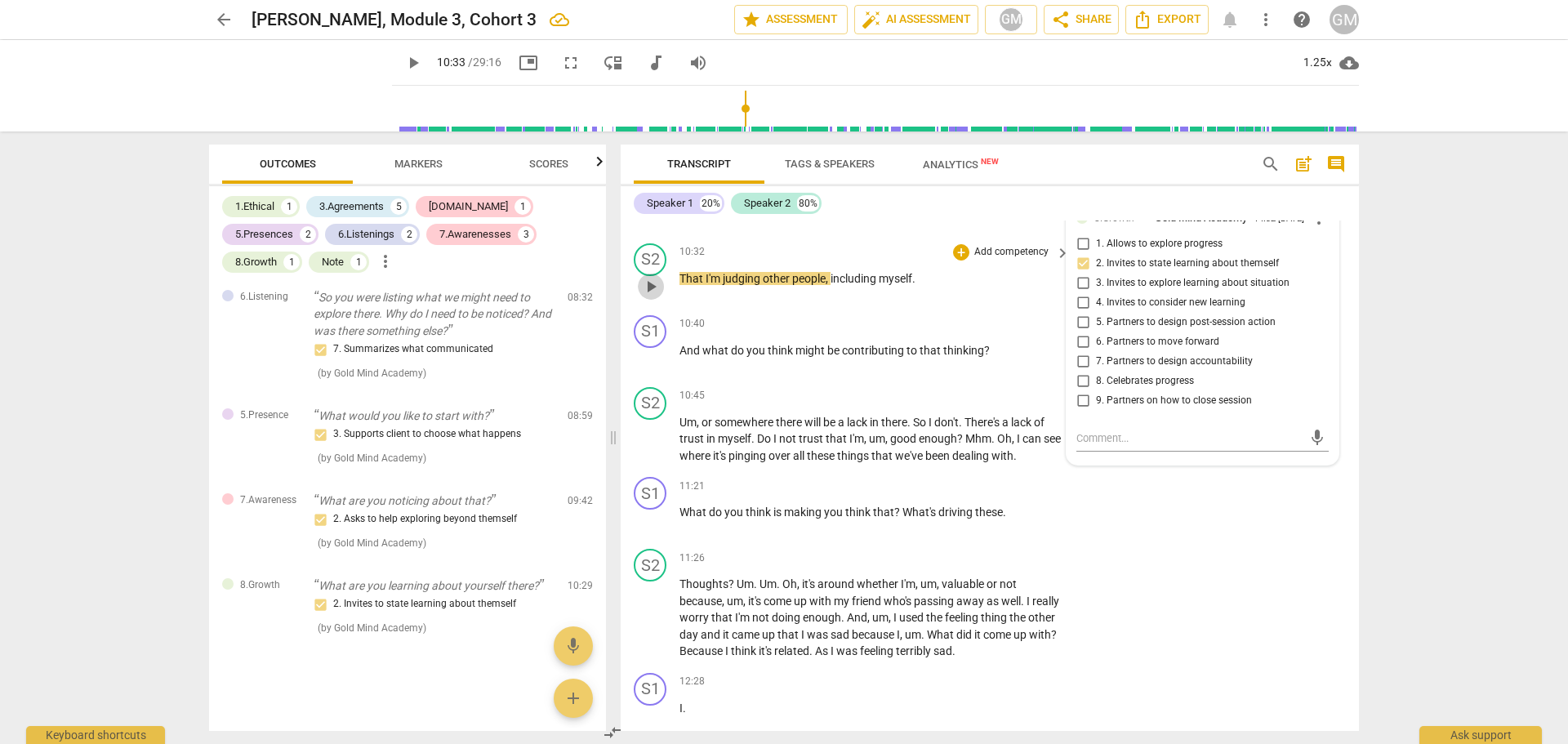 click on "play_arrow" at bounding box center [651, 287] 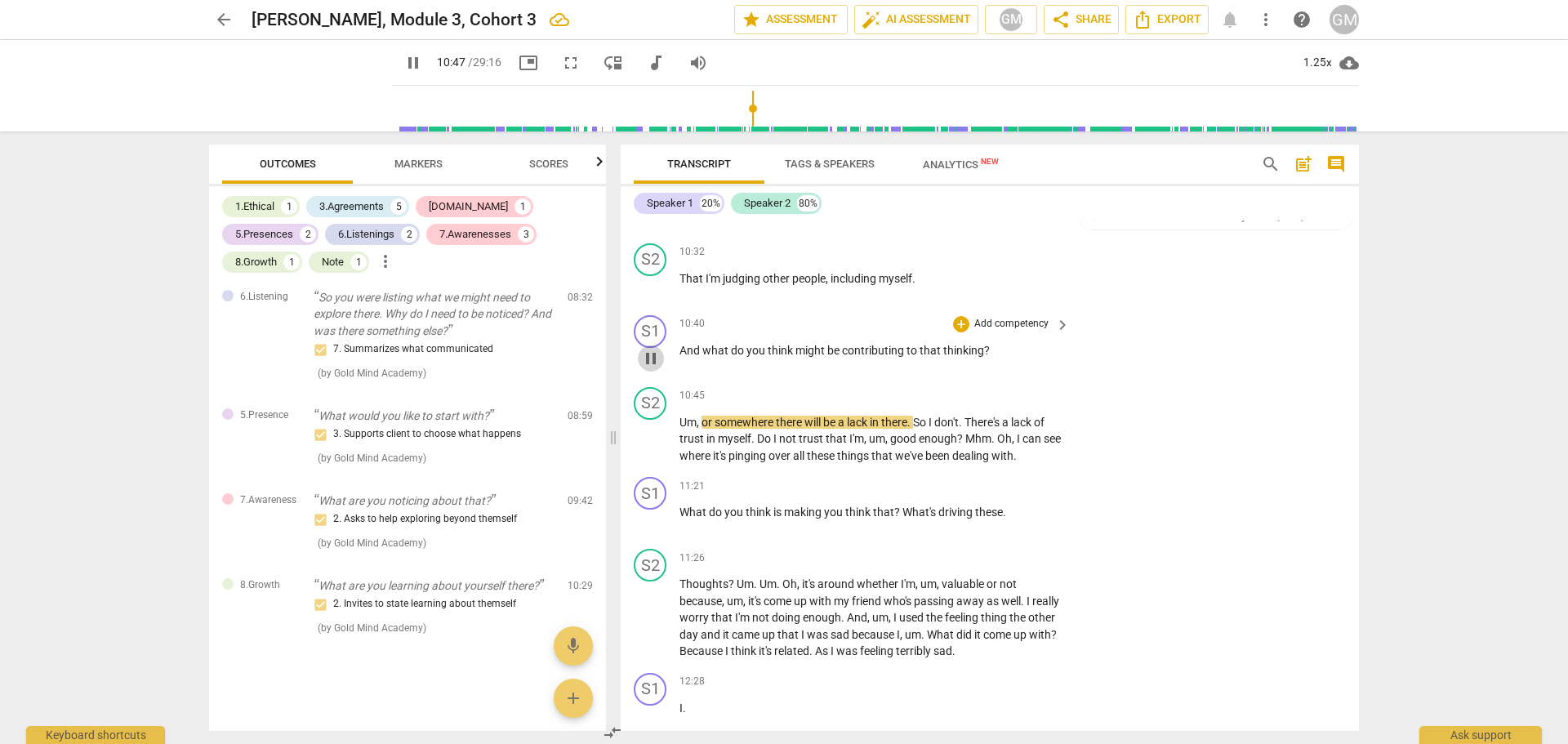 click on "pause" at bounding box center (651, 359) 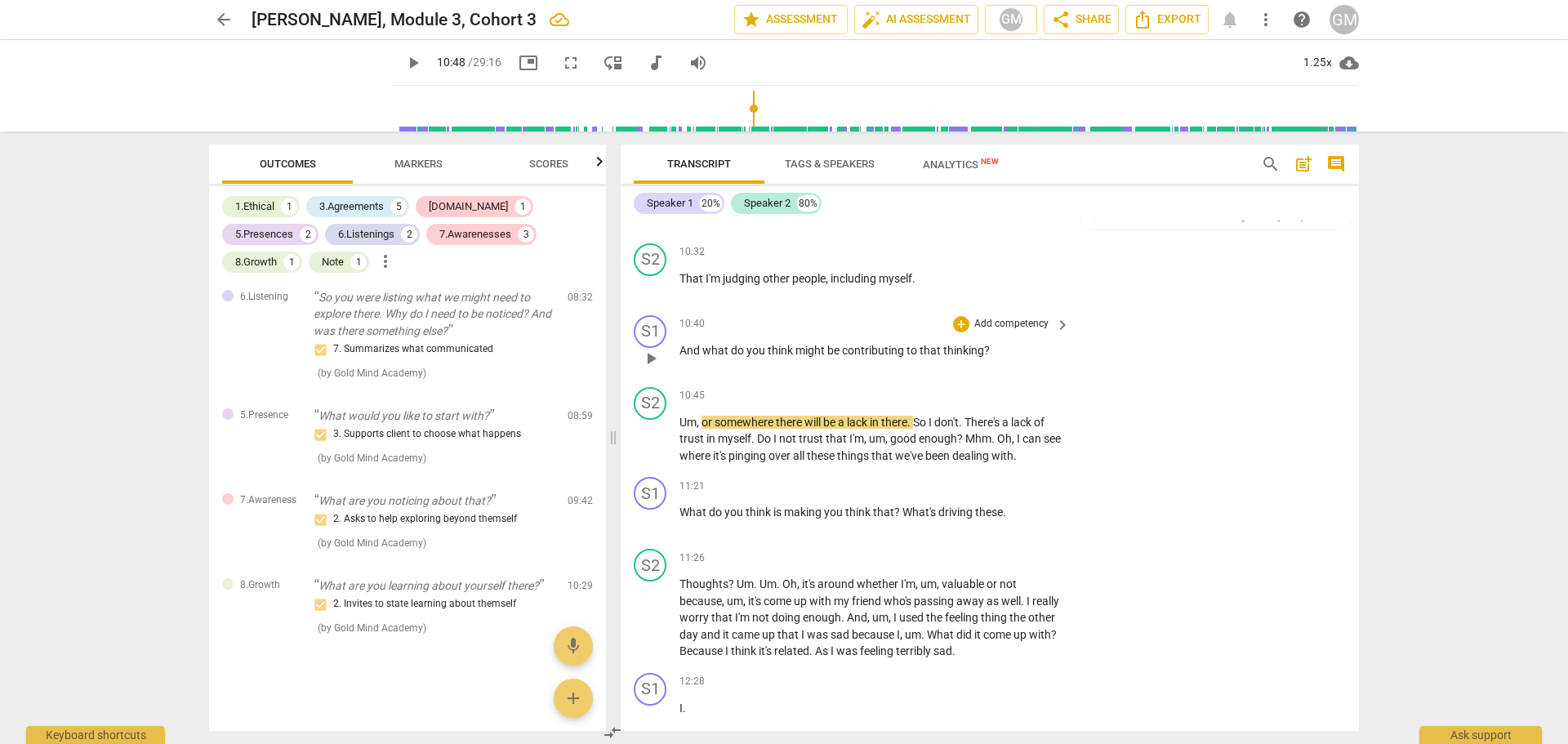 click on "Add competency" at bounding box center (1011, 324) 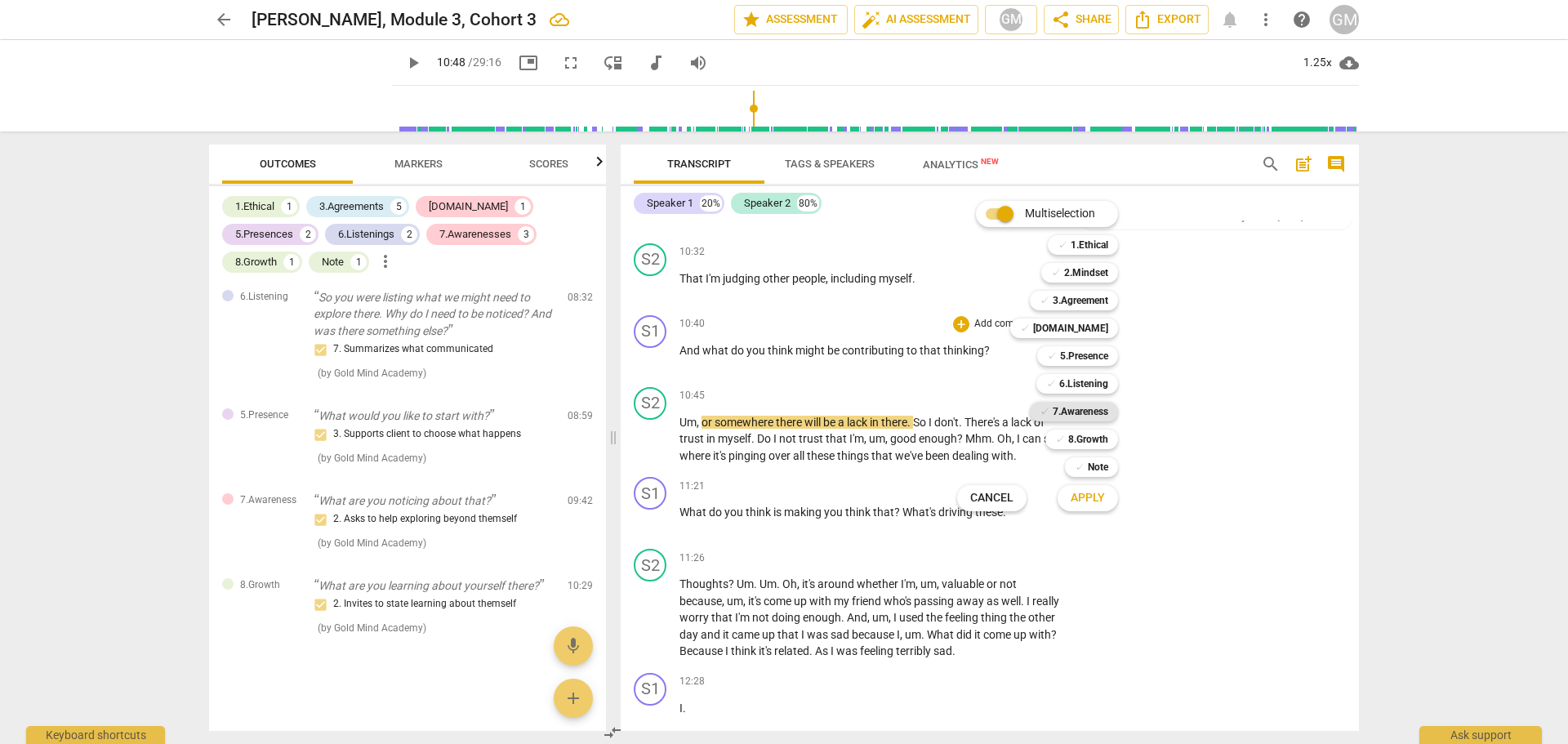 click on "7.Awareness" at bounding box center (1080, 412) 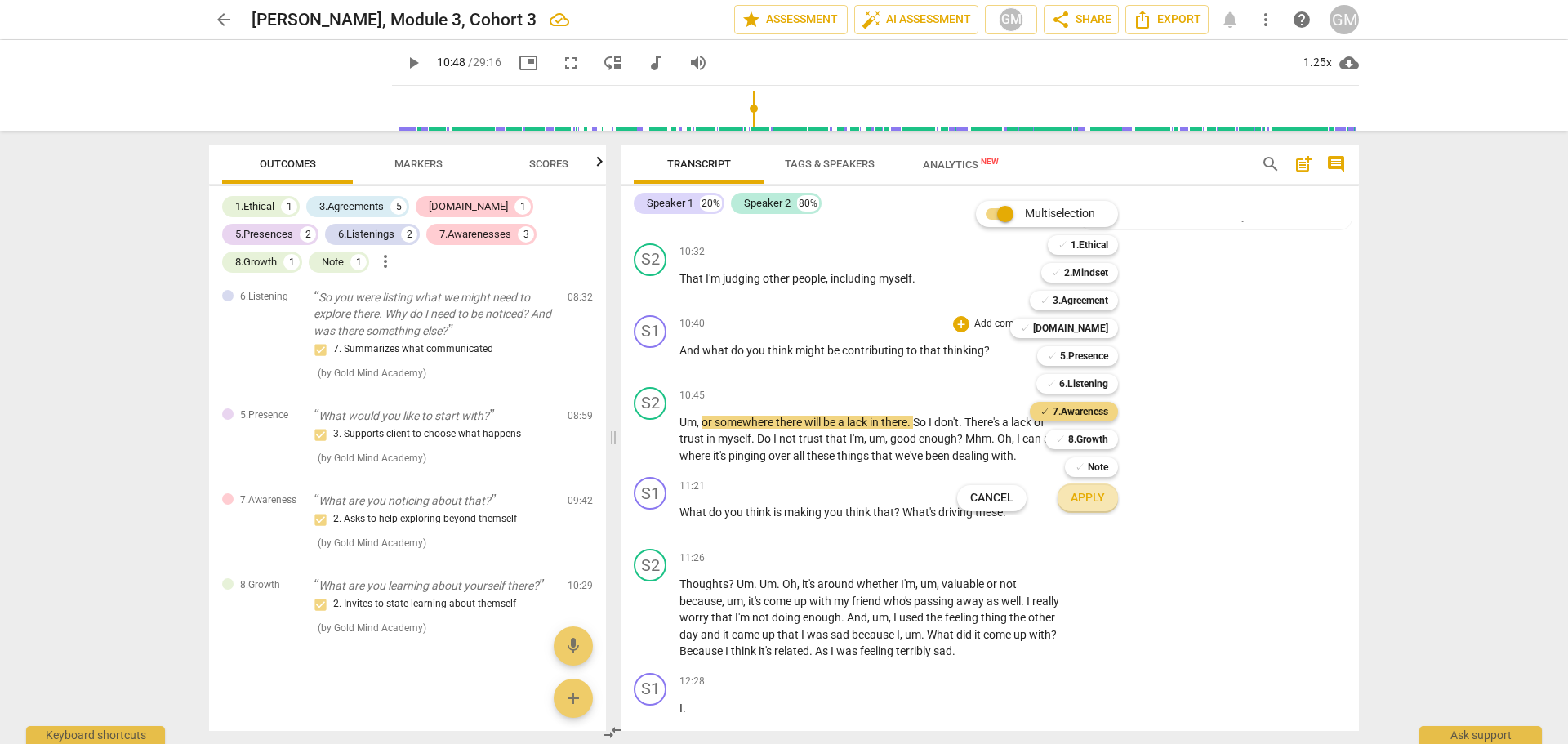 click on "Apply" at bounding box center [1088, 498] 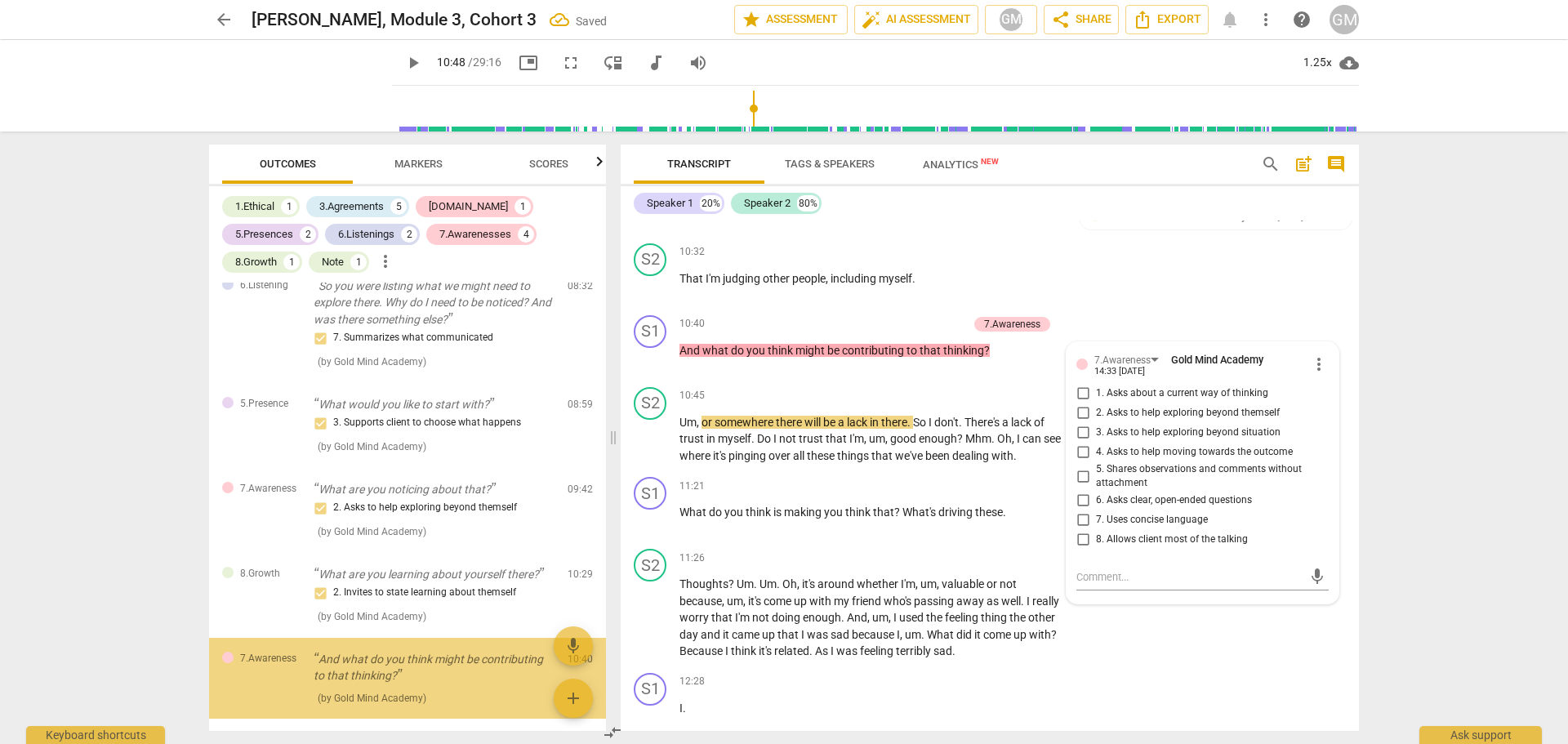 scroll, scrollTop: 1793, scrollLeft: 0, axis: vertical 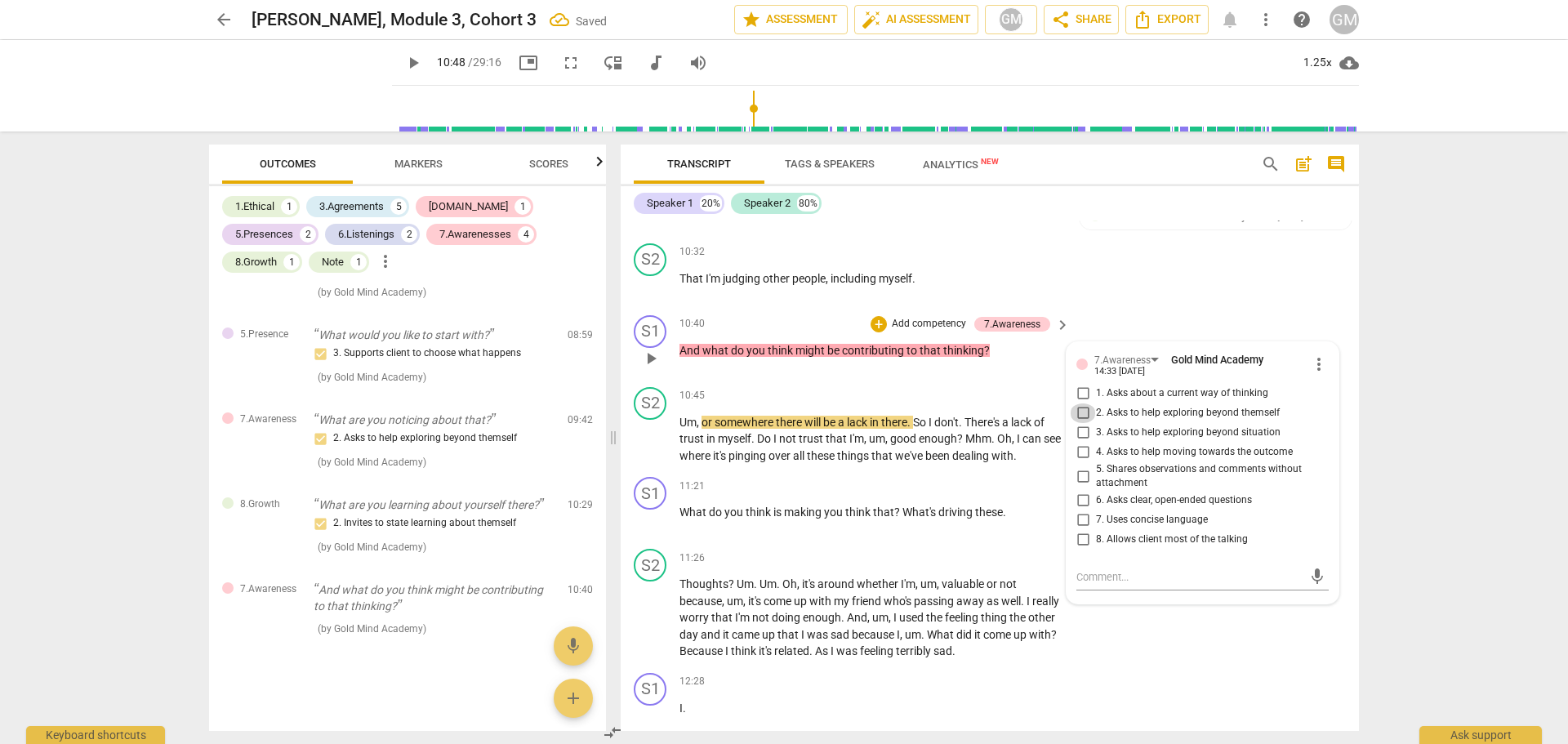 click on "2. Asks to help exploring beyond themself" at bounding box center [1083, 413] 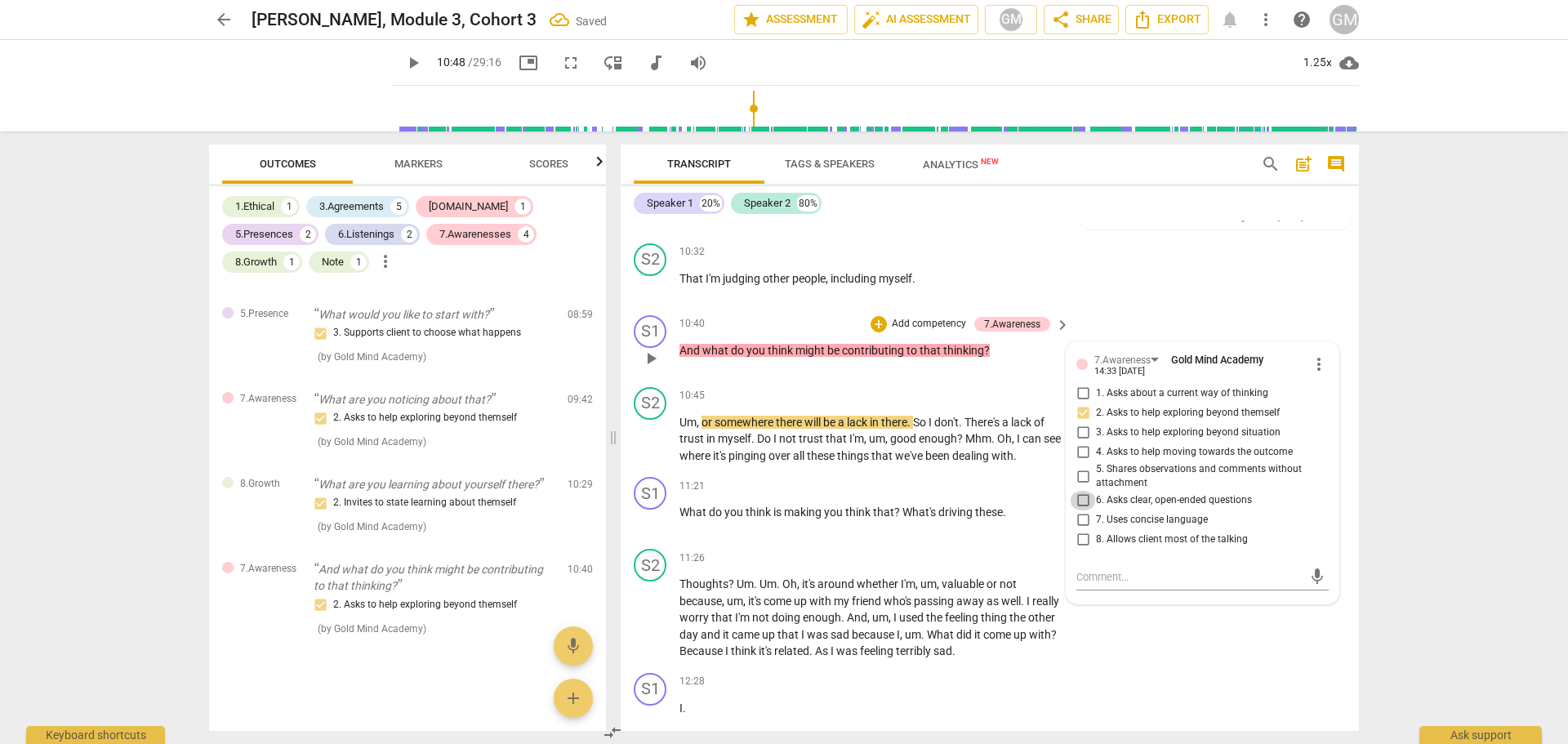 click on "6. Asks clear, open-ended questions" at bounding box center [1083, 501] 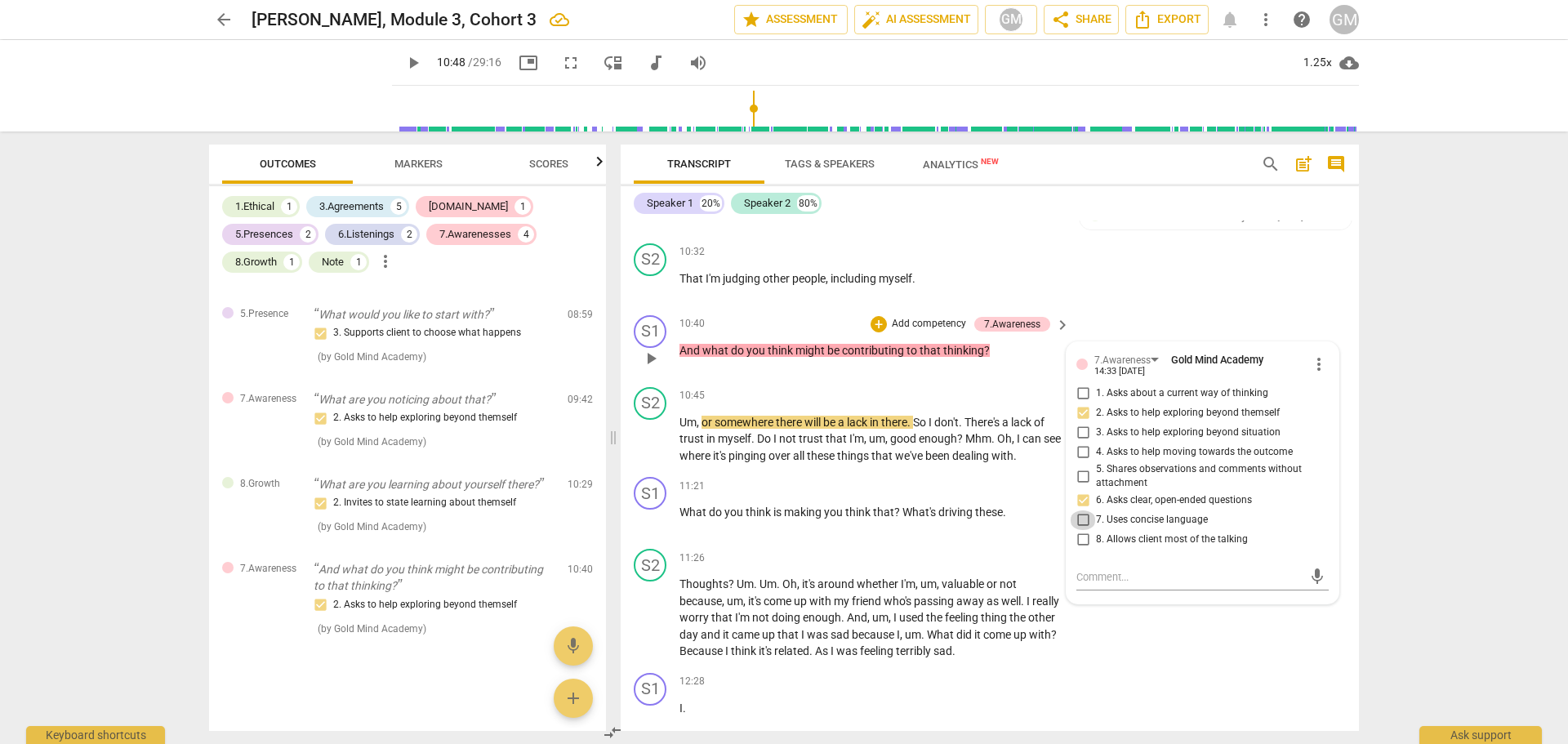 click on "7. Uses concise language" at bounding box center [1083, 520] 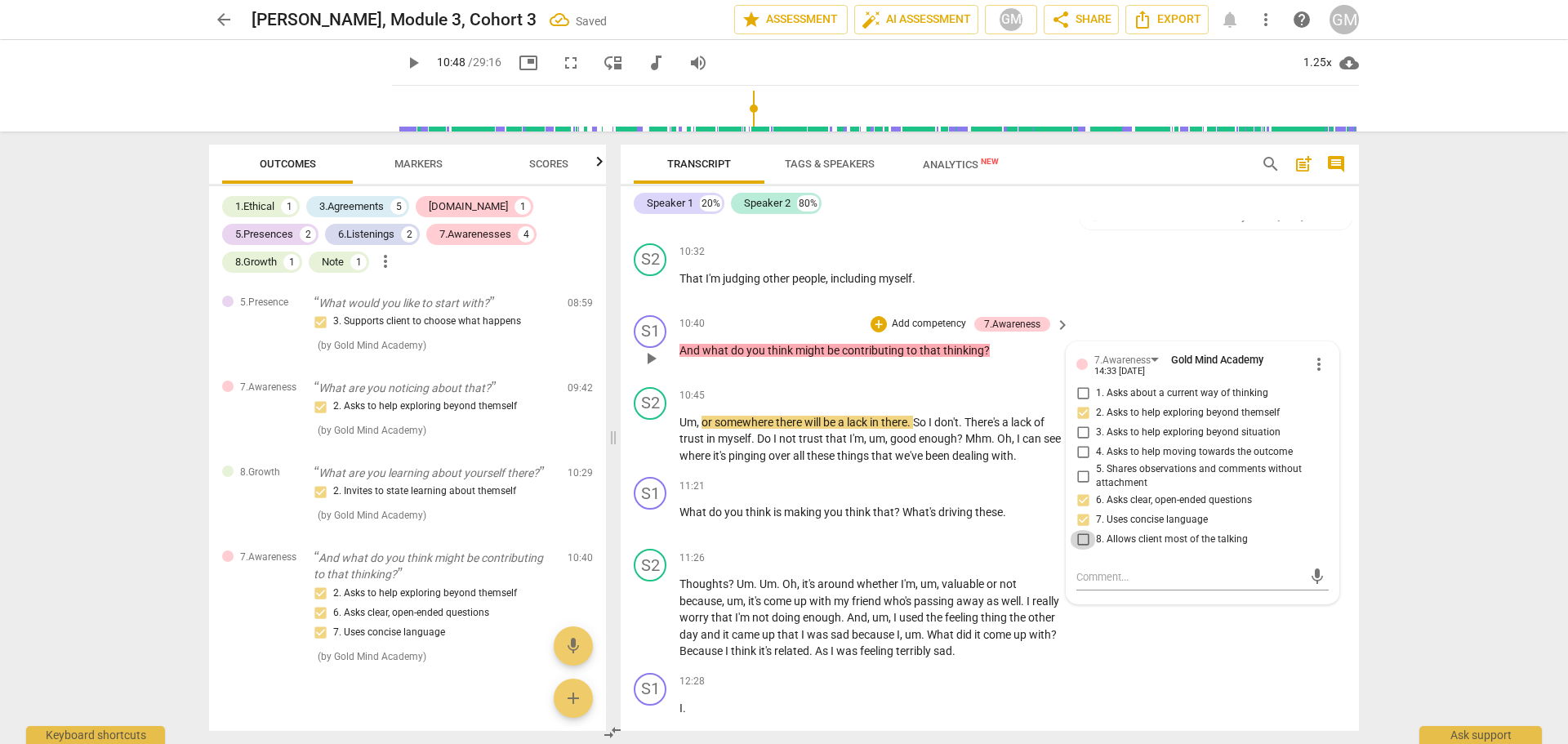 click on "8. Allows client most of the talking" at bounding box center [1083, 540] 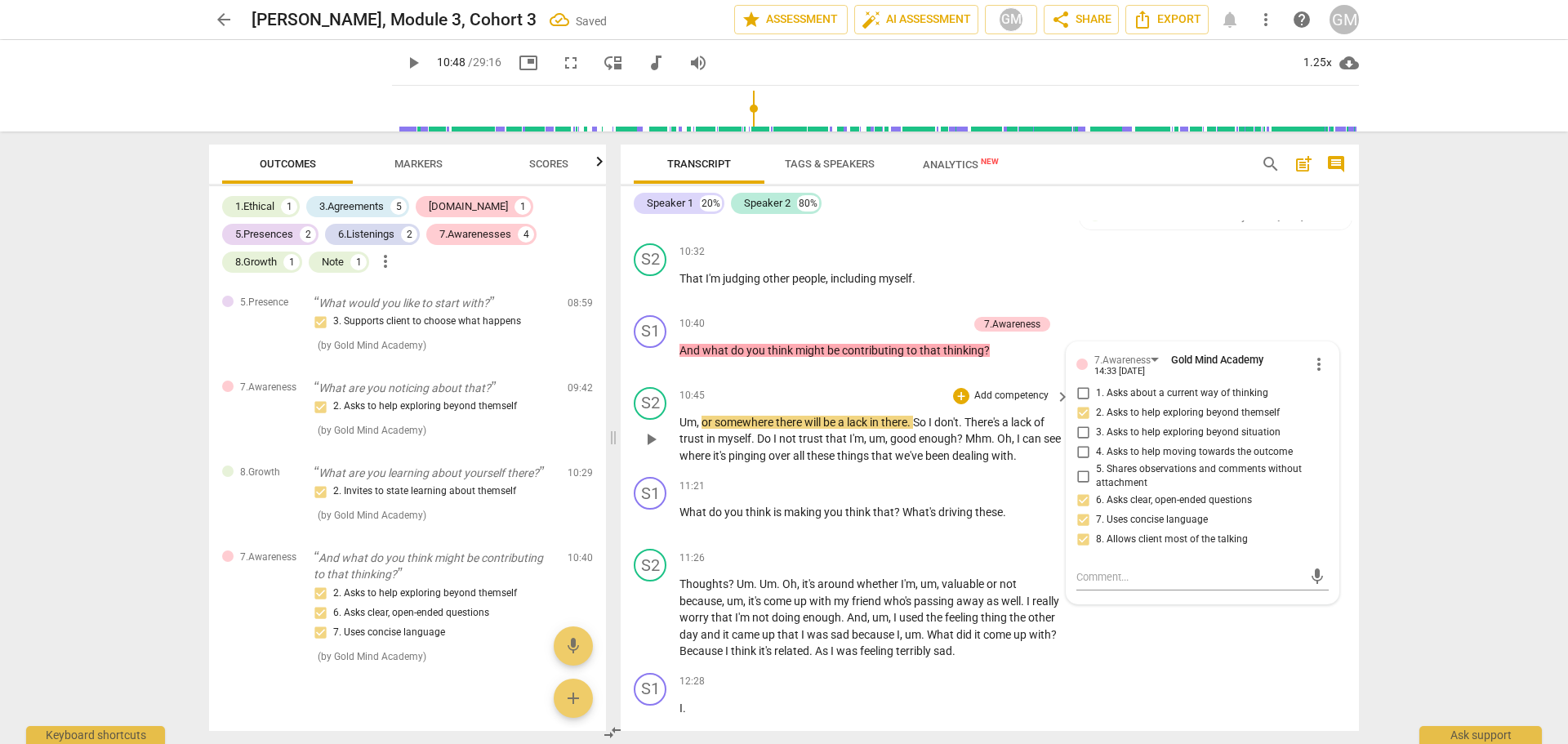 click on "play_arrow" at bounding box center (651, 439) 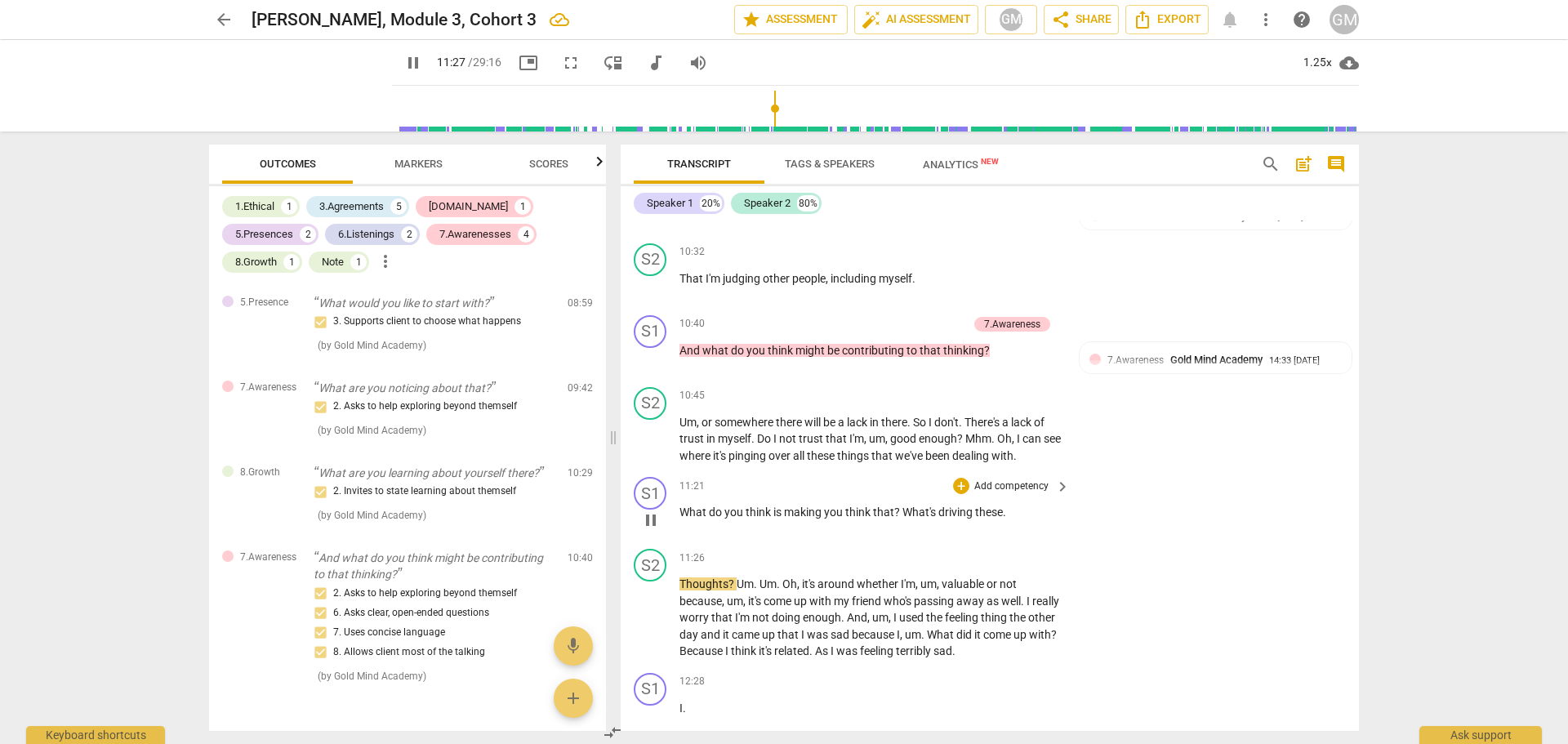 click on "pause" at bounding box center [651, 520] 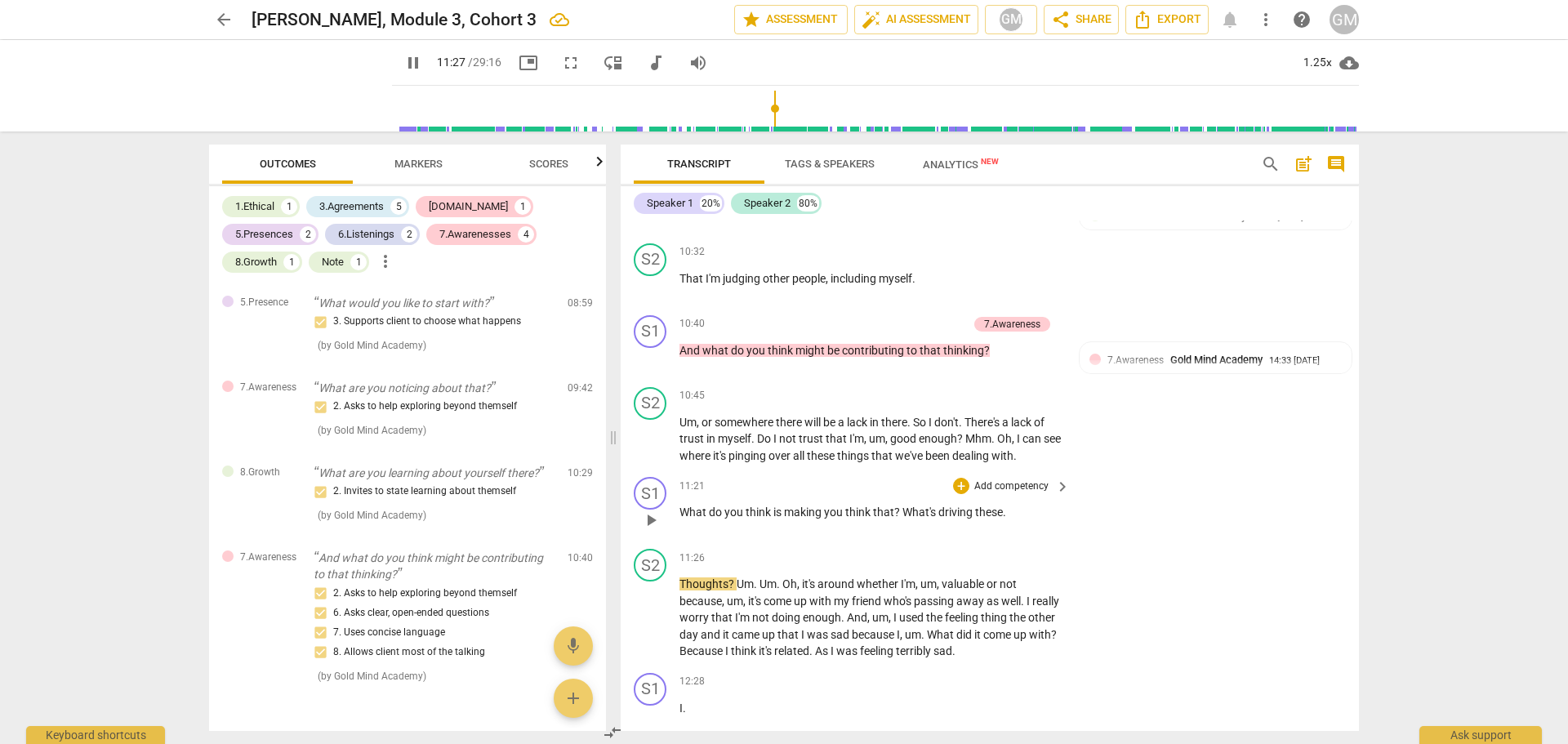 type on "688" 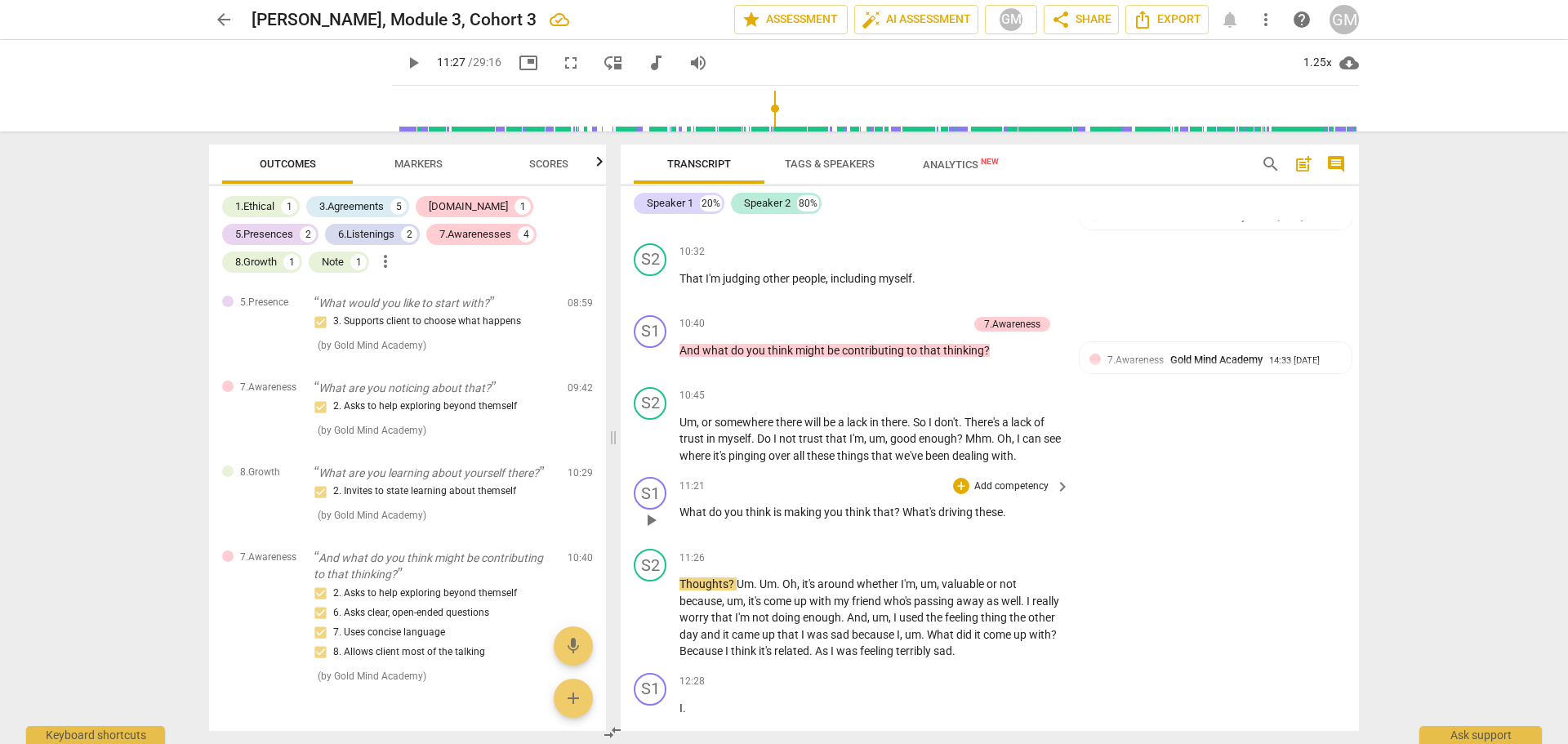 click on "these" at bounding box center [989, 512] 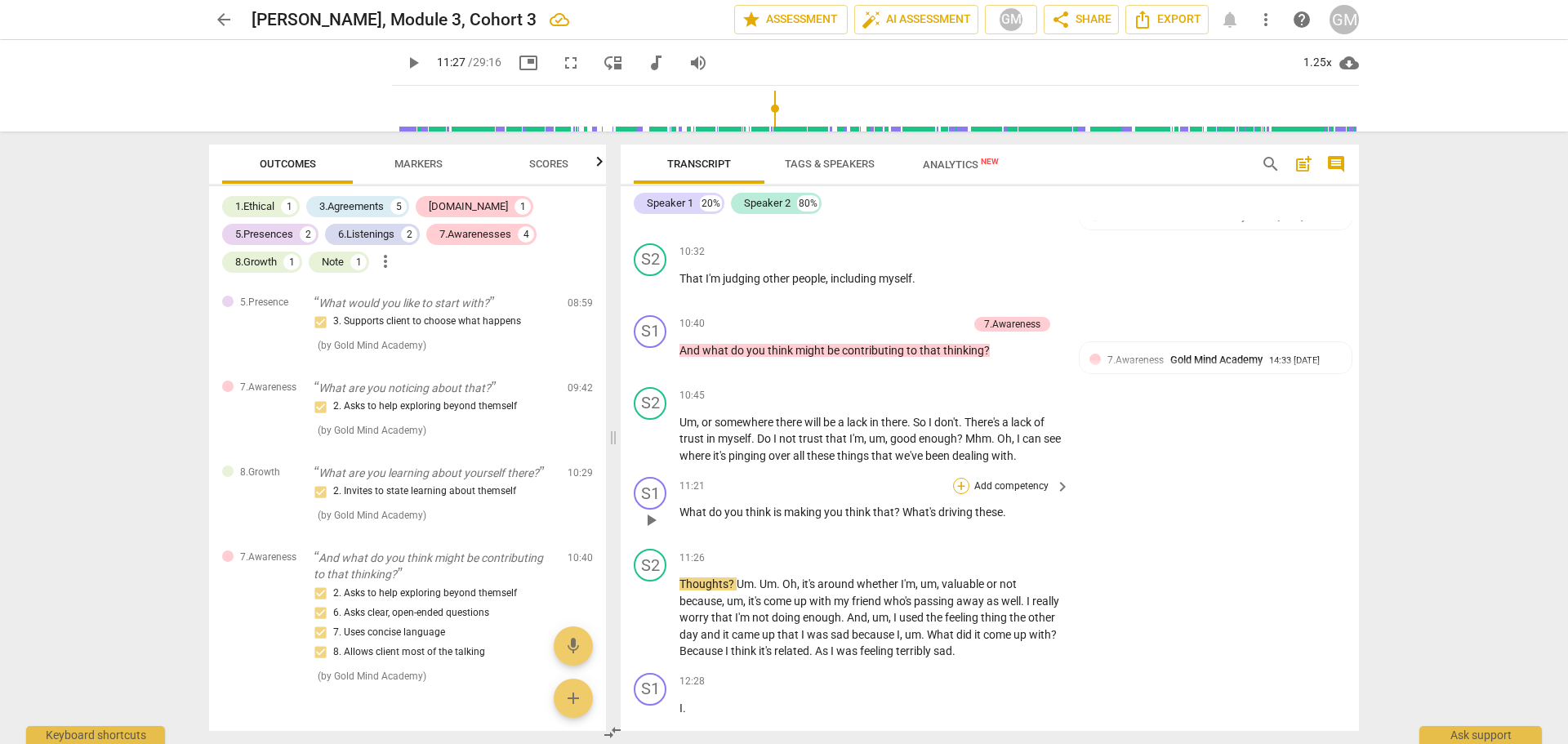 click on "+" at bounding box center (961, 486) 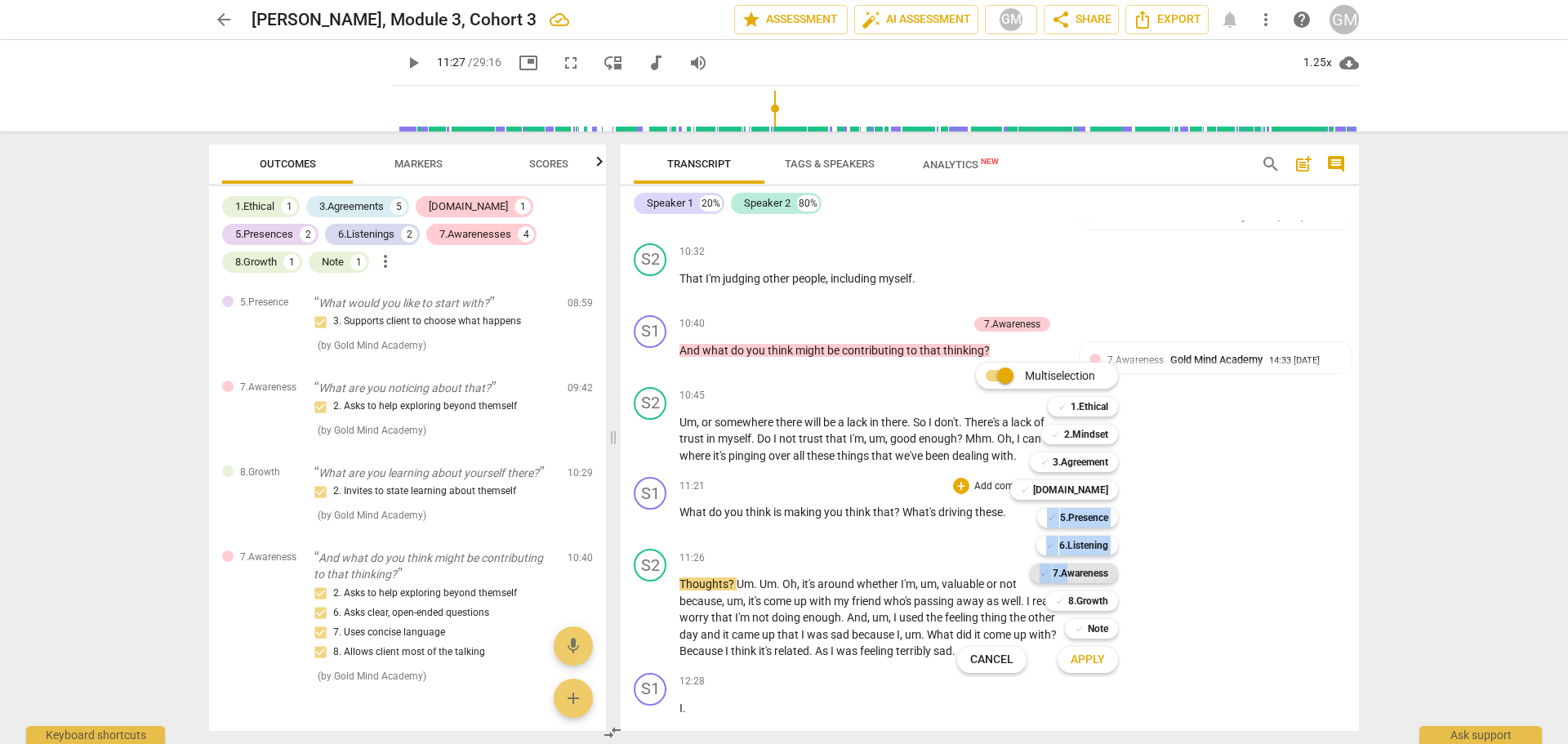 drag, startPoint x: 987, startPoint y: 516, endPoint x: 1062, endPoint y: 572, distance: 93.600214 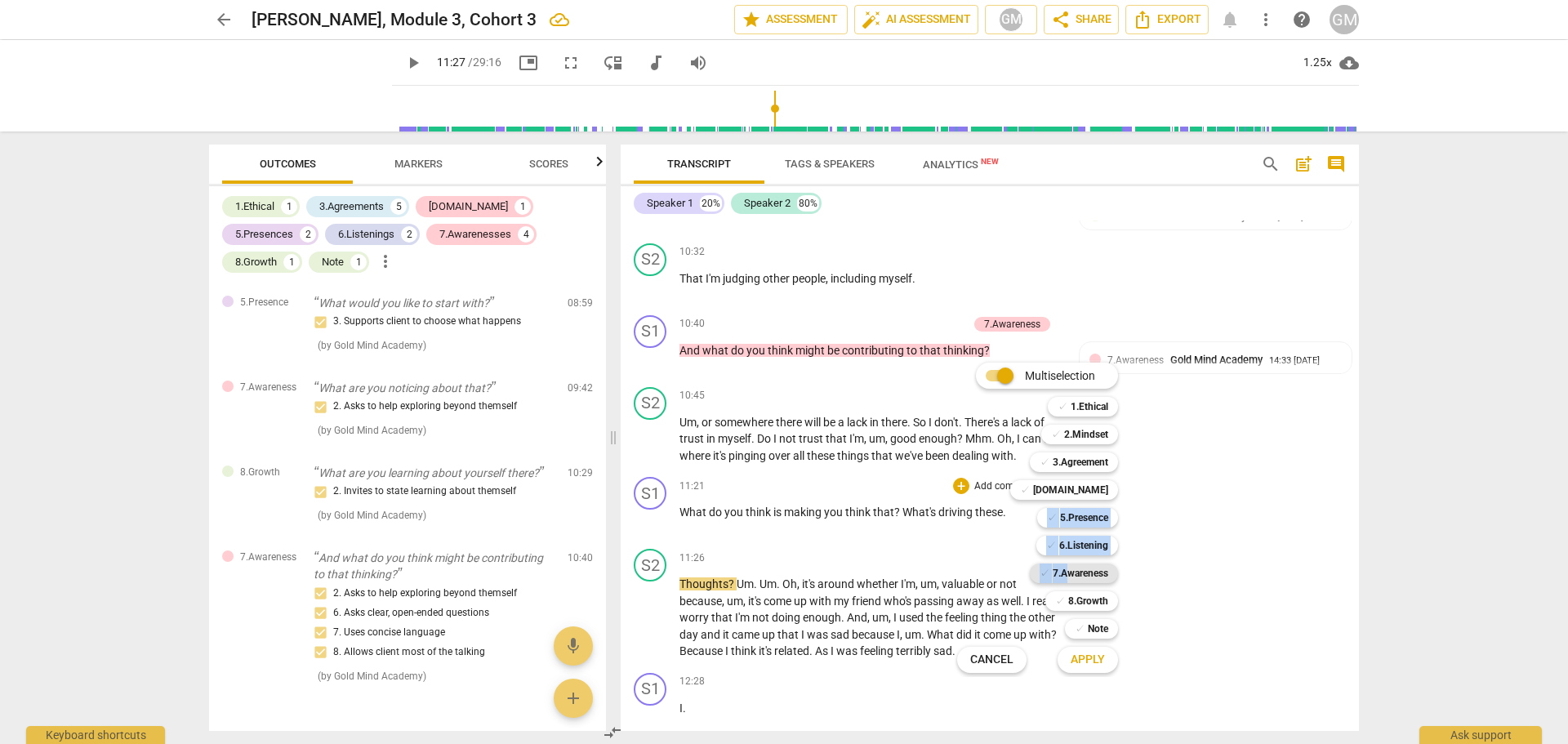 click on "Multiselection m ✓ 1.Ethical 1 ✓ 2.Mindset 2 ✓ 3.Agreement 3 ✓ [DOMAIN_NAME] 4 ✓ 5.Presence 5 ✓ 6.Listening 6 ✓ 7.Awareness 7 ✓ 8.Growth 8 ✓ Note 9 Cancel c Apply x" at bounding box center [1049, 518] 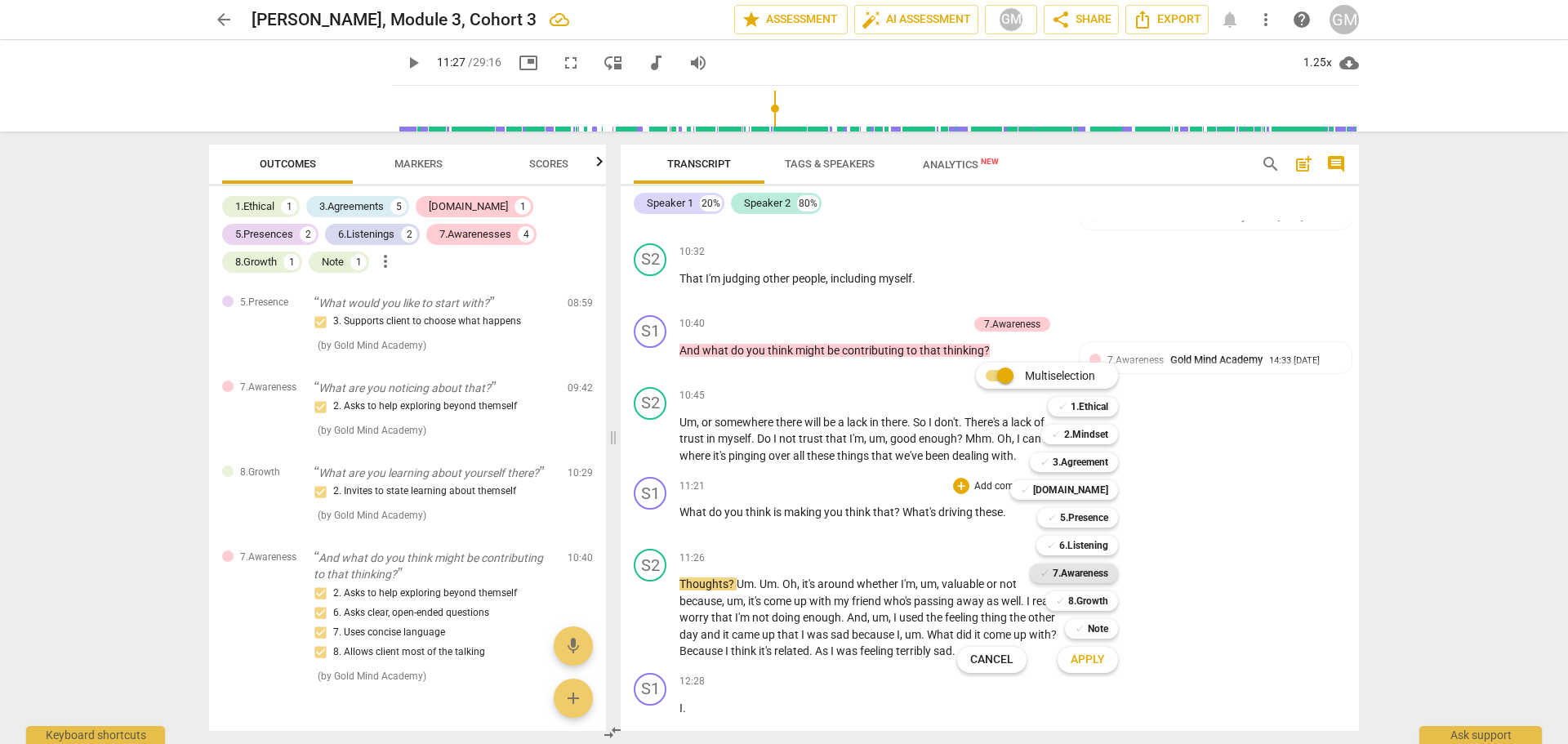click on "7.Awareness" at bounding box center [1080, 573] 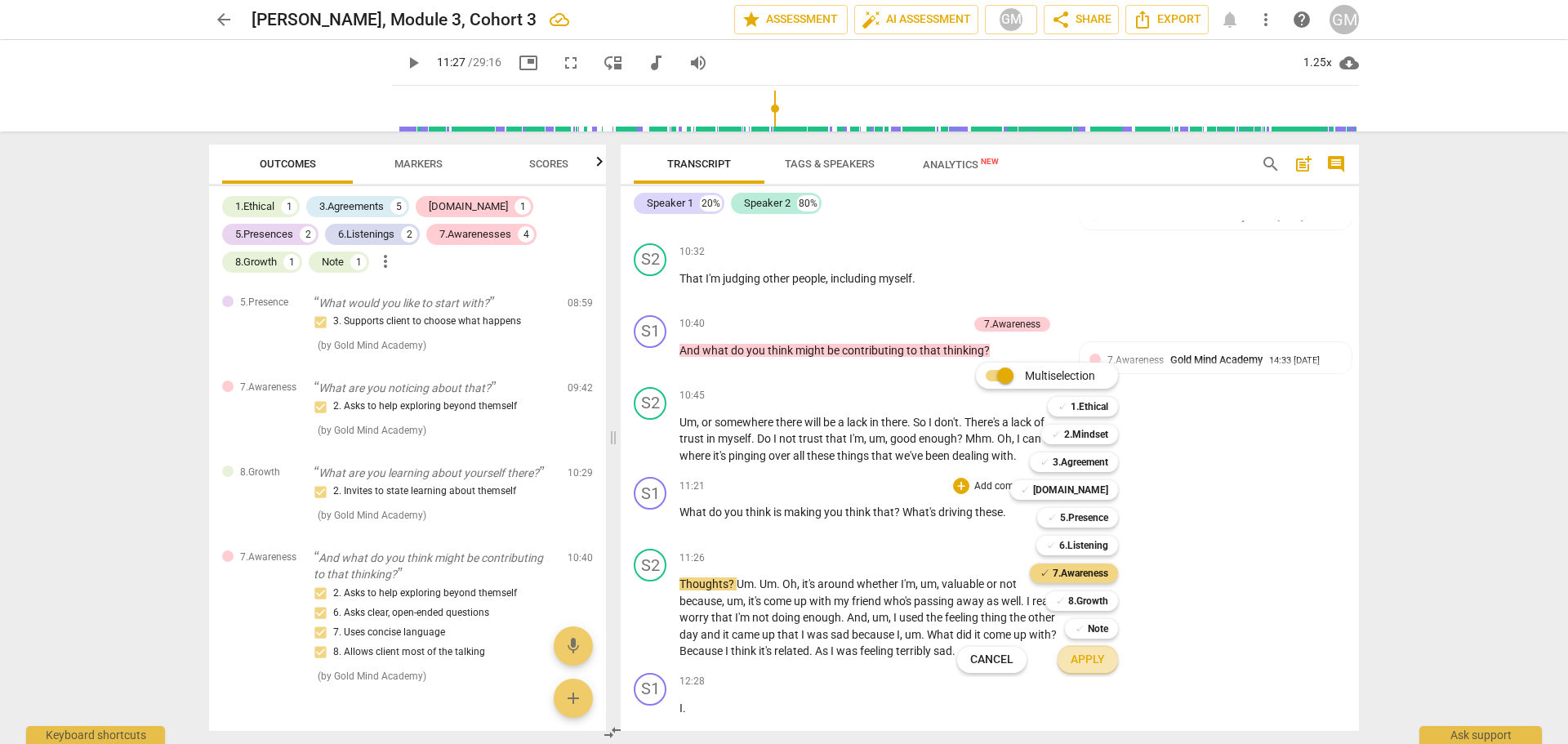 click on "Apply" at bounding box center [1088, 660] 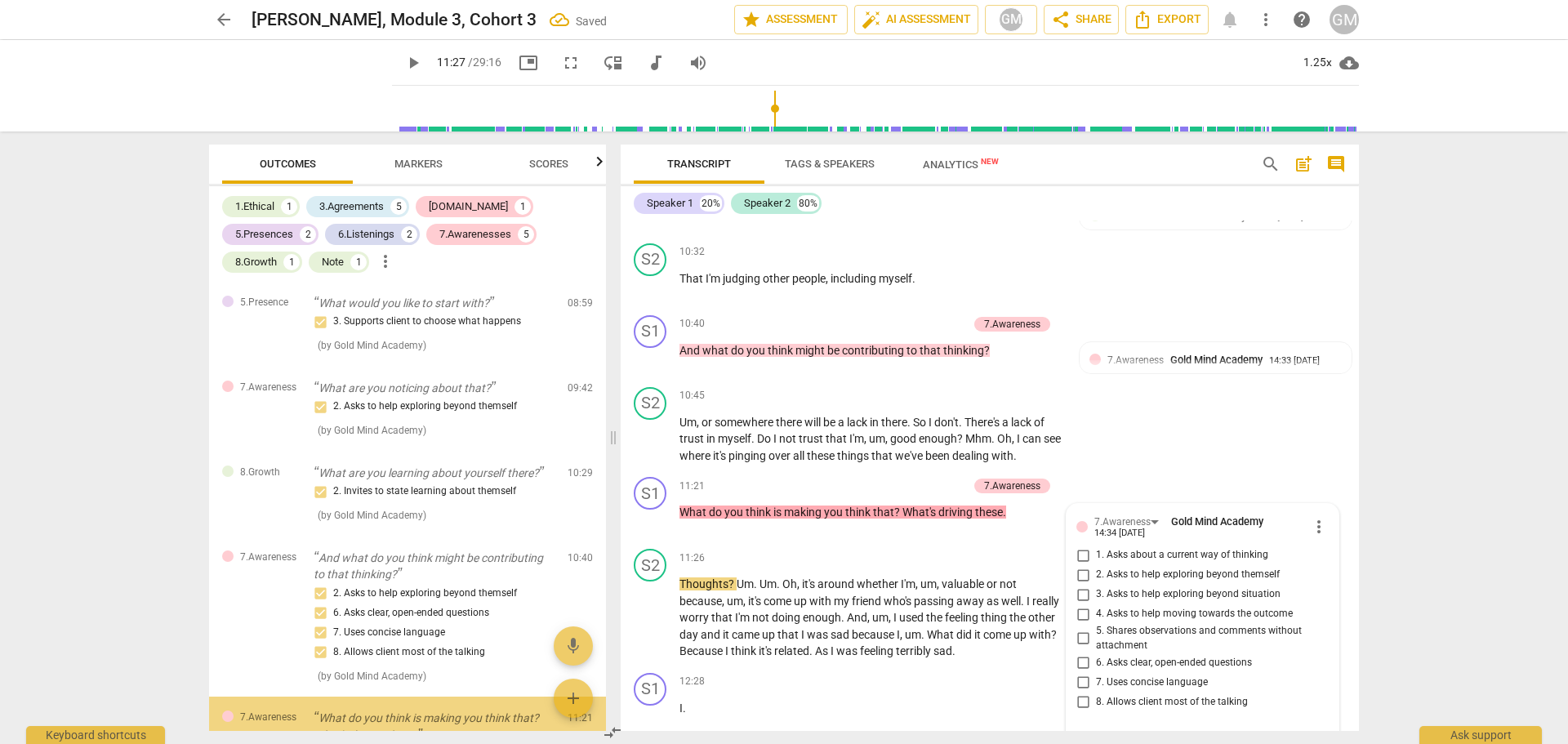 scroll, scrollTop: 4676, scrollLeft: 0, axis: vertical 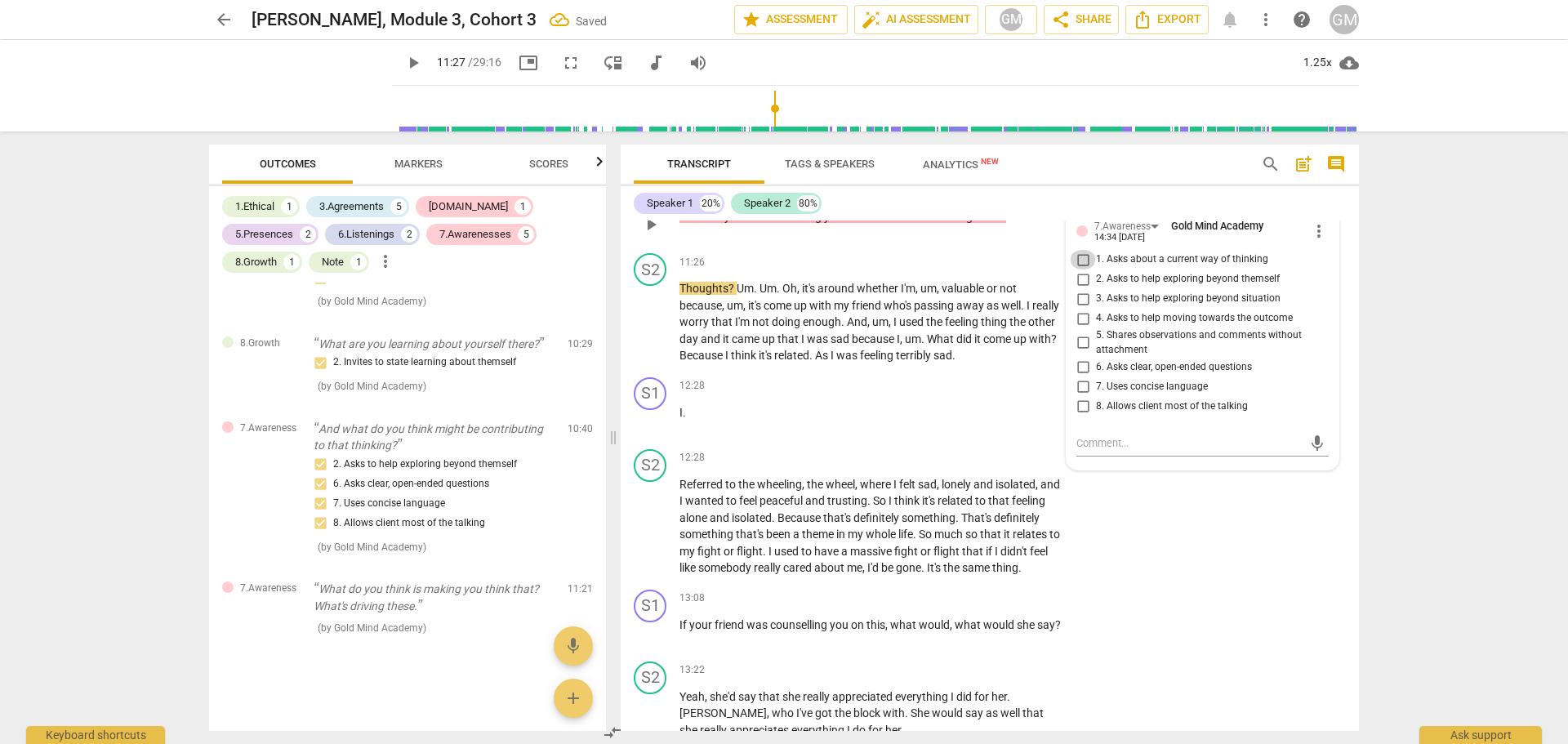 click on "1. Asks about a current way of thinking" at bounding box center (1083, 260) 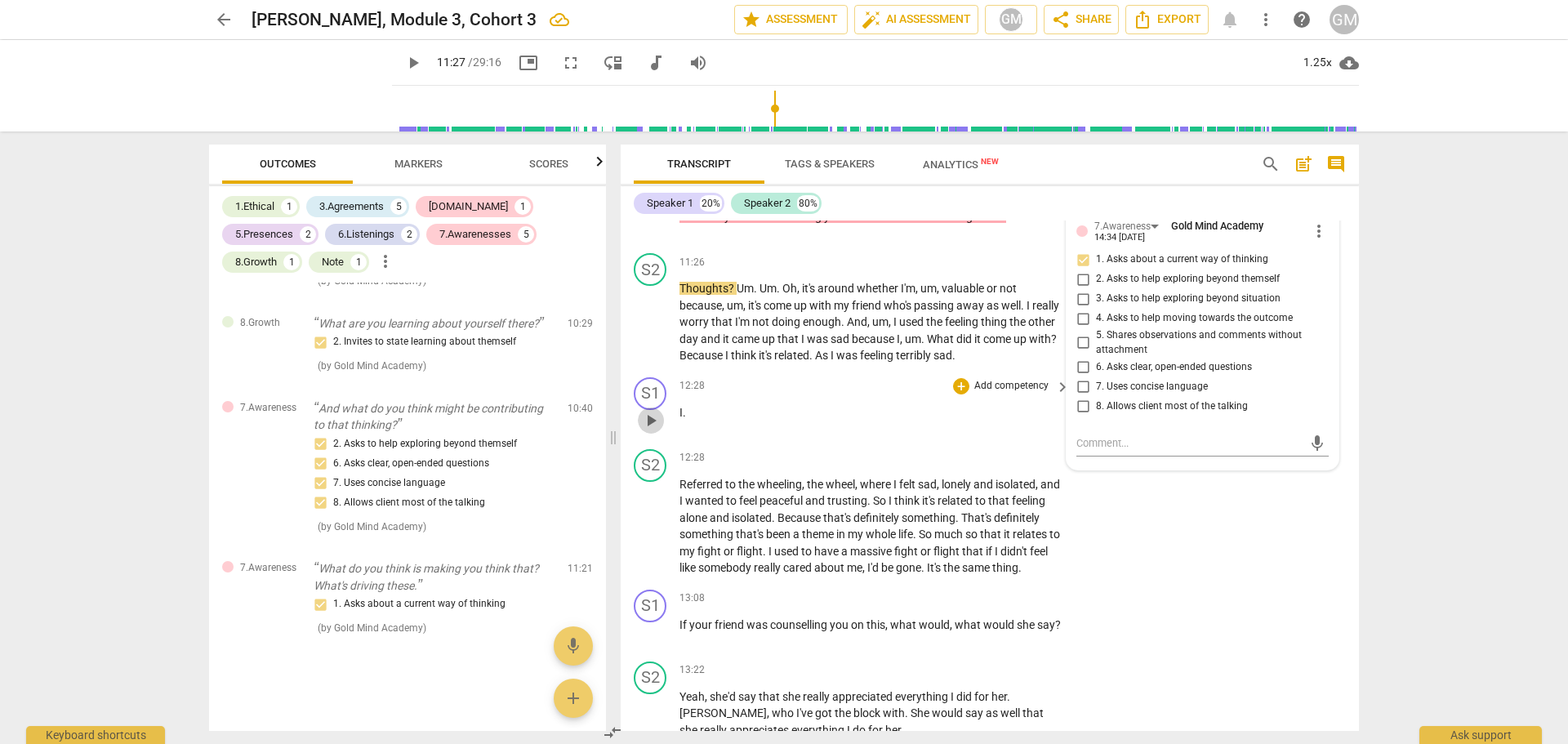 click on "play_arrow" at bounding box center (651, 421) 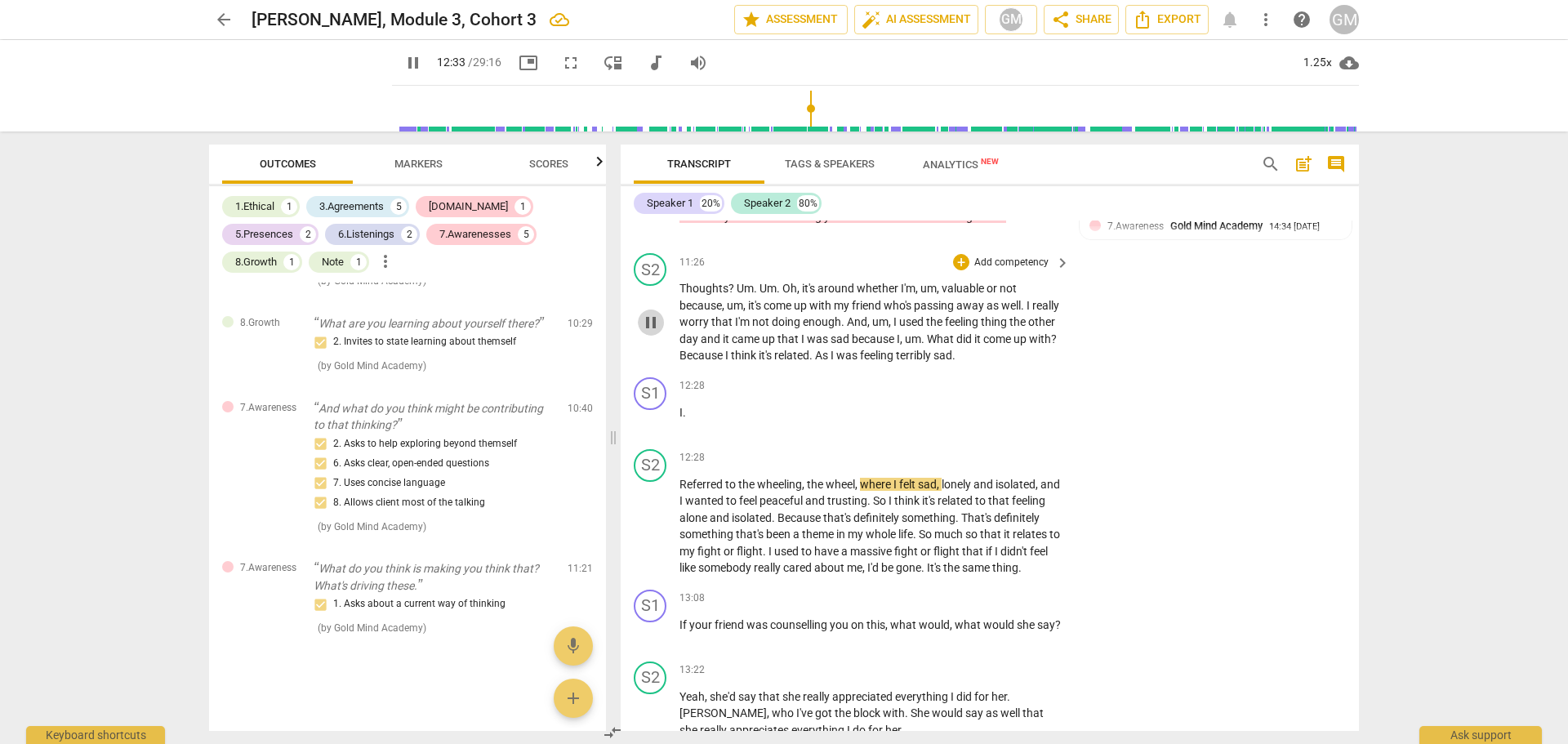 click on "pause" at bounding box center (651, 323) 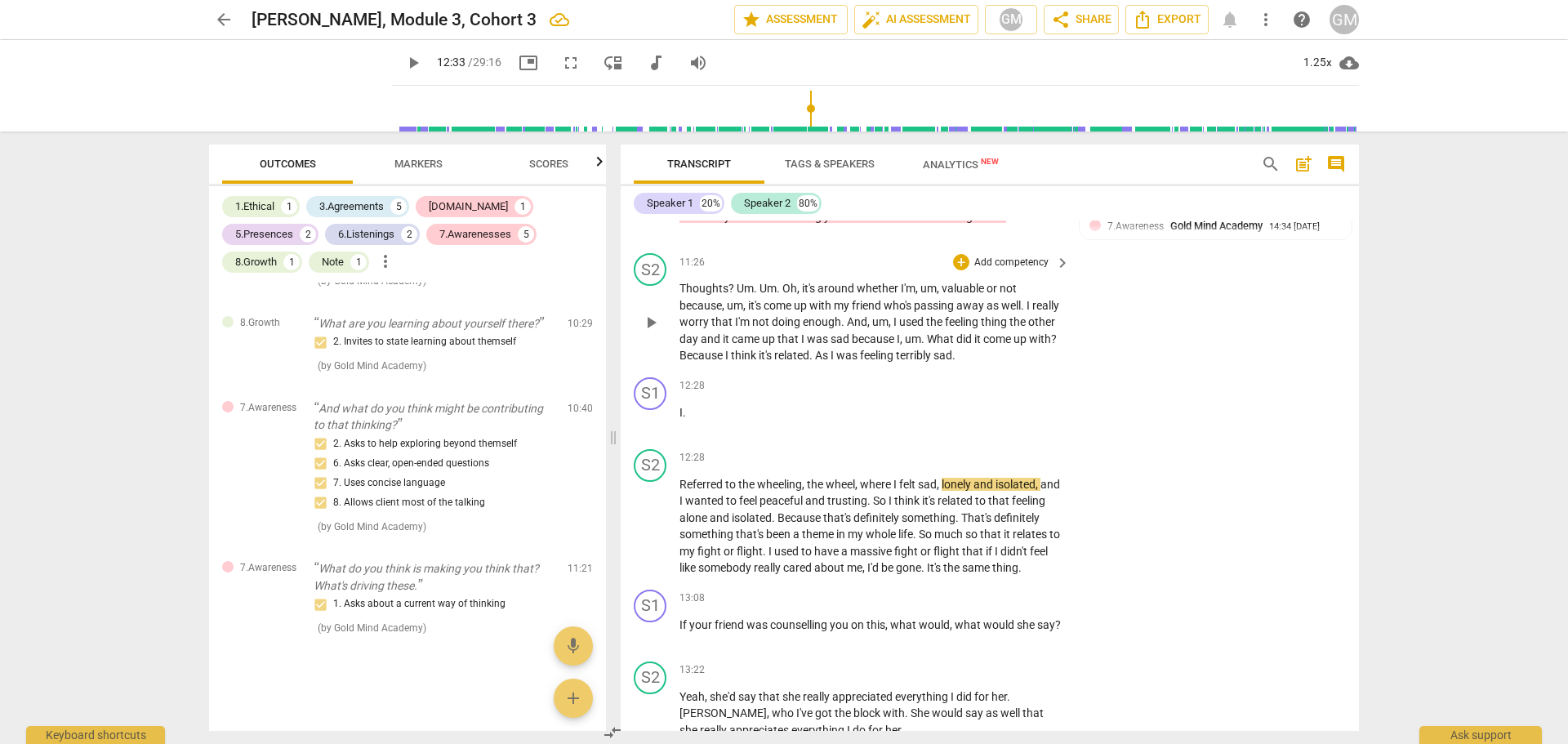 click on "play_arrow" at bounding box center (651, 323) 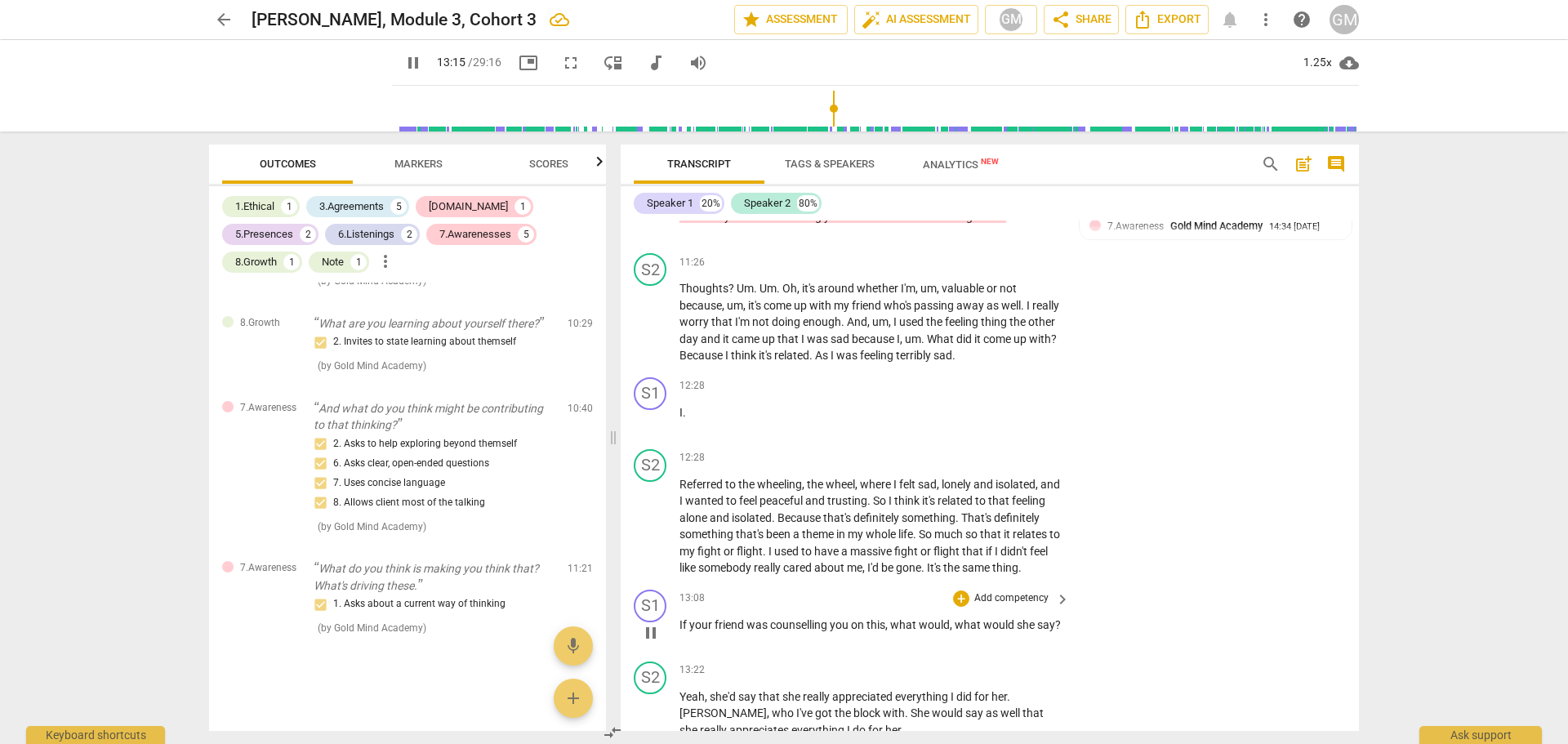 click on "pause" at bounding box center (651, 633) 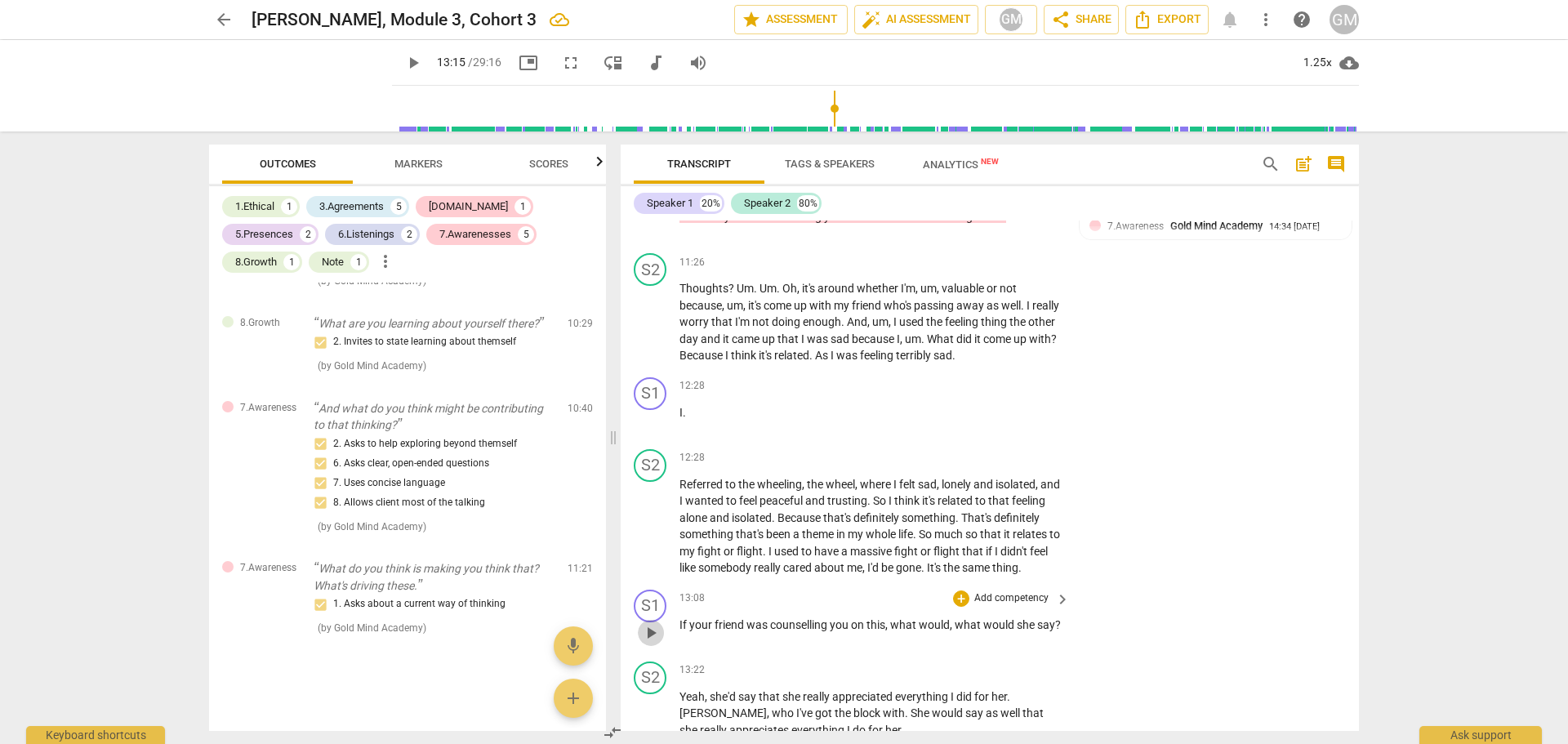 click on "play_arrow" at bounding box center (651, 633) 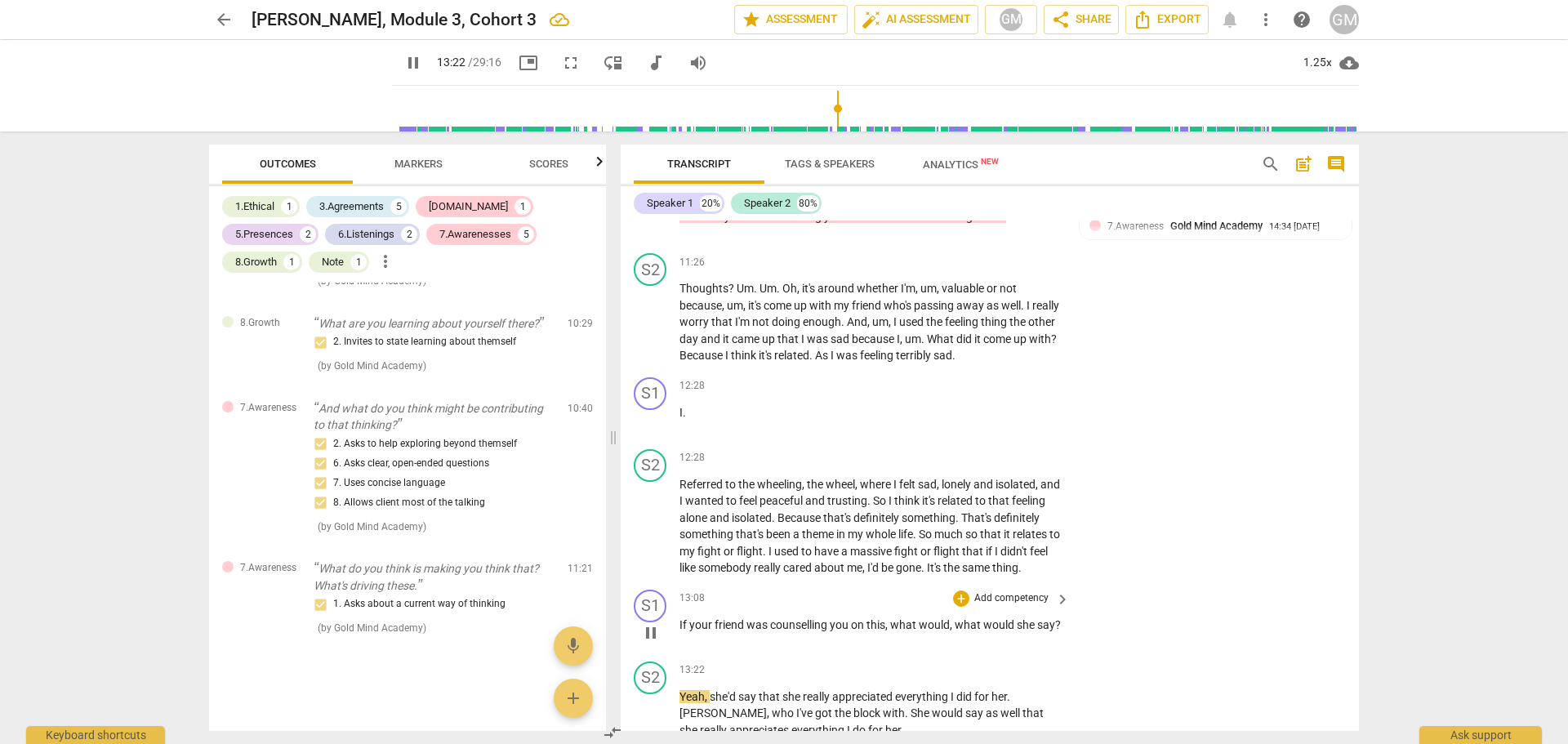 scroll, scrollTop: 5194, scrollLeft: 0, axis: vertical 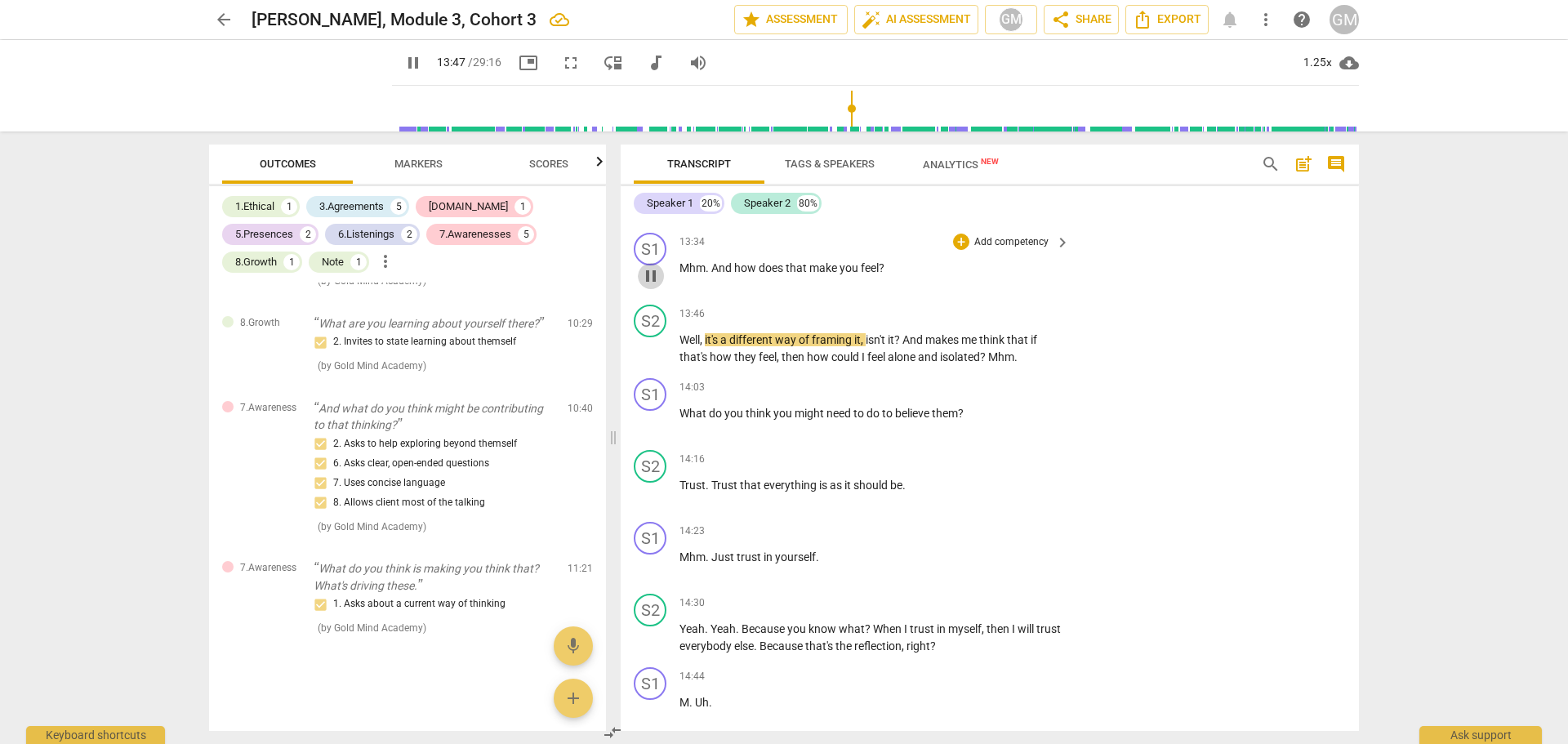 click on "pause" at bounding box center [651, 276] 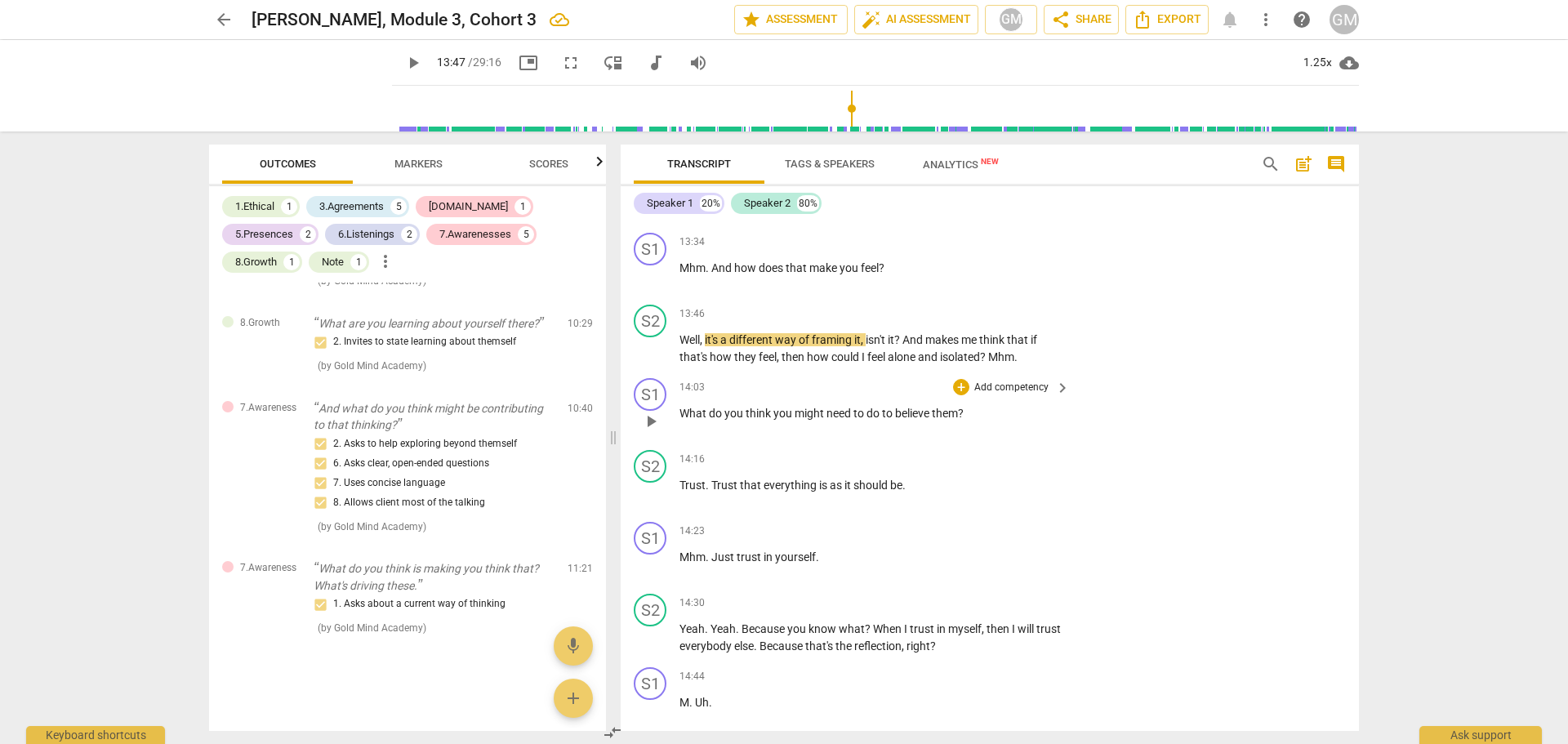 drag, startPoint x: 1352, startPoint y: 488, endPoint x: 1348, endPoint y: 448, distance: 40.1995 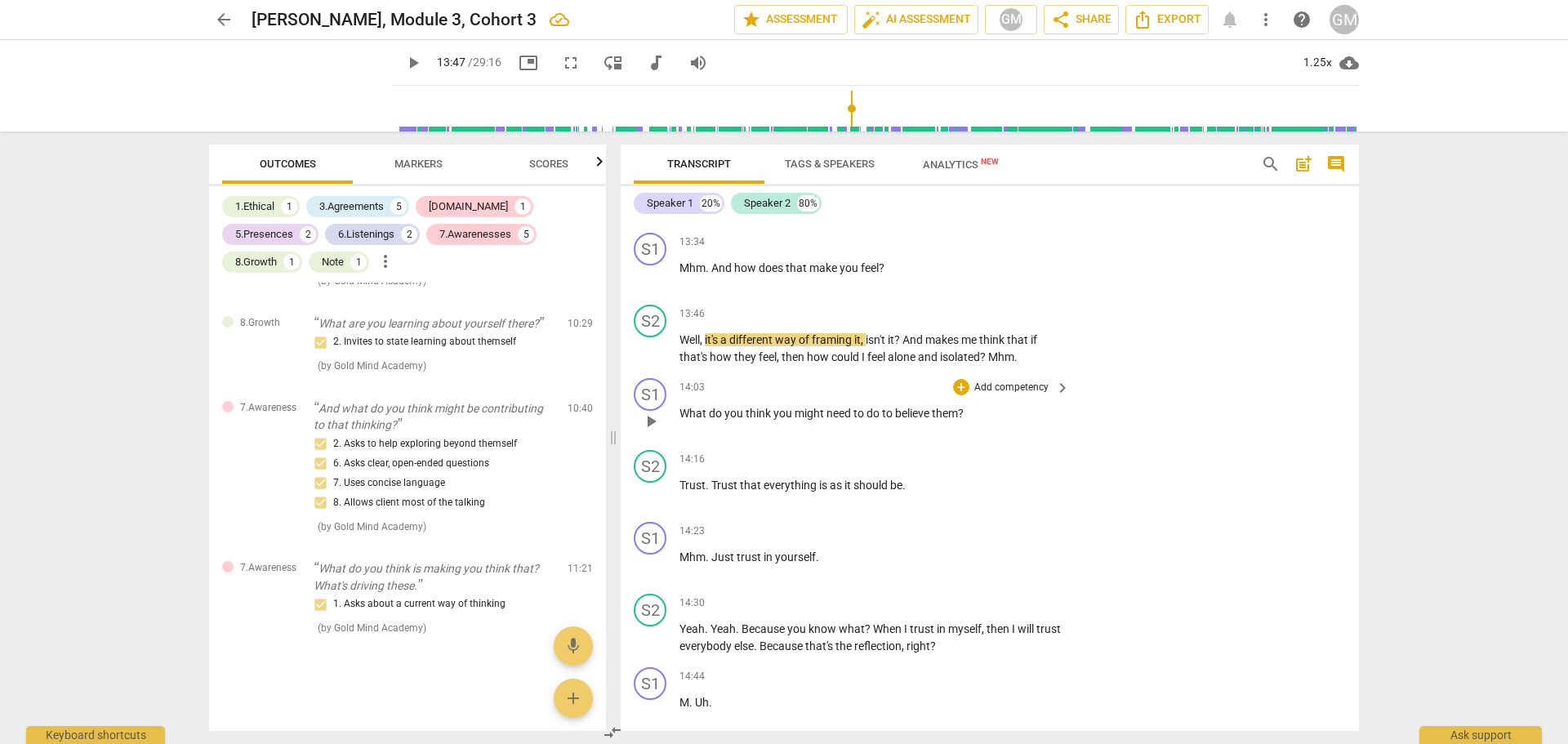 click on "S1 play_arrow pause 14:03 + Add competency keyboard_arrow_right What   do   you   think   you   might   need   to   do   to   believe   them ?" at bounding box center [990, 408] 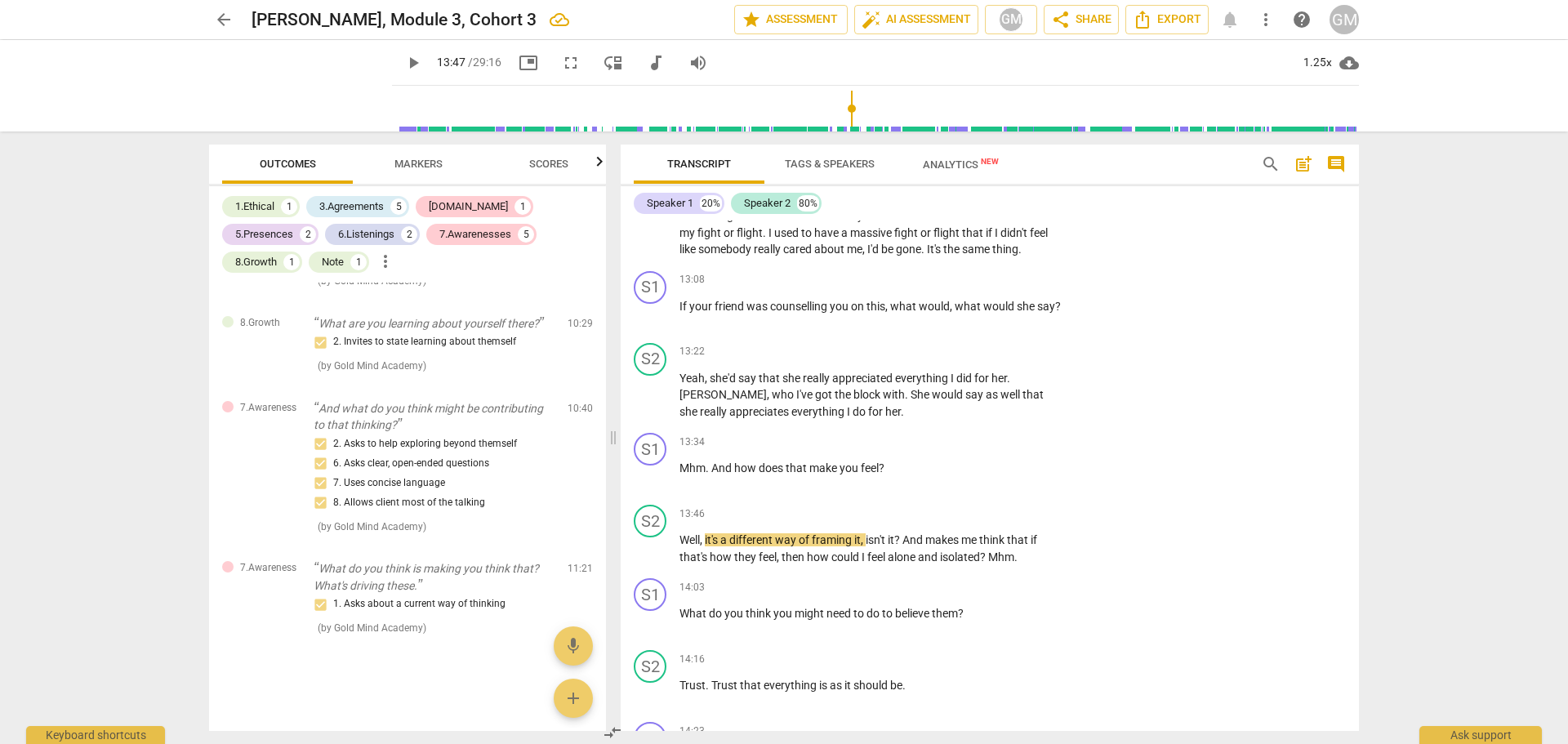 scroll, scrollTop: 4943, scrollLeft: 0, axis: vertical 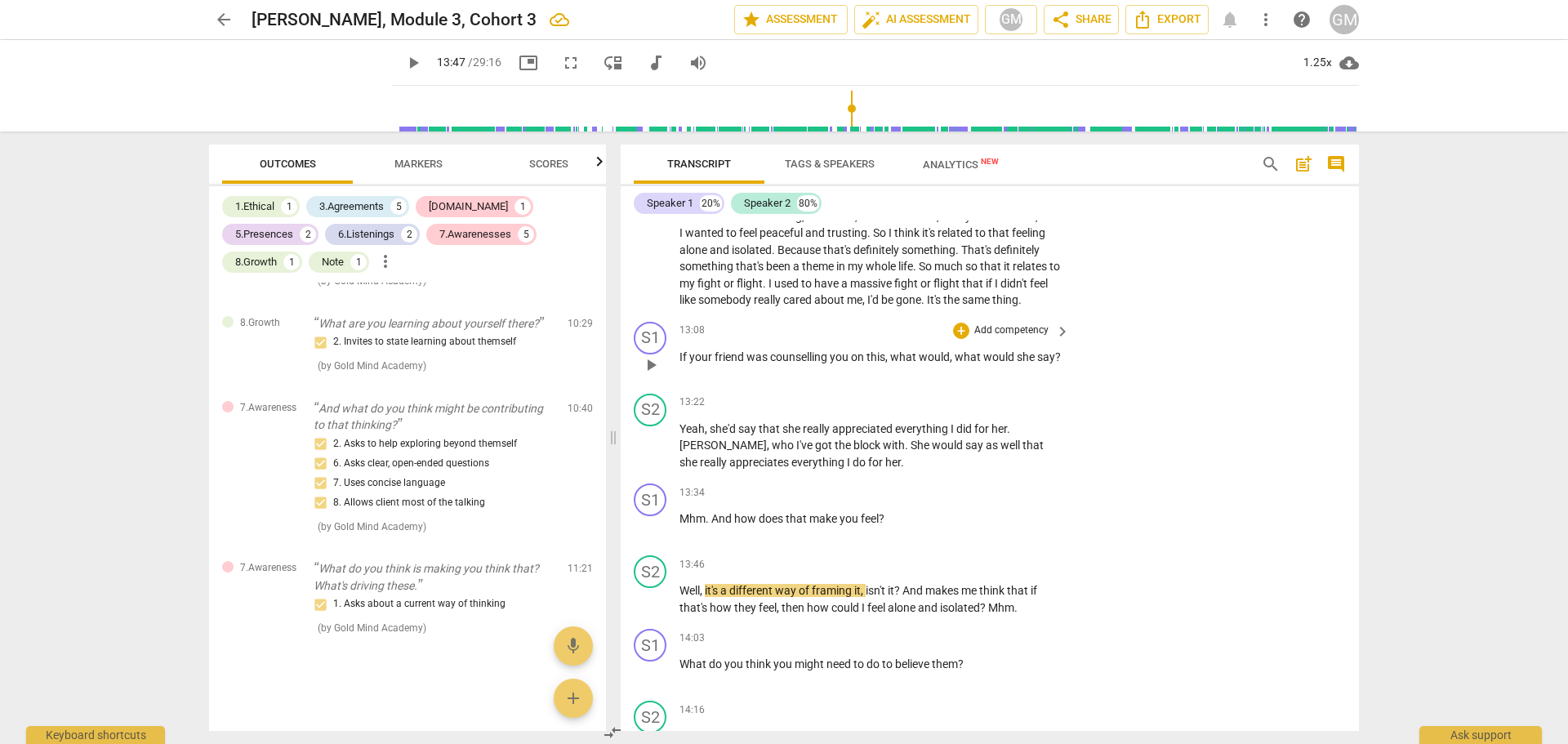 click on "Add competency" at bounding box center (1011, 331) 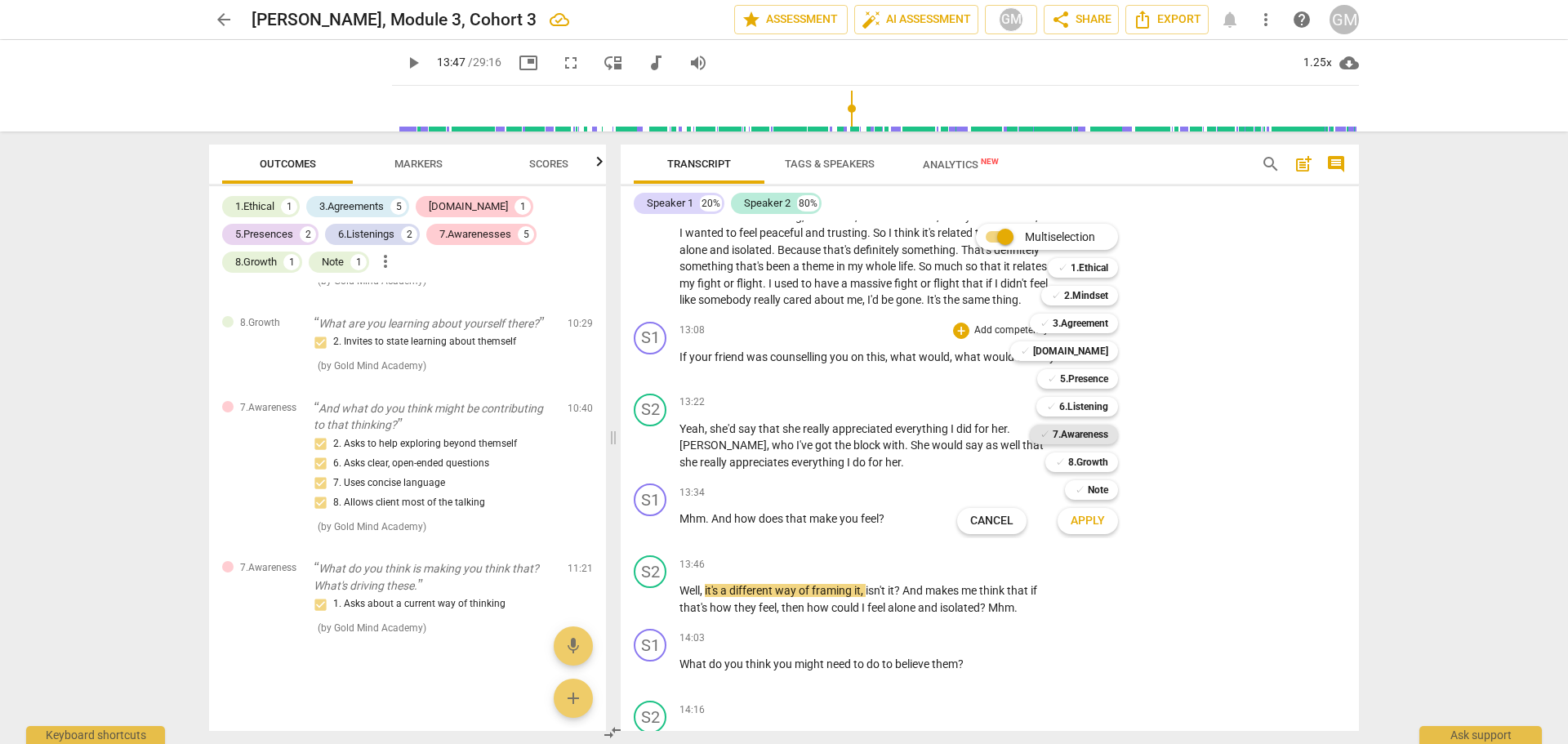 click on "7.Awareness" at bounding box center [1080, 434] 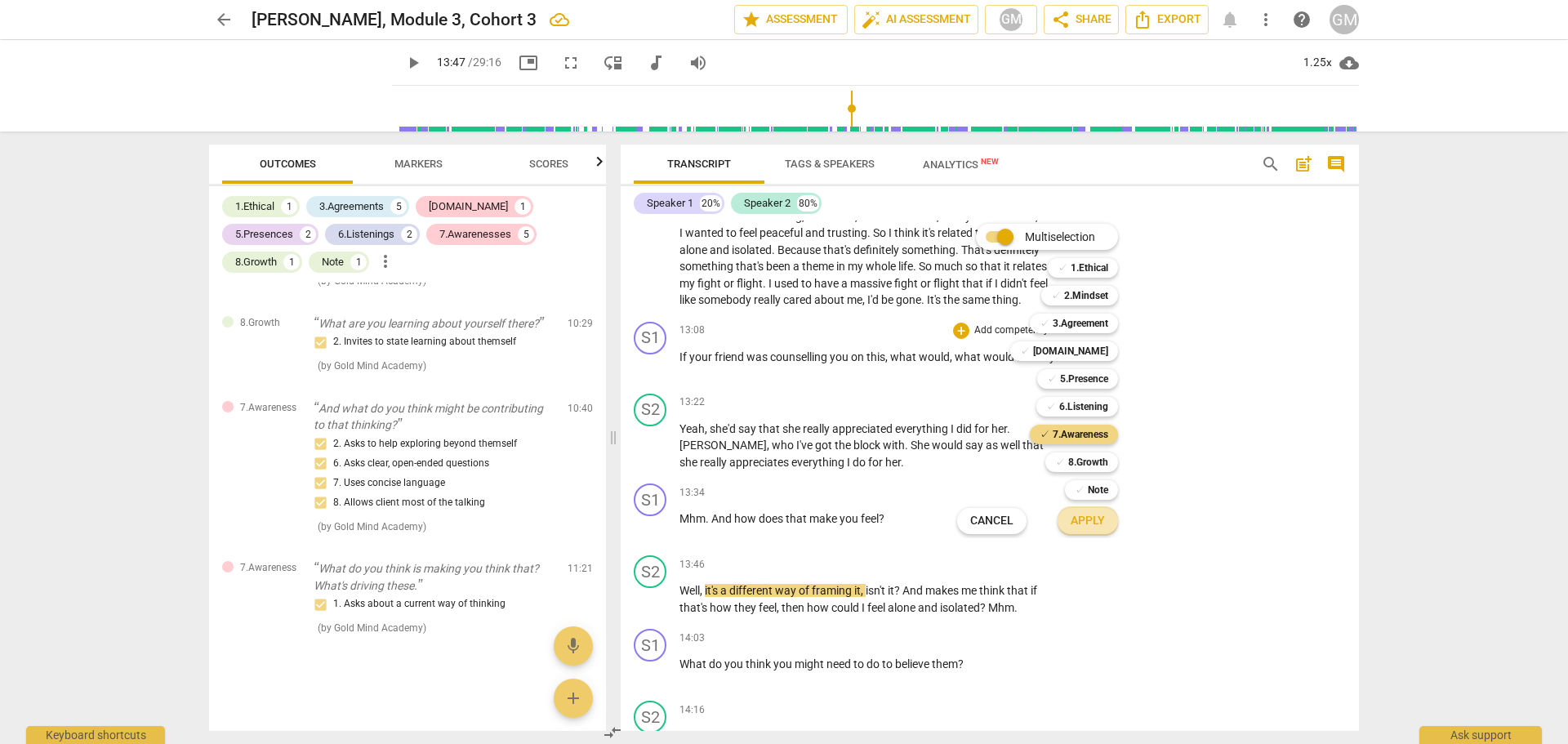 click on "Apply" at bounding box center (1088, 521) 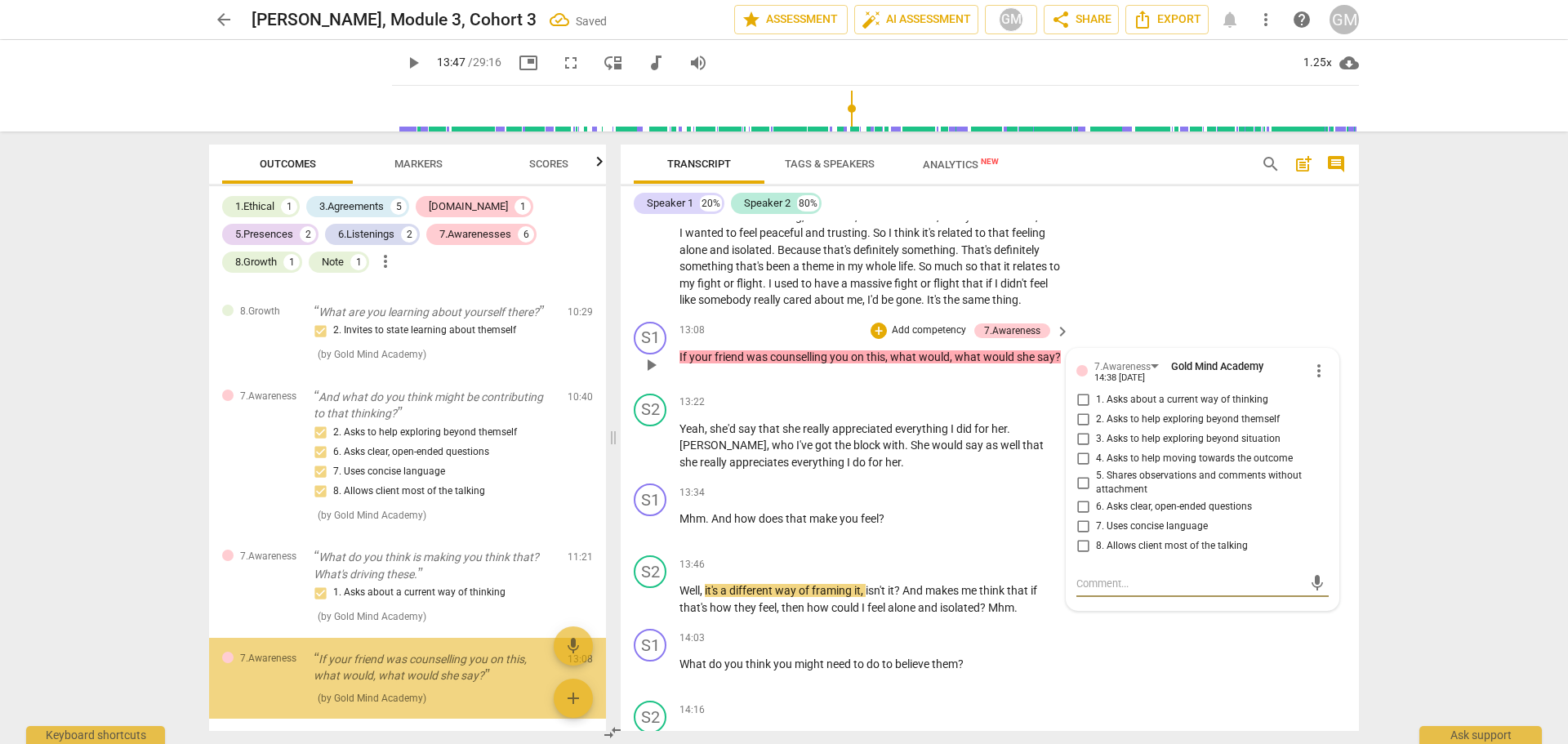 scroll, scrollTop: 2055, scrollLeft: 0, axis: vertical 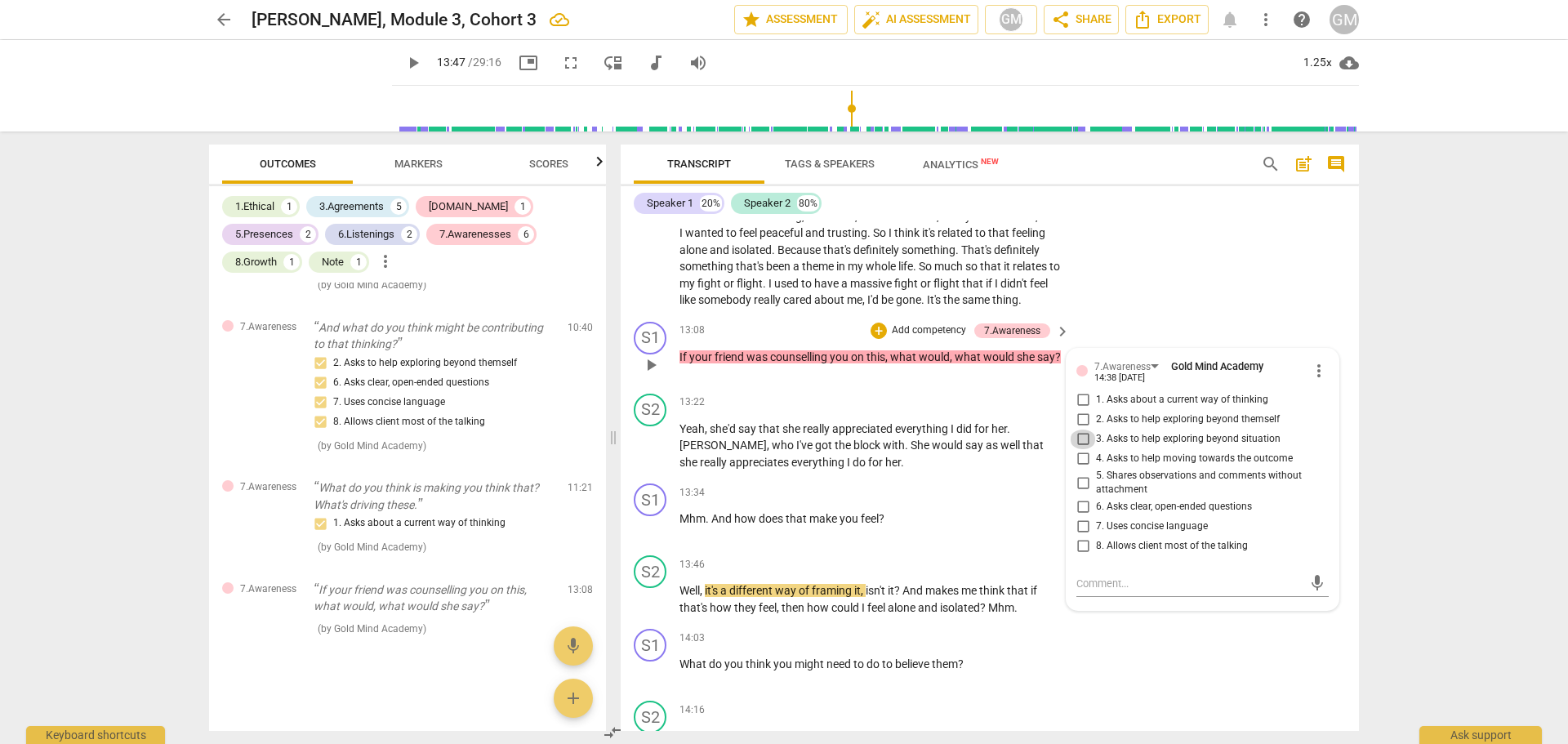click on "3. Asks to help exploring beyond situation" at bounding box center [1083, 439] 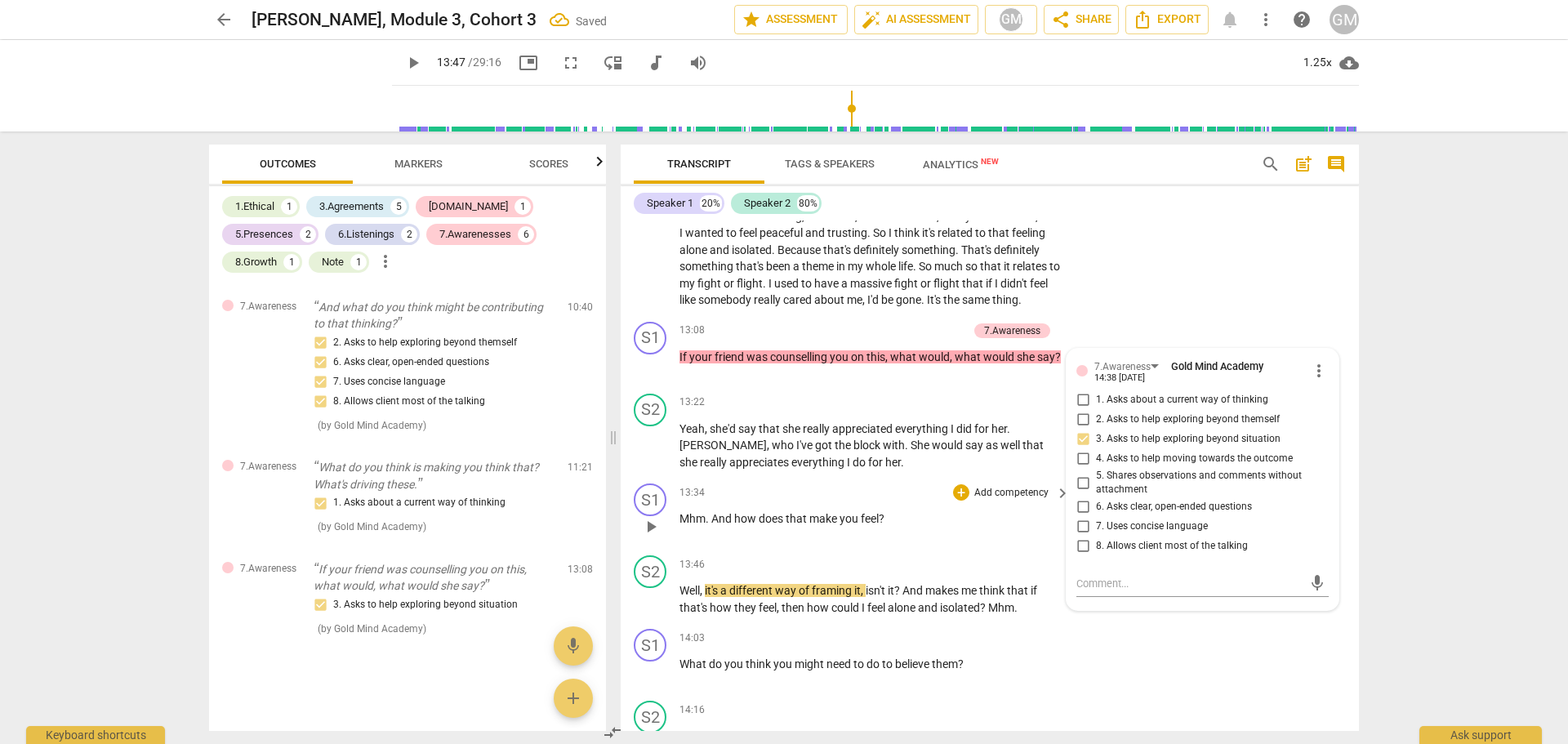 click on "?" at bounding box center (881, 519) 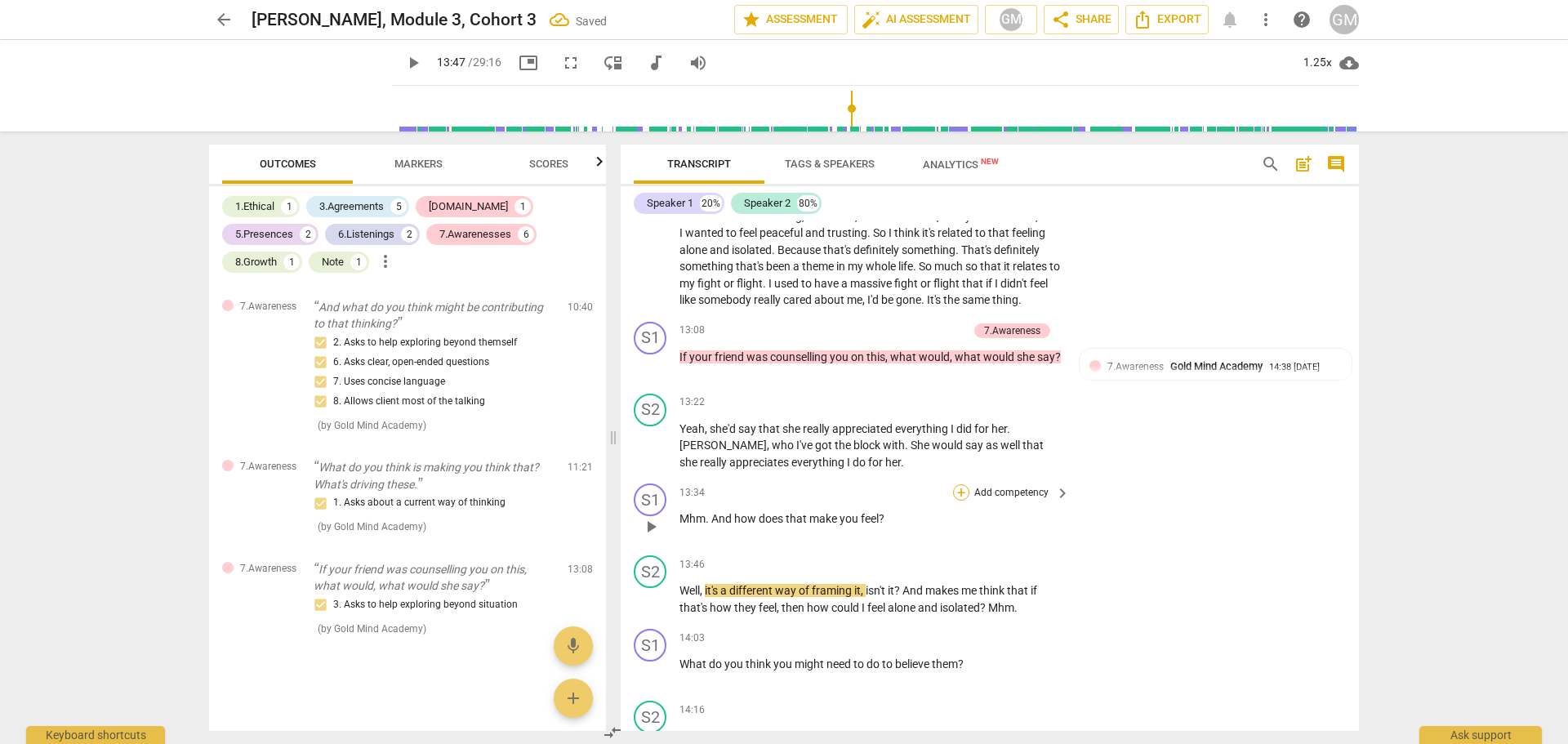 click on "+" at bounding box center [961, 492] 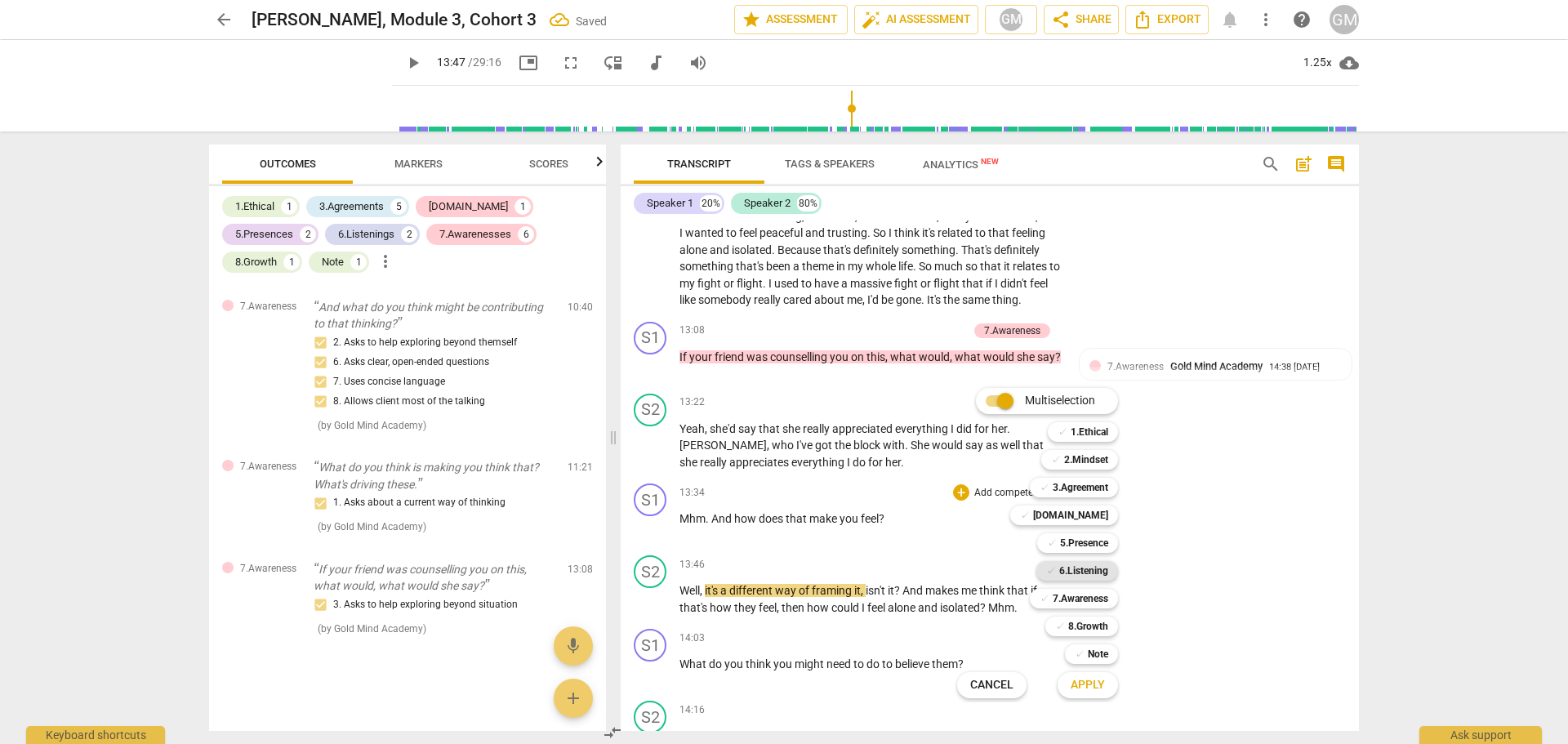 click on "6.Listening" at bounding box center [1084, 571] 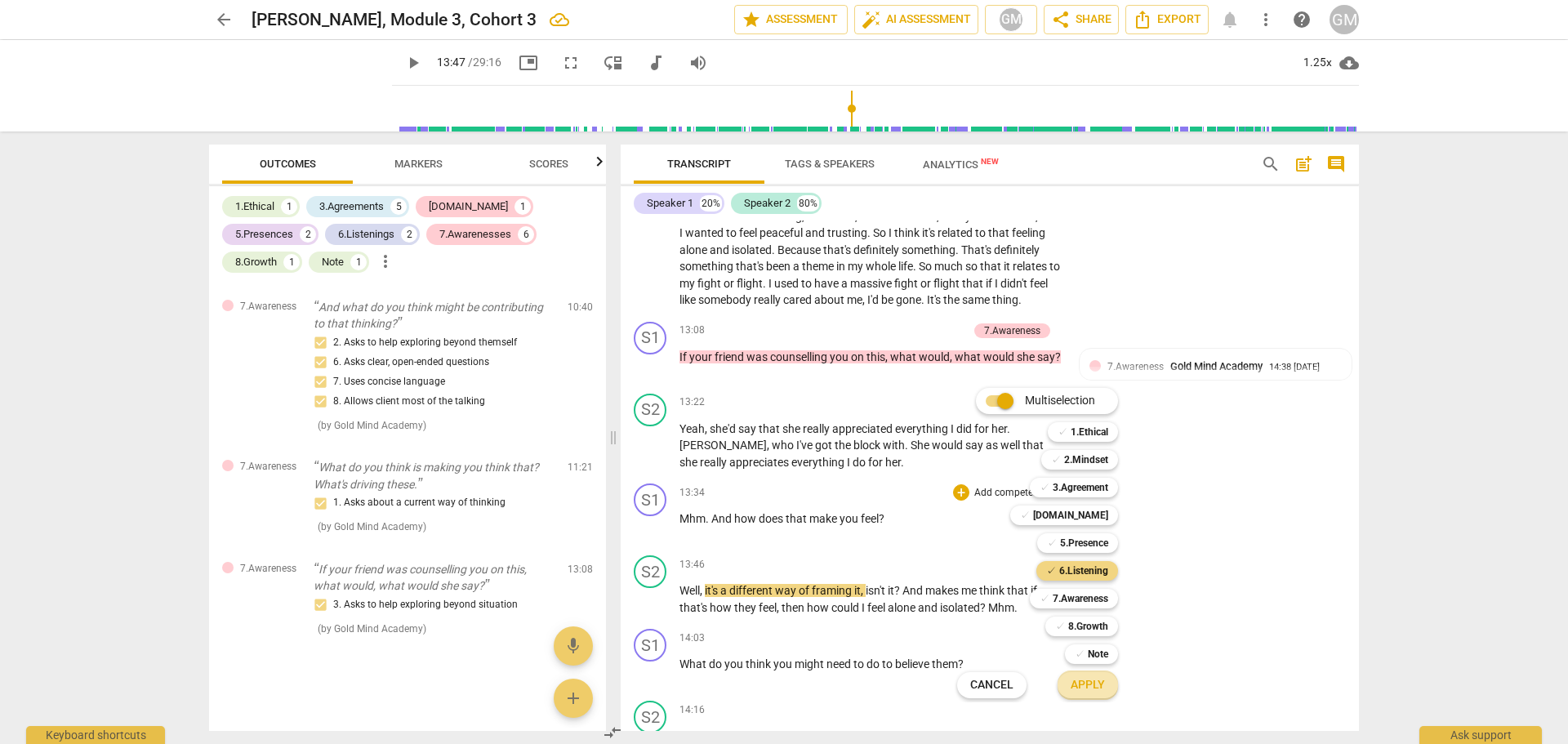 click on "Apply" at bounding box center (1088, 685) 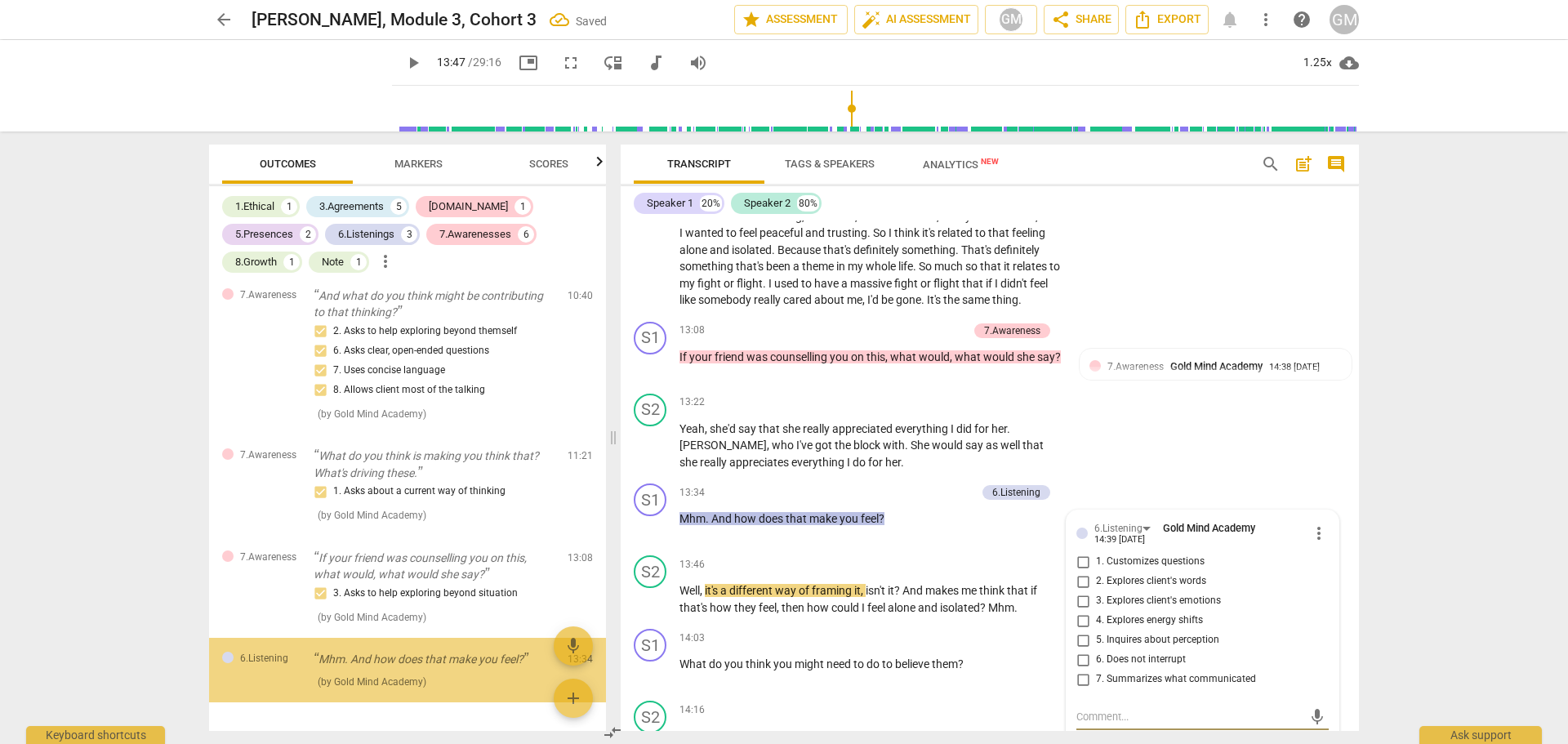 scroll, scrollTop: 5235, scrollLeft: 0, axis: vertical 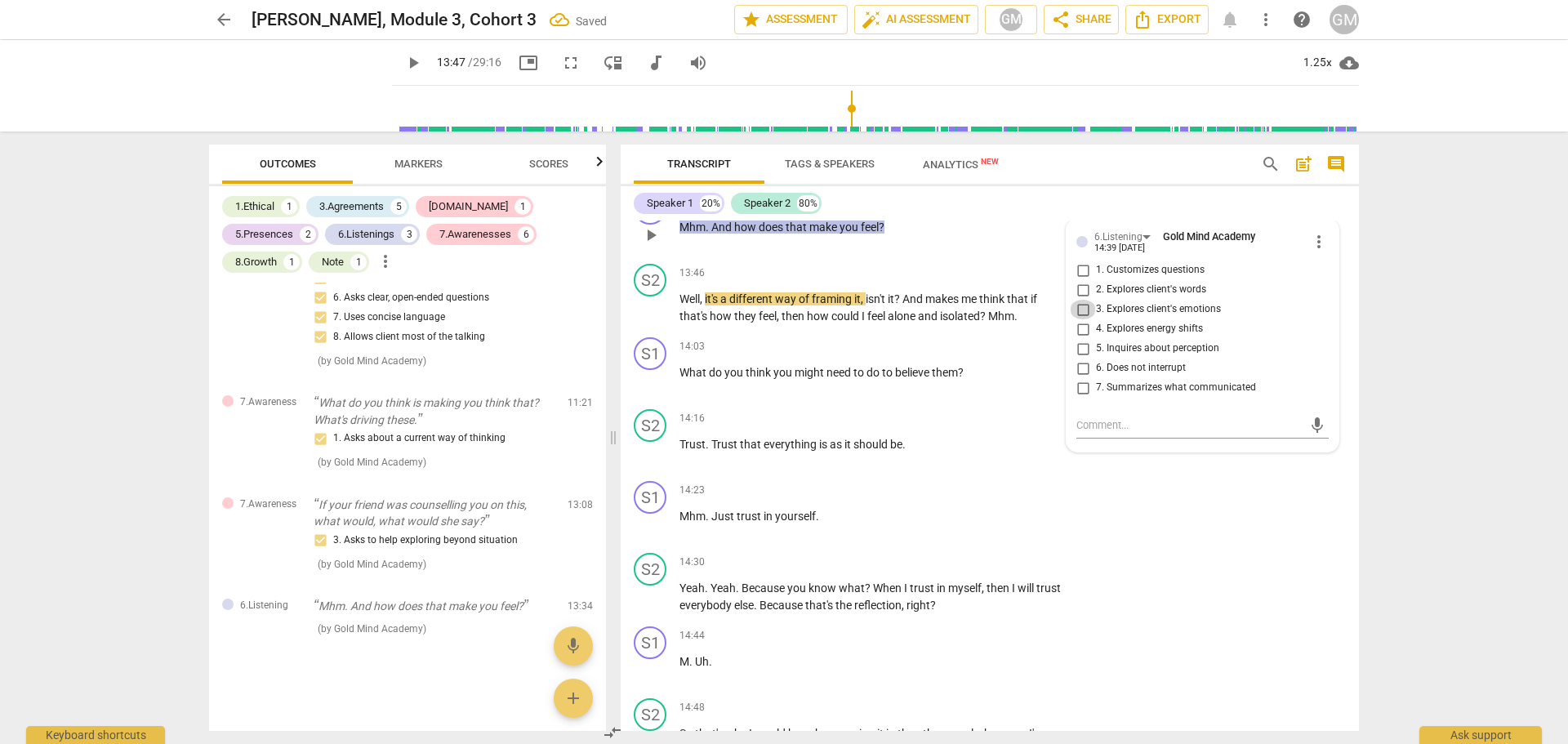 click on "3. Explores client's emotions" at bounding box center [1083, 310] 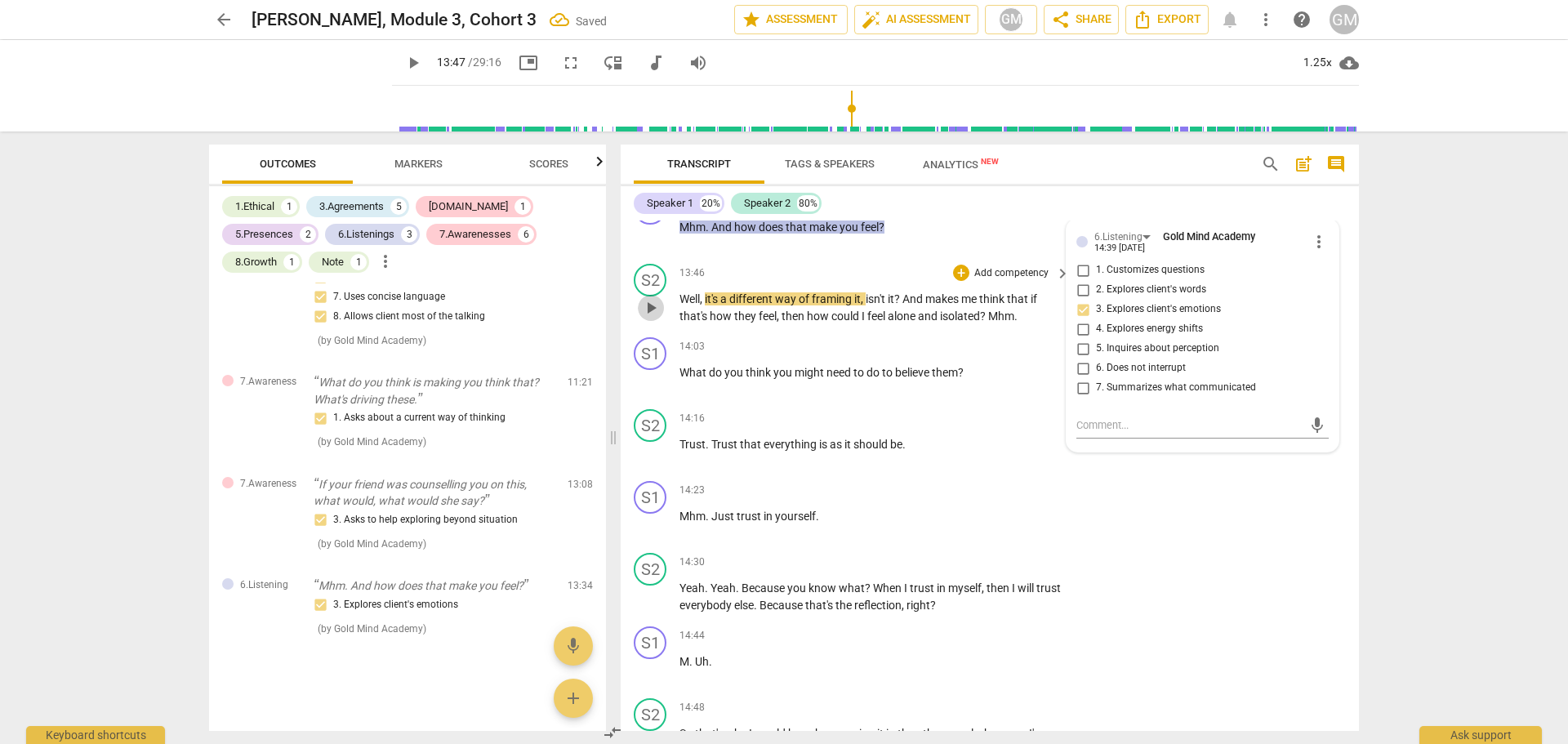 click on "play_arrow" at bounding box center (651, 308) 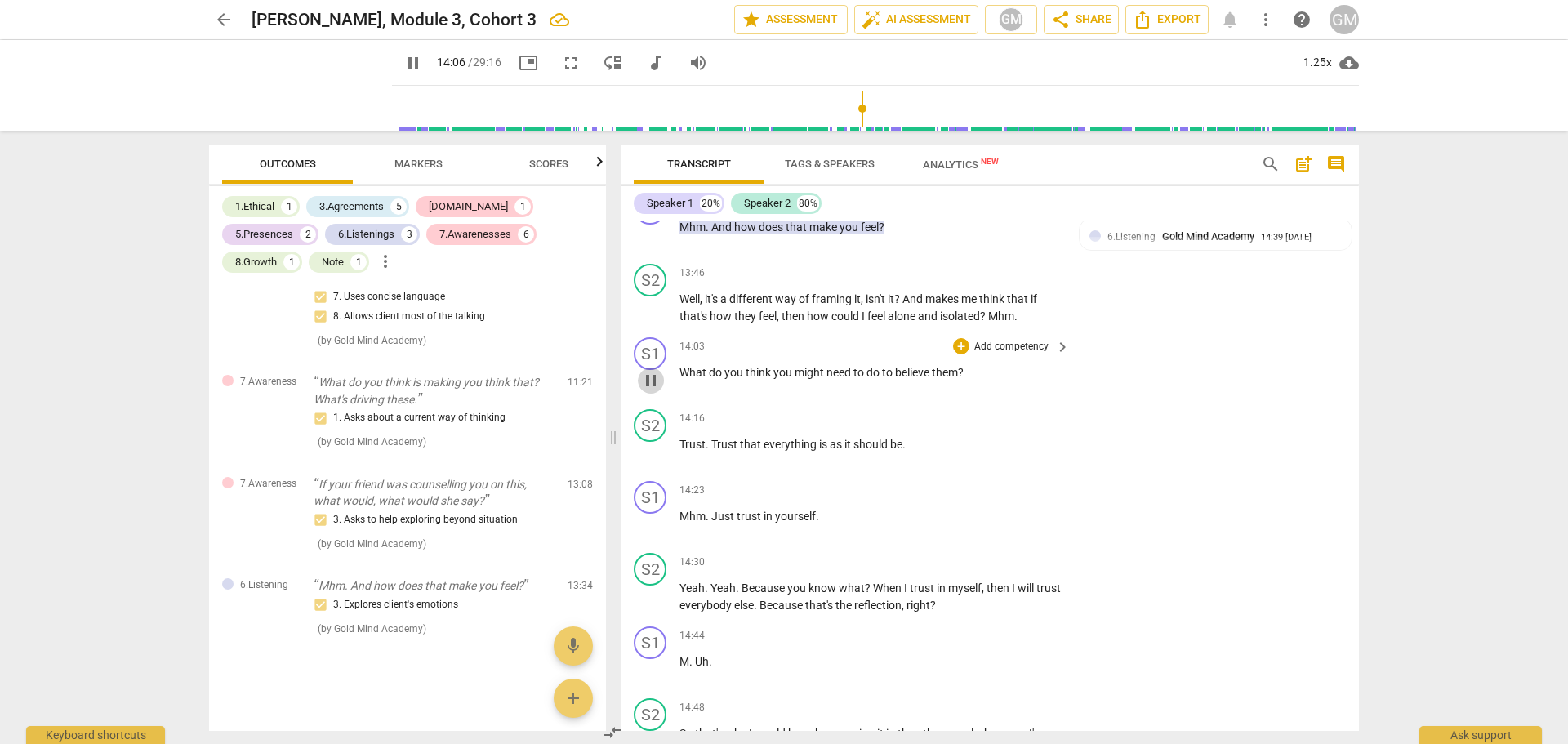 click on "pause" at bounding box center (651, 381) 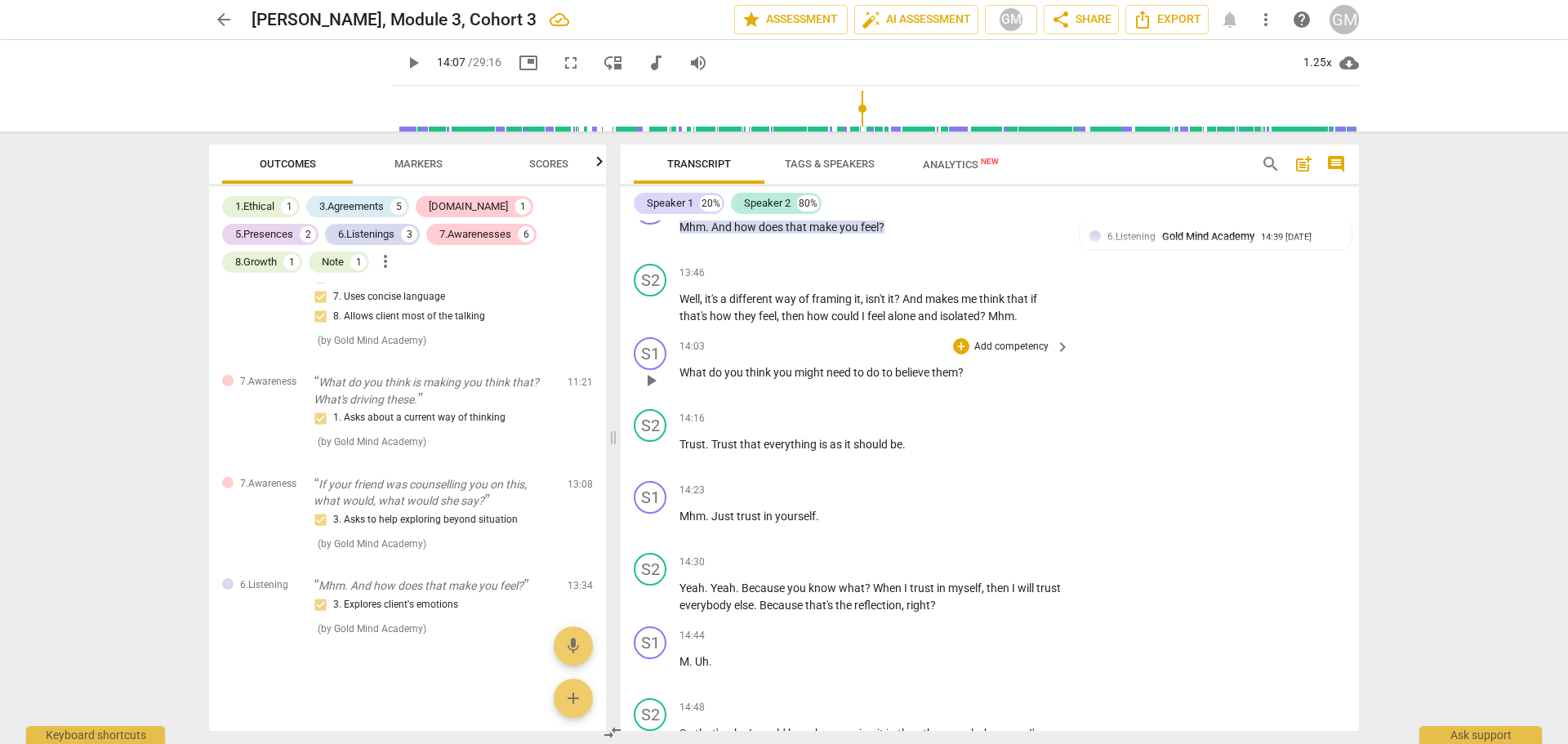 click on "+ Add competency" at bounding box center [1001, 346] 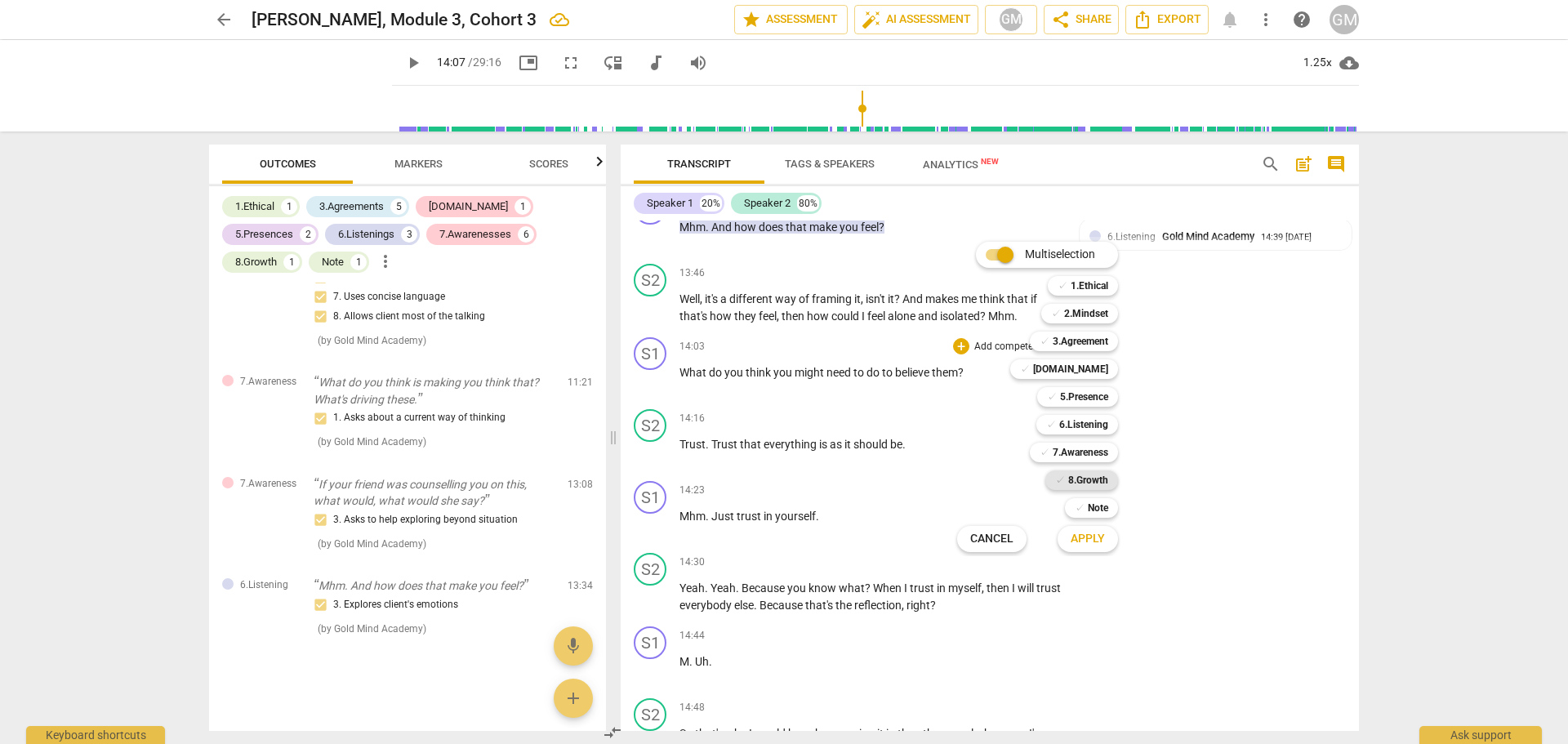 click on "8.Growth" at bounding box center (1088, 480) 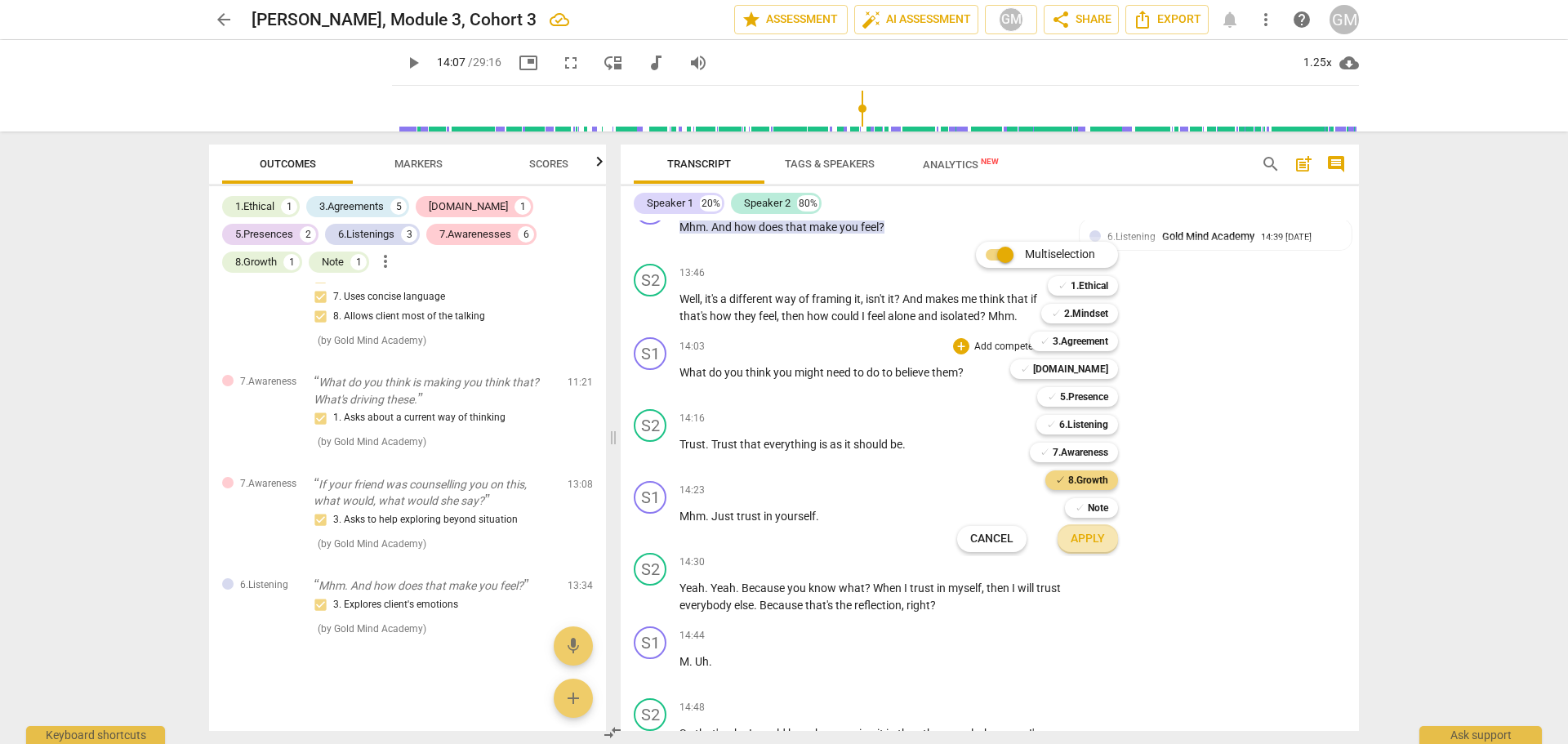 click on "Apply" at bounding box center (1088, 539) 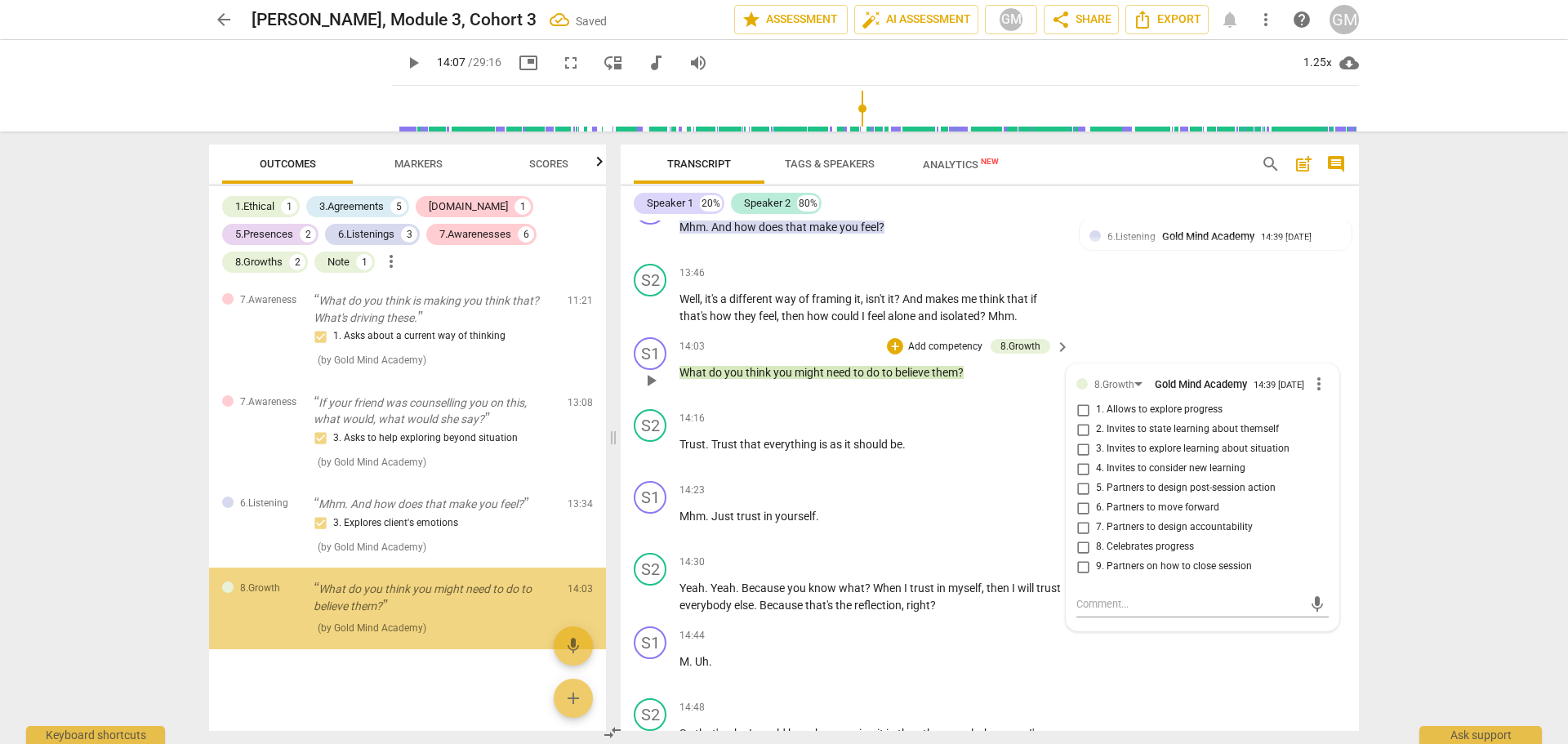 scroll, scrollTop: 2242, scrollLeft: 0, axis: vertical 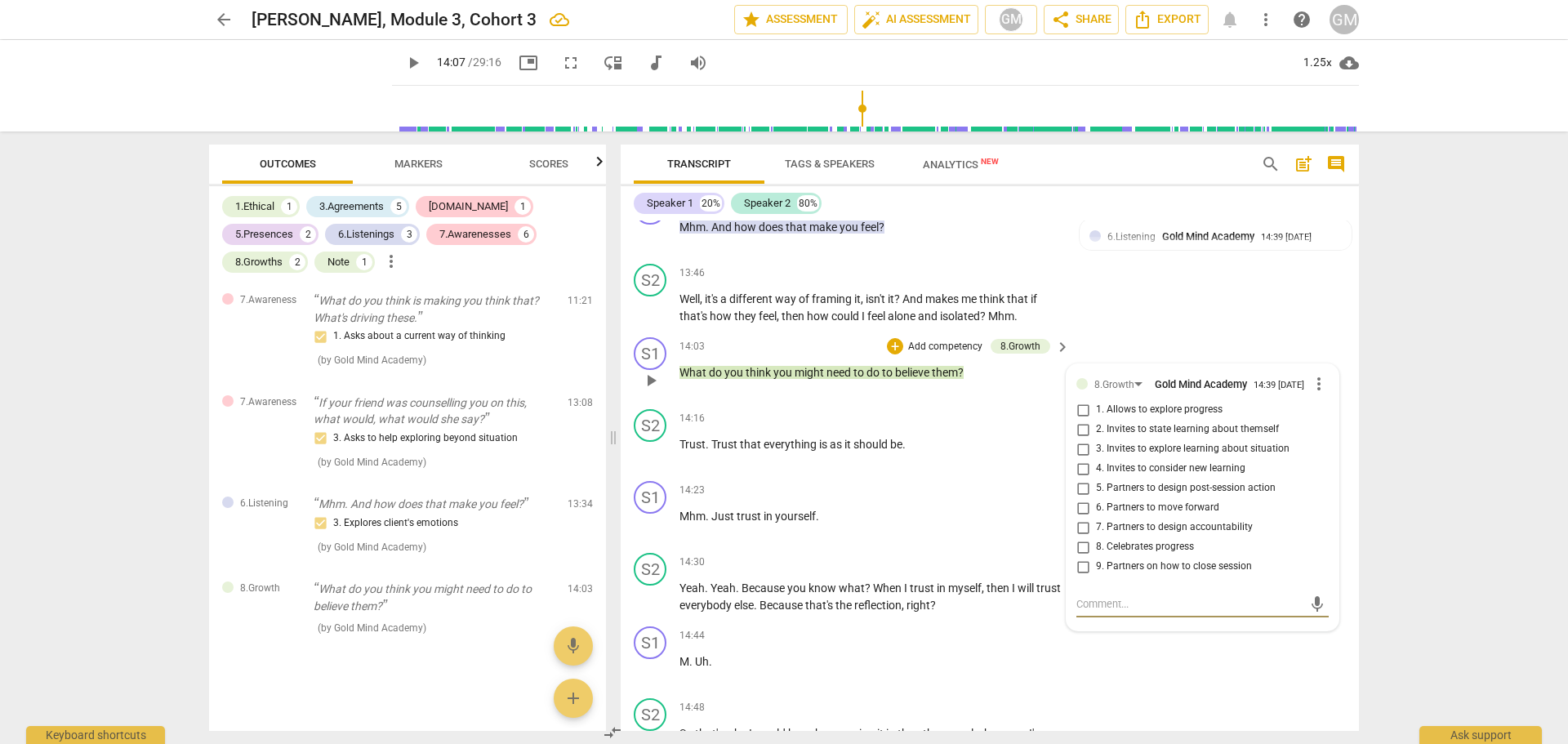click on "Add competency" at bounding box center [945, 347] 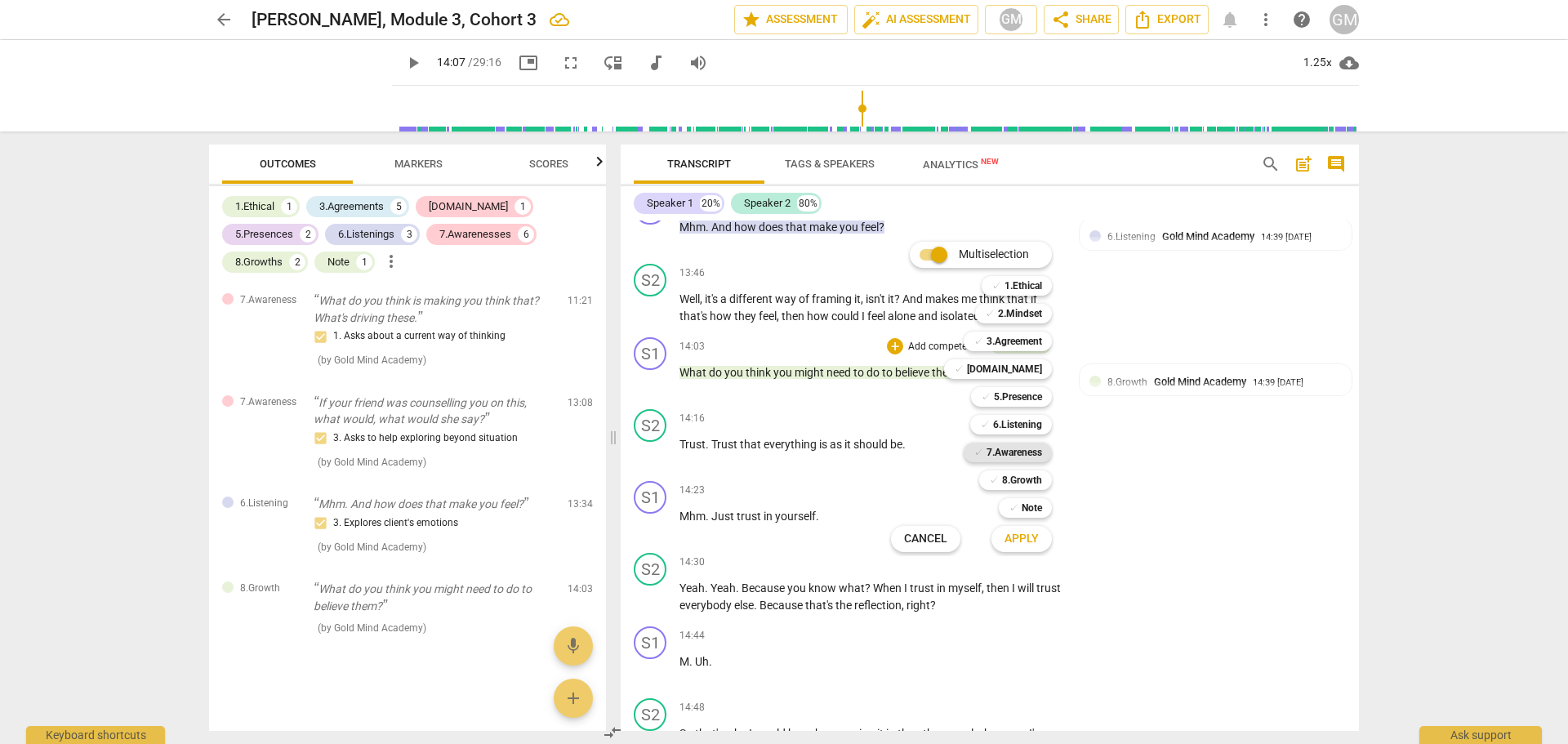 click on "7.Awareness" at bounding box center (1014, 452) 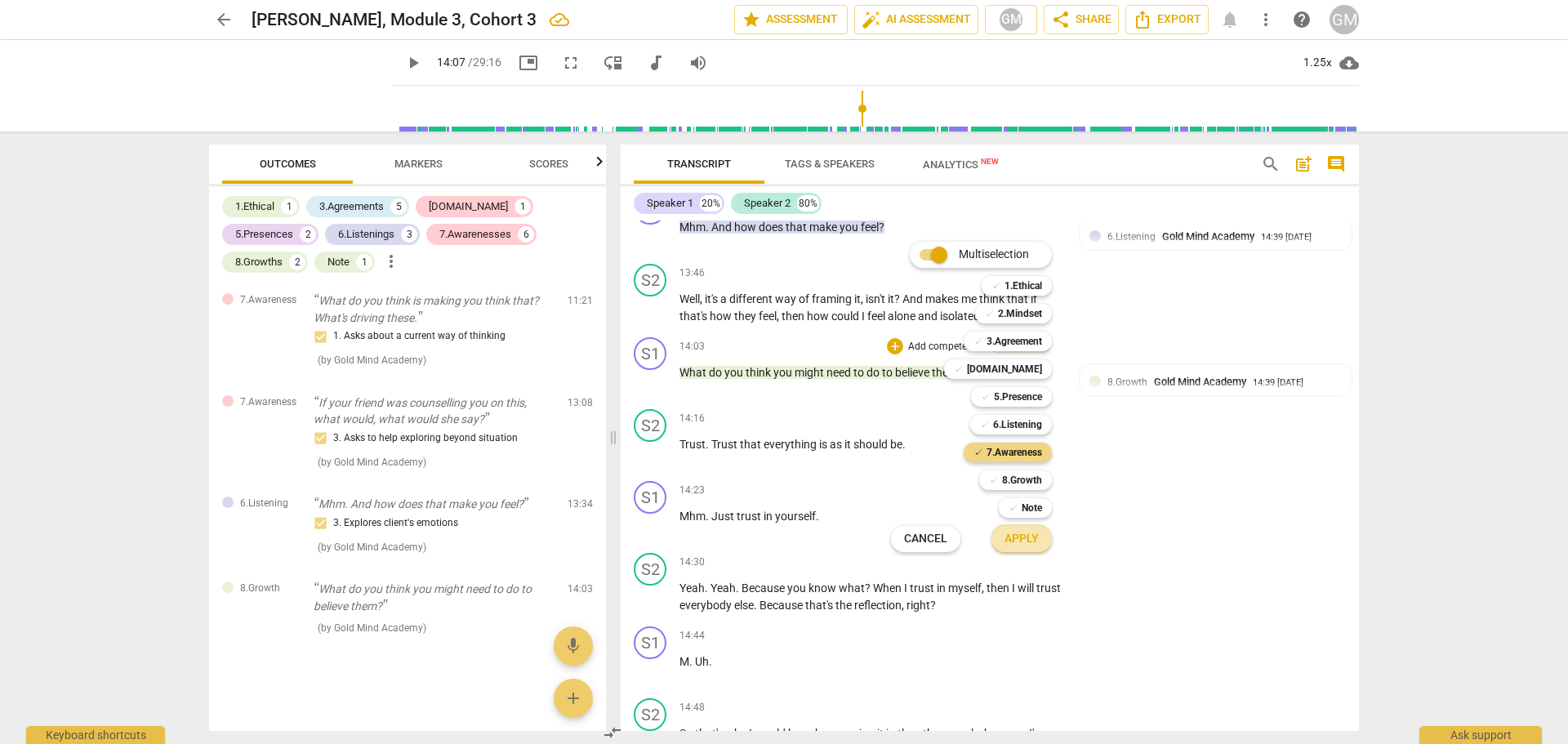 click on "Apply" at bounding box center [1022, 539] 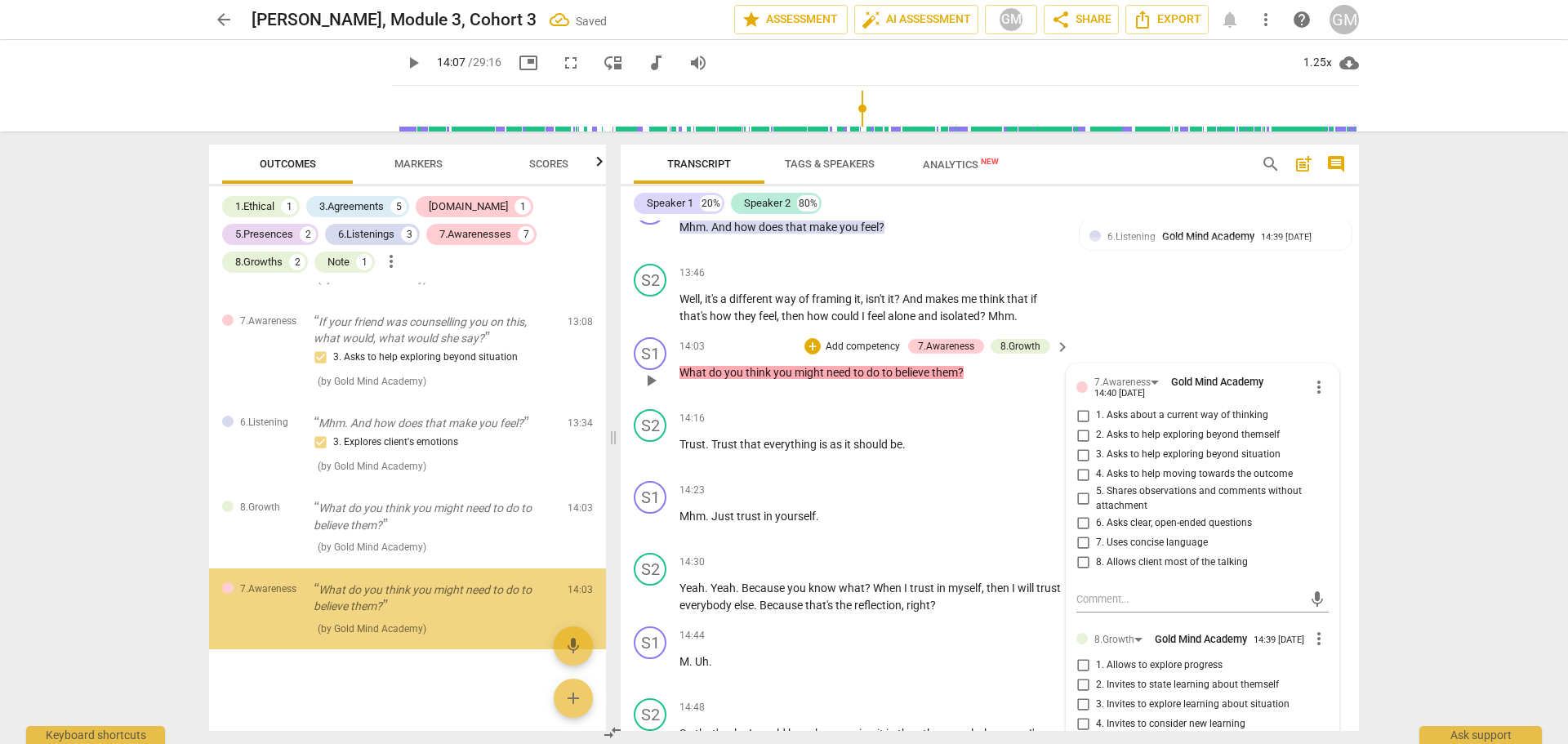 scroll, scrollTop: 2323, scrollLeft: 0, axis: vertical 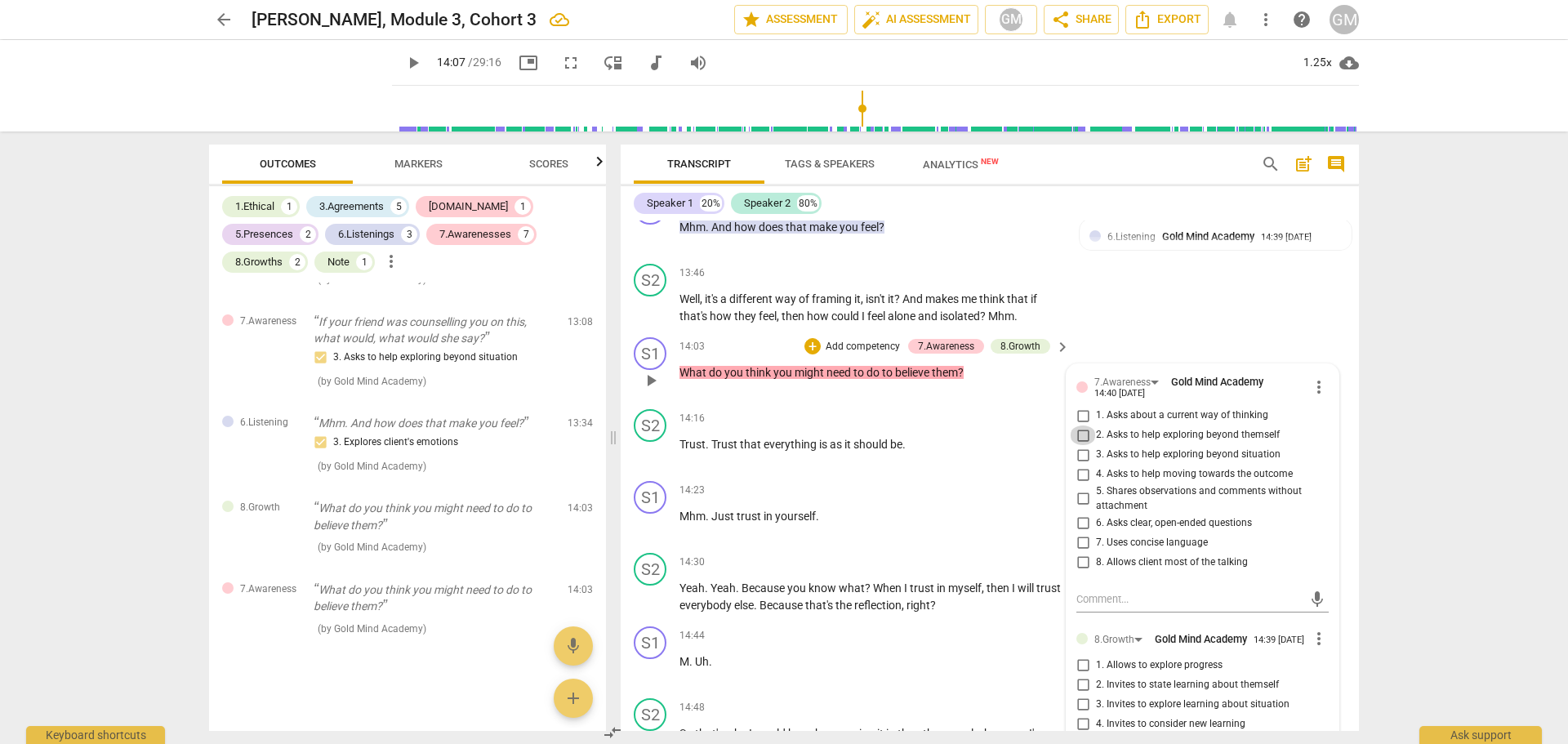 click on "2. Asks to help exploring beyond themself" at bounding box center [1083, 435] 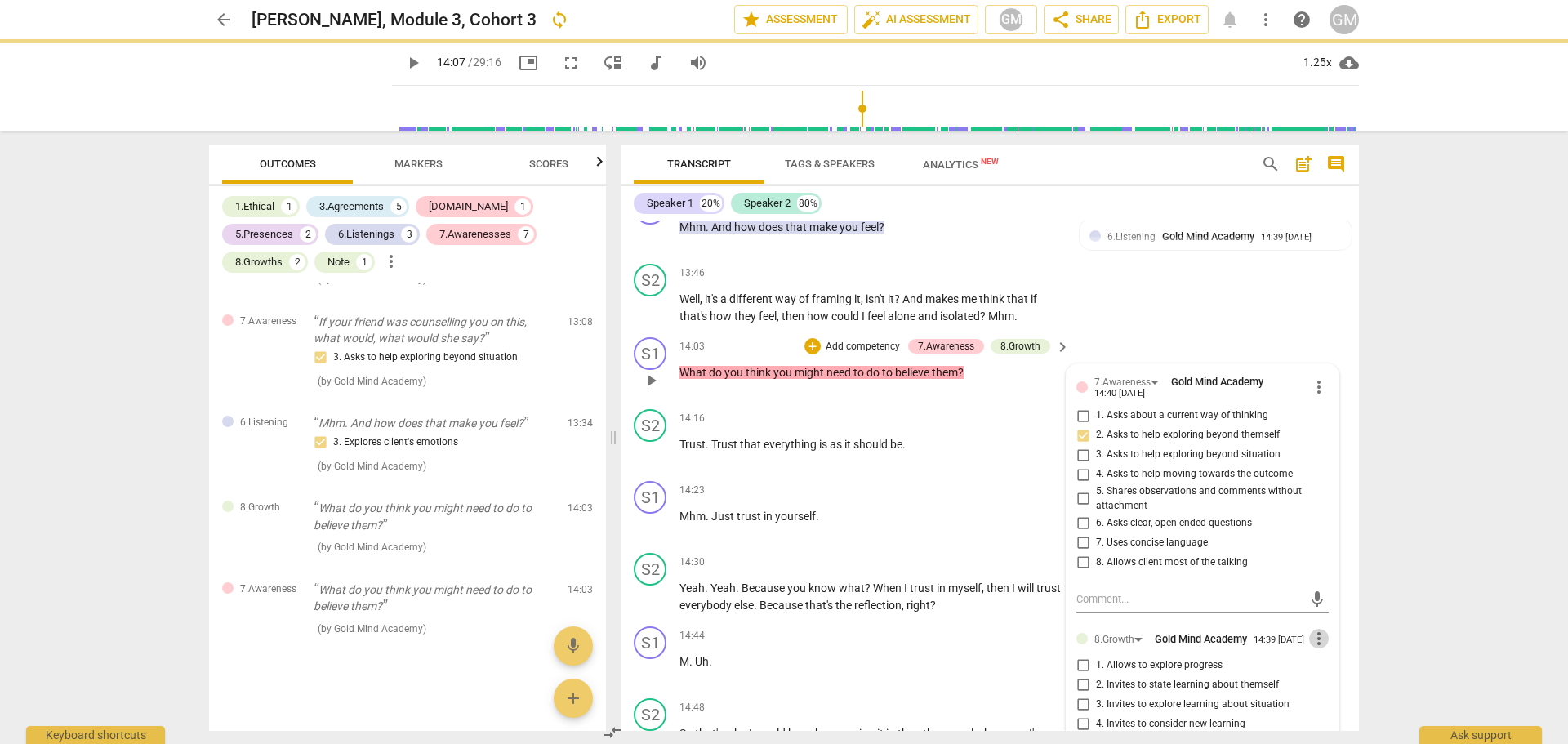 click on "more_vert" at bounding box center [1319, 639] 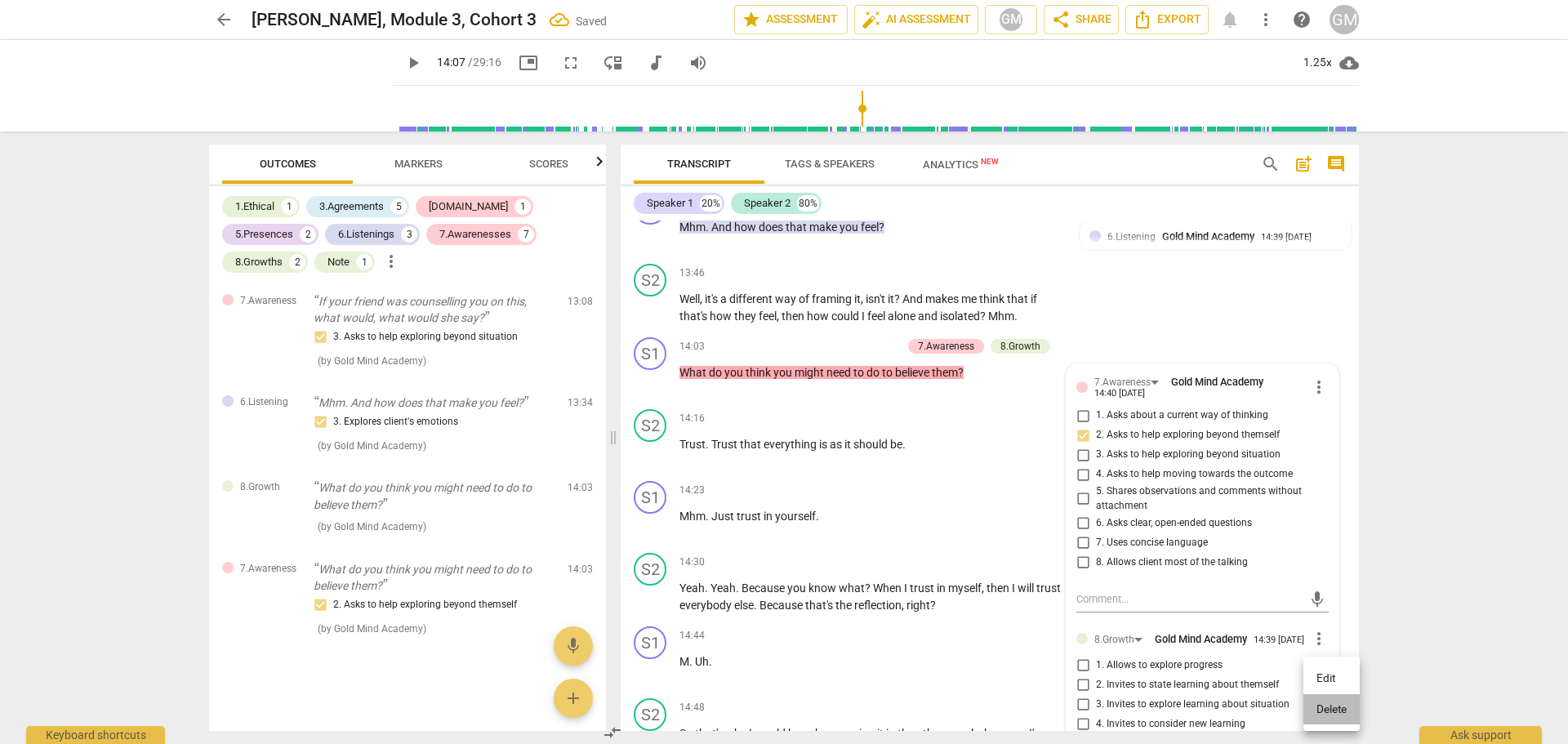 click on "Delete" at bounding box center (1331, 710) 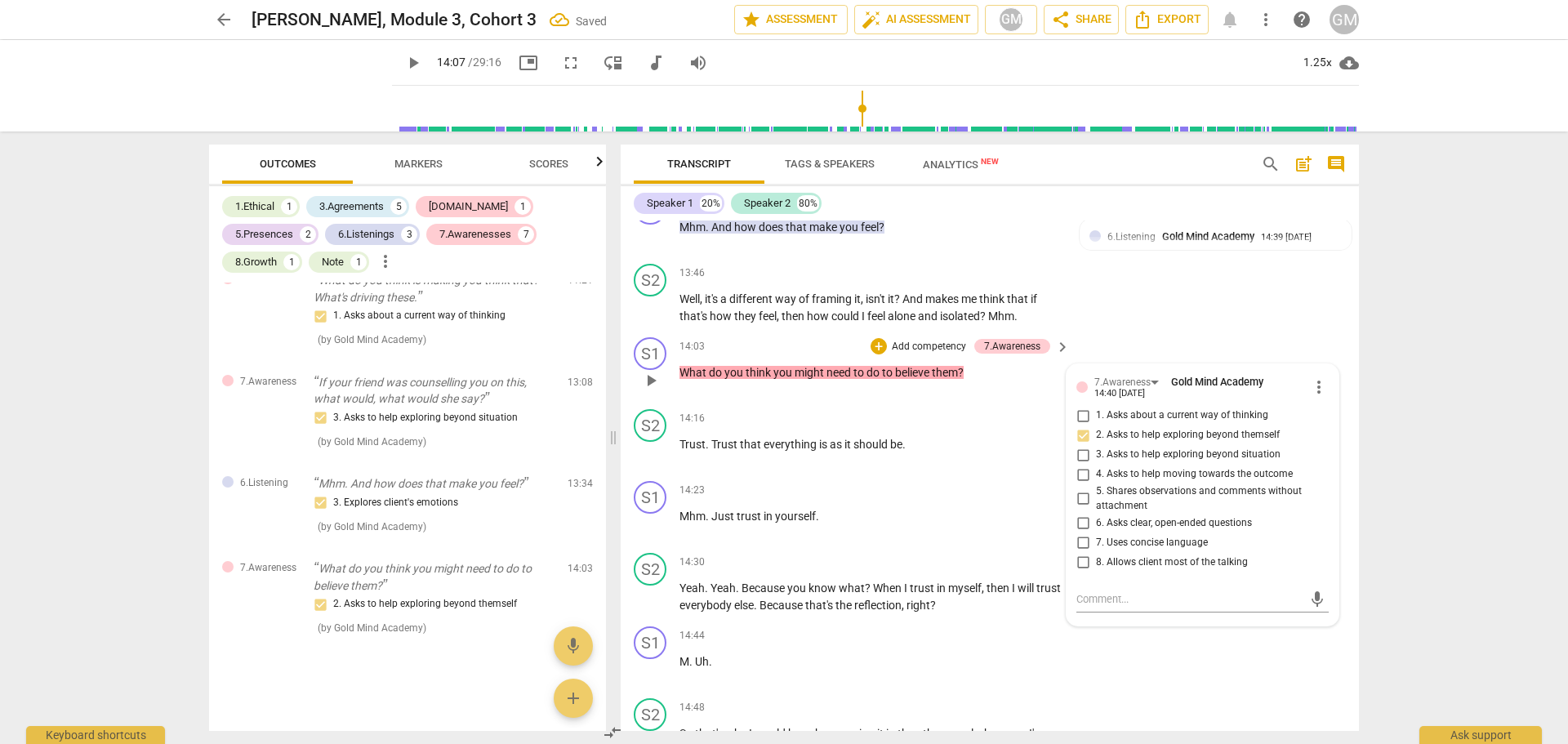 scroll, scrollTop: 2262, scrollLeft: 0, axis: vertical 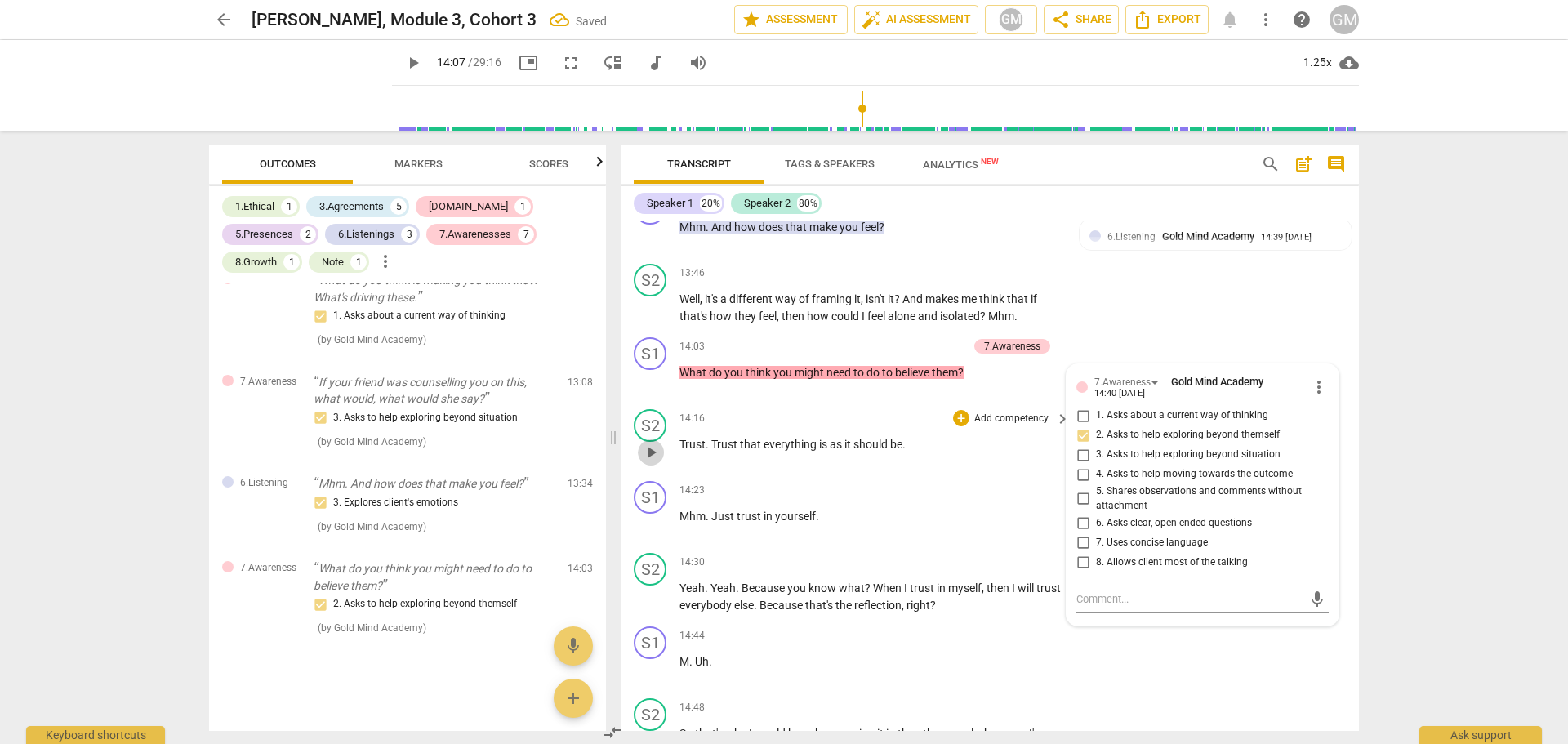 click on "play_arrow" at bounding box center [651, 452] 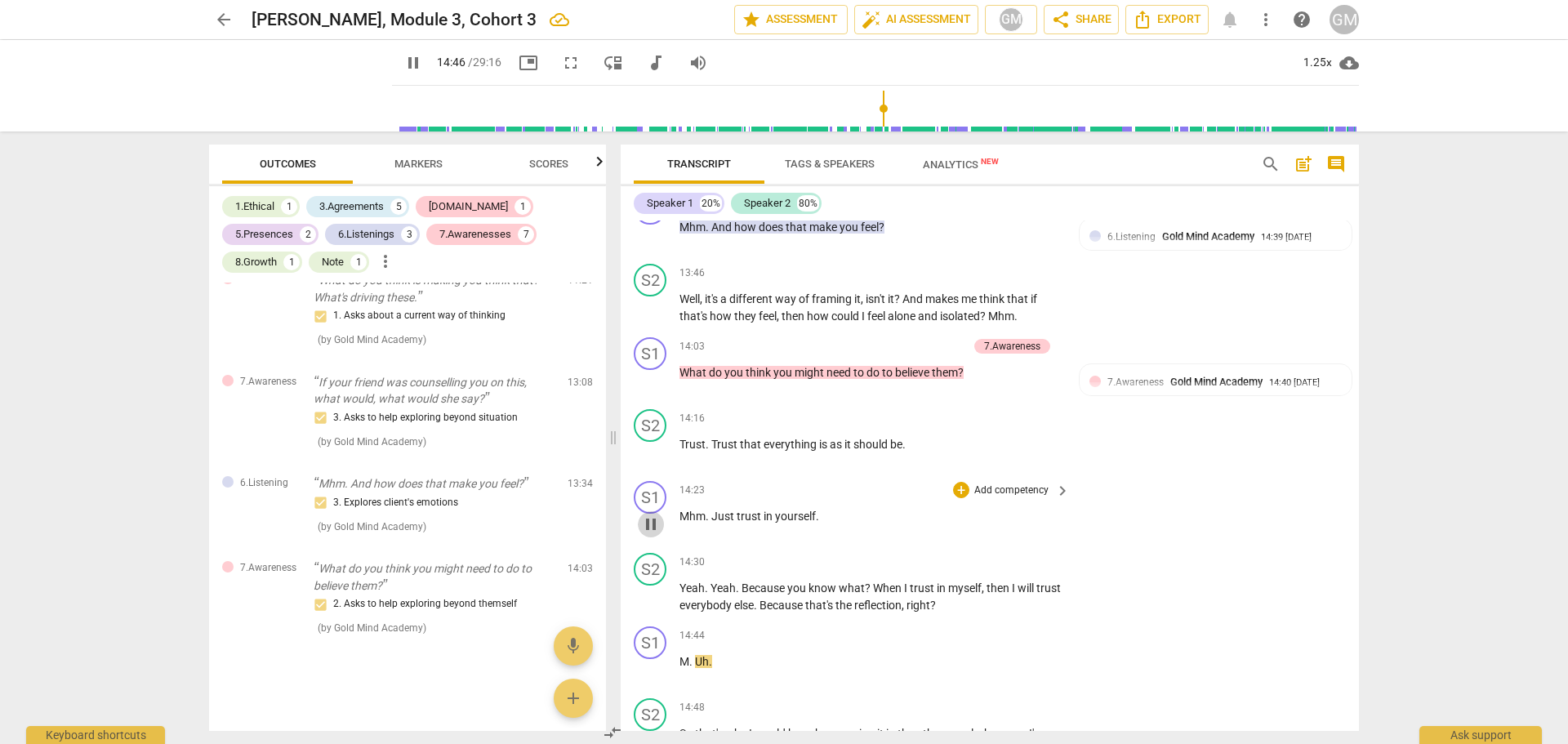 click on "pause" at bounding box center (651, 524) 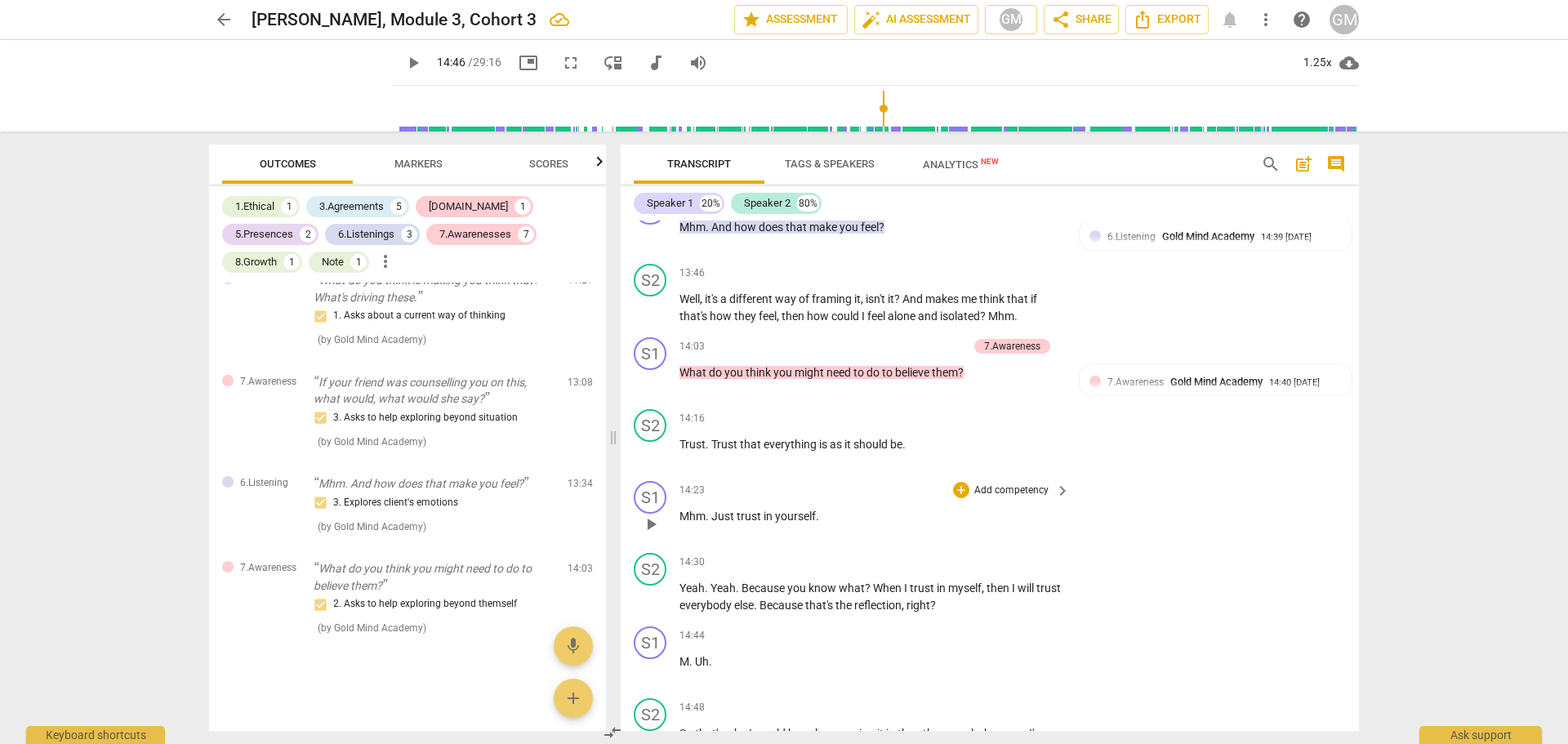 click on "Add competency" at bounding box center (1011, 491) 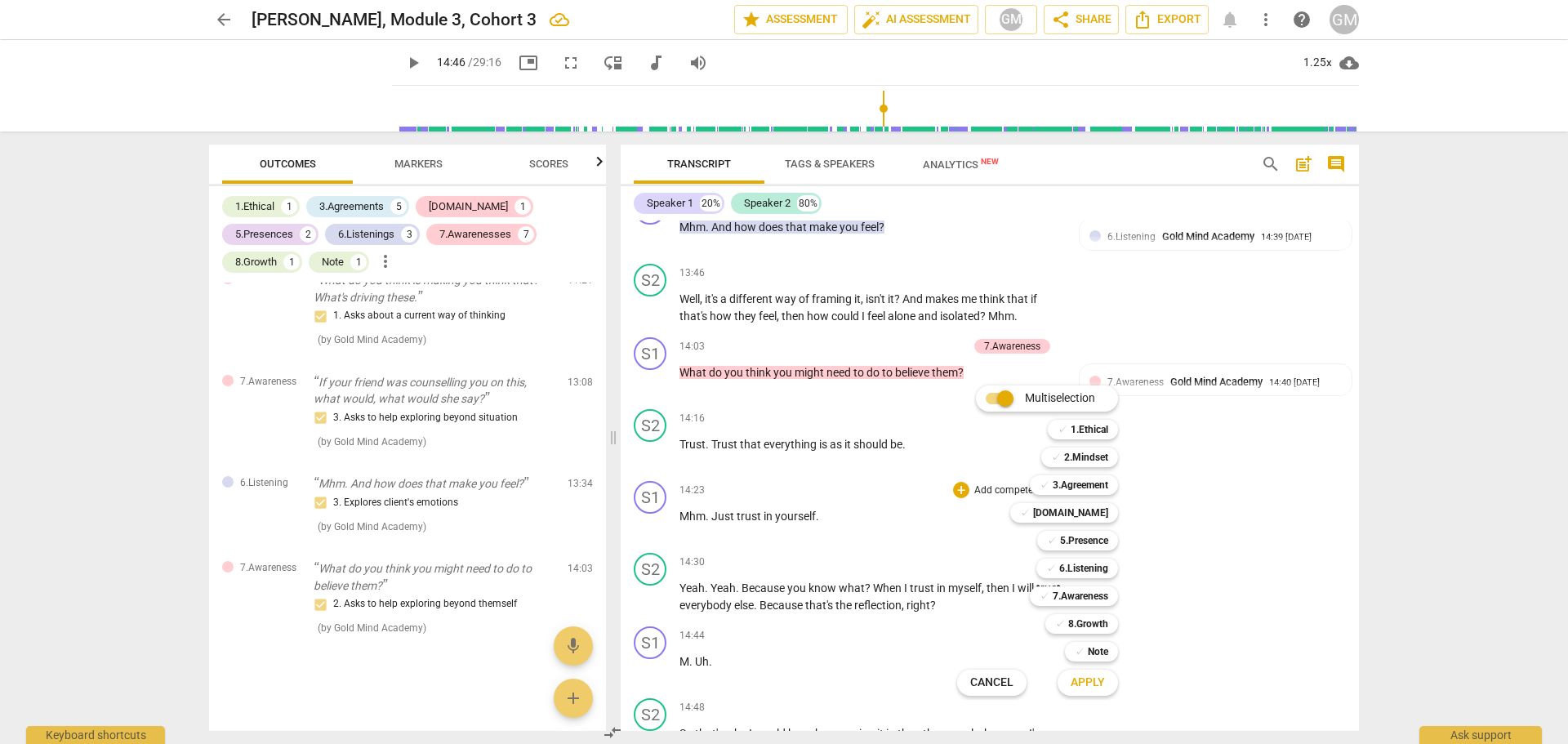 click at bounding box center [784, 372] 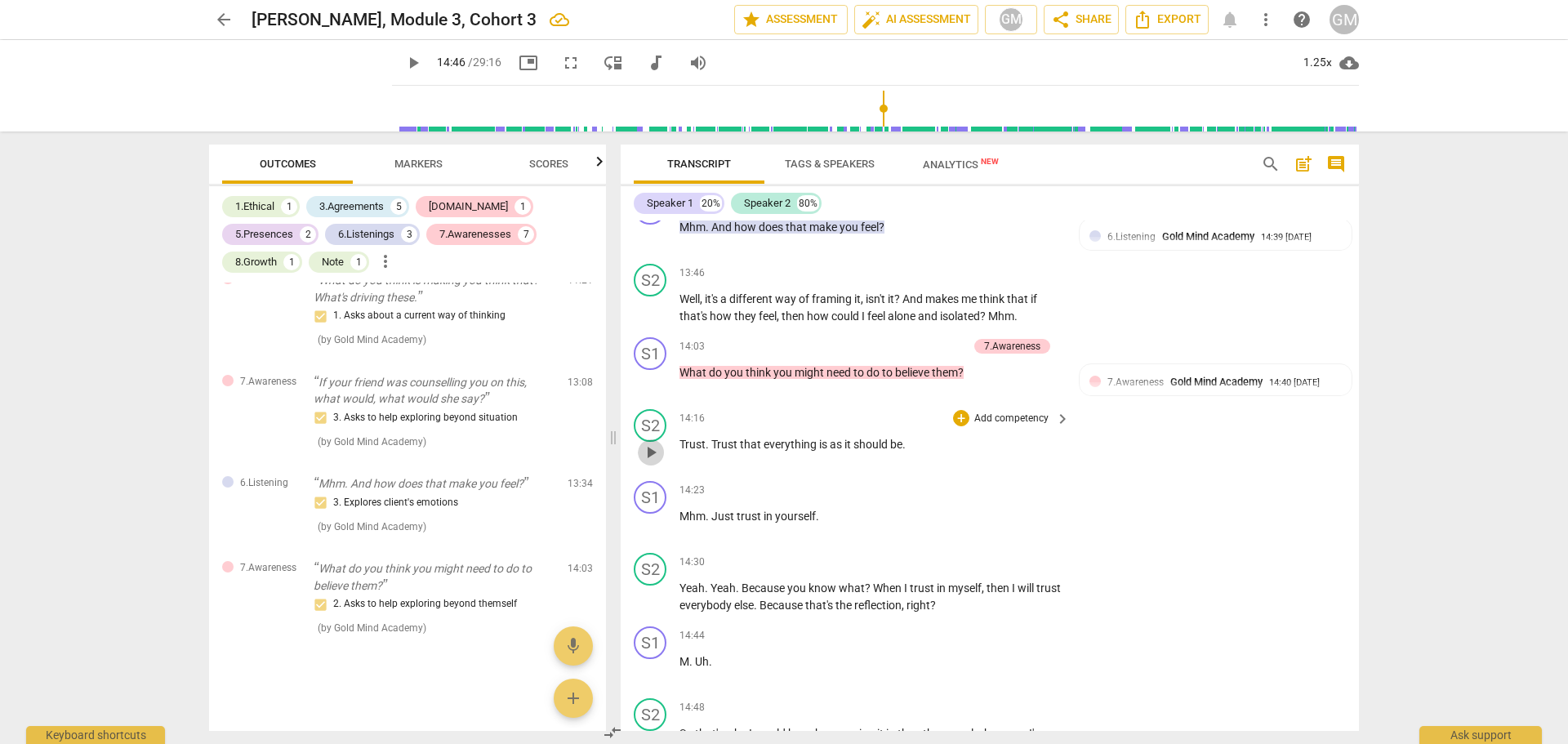 click on "play_arrow" at bounding box center [651, 452] 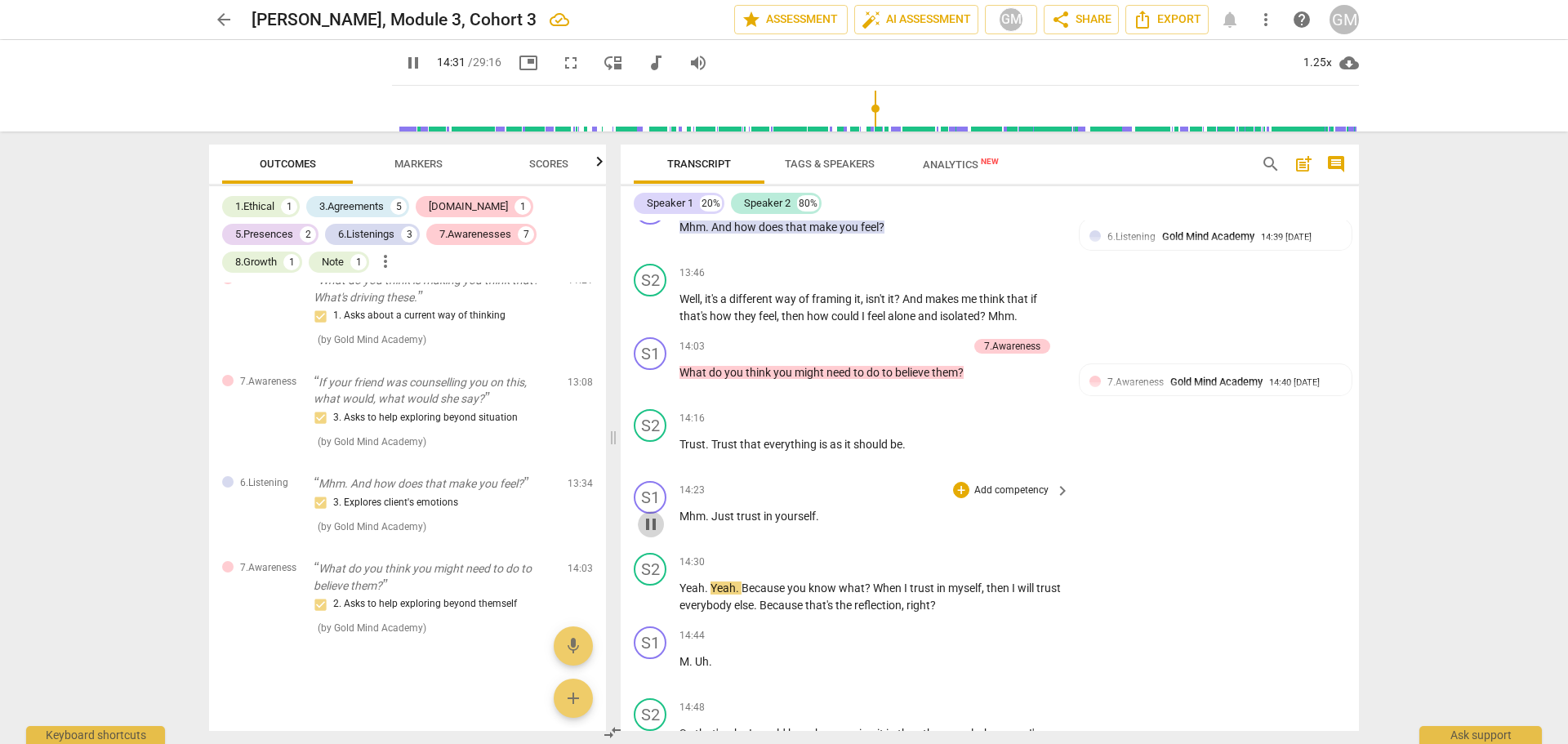 click on "pause" at bounding box center [651, 524] 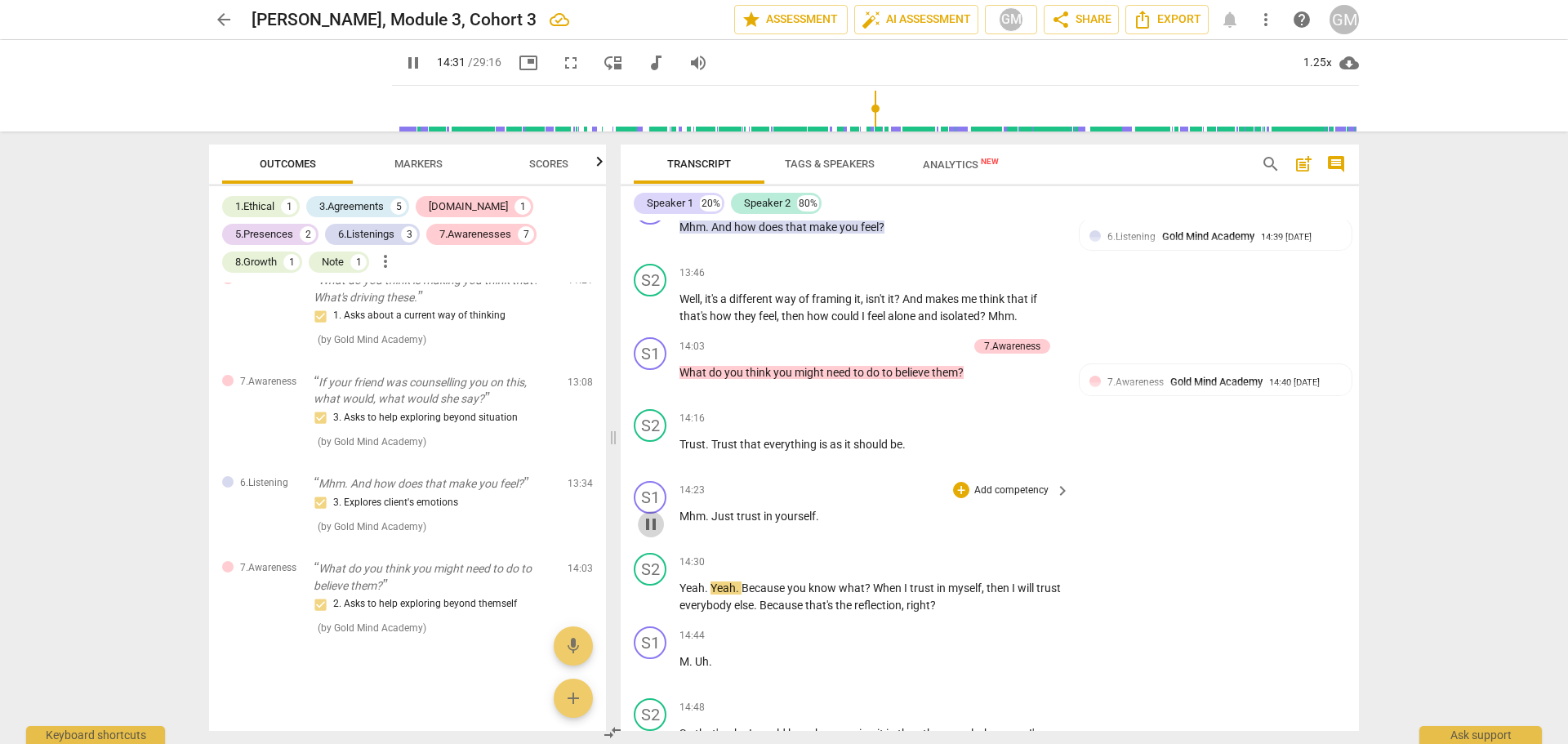 type on "872" 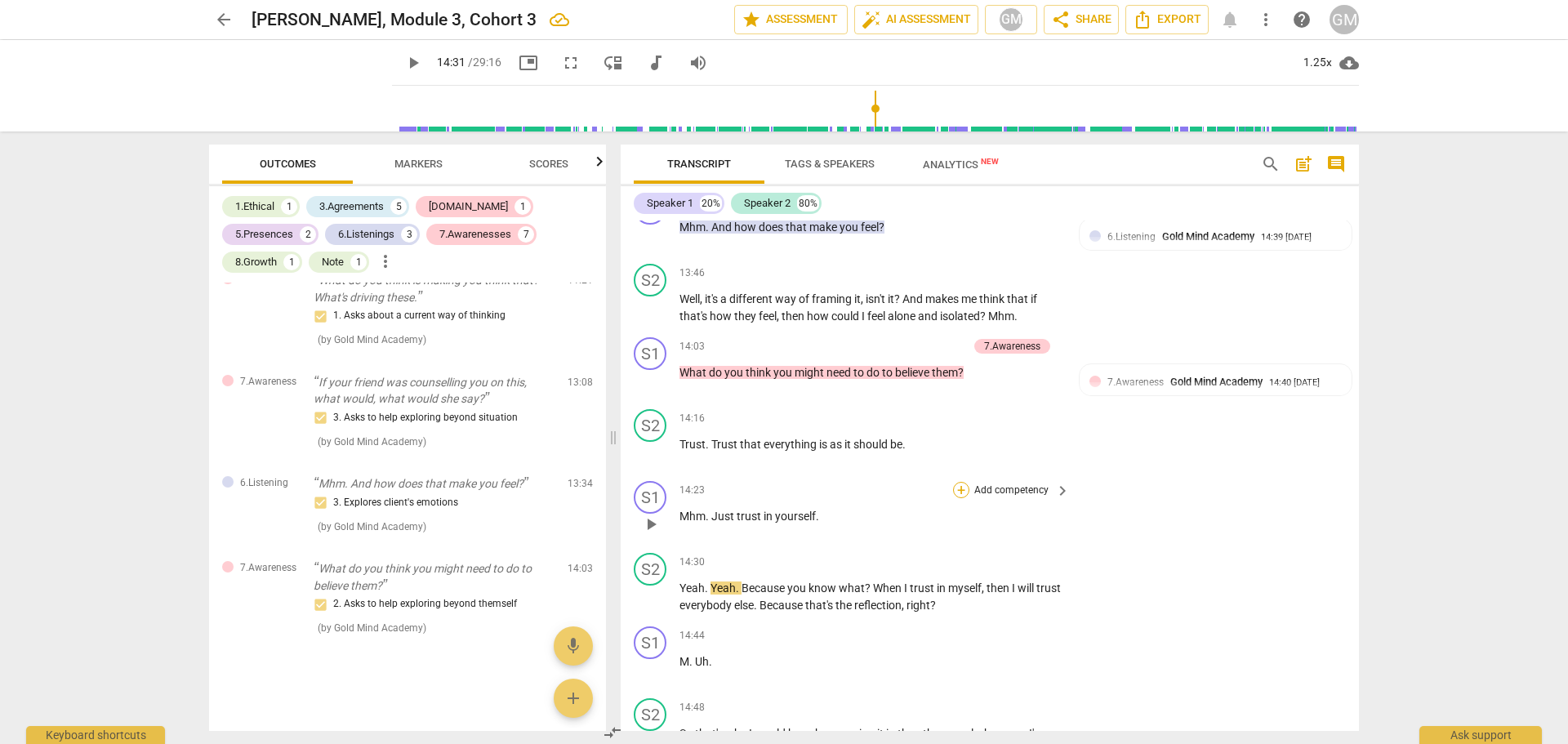 click on "+" at bounding box center (961, 490) 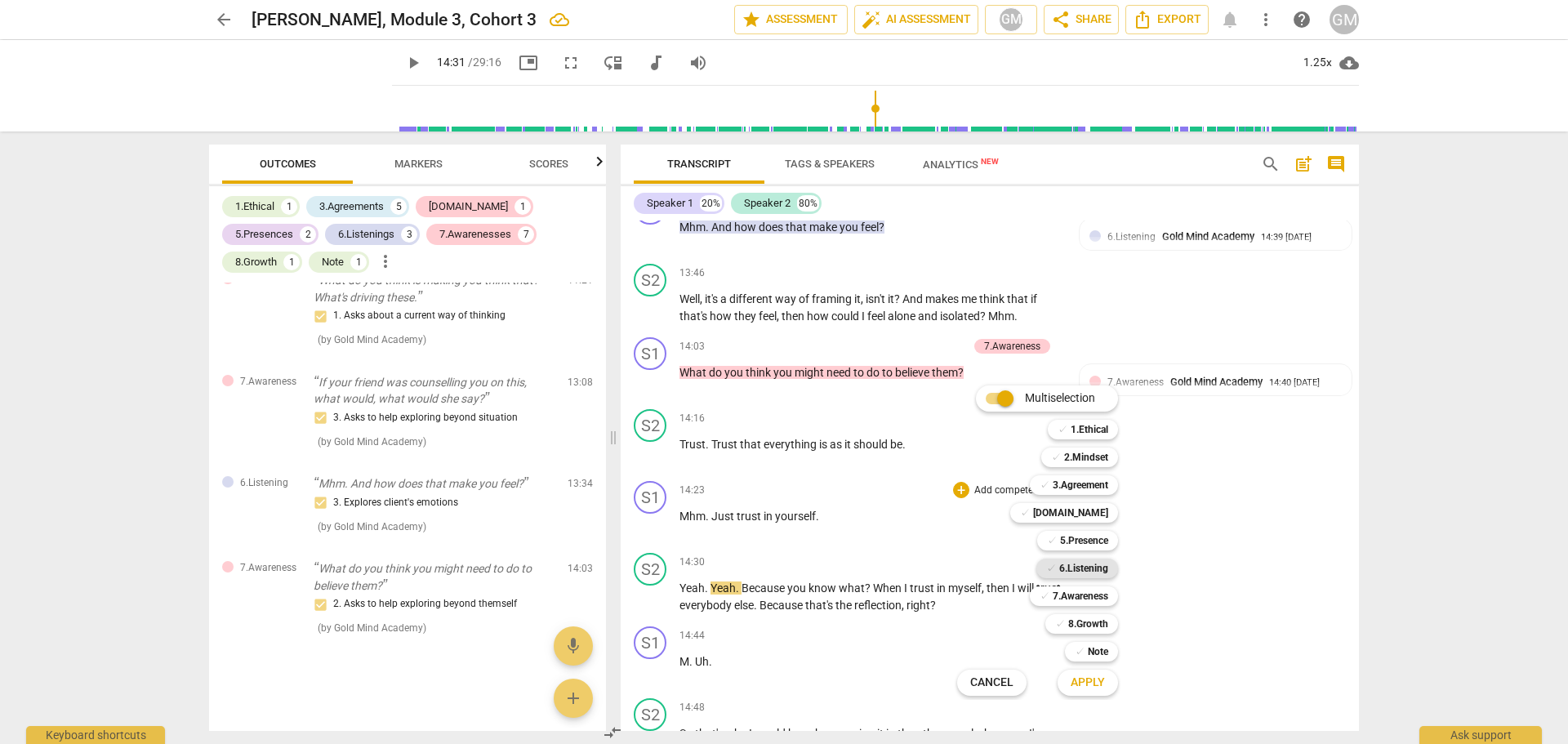 click on "6.Listening" at bounding box center [1084, 568] 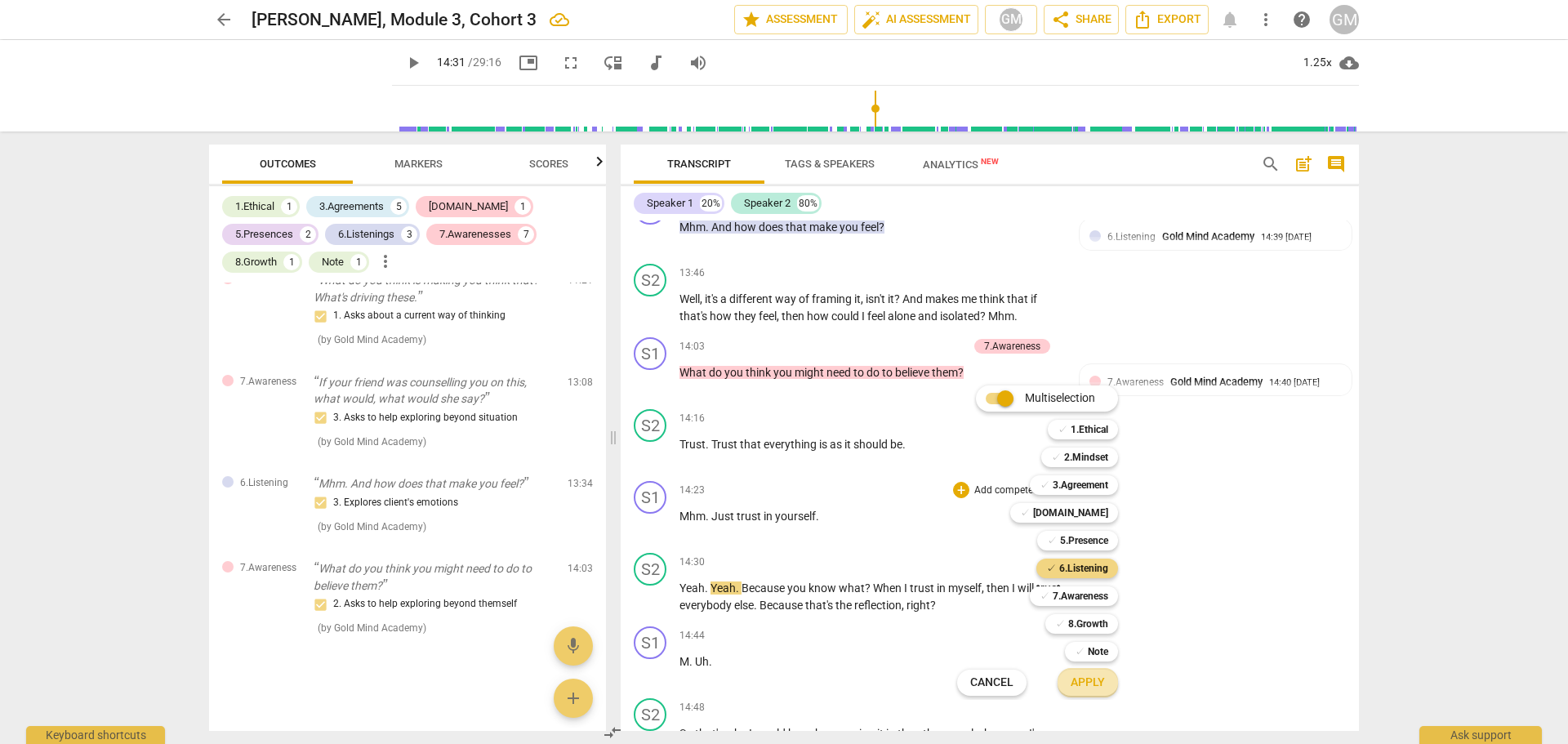click on "Apply" at bounding box center [1088, 683] 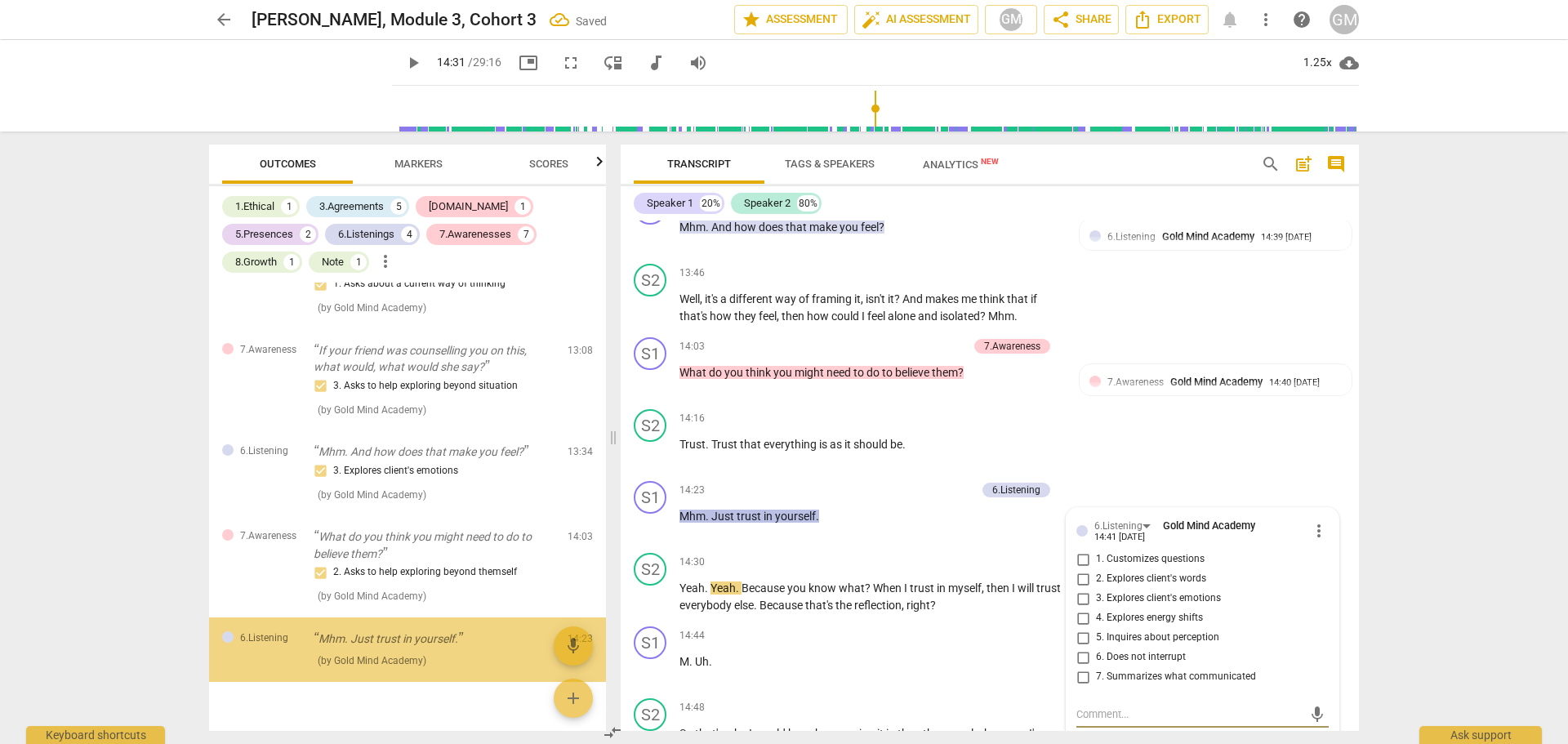 scroll, scrollTop: 5524, scrollLeft: 0, axis: vertical 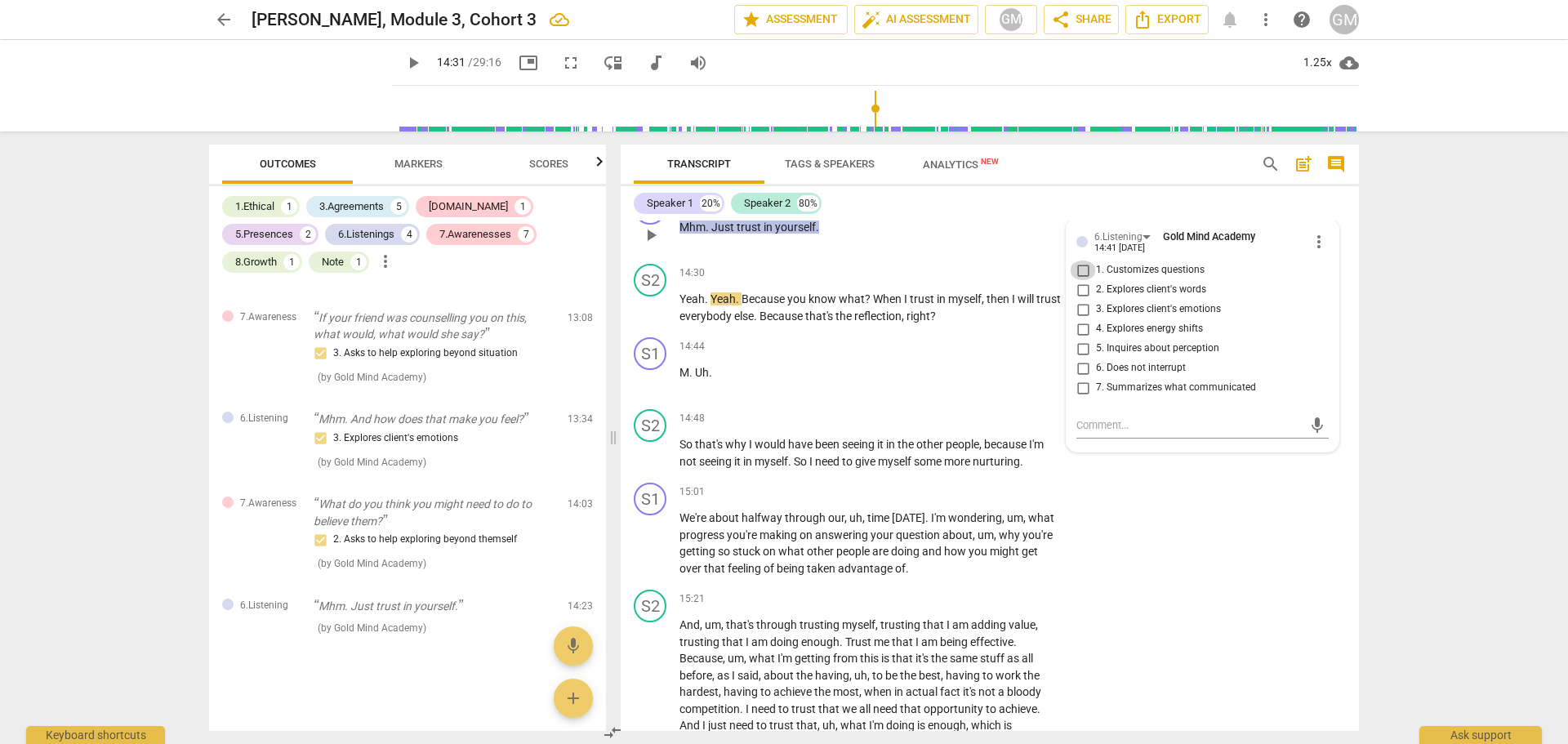 click on "1. Customizes questions" at bounding box center [1083, 270] 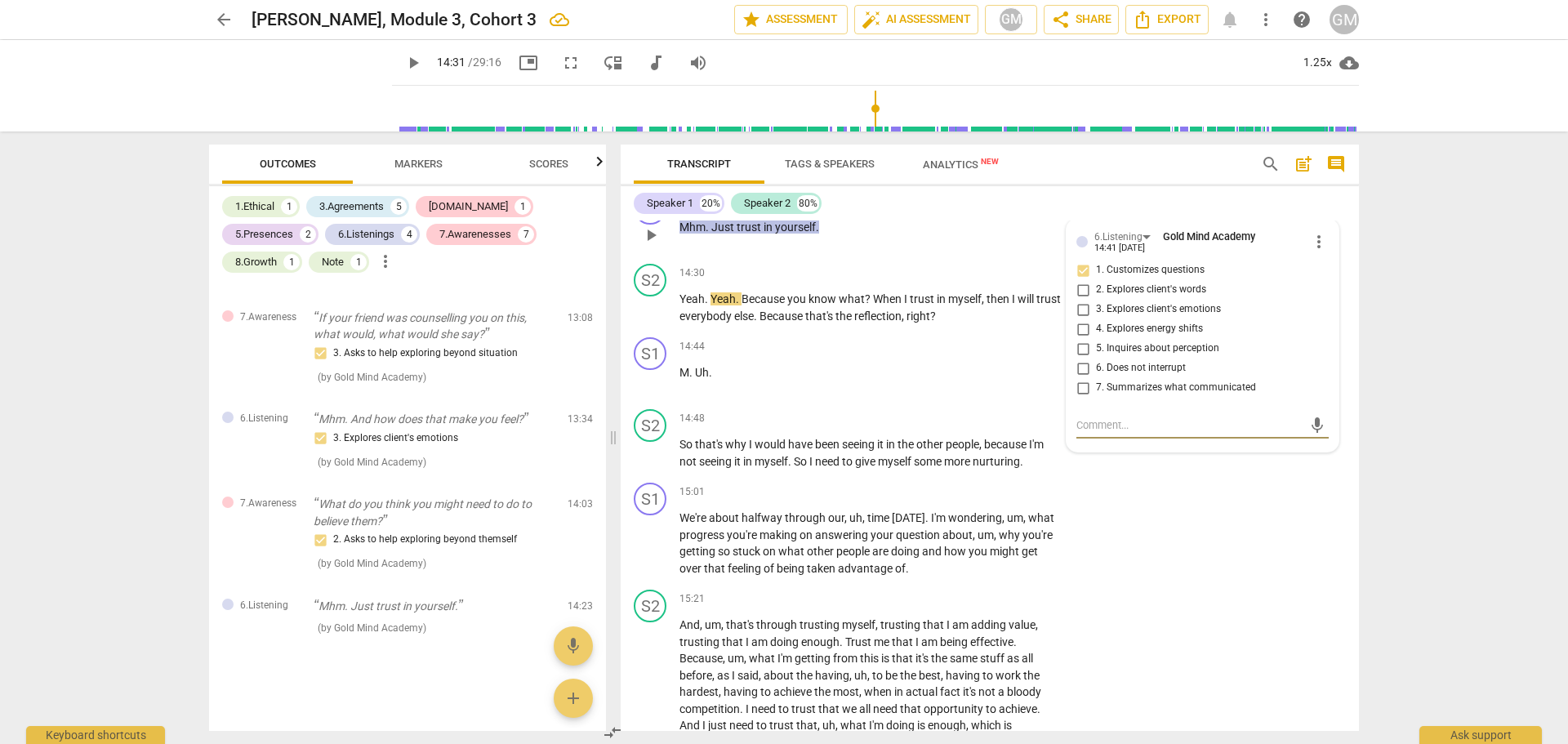 click at bounding box center (1189, 425) 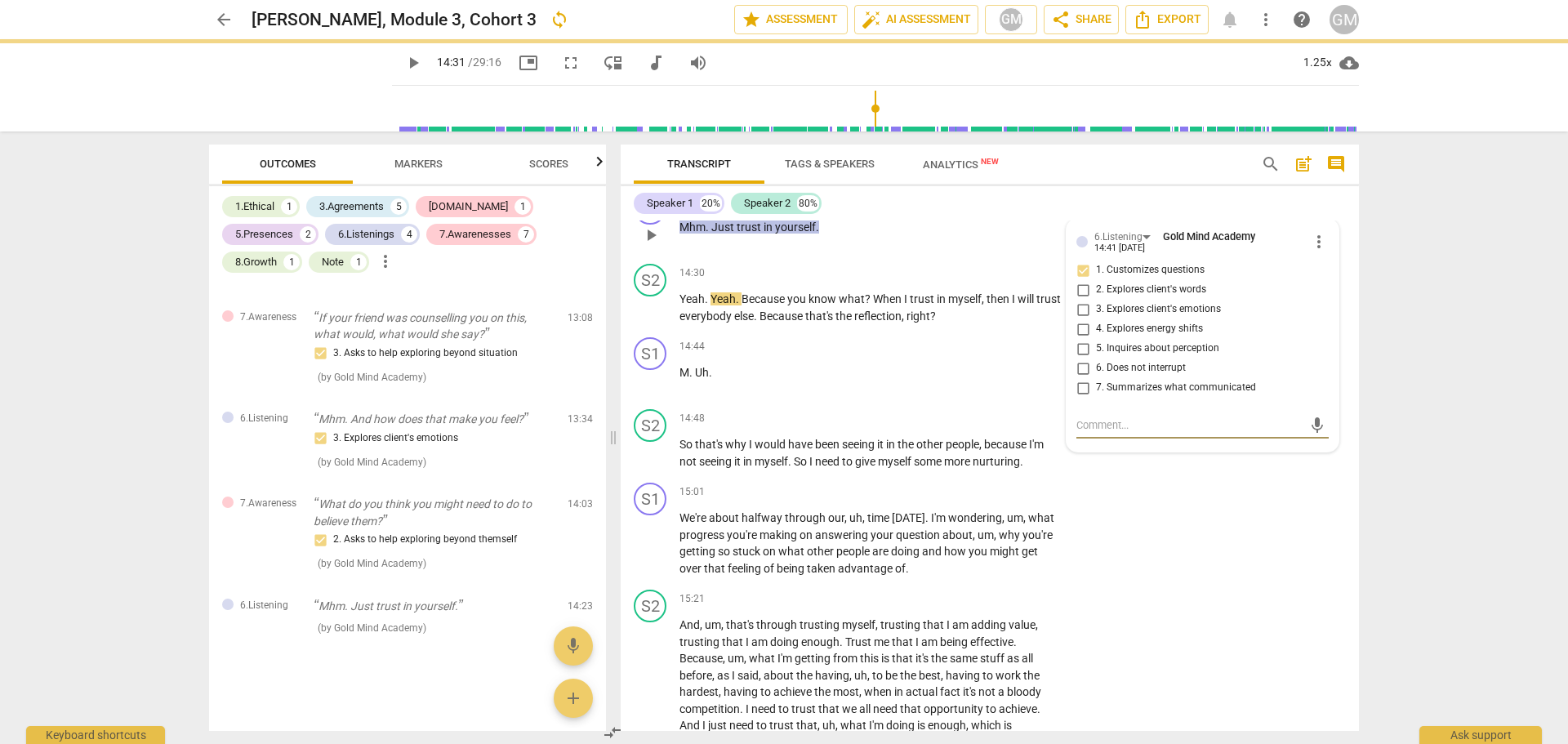 paste on "DEVELOPMENT OPPORTUNITY" 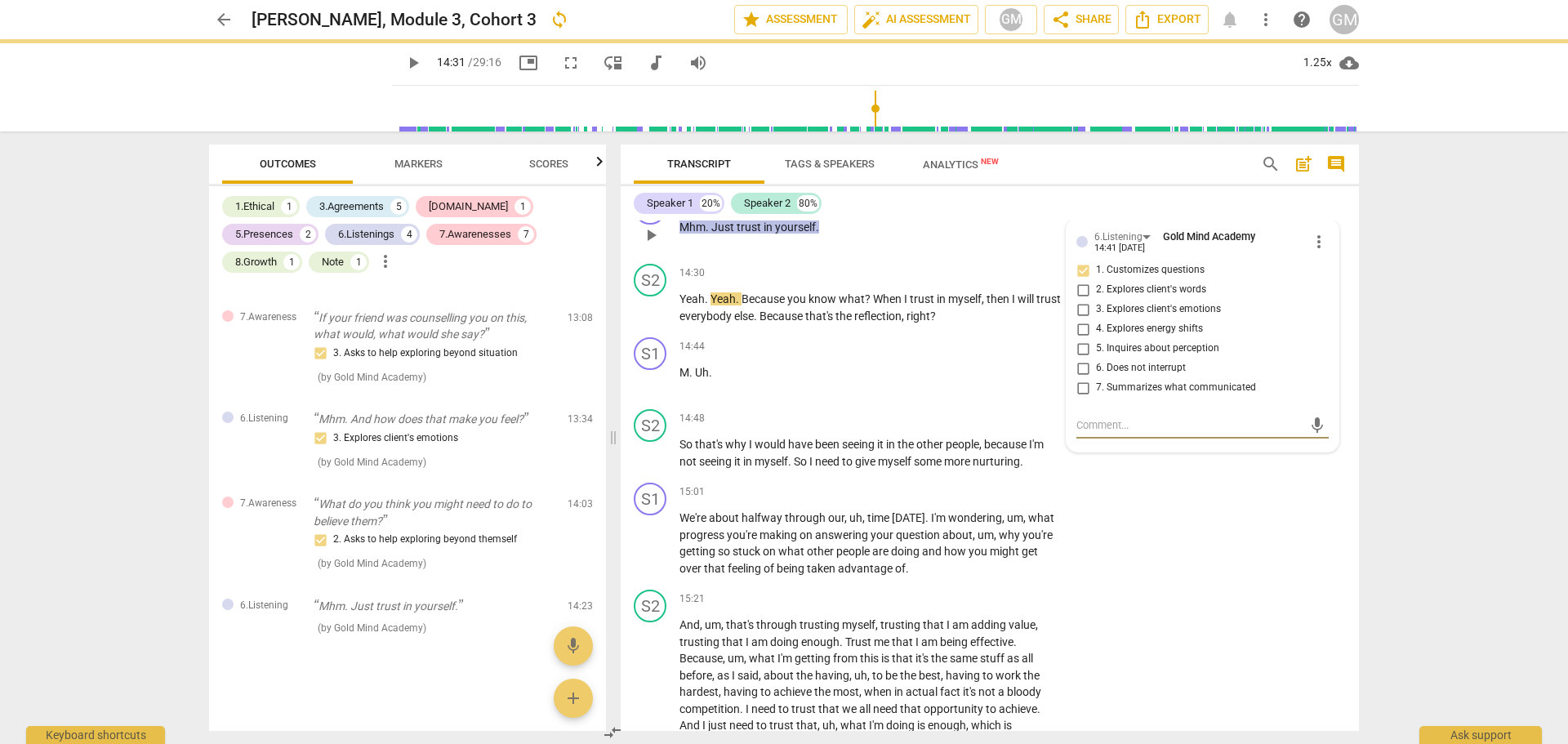 type on "DEVELOPMENT OPPORTUNITY" 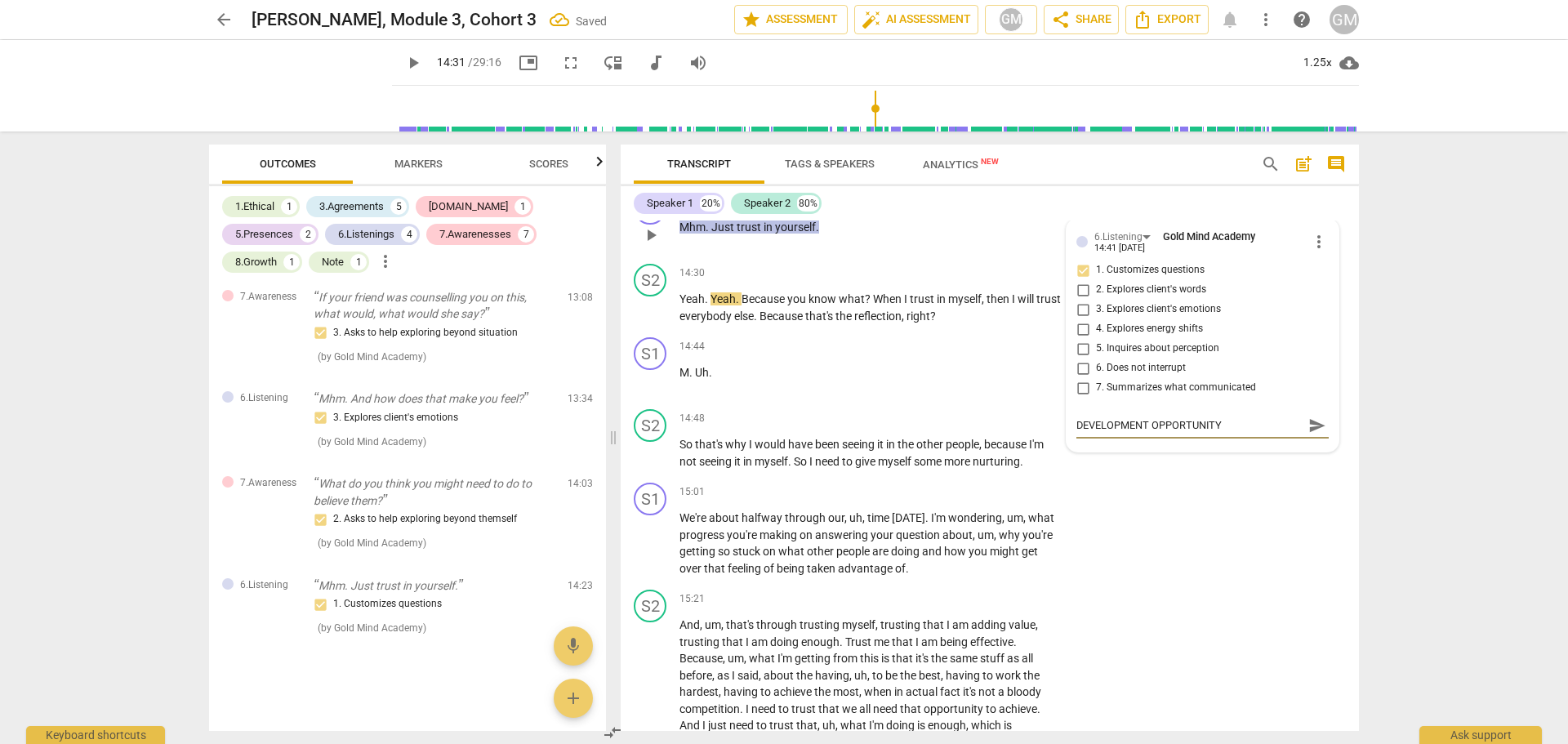 type on "DEVELOPMENT OPPORTUNITY" 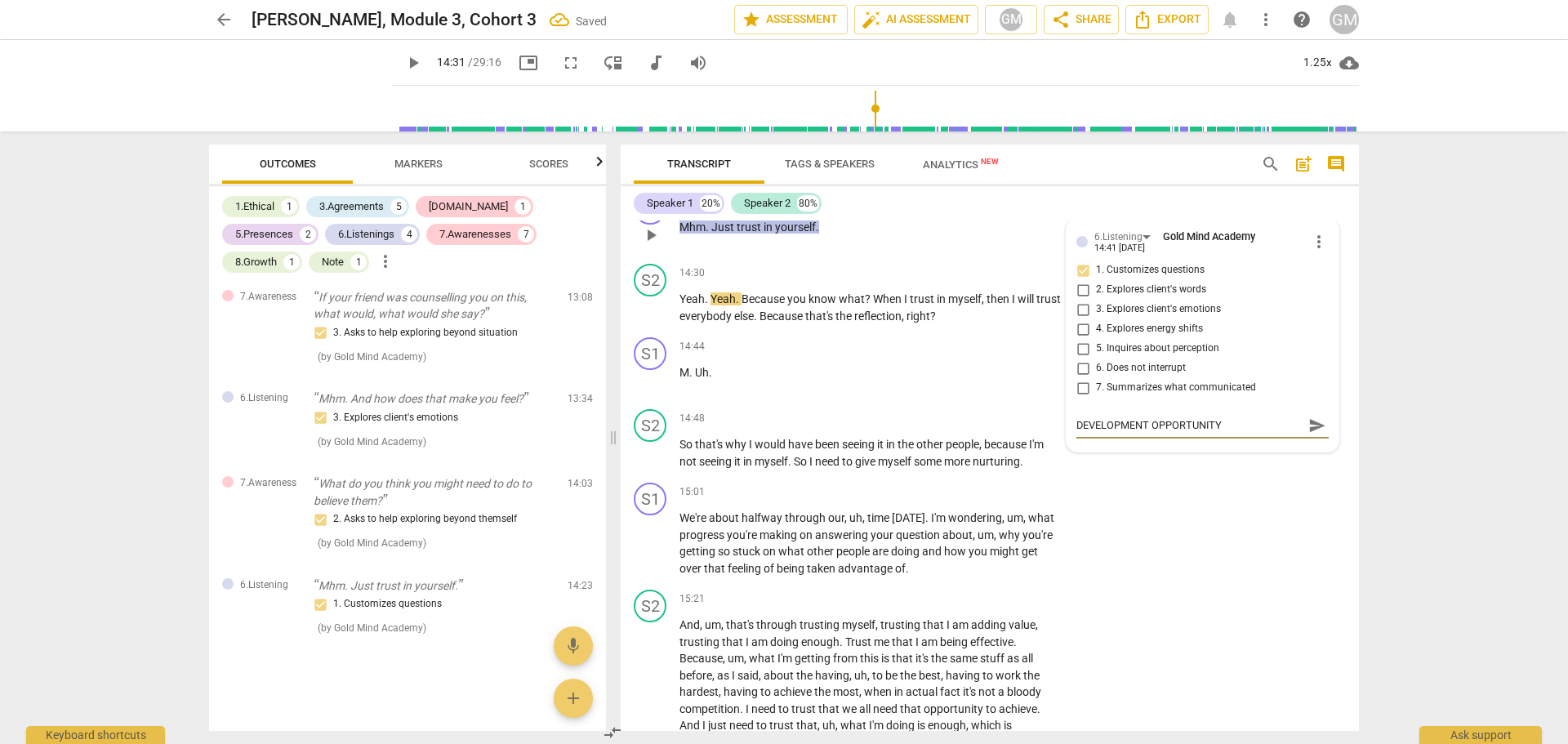 type on "DEVELOPMENT OPPORTUNITY" 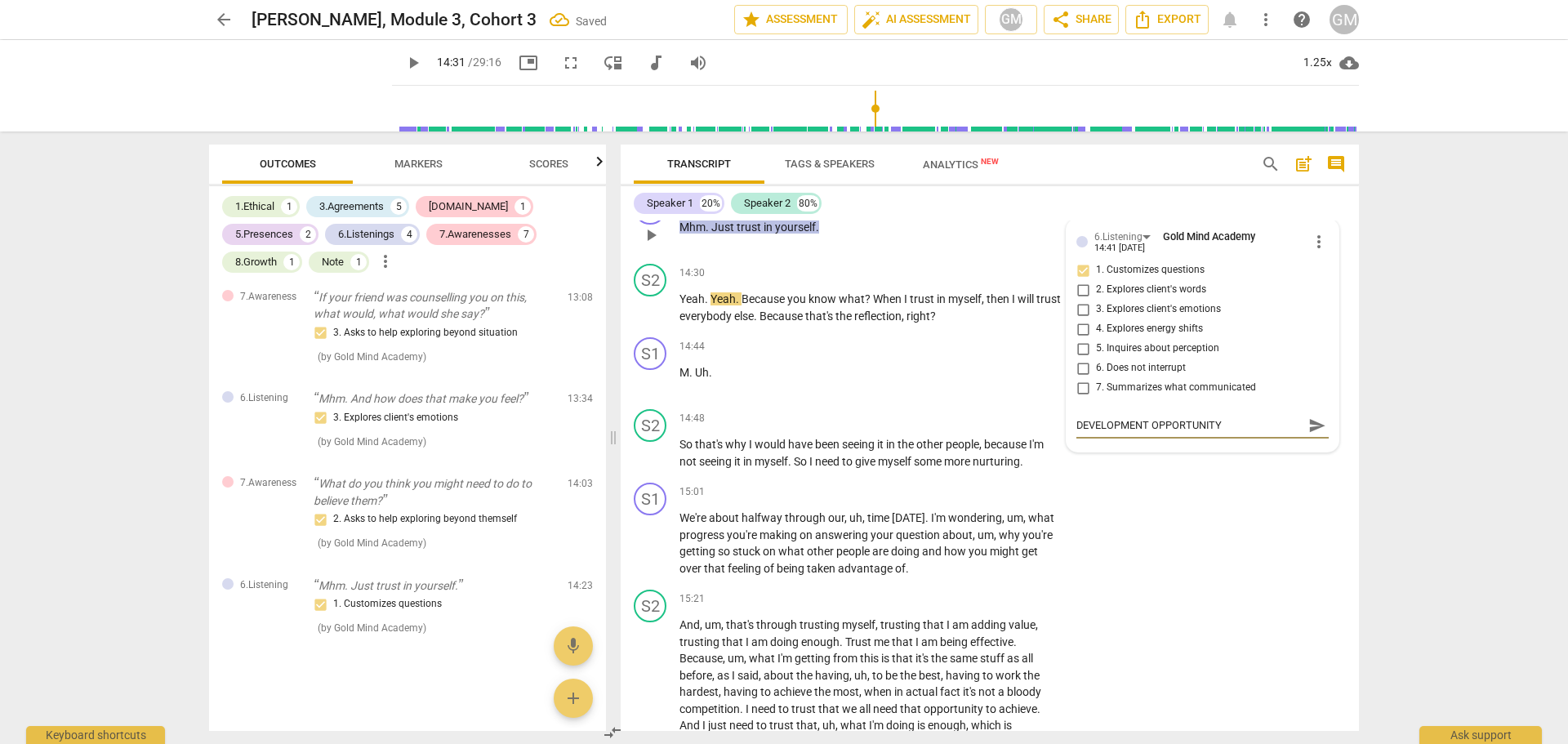 type on "DEVELOPMENT OPPORTUNITY s" 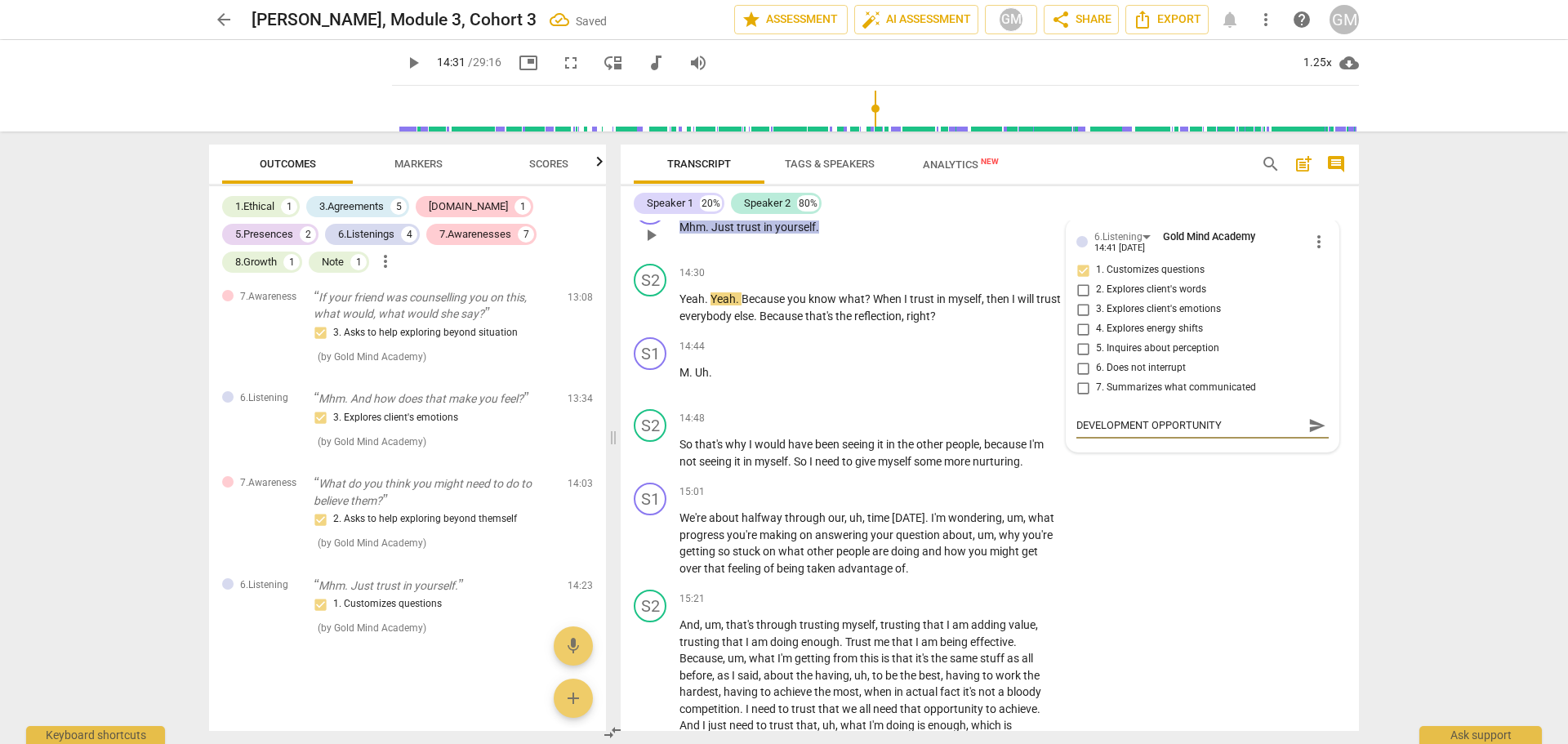 type on "DEVELOPMENT OPPORTUNITY s" 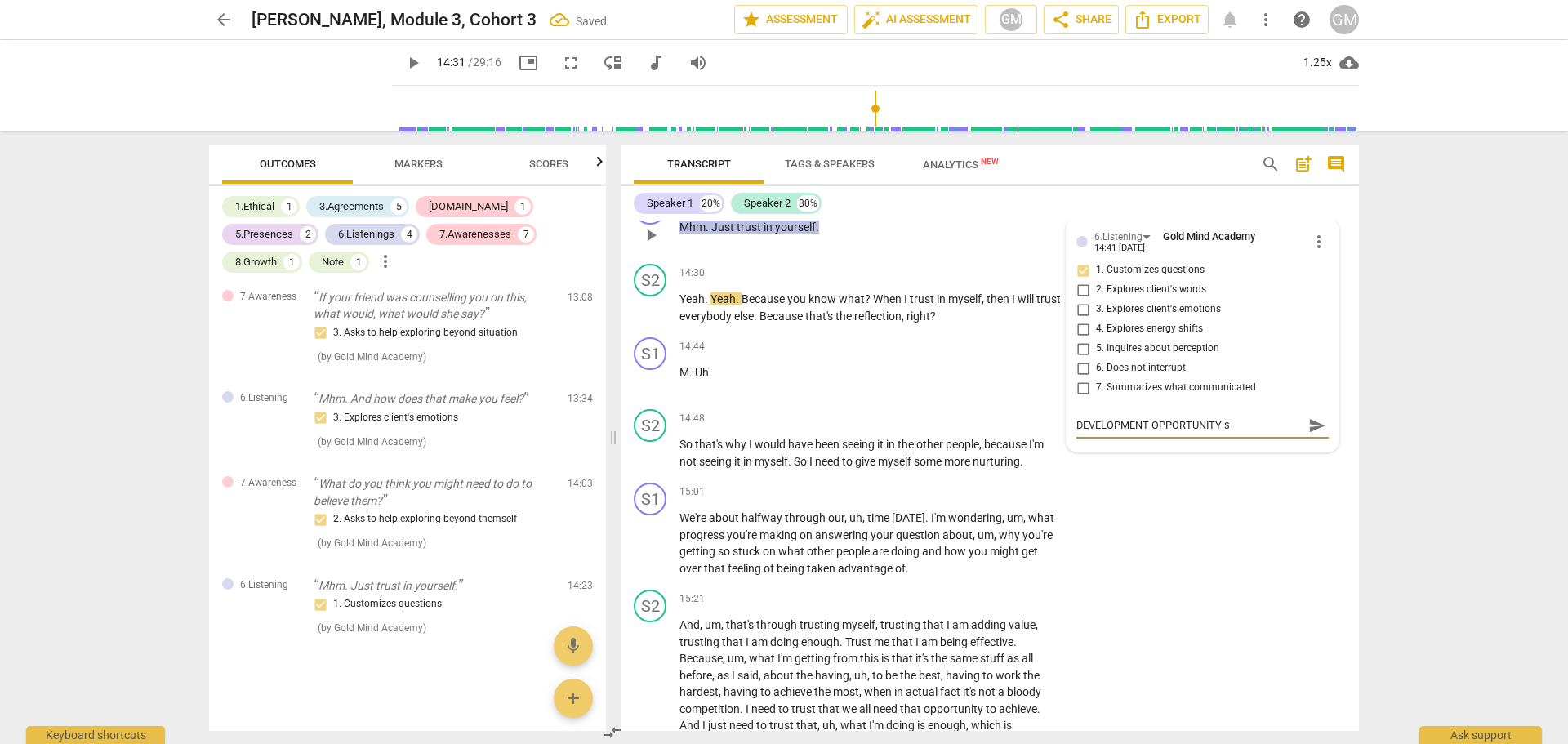 type on "DEVELOPMENT OPPORTUNITY st" 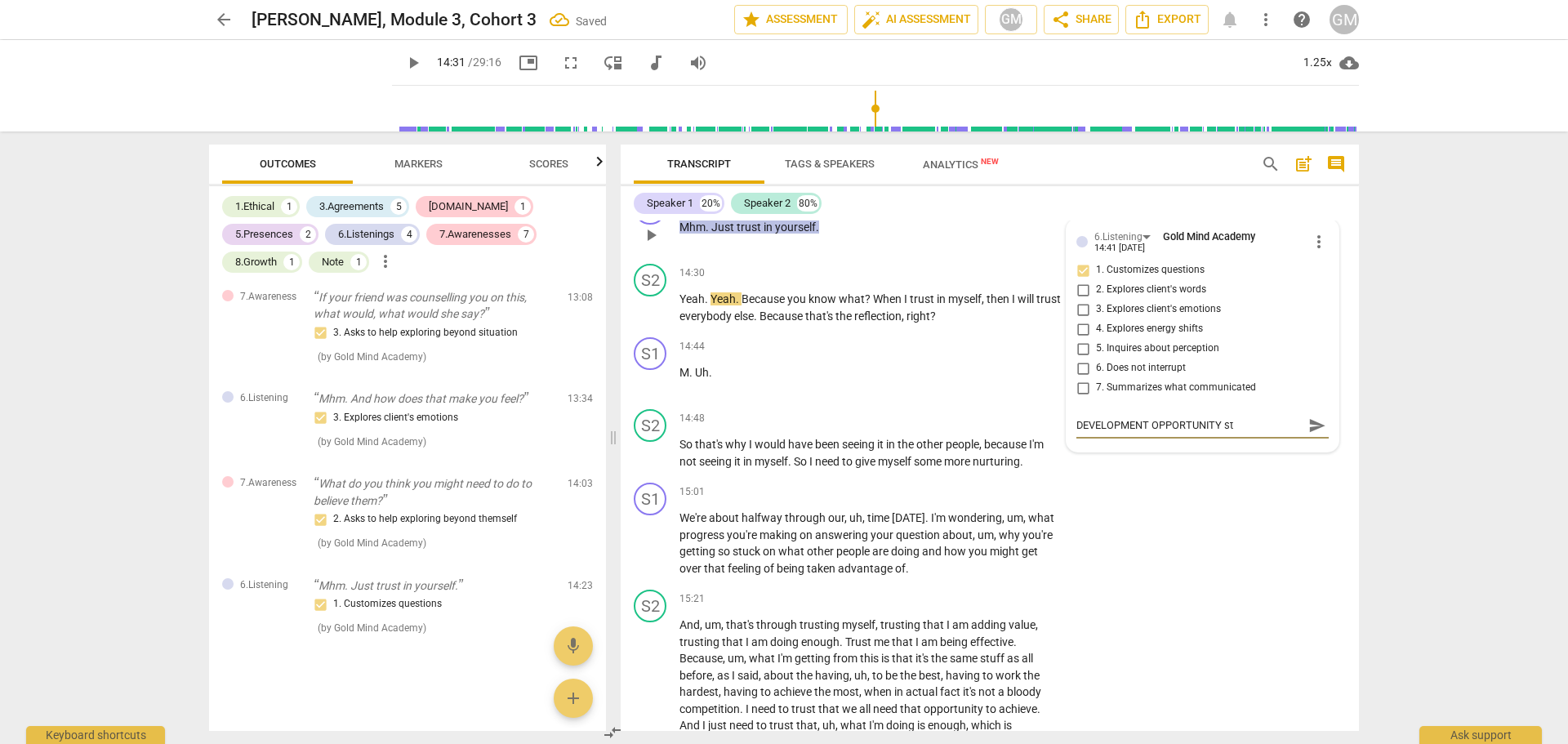 type on "DEVELOPMENT OPPORTUNITY sti" 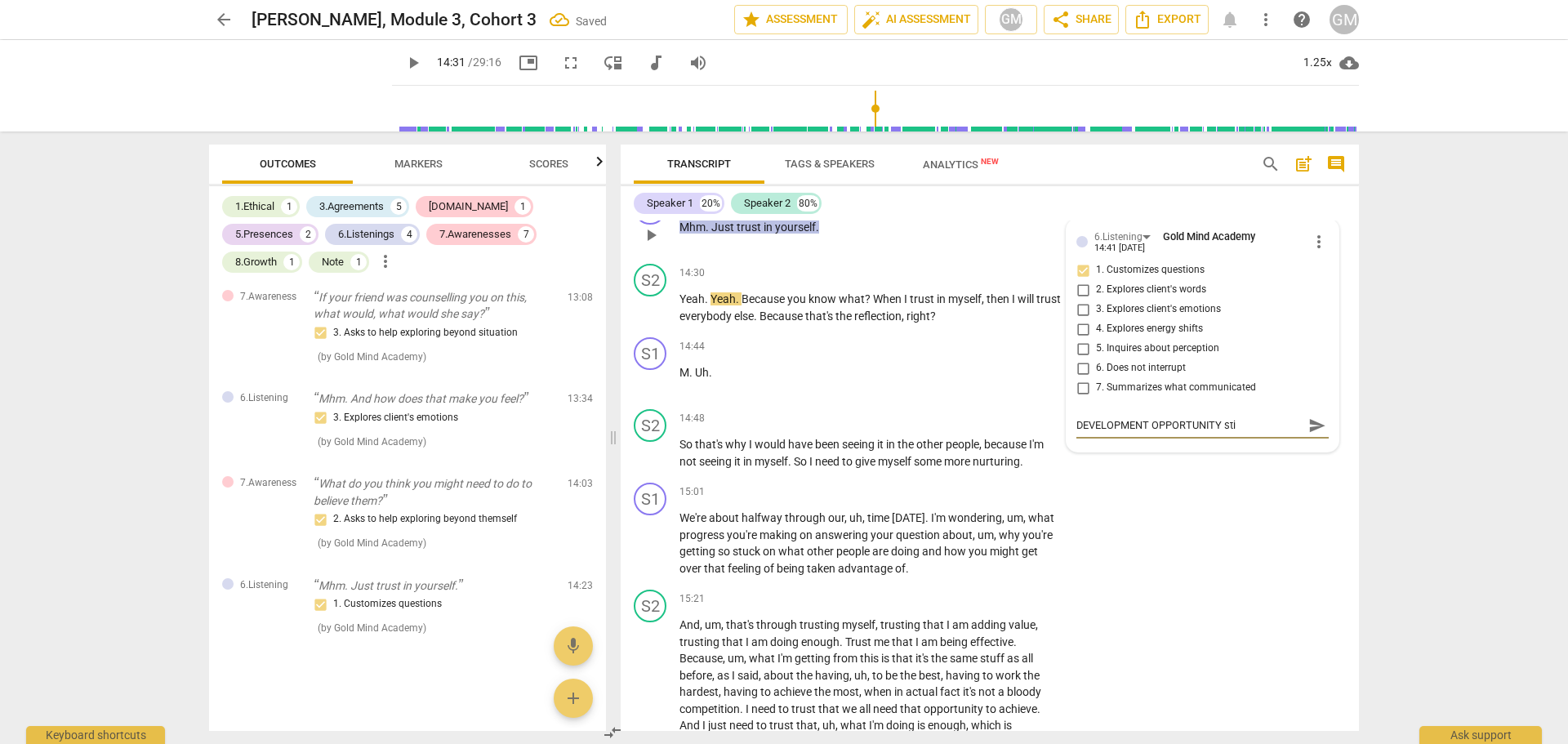 type on "DEVELOPMENT OPPORTUNITY stic" 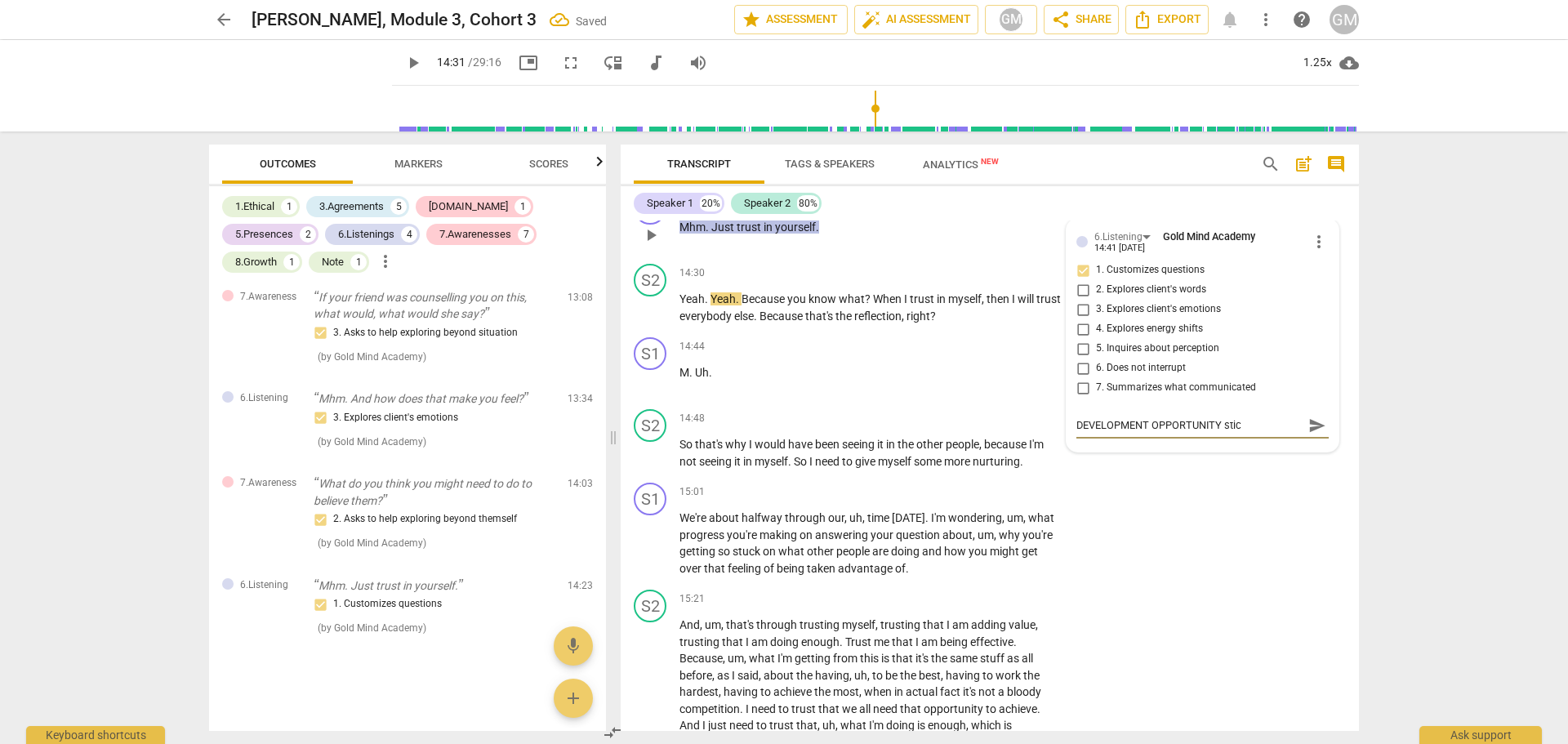type on "DEVELOPMENT OPPORTUNITY stick" 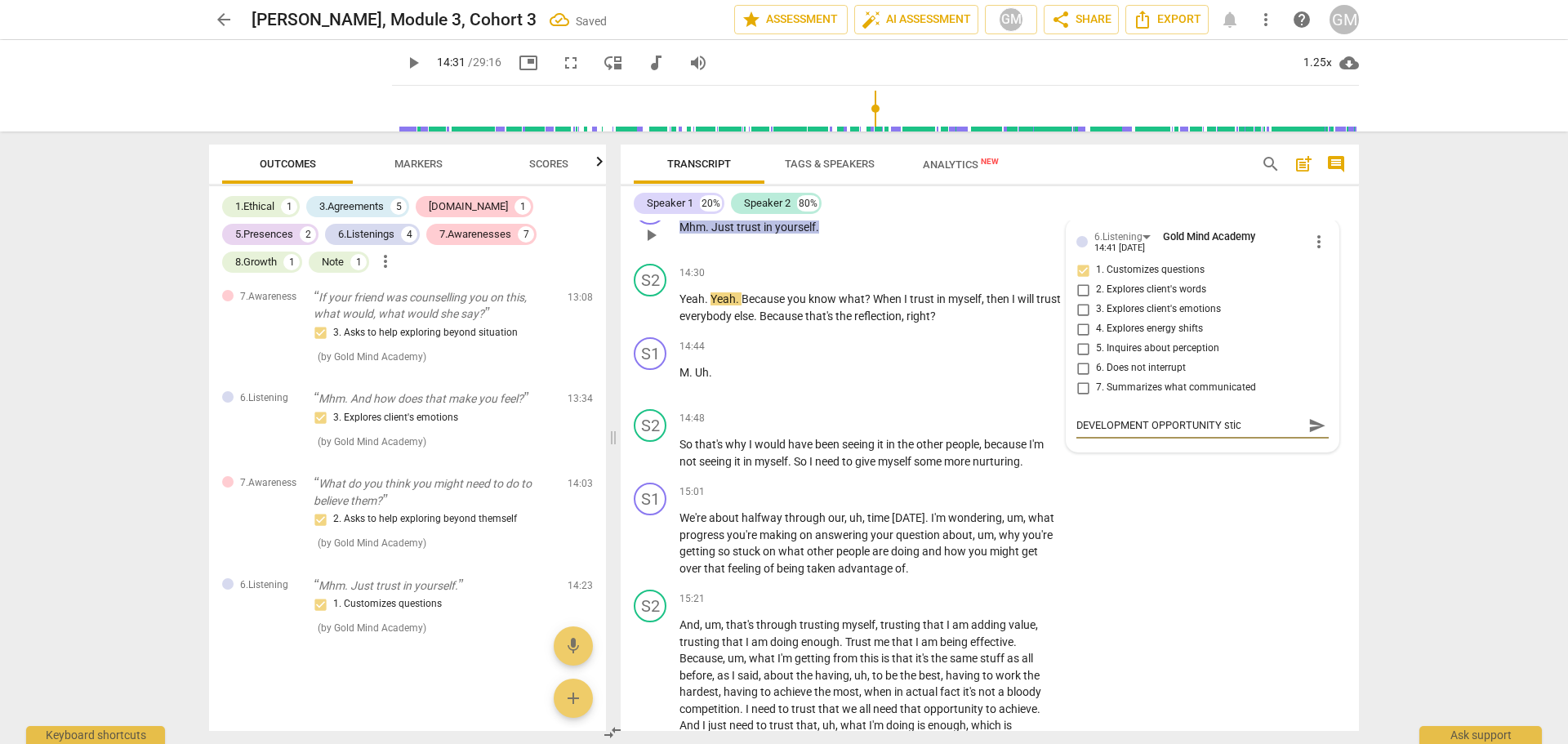 type on "DEVELOPMENT OPPORTUNITY stick" 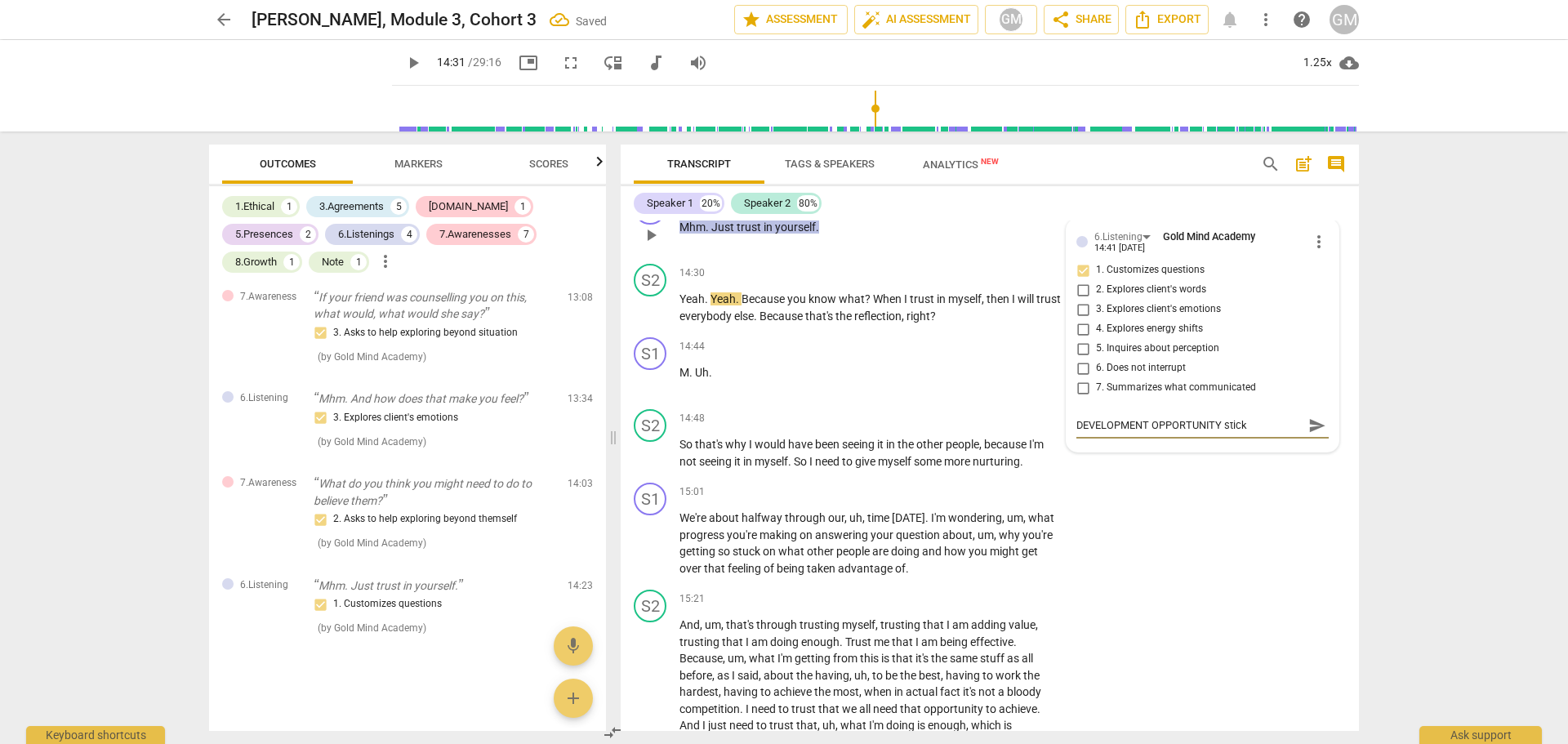 type on "DEVELOPMENT OPPORTUNITY stick" 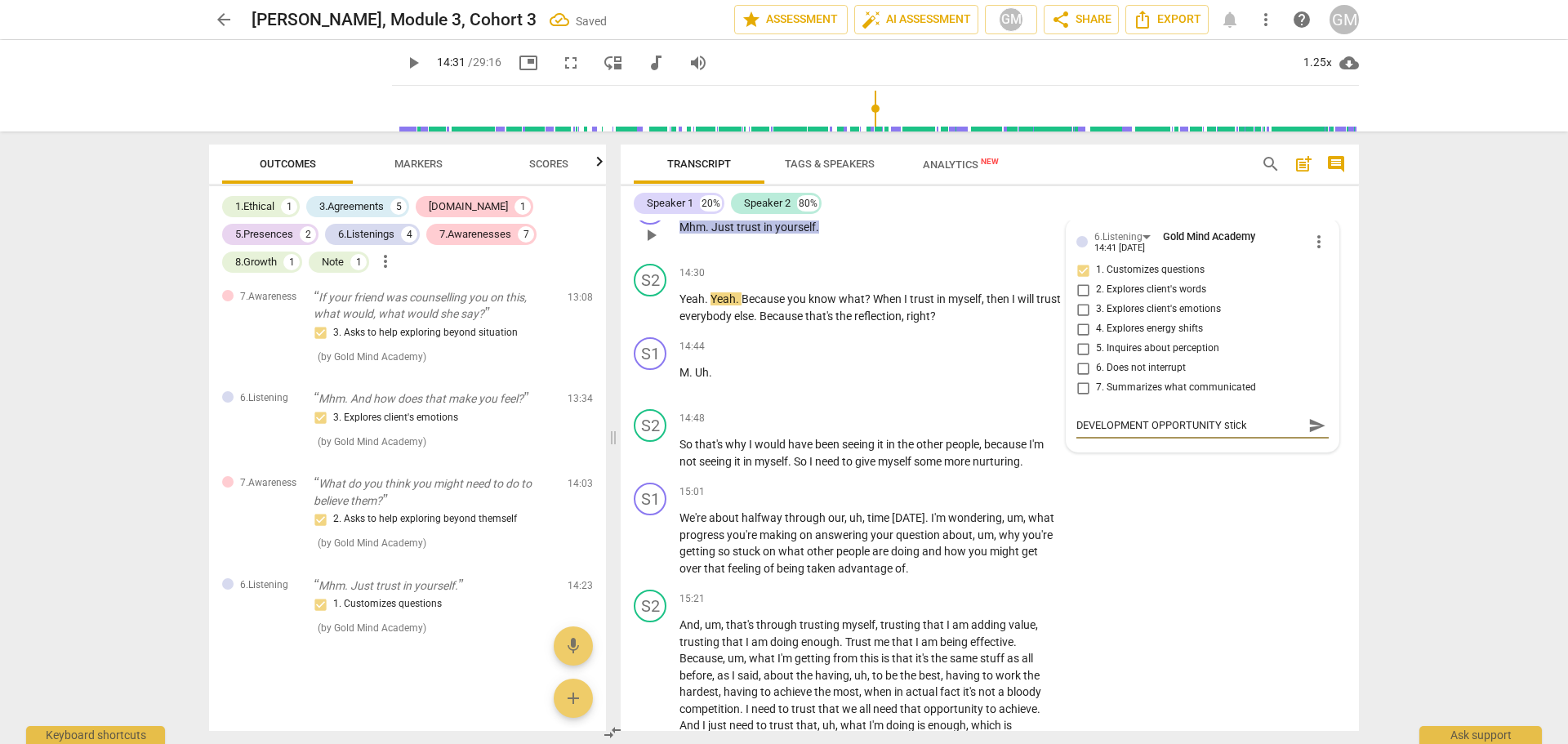 type on "DEVELOPMENT OPPORTUNITY stick" 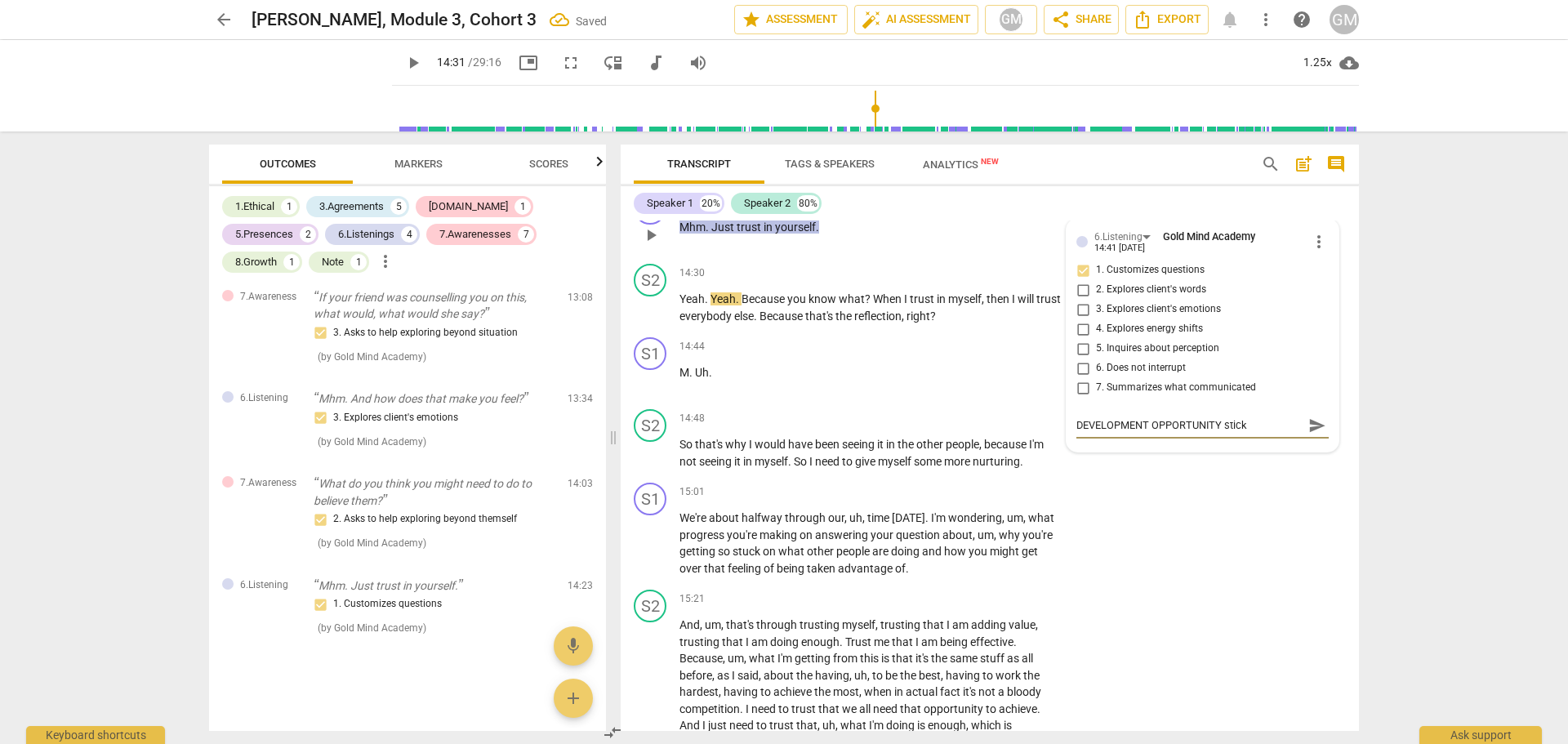 type on "DEVELOPMENT OPPORTUNITY stick c" 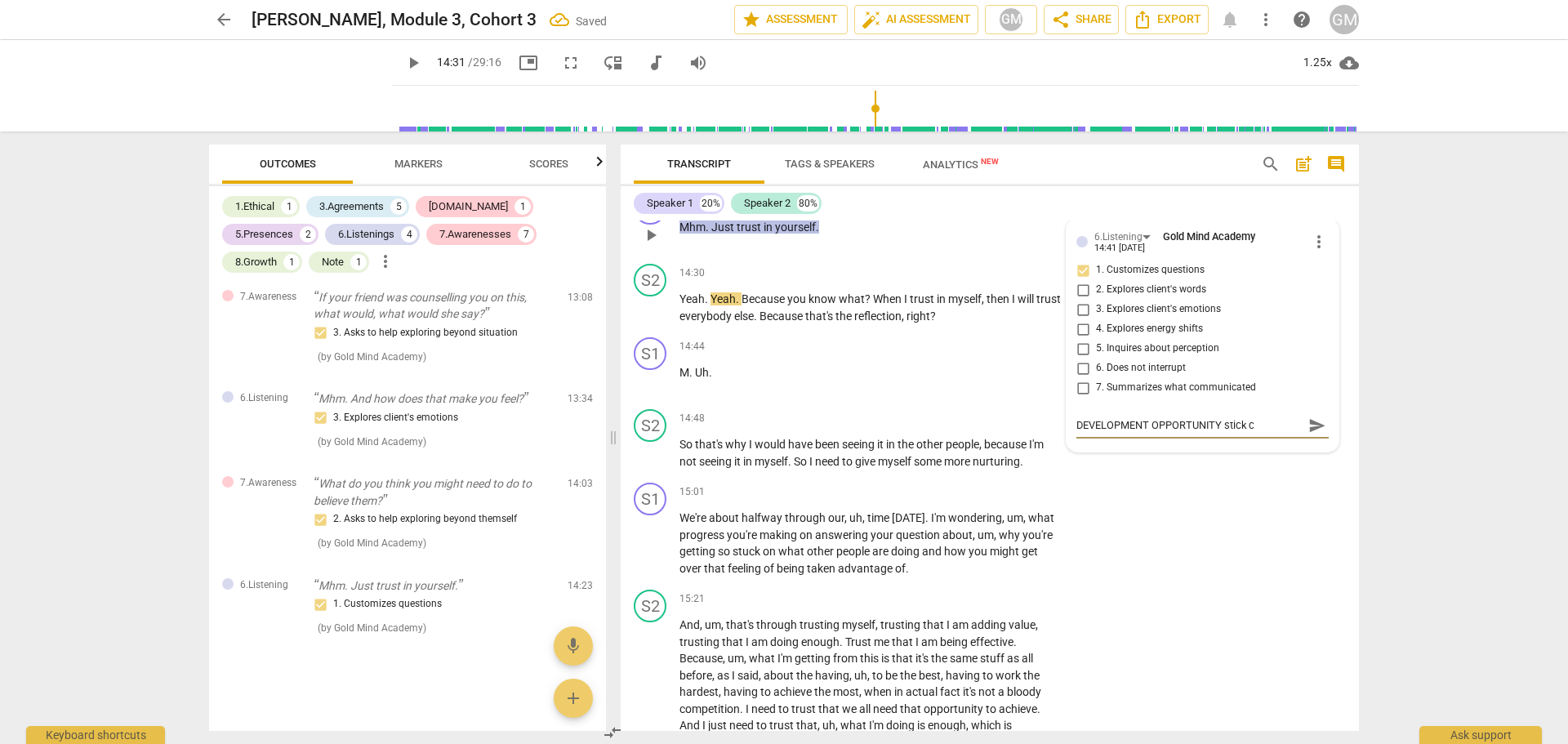 type on "DEVELOPMENT OPPORTUNITY stick cl" 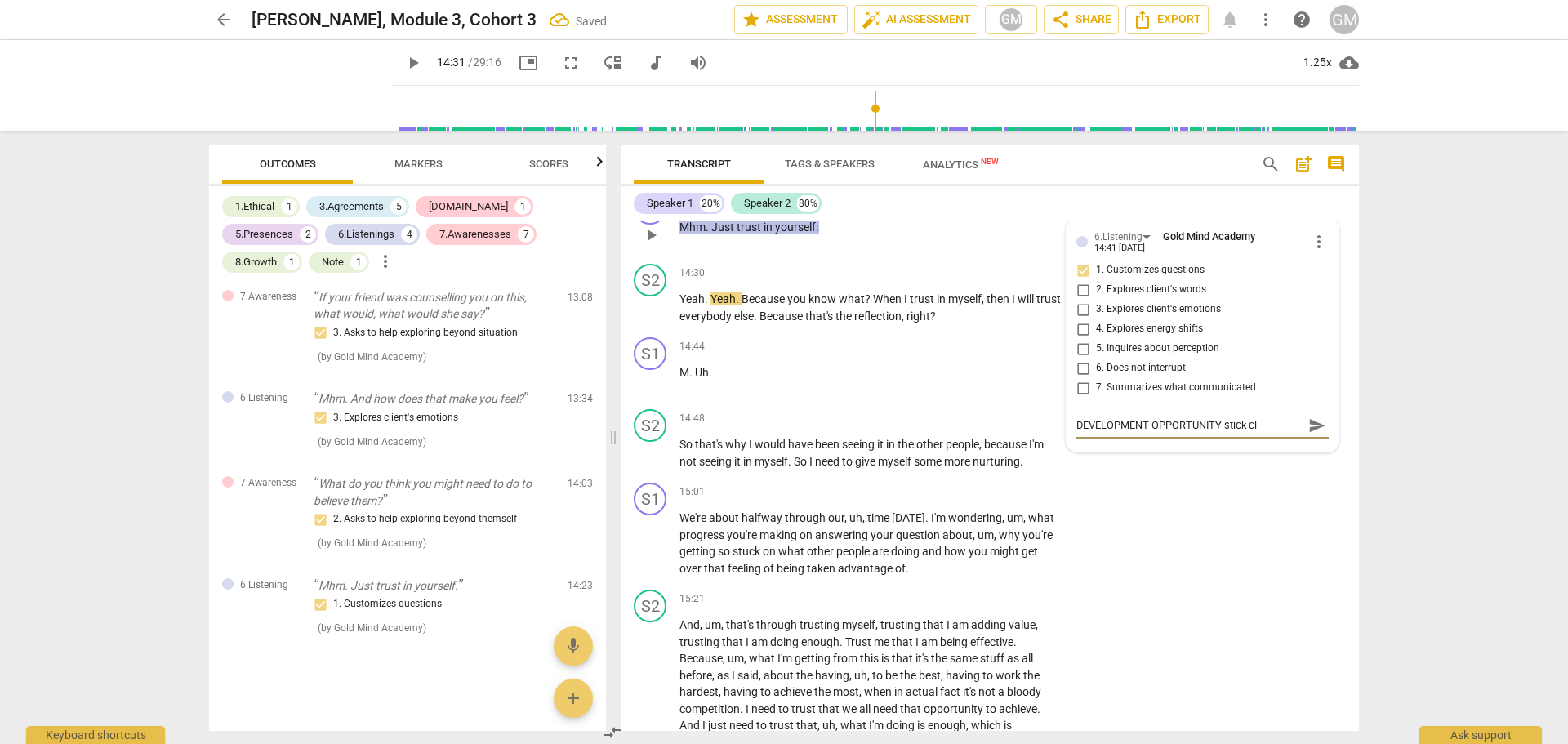 type on "DEVELOPMENT OPPORTUNITY stick clo" 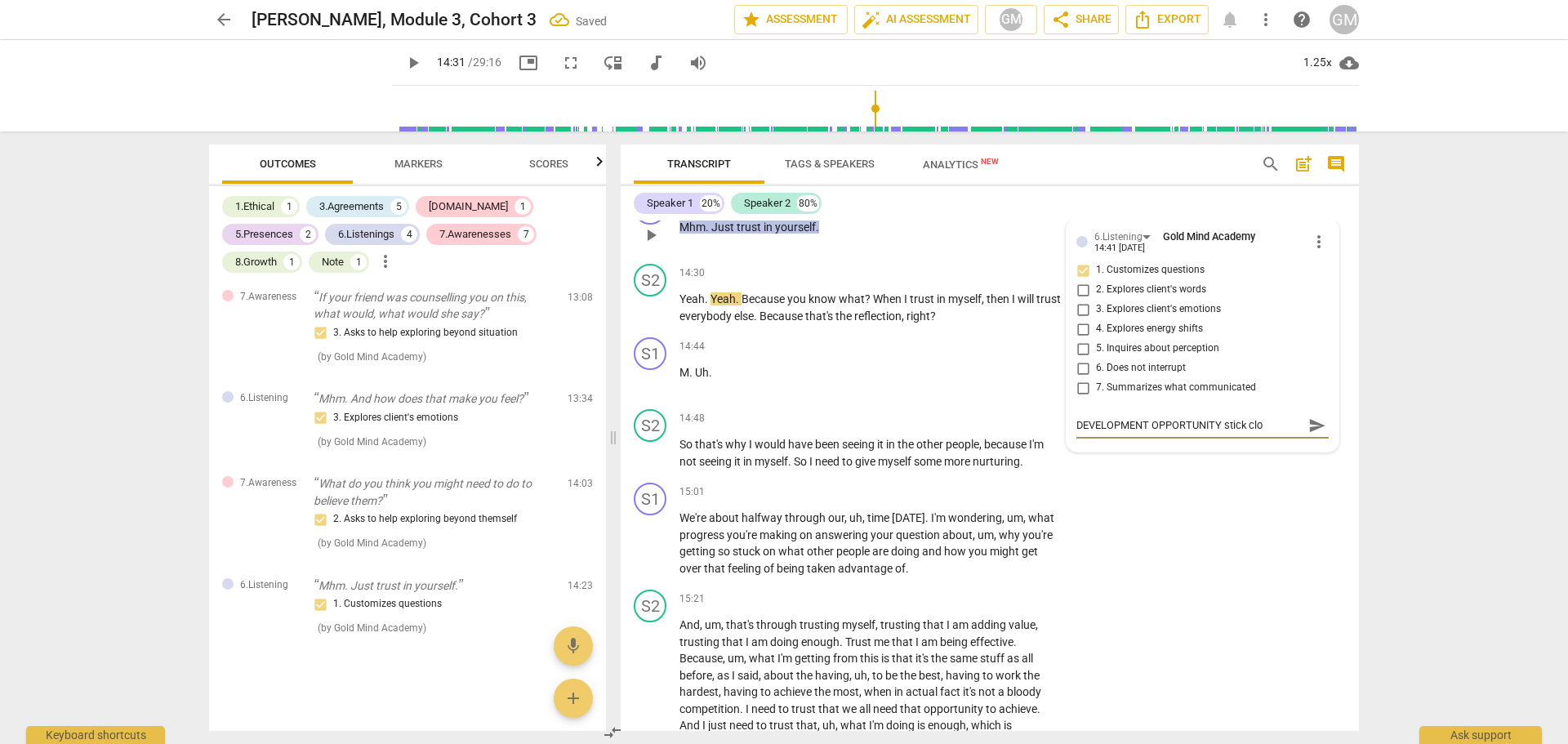 type on "DEVELOPMENT OPPORTUNITY stick clos" 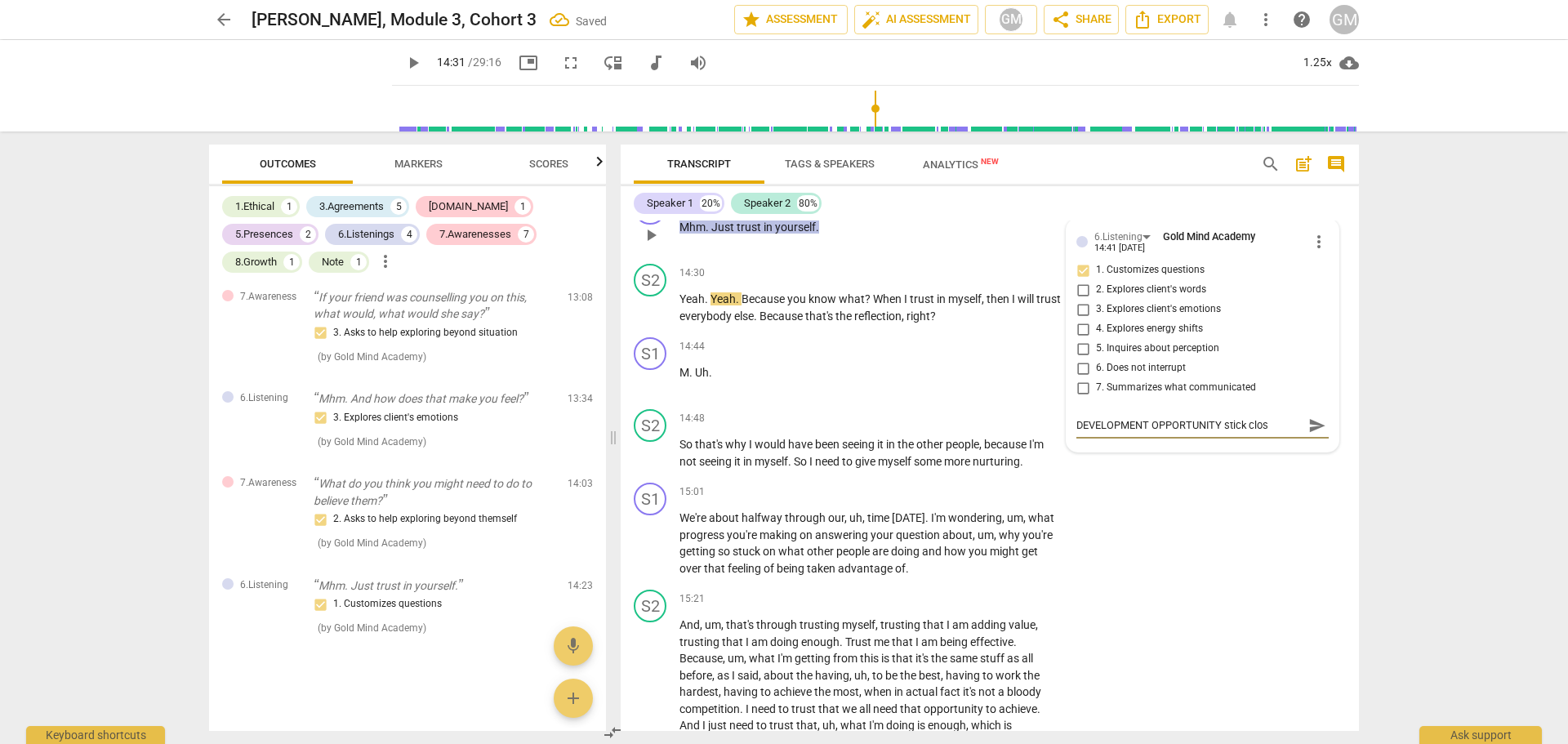 type on "DEVELOPMENT OPPORTUNITY stick close" 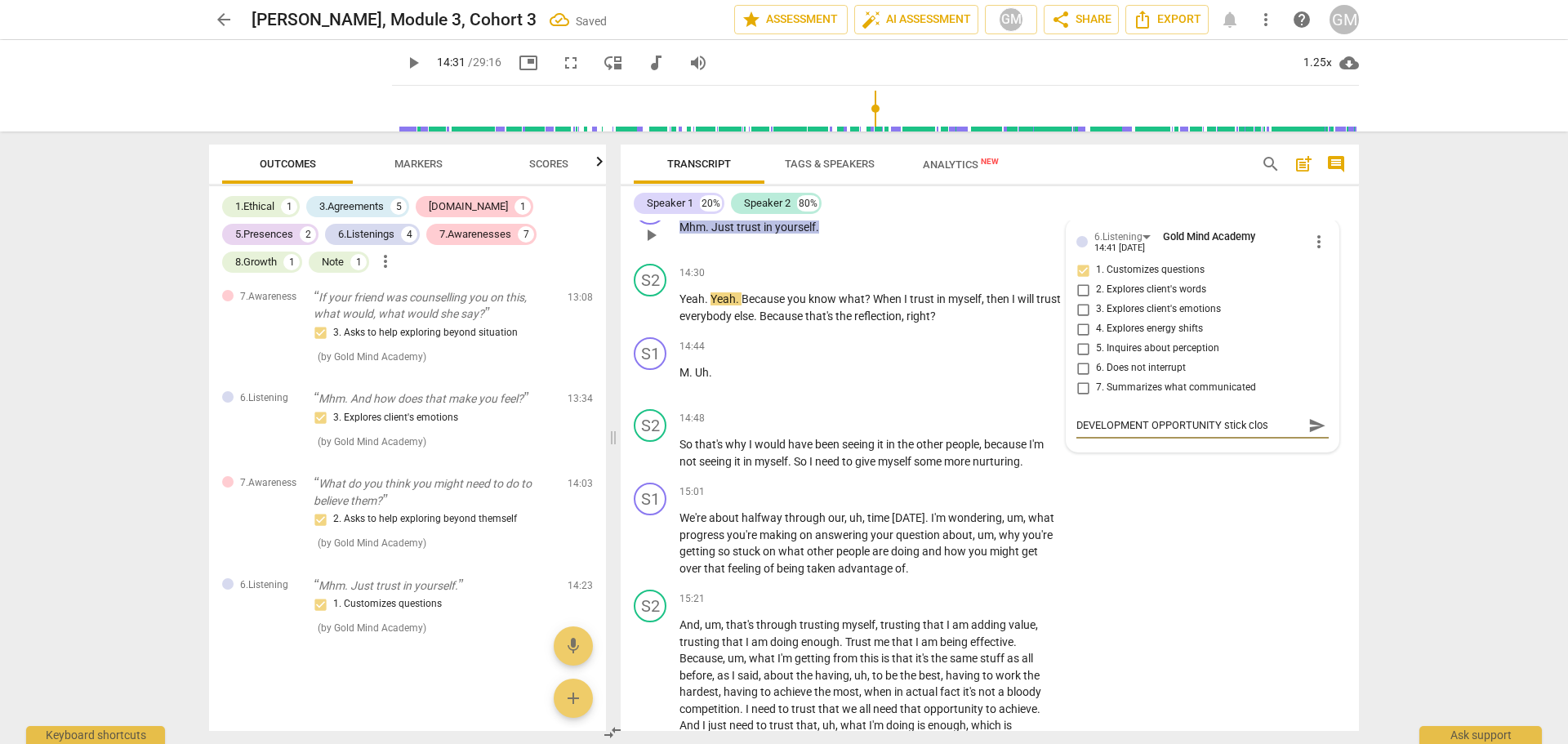 type on "DEVELOPMENT OPPORTUNITY stick close" 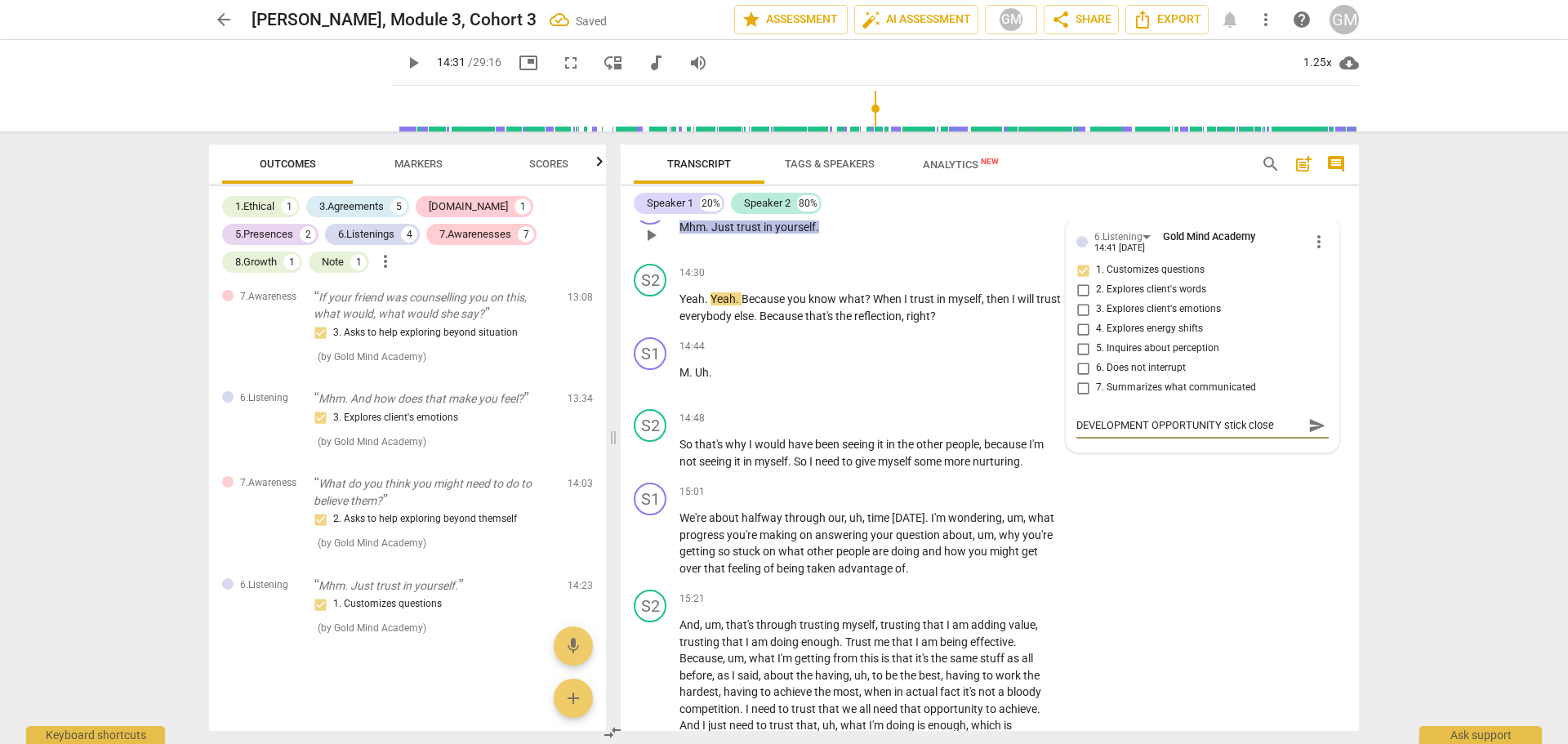 type on "DEVELOPMENT OPPORTUNITY stick closel" 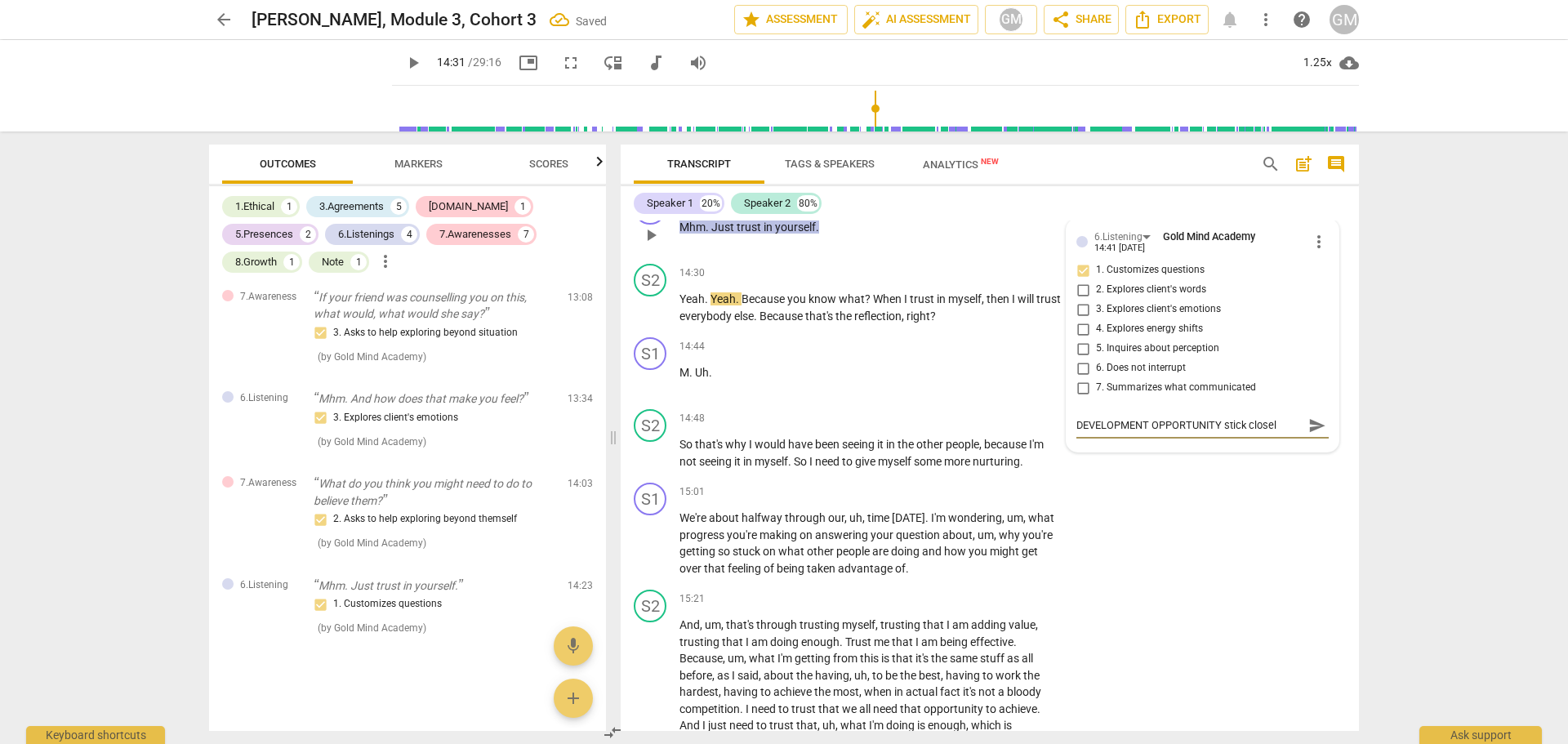 type on "DEVELOPMENT OPPORTUNITY stick closely" 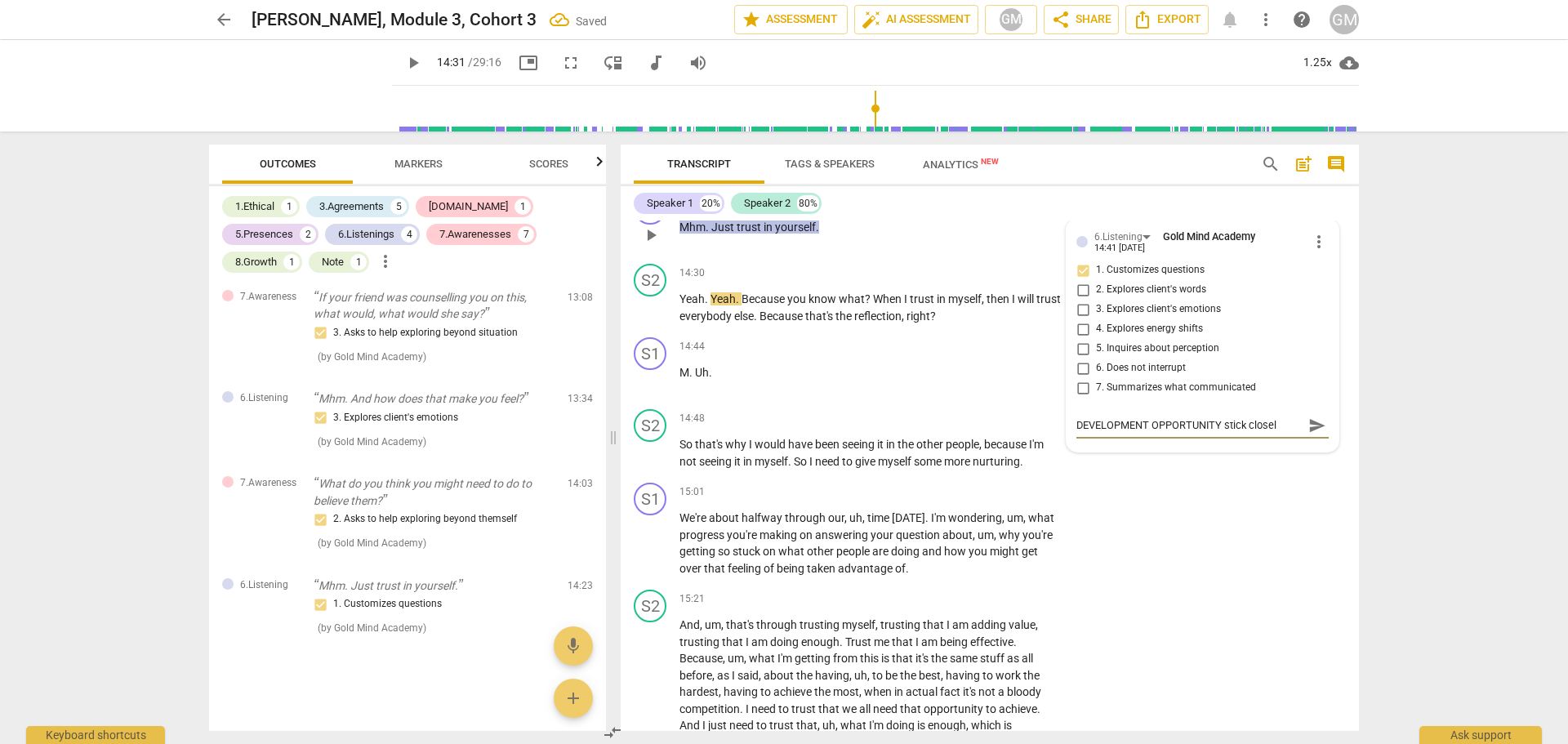 type on "DEVELOPMENT OPPORTUNITY stick closely" 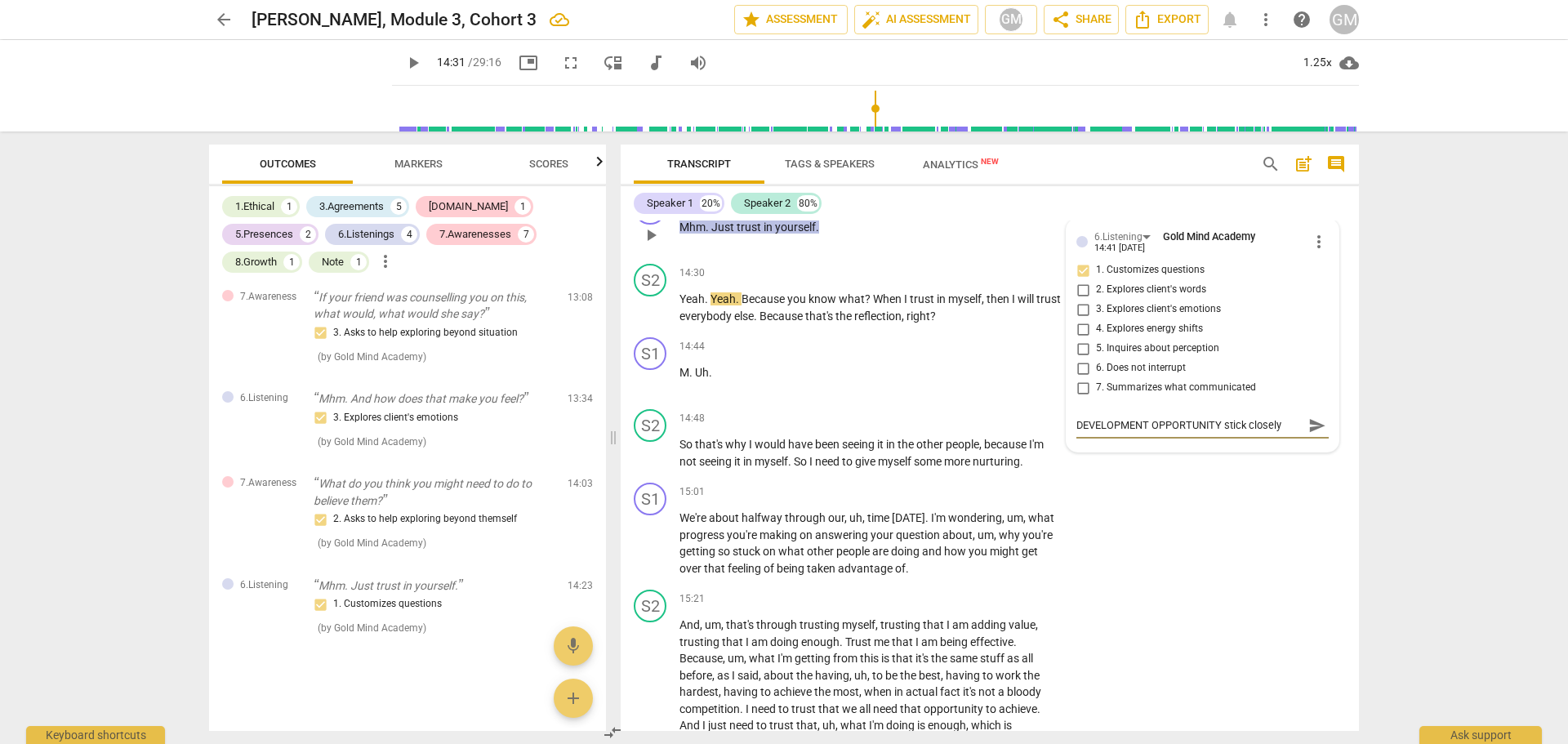 type on "DEVELOPMENT OPPORTUNITY stick closely" 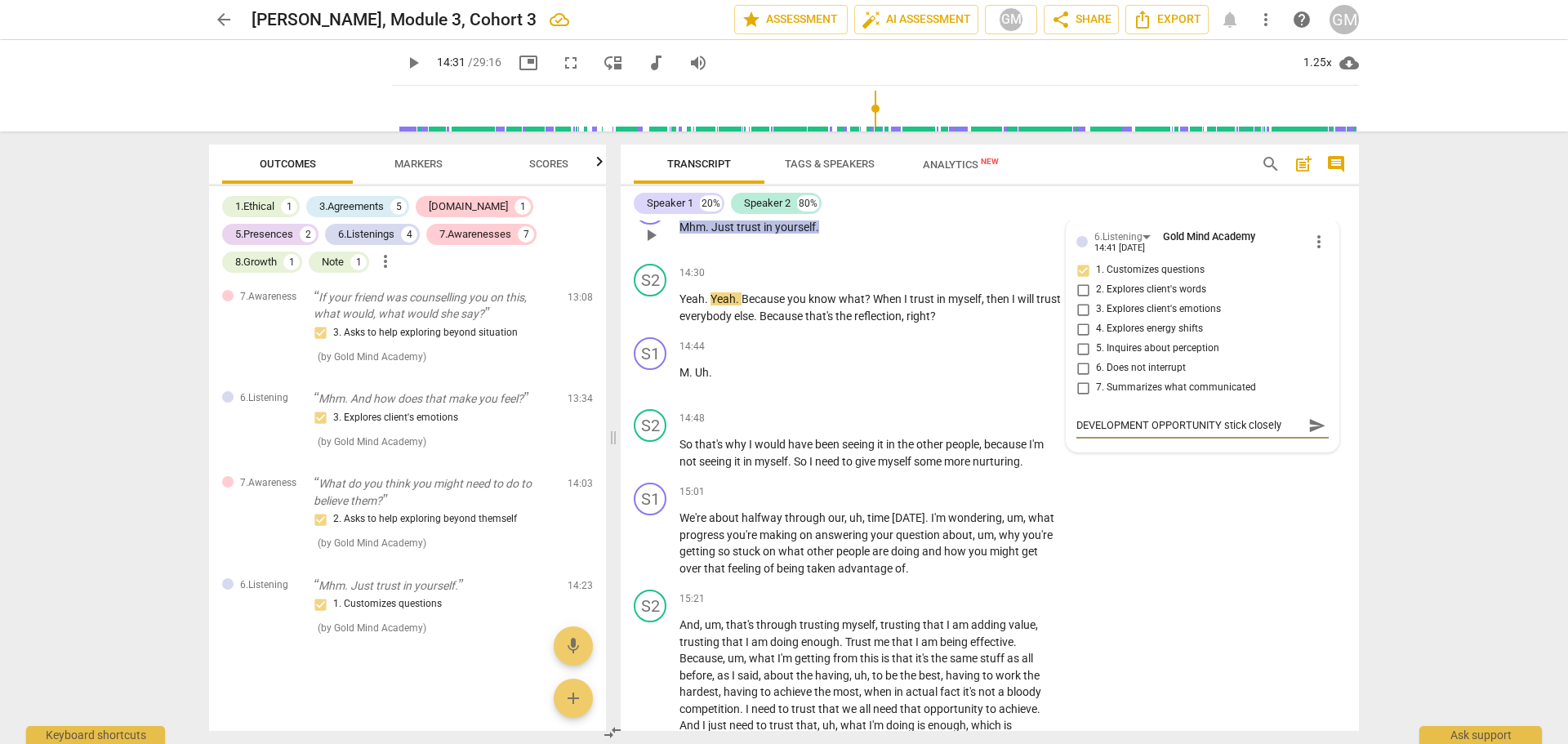 type on "DEVELOPMENT OPPORTUNITY stick closely" 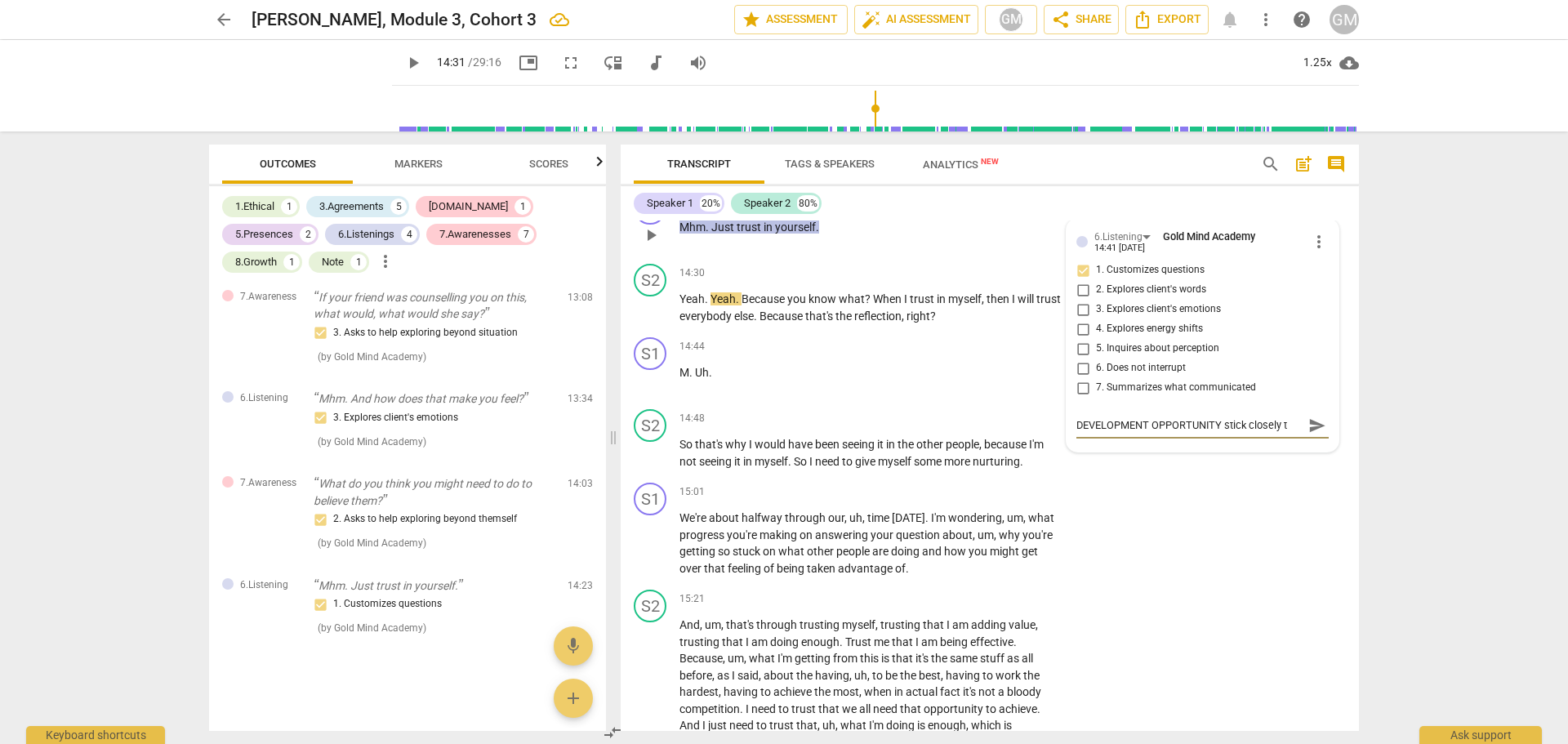 type on "DEVELOPMENT OPPORTUNITY stick closely to" 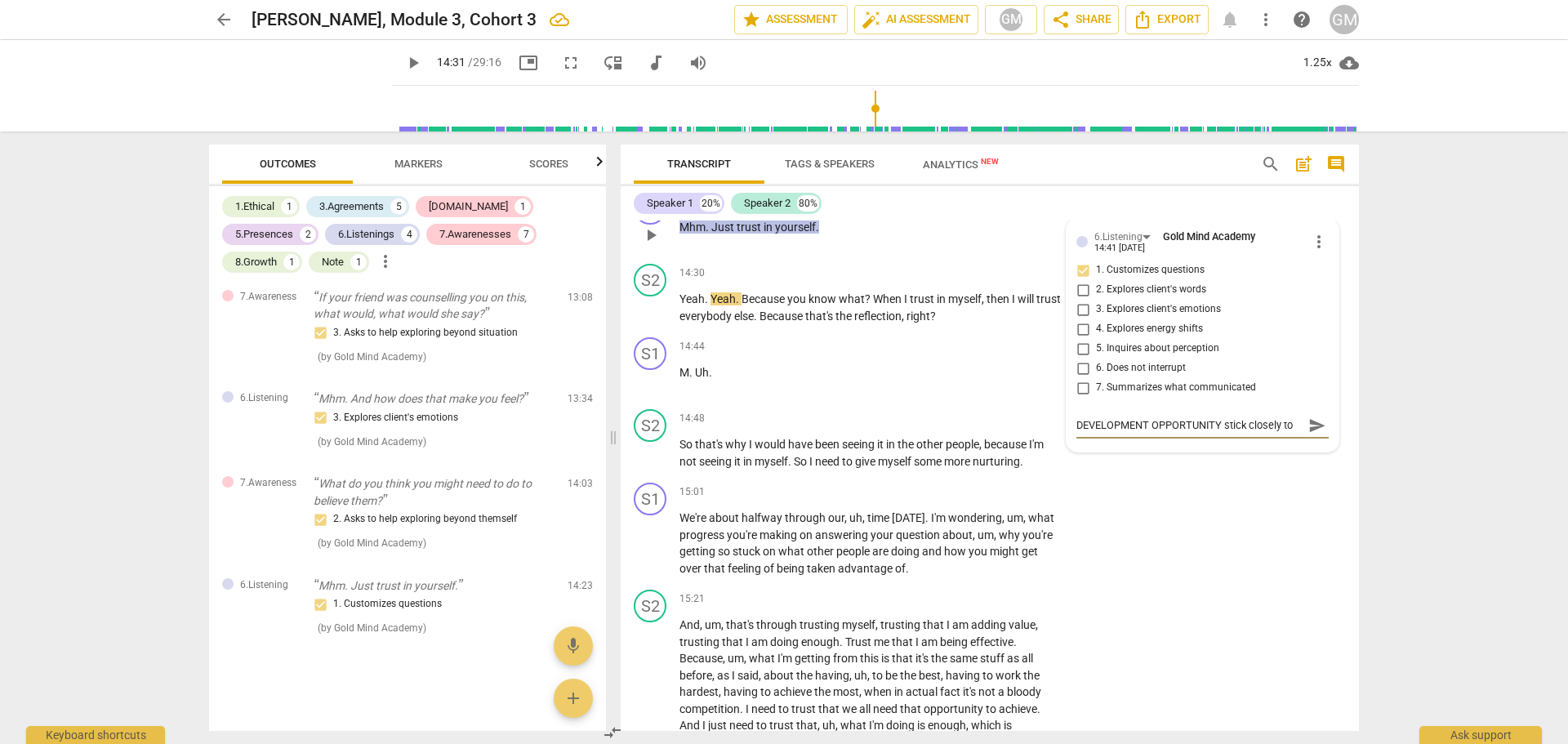 type on "DEVELOPMENT OPPORTUNITY stick closely to" 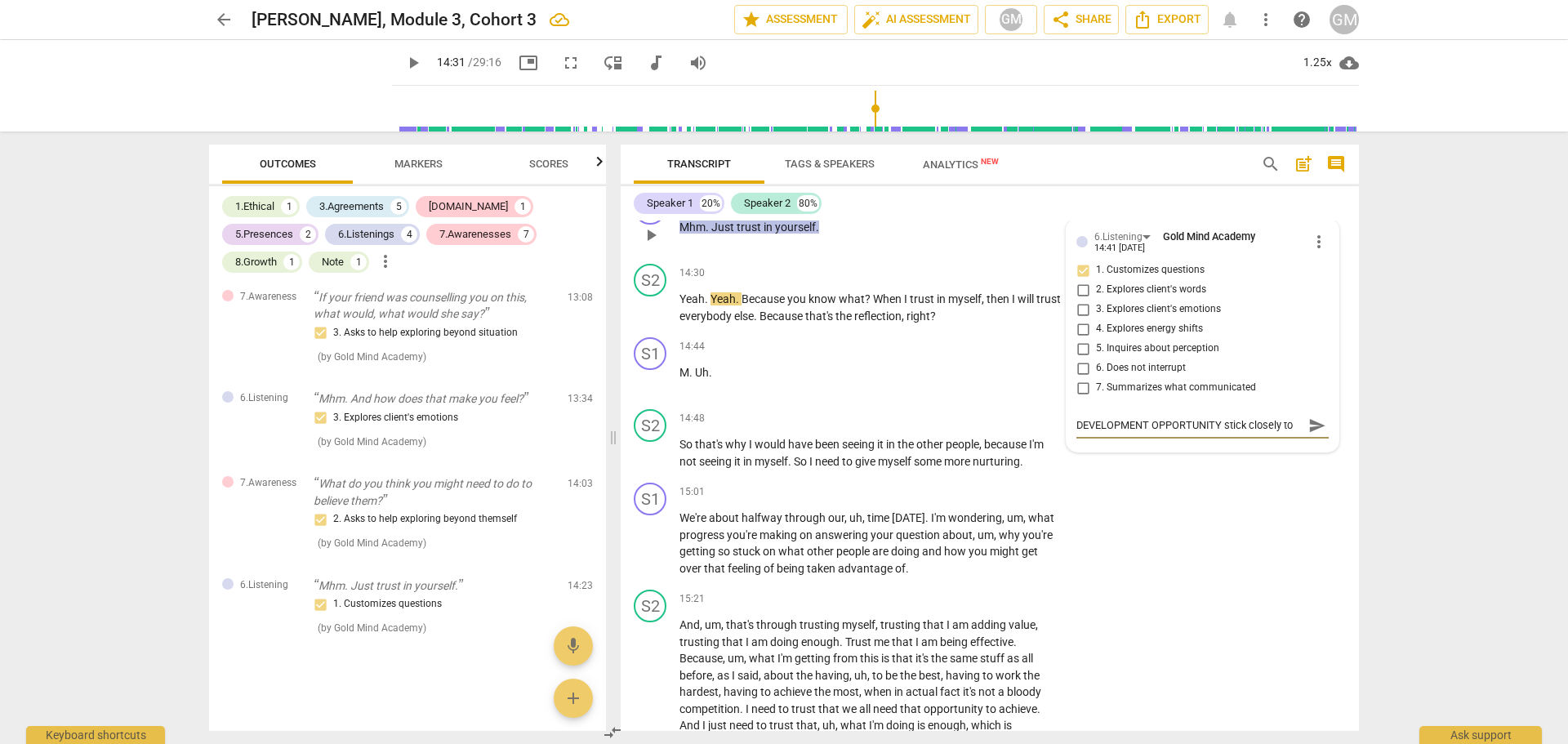type on "DEVELOPMENT OPPORTUNITY stick closely to c" 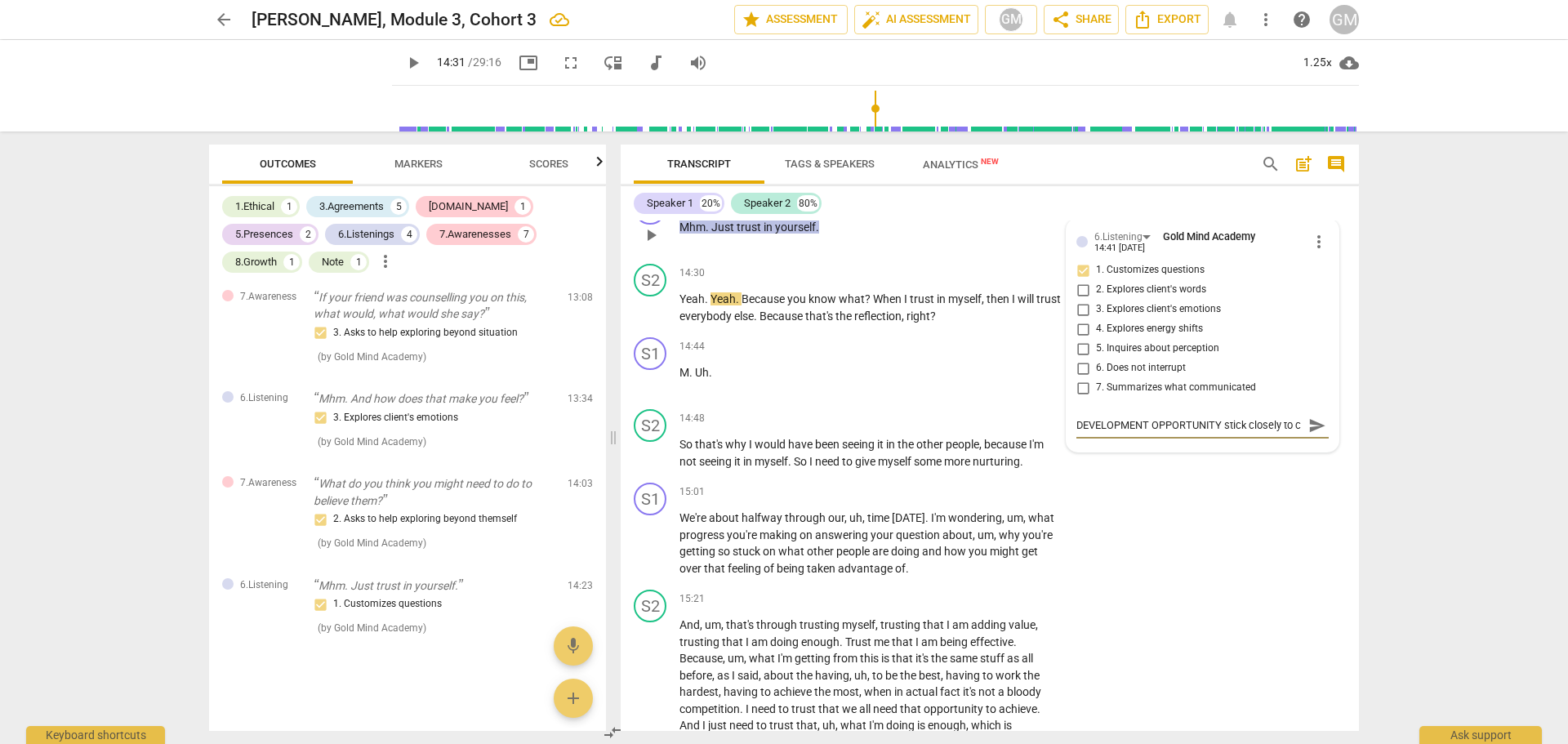 type on "DEVELOPMENT OPPORTUNITY stick closely to cl" 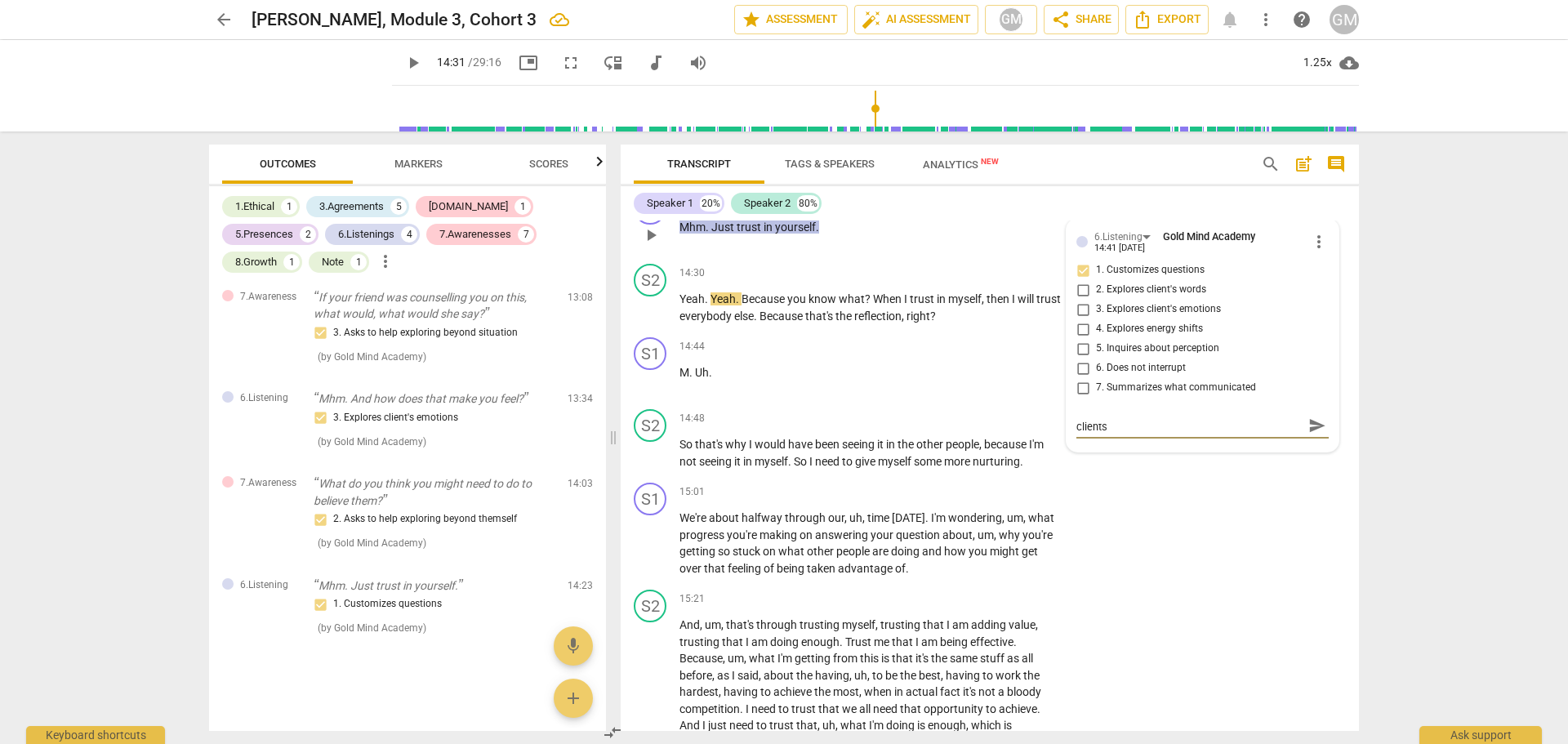 scroll, scrollTop: 0, scrollLeft: 0, axis: both 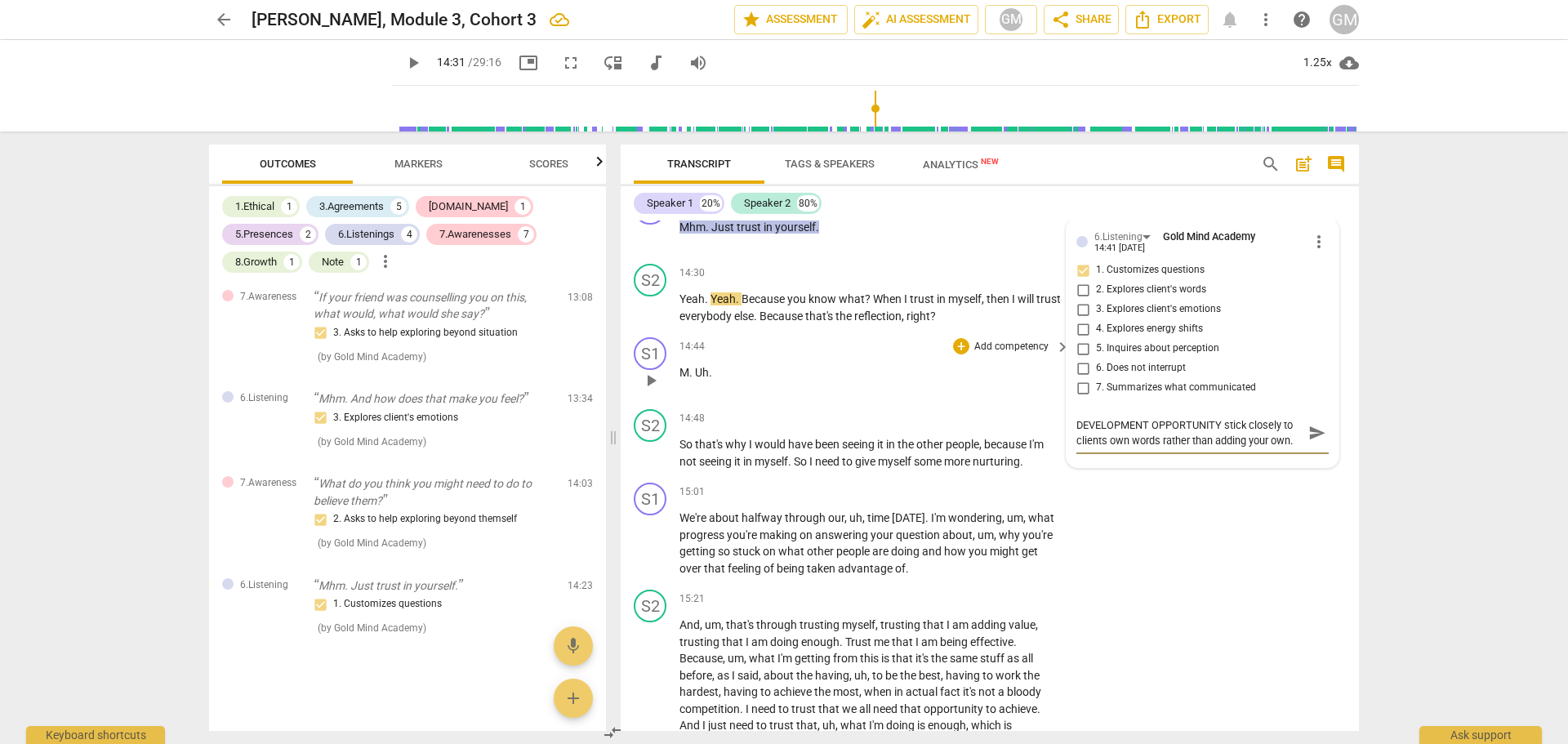 click on "play_arrow" at bounding box center (651, 381) 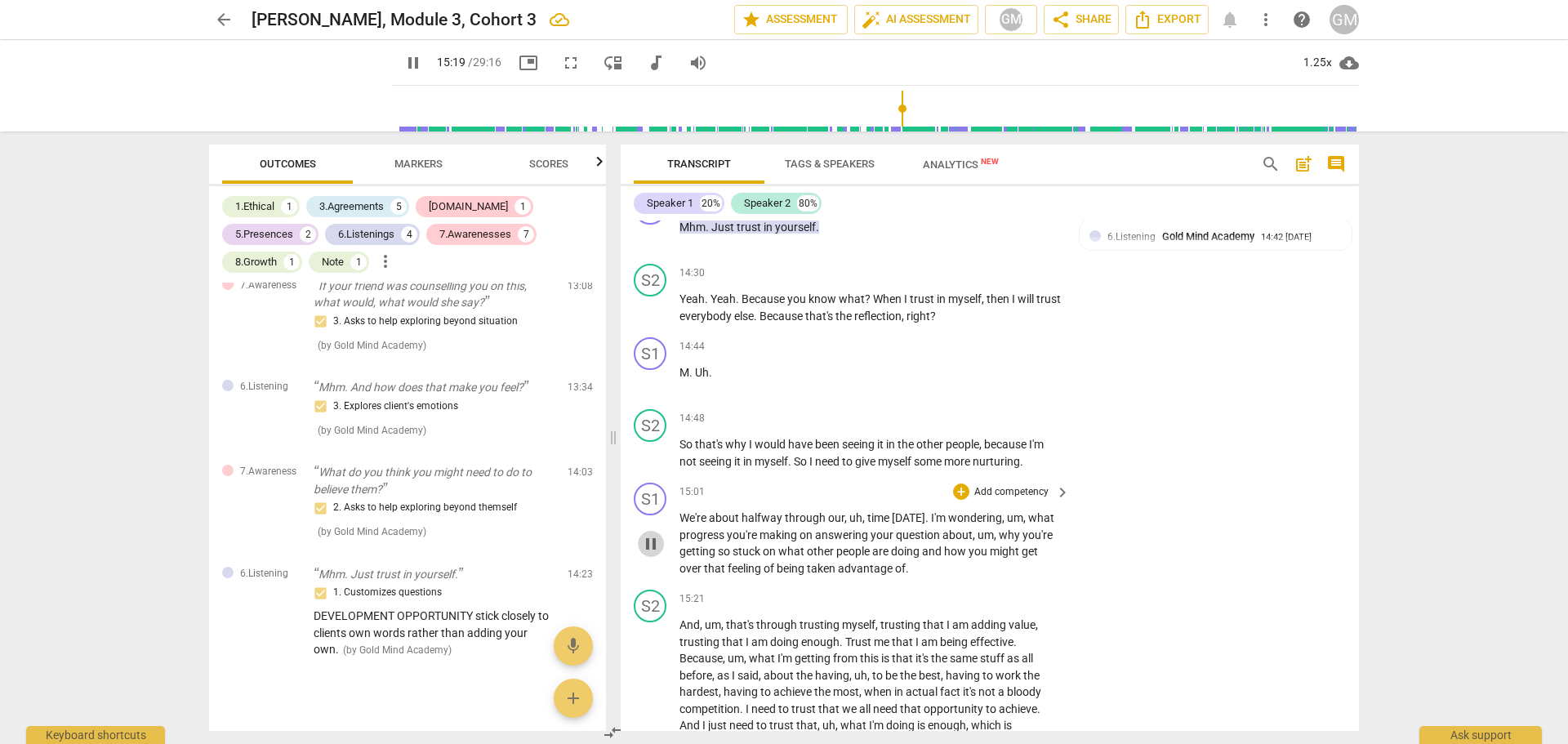 click on "pause" at bounding box center (651, 544) 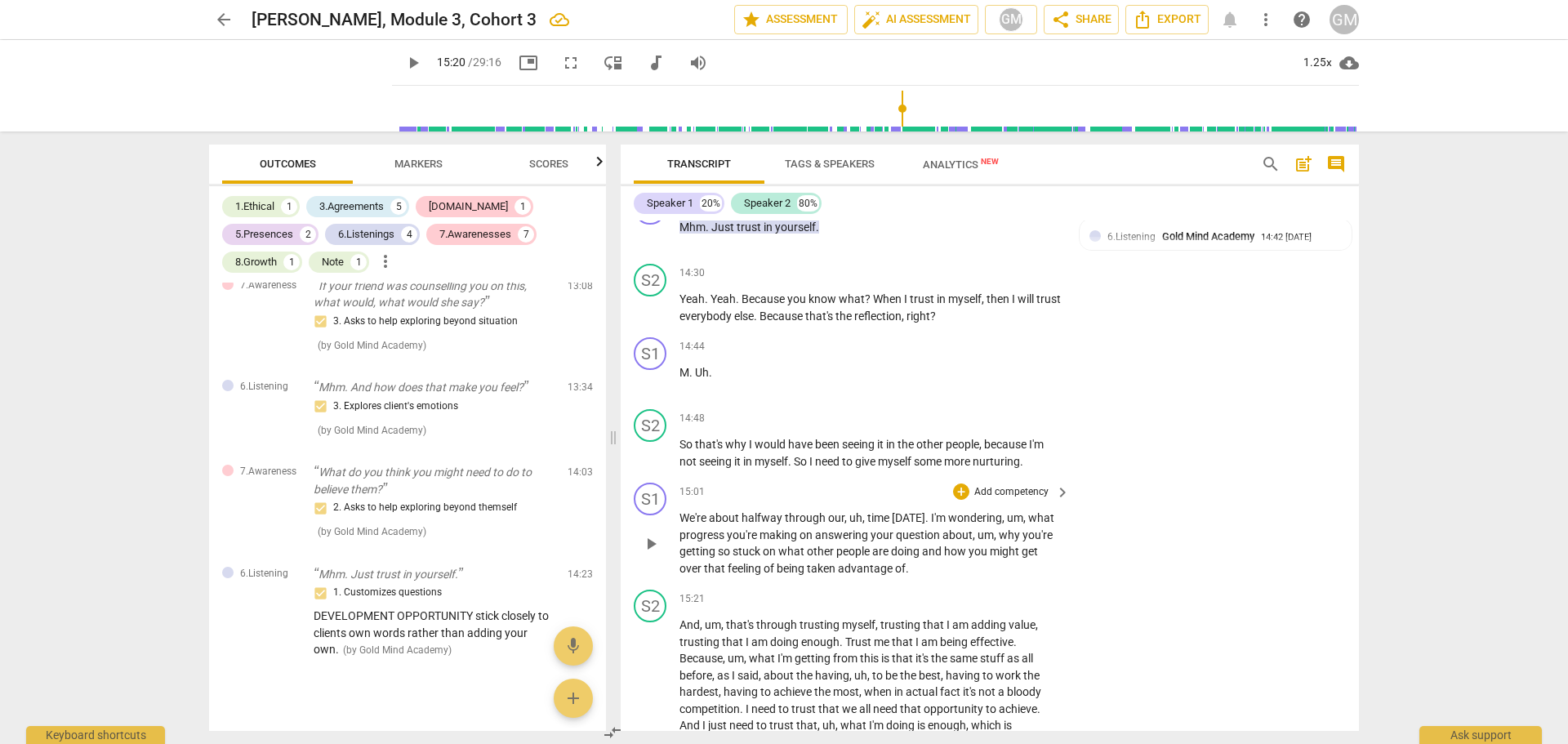 click on "Add competency" at bounding box center [1011, 492] 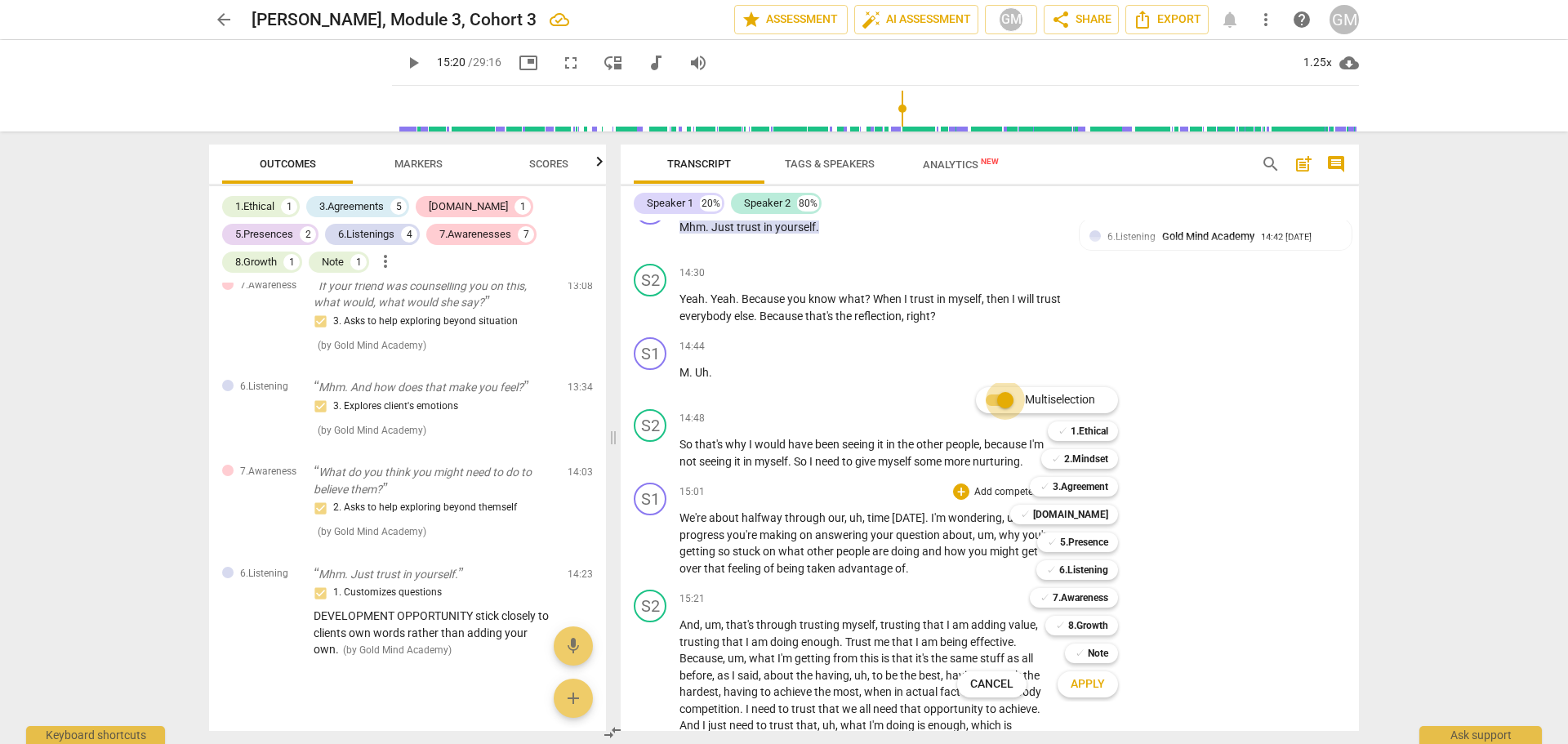 click on "Multiselection" at bounding box center (1005, 400) 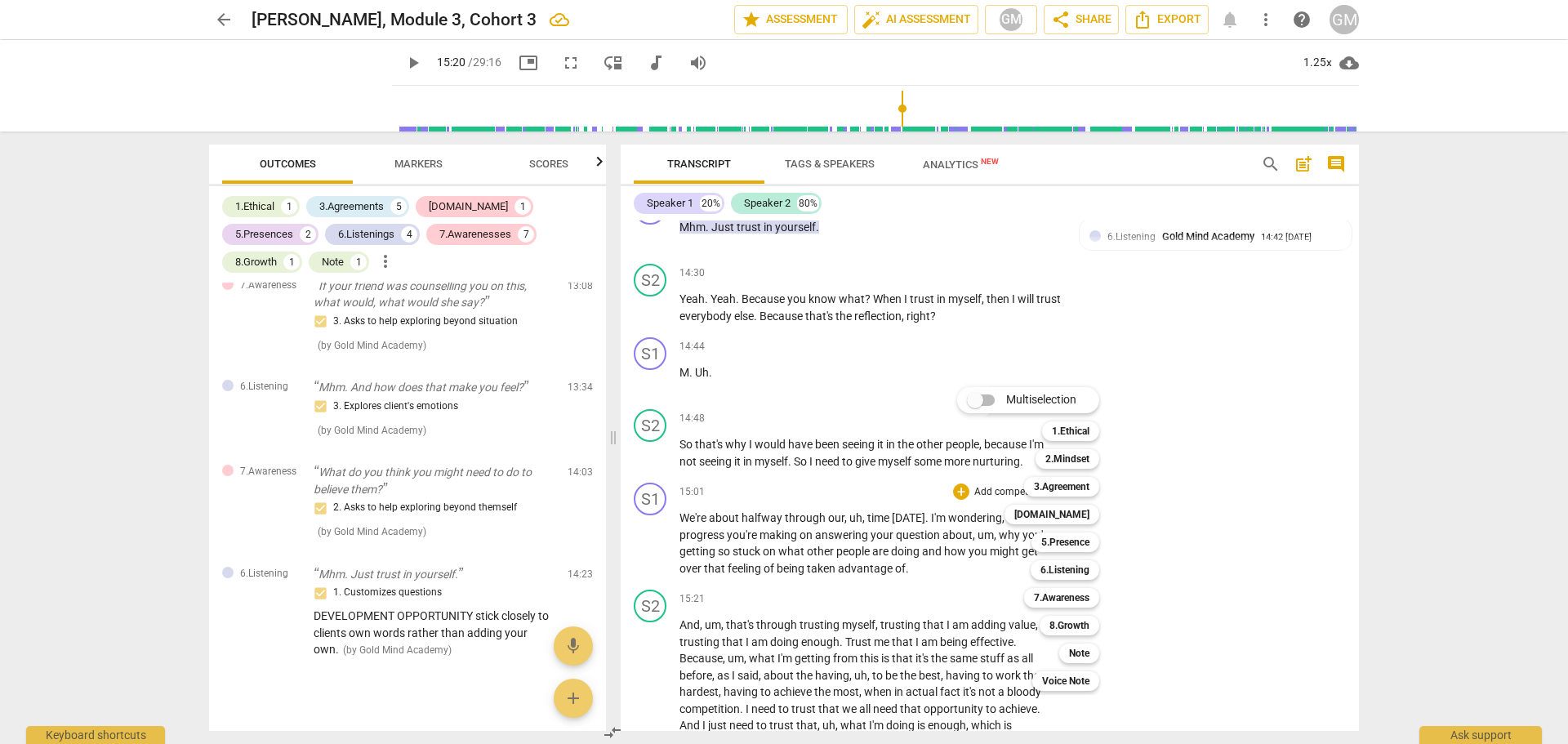 click on "Multiselection" at bounding box center (975, 400) 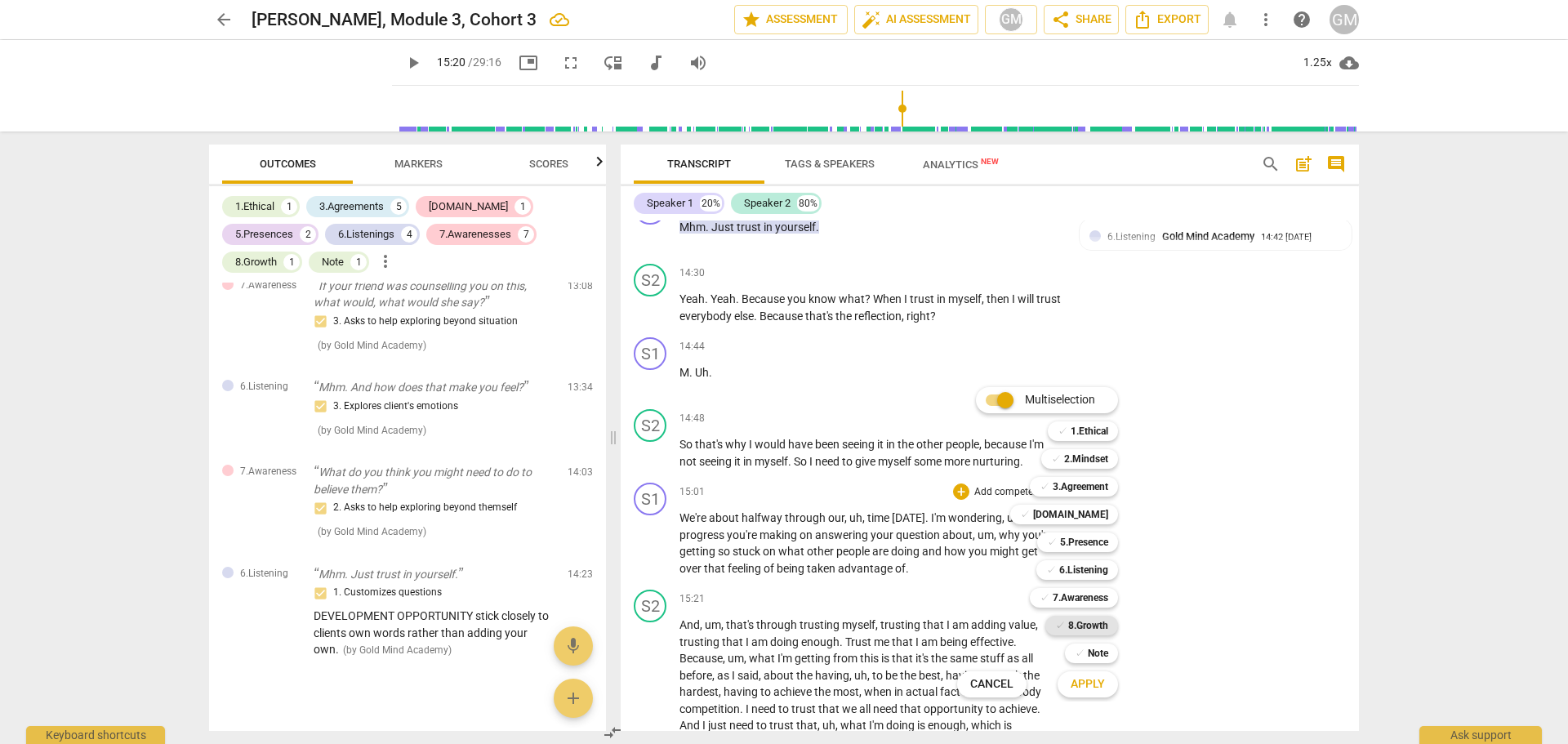 click on "8.Growth" at bounding box center (1088, 626) 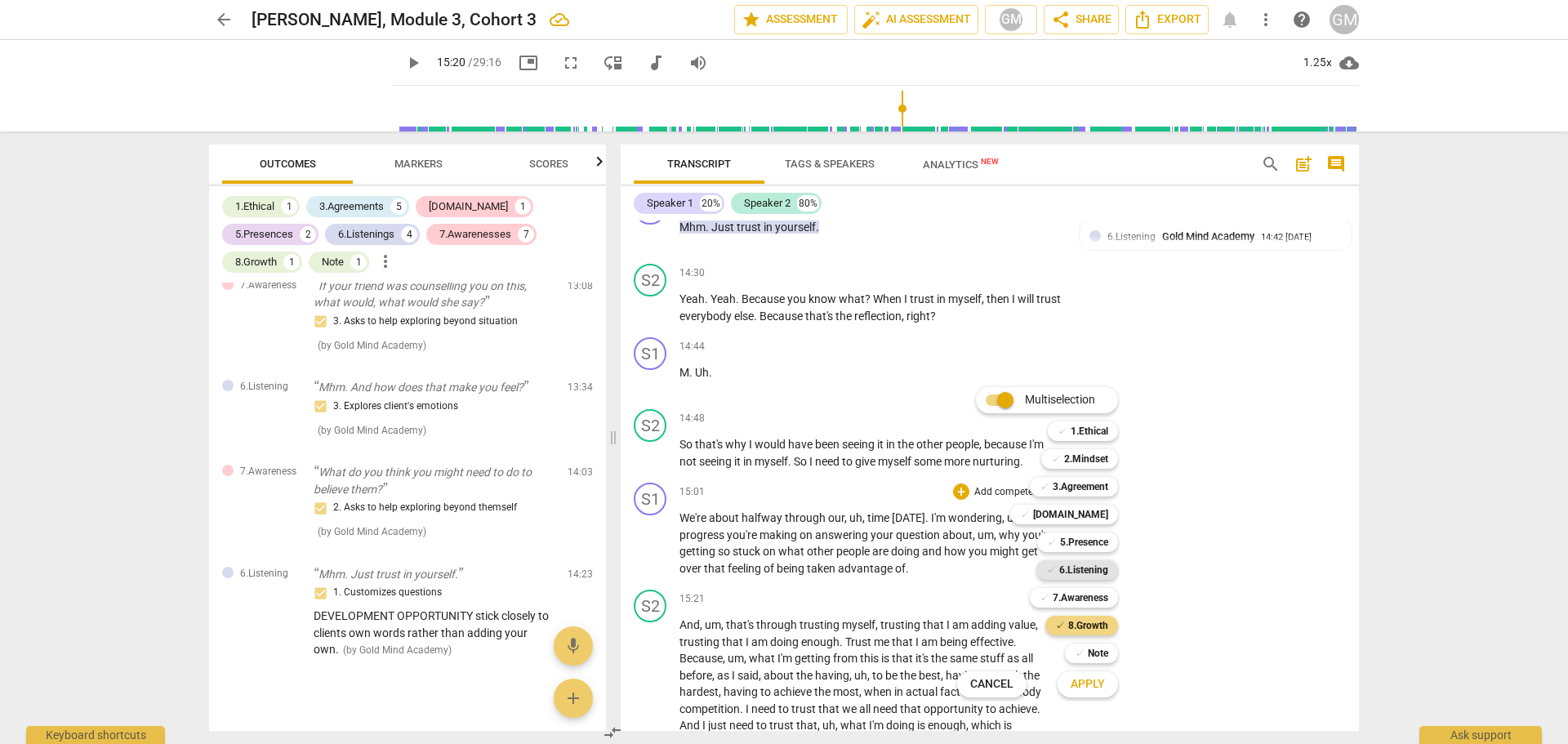 click on "6.Listening" at bounding box center [1084, 570] 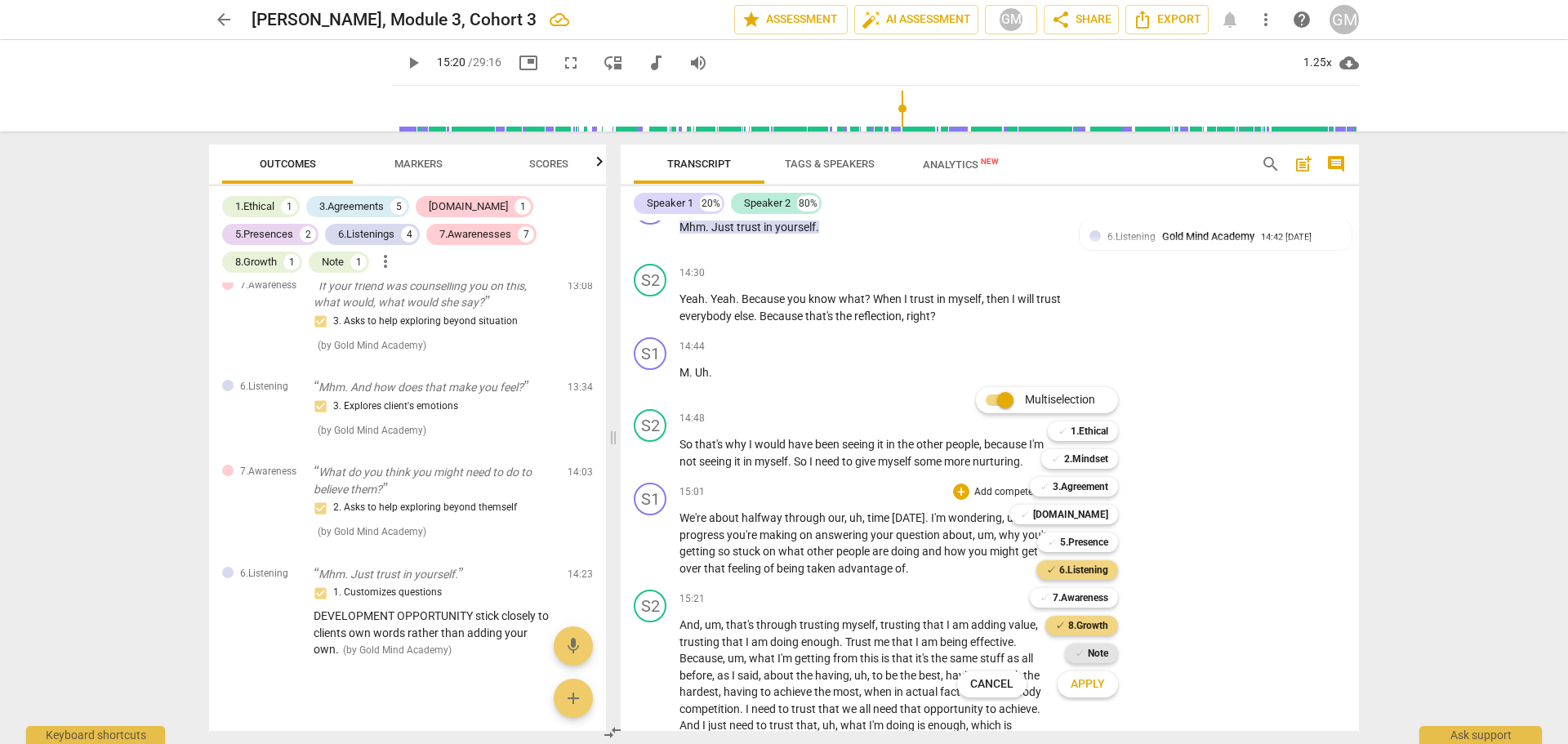 click on "✓" at bounding box center [1080, 653] 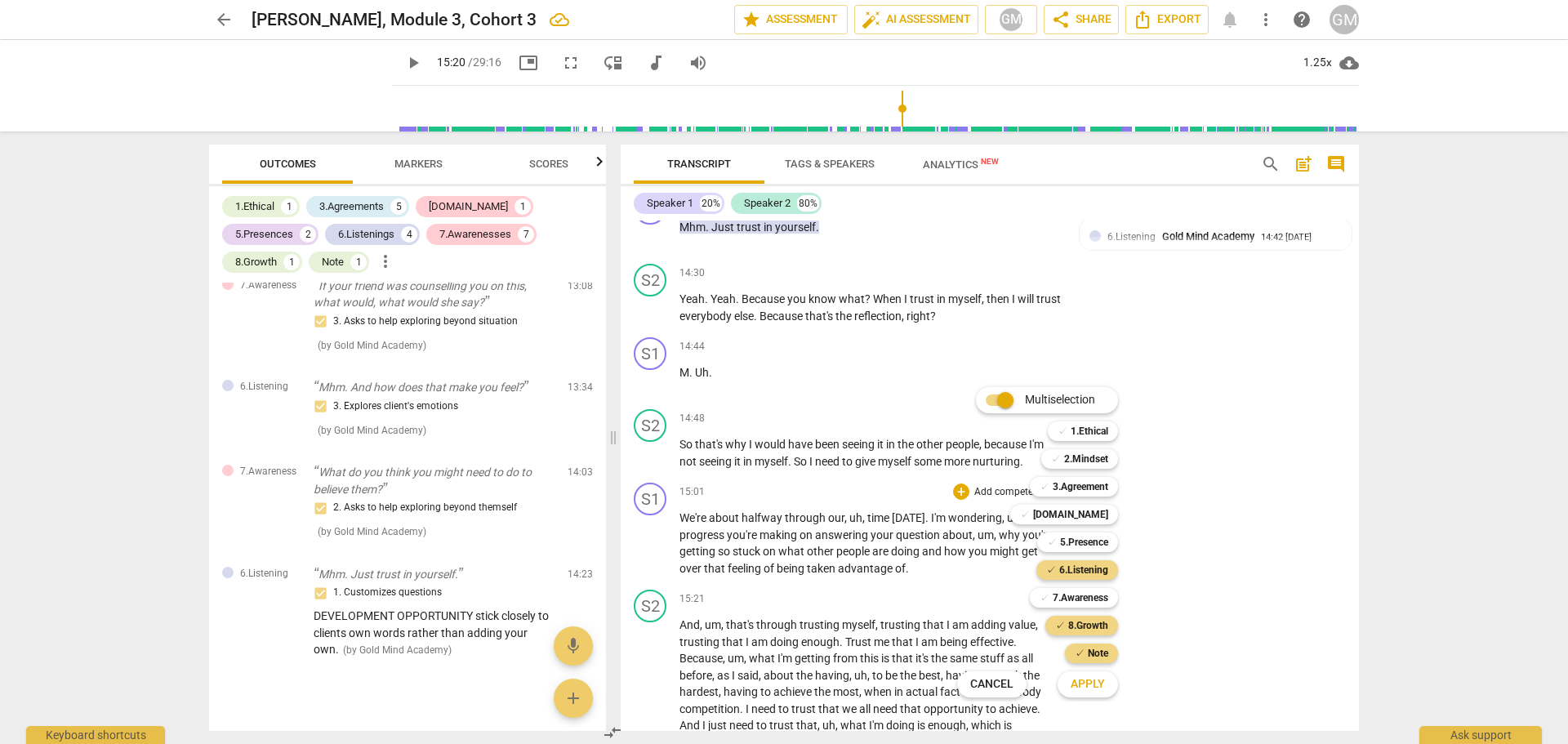 click on "Apply" at bounding box center (1088, 684) 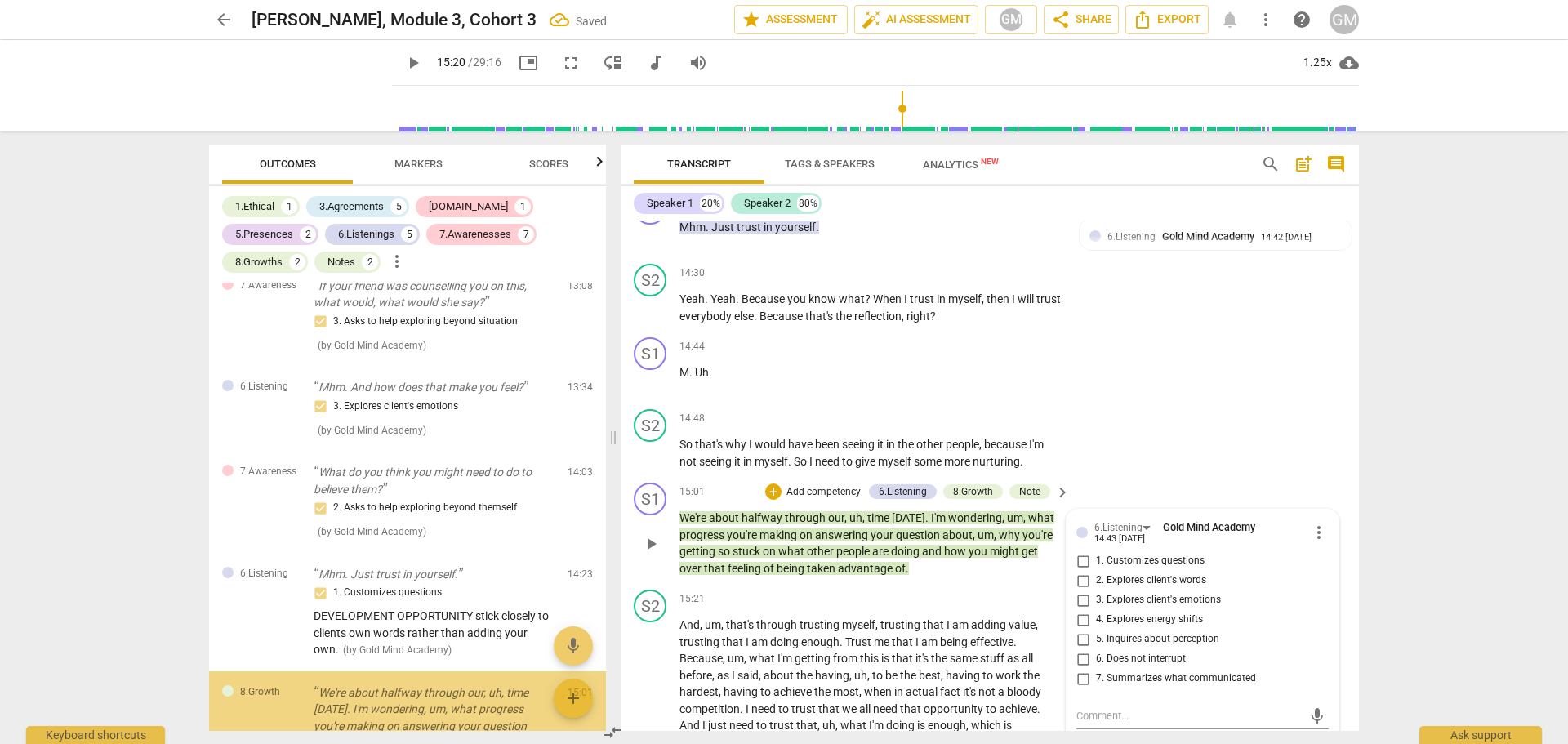scroll, scrollTop: 5815, scrollLeft: 0, axis: vertical 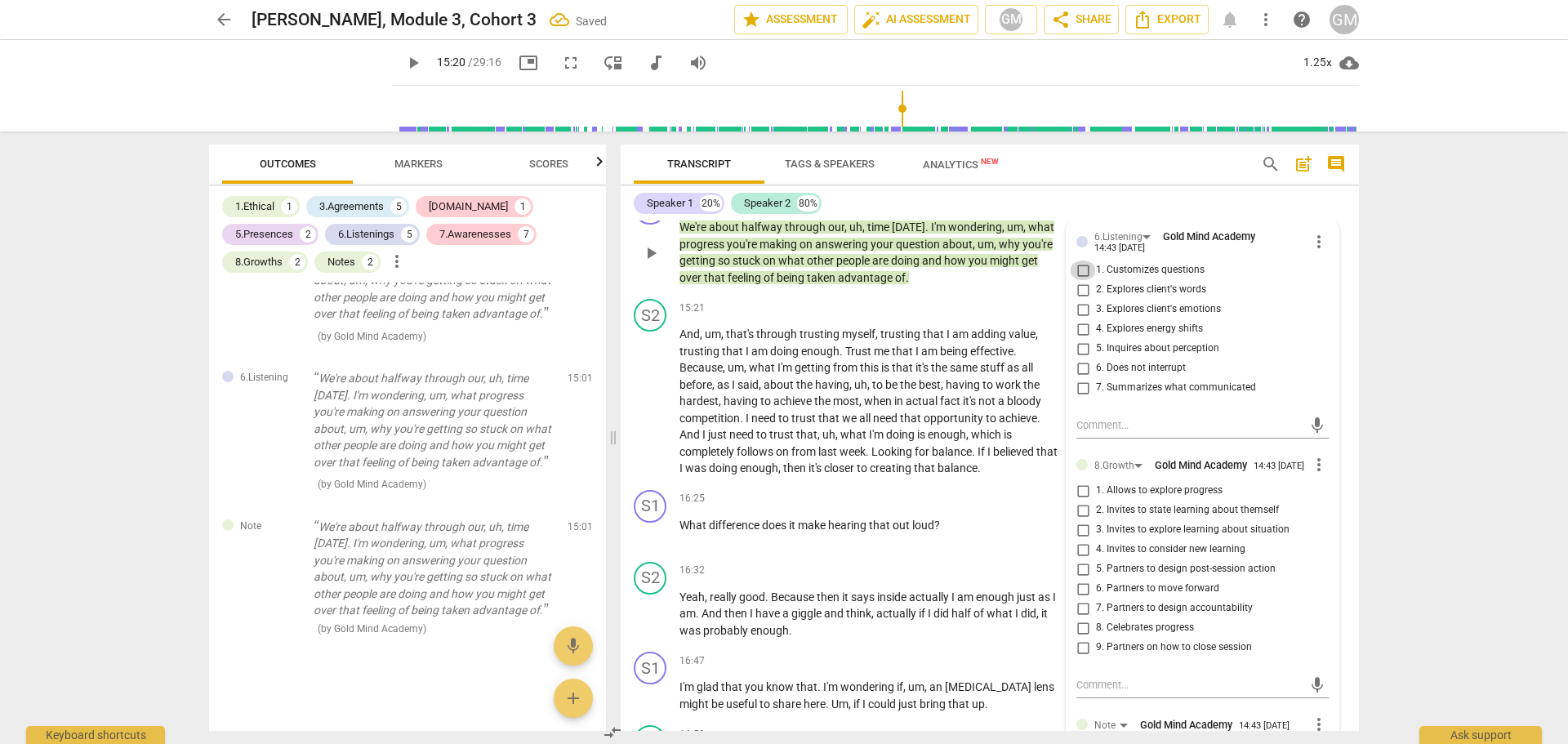 click on "1. Customizes questions" at bounding box center (1083, 270) 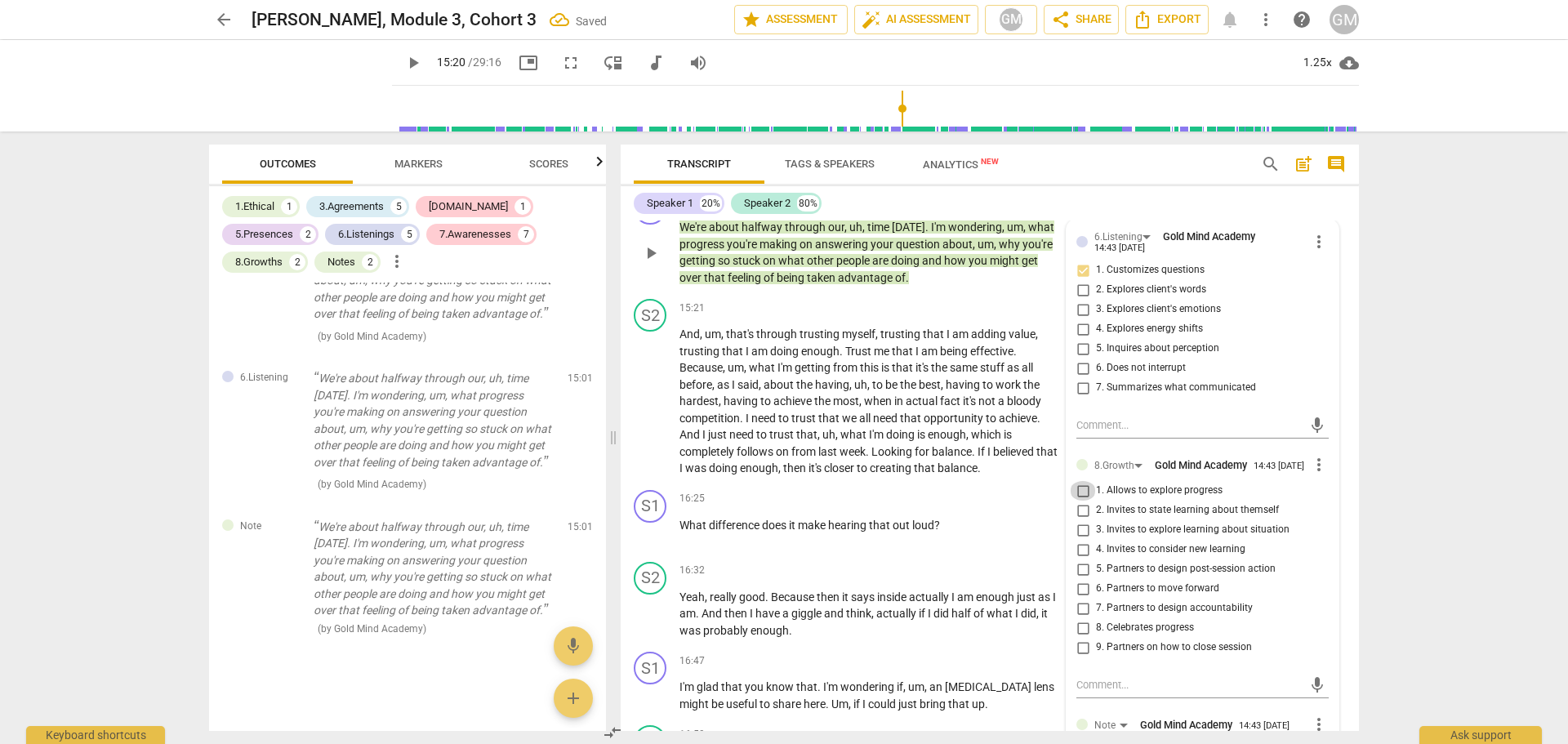 click on "1. Allows to explore progress" at bounding box center (1083, 491) 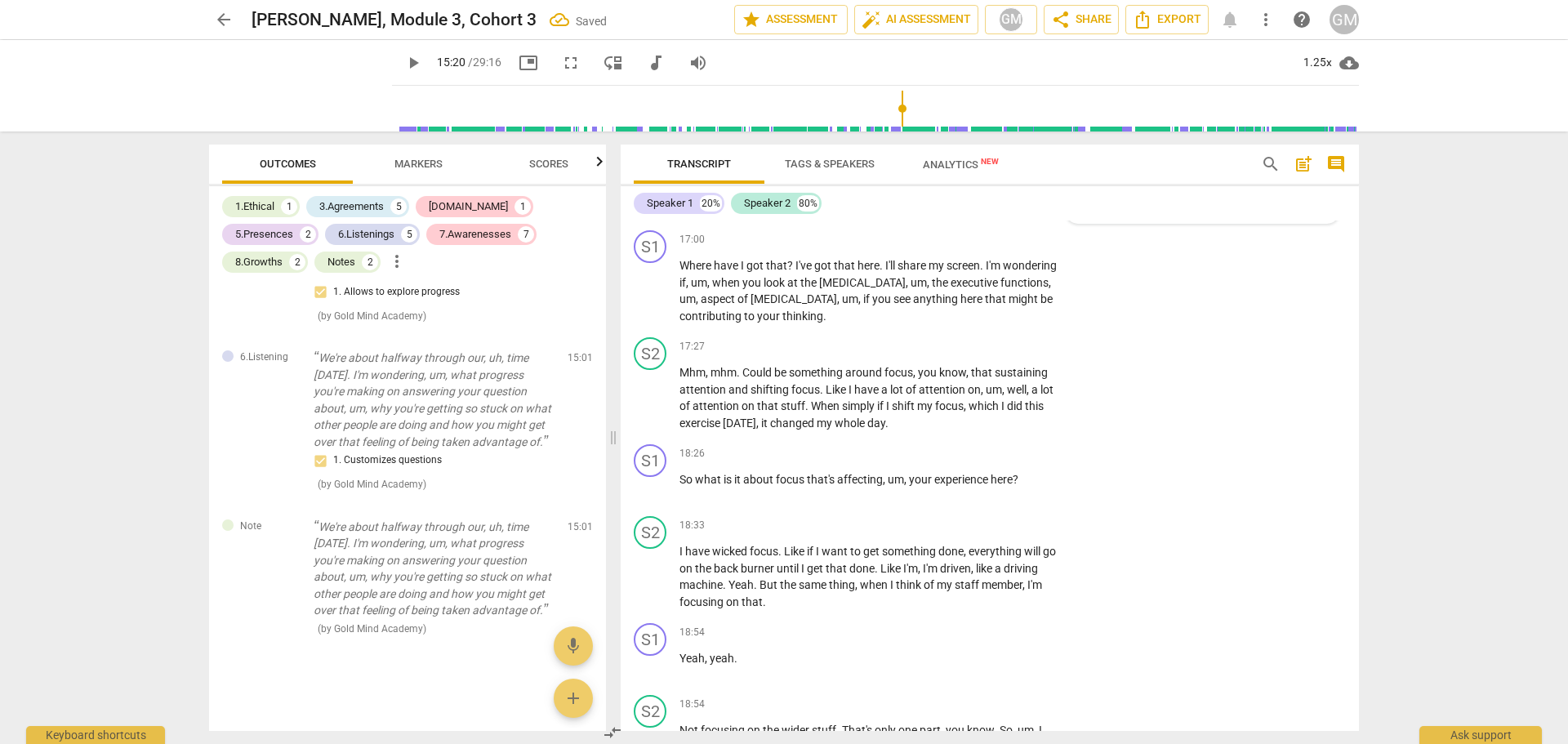 scroll, scrollTop: 6195, scrollLeft: 0, axis: vertical 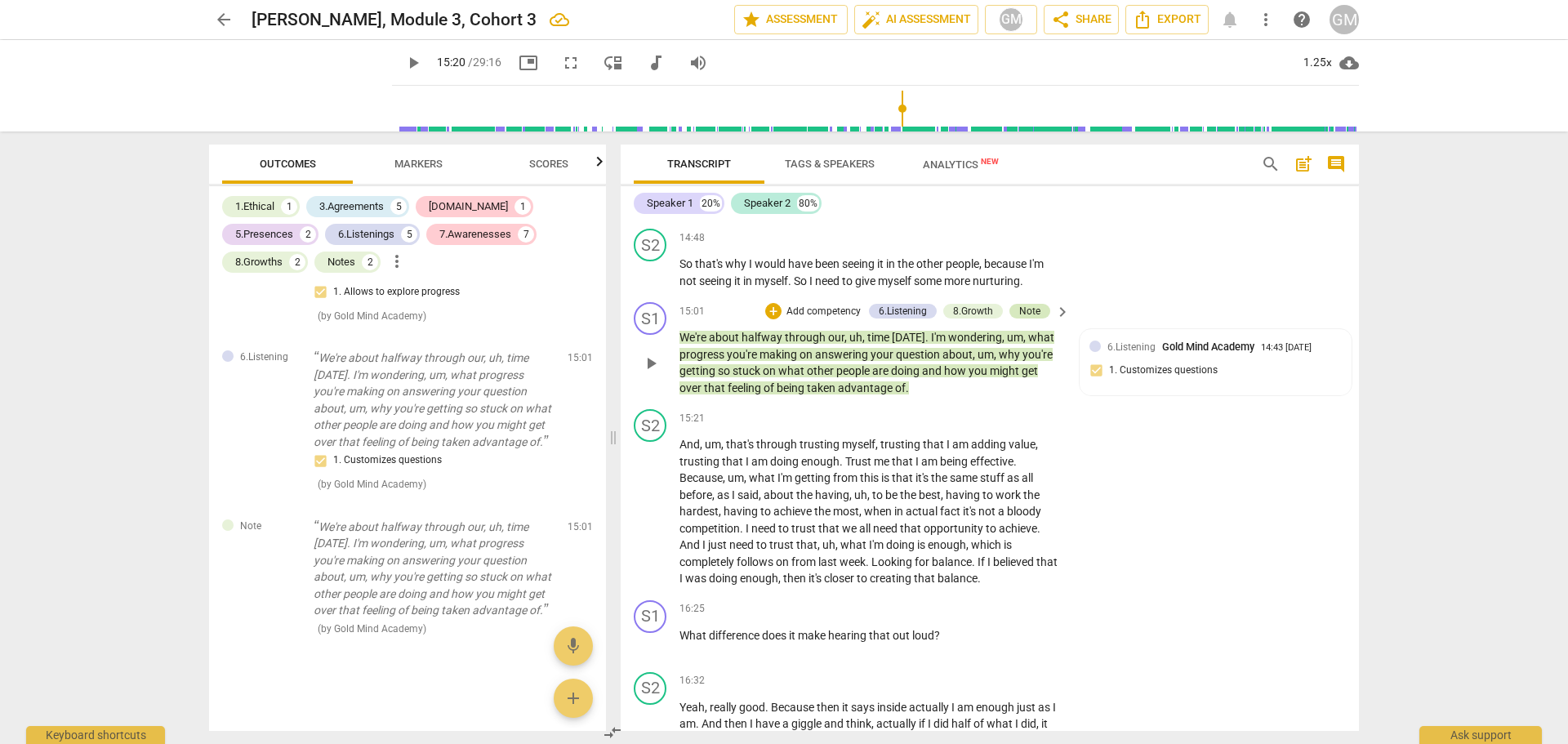 click on "Note" at bounding box center (1030, 311) 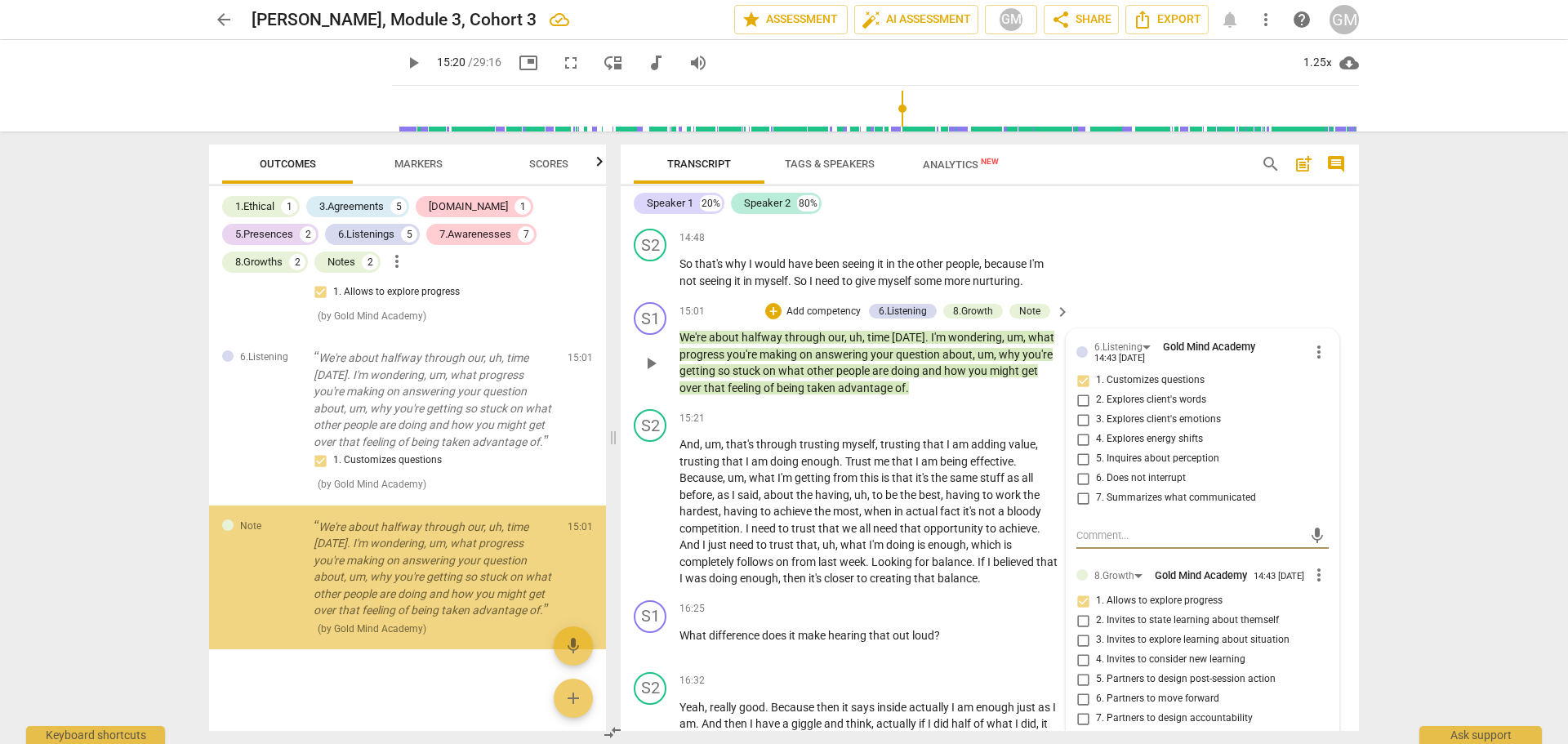 scroll, scrollTop: 2914, scrollLeft: 0, axis: vertical 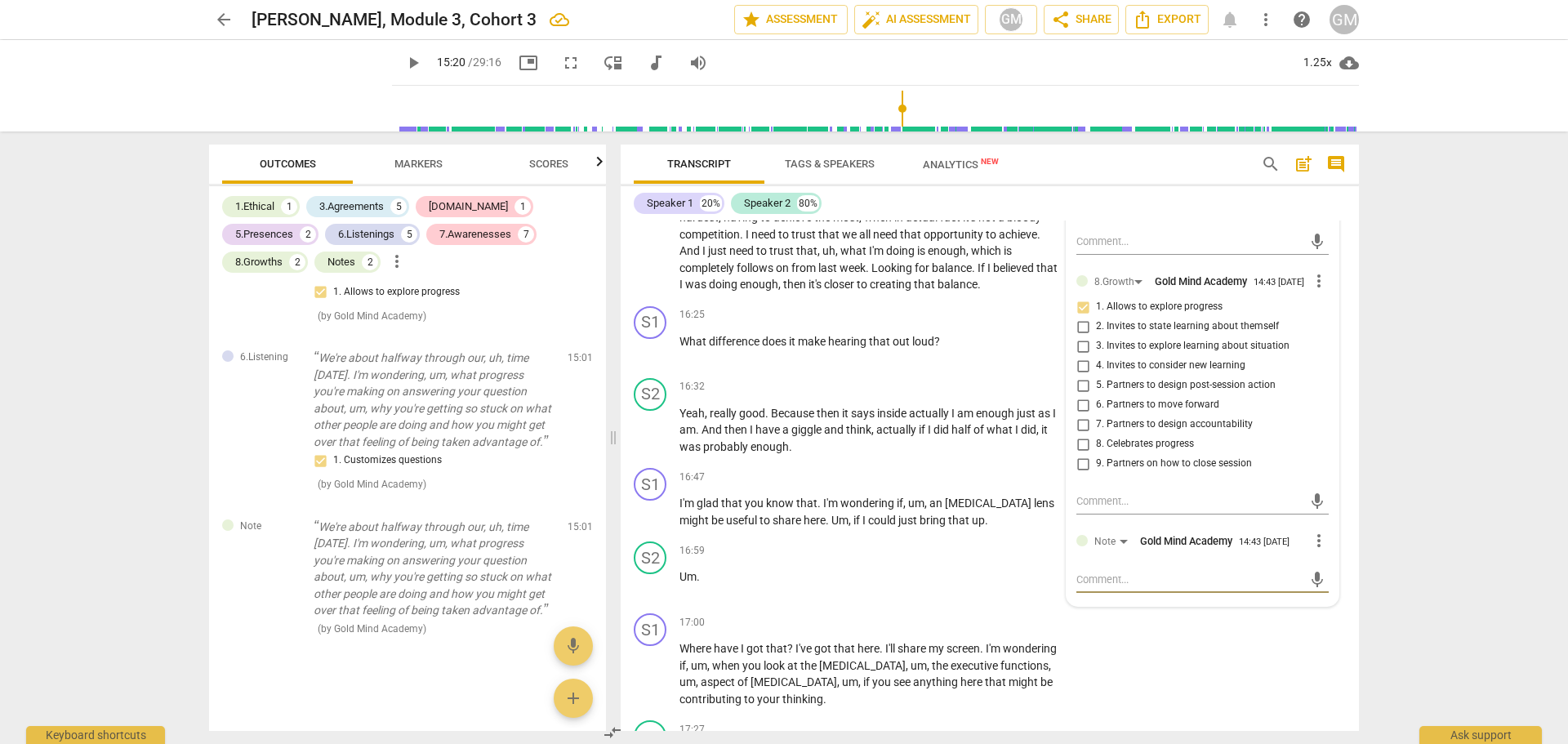 click at bounding box center (1189, 579) 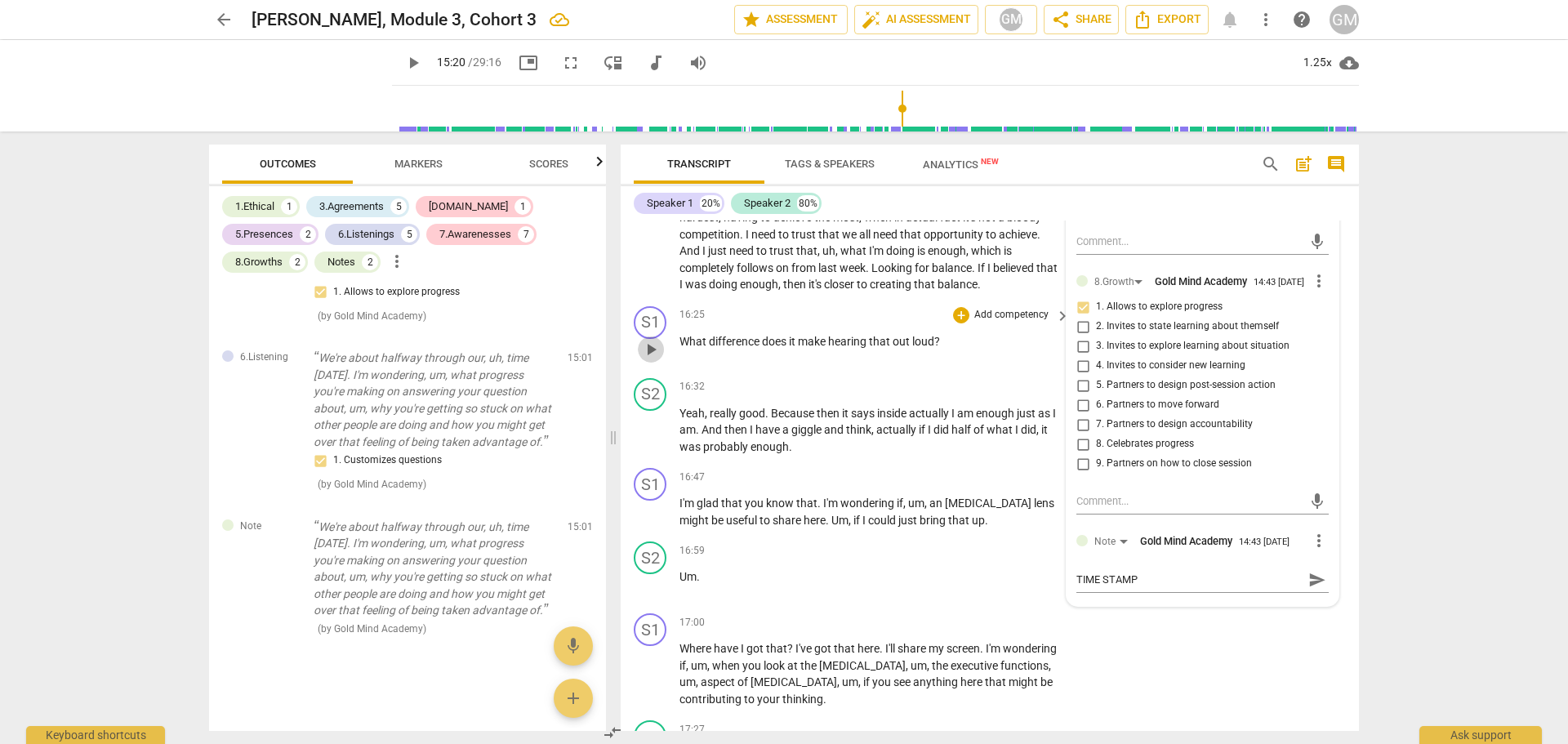 click on "play_arrow" at bounding box center (651, 350) 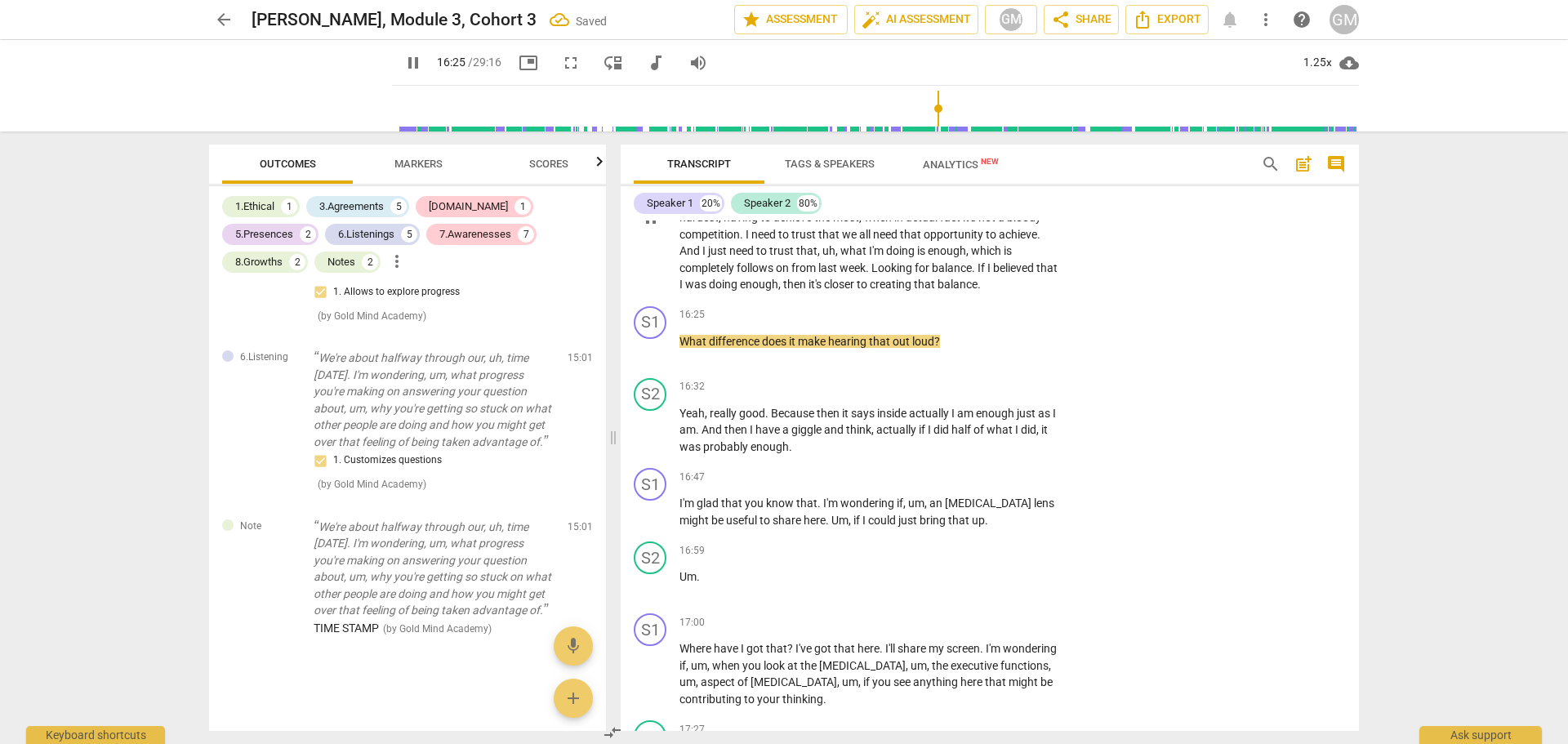 click on "pause" at bounding box center [651, 218] 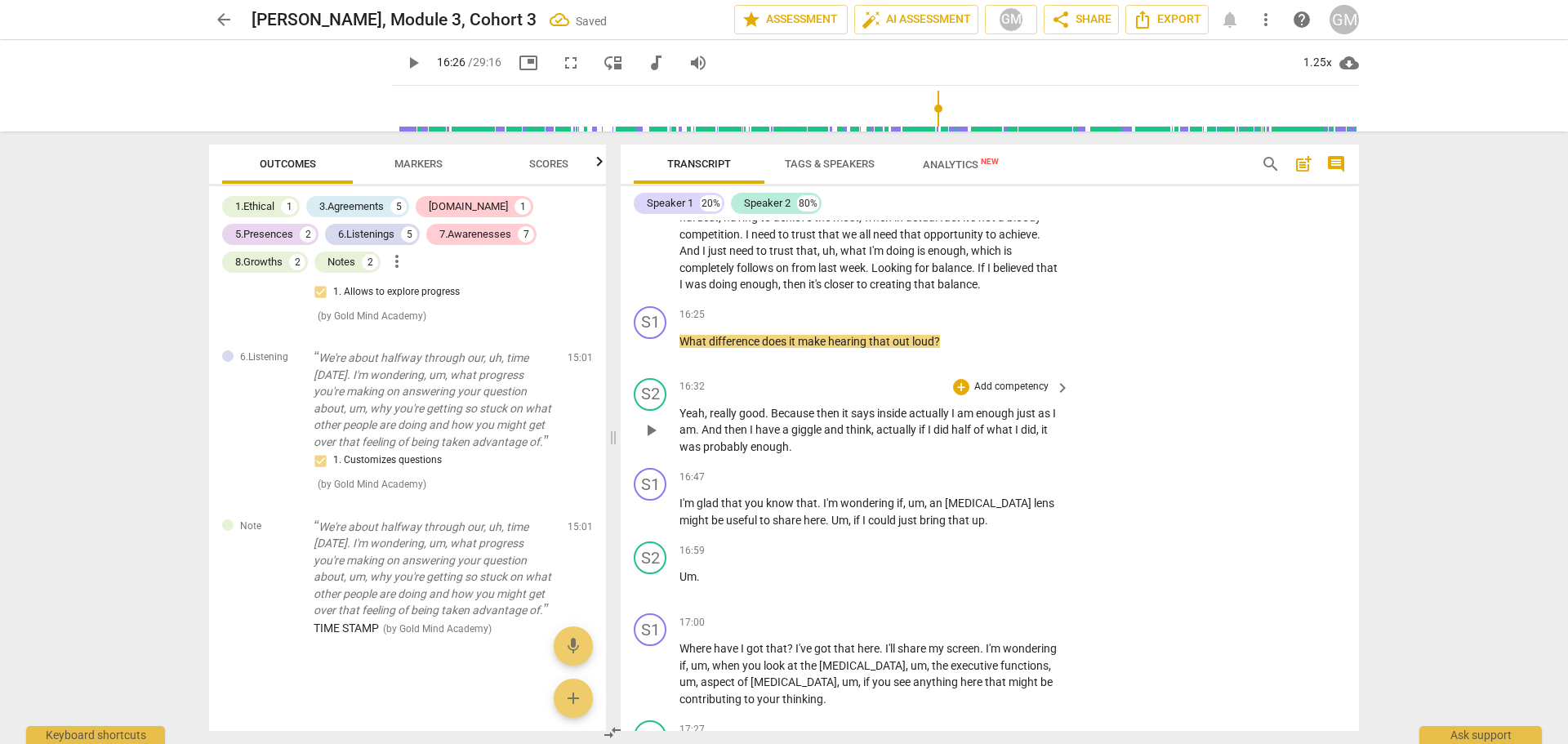 drag, startPoint x: 1359, startPoint y: 526, endPoint x: 1343, endPoint y: 484, distance: 44.94441 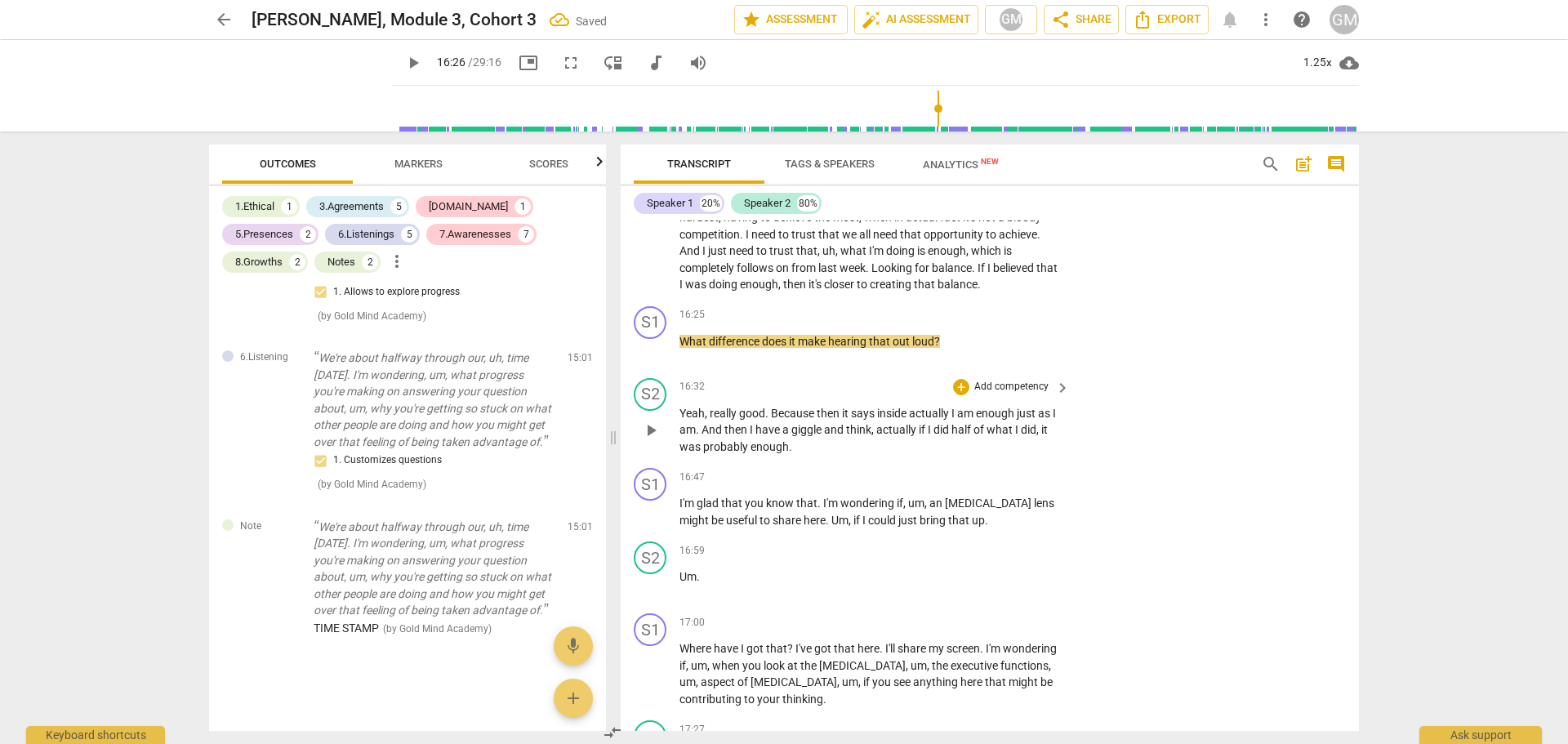 click on "Transcript Tags & Speakers Analytics   New search post_add comment Speaker 1 20% Speaker 2 80% format_bold format_list_bulleted Gold Mind Academy delete Summary:    What are you proud of in this recording in relation to the ICF PCC Markers? Establish & maintain agreement (3) I partnered to define the focus (3.1). I explored what’s important to her about how she feels she is being treated (3.3), and explored it further by asking how it connects to her values and intentions. I co-created a success question for the session (3.2).  I defined what to address (3.4) Cultivating trust & safety (4) Throughout I validated [PERSON_NAME]’s feelings to [PERSON_NAME] psychological safety (4.2) I asked her how it made her feel (4.3) I acknowledged her growth mindset at the close (4.1) I invited her to respond any way she liked with the [MEDICAL_DATA] lens and strengths introduction (4.4) Maintaining presence (5)  I revisited the goal mid-session to gauge progress and chose next steps (5.2) I invited her to choose direction multiple times (5.3)" at bounding box center (993, 438) 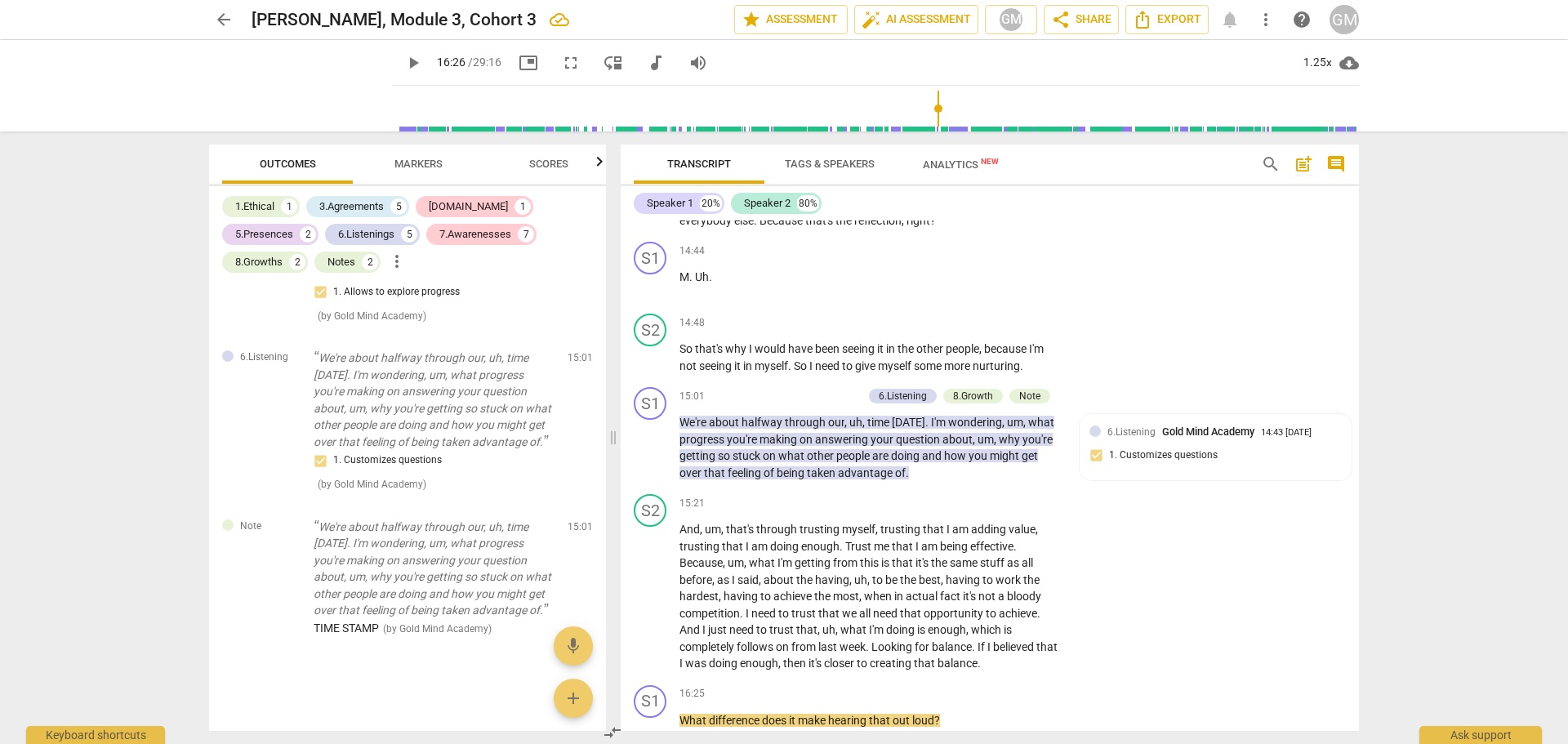 scroll, scrollTop: 5638, scrollLeft: 0, axis: vertical 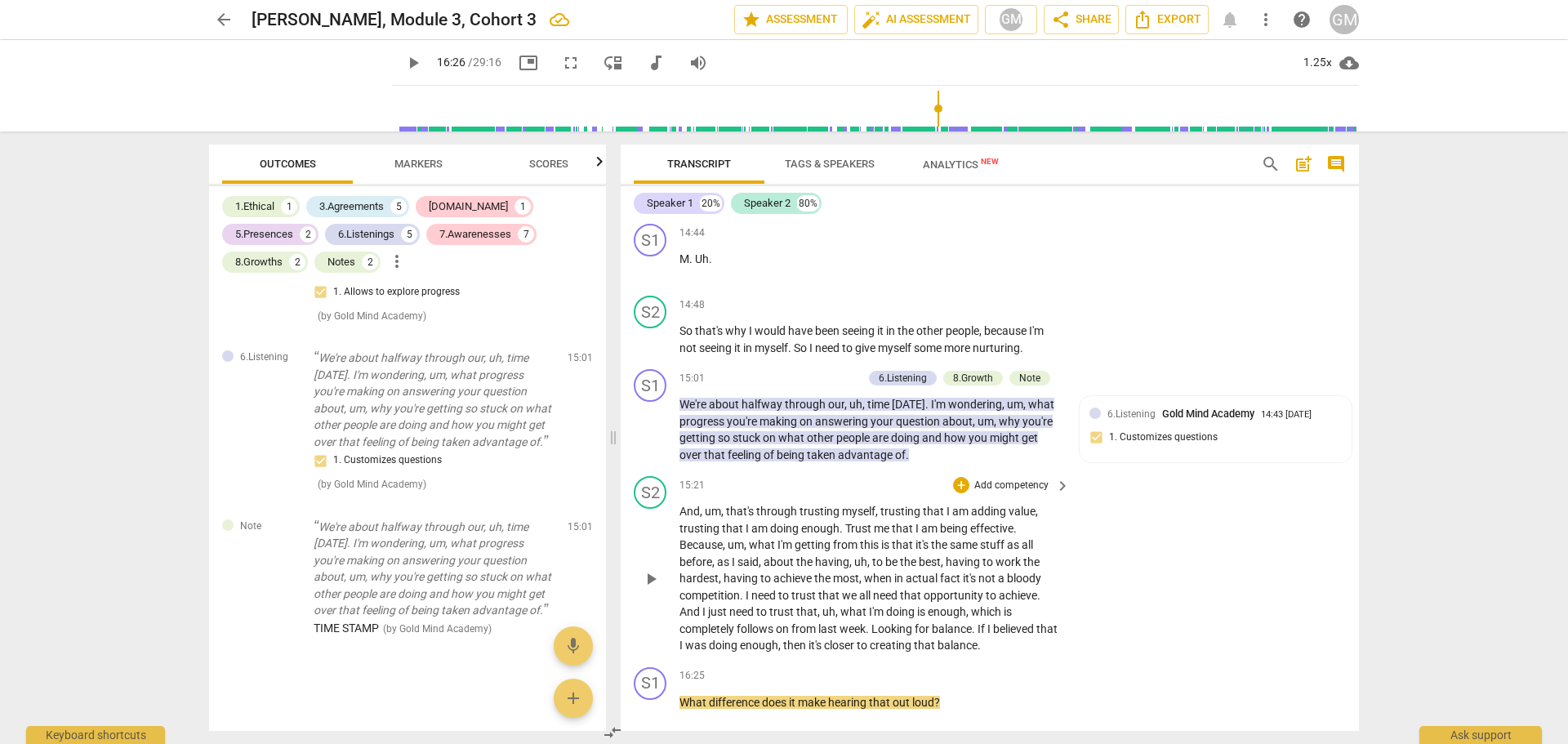 click on "play_arrow" at bounding box center (651, 579) 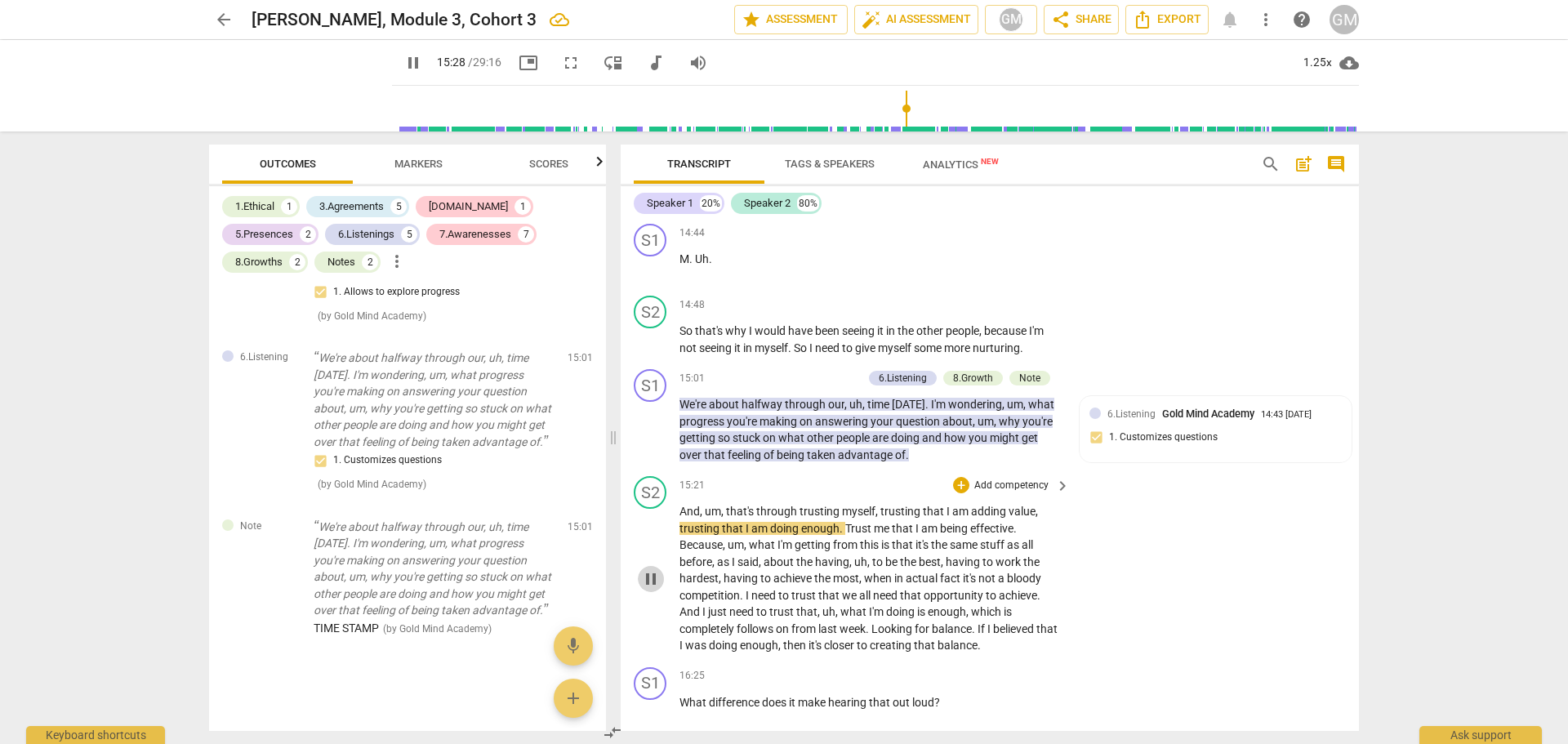 click on "pause" at bounding box center [651, 579] 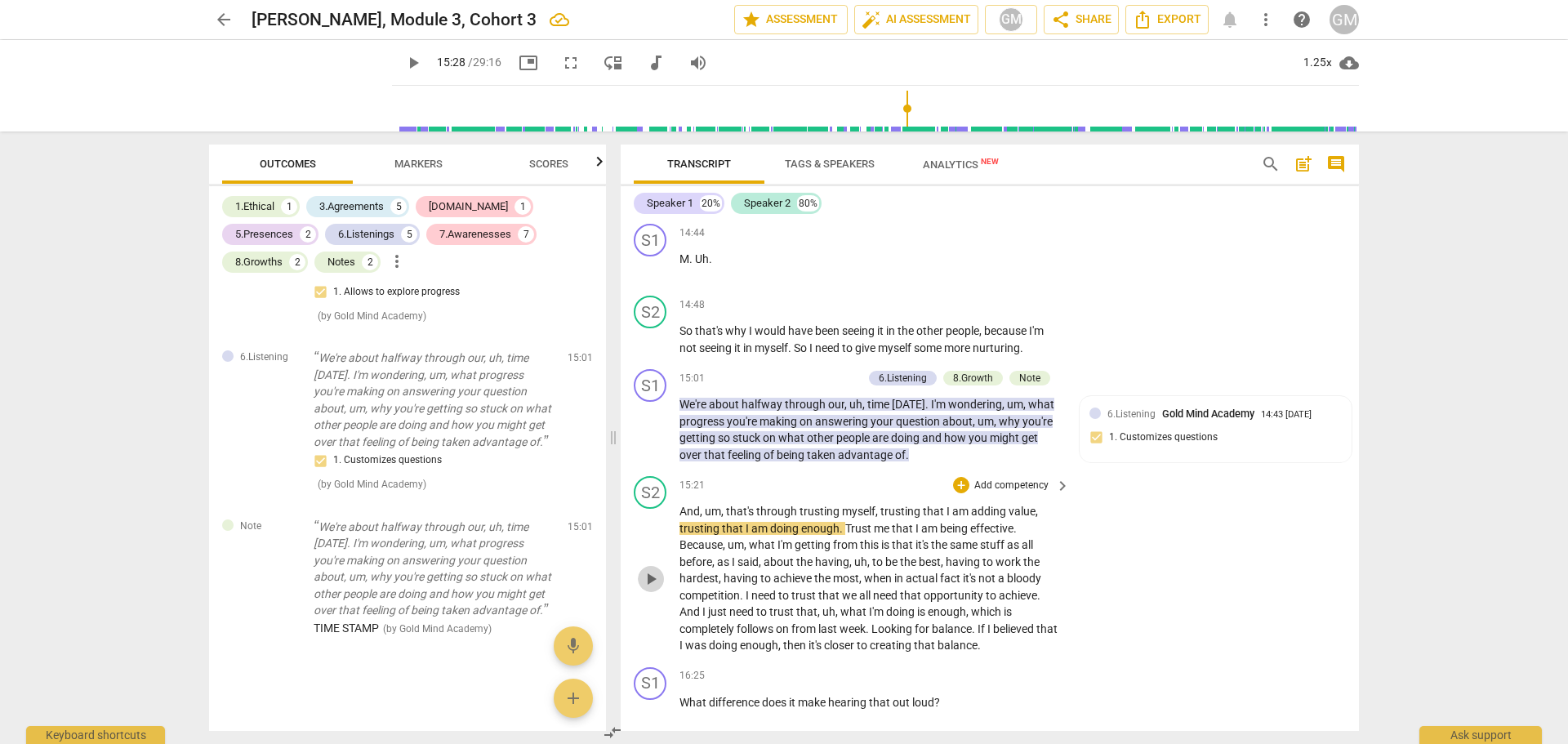 click on "play_arrow" at bounding box center [651, 579] 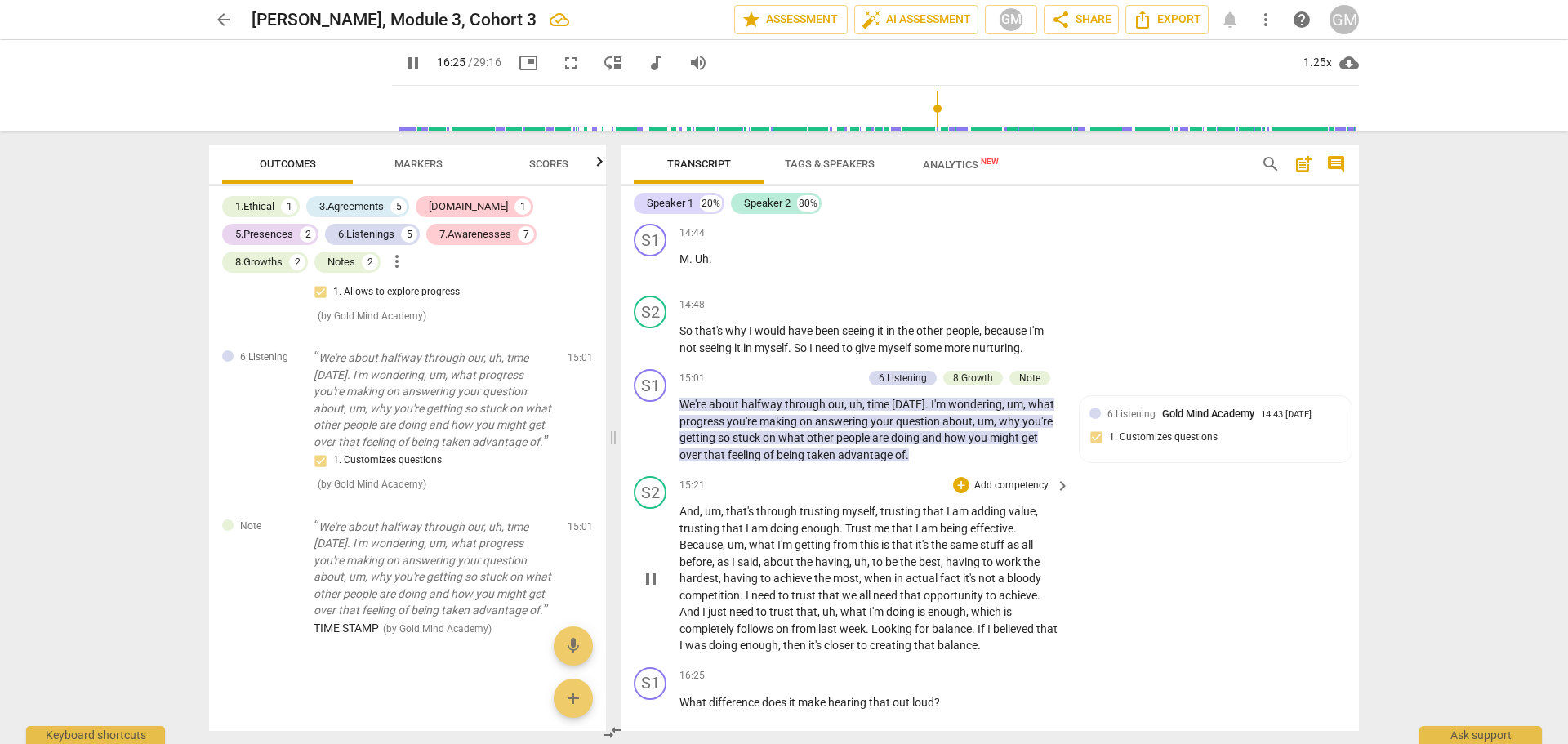 scroll, scrollTop: 6162, scrollLeft: 0, axis: vertical 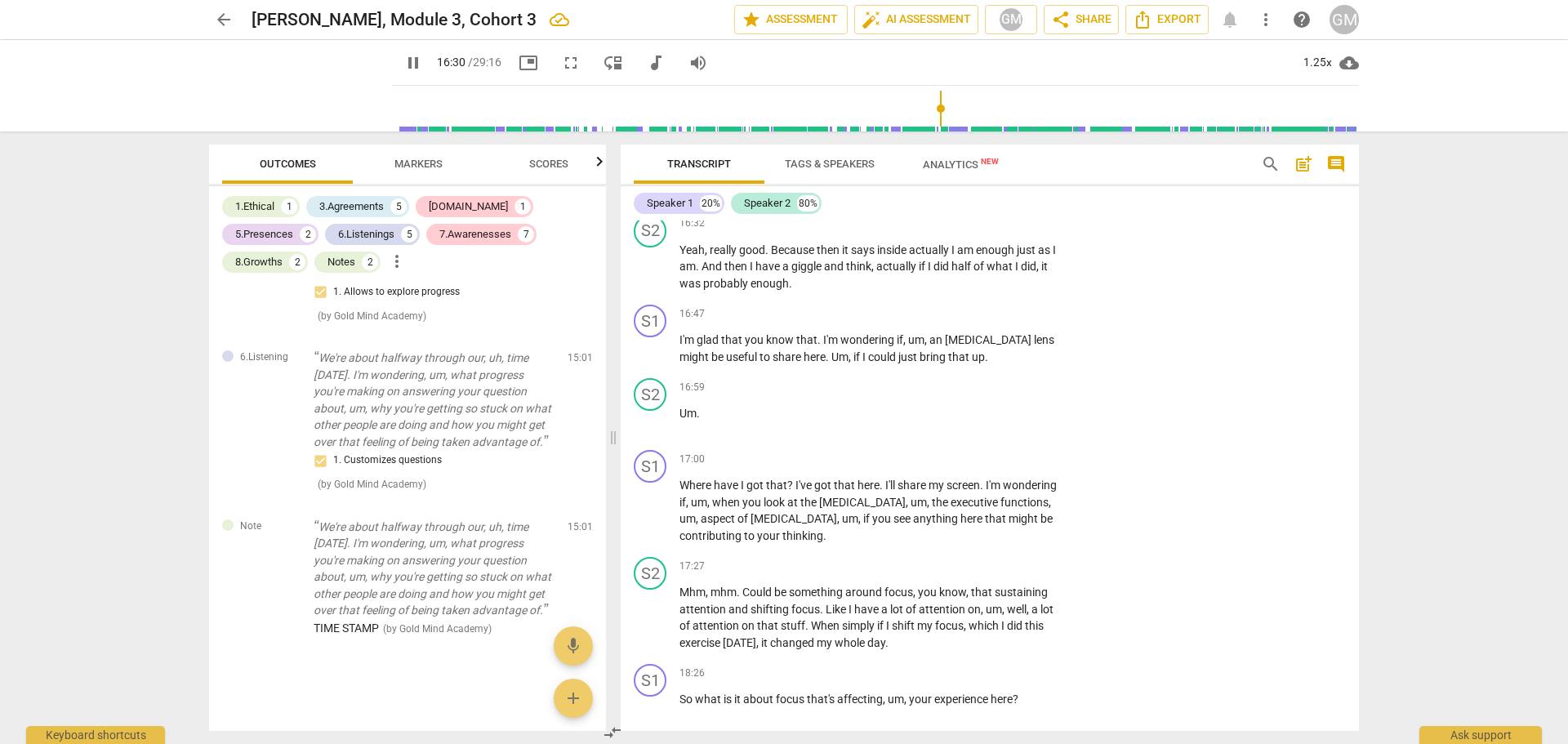 click on "pause" at bounding box center (651, 186) 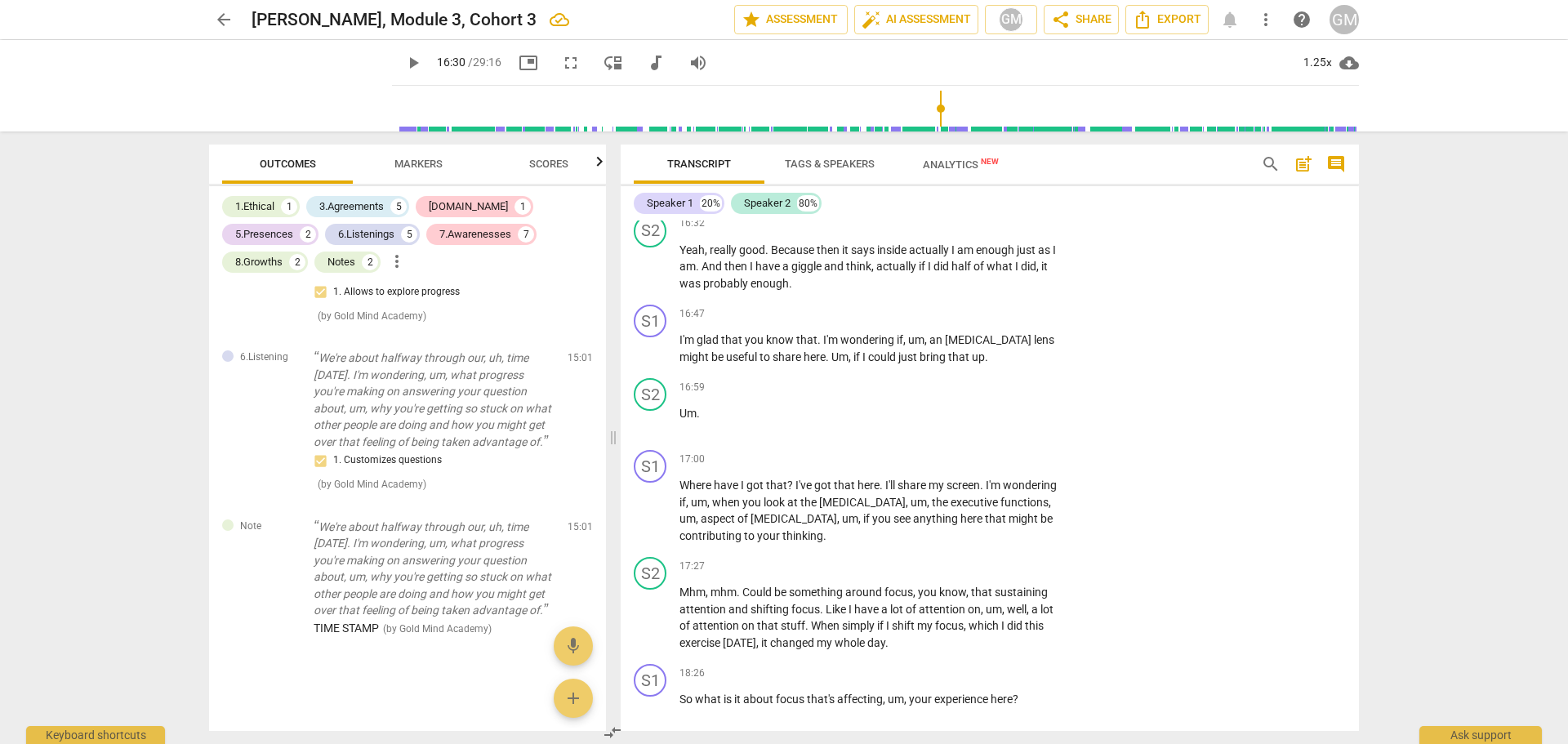 click on "loud" at bounding box center (923, 178) 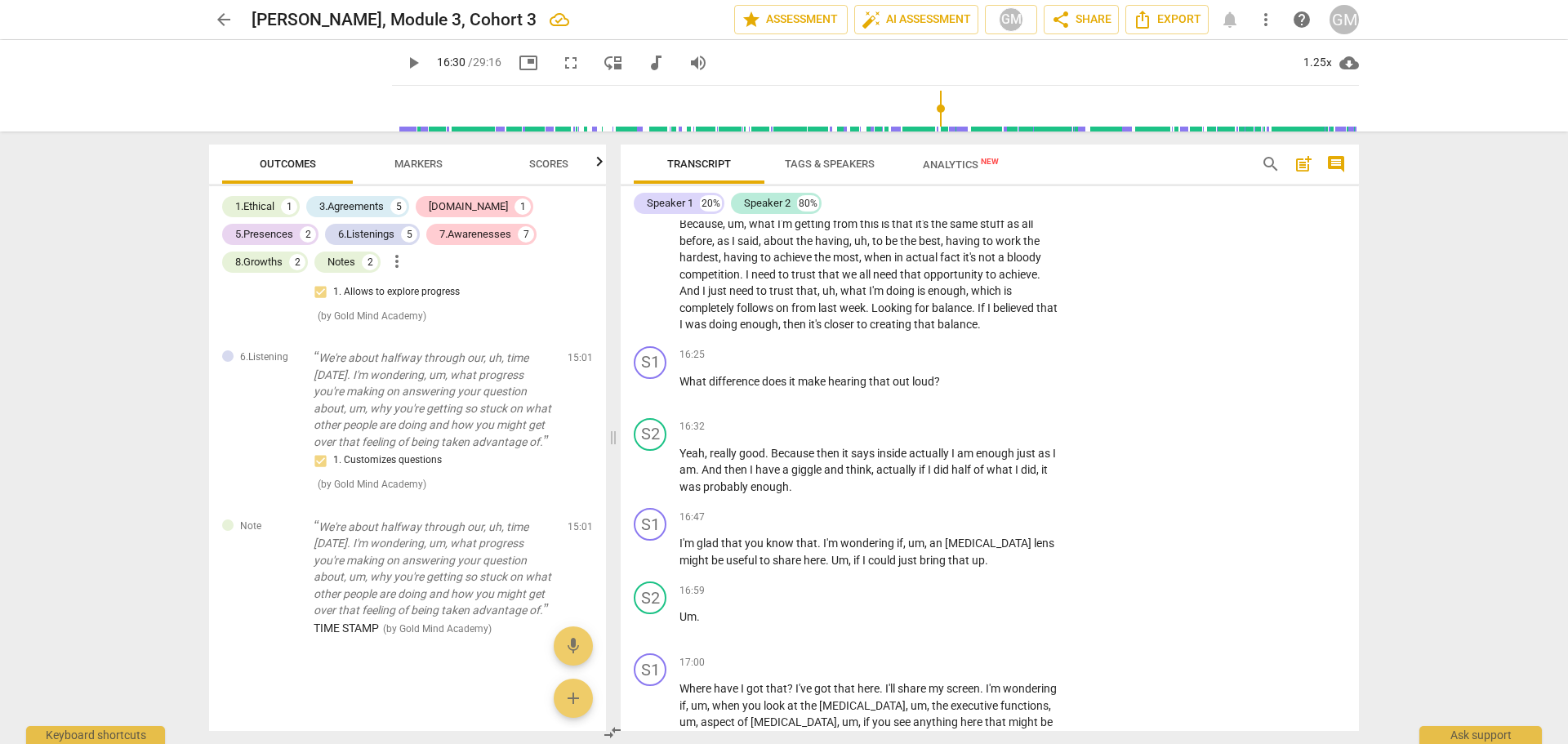 scroll, scrollTop: 5976, scrollLeft: 0, axis: vertical 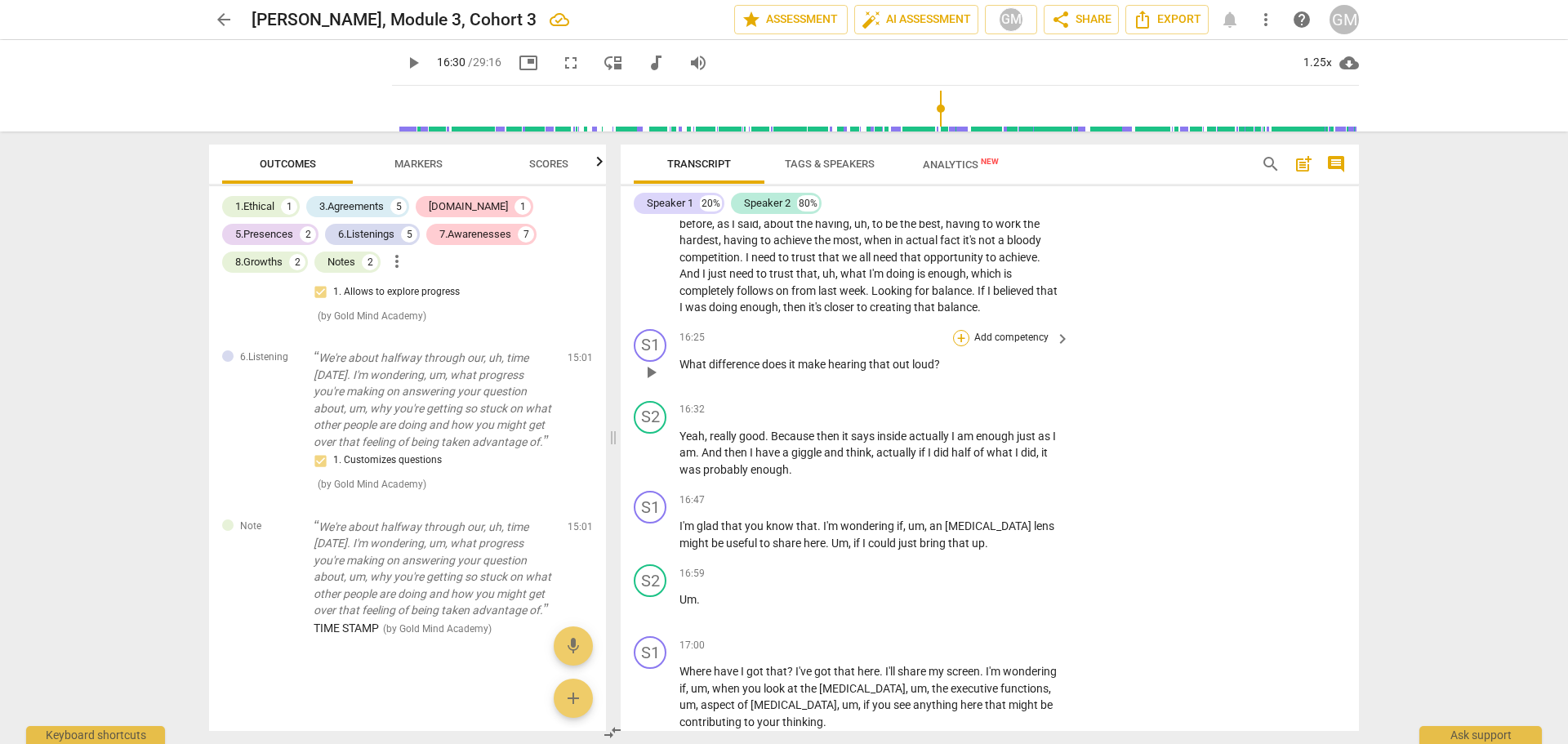 click on "+" at bounding box center (961, 338) 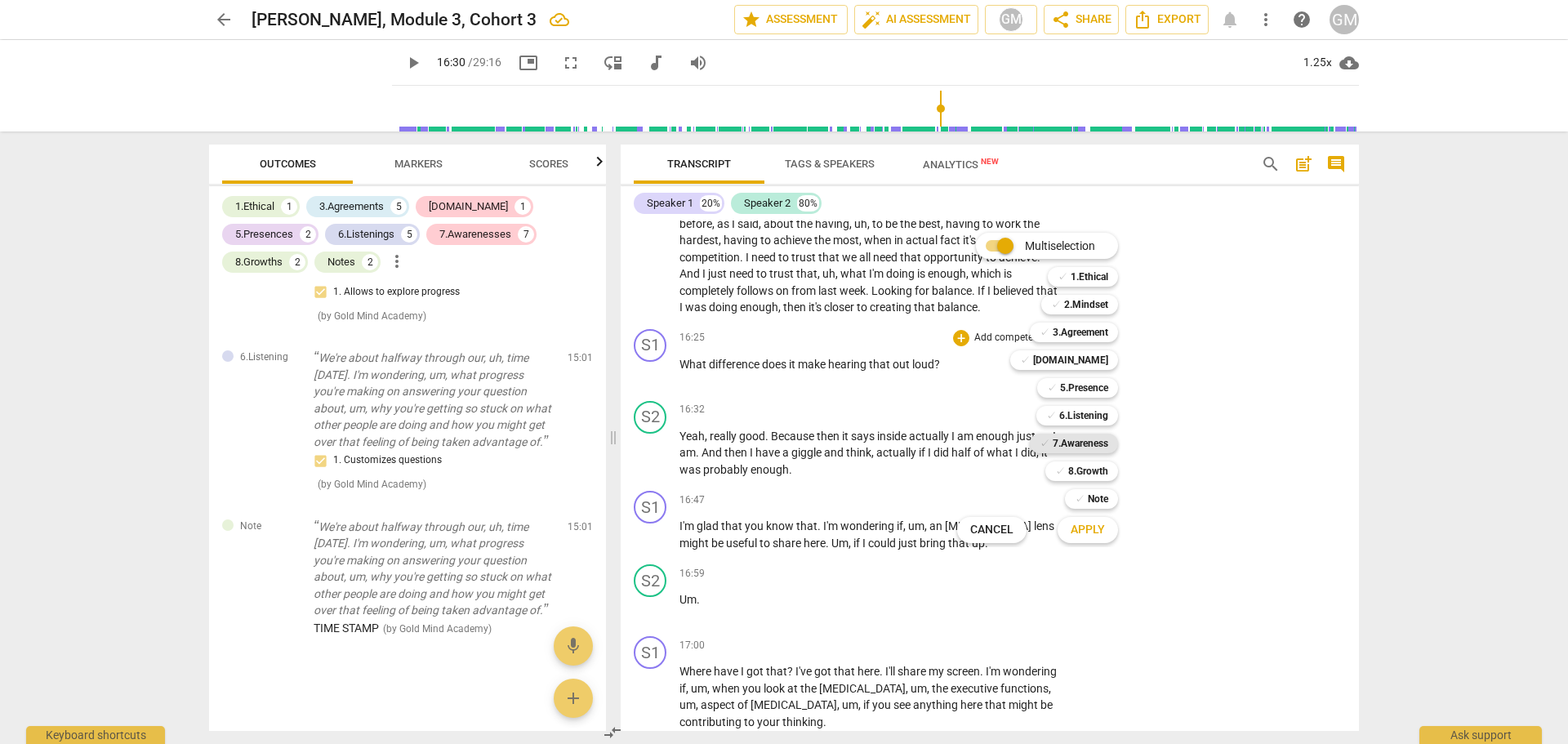 click on "7.Awareness" at bounding box center (1080, 443) 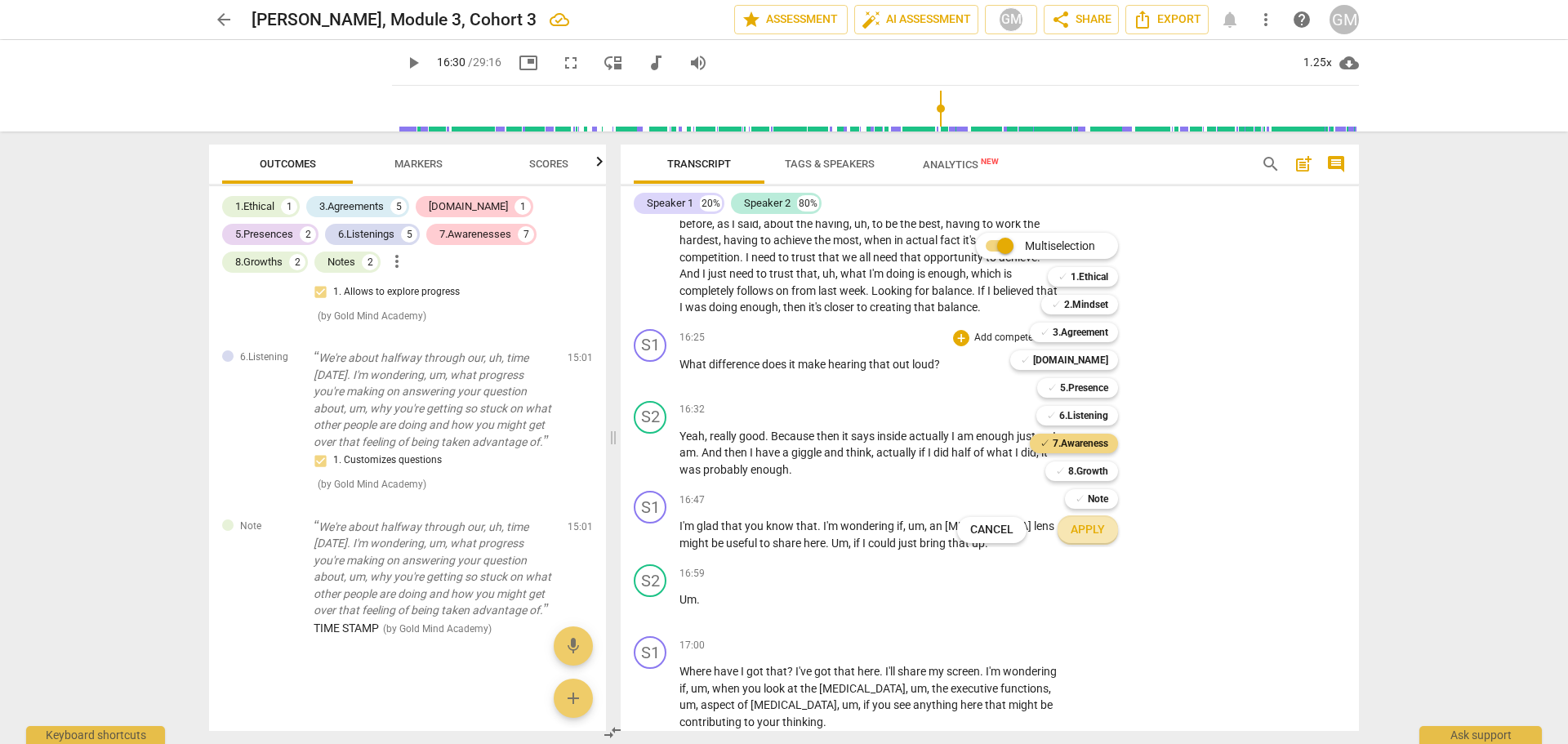 click on "Apply" at bounding box center (1088, 530) 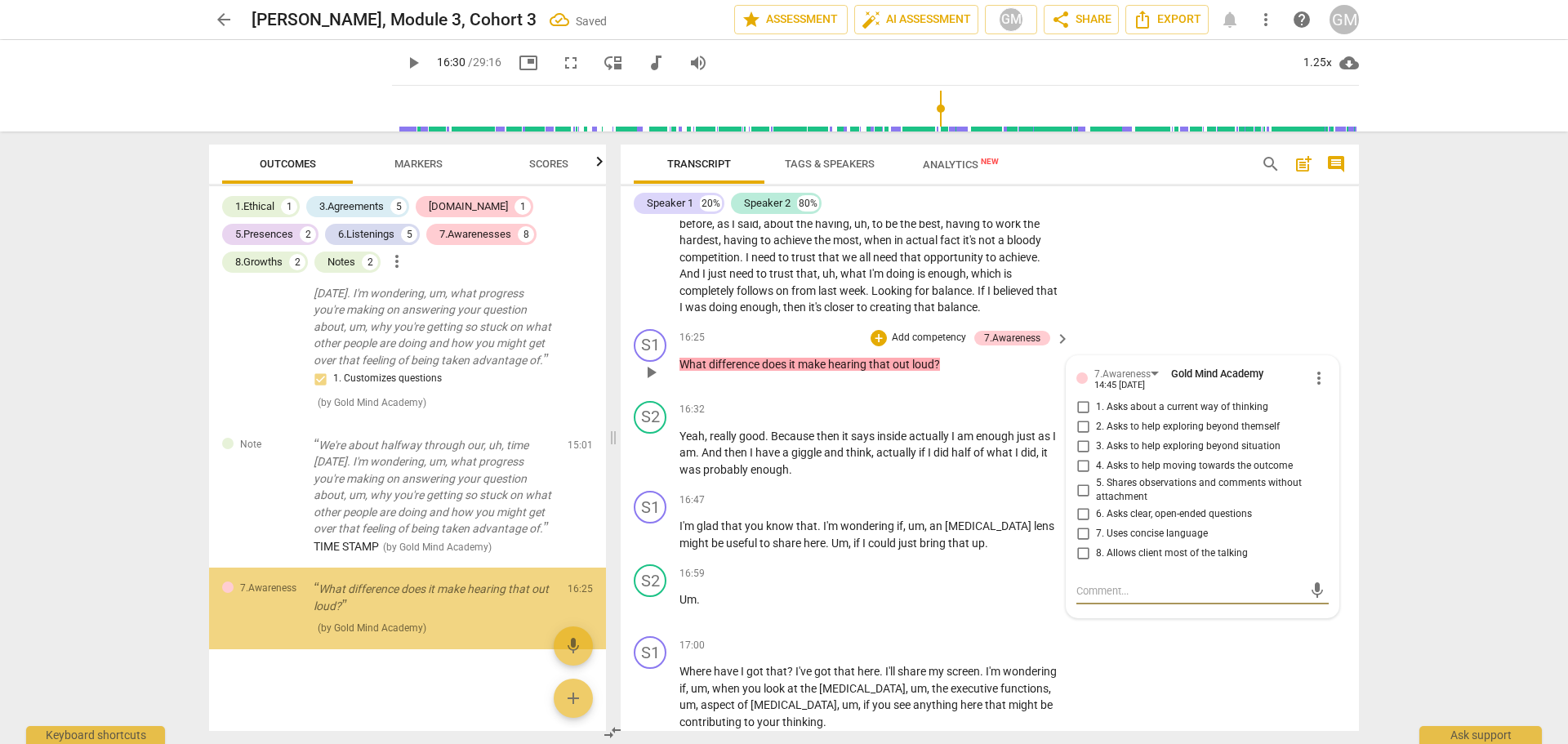 scroll, scrollTop: 2995, scrollLeft: 0, axis: vertical 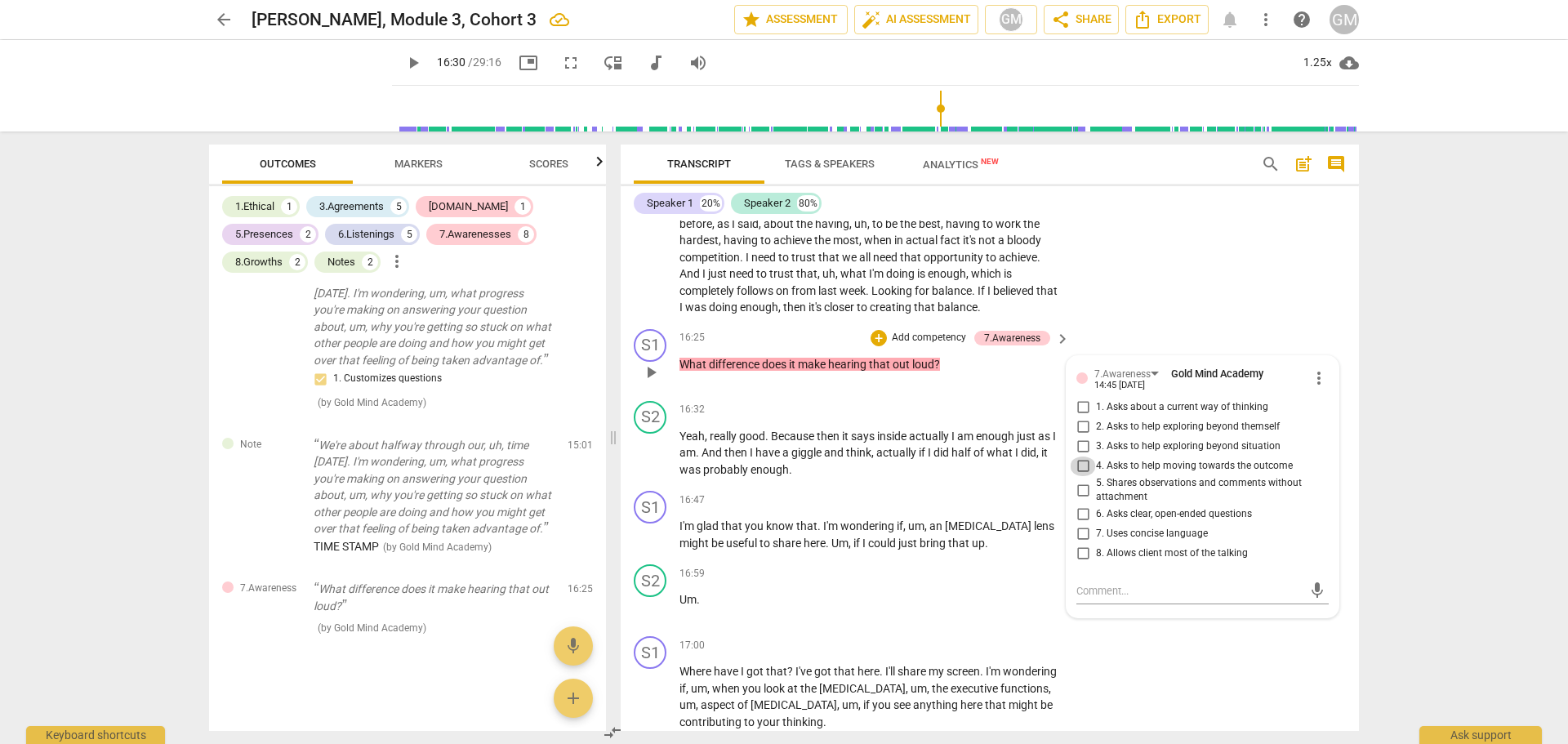 click on "4. Asks to help moving towards the outcome" at bounding box center [1083, 466] 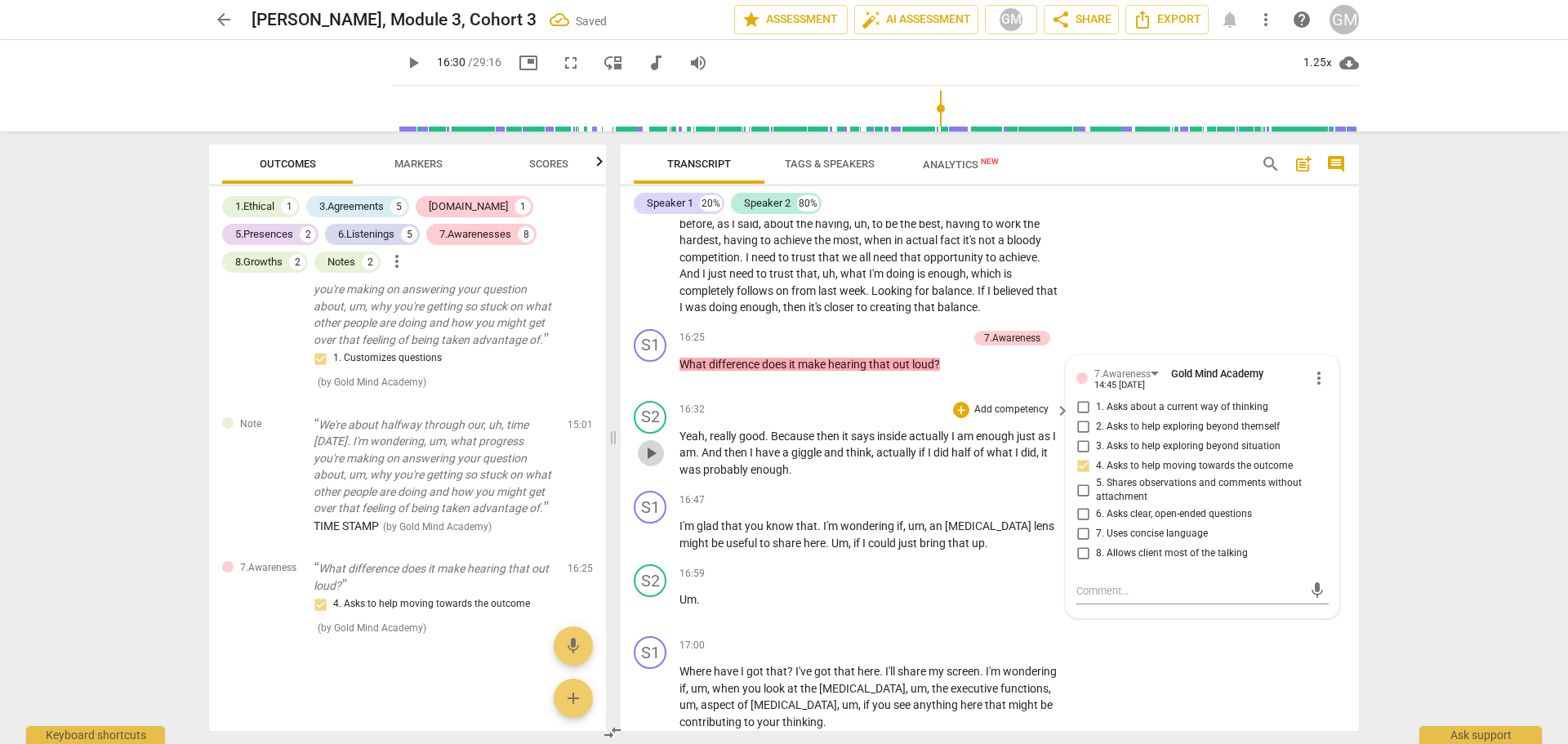 click on "play_arrow" at bounding box center [651, 453] 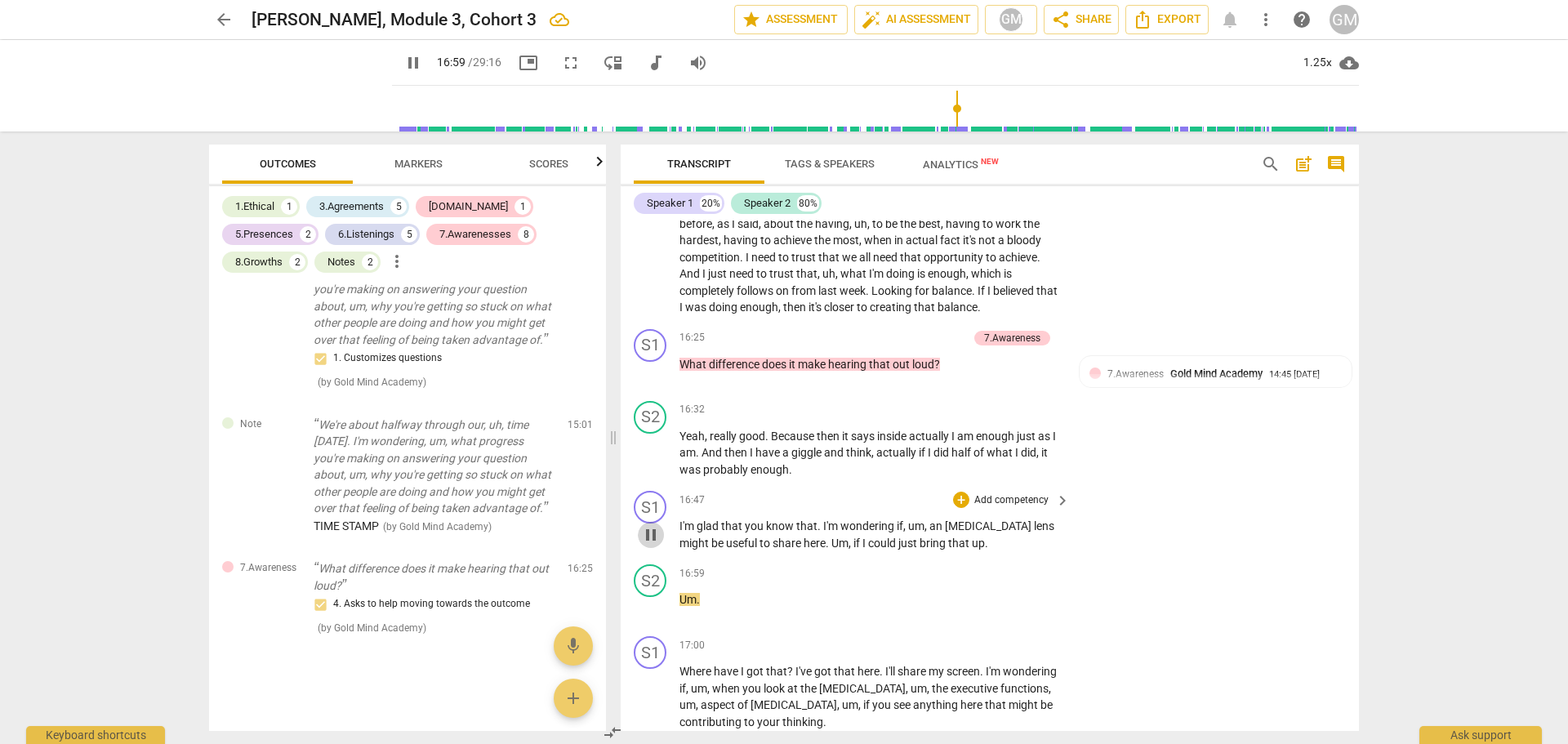 click on "pause" at bounding box center (651, 535) 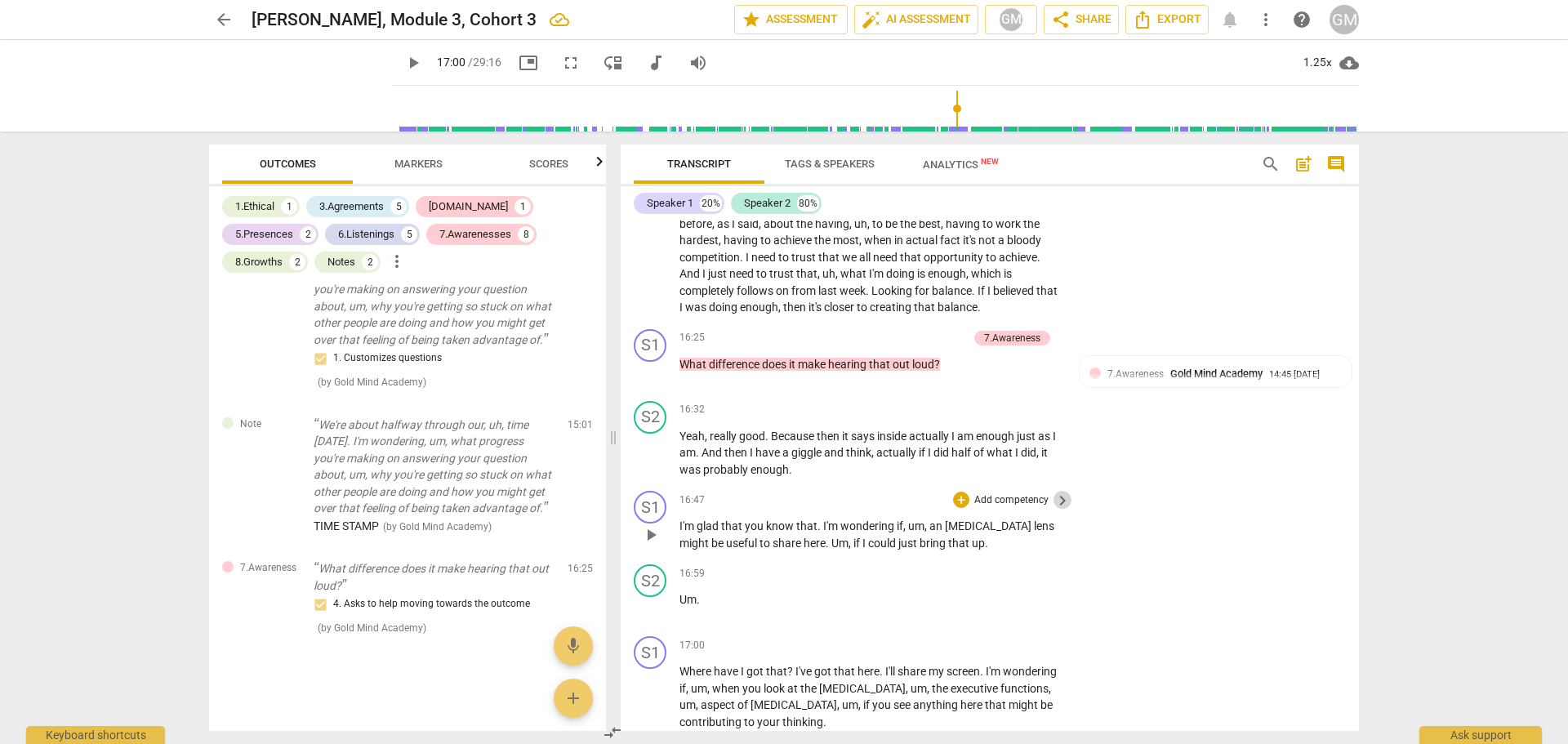 click on "keyboard_arrow_right" at bounding box center [1062, 501] 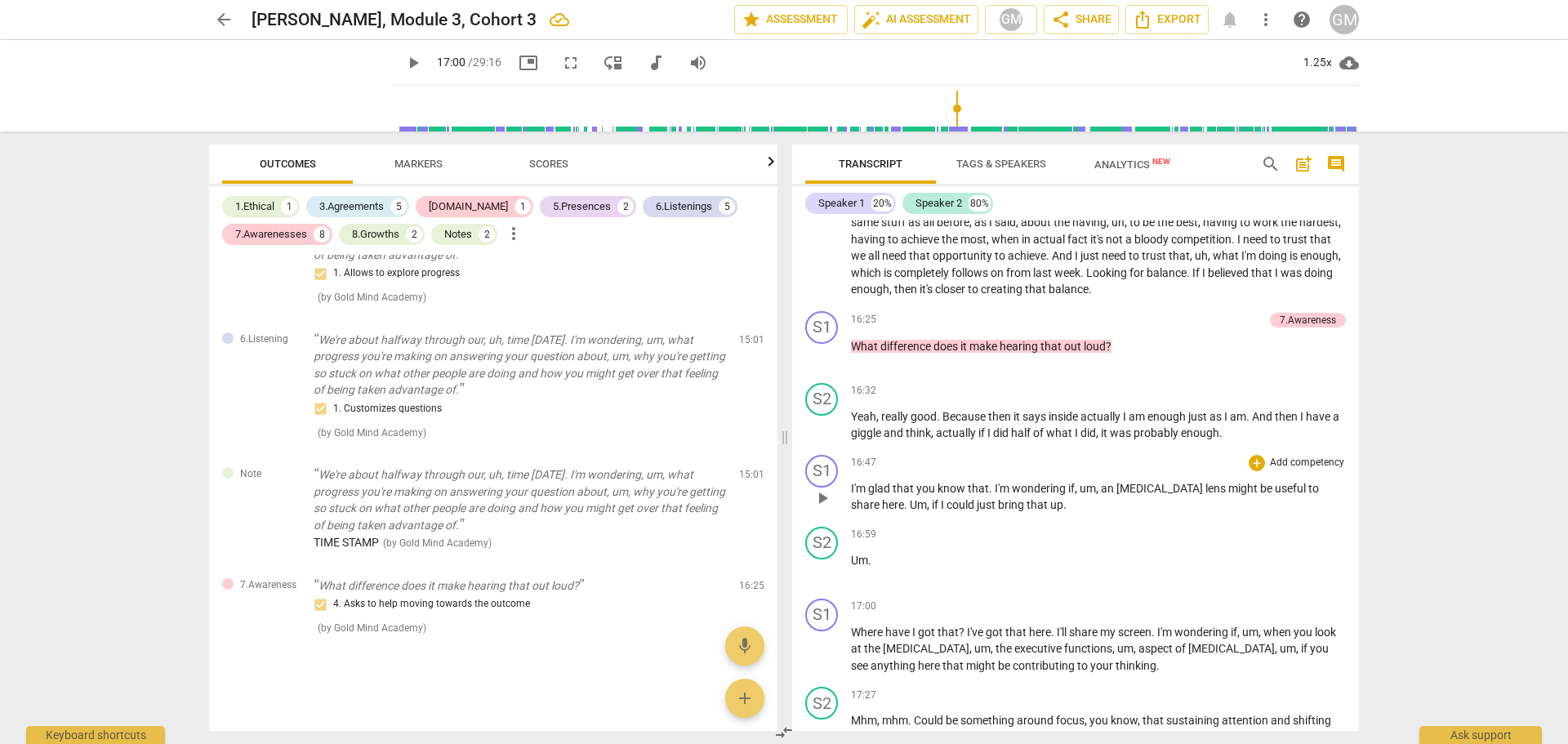 scroll, scrollTop: 2368, scrollLeft: 0, axis: vertical 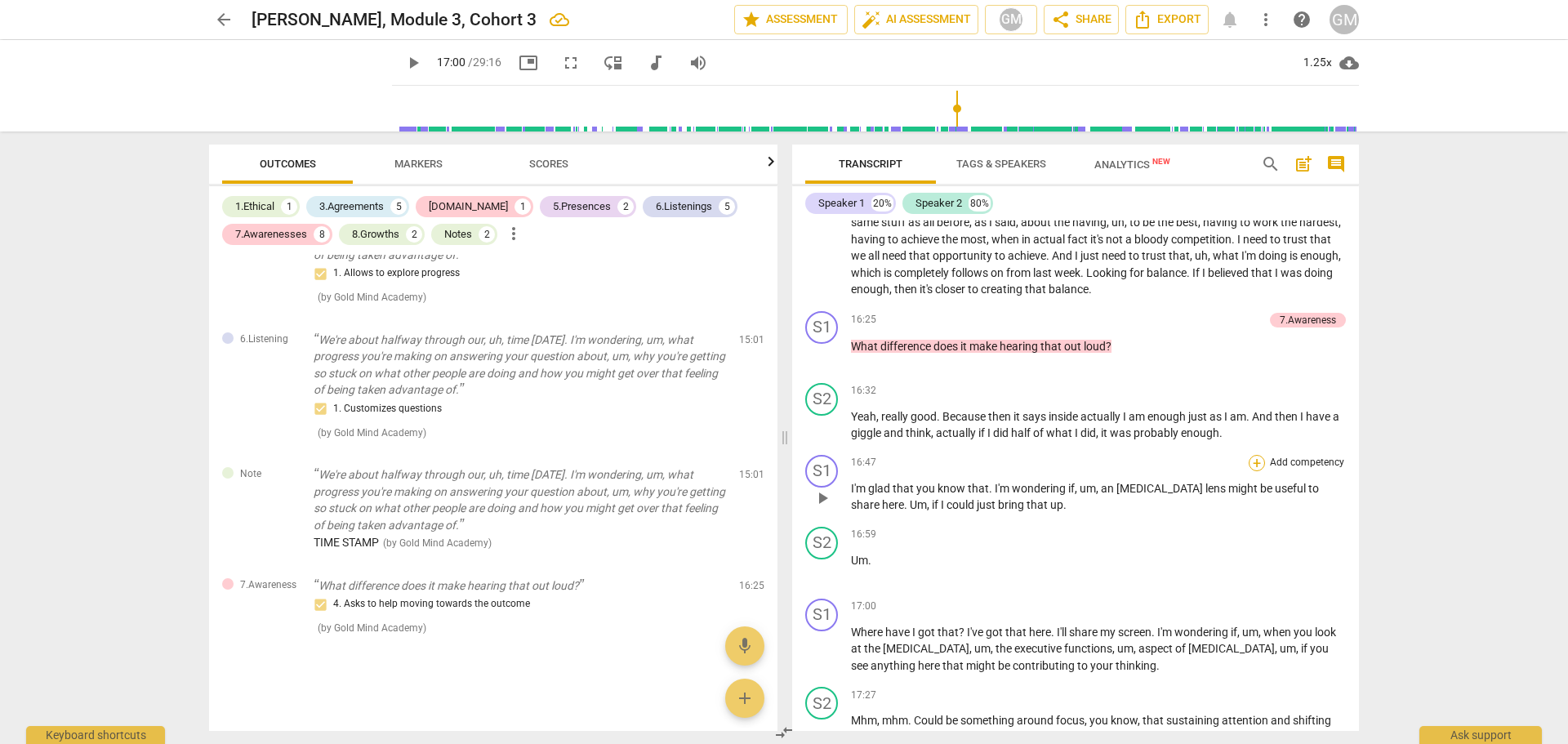 click on "+" at bounding box center [1257, 463] 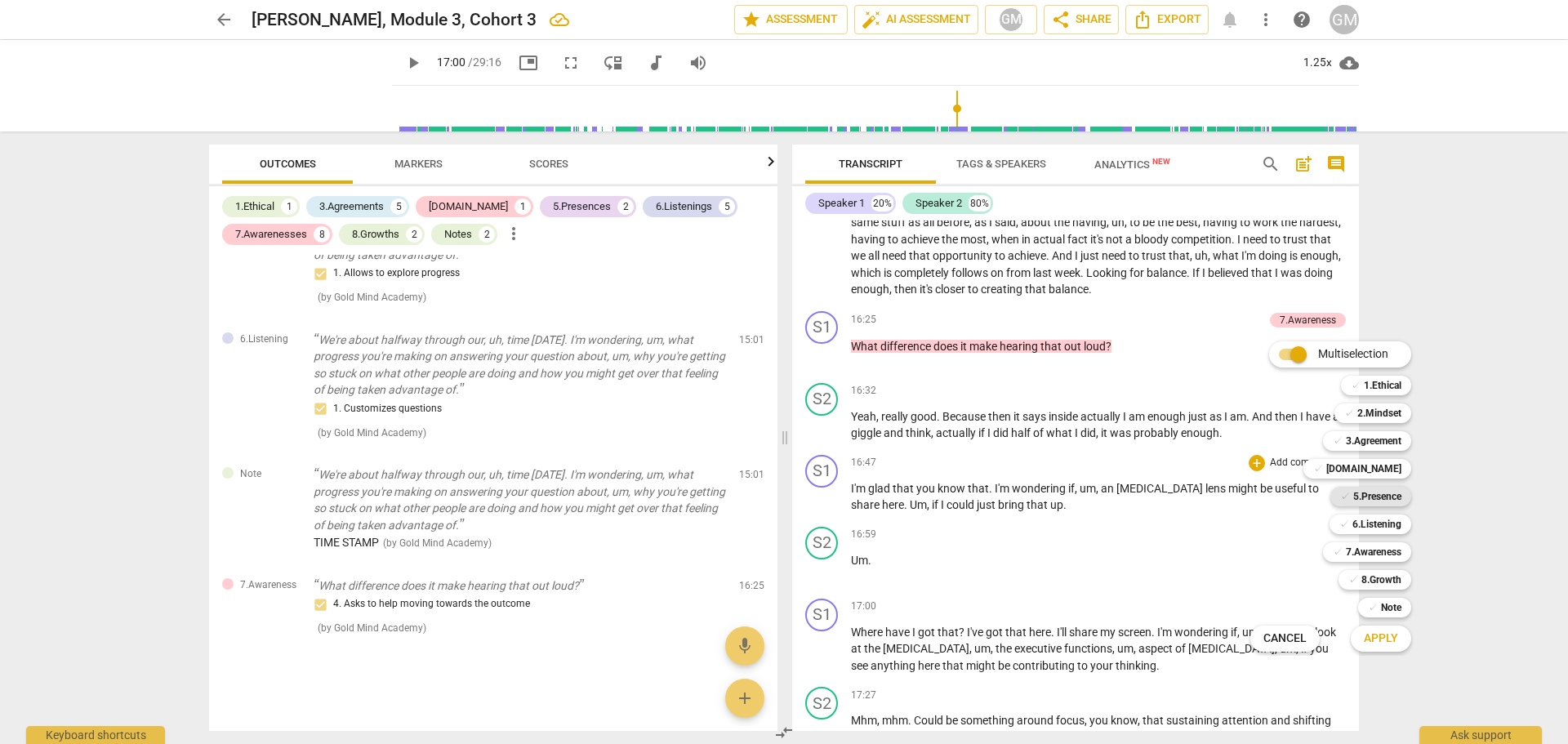 click on "5.Presence" at bounding box center (1377, 497) 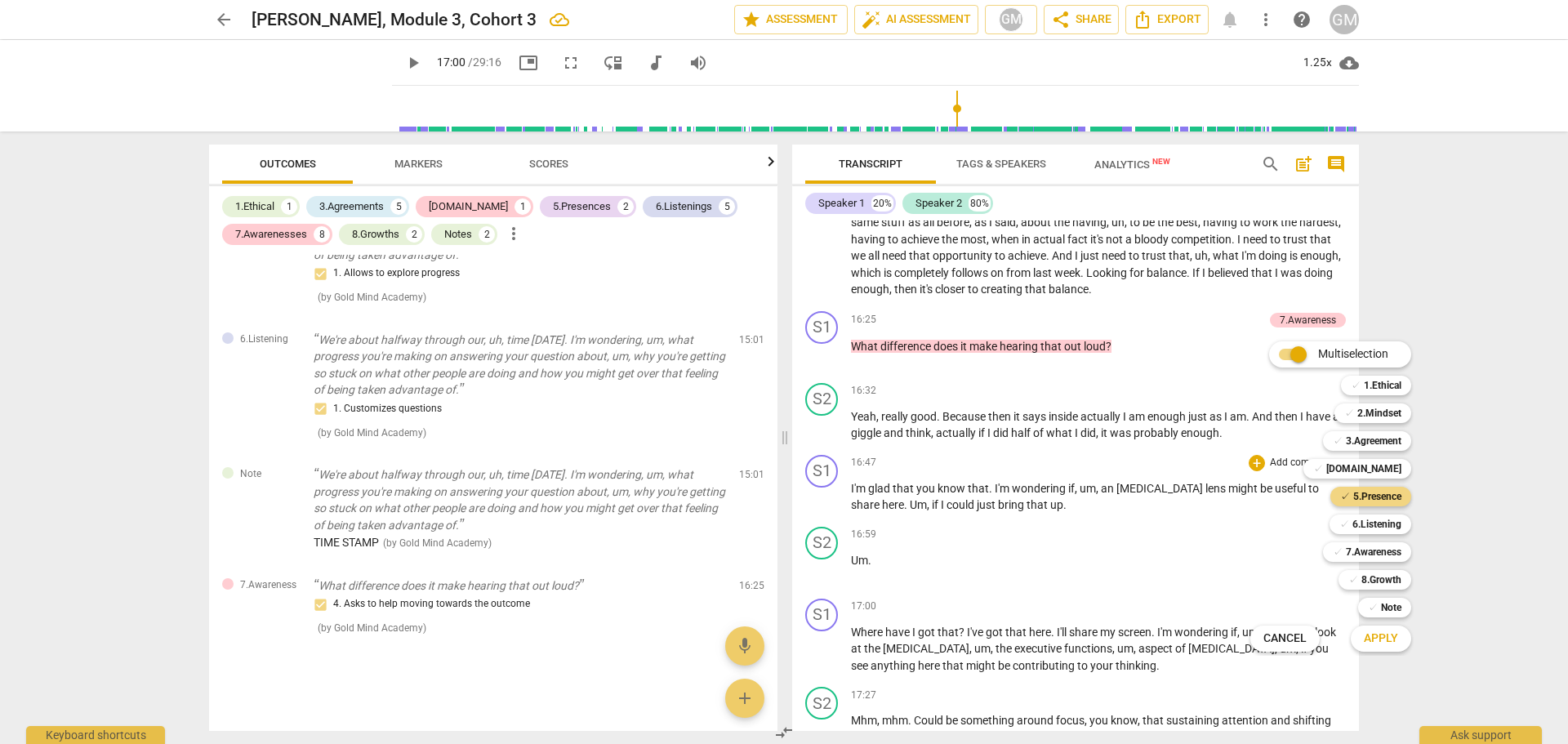 click on "Apply" at bounding box center (1381, 639) 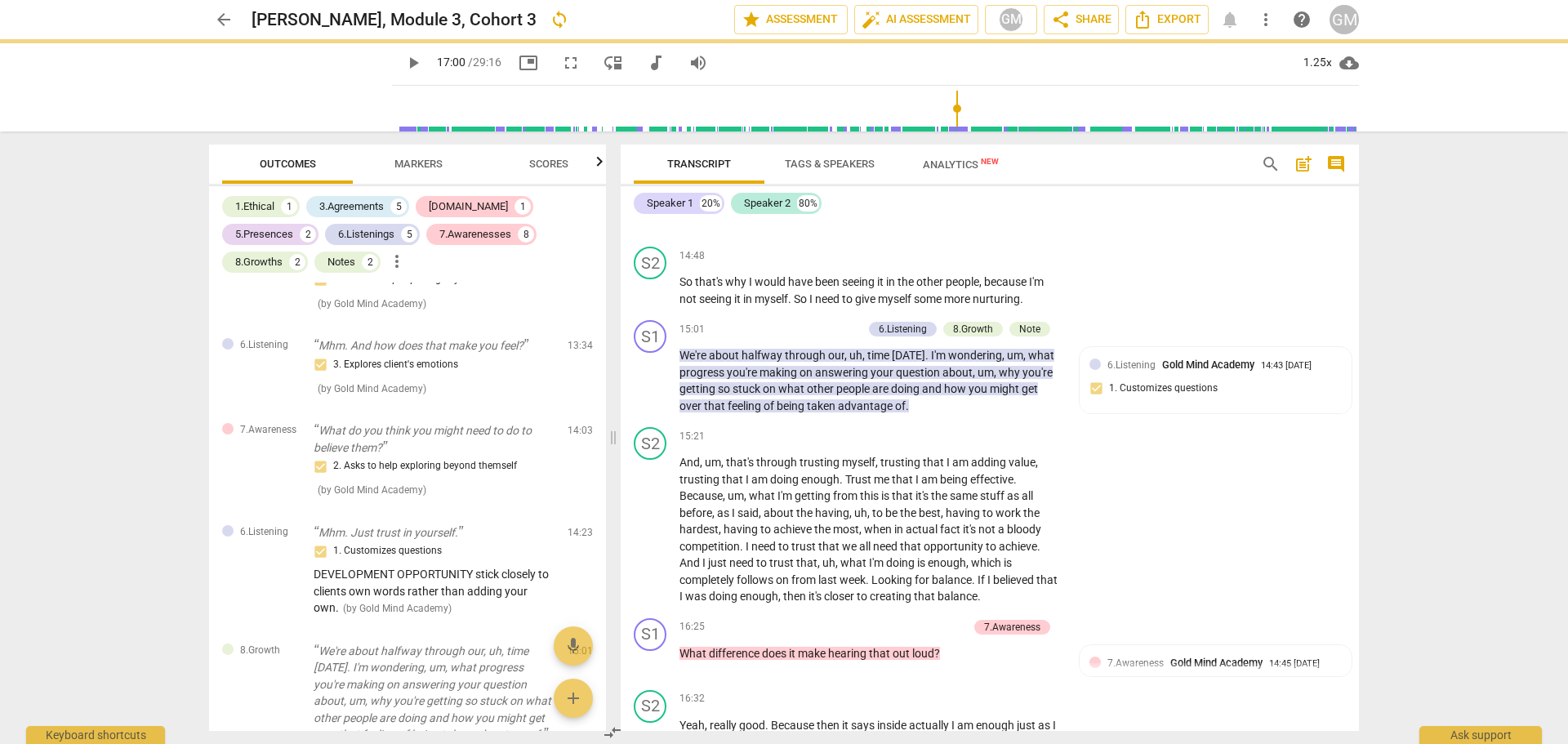 scroll, scrollTop: 5976, scrollLeft: 0, axis: vertical 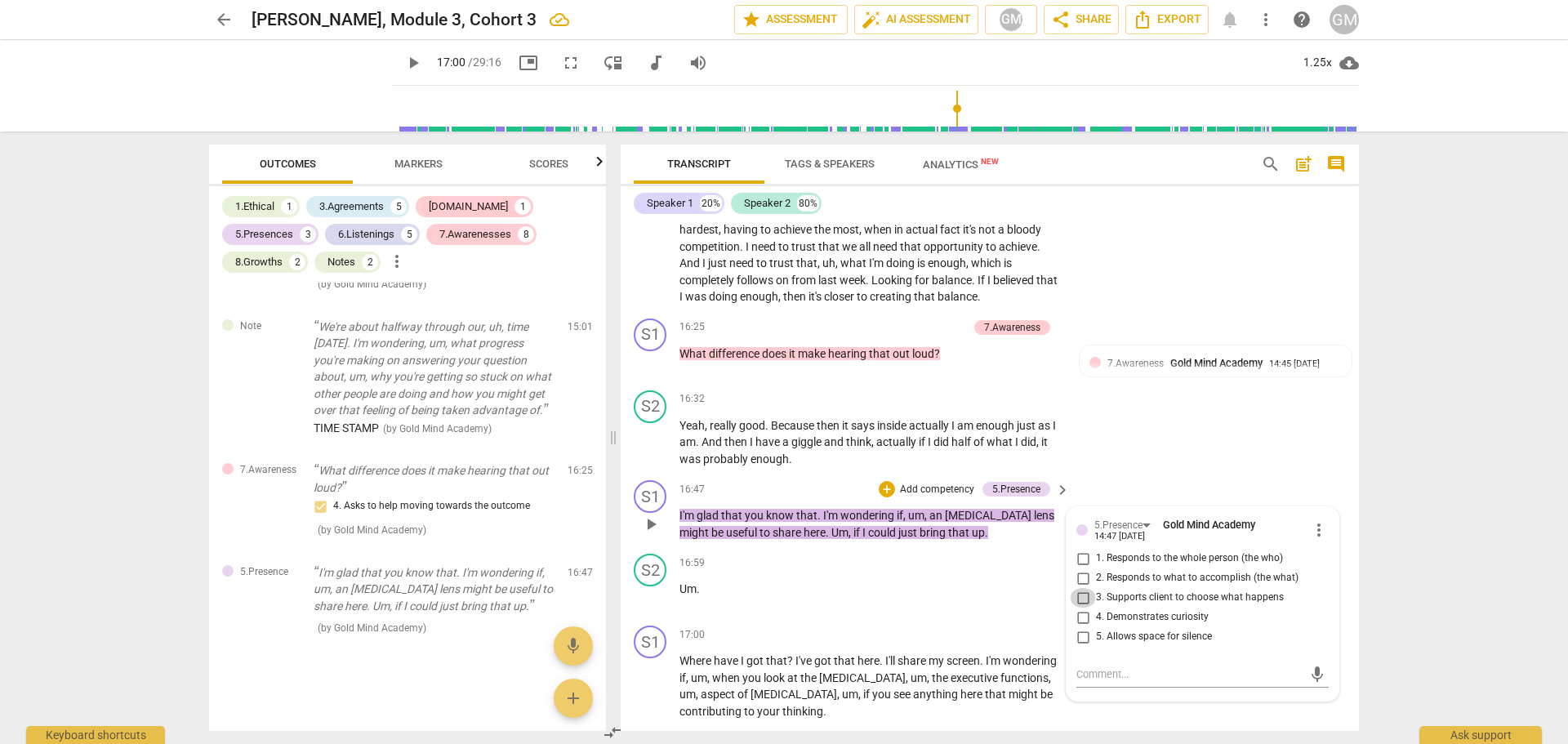 click on "3. Supports client to choose what happens" at bounding box center (1083, 598) 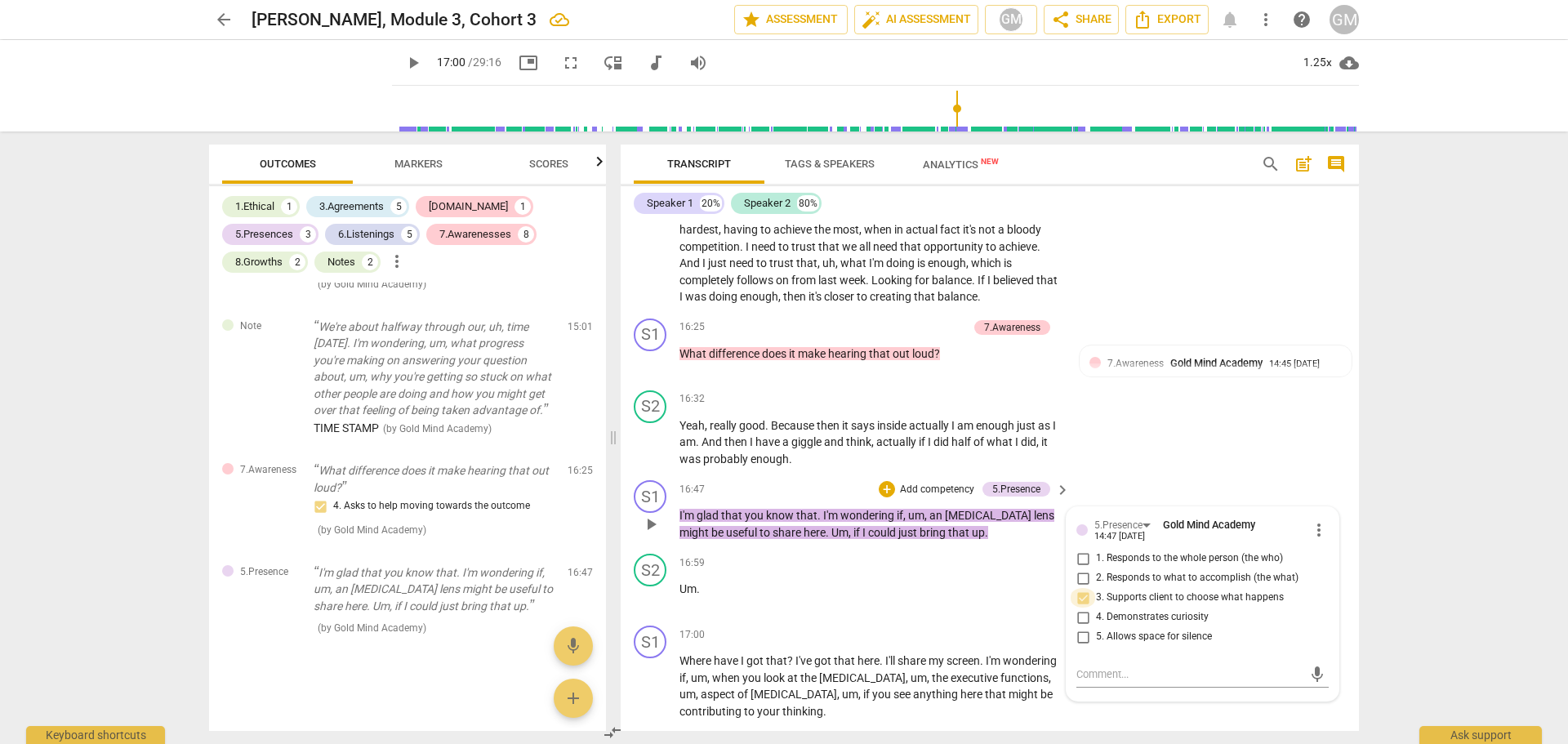 click on "3. Supports client to choose what happens" at bounding box center (1083, 598) 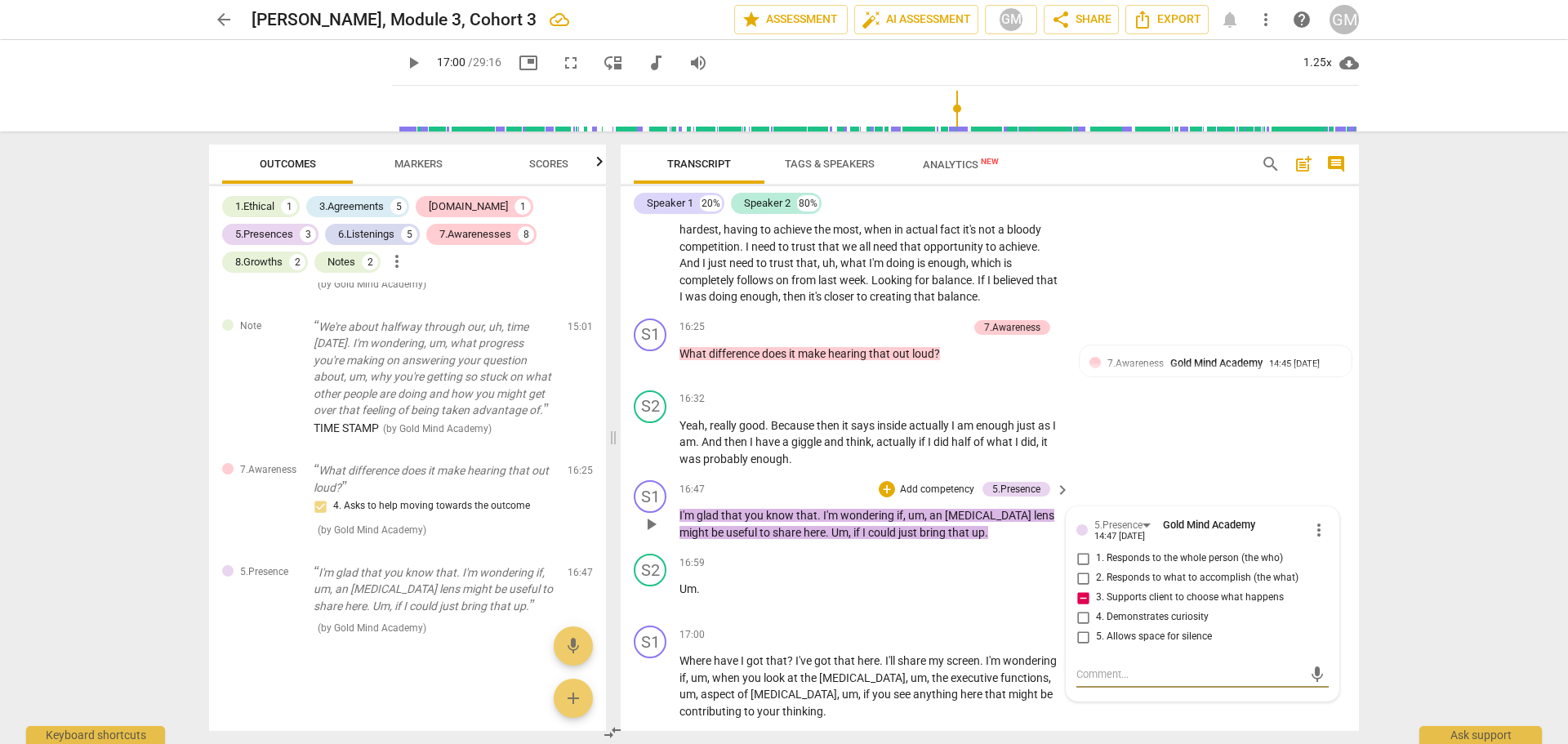 click at bounding box center (1189, 674) 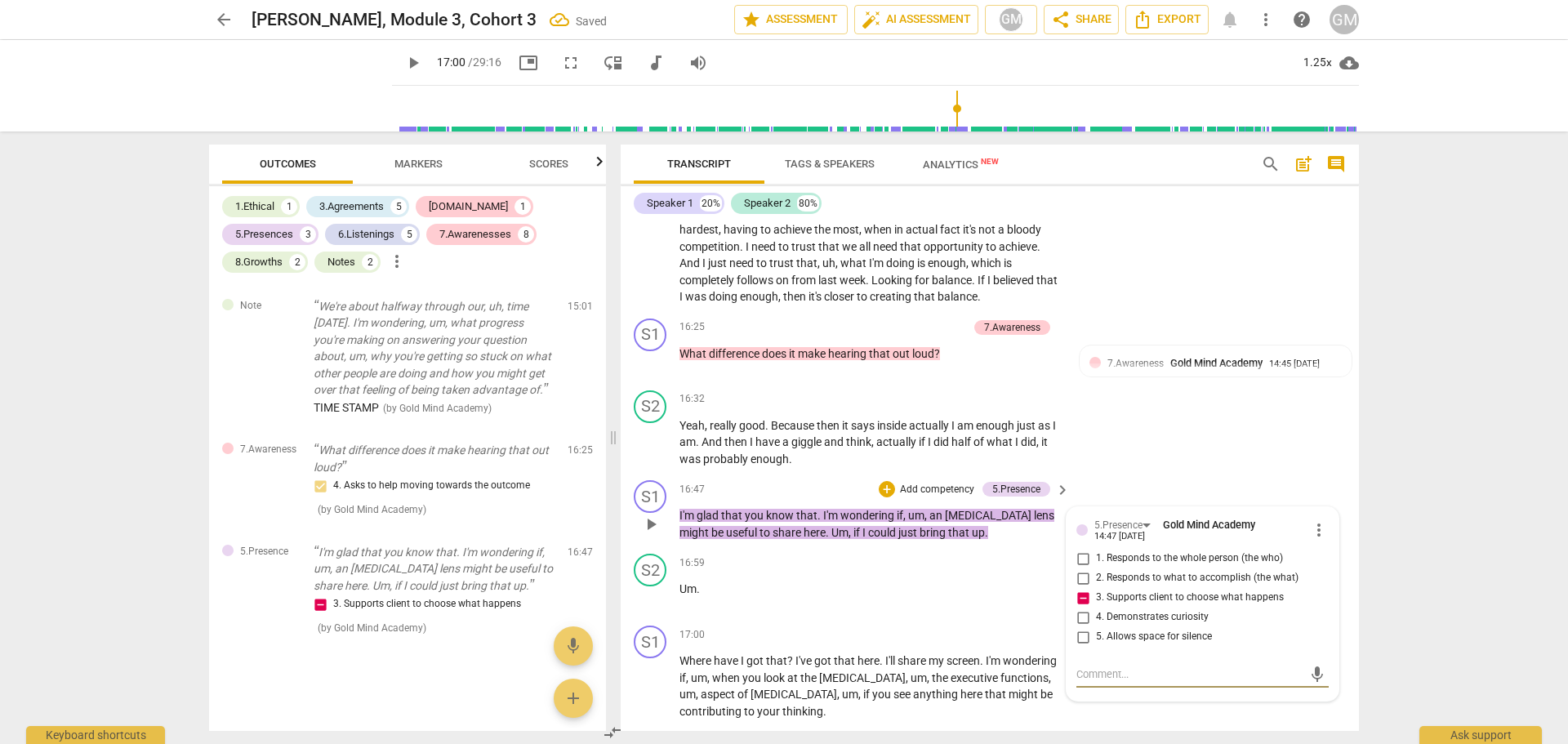 paste on "DEVELOPMENT OPPORTUNITY" 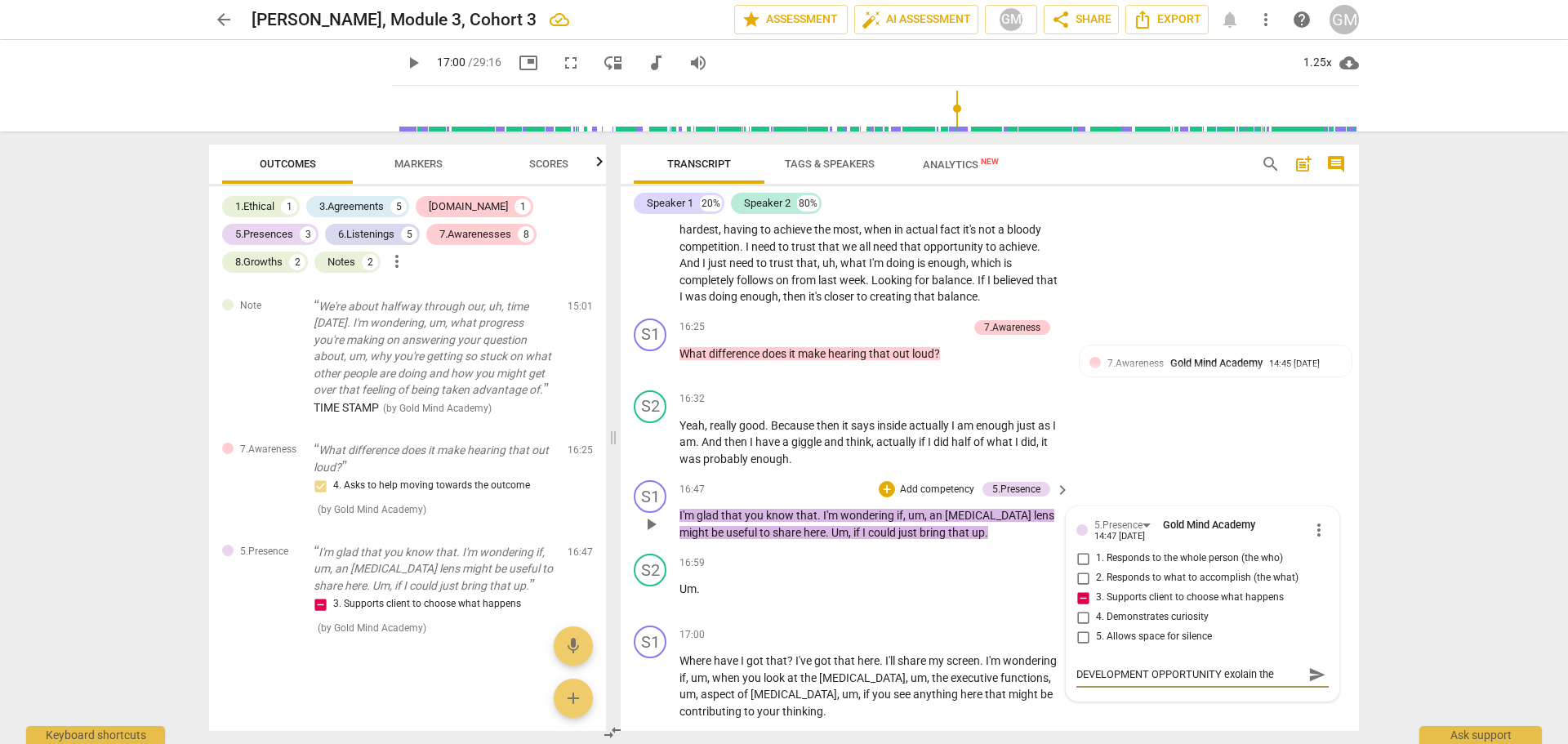 scroll, scrollTop: 14, scrollLeft: 0, axis: vertical 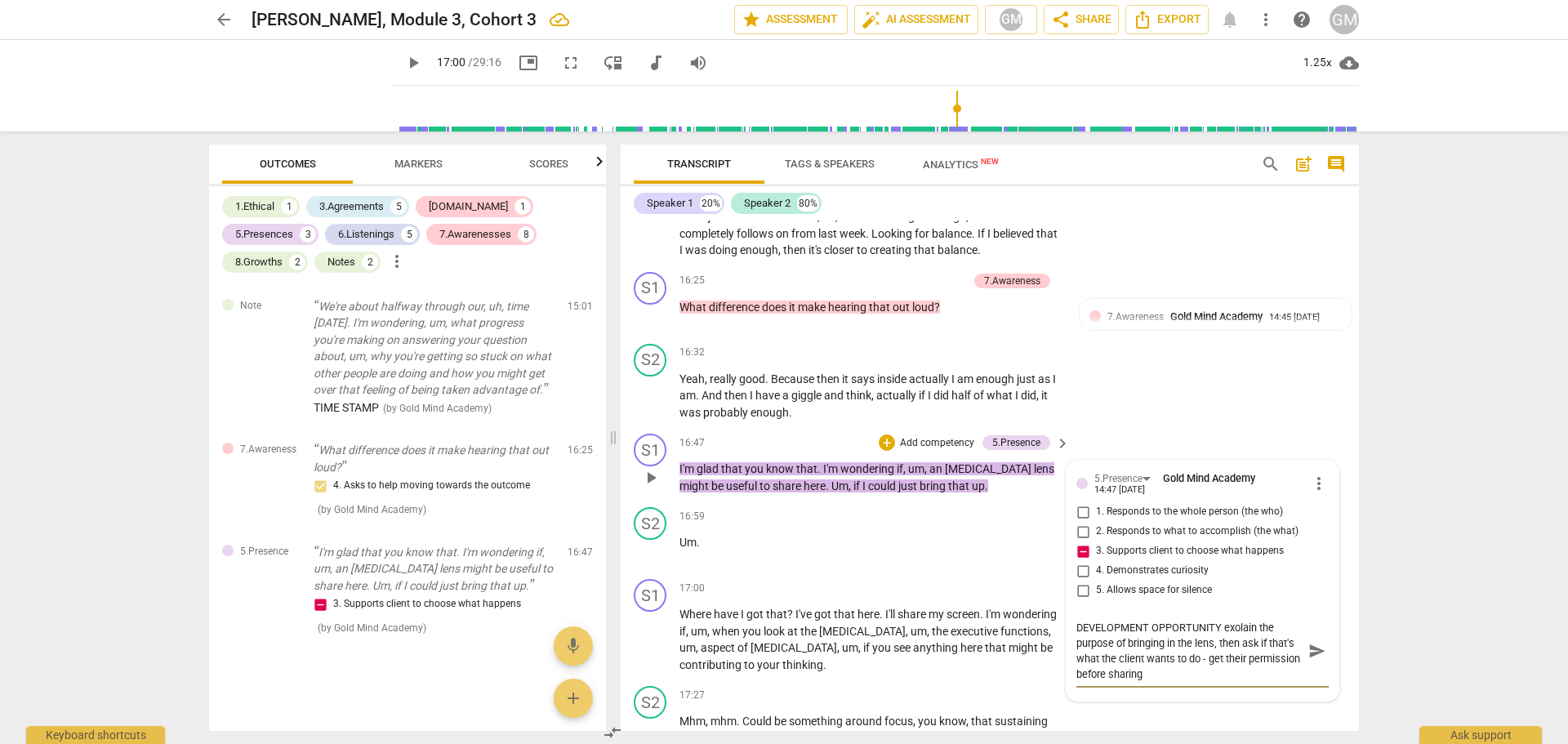 click on "DEVELOPMENT OPPORTUNITY exolain the purpose of bringing in the lens, then ask if that's what the client wants to do - get their permission before sharing" at bounding box center (1189, 651) 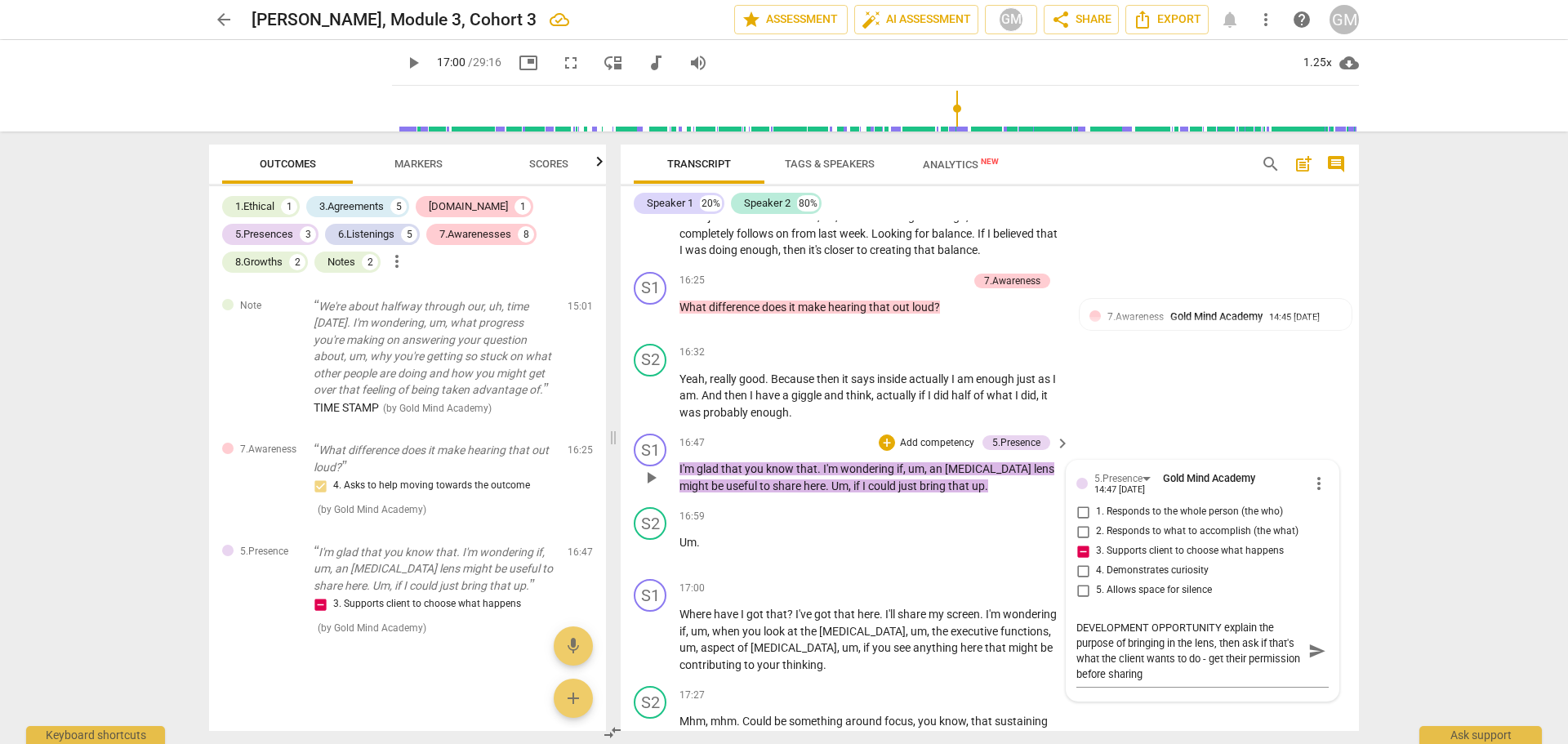 click on "5.Presence Gold Mind Academy 14:47 [DATE] more_vert 1. Responds to the whole person (the who) 2. Responds to what to accomplish (the what) 3. Supports client to choose what happens 4. Demonstrates curiosity 5. Allows space for silence DEVELOPMENT OPPORTUNITY explain the purpose of bringing in the lens, then ask if that's what the client wants to do - get their permission before sharing DEVELOPMENT OPPORTUNITY explain the purpose of bringing in the lens, then ask if that's what the client wants to do - get their permission before sharing send" at bounding box center [1202, 581] 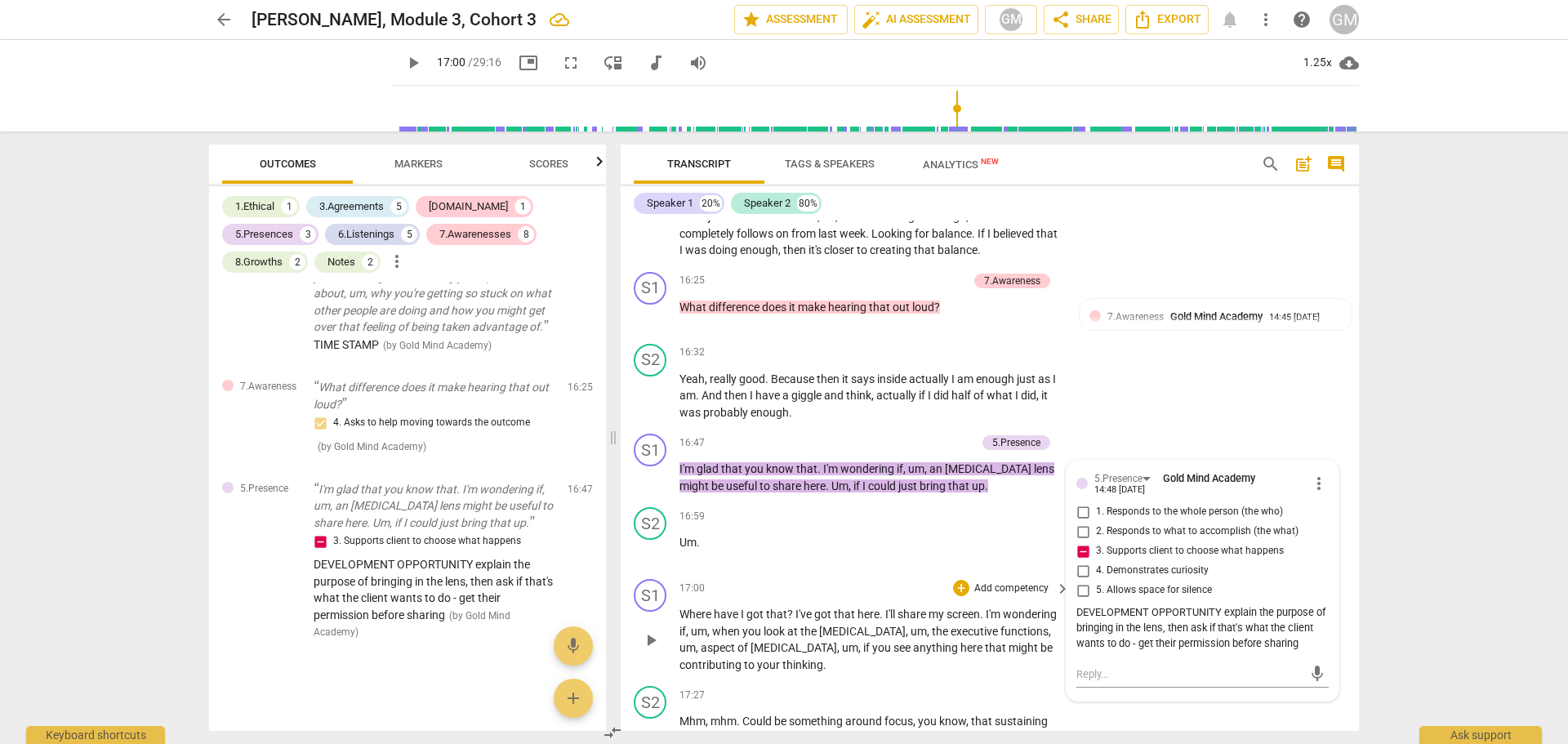 click on "play_arrow" at bounding box center [651, 640] 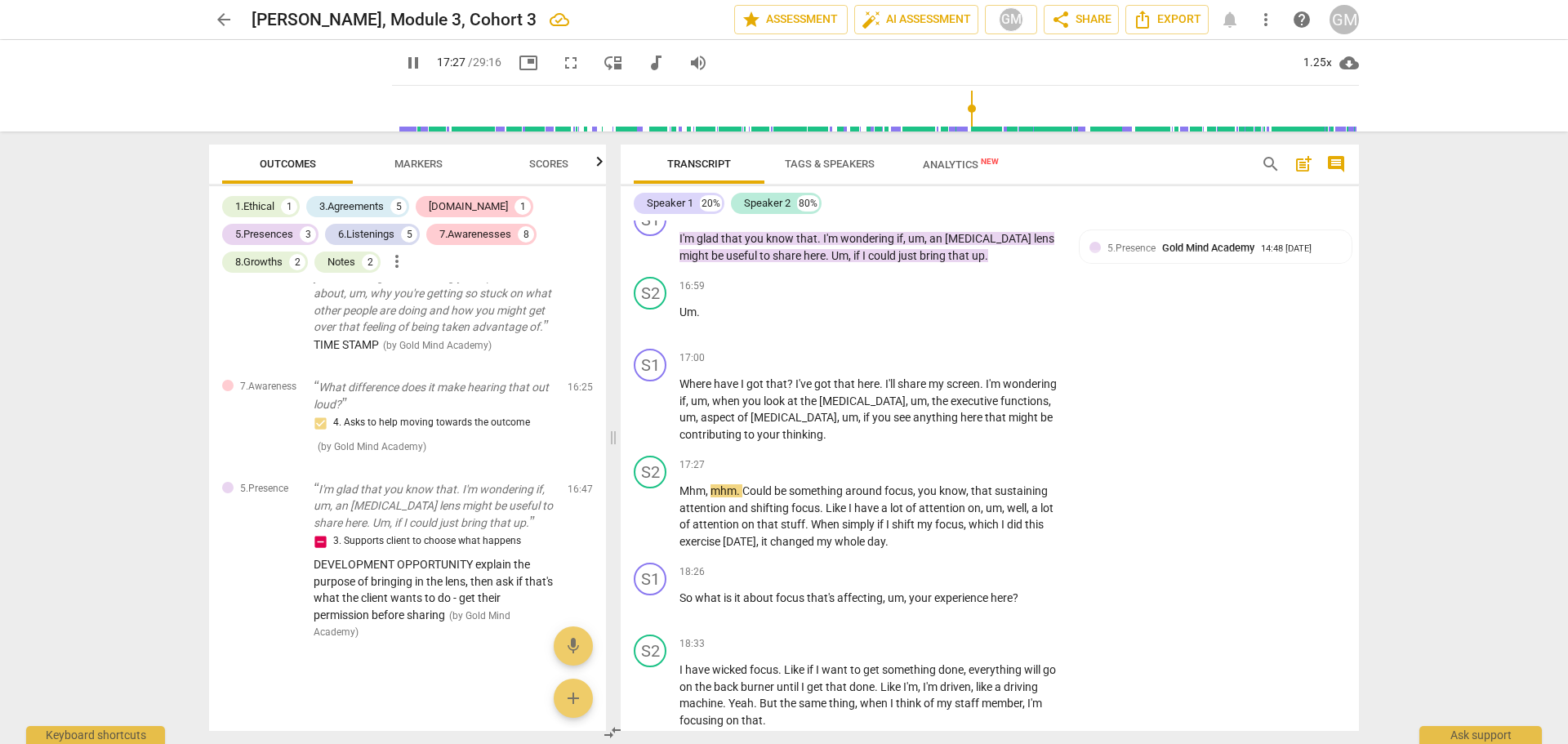 scroll, scrollTop: 6280, scrollLeft: 0, axis: vertical 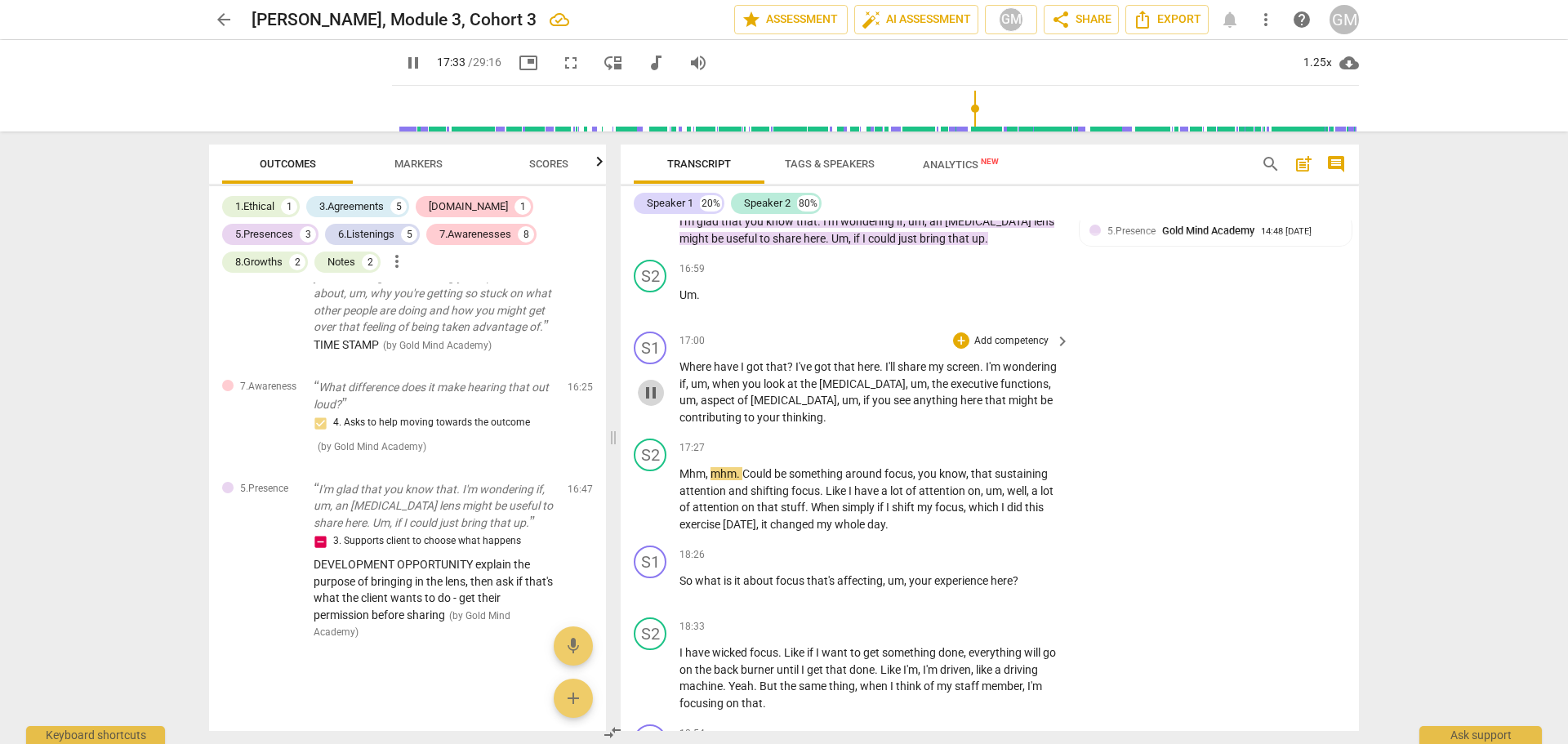 click on "pause" at bounding box center [651, 393] 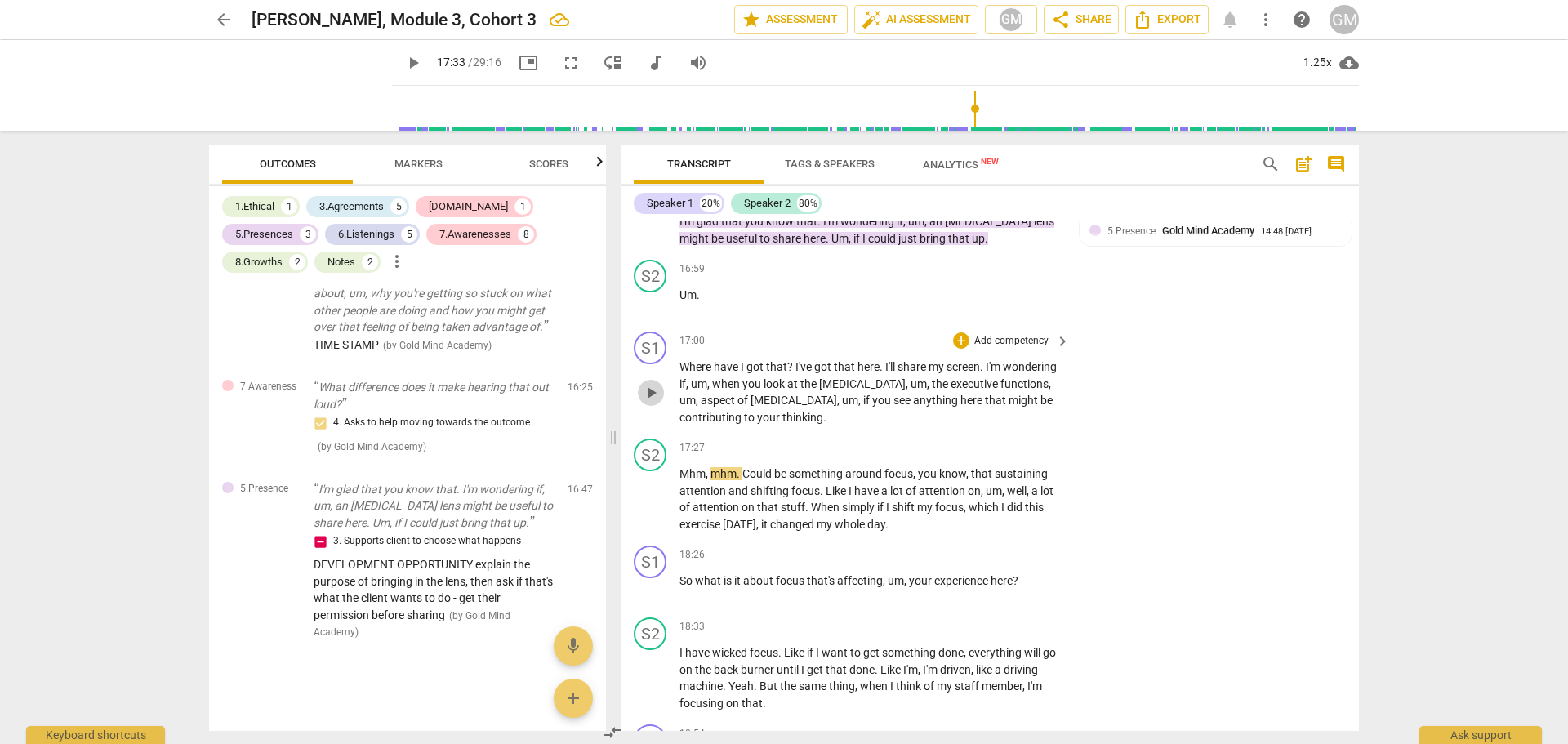 click on "play_arrow" at bounding box center [651, 393] 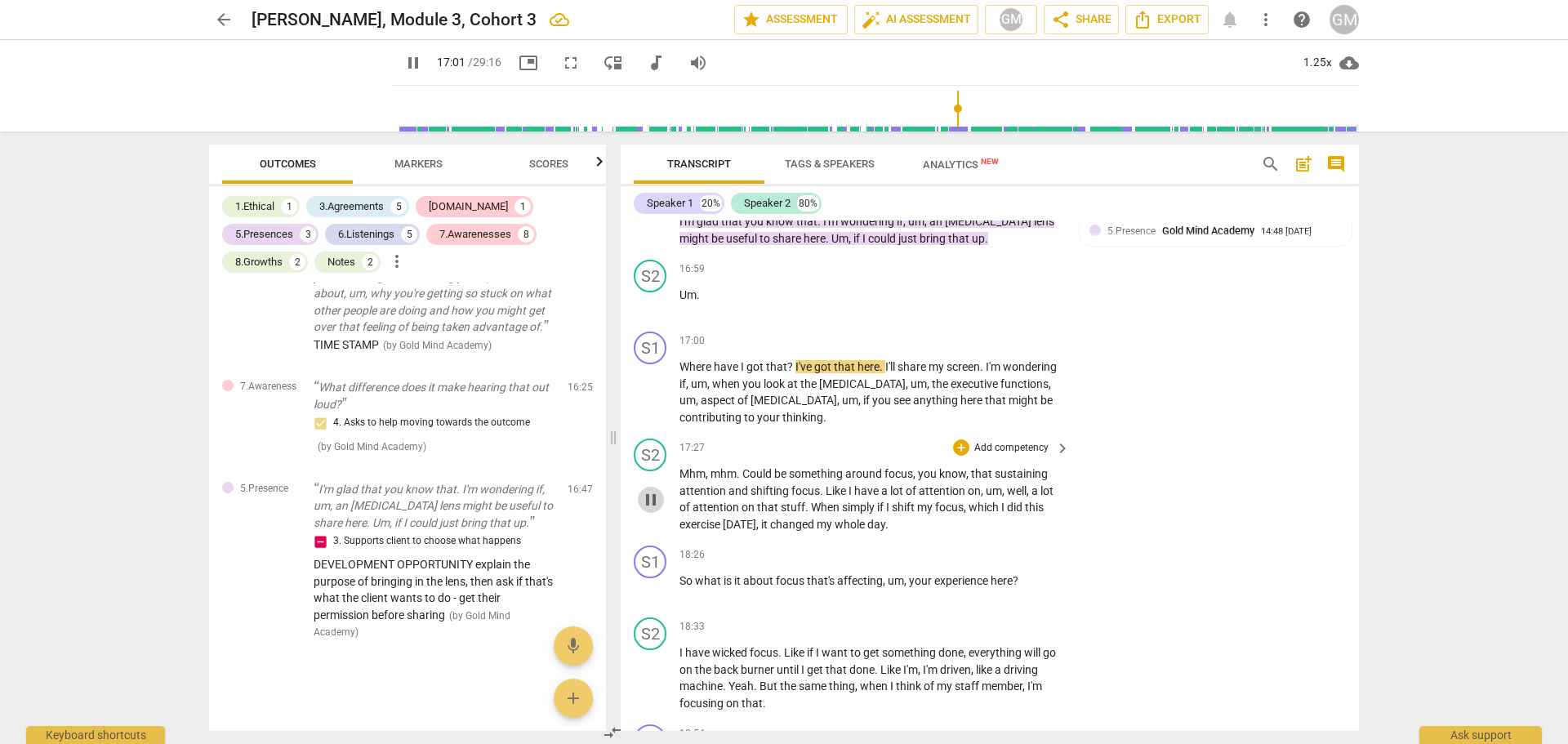click on "pause" at bounding box center [651, 500] 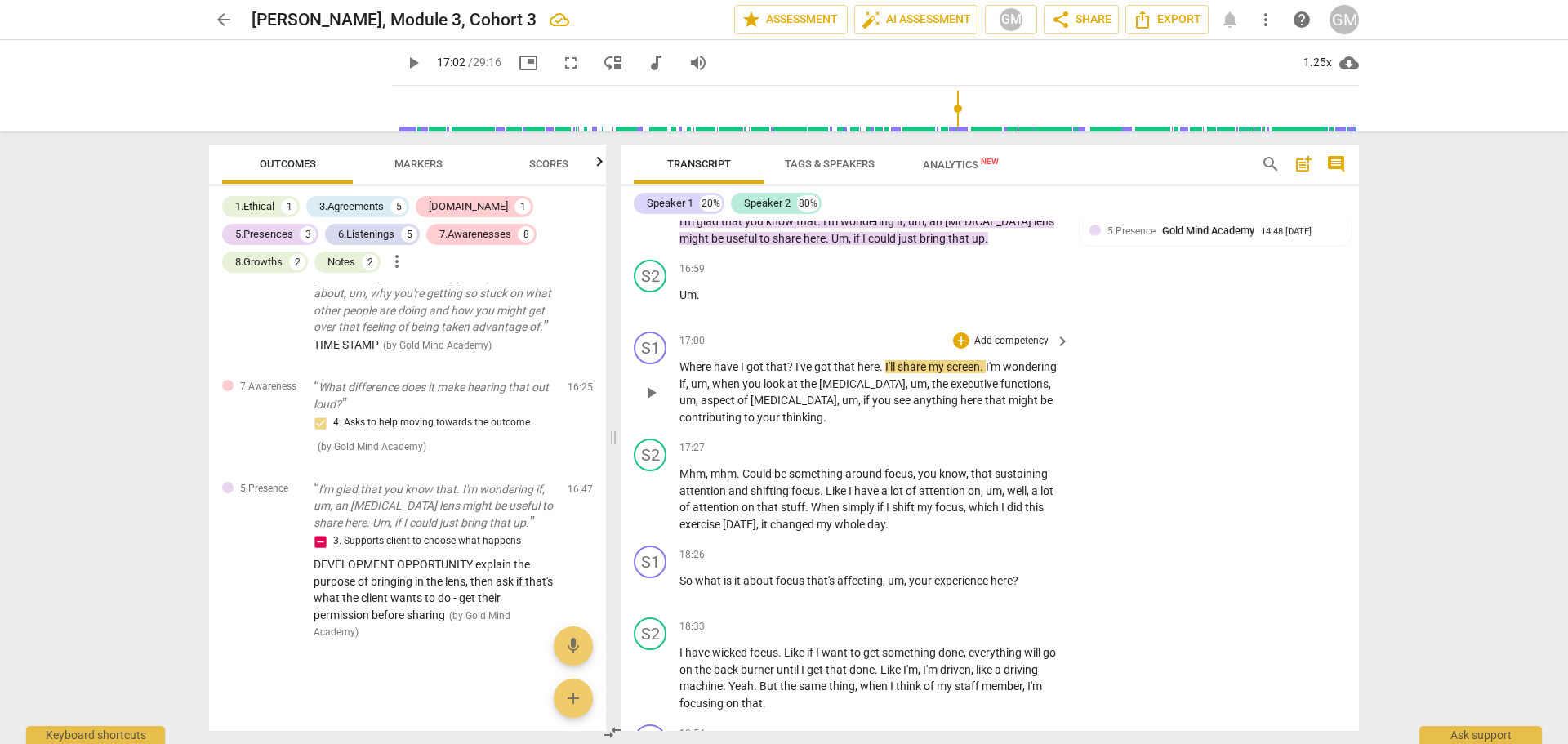 click on "thinking" at bounding box center (803, 417) 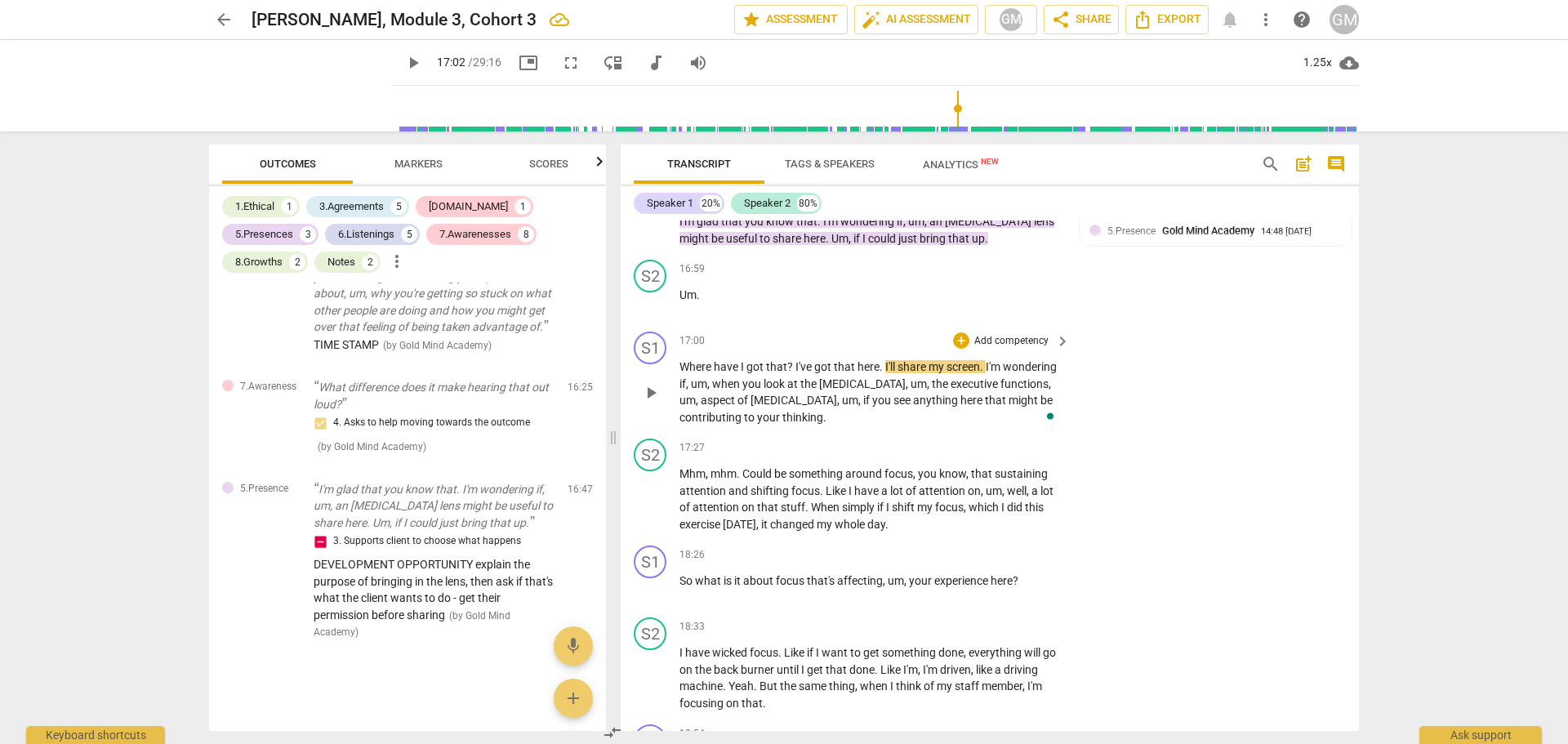 click on "play_arrow" at bounding box center [651, 393] 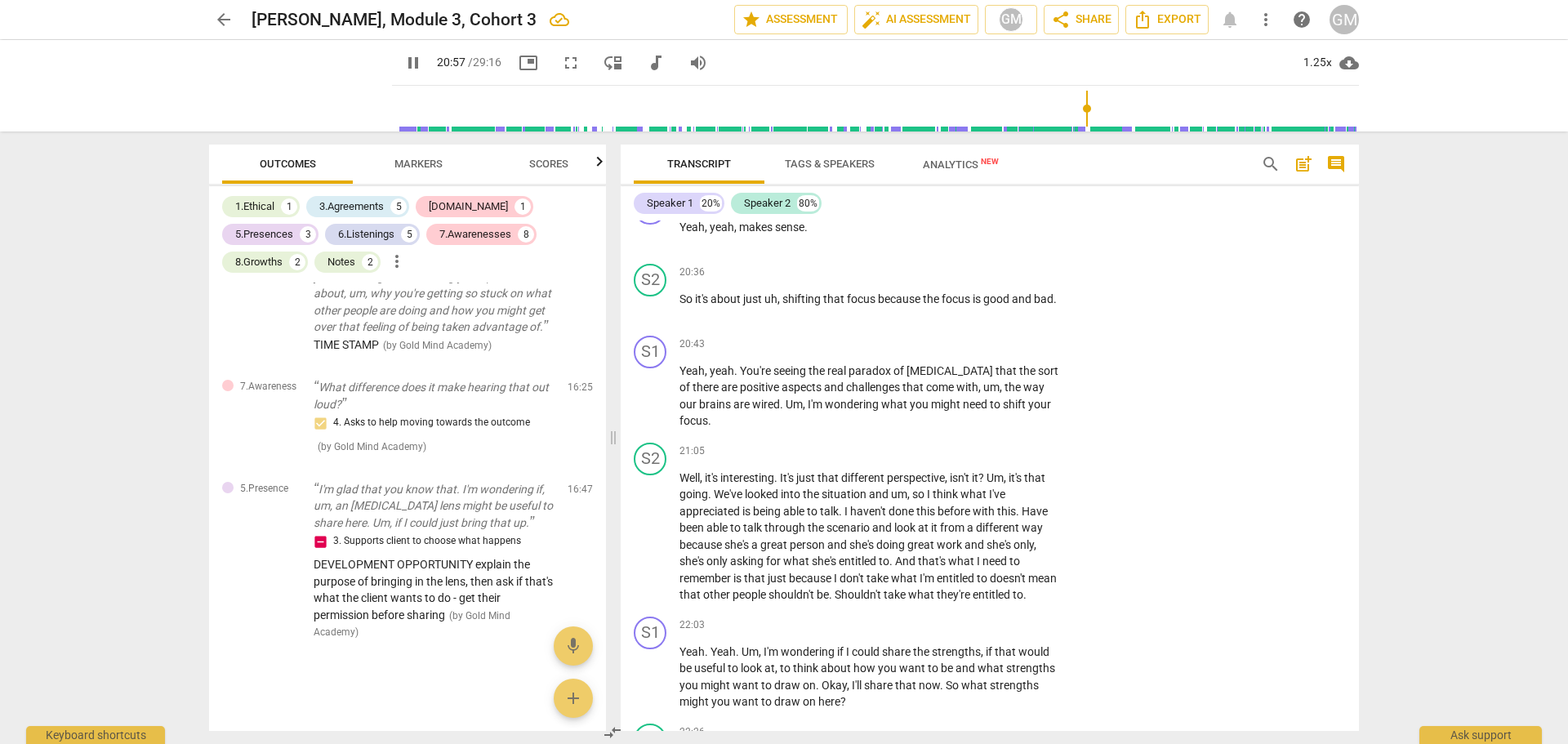 scroll, scrollTop: 7482, scrollLeft: 0, axis: vertical 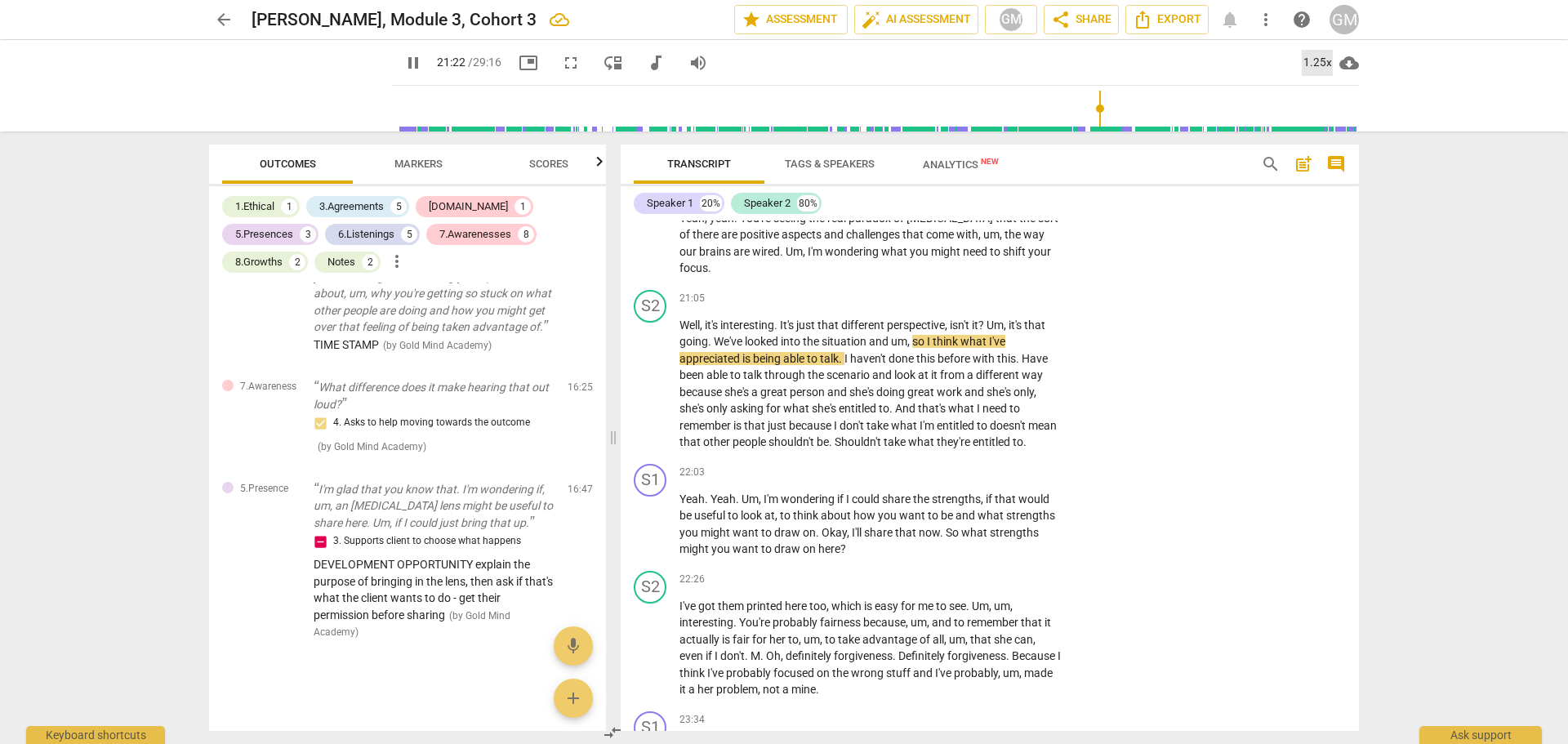 click on "1.25x" at bounding box center [1317, 63] 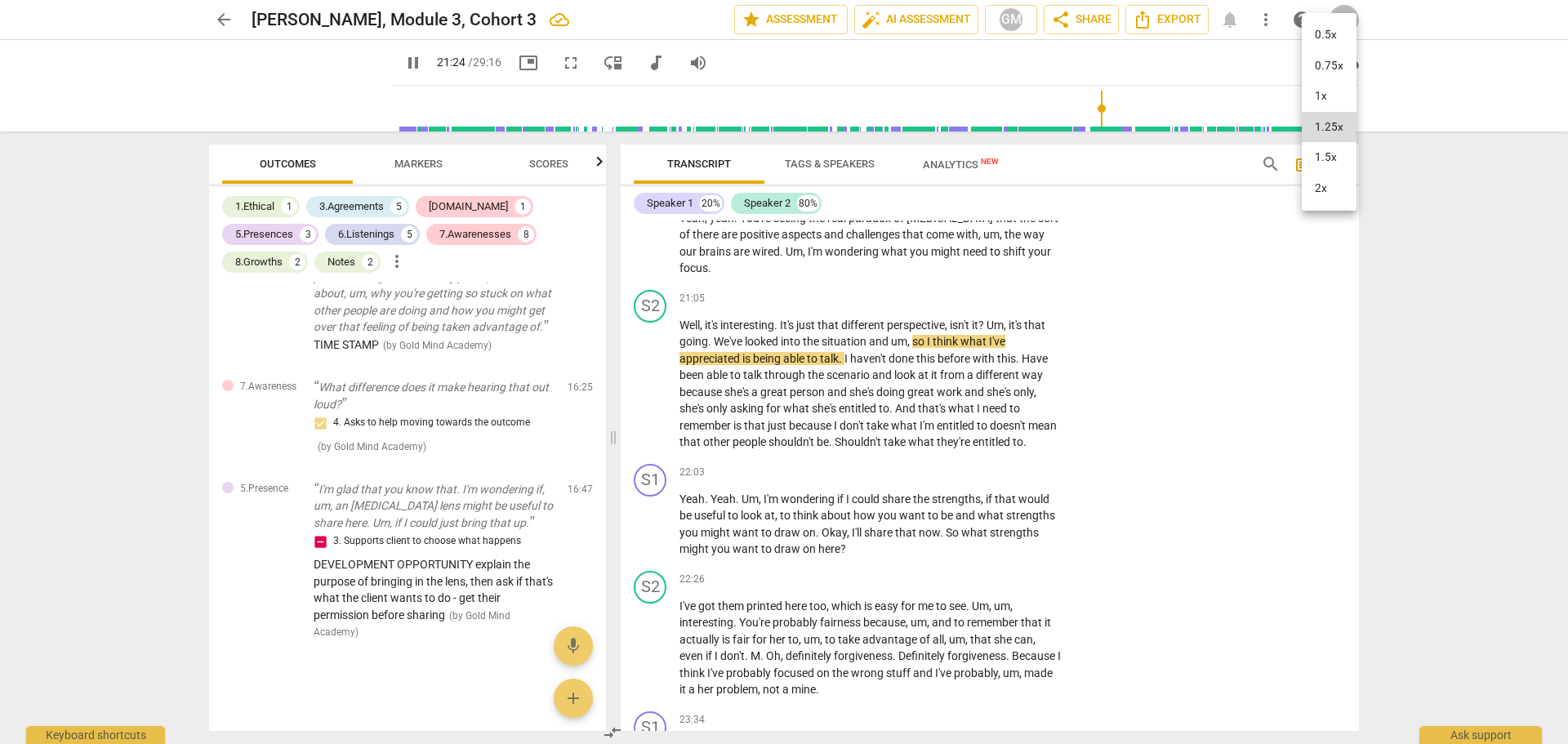 click on "1.5x" at bounding box center (1329, 158) 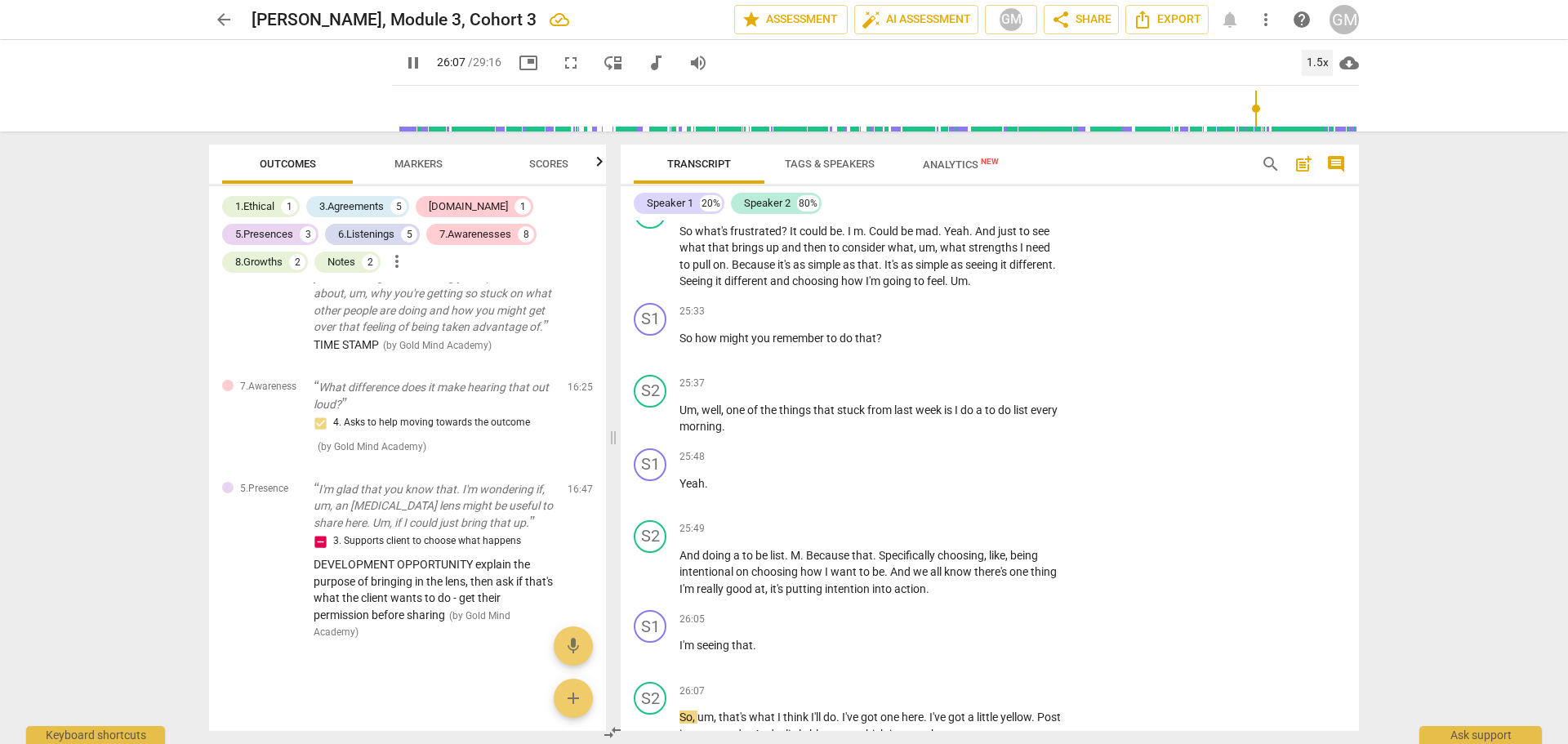 scroll, scrollTop: 9233, scrollLeft: 0, axis: vertical 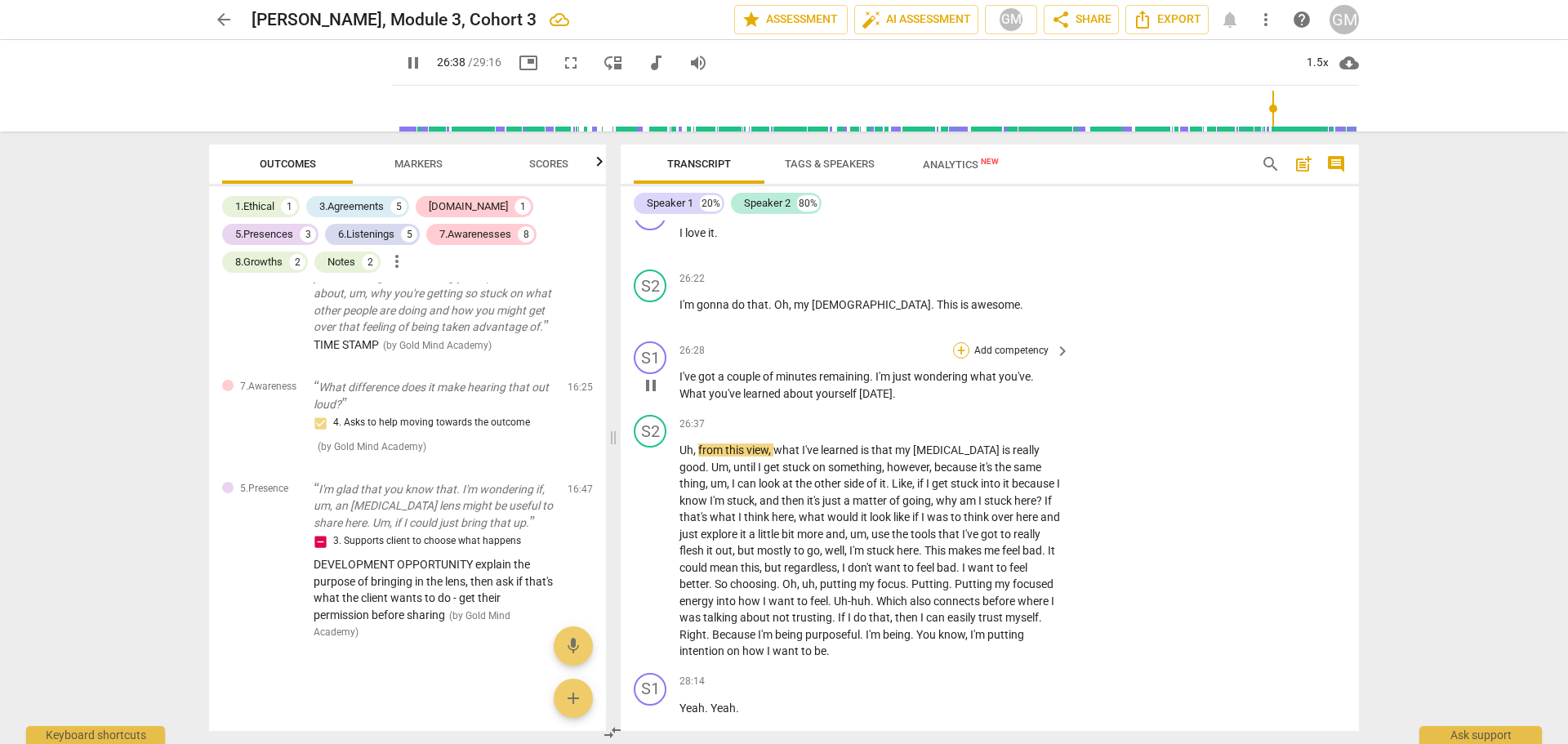 click on "+" at bounding box center (961, 350) 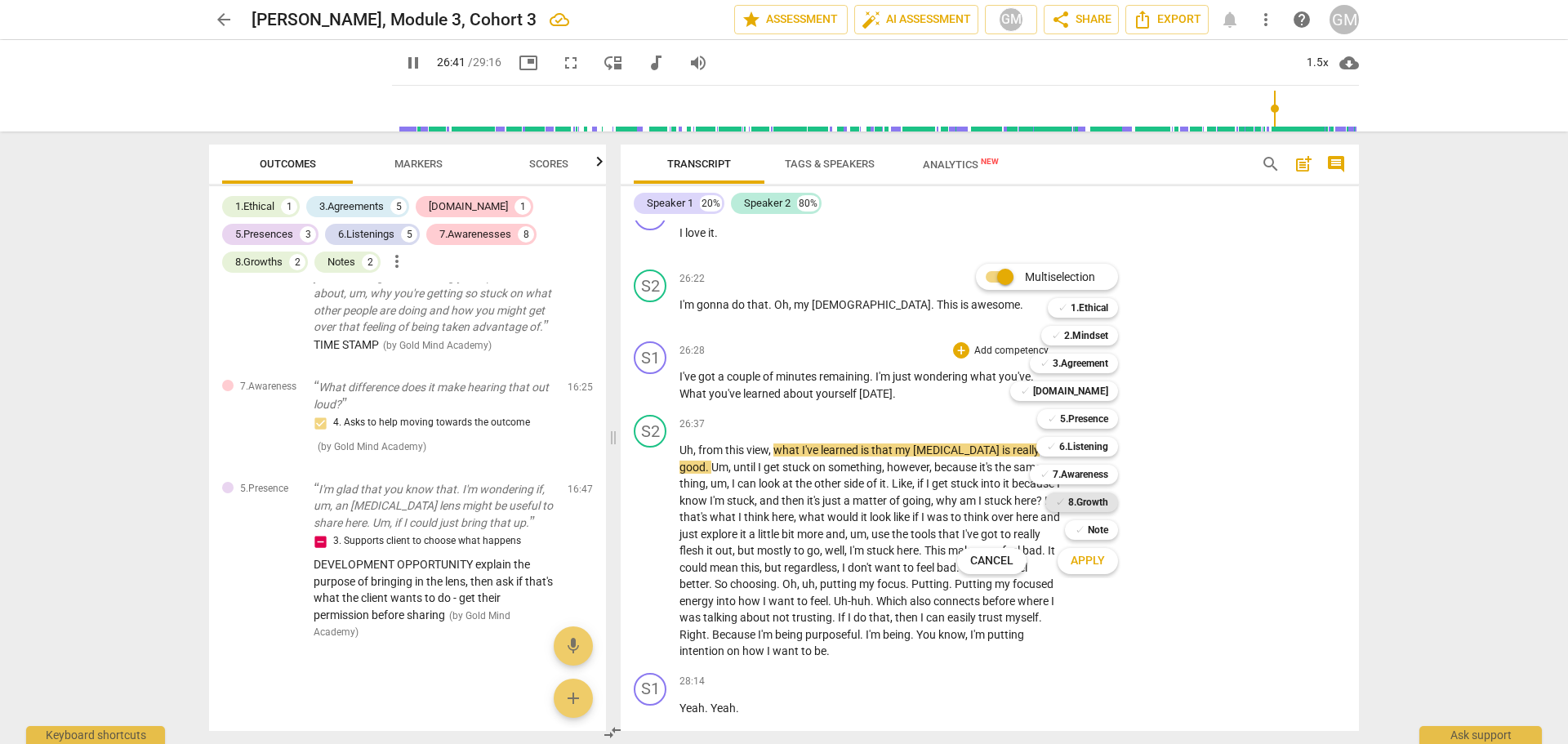 click on "8.Growth" at bounding box center (1088, 502) 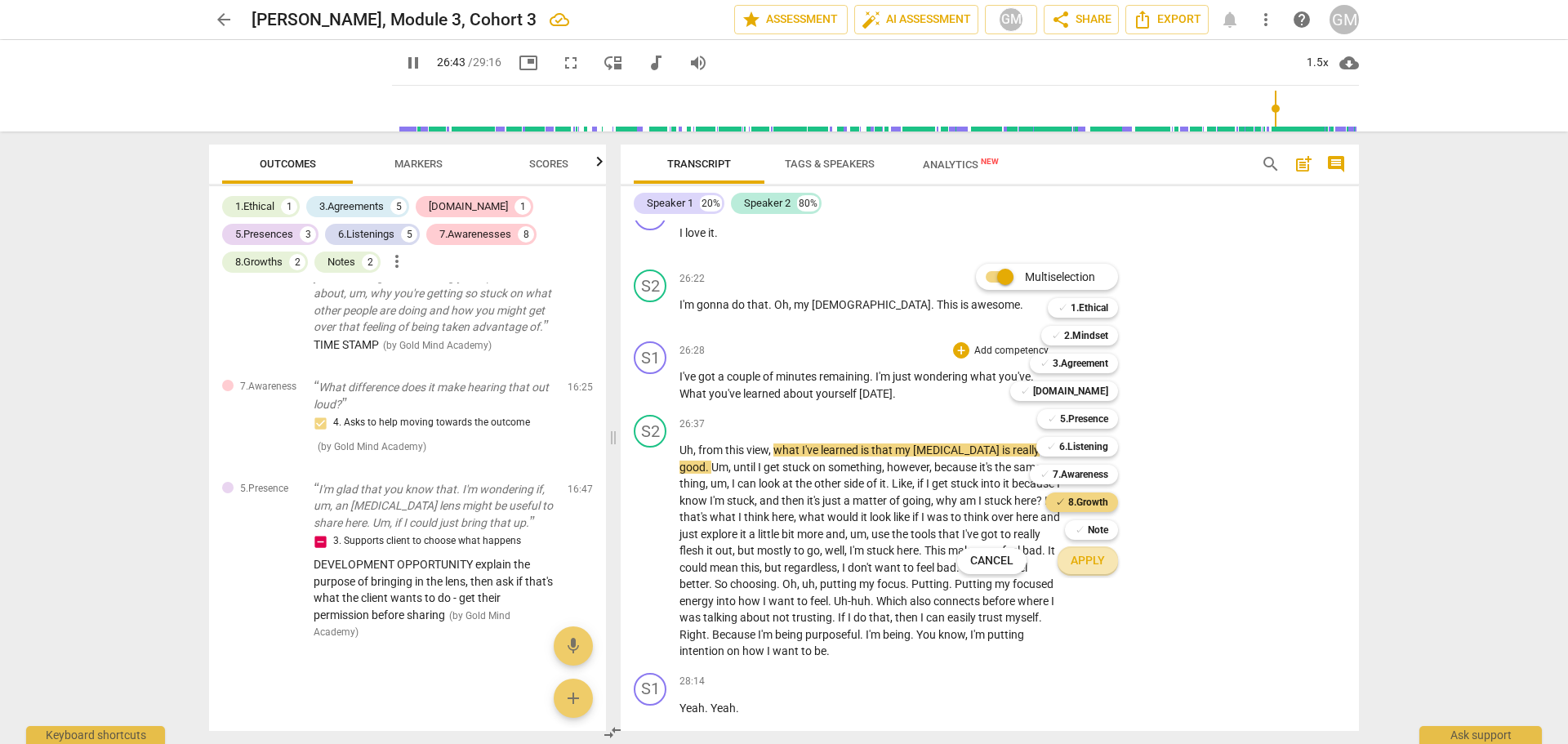 click on "Apply" at bounding box center [1088, 561] 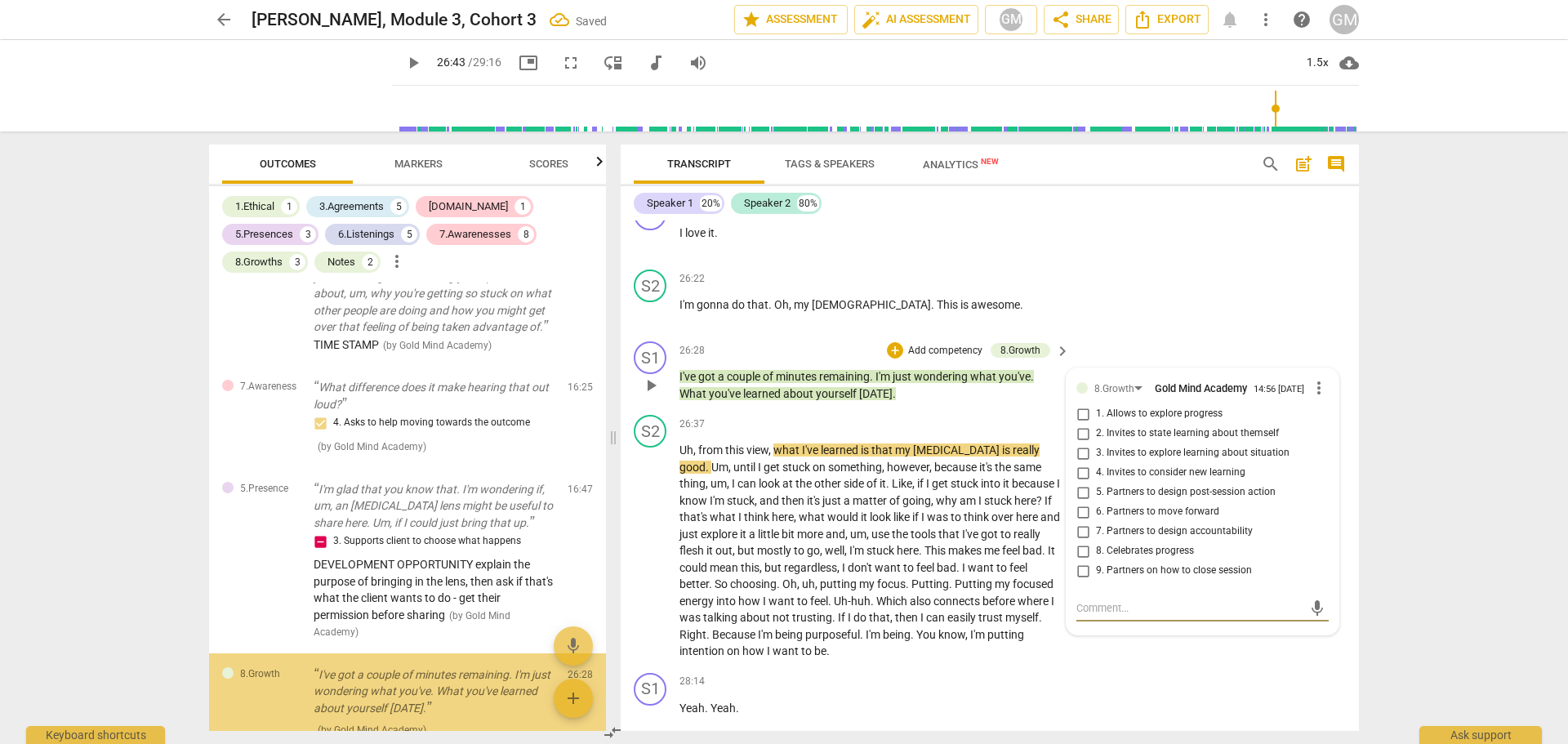 scroll, scrollTop: 3299, scrollLeft: 0, axis: vertical 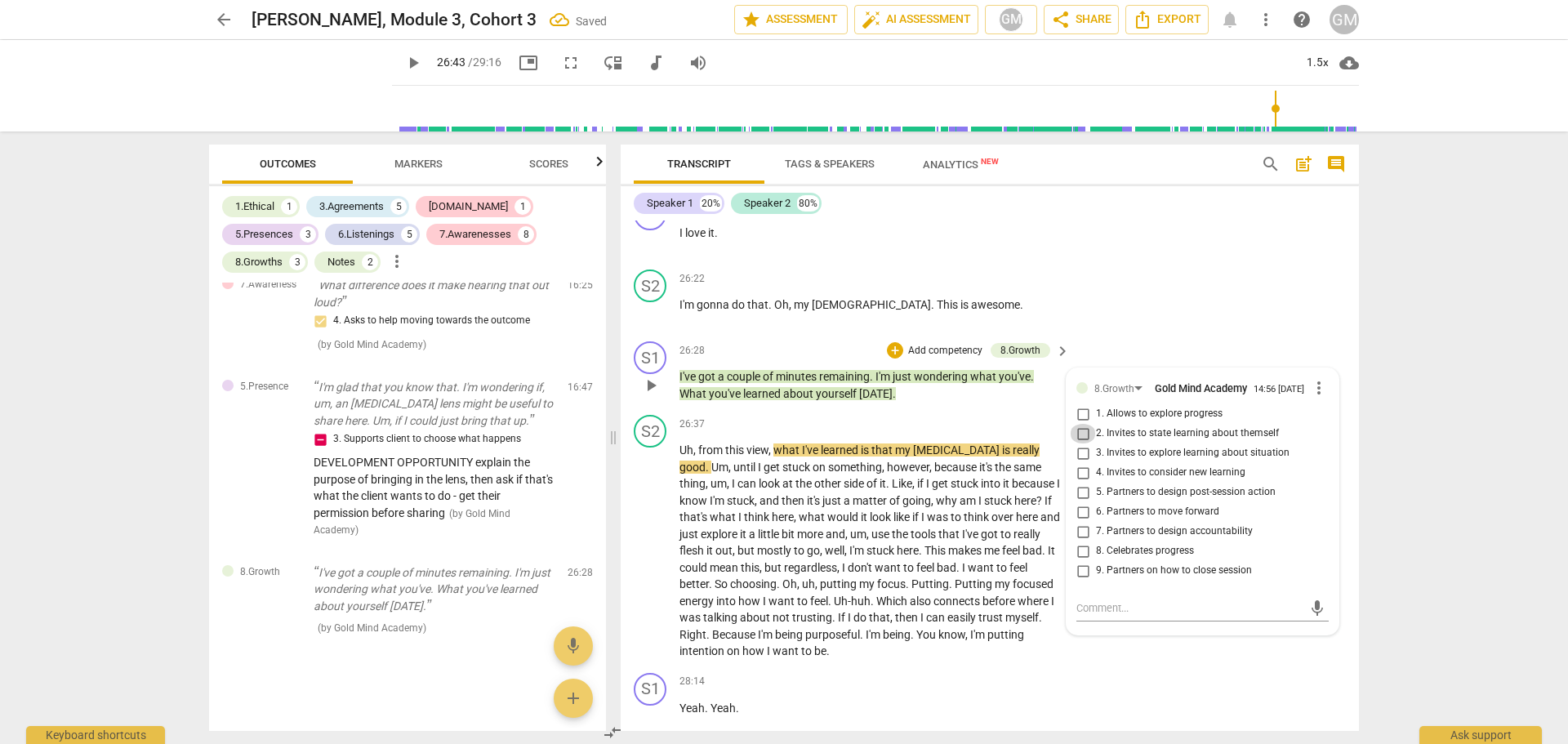 click on "2. Invites to state learning about themself" at bounding box center [1083, 434] 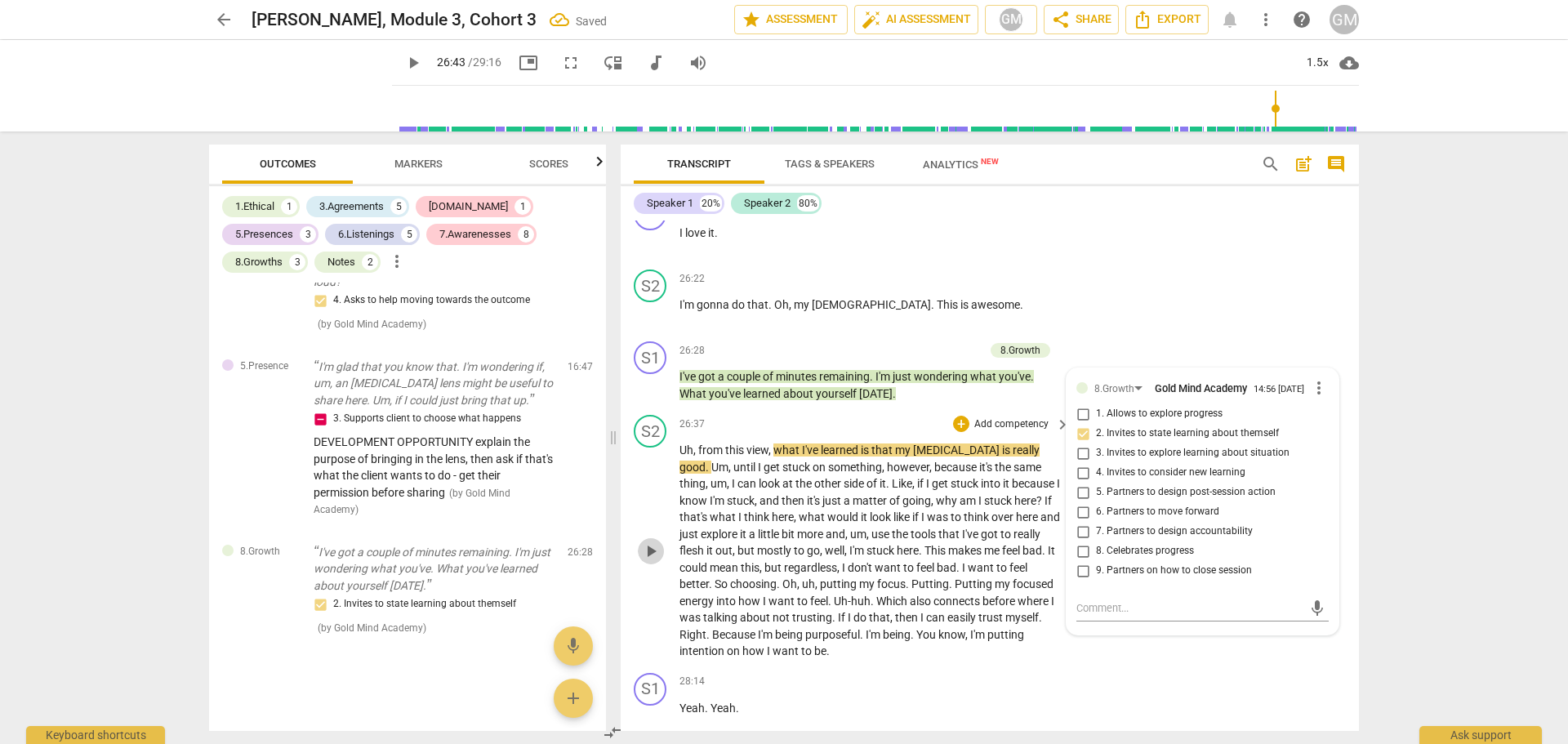 click on "play_arrow" at bounding box center (651, 551) 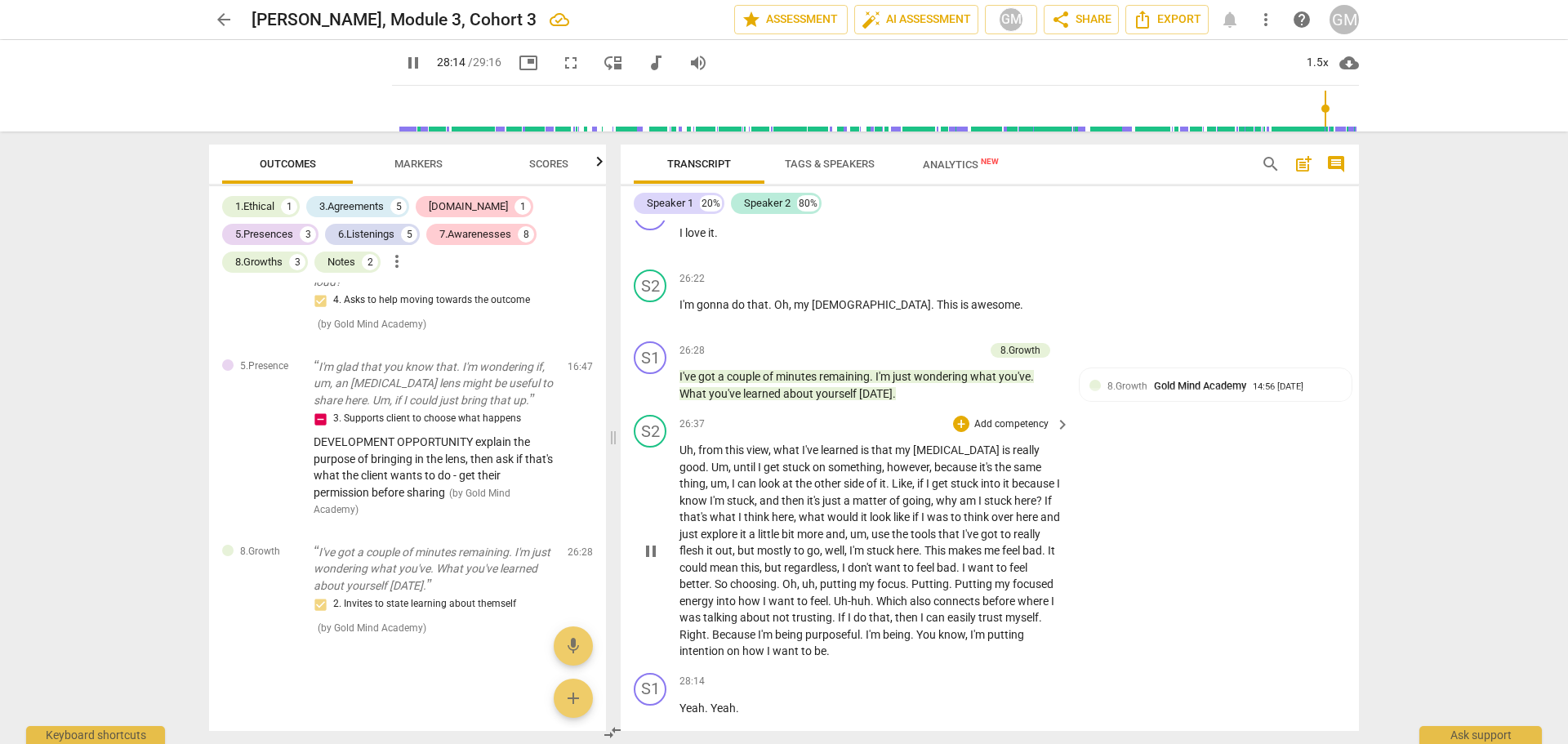 scroll, scrollTop: 9781, scrollLeft: 0, axis: vertical 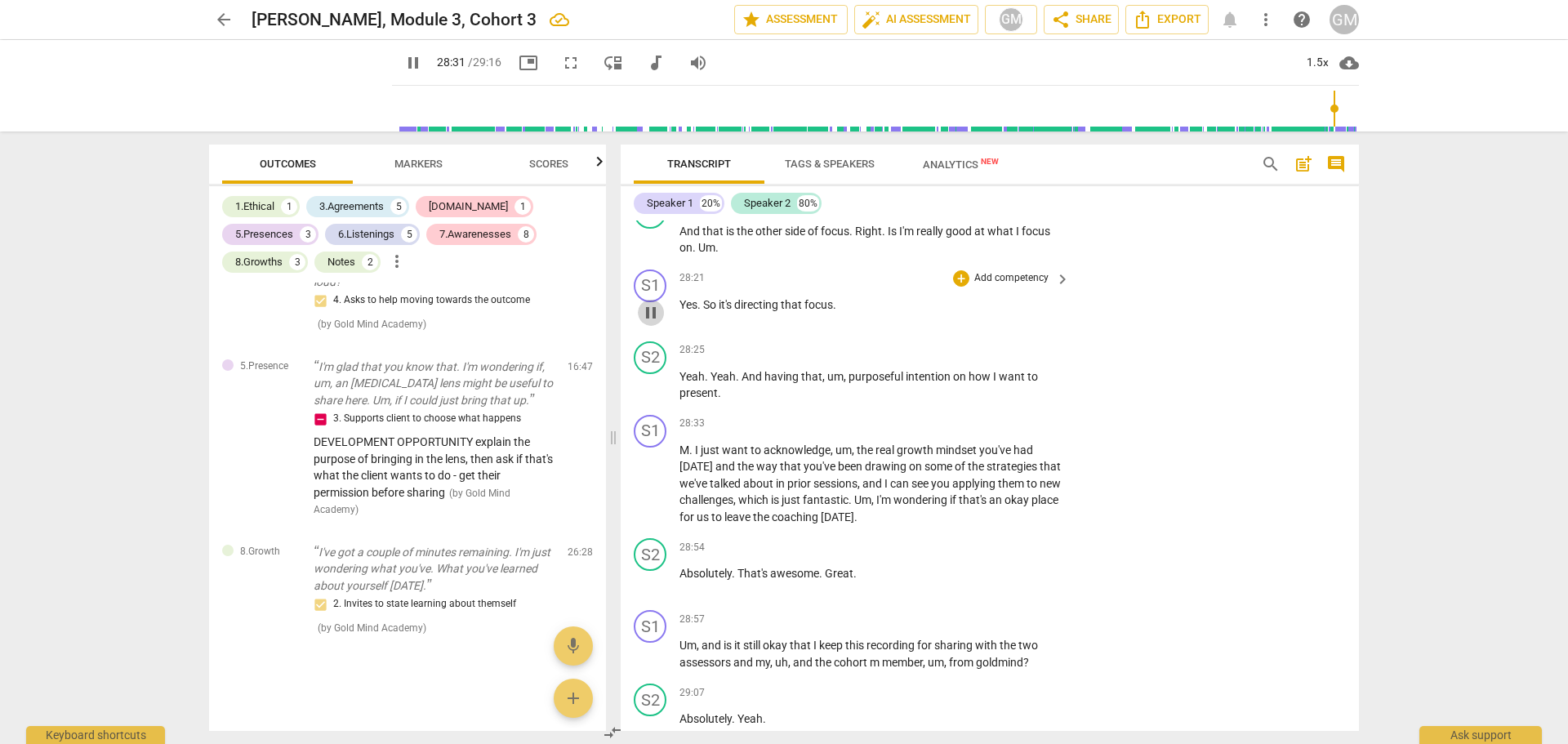 click on "pause" at bounding box center [651, 313] 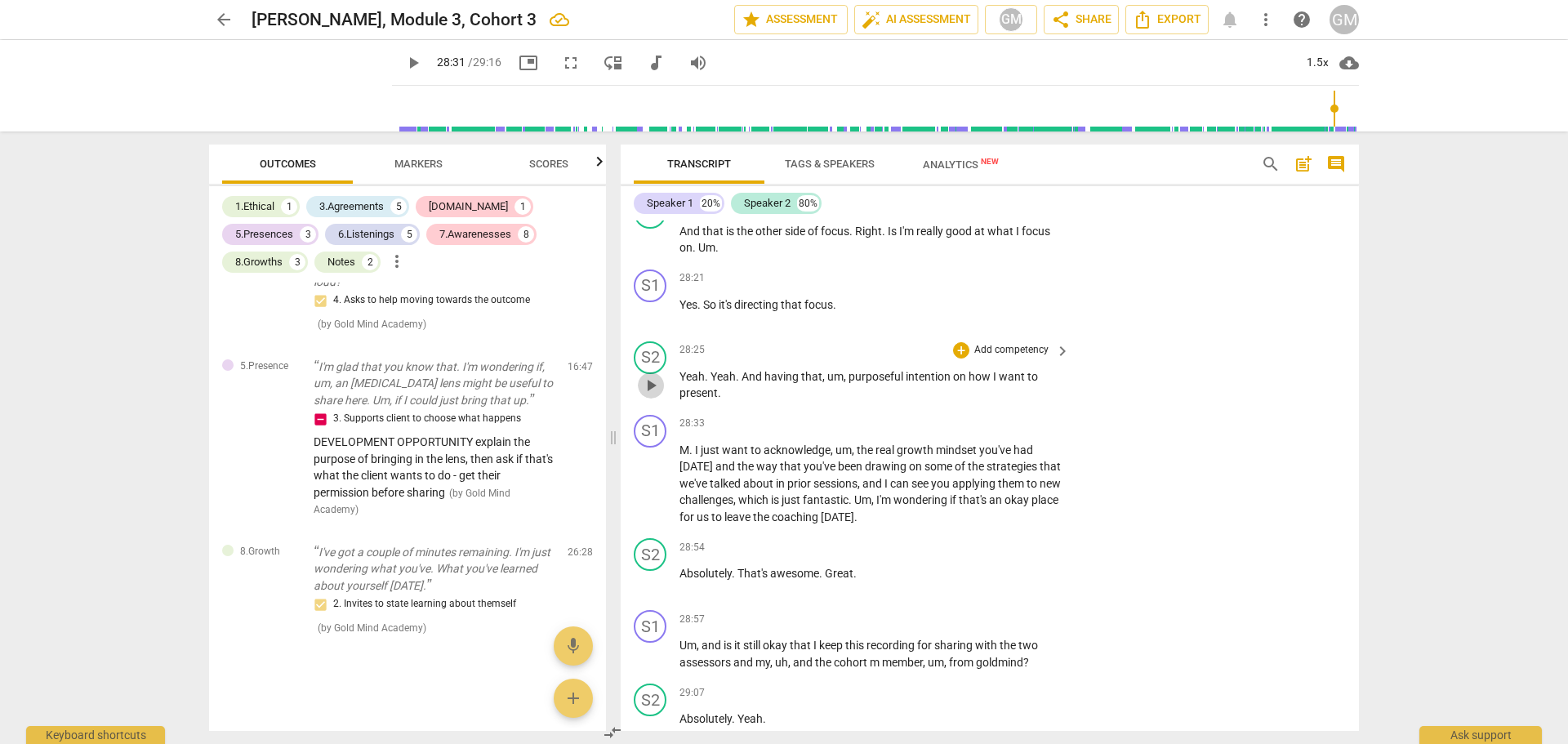 click on "play_arrow" at bounding box center (651, 385) 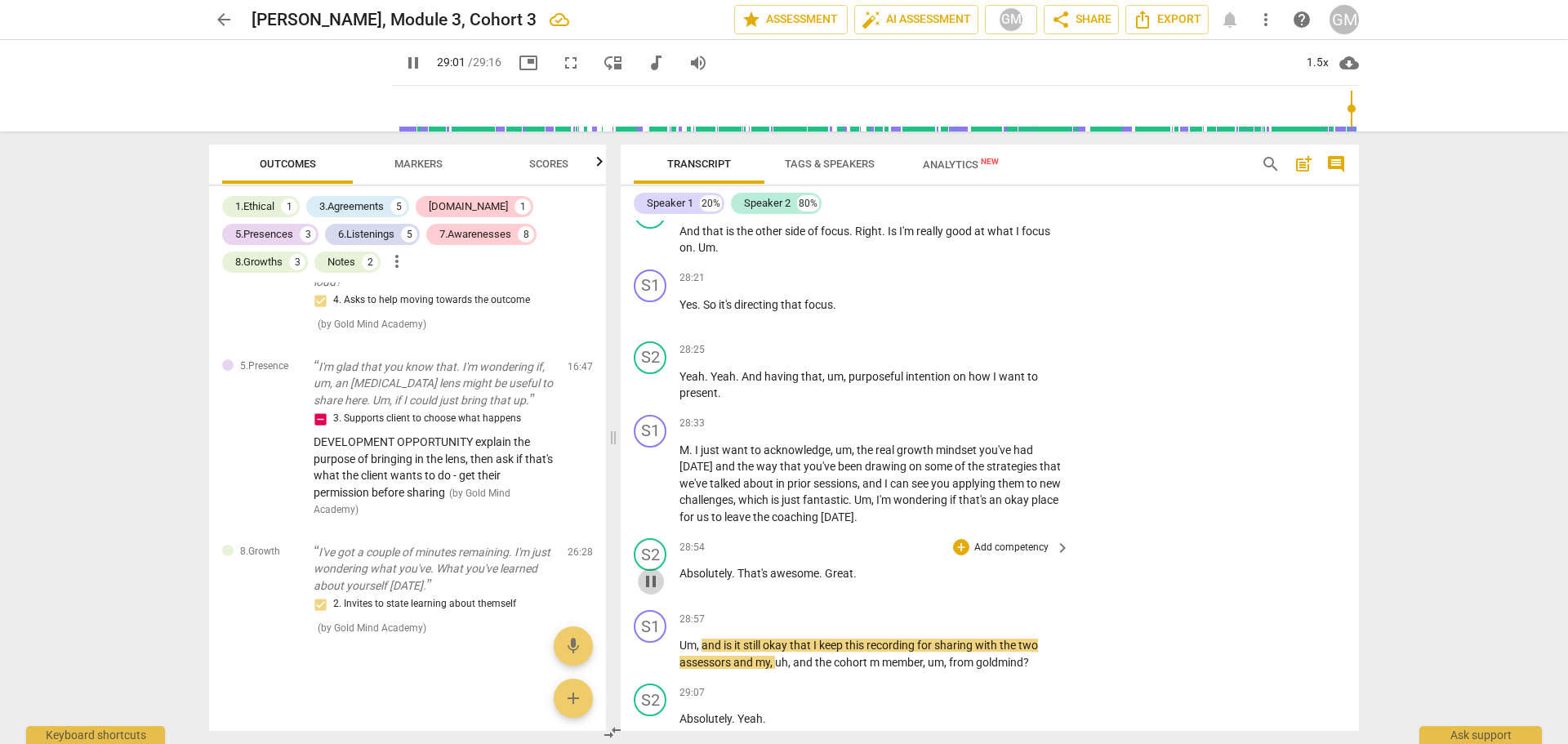click on "pause" at bounding box center (651, 581) 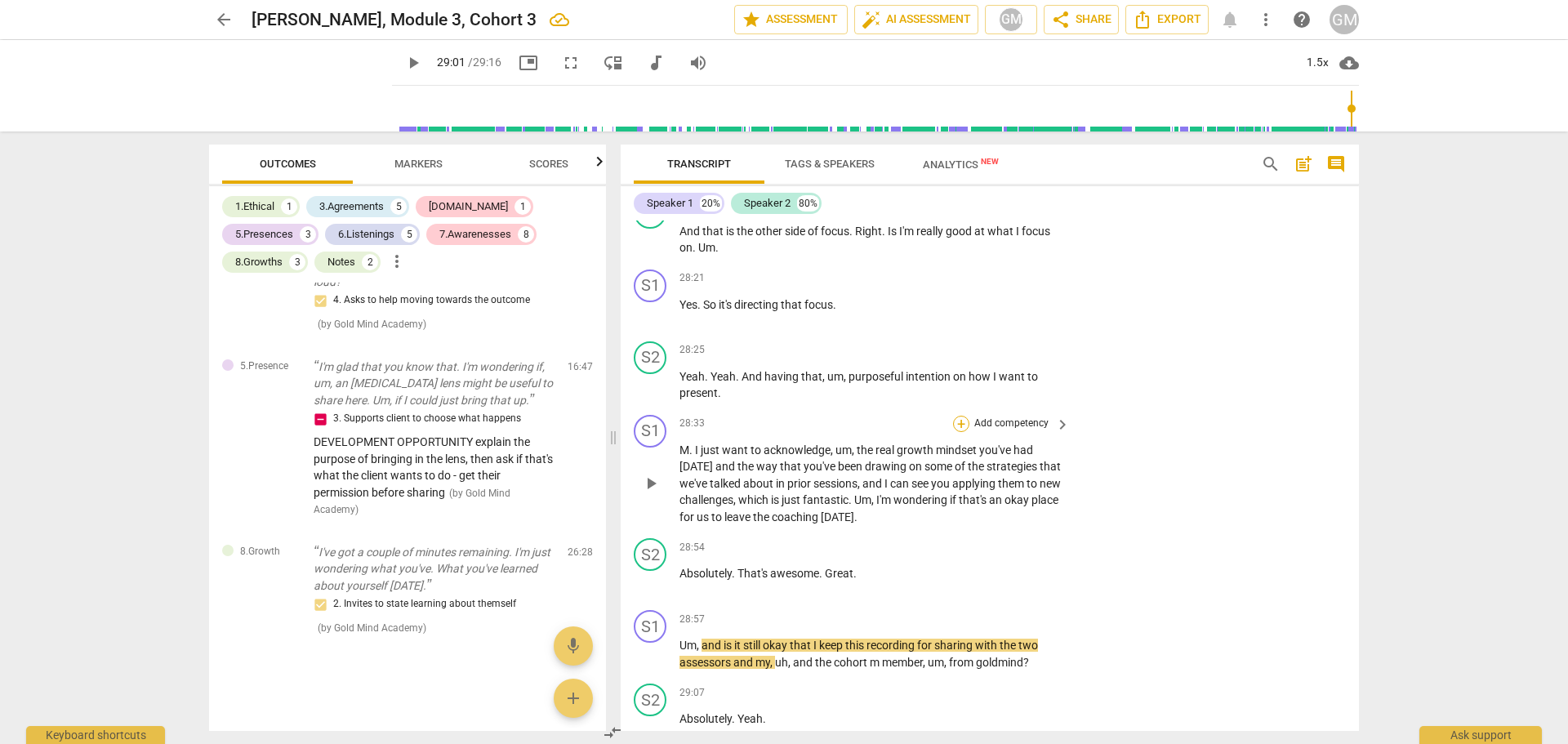 click on "+" at bounding box center (961, 424) 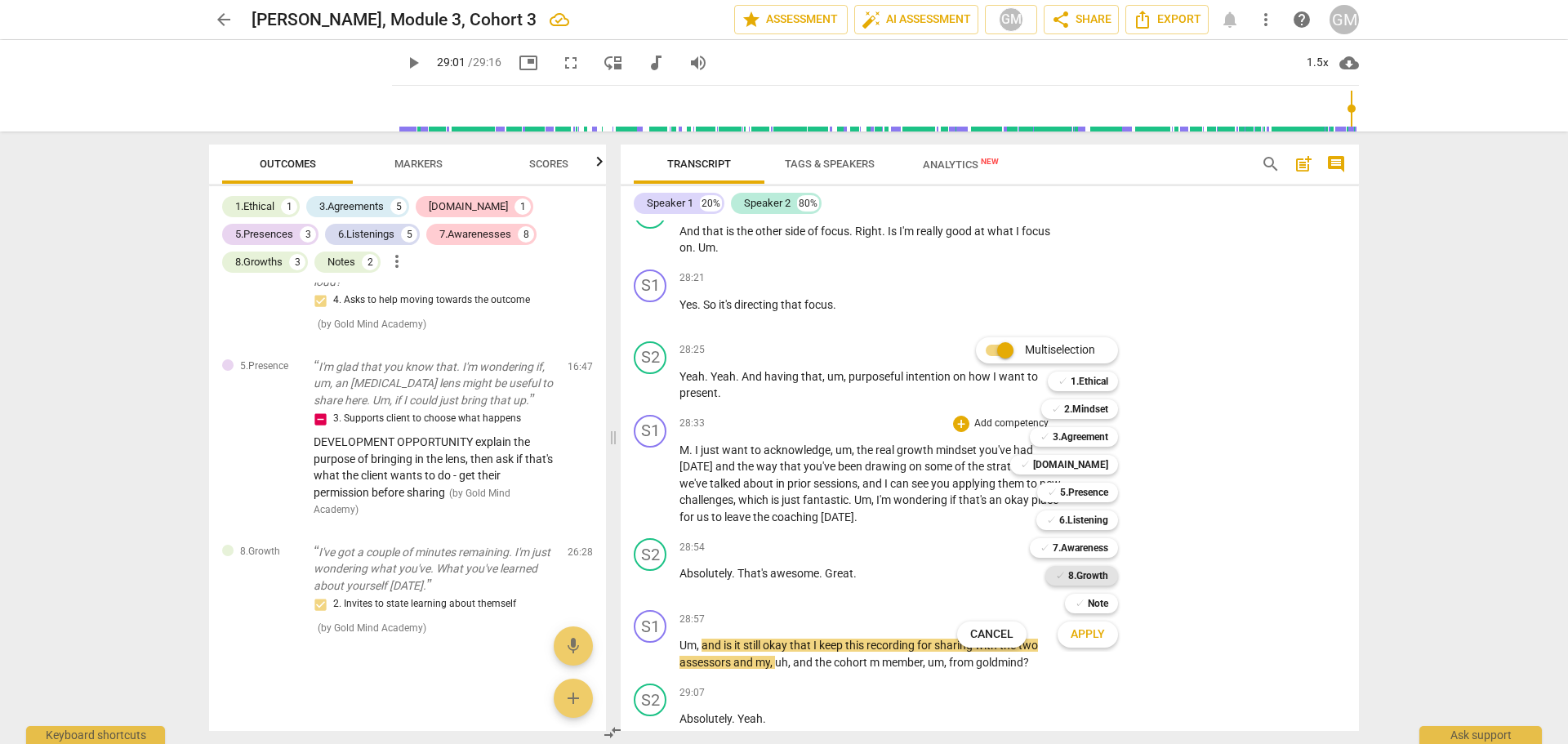 click on "8.Growth" at bounding box center [1088, 576] 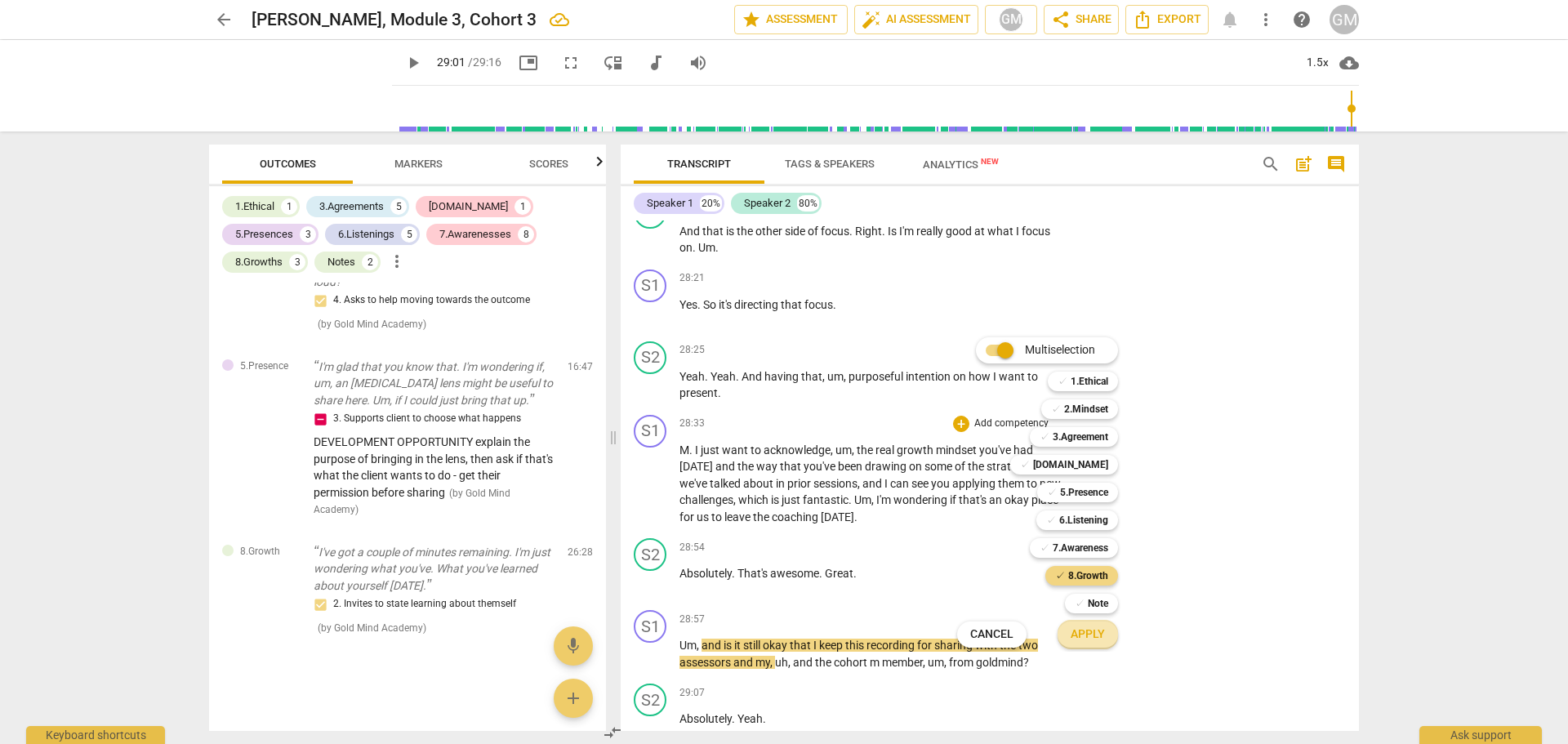 click on "Apply" at bounding box center (1088, 635) 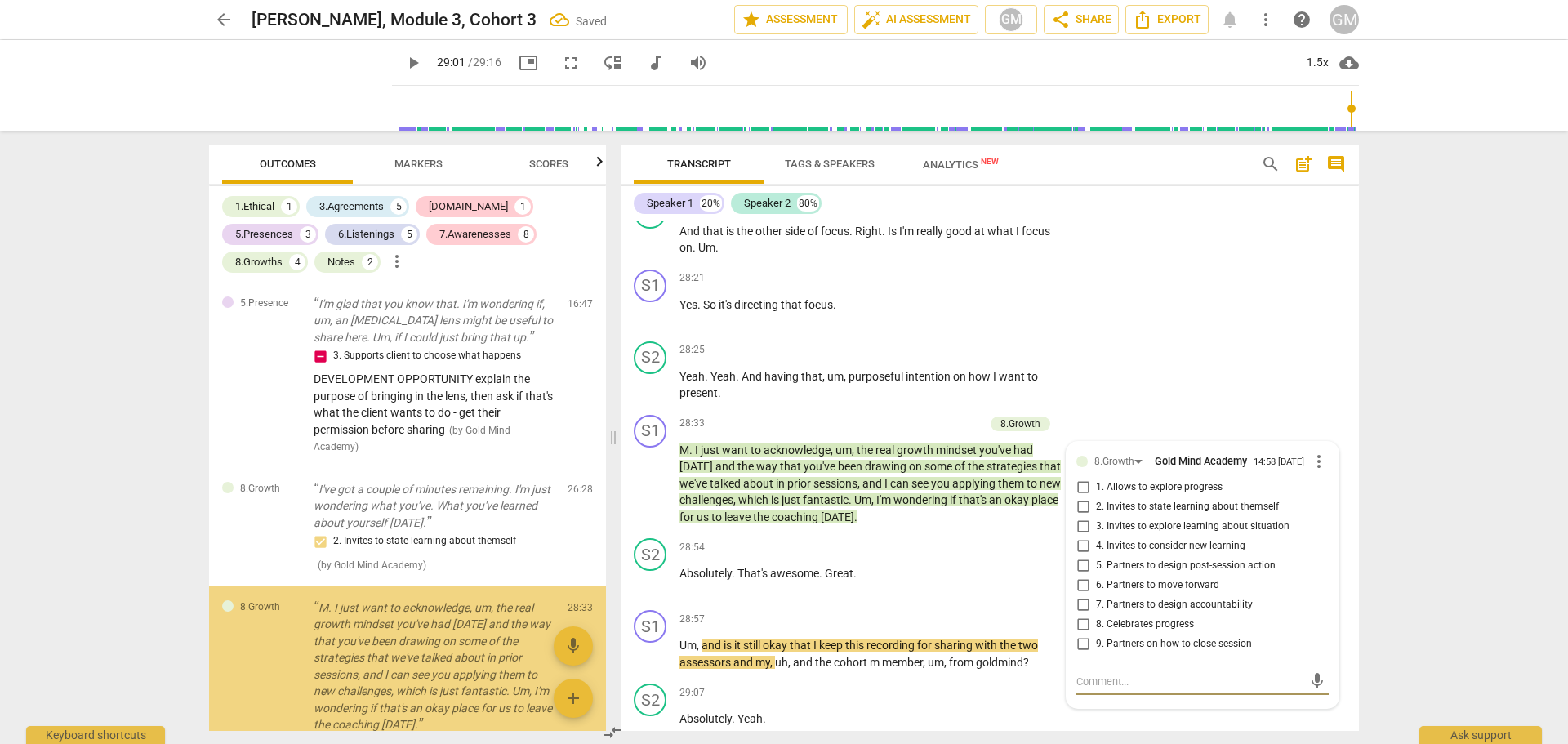 scroll, scrollTop: 10062, scrollLeft: 0, axis: vertical 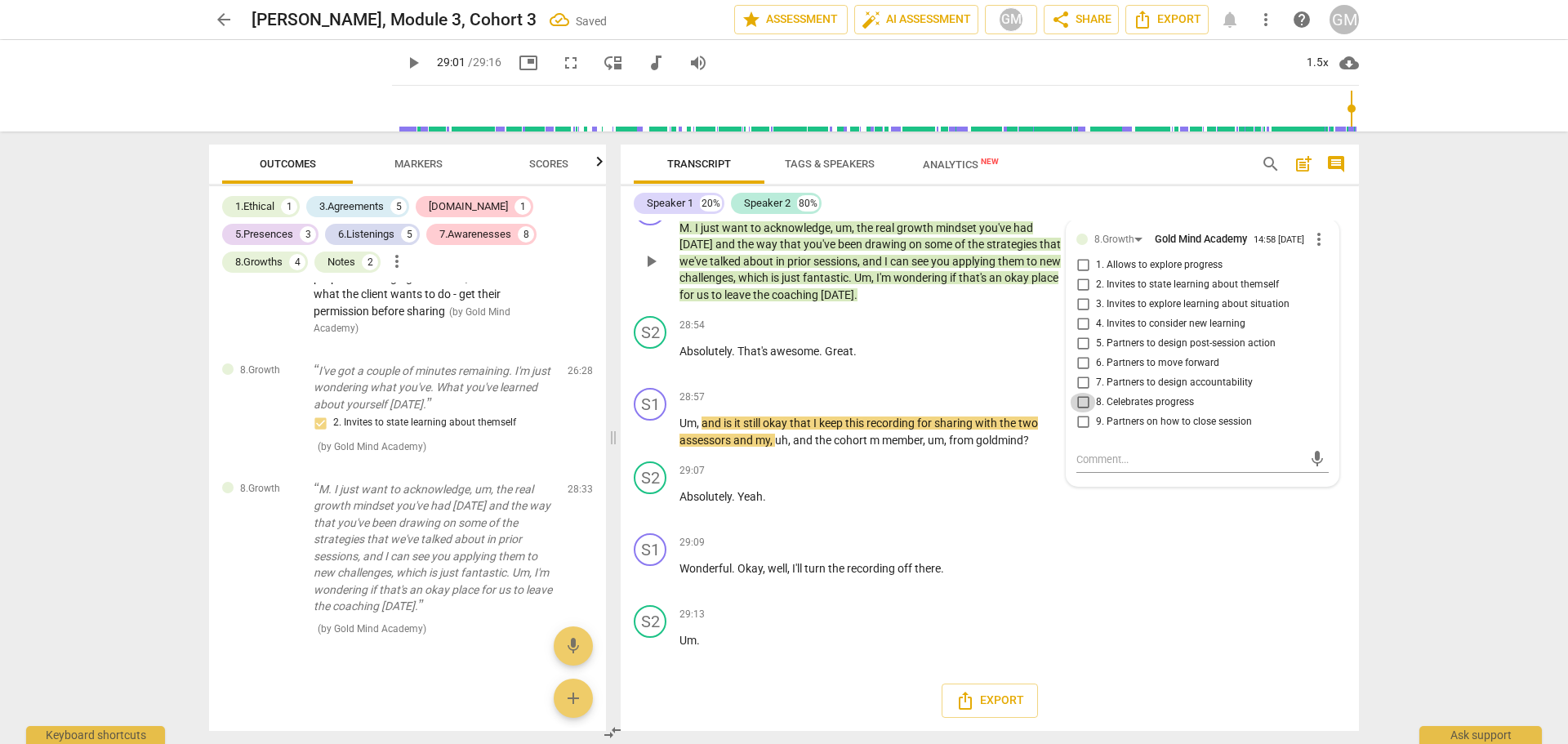 click on "8. Celebrates progress" at bounding box center [1083, 403] 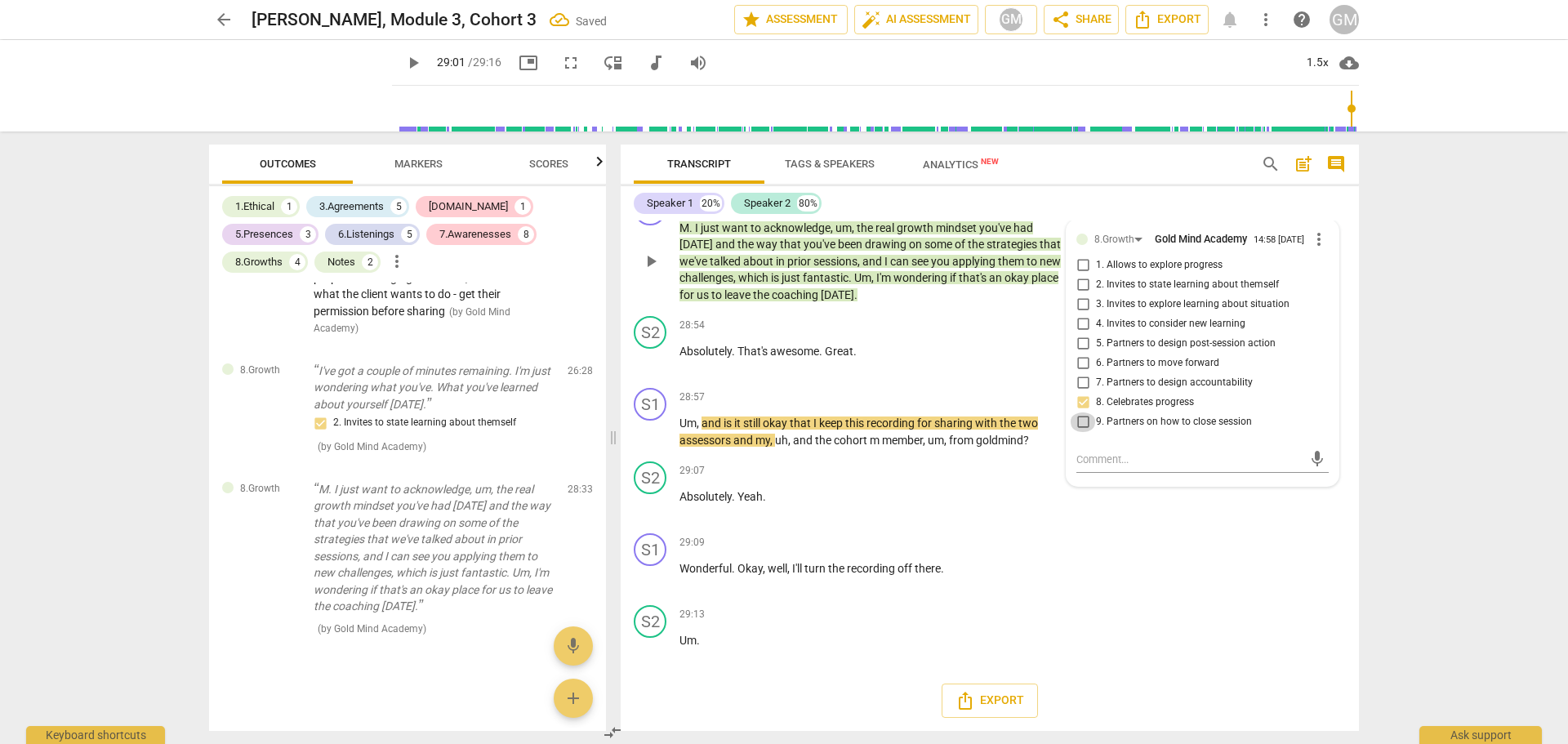 click on "9. Partners on how to close session" at bounding box center [1083, 422] 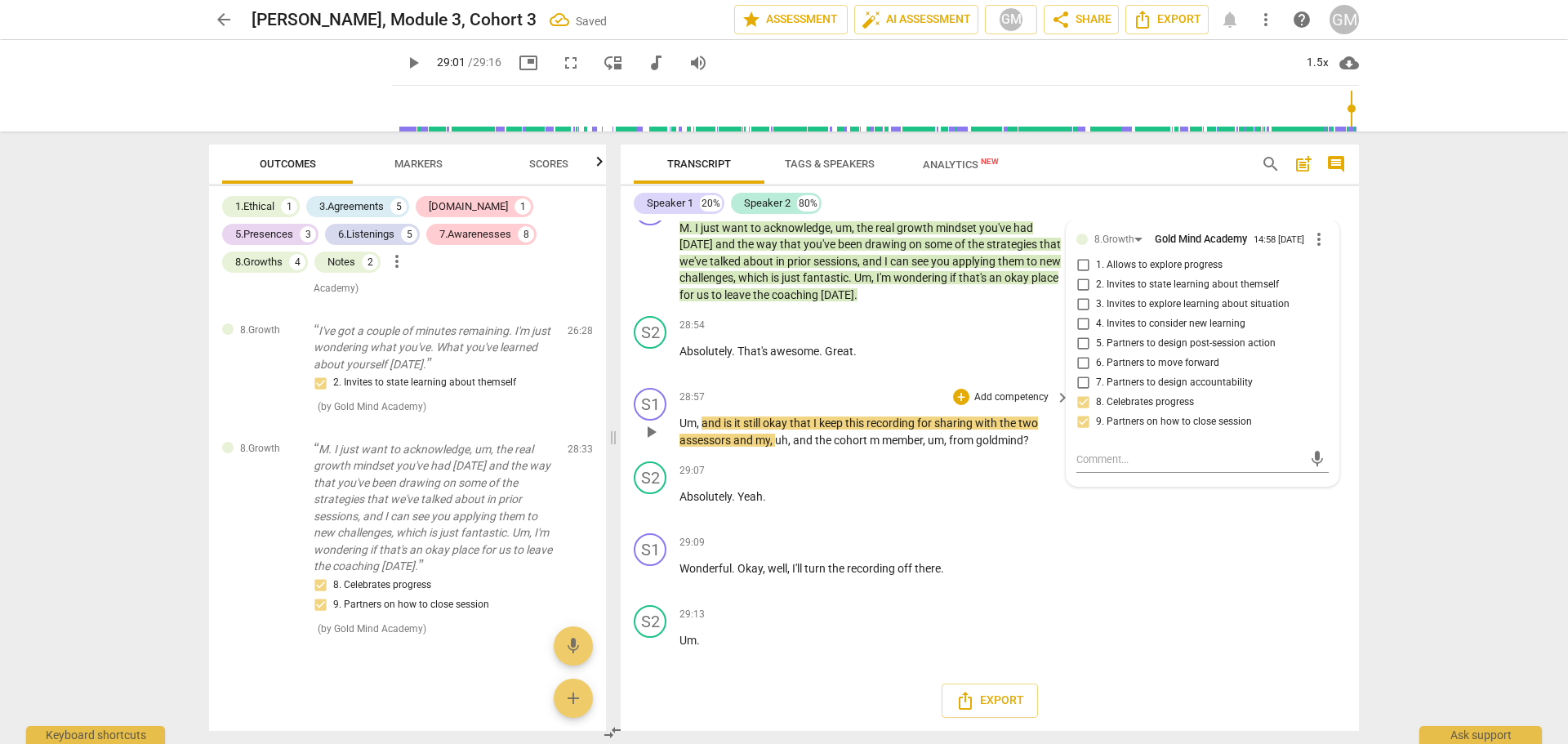 click on "28:57 + Add competency keyboard_arrow_right Um ,   and   is   it   still   okay   that   I   keep   this   recording   for   sharing   with   the   two   assessors   and   my ,   uh ,   and   the   cohort   m   member ,   um ,   from   goldmind ?" at bounding box center (875, 418) 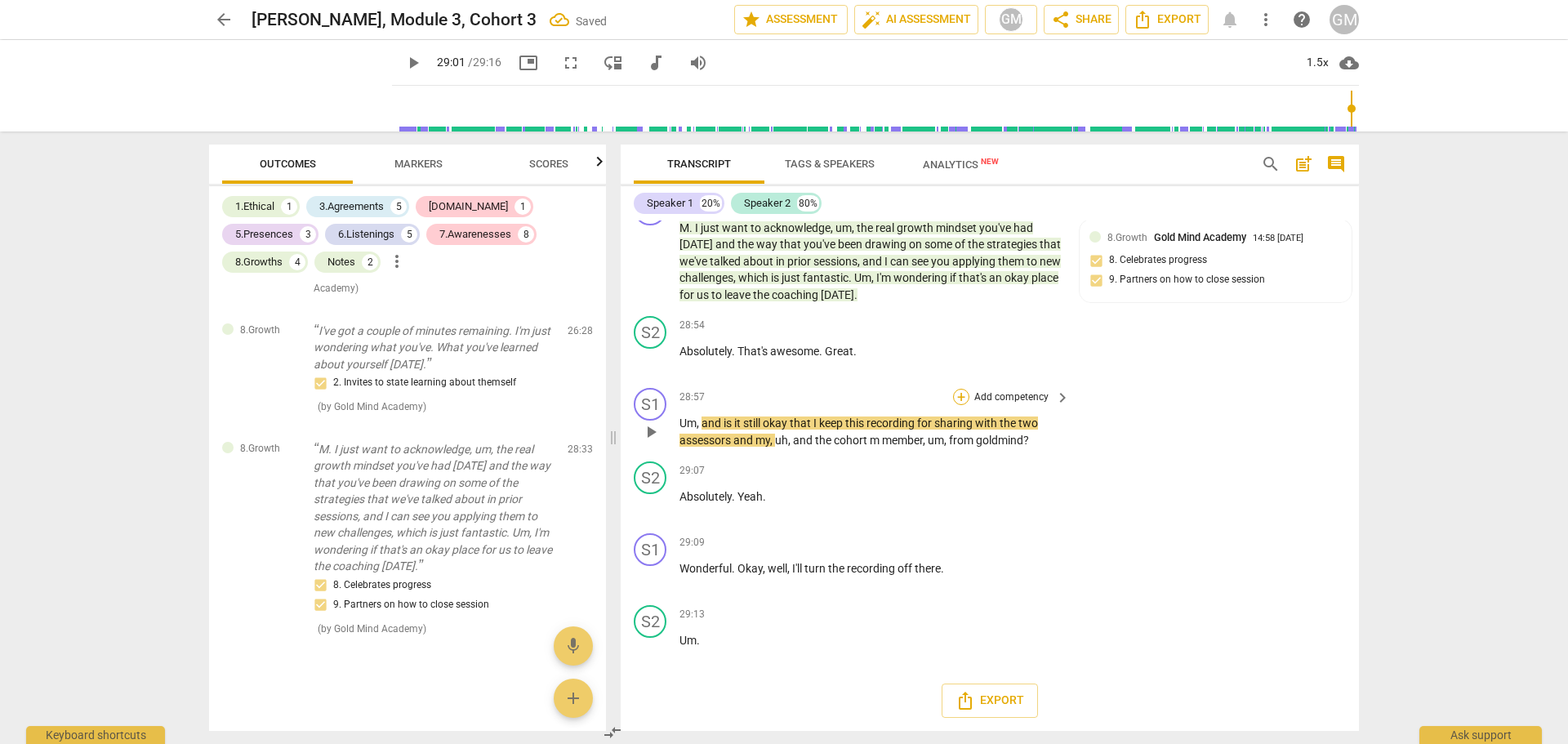 click on "+" at bounding box center (961, 397) 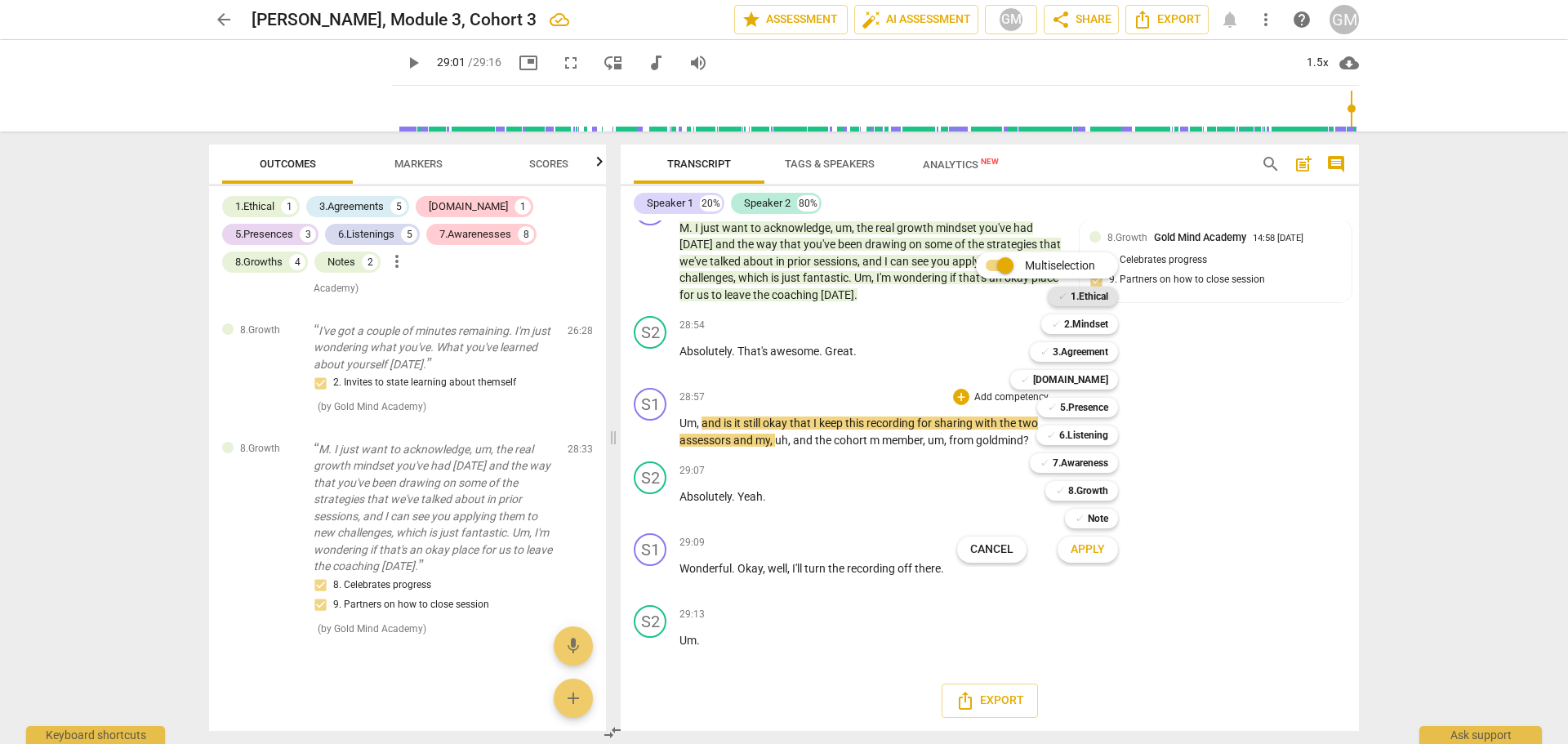 click on "1.Ethical" at bounding box center [1089, 296] 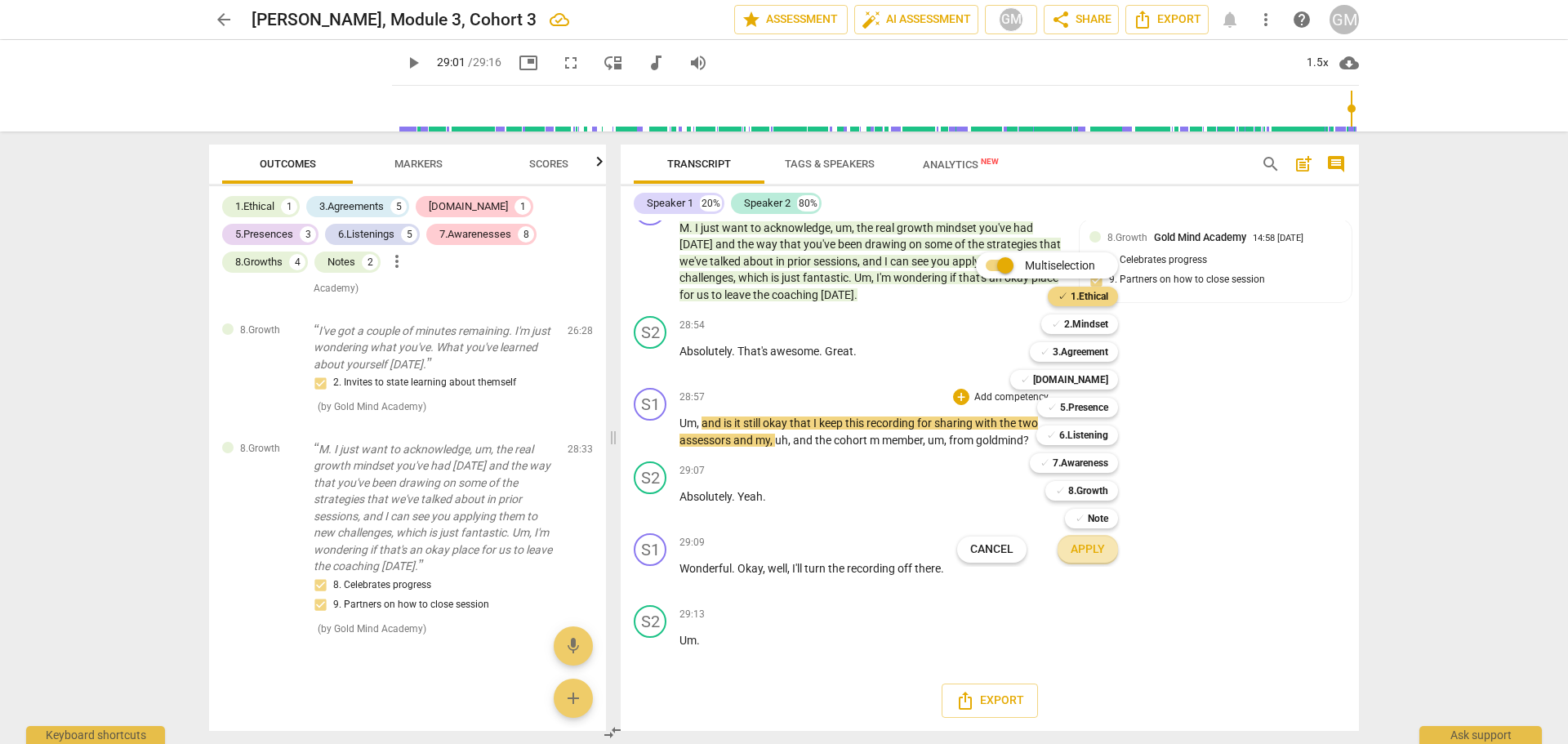click on "Apply" at bounding box center (1088, 550) 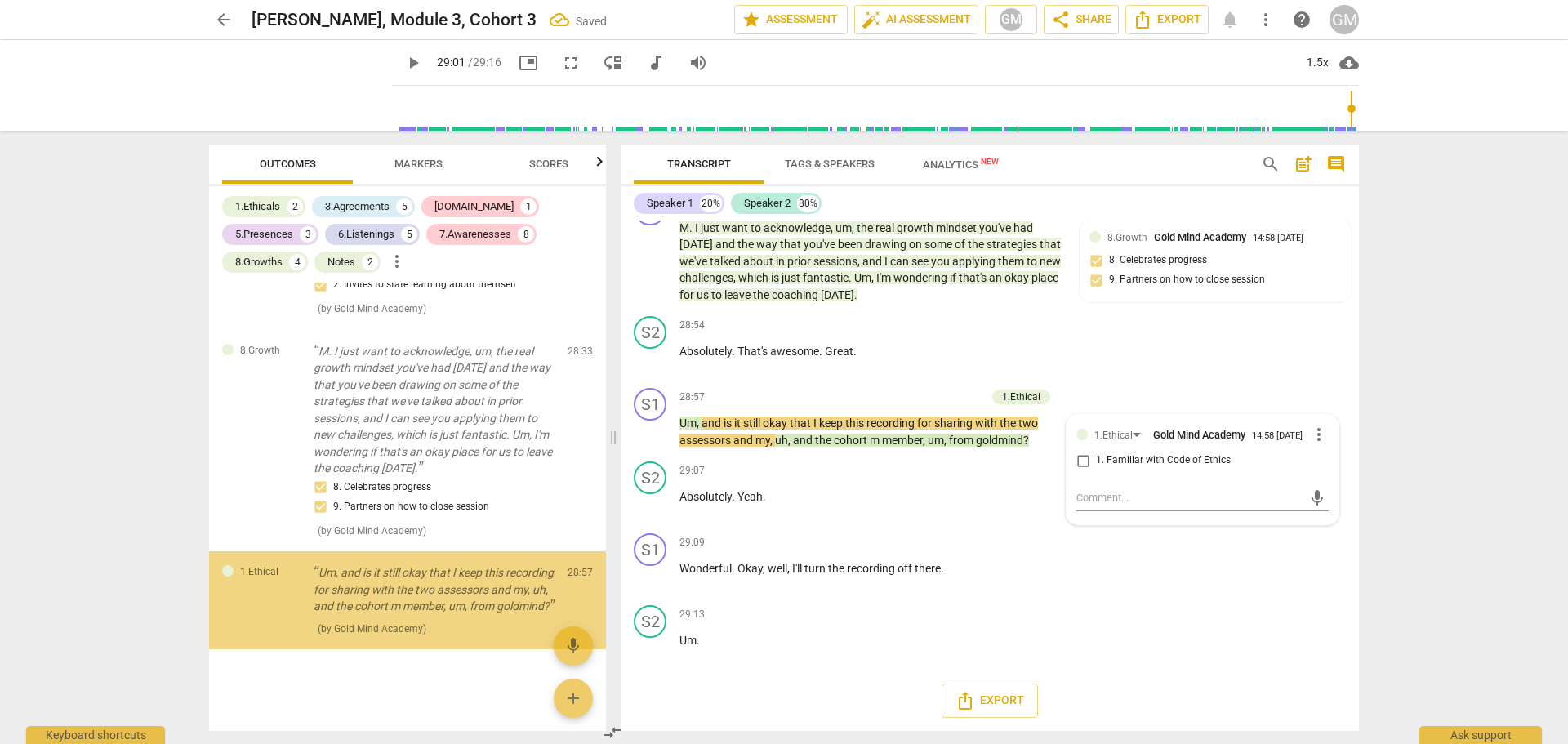 scroll, scrollTop: 3655, scrollLeft: 0, axis: vertical 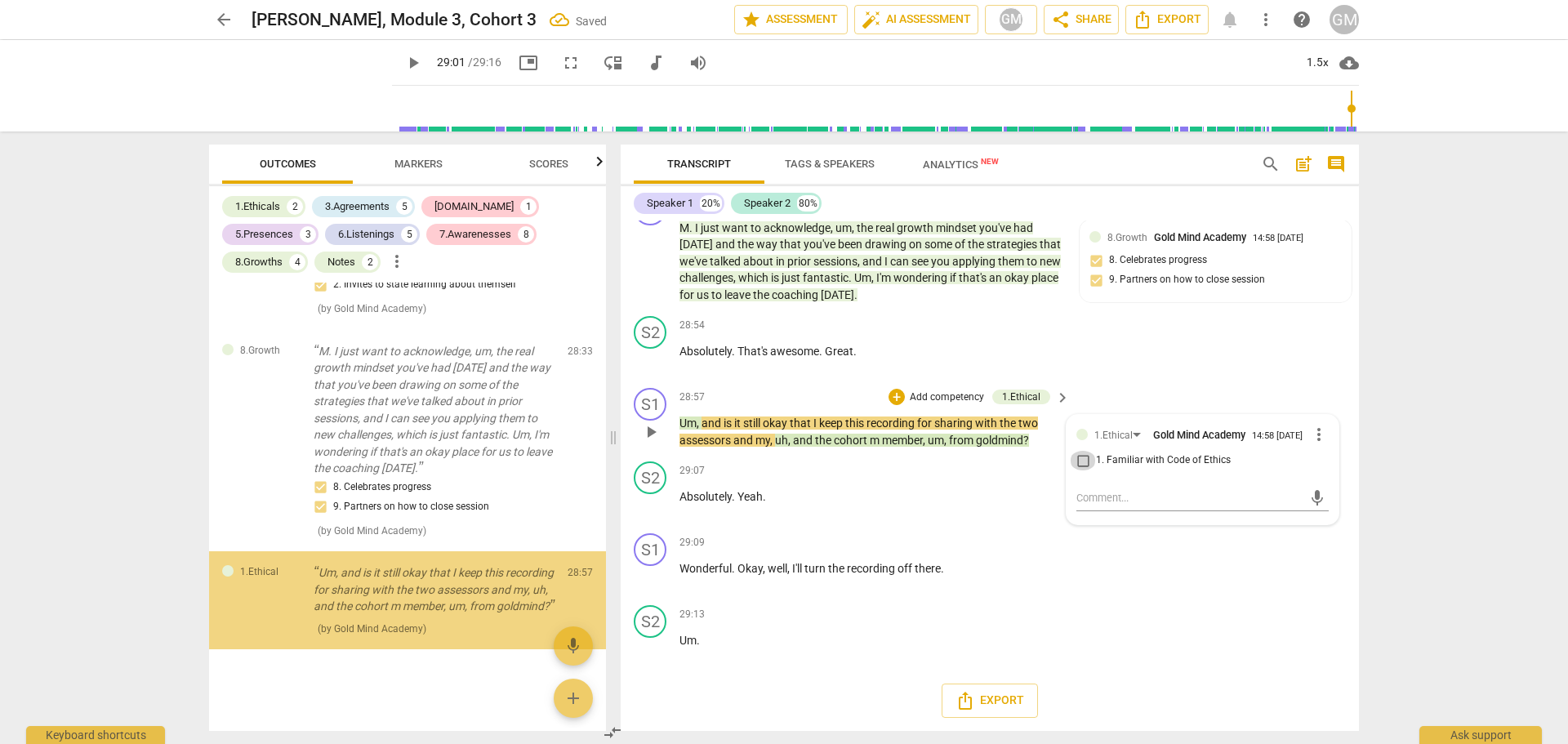 click on "1. Familiar with Code of Ethics" at bounding box center [1083, 461] 